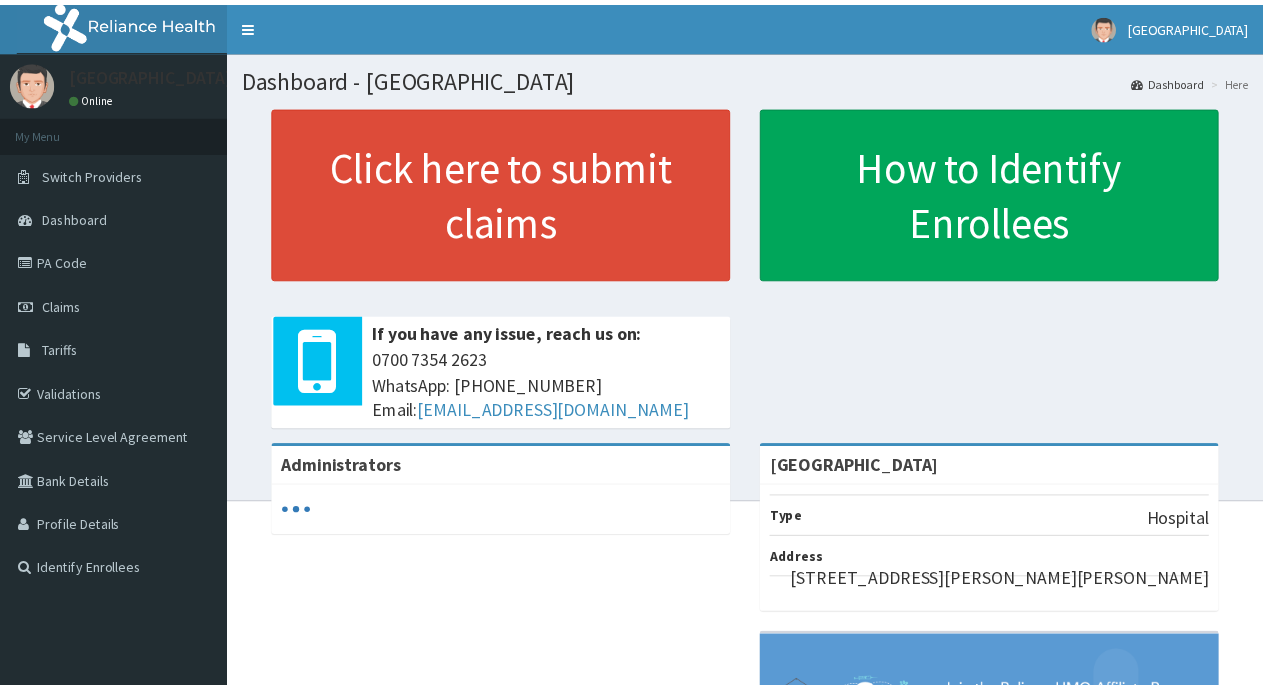 scroll, scrollTop: 0, scrollLeft: 0, axis: both 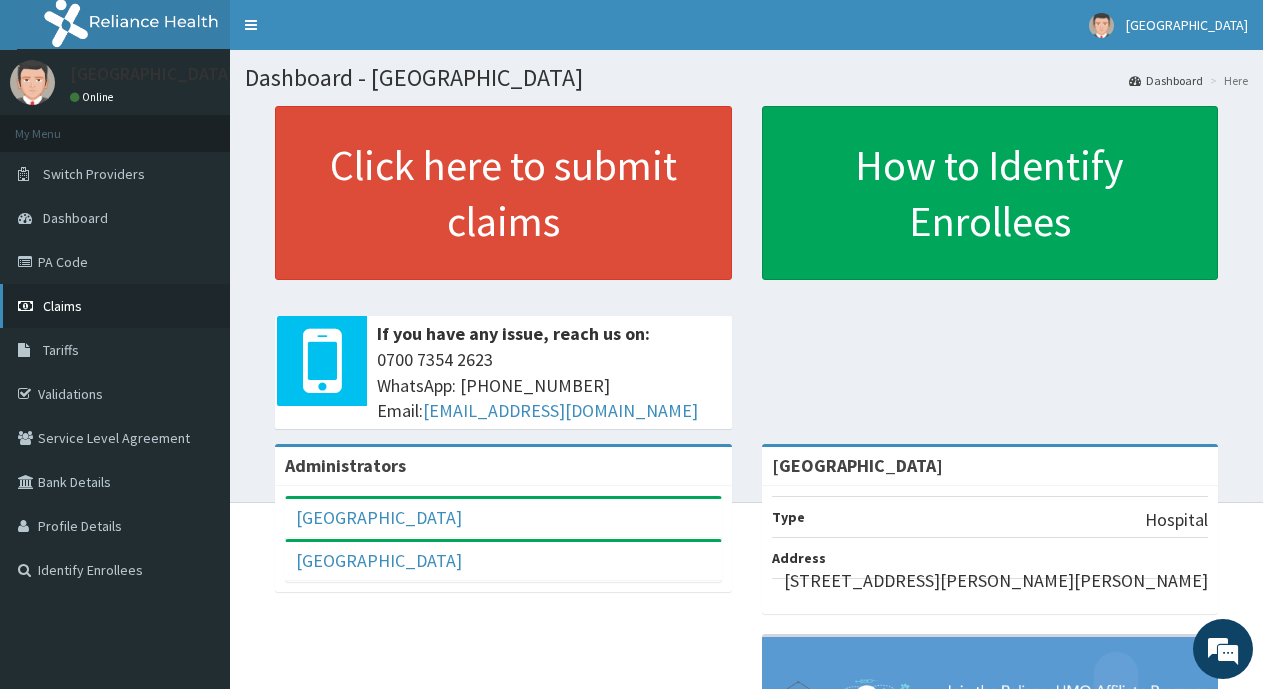 click on "Claims" at bounding box center (62, 306) 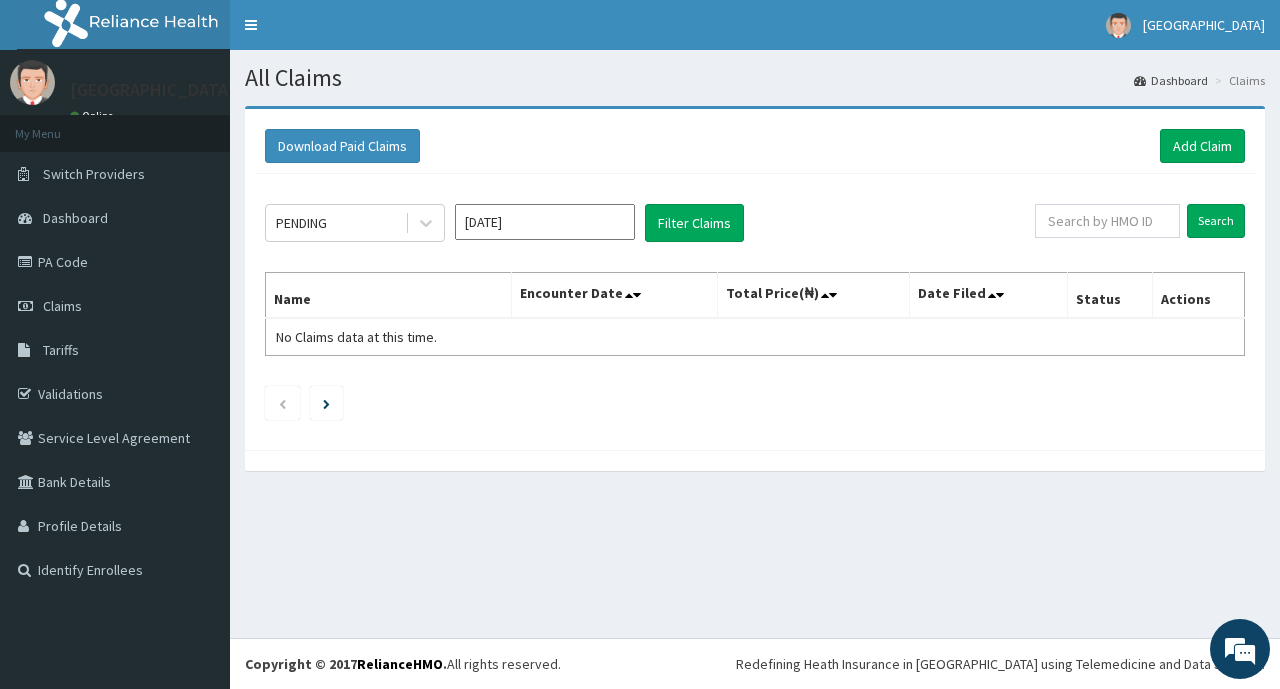 scroll, scrollTop: 0, scrollLeft: 0, axis: both 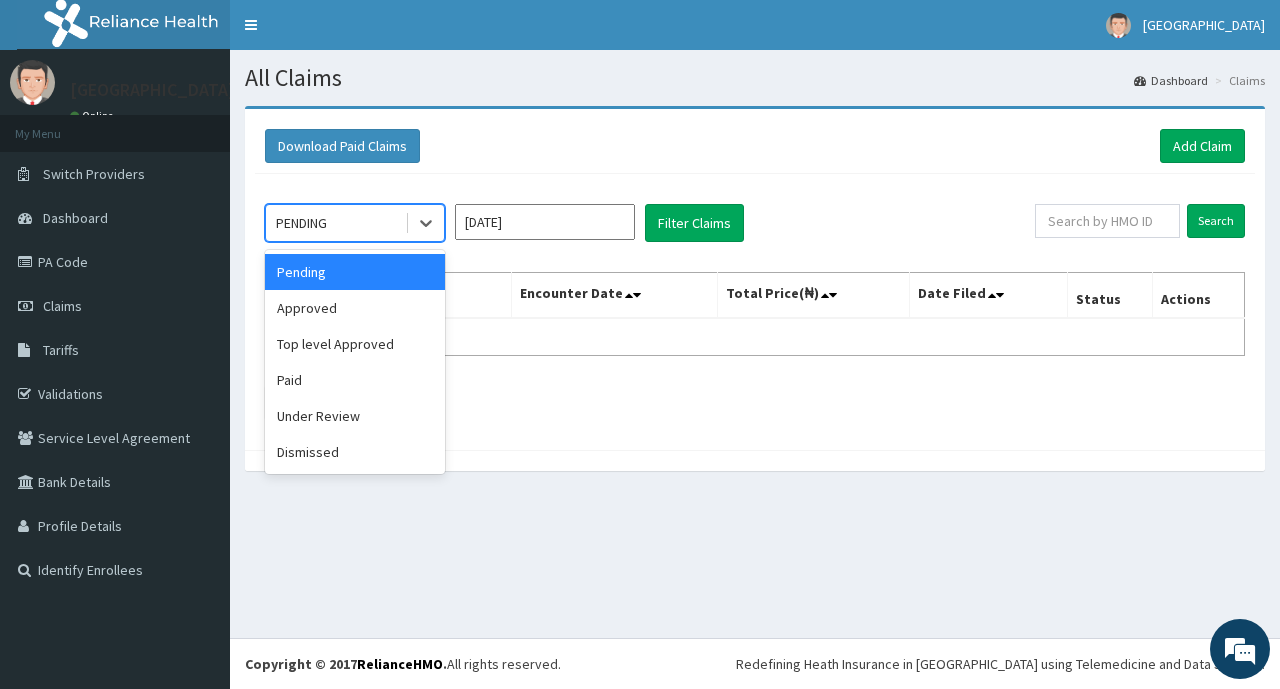click on "PENDING" at bounding box center [301, 223] 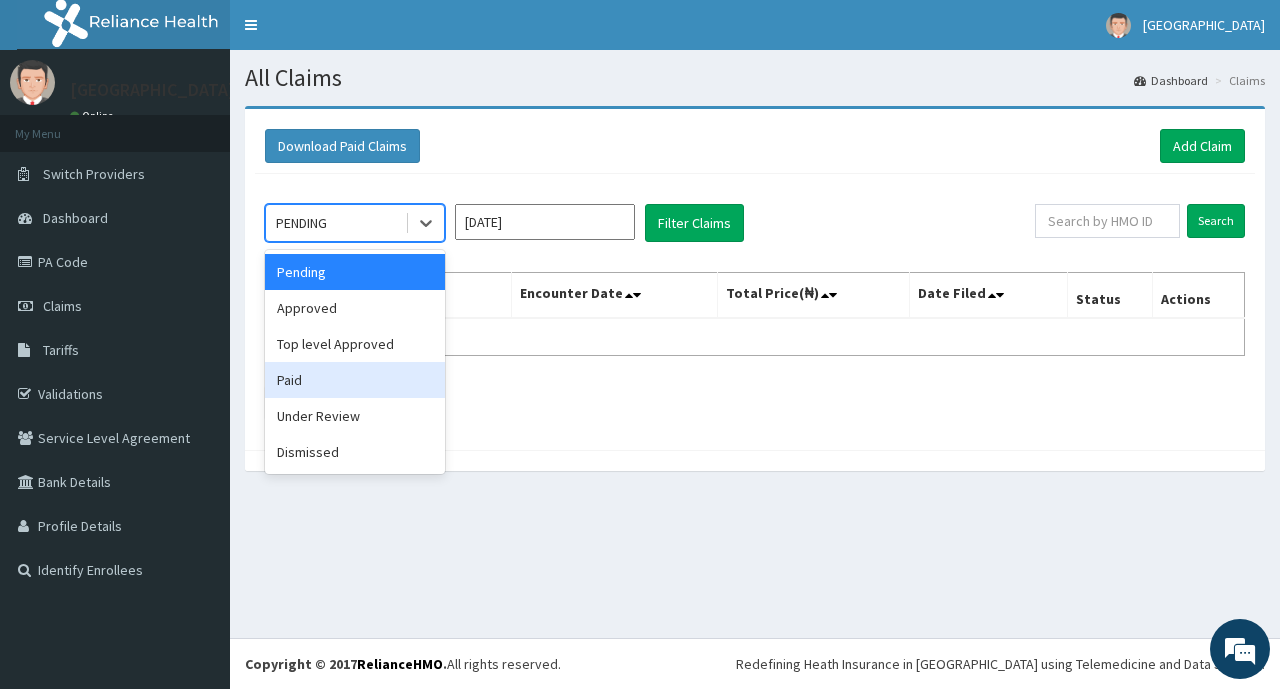 click on "Paid" at bounding box center (355, 380) 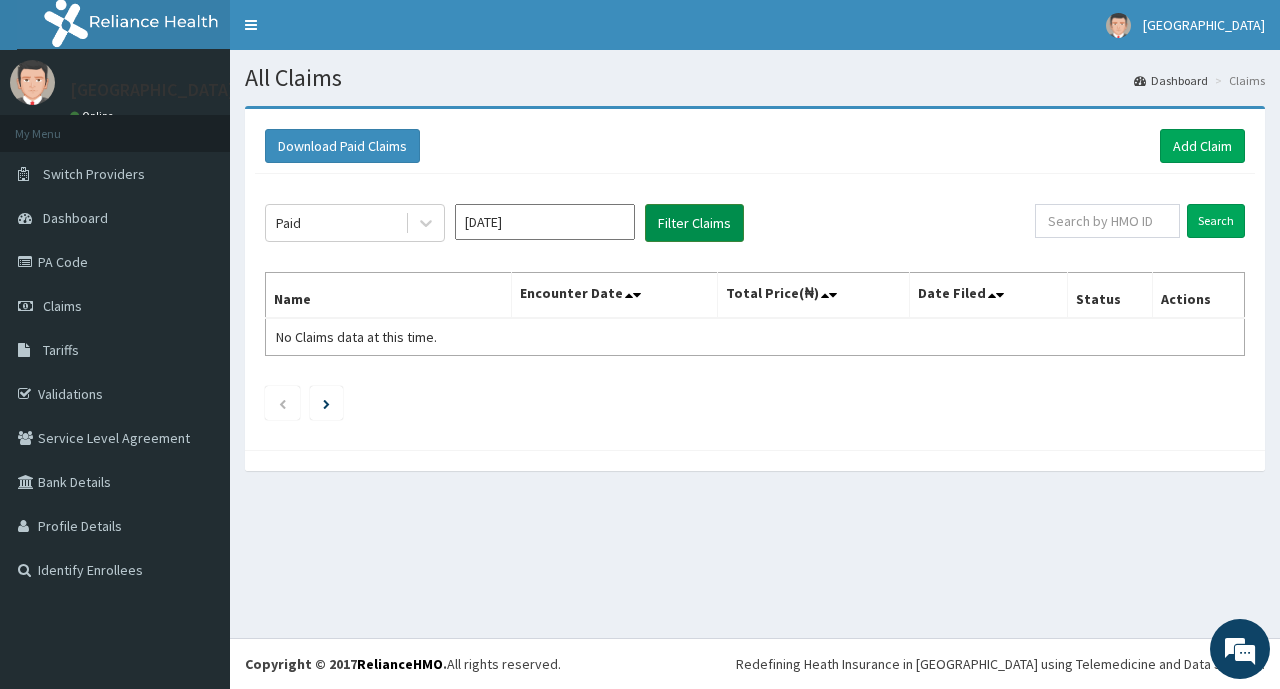 click on "Filter Claims" at bounding box center (694, 223) 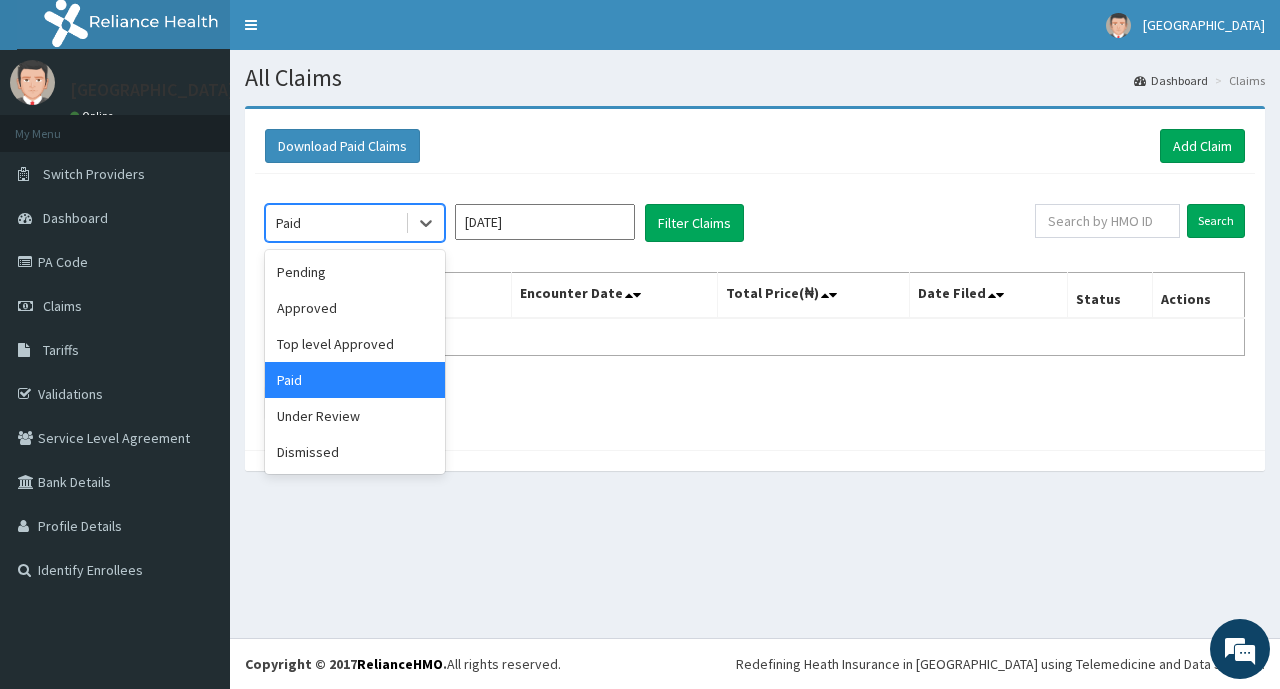click on "Paid" at bounding box center (288, 223) 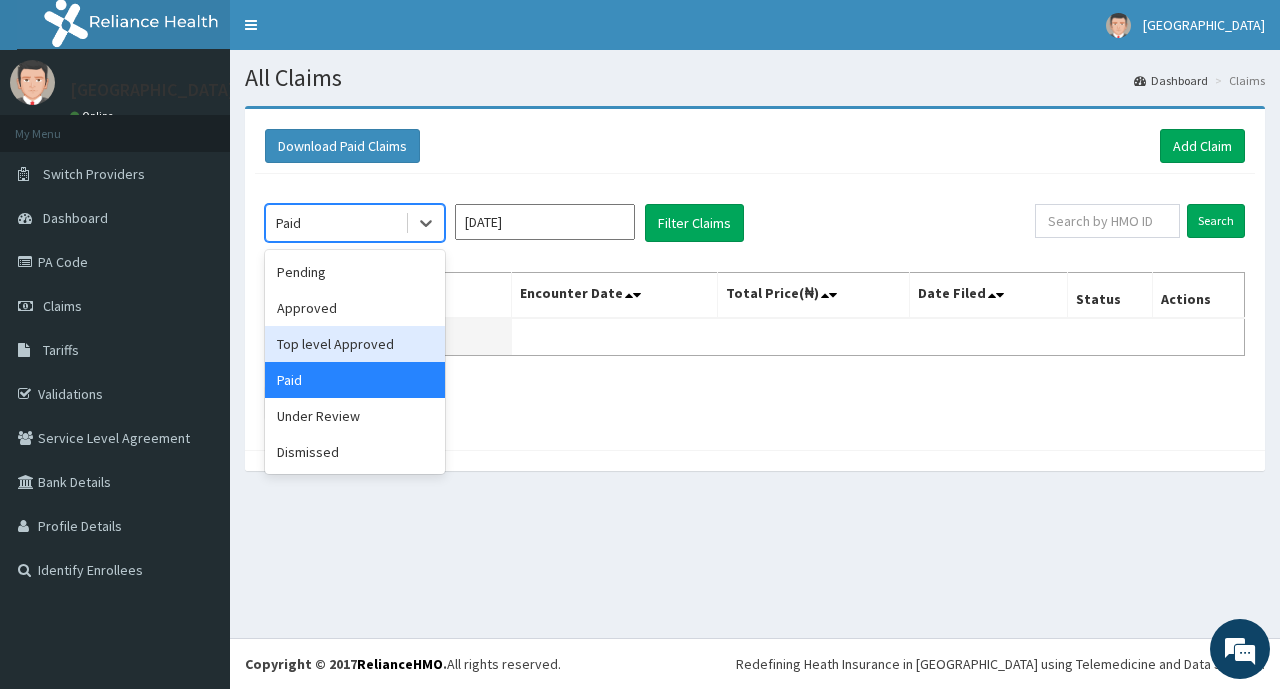 click on "Top level Approved" at bounding box center (355, 344) 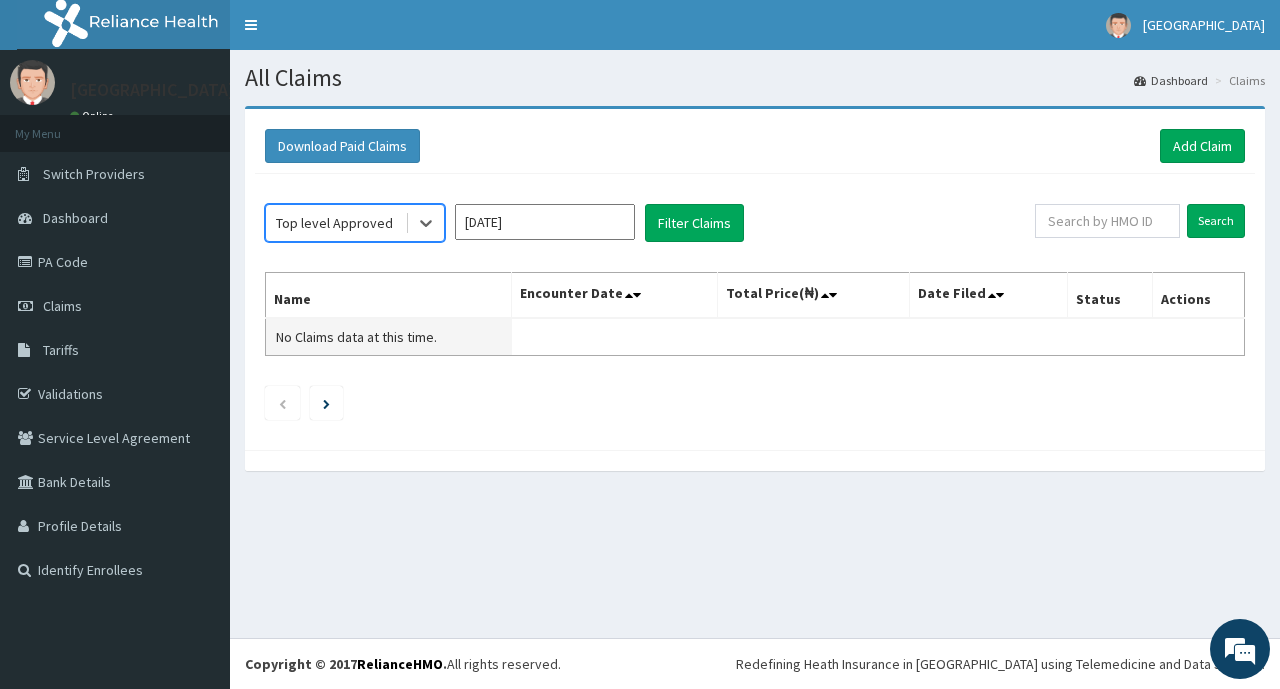 scroll, scrollTop: 0, scrollLeft: 0, axis: both 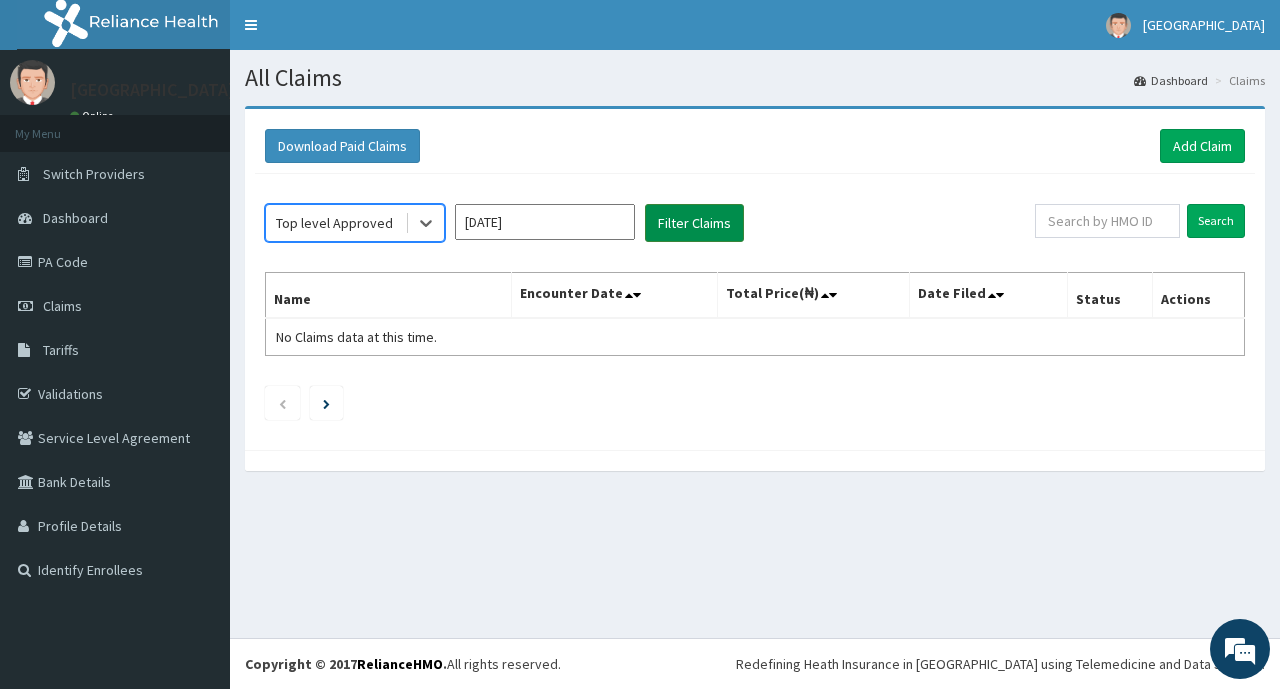 click on "Filter Claims" at bounding box center (694, 223) 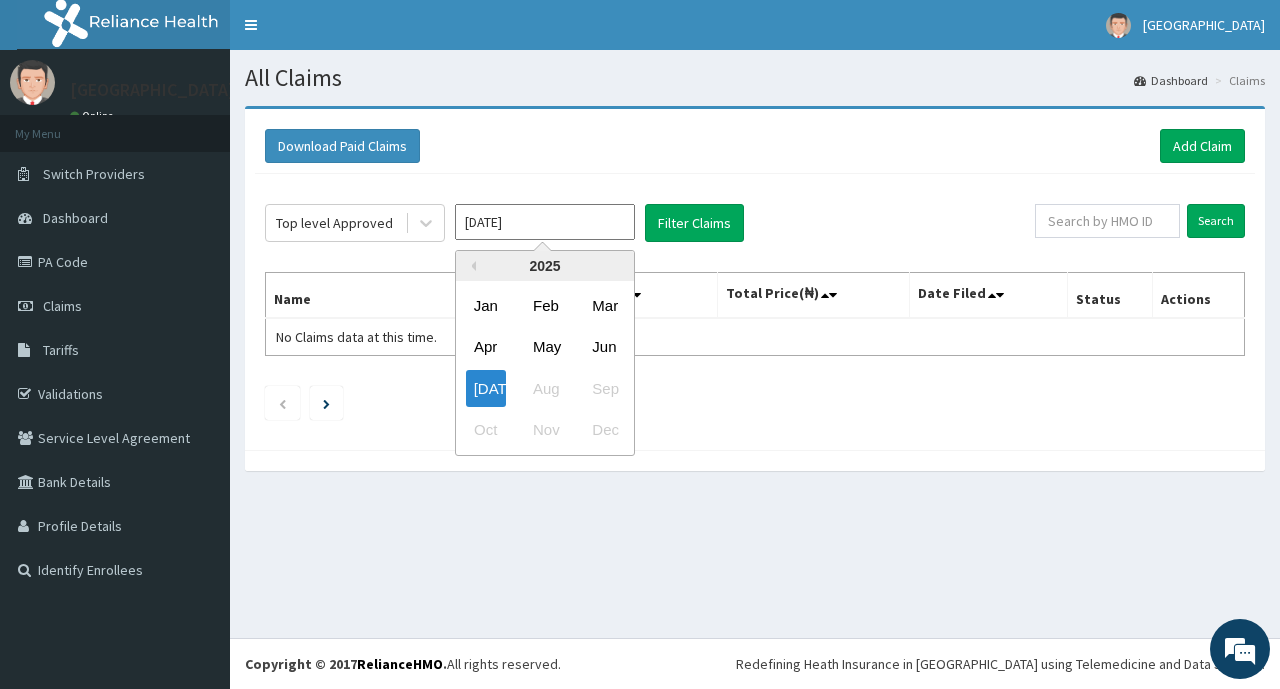click on "[DATE]" at bounding box center [545, 222] 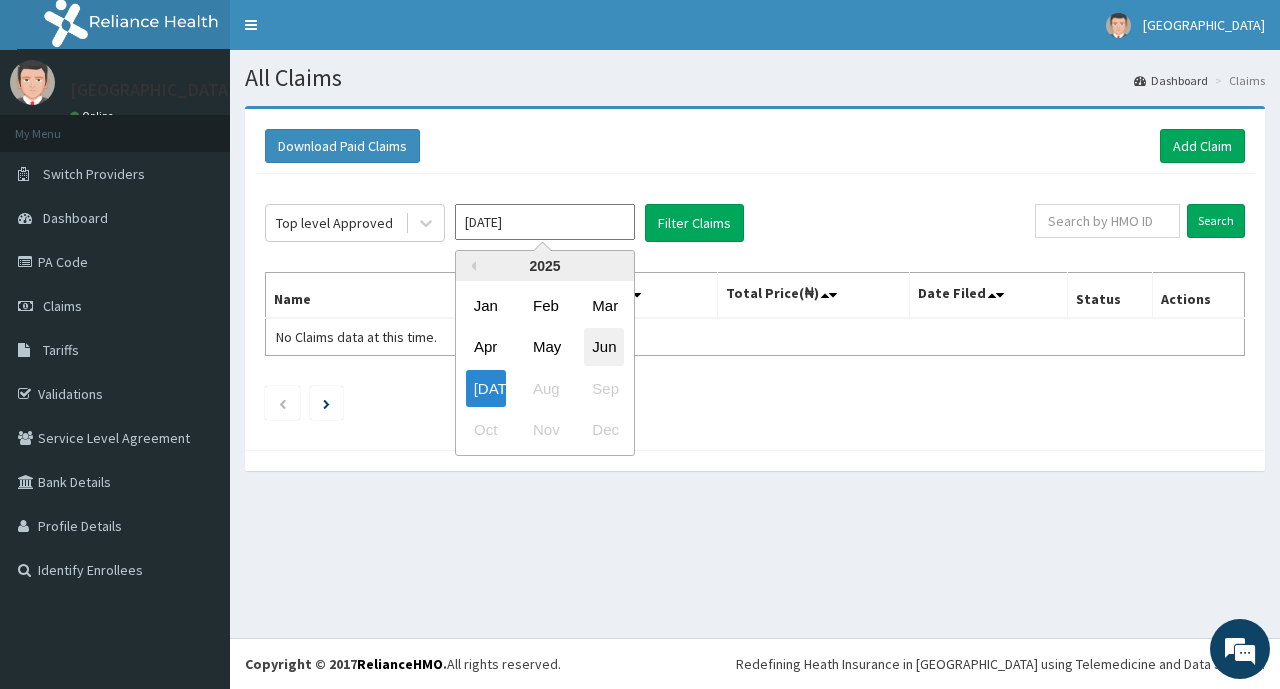 click on "Jun" at bounding box center [604, 347] 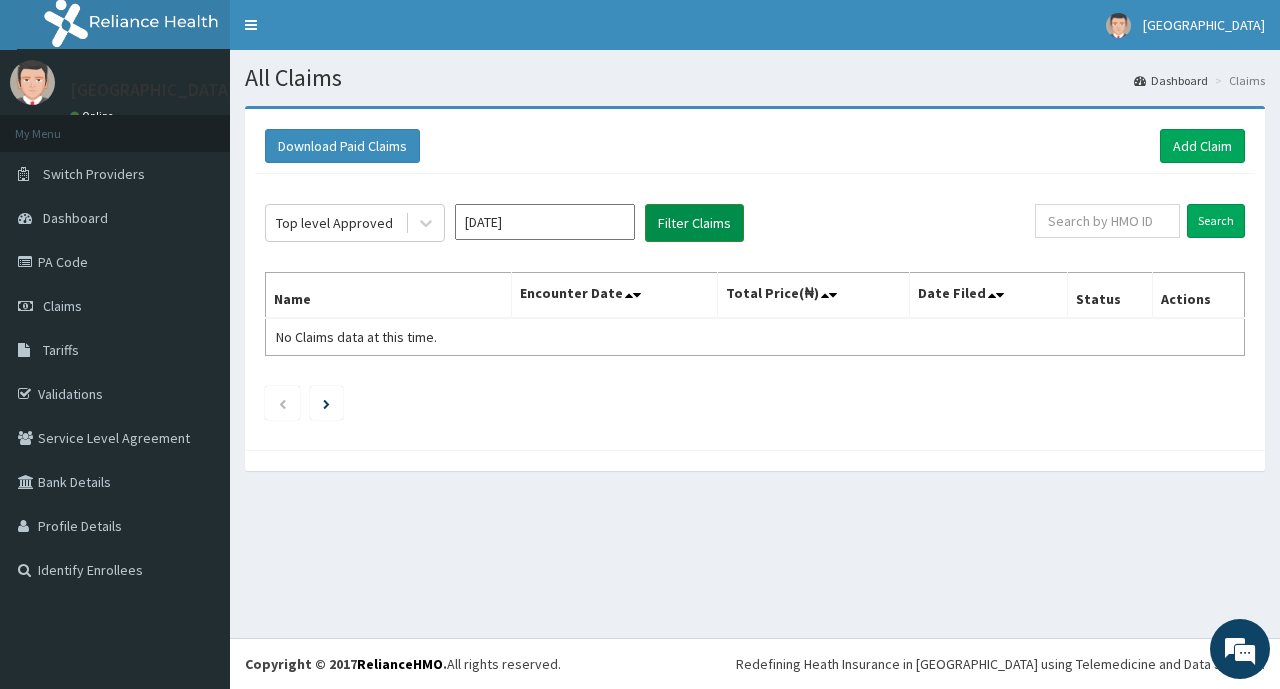 click on "Filter Claims" at bounding box center [694, 223] 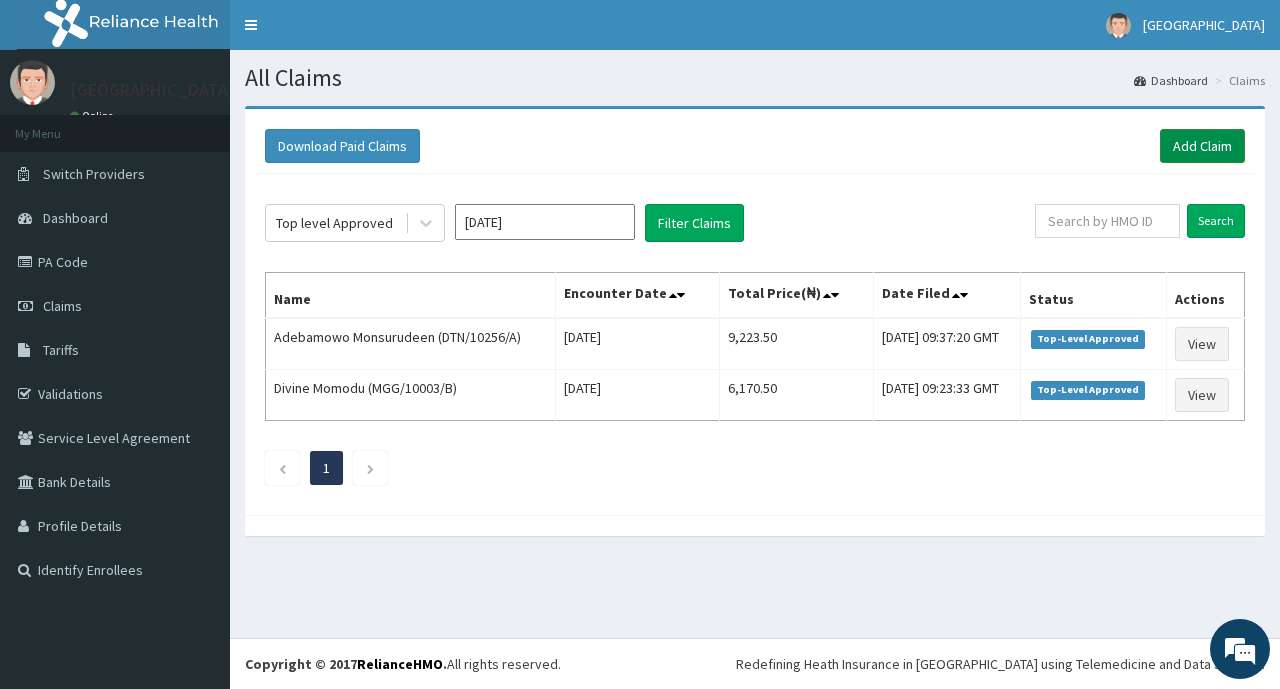 click on "Add Claim" at bounding box center [1202, 146] 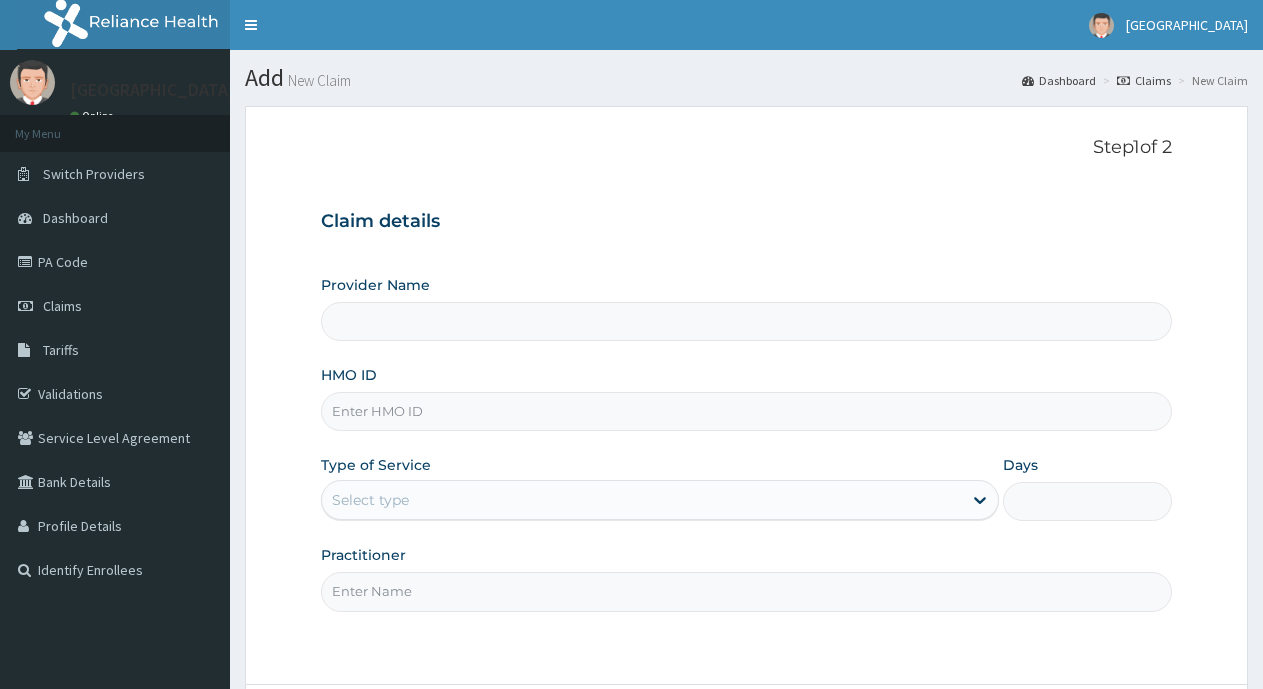 scroll, scrollTop: 0, scrollLeft: 0, axis: both 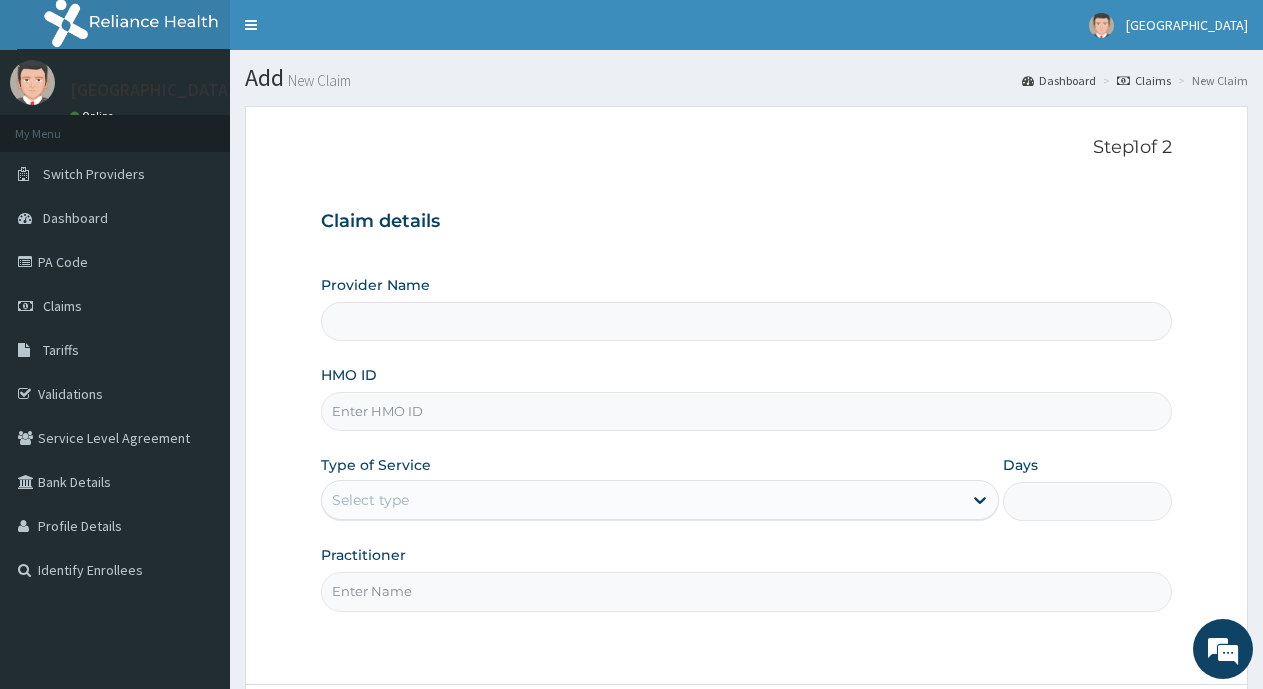 type on "[GEOGRAPHIC_DATA]" 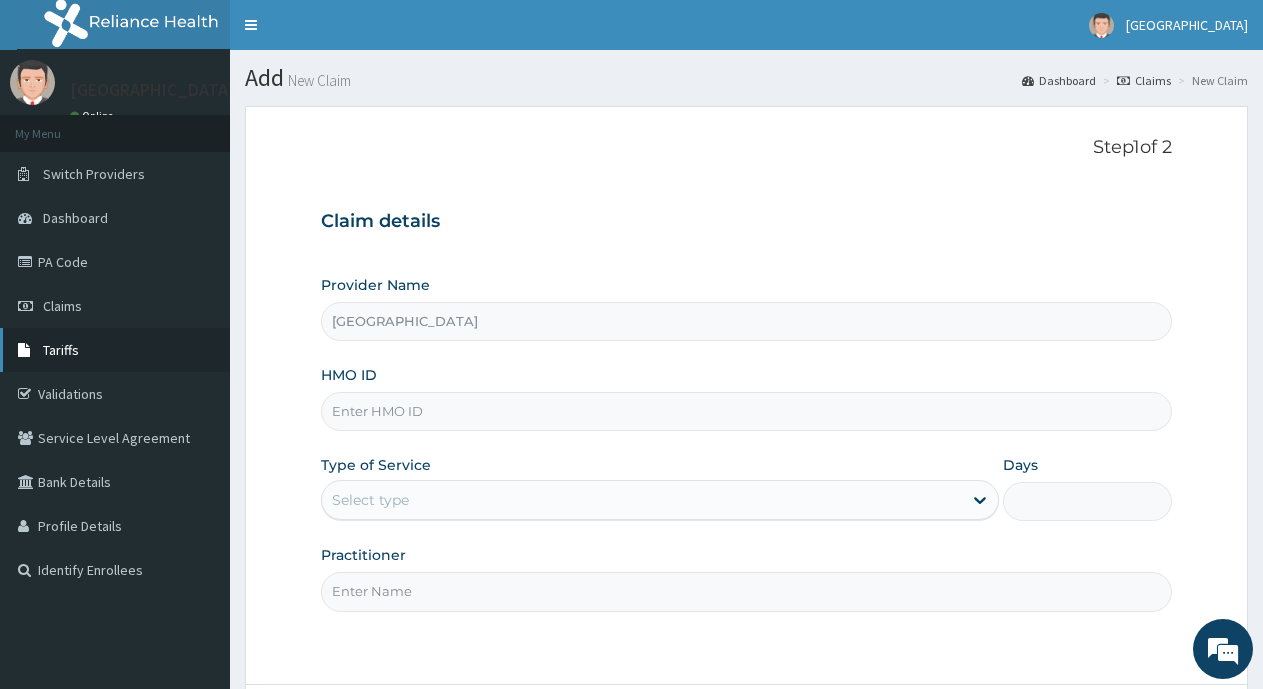 scroll, scrollTop: 0, scrollLeft: 0, axis: both 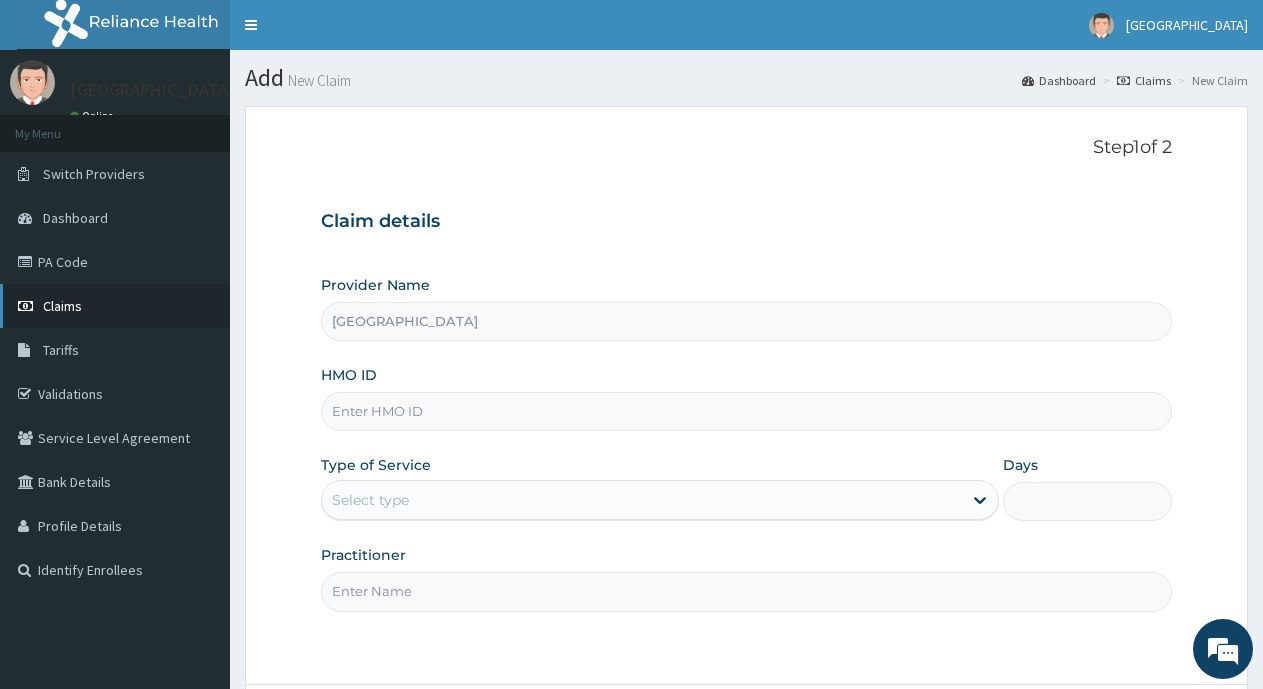 click on "Claims" at bounding box center (62, 306) 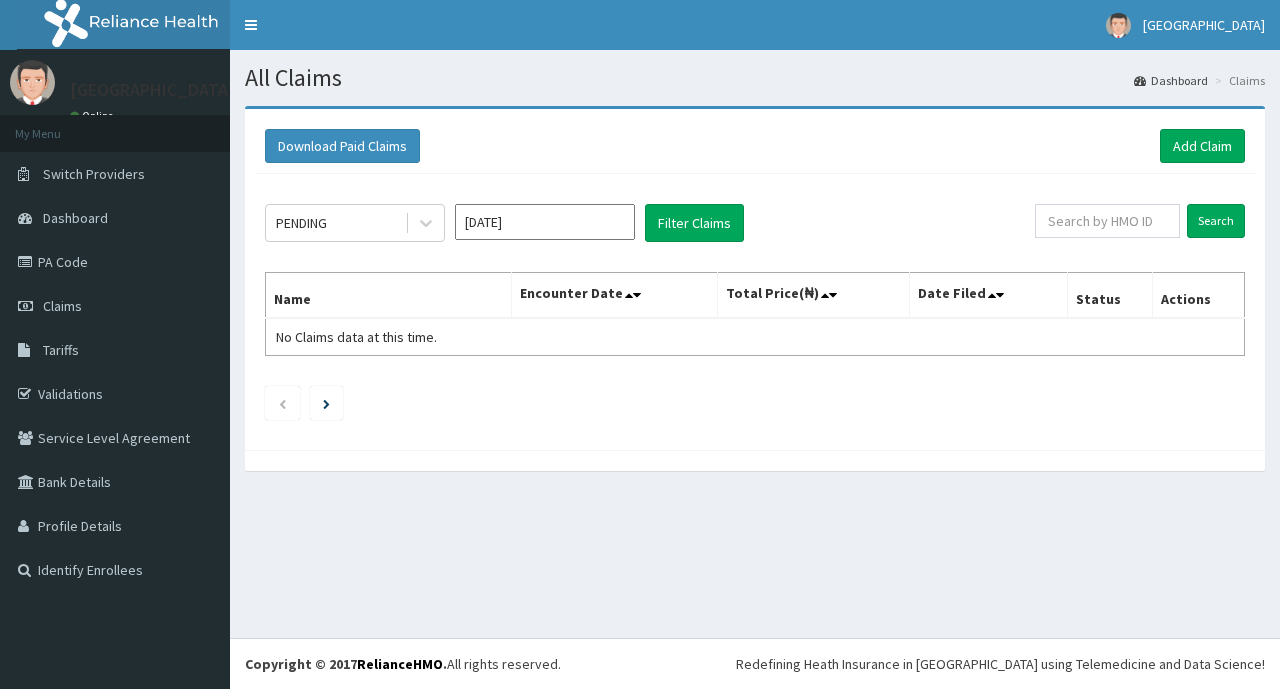 scroll, scrollTop: 0, scrollLeft: 0, axis: both 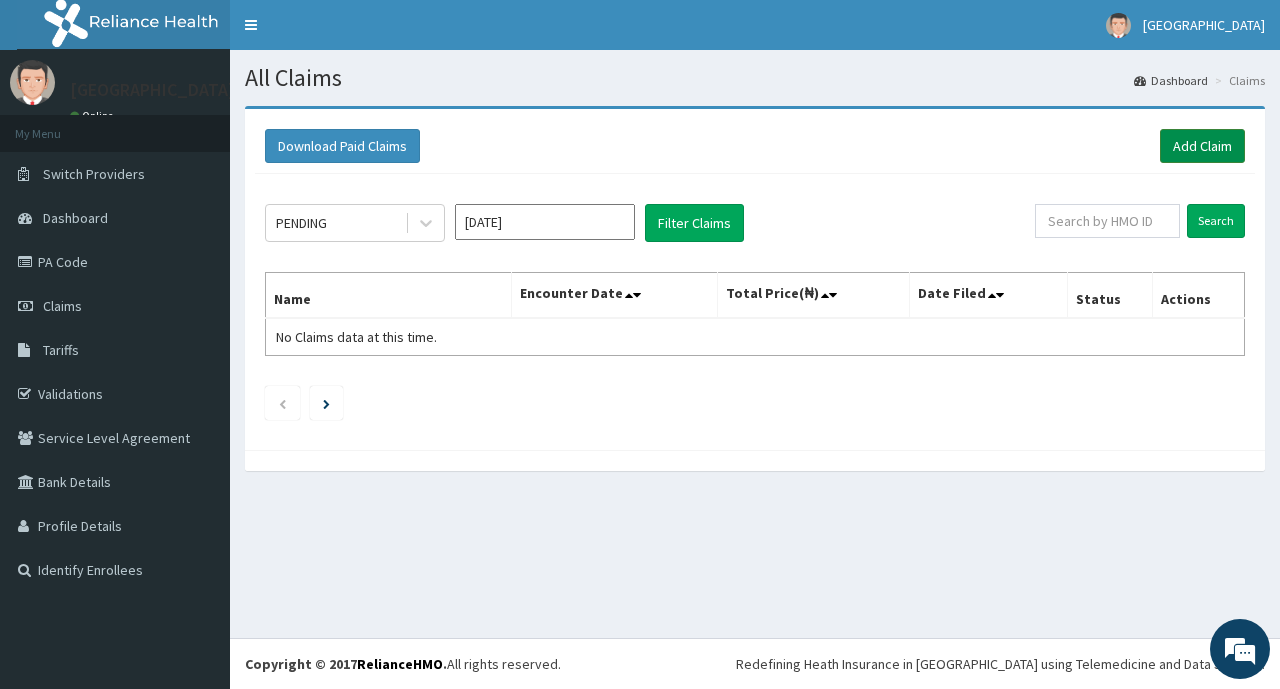 click on "Add Claim" at bounding box center (1202, 146) 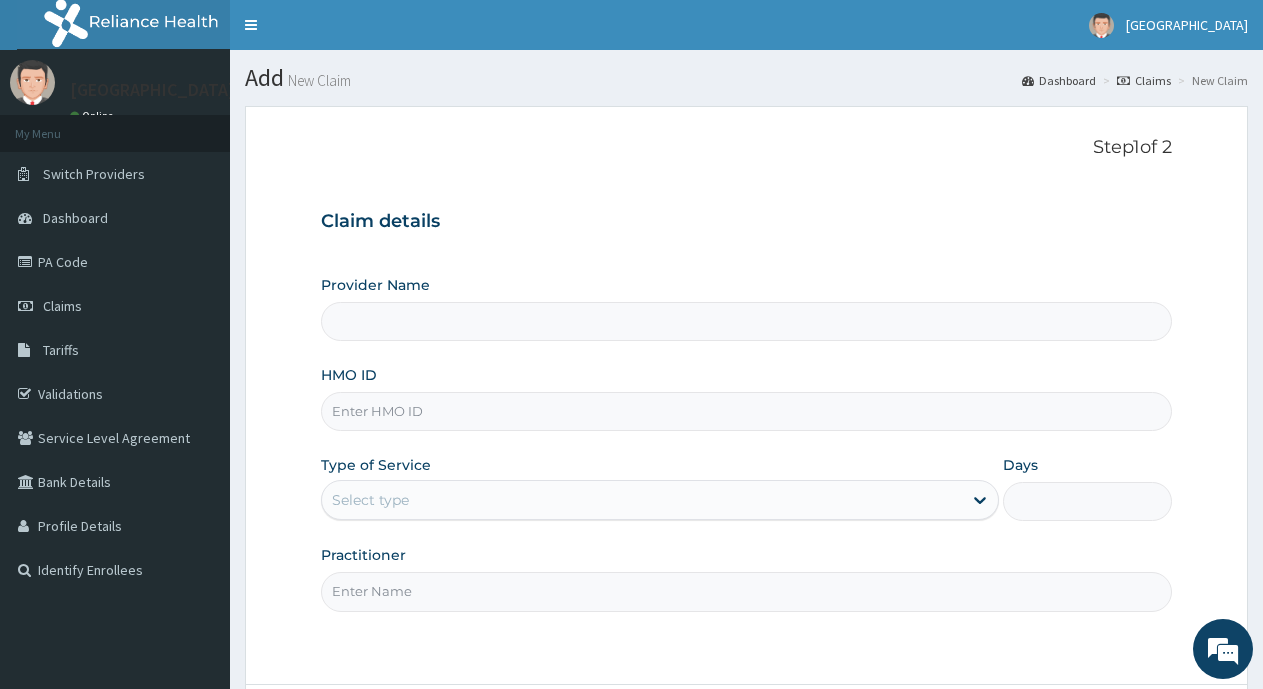 type on "[GEOGRAPHIC_DATA]" 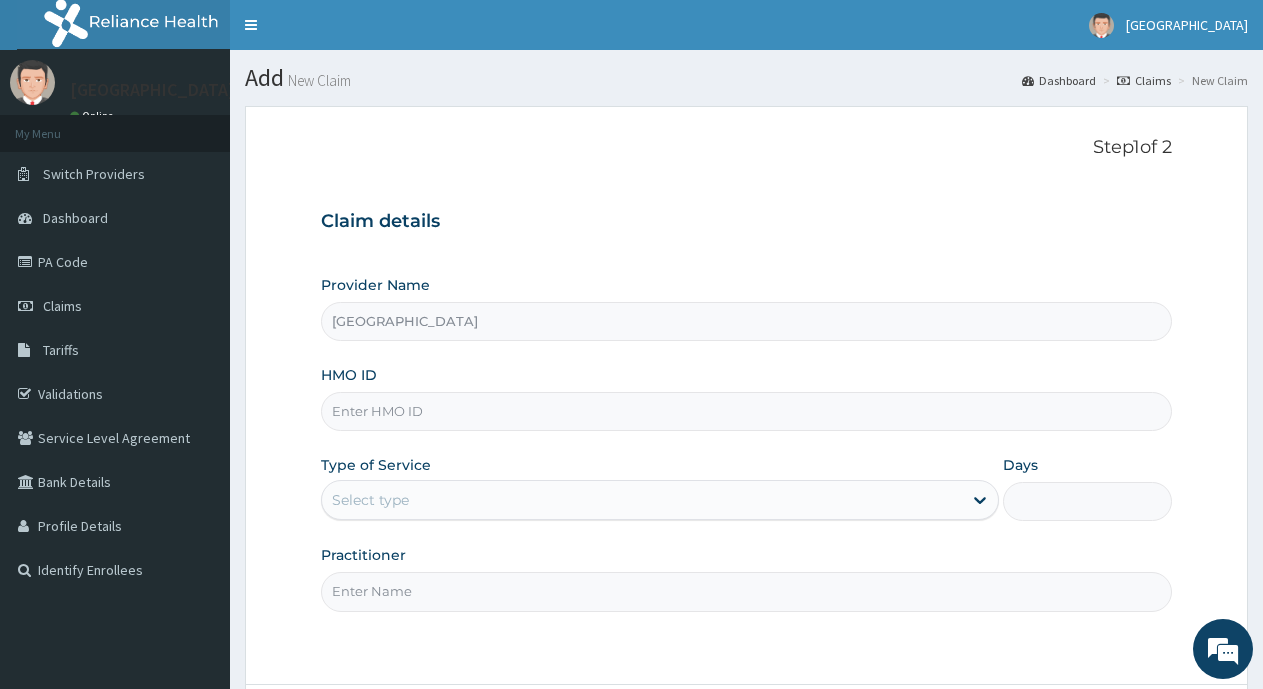 scroll, scrollTop: 0, scrollLeft: 0, axis: both 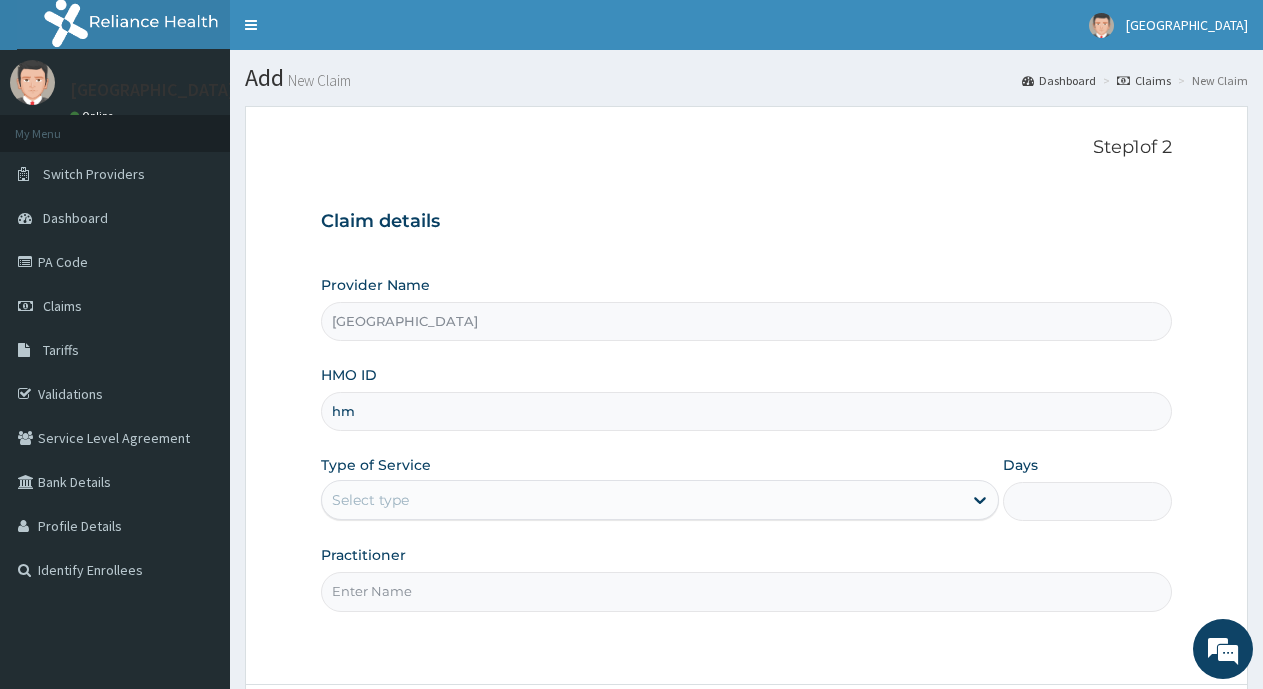type on "h" 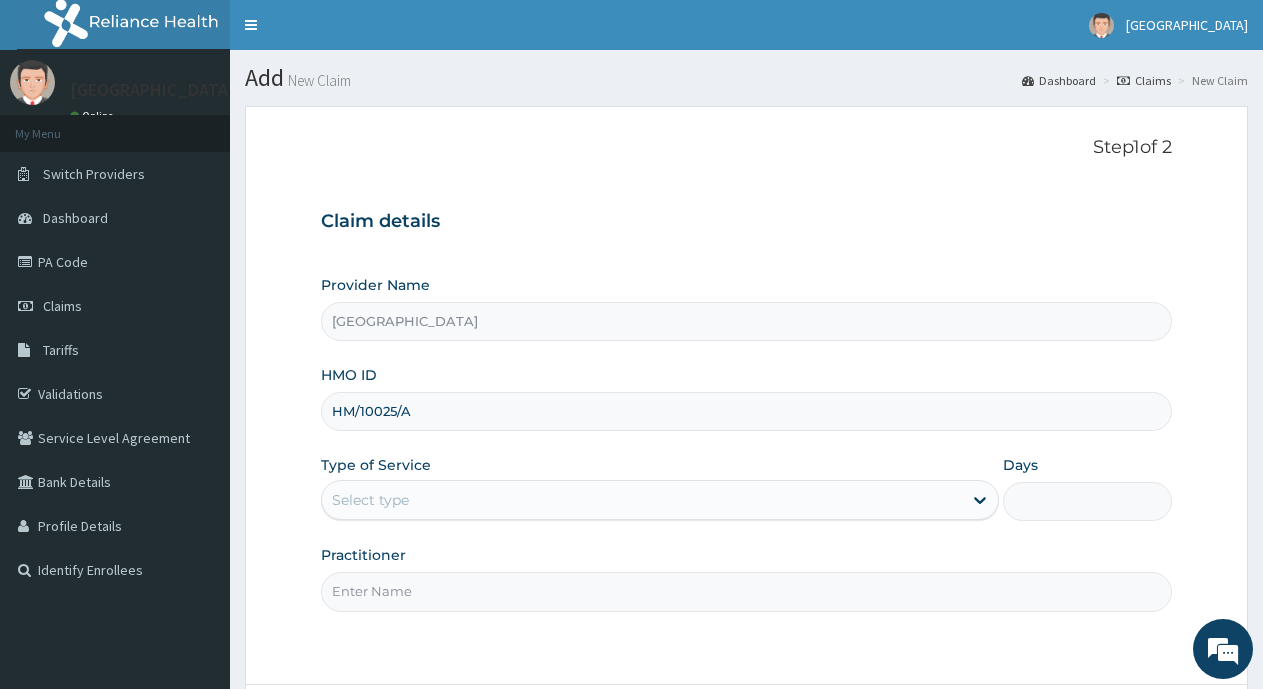 type on "HM/10025/A" 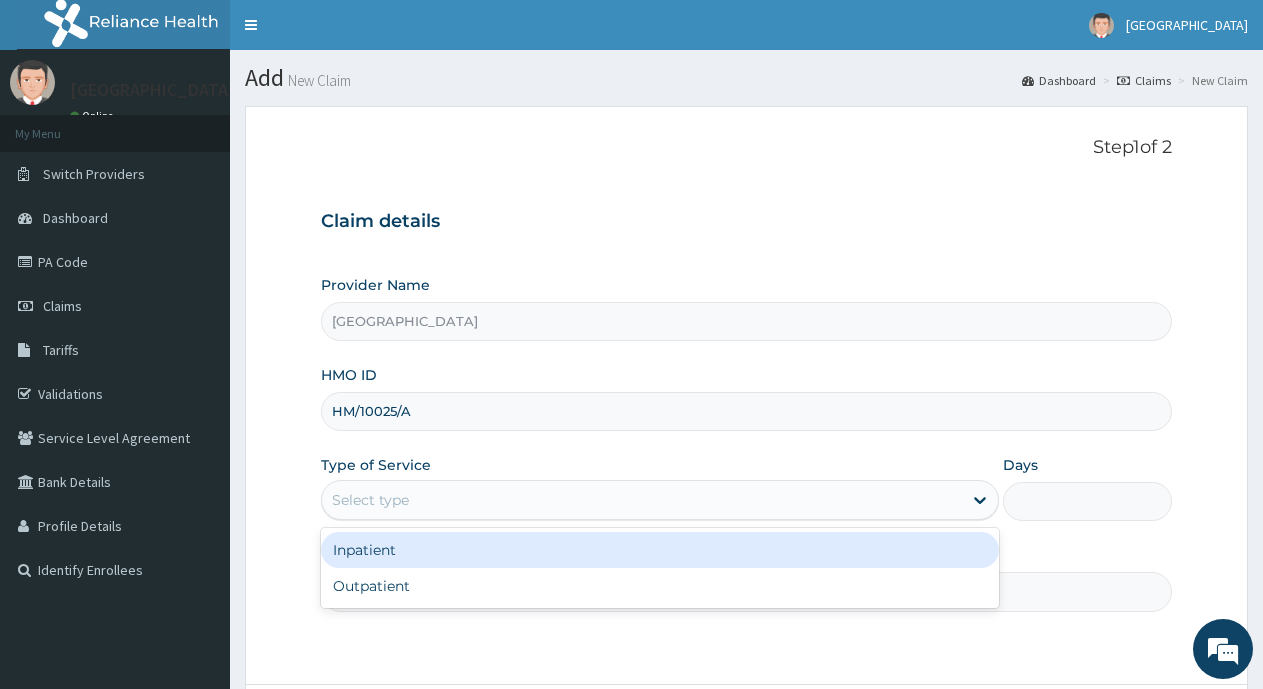 click on "Select type" at bounding box center [641, 500] 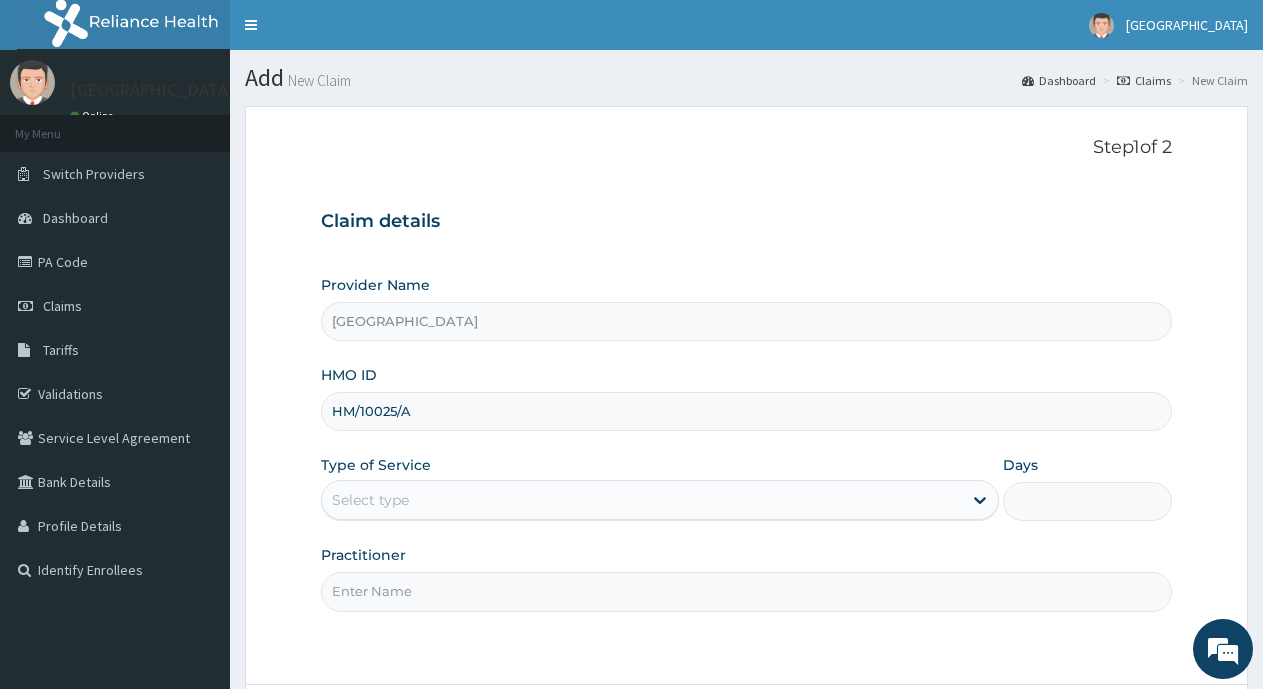 click on "Select type" at bounding box center [641, 500] 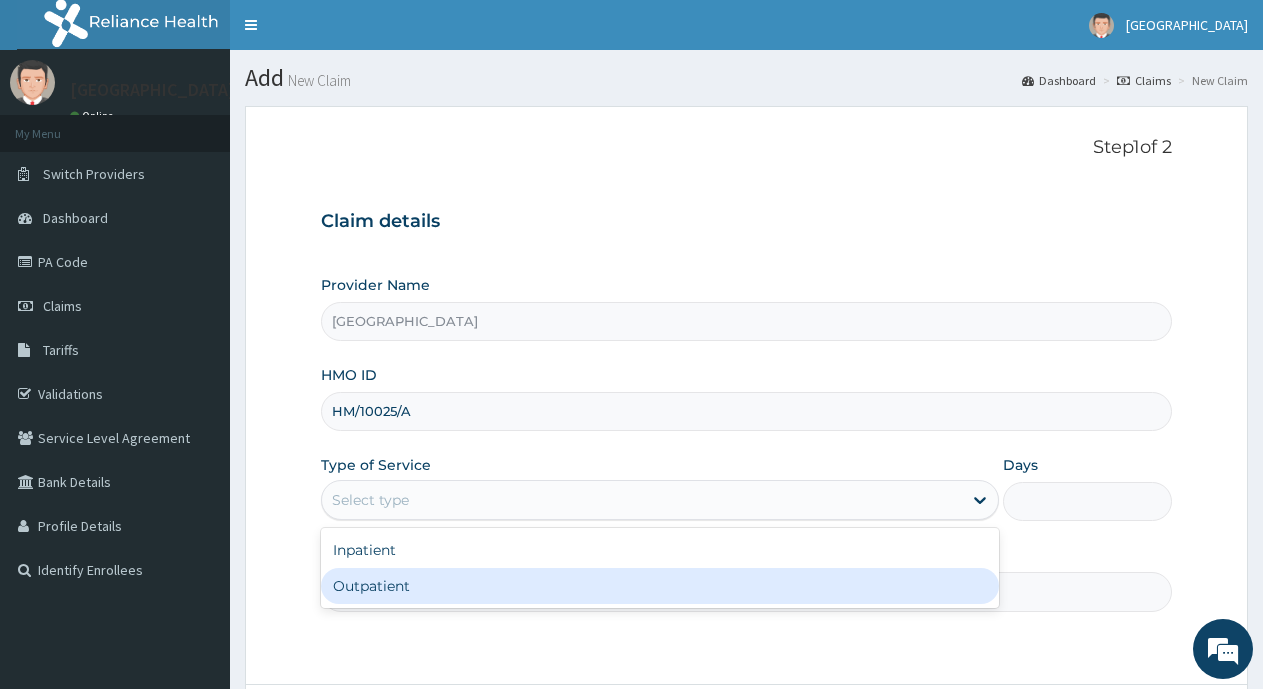 click on "Outpatient" at bounding box center (659, 586) 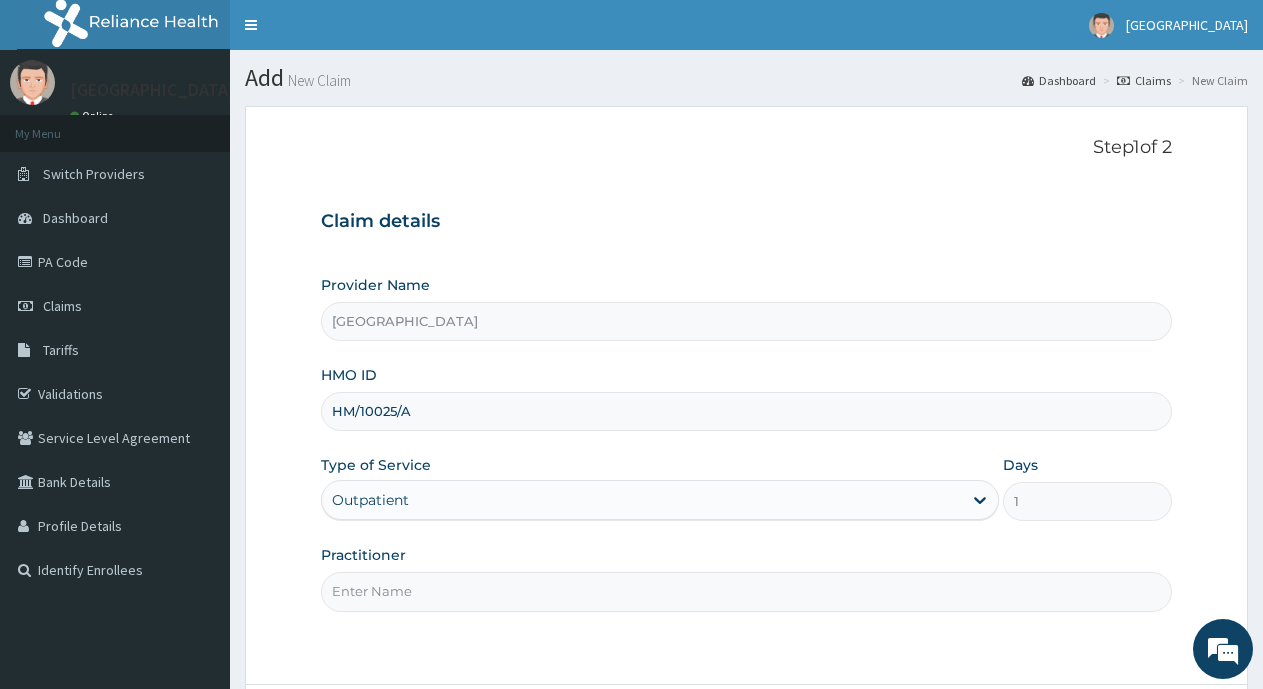 click on "Practitioner" at bounding box center (746, 591) 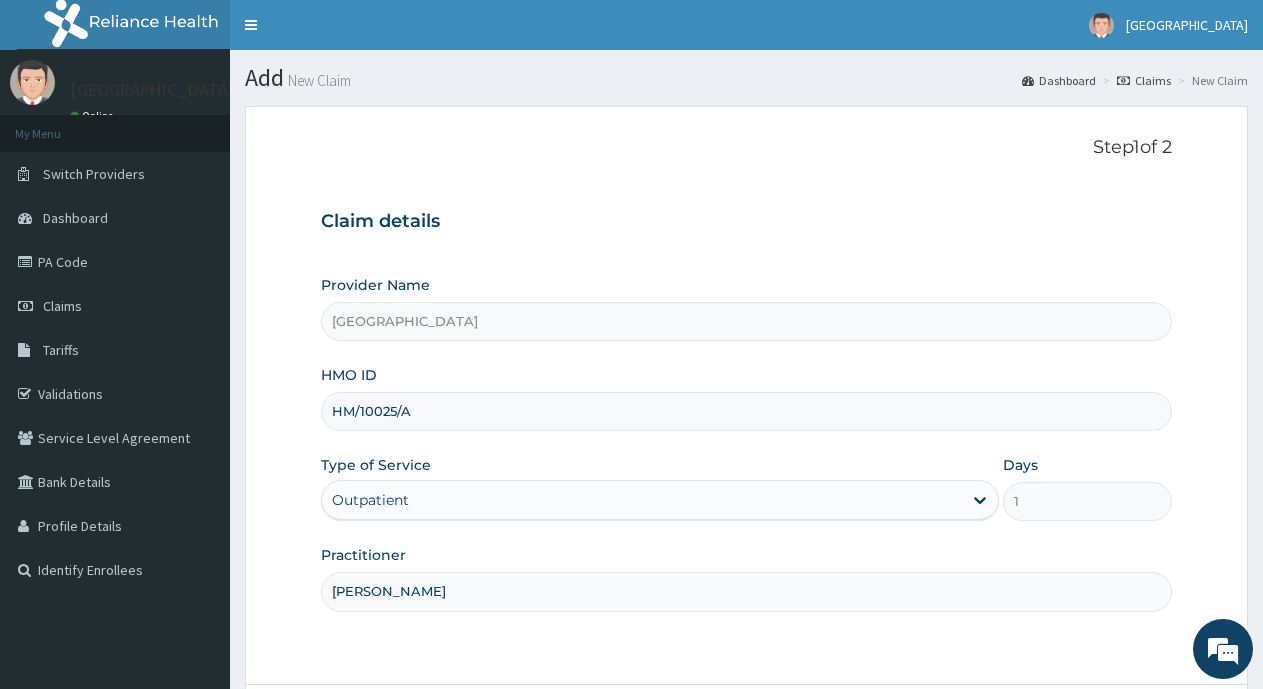 scroll, scrollTop: 175, scrollLeft: 0, axis: vertical 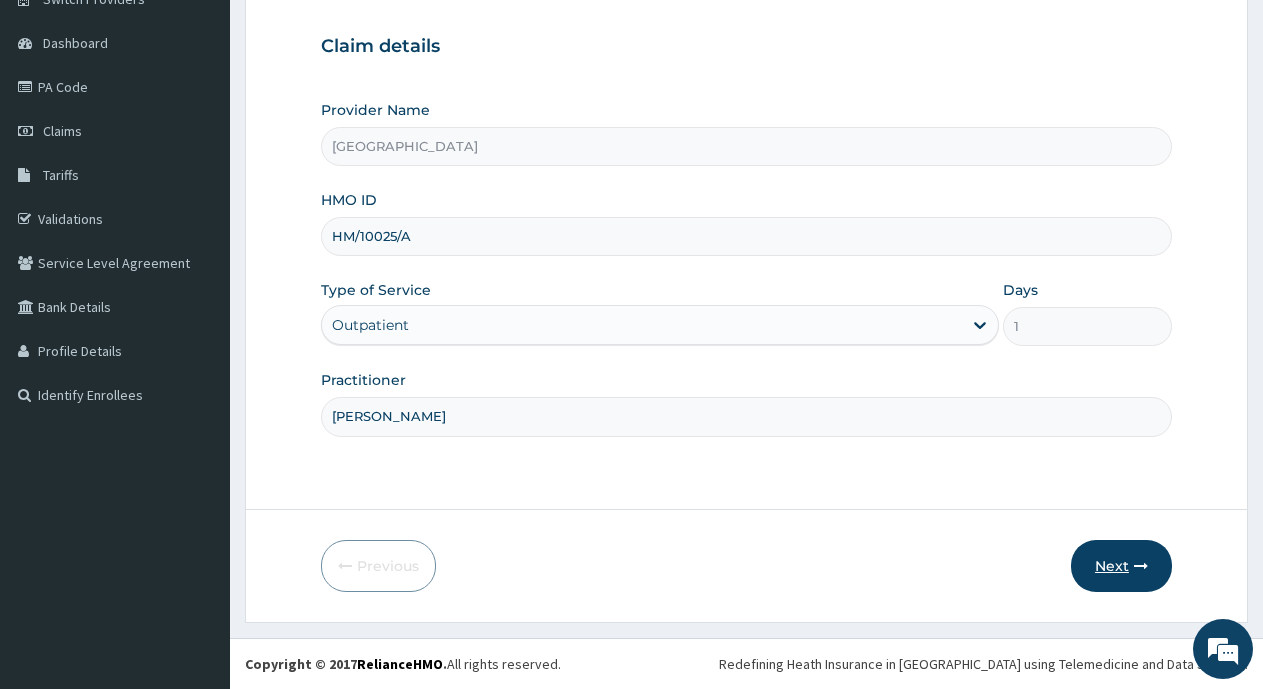 type on "DR KHAN" 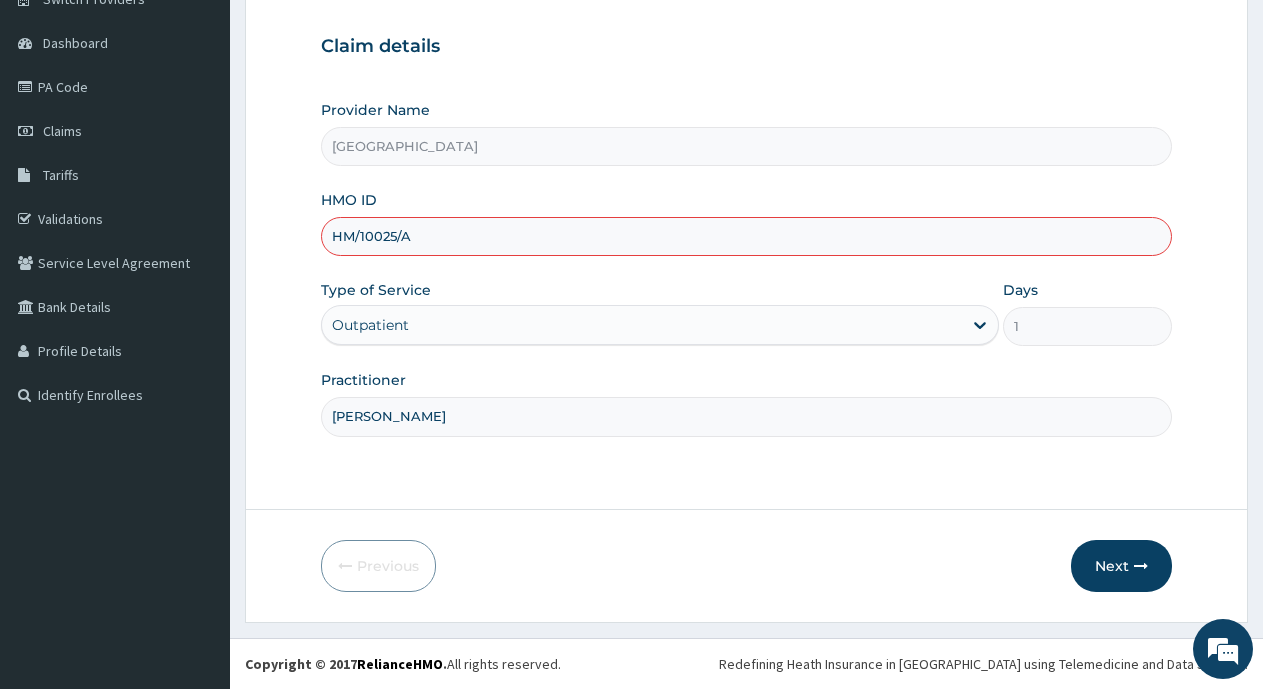 click on "HM/10025/A" at bounding box center [746, 236] 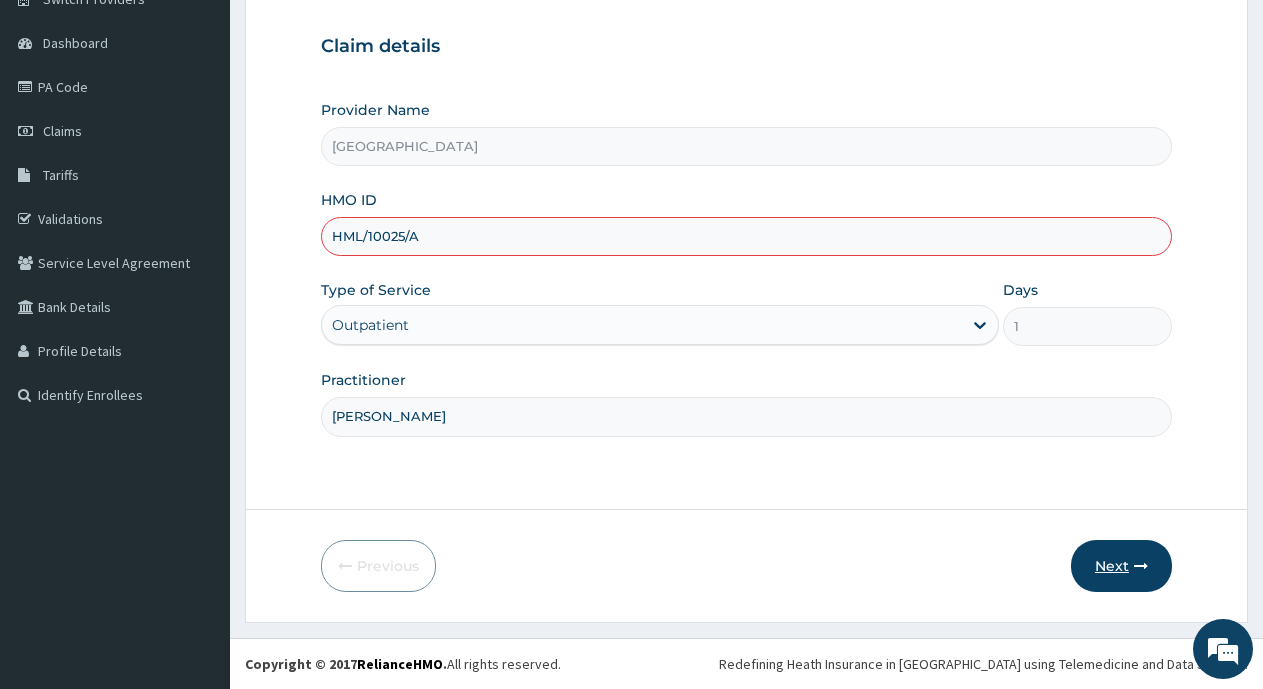 type on "HML/10025/A" 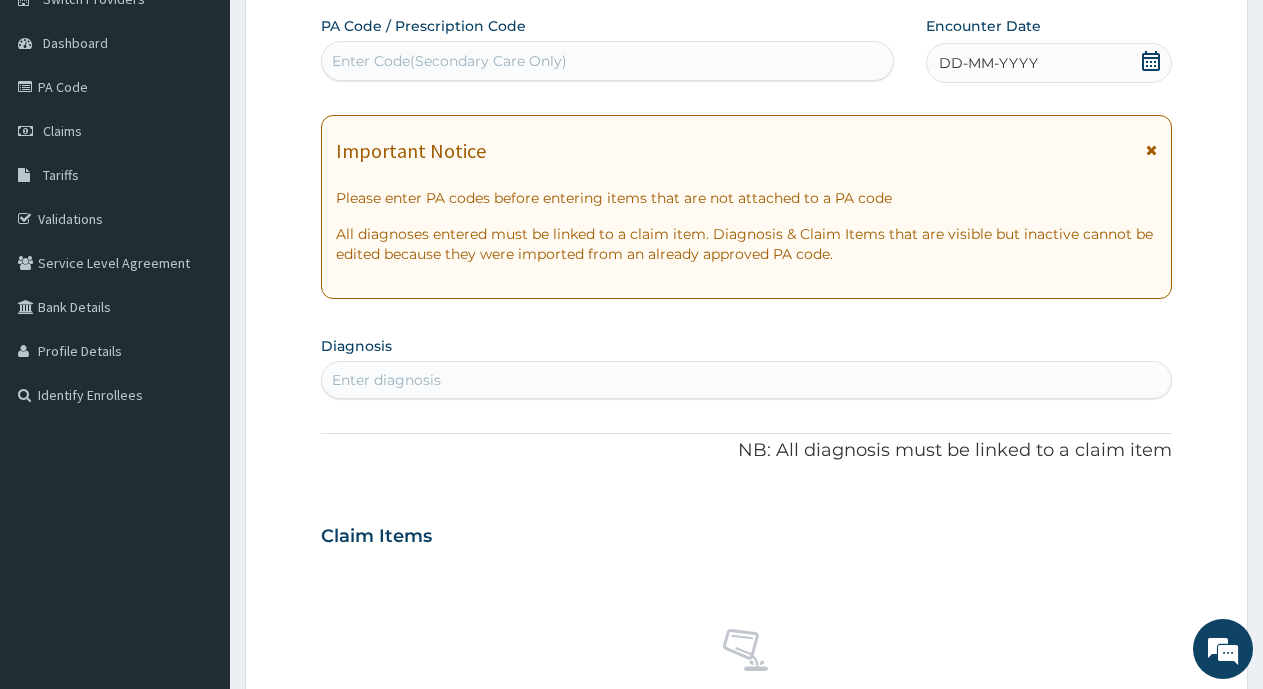 scroll, scrollTop: 0, scrollLeft: 0, axis: both 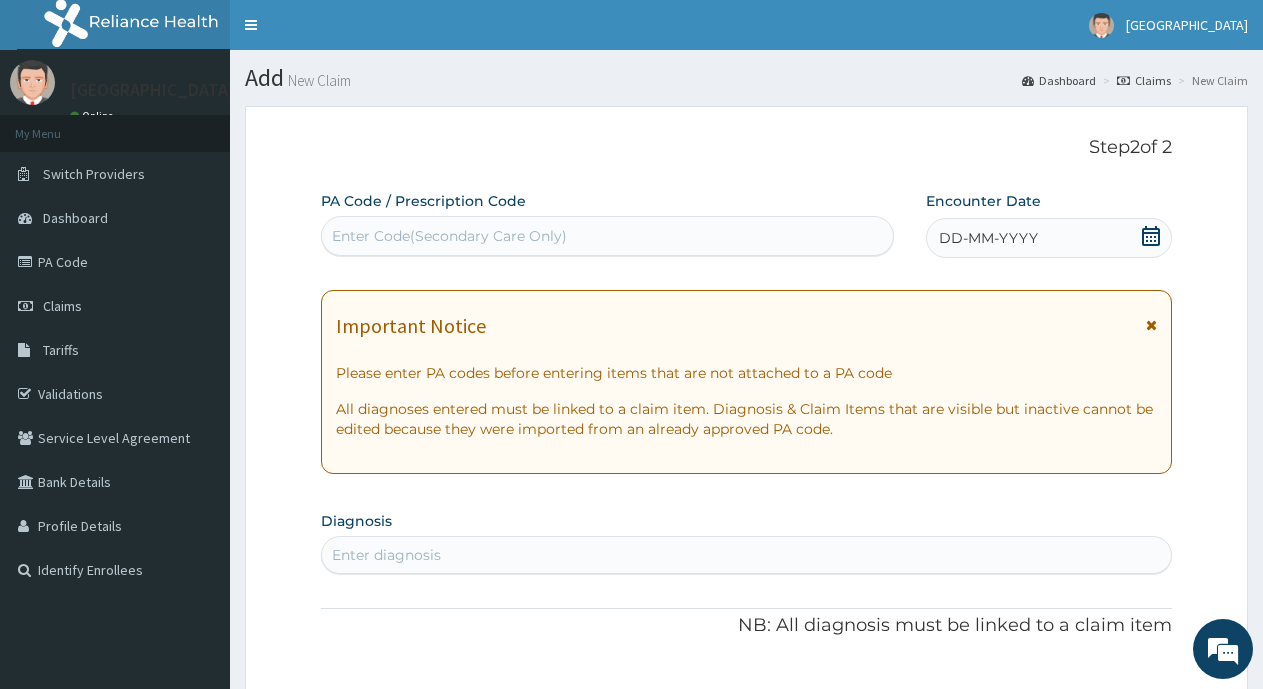 click on "DD-MM-YYYY" at bounding box center [988, 238] 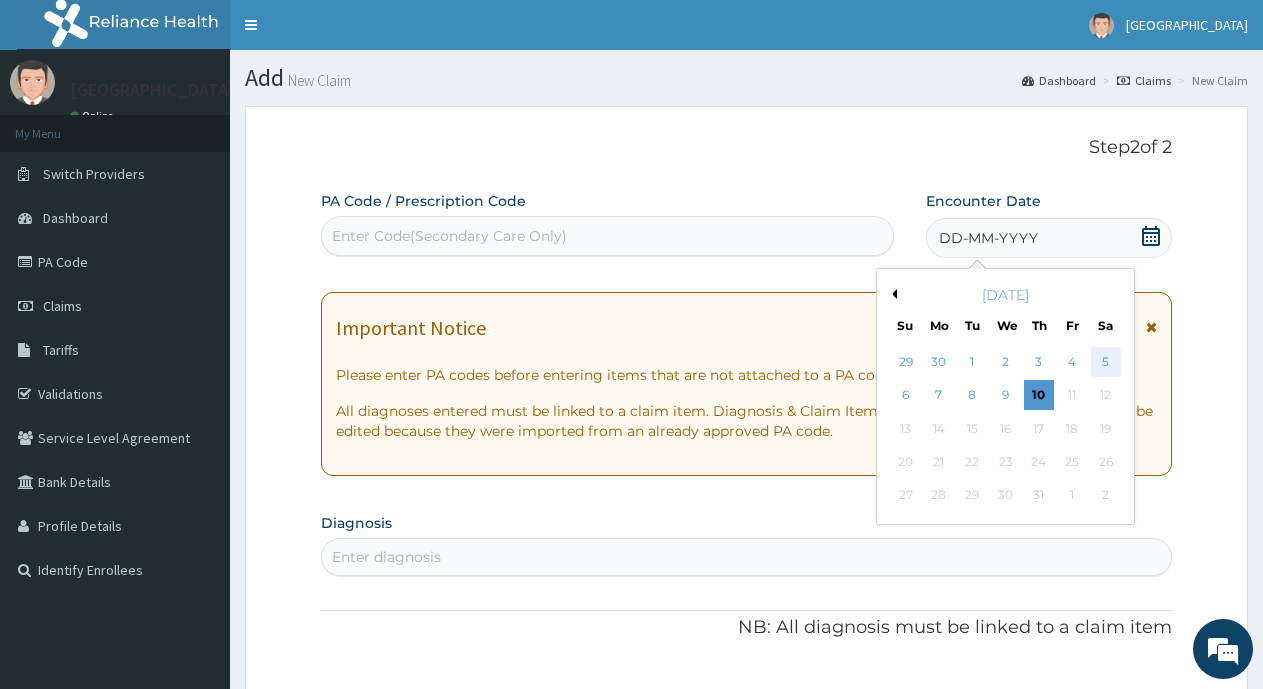 click on "5" at bounding box center [1106, 362] 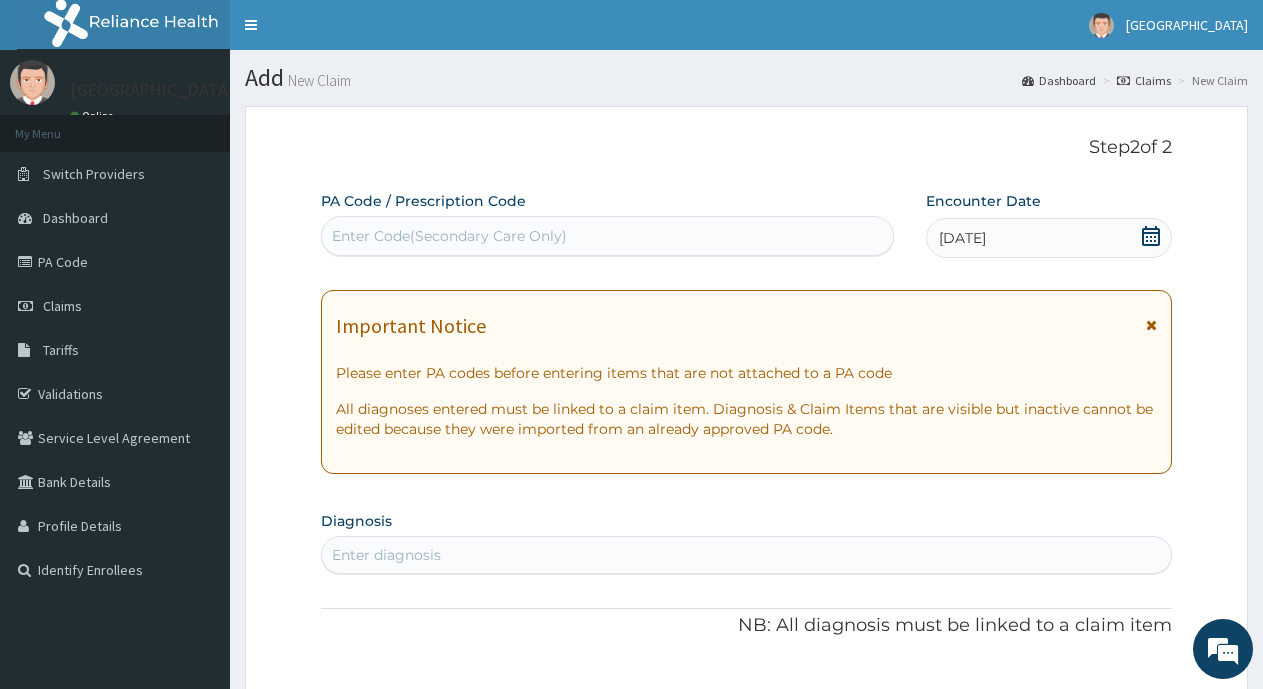 click on "05-07-2025" at bounding box center (962, 238) 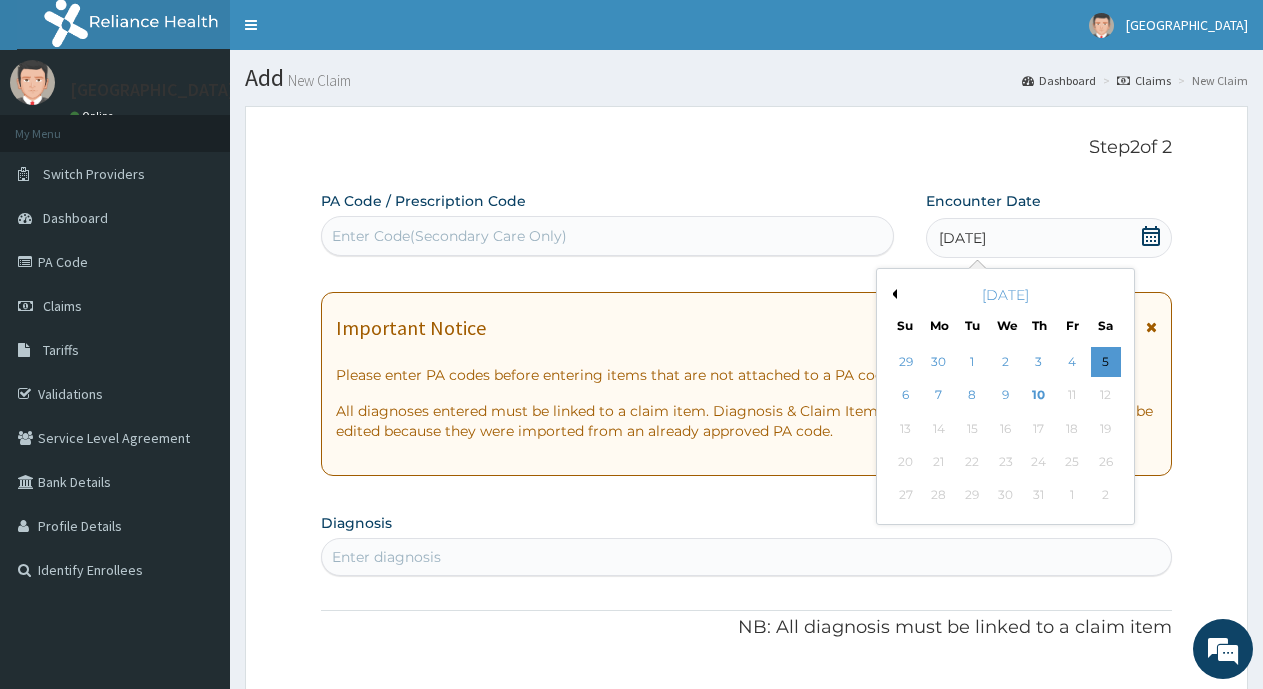 click on "Previous Month" at bounding box center (892, 294) 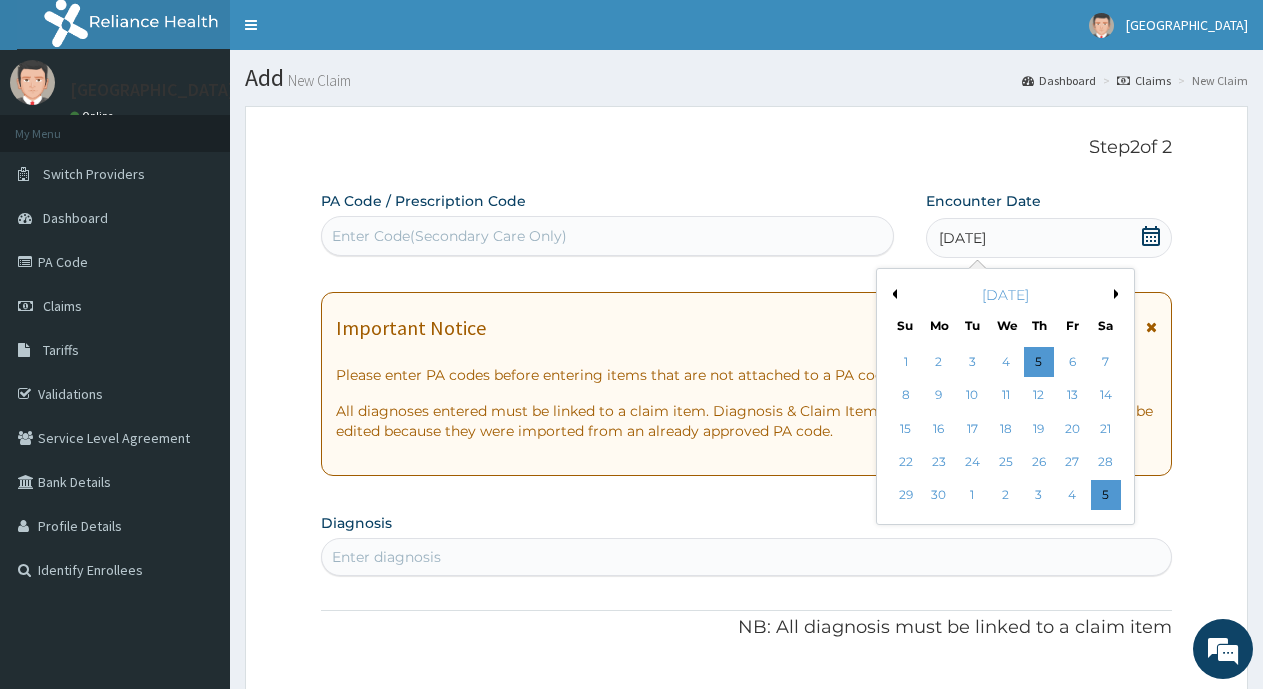 click on "[DATE]" at bounding box center (1005, 295) 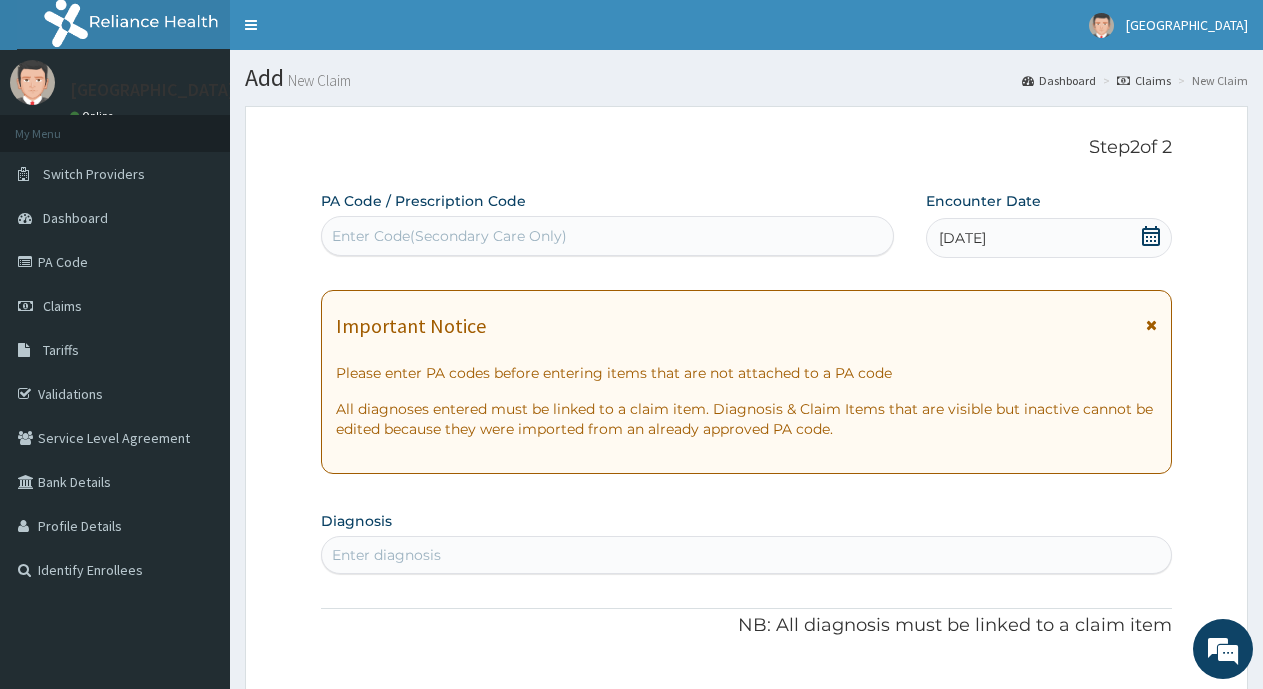 click on "Step  2  of 2 PA Code / Prescription Code Enter Code(Secondary Care Only) Encounter Date 05-07-2025 Important Notice Please enter PA codes before entering items that are not attached to a PA code   All diagnoses entered must be linked to a claim item. Diagnosis & Claim Items that are visible but inactive cannot be edited because they were imported from an already approved PA code. Diagnosis Enter diagnosis NB: All diagnosis must be linked to a claim item Claim Items No claim item Types Select Type Item Select Item Pair Diagnosis Select Diagnosis Unit Price 0 Add Comment     Previous   Submit" at bounding box center [746, 738] 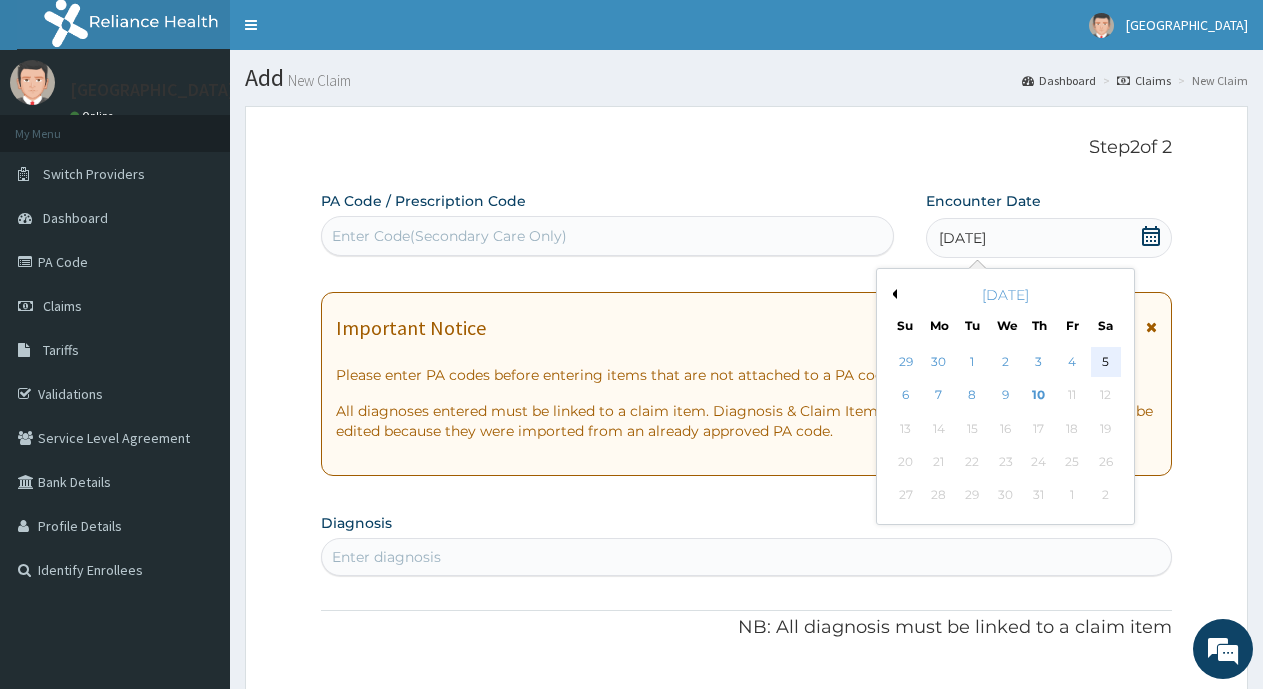 click on "5" at bounding box center (1106, 362) 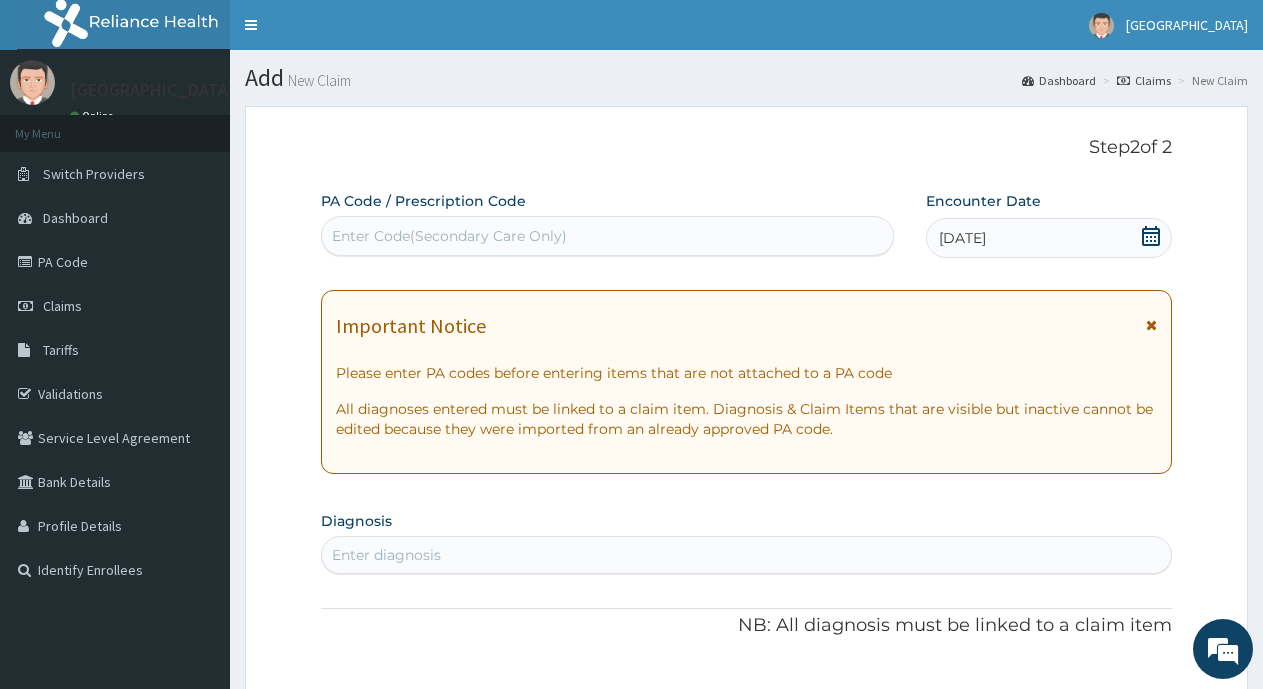 click on "05-07-2025" at bounding box center [962, 238] 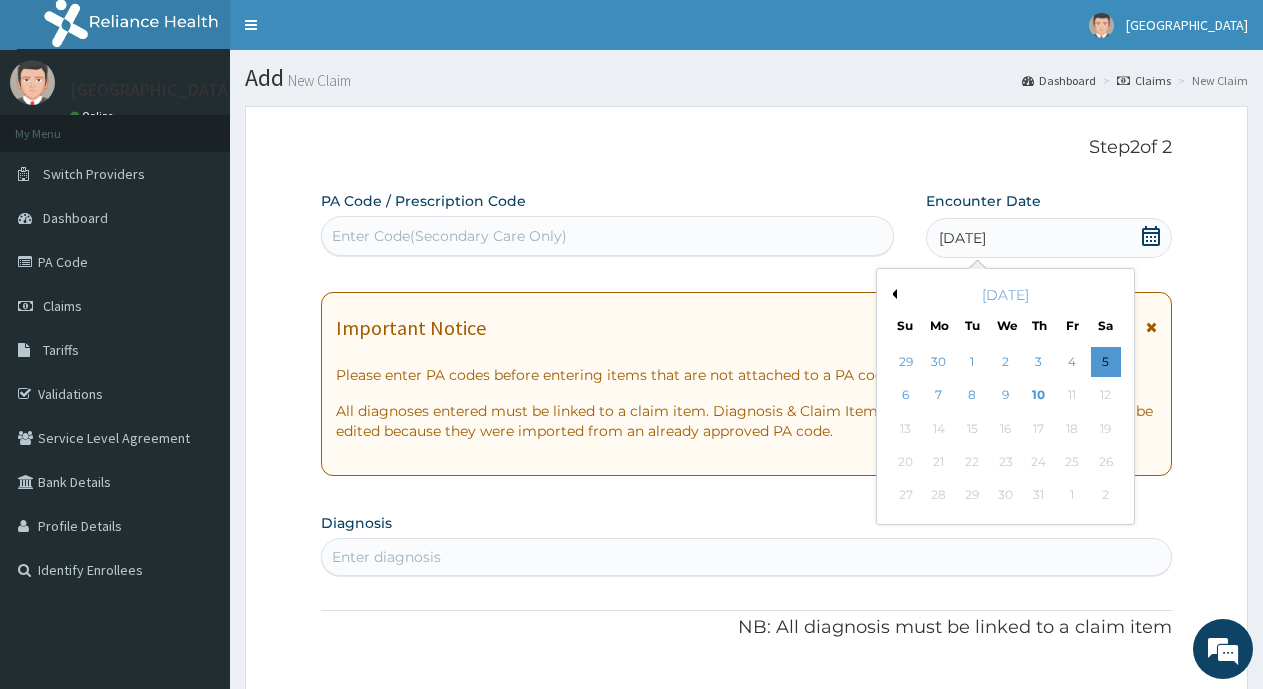 click on "05-07-2025" at bounding box center (962, 238) 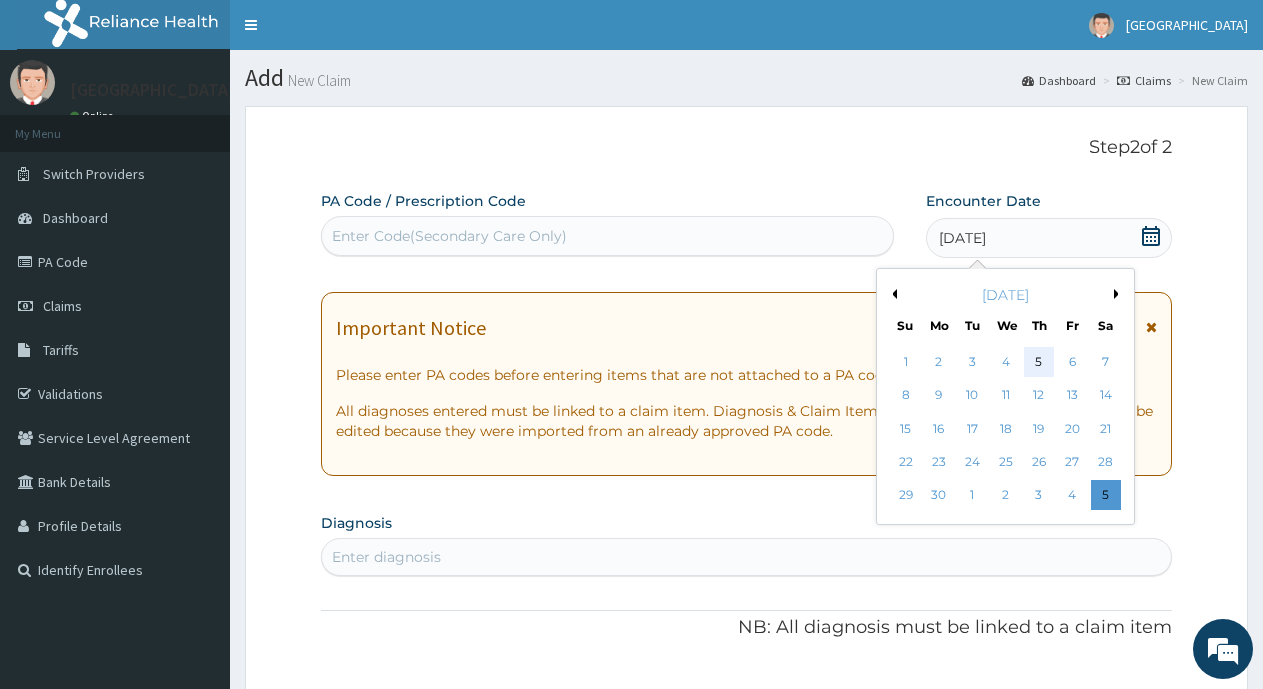 click on "5" at bounding box center (1039, 362) 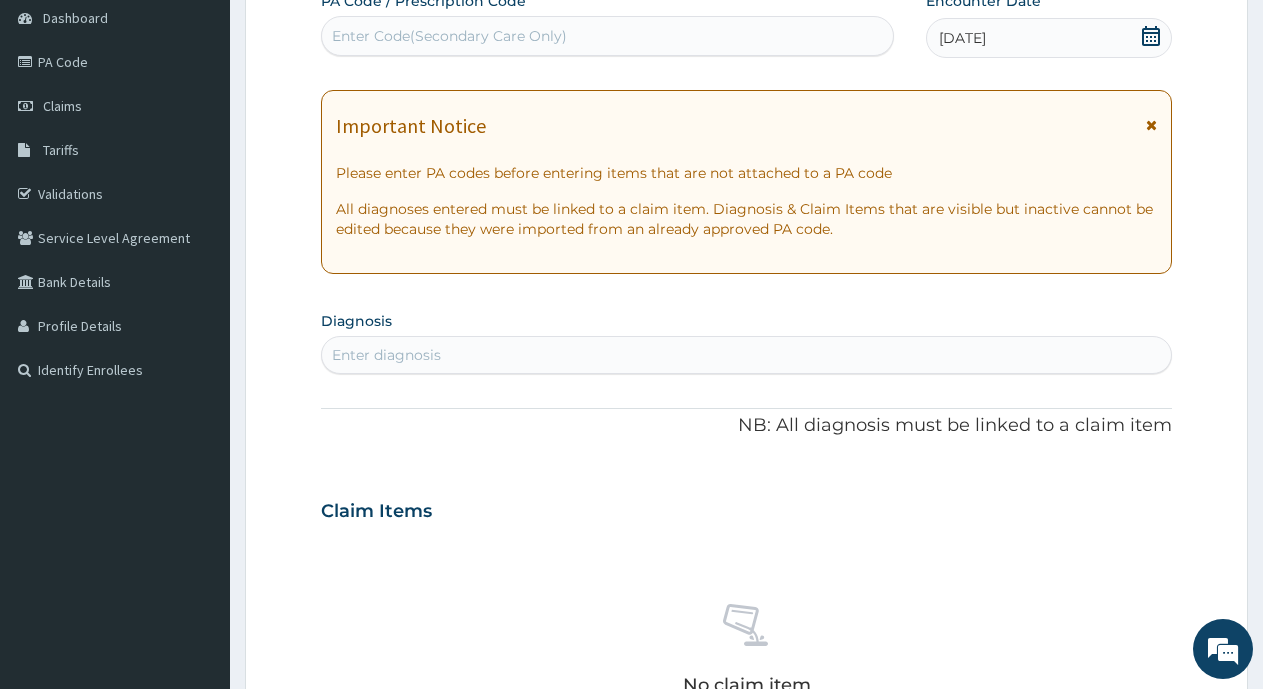 scroll, scrollTop: 0, scrollLeft: 0, axis: both 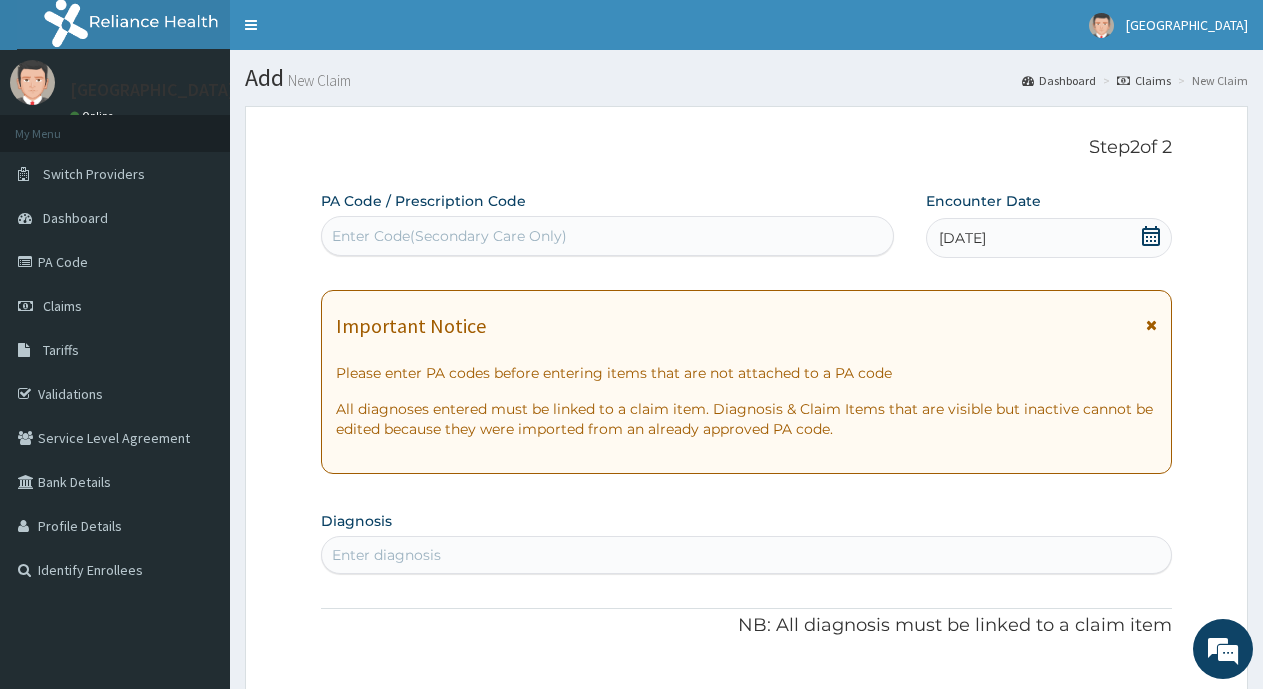 click on "Enter Code(Secondary Care Only)" at bounding box center [449, 236] 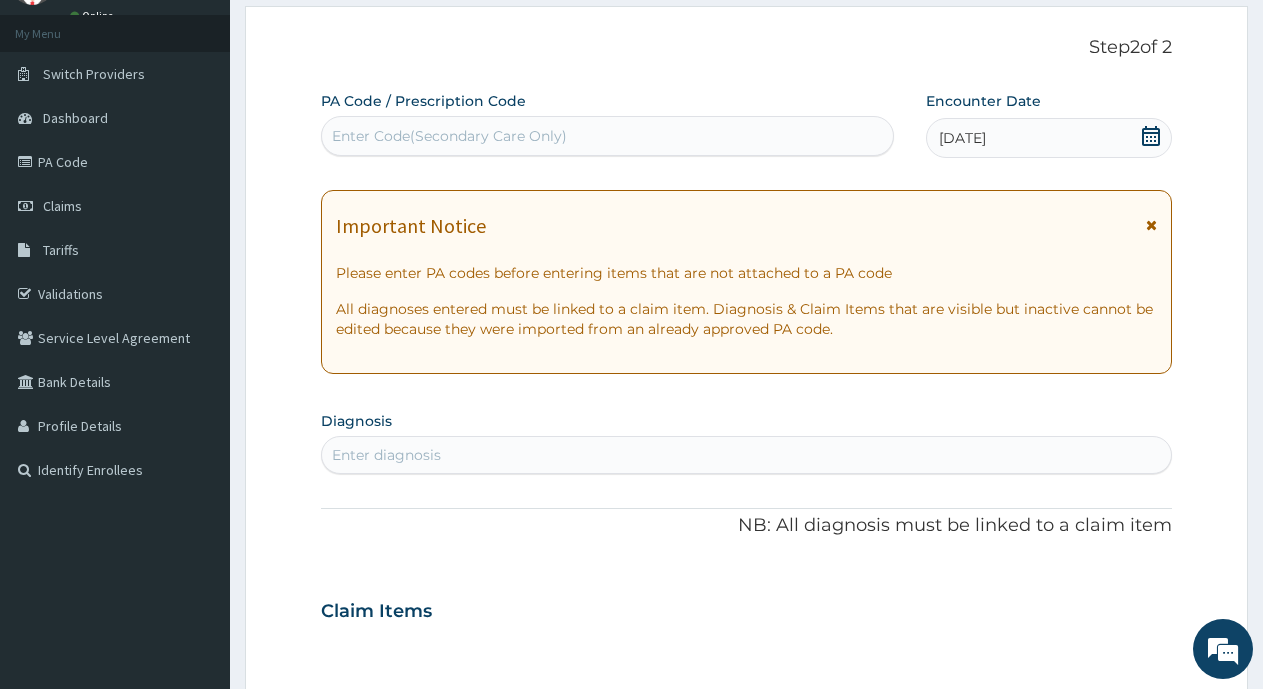 click on "Enter diagnosis" at bounding box center [386, 455] 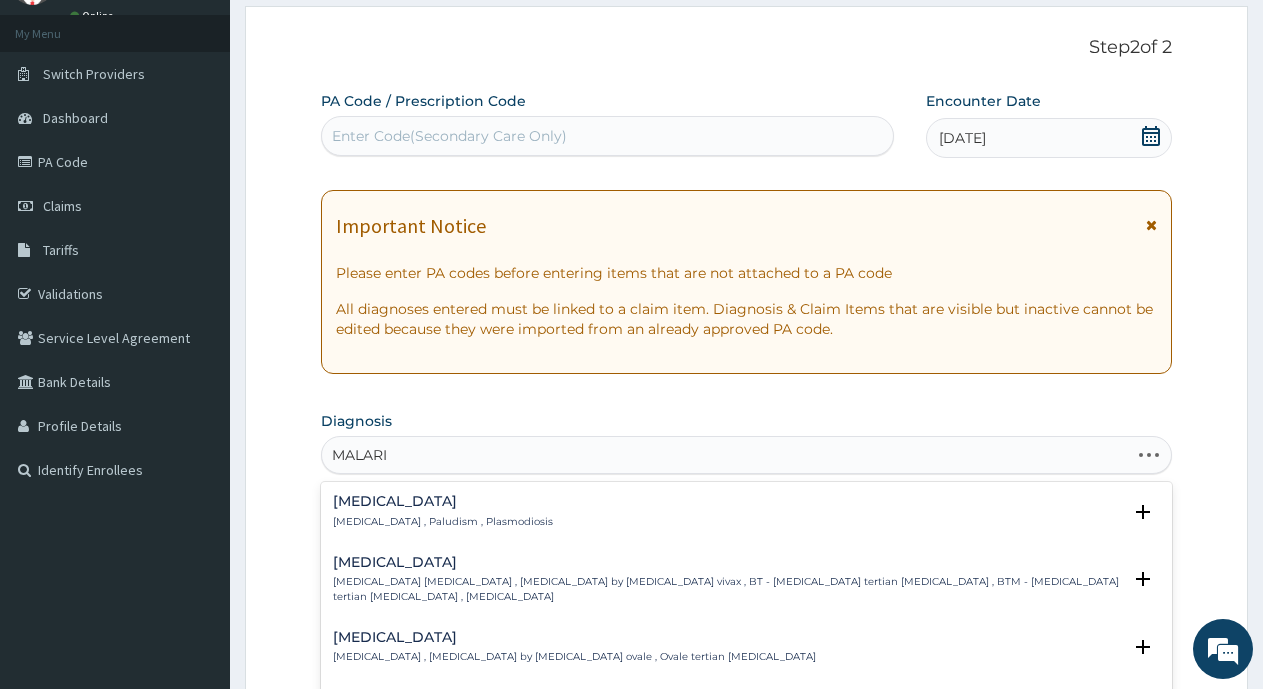 type on "MALARIA" 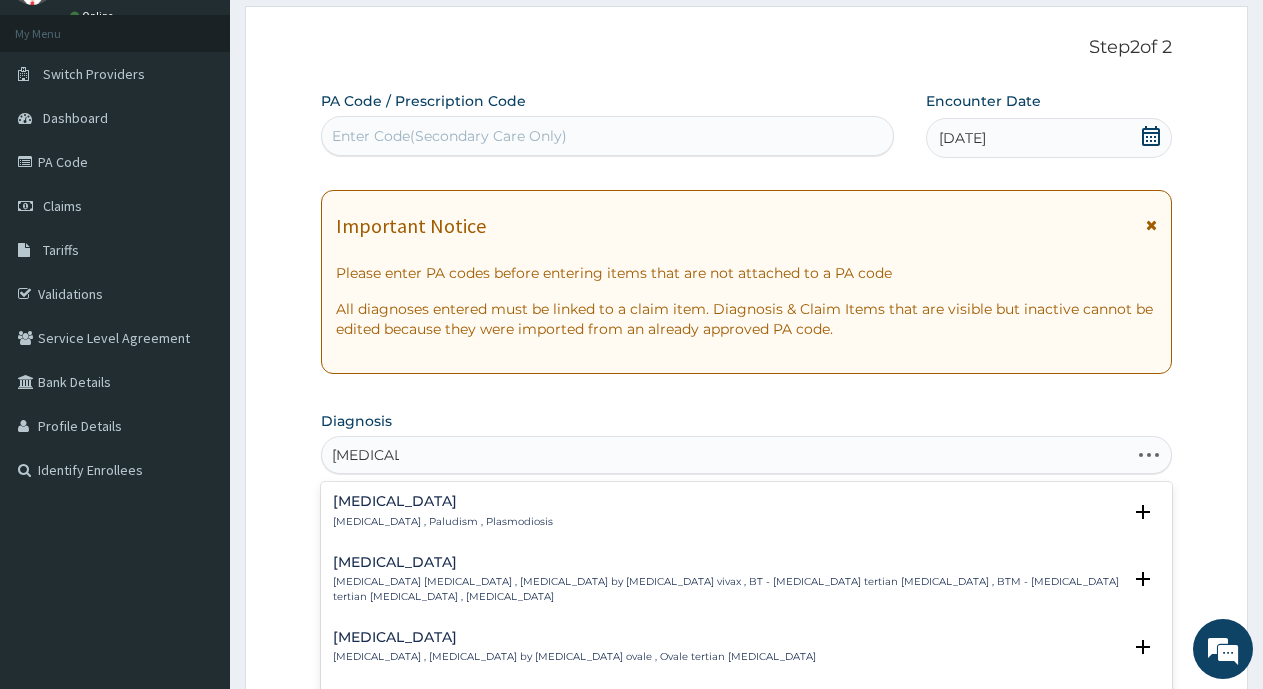 click on "Malaria" at bounding box center (443, 501) 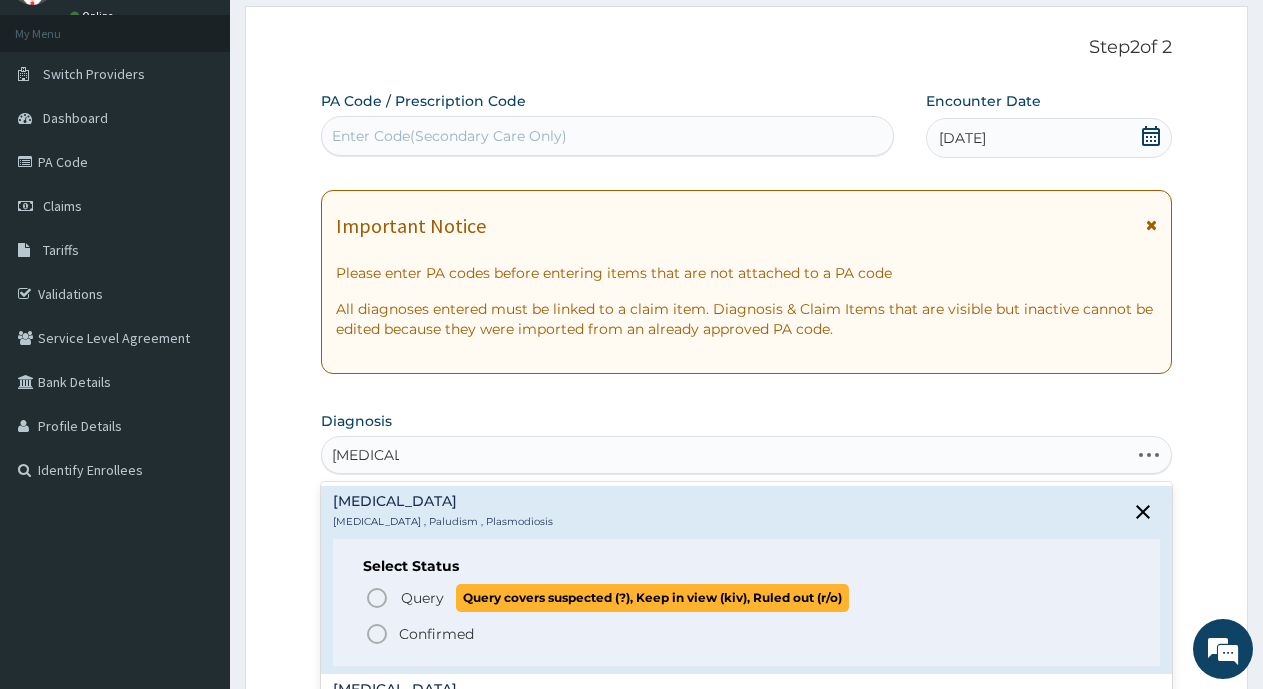 click on "Query" at bounding box center [422, 598] 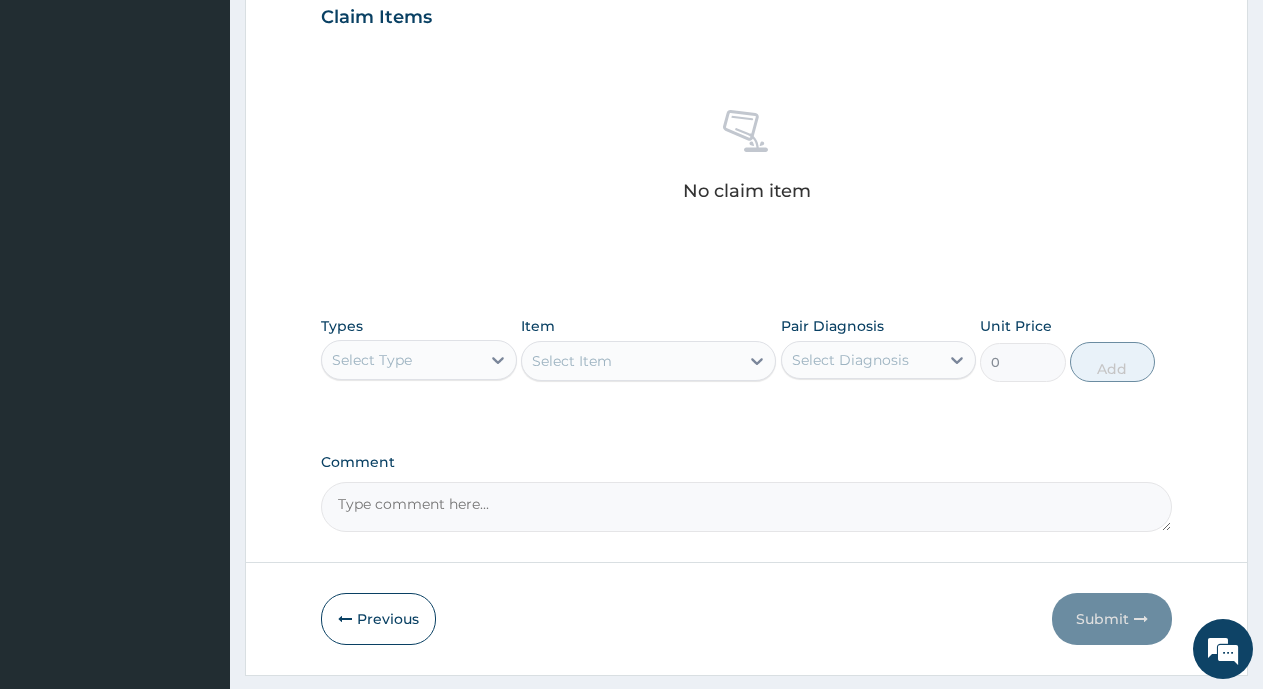 scroll, scrollTop: 753, scrollLeft: 0, axis: vertical 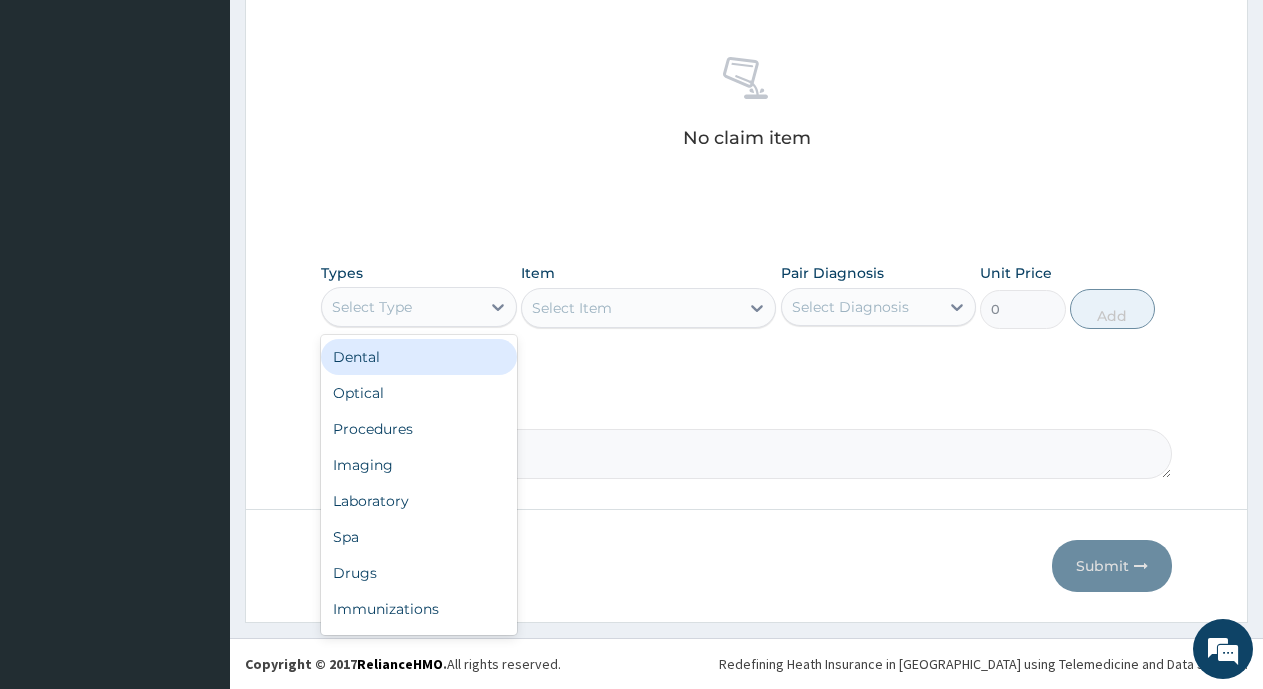 click on "Select Type" at bounding box center (372, 307) 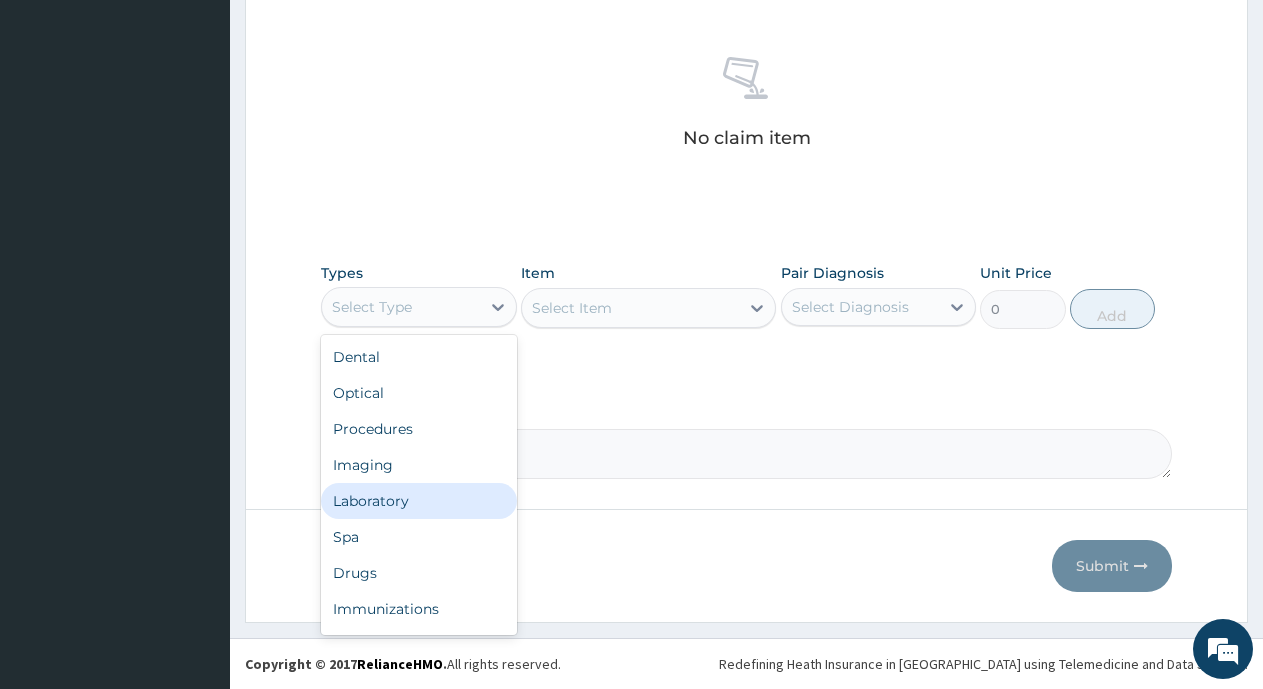 click on "Laboratory" at bounding box center (419, 501) 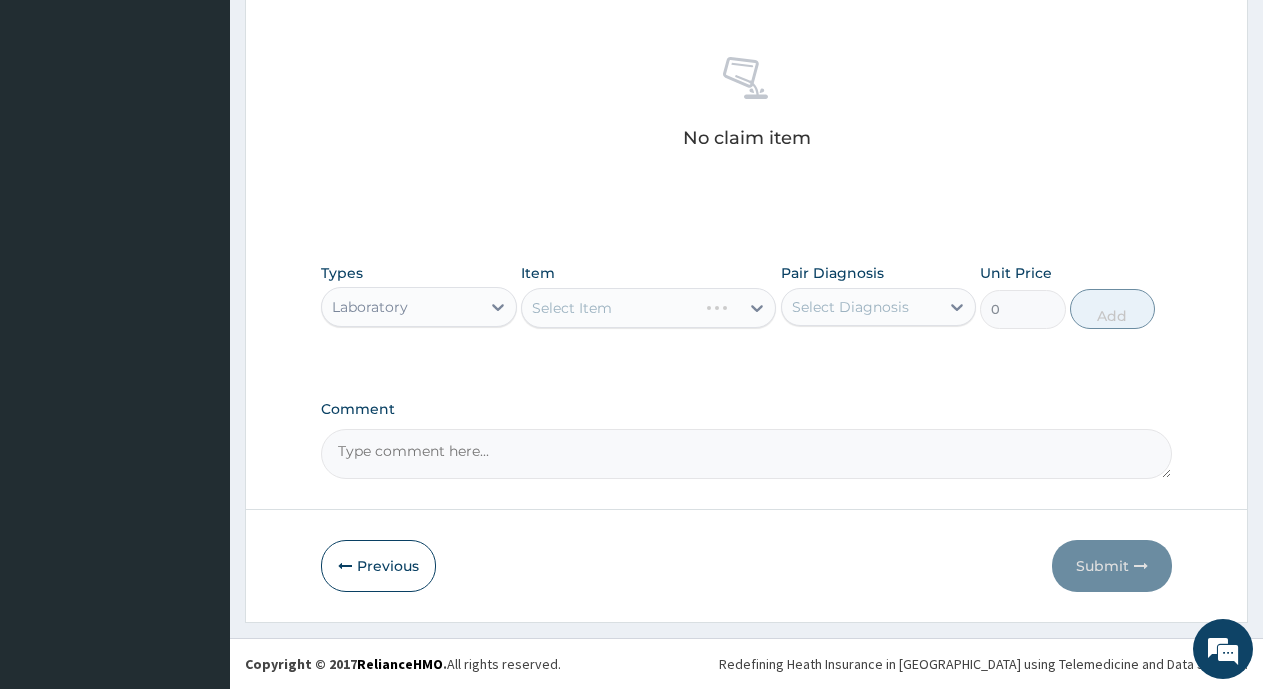 click on "Select Item" at bounding box center [648, 308] 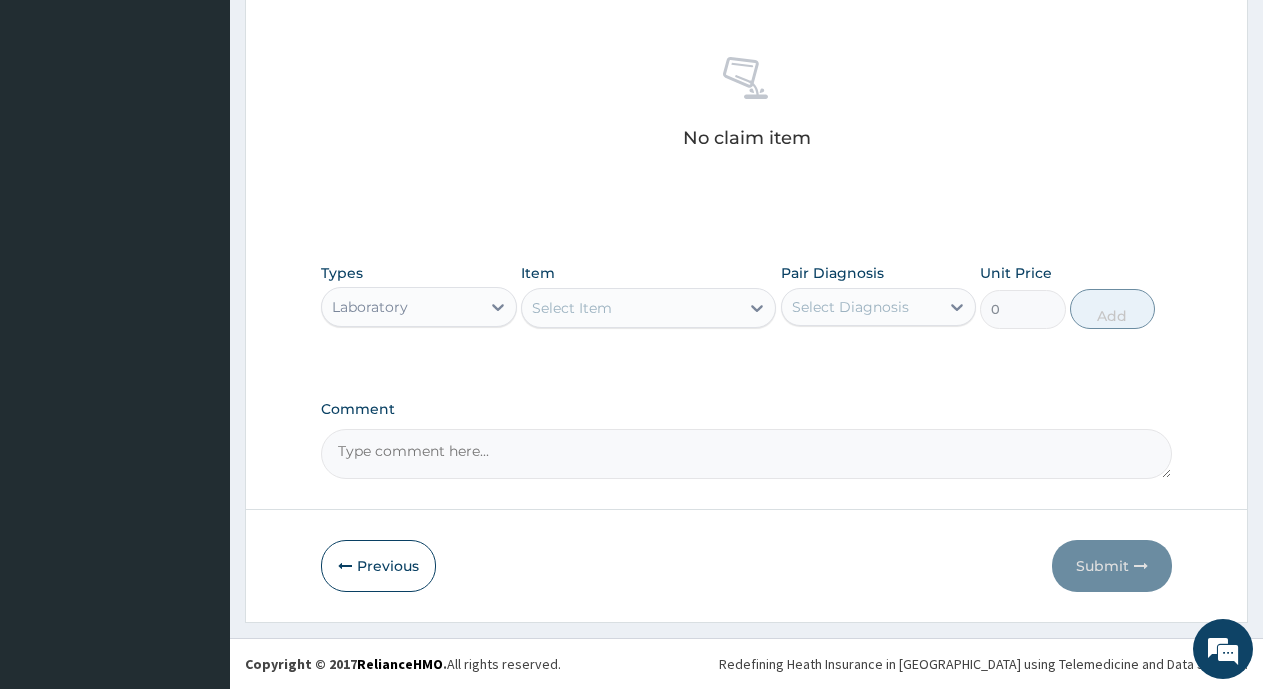 click on "Select Item" at bounding box center (630, 308) 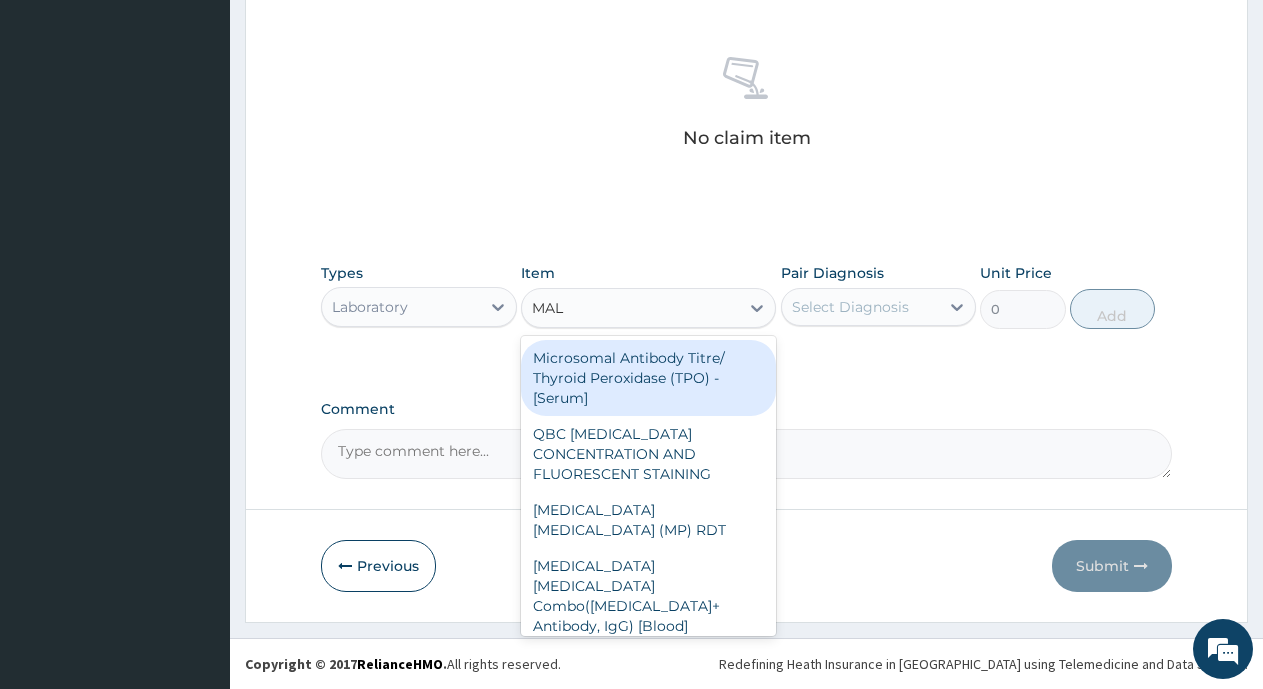 type on "MALA" 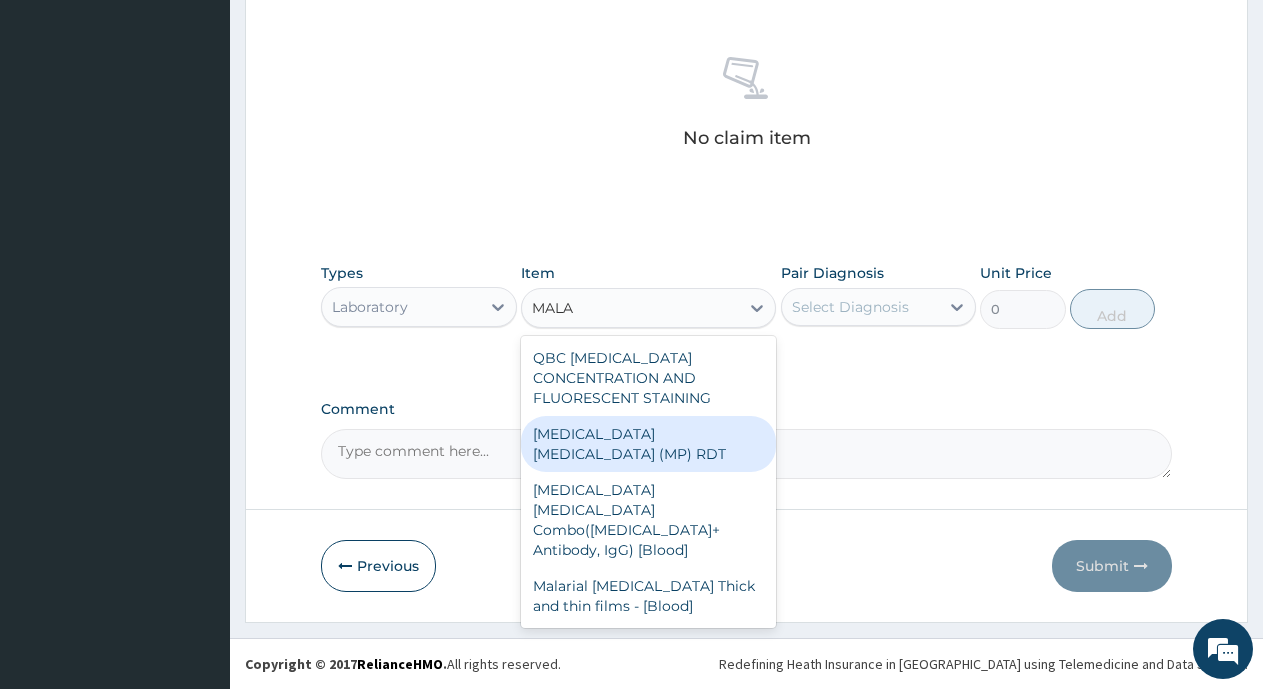 click on "MALARIA PARASITE (MP) RDT" at bounding box center (648, 444) 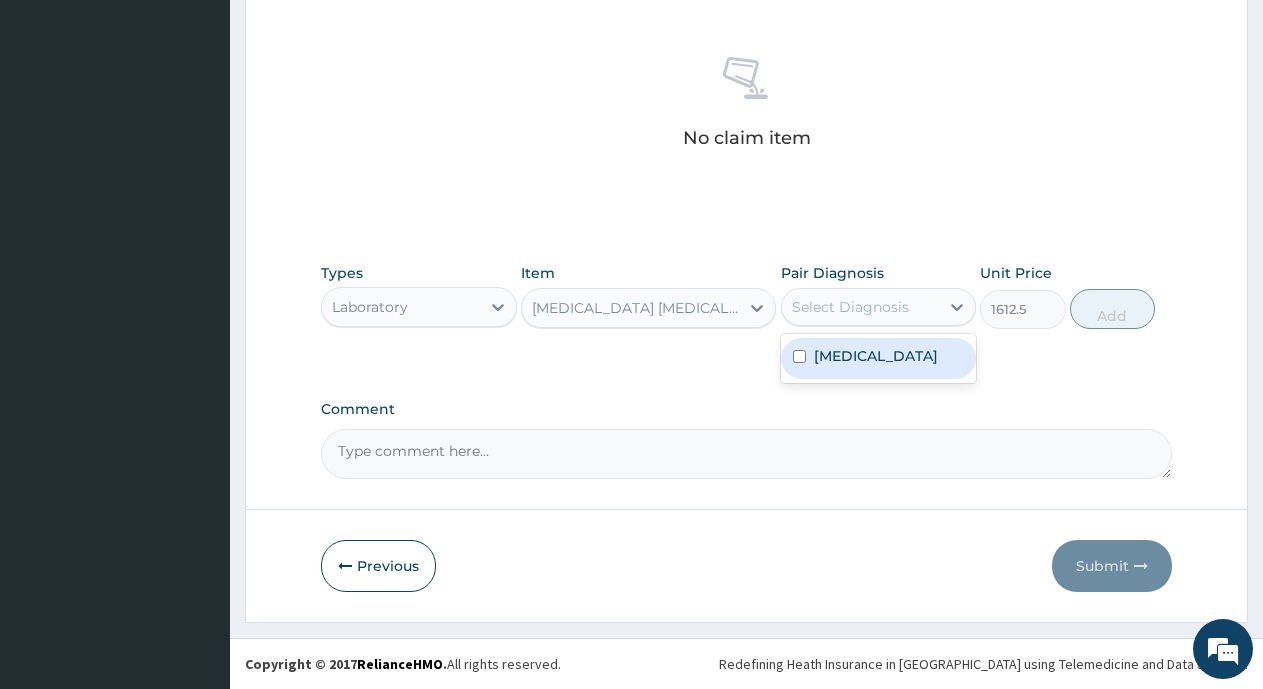 click on "Select Diagnosis" at bounding box center (850, 307) 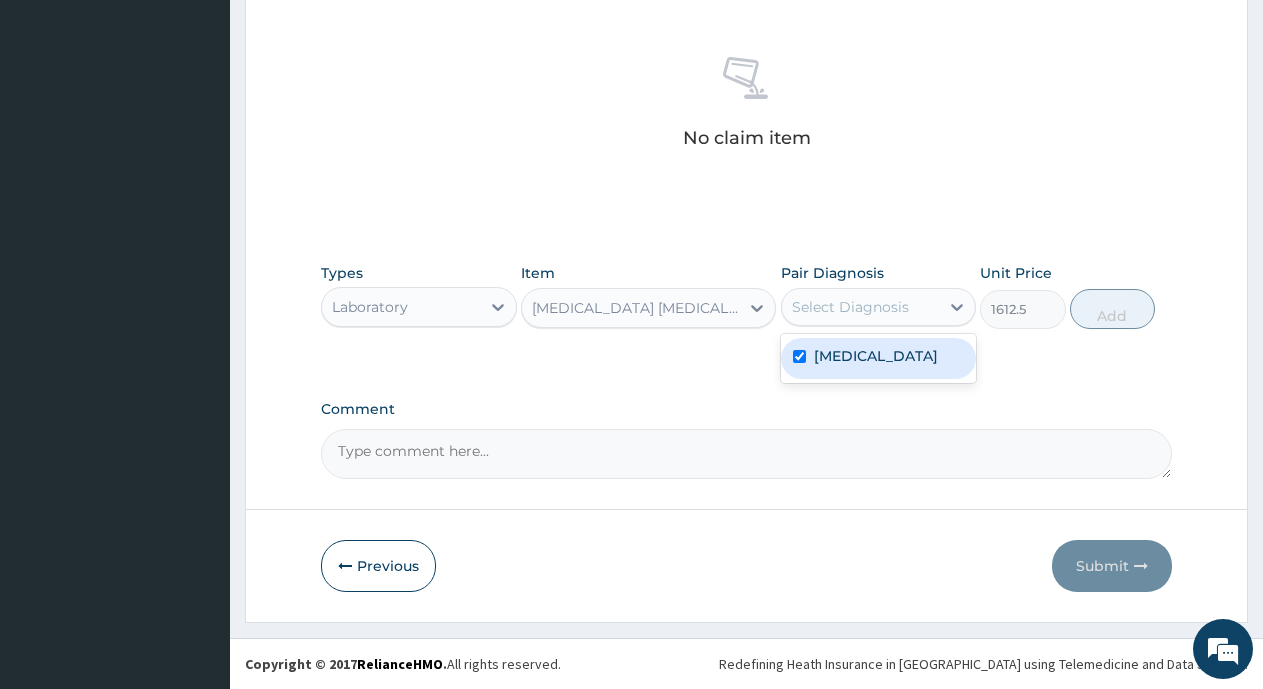 checkbox on "true" 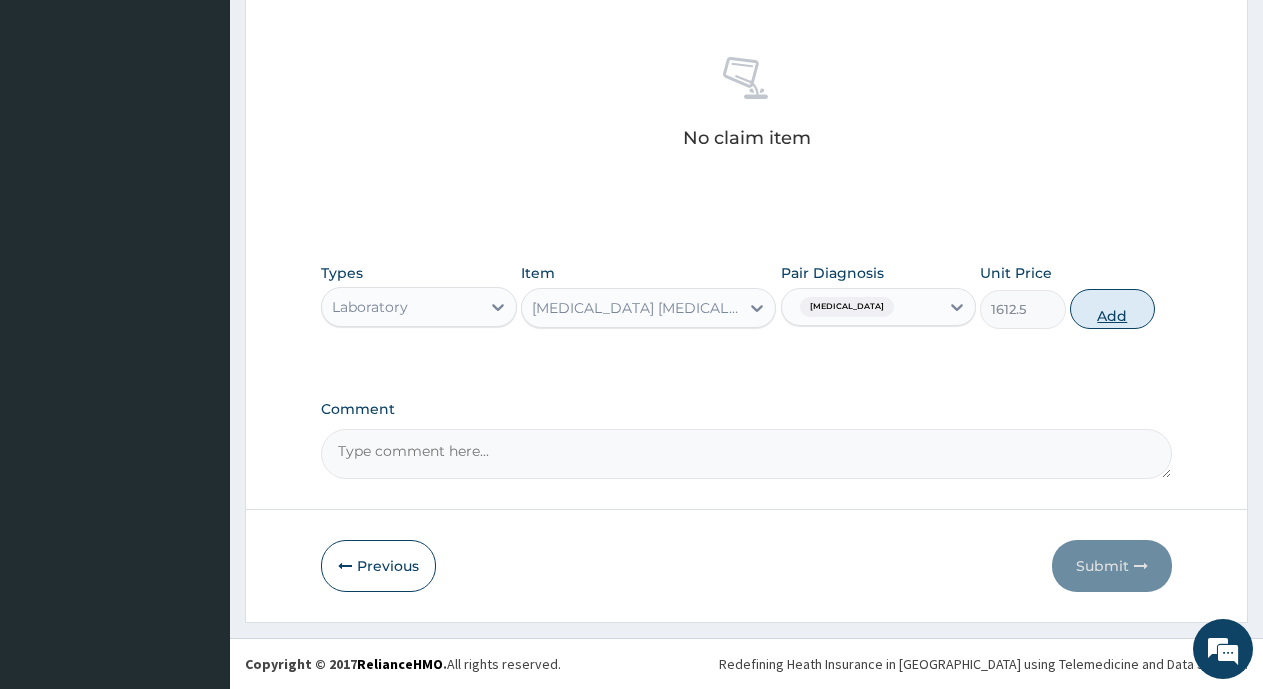 click on "Add" at bounding box center [1112, 309] 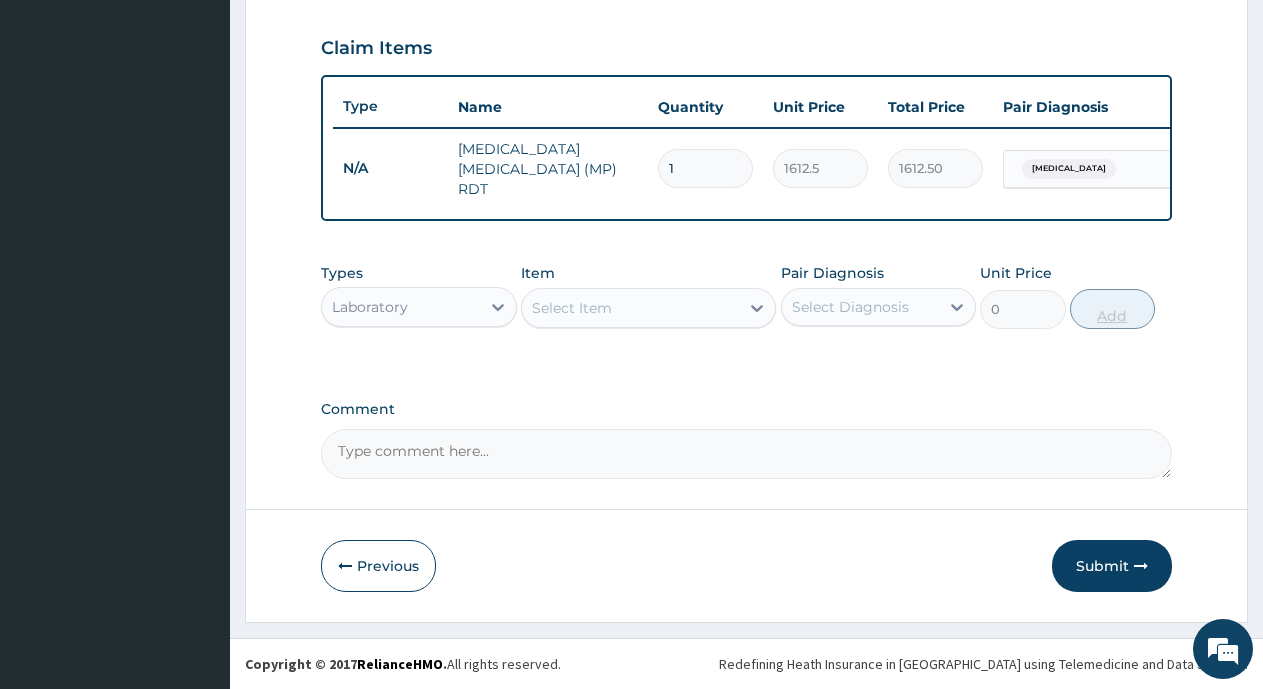 scroll, scrollTop: 675, scrollLeft: 0, axis: vertical 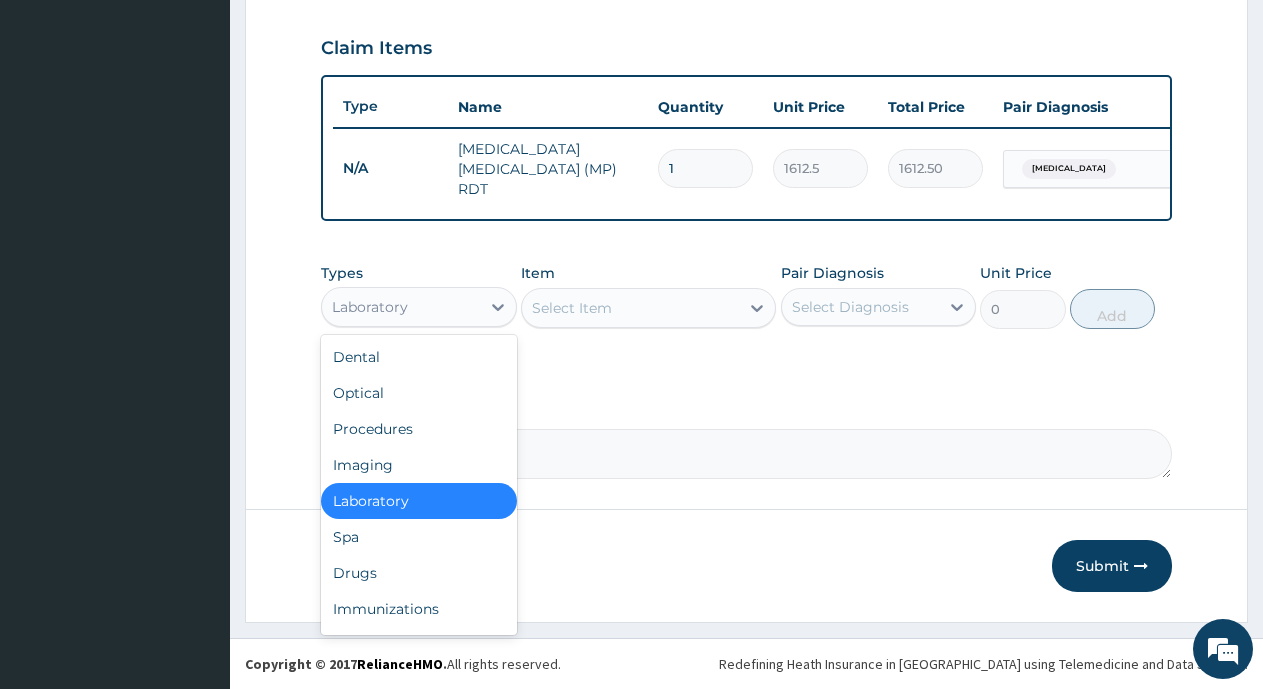 click on "Laboratory" at bounding box center (370, 307) 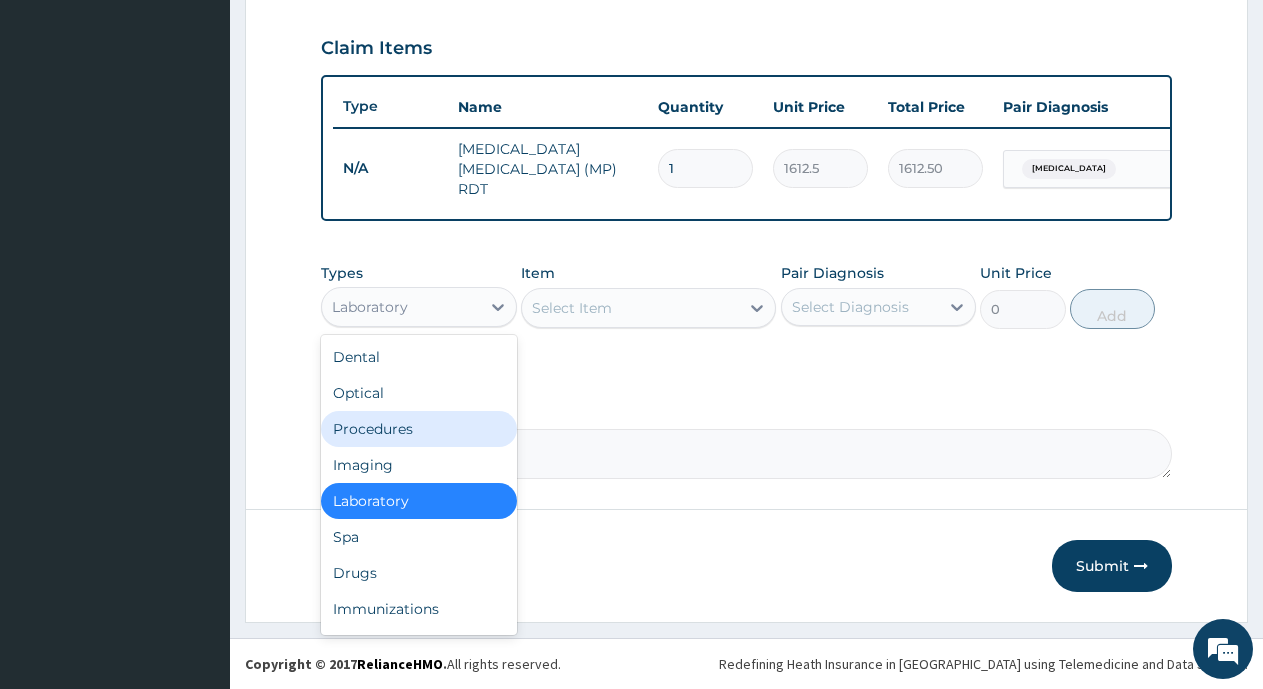 click on "Select Item" at bounding box center (630, 308) 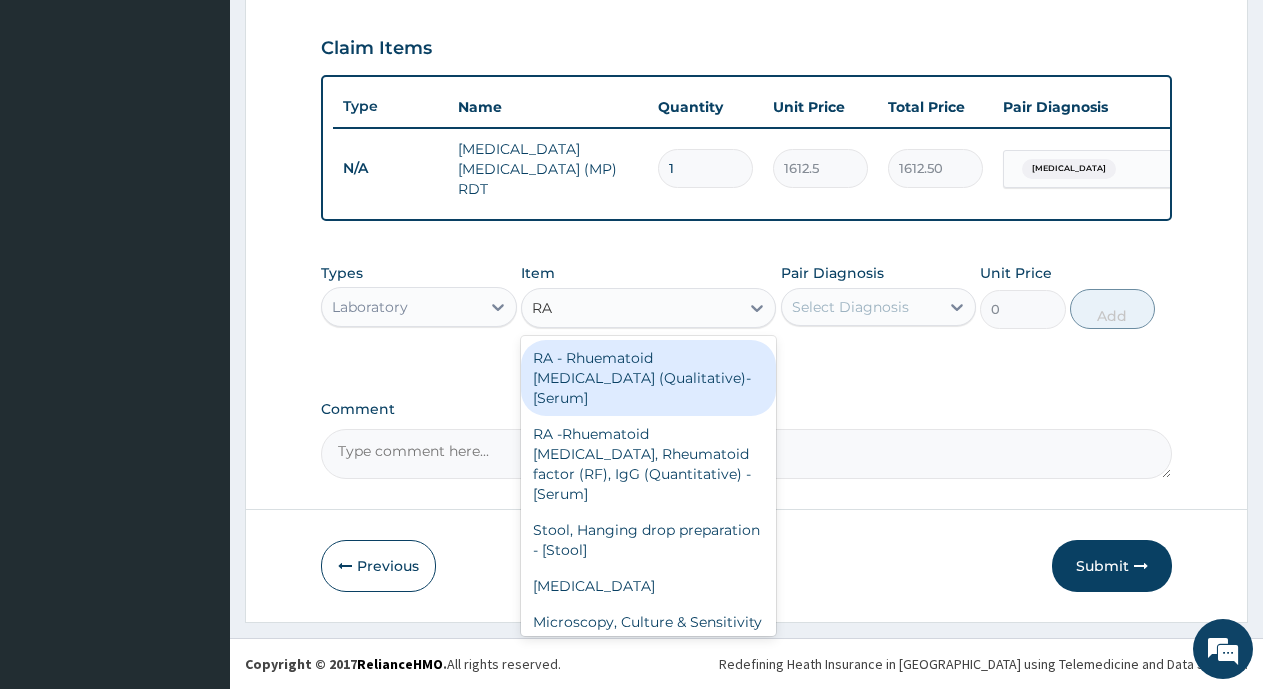 type on "RAN" 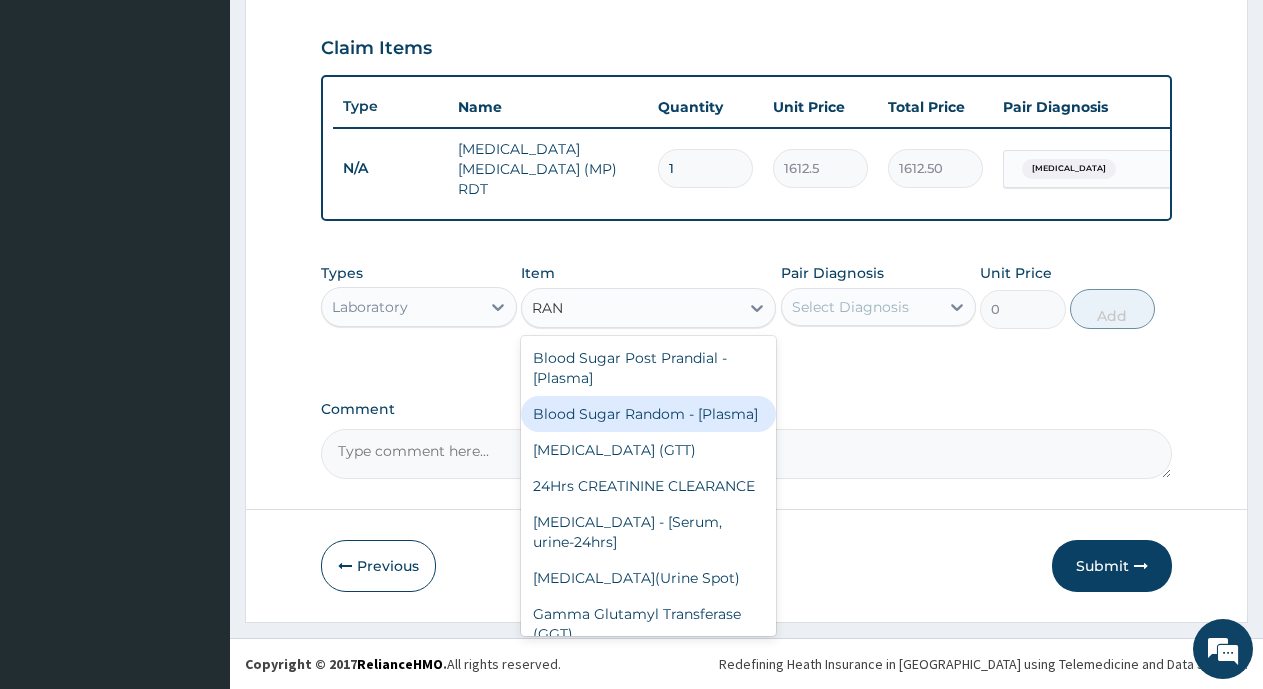 click on "Blood Sugar Random - [Plasma]" at bounding box center (648, 414) 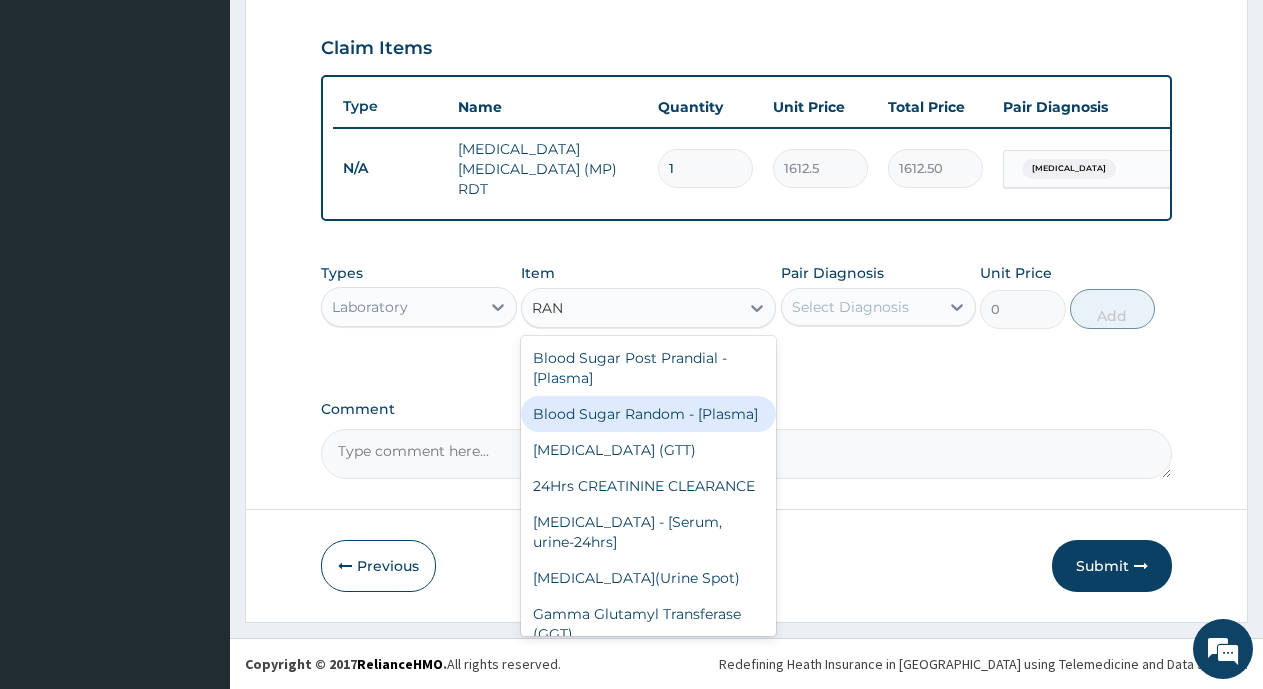 type 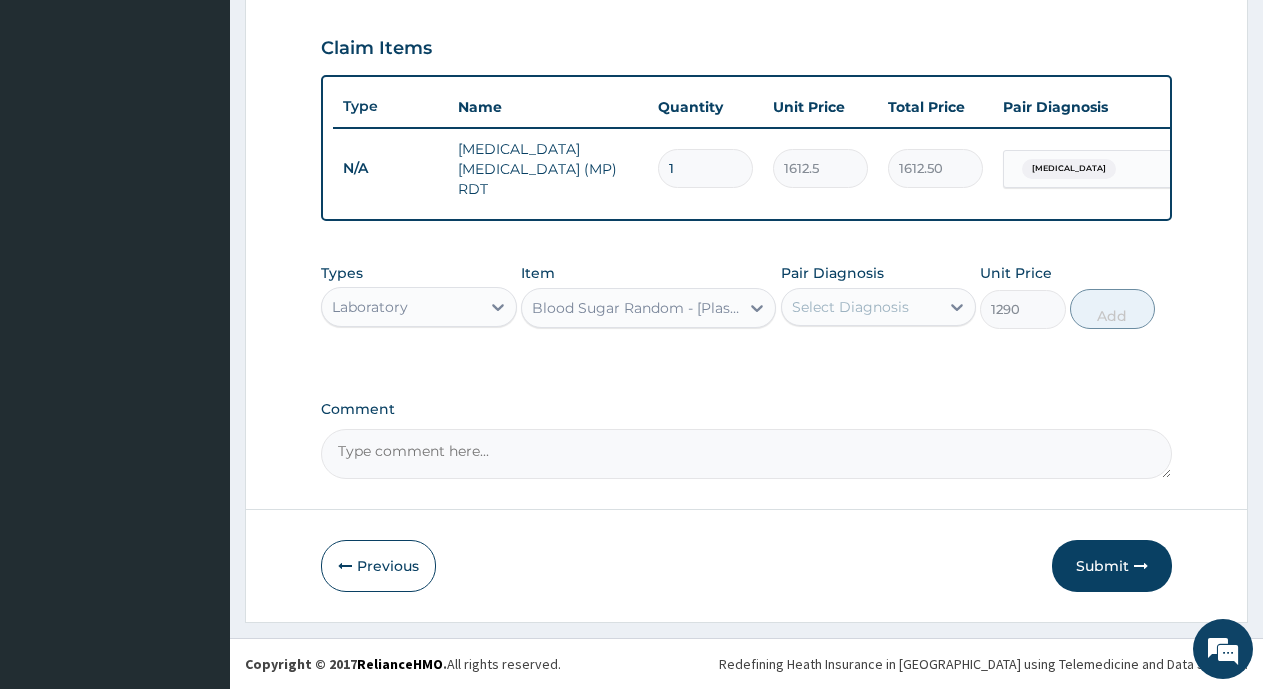 click on "Blood Sugar Random - [Plasma]" at bounding box center (636, 308) 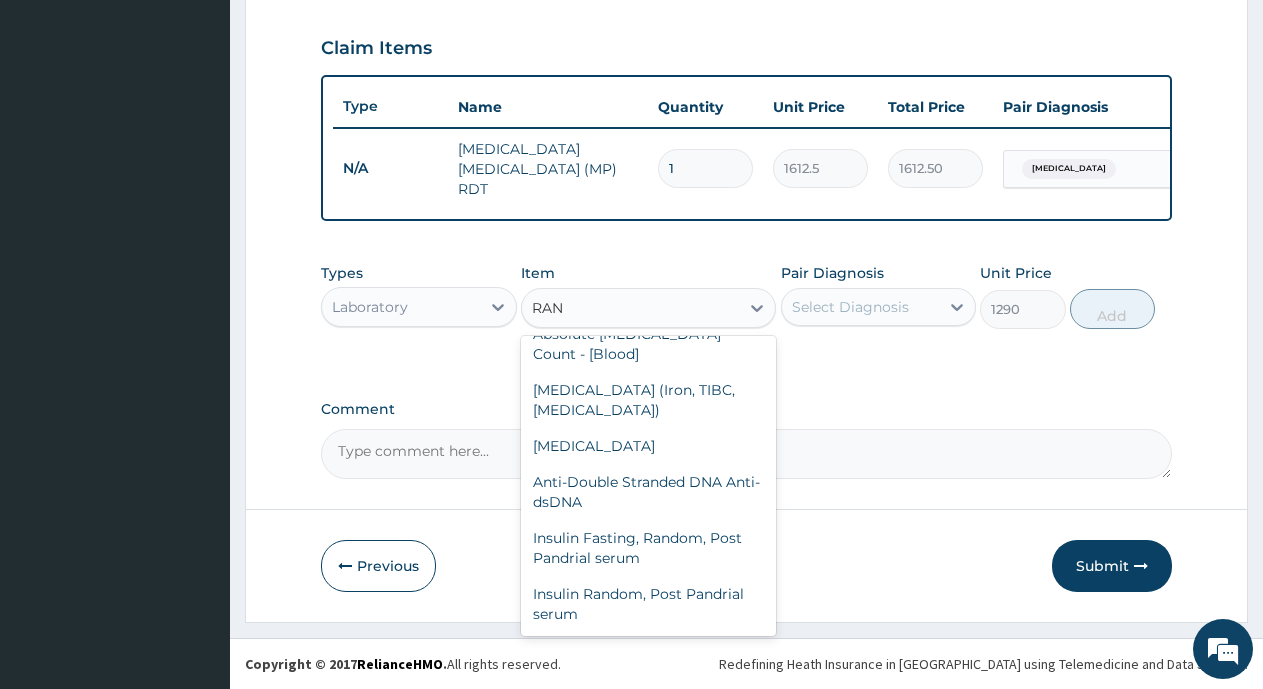 scroll, scrollTop: 0, scrollLeft: 0, axis: both 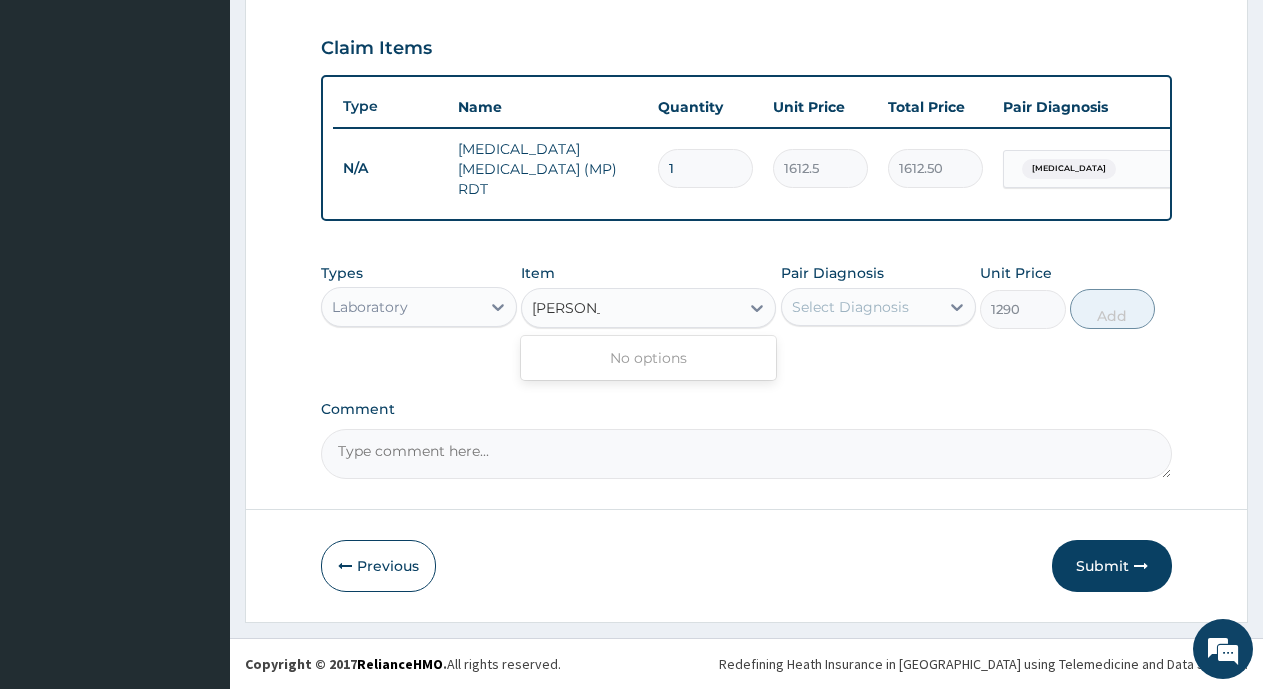 type on "RANDO" 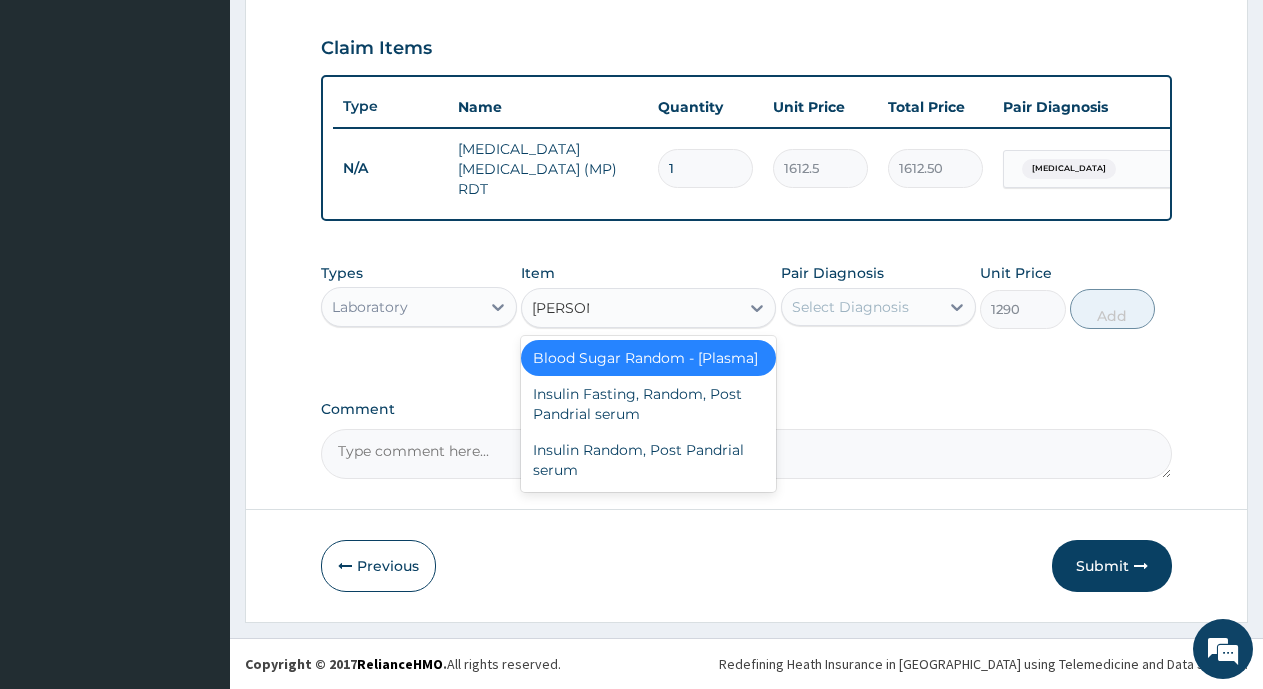 click on "Blood Sugar Random - [Plasma]" at bounding box center (648, 358) 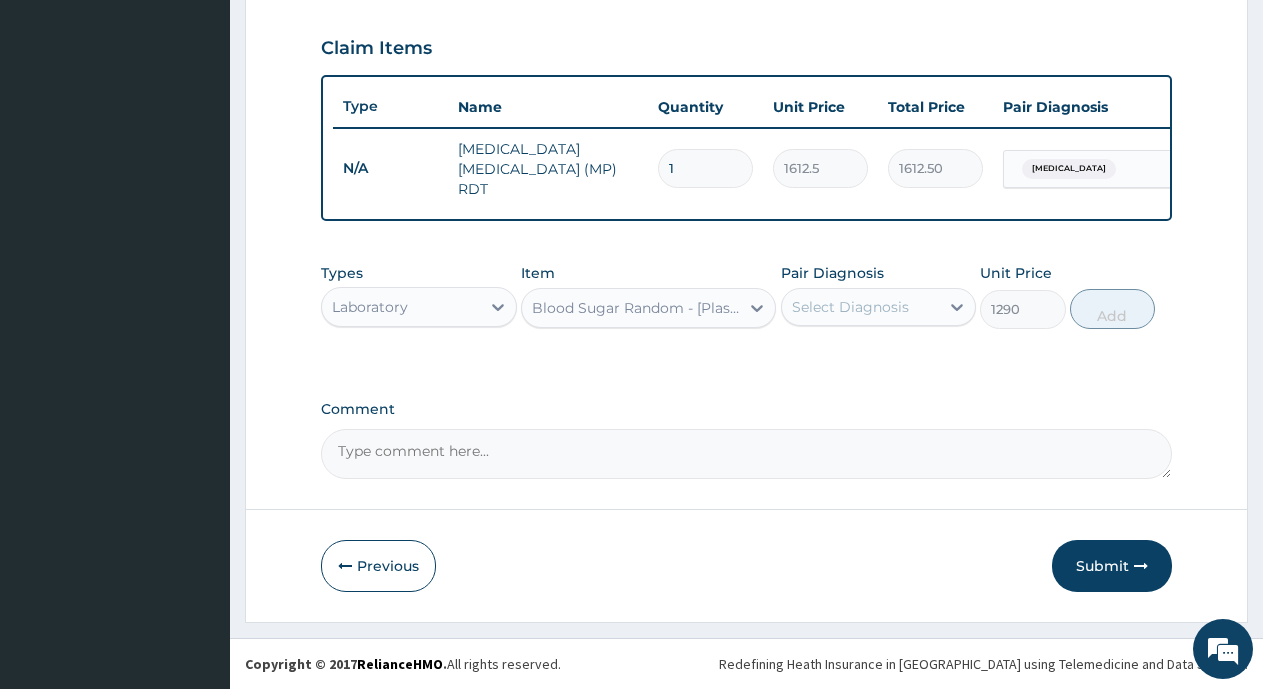 click on "Select Diagnosis" at bounding box center (850, 307) 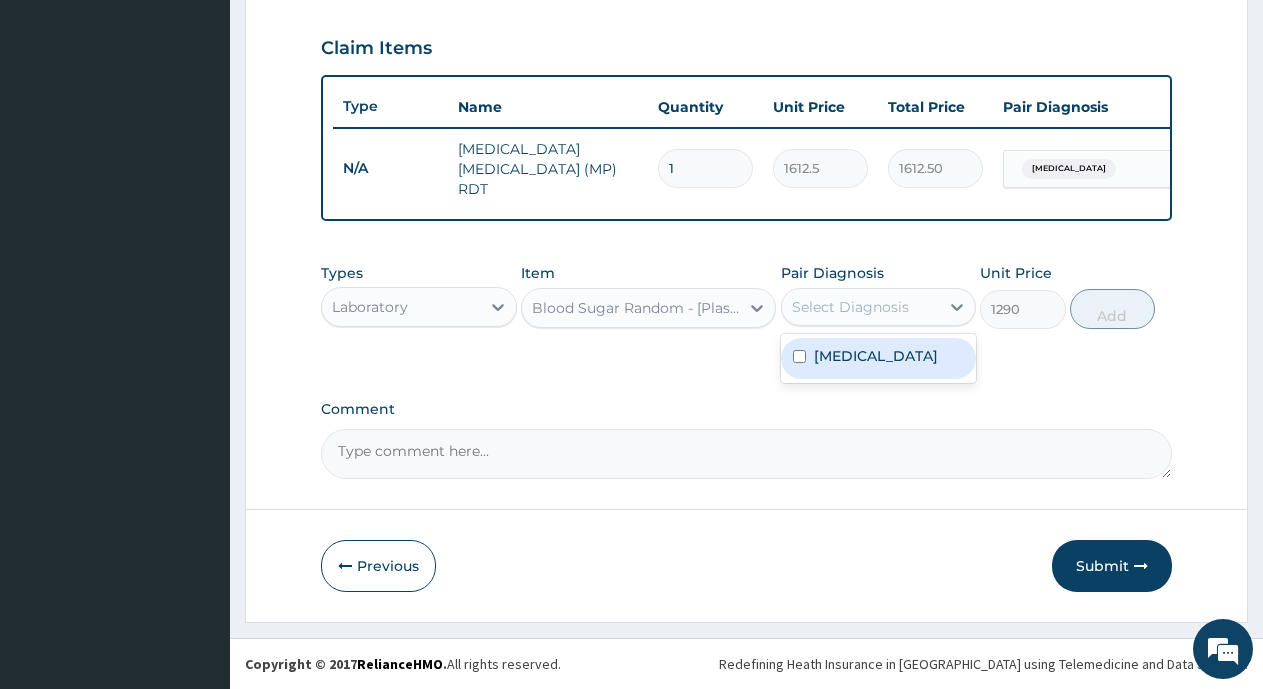 click on "Malaria" at bounding box center (876, 356) 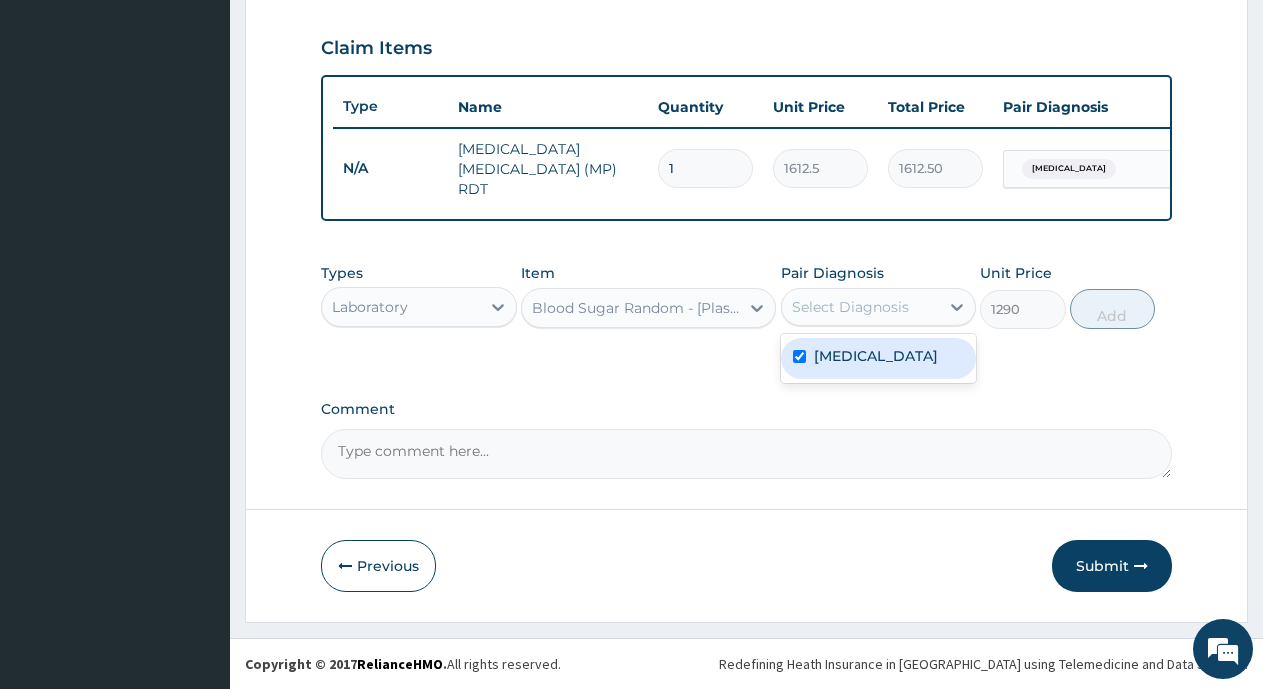 checkbox on "true" 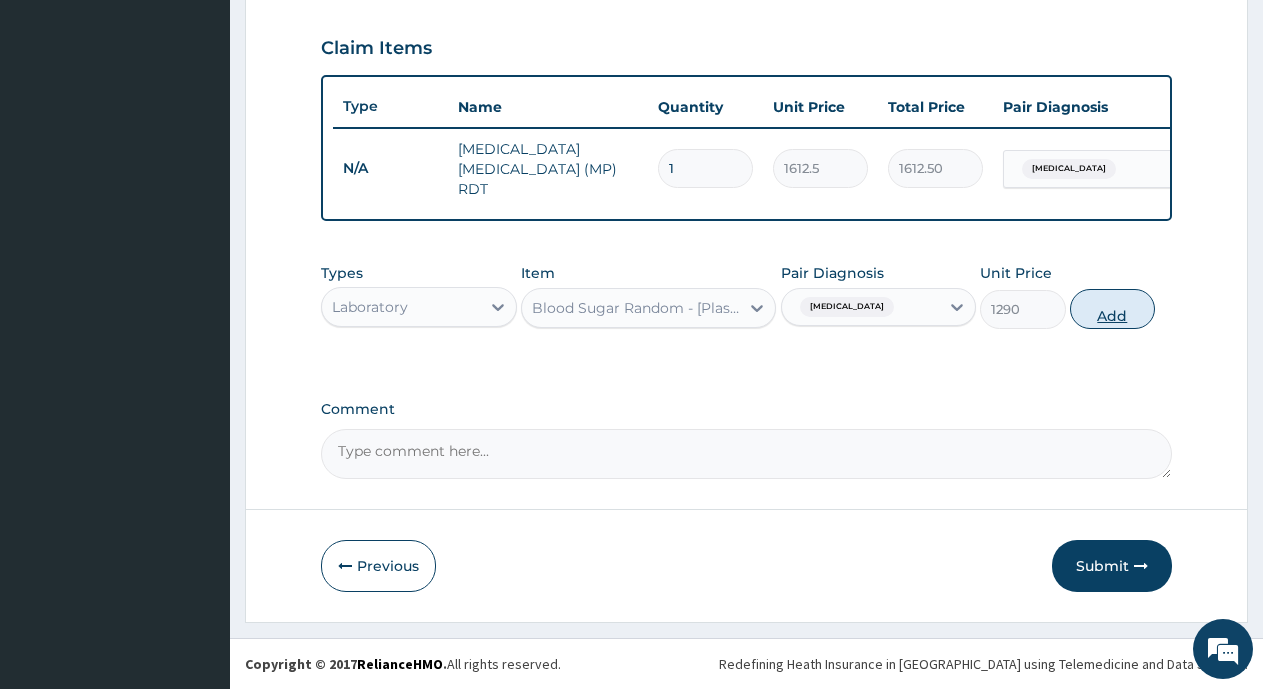 click on "Add" at bounding box center [1112, 309] 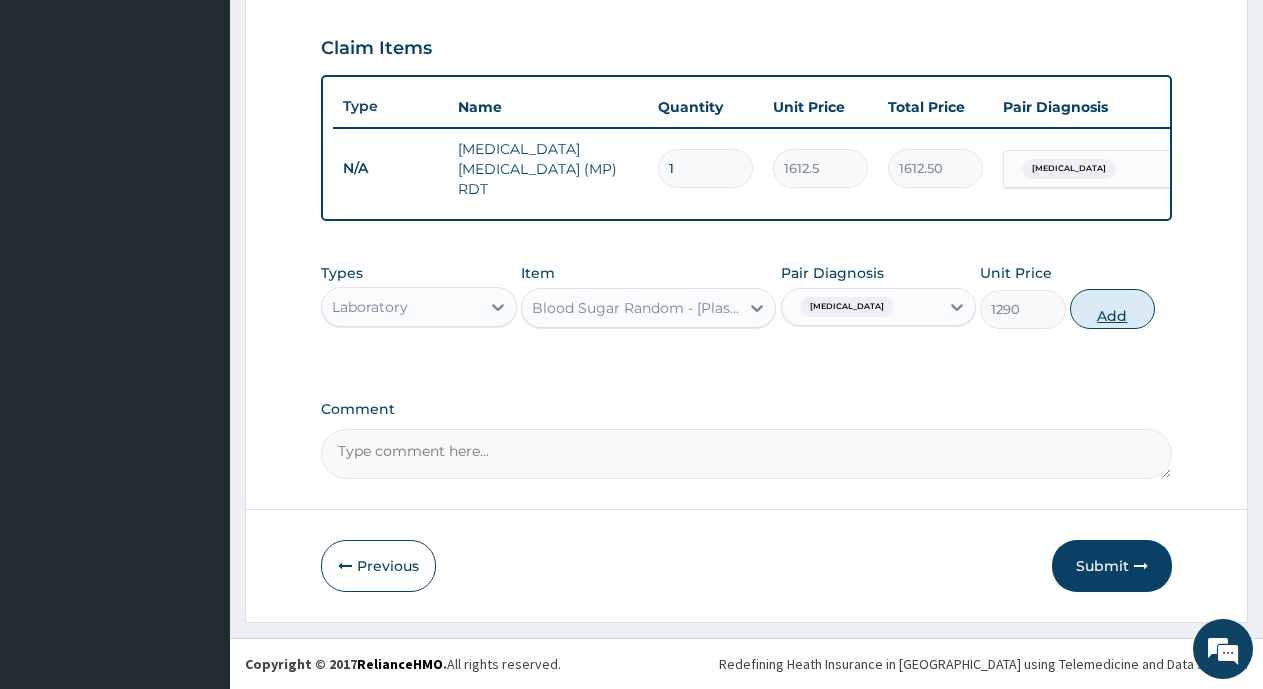 type on "0" 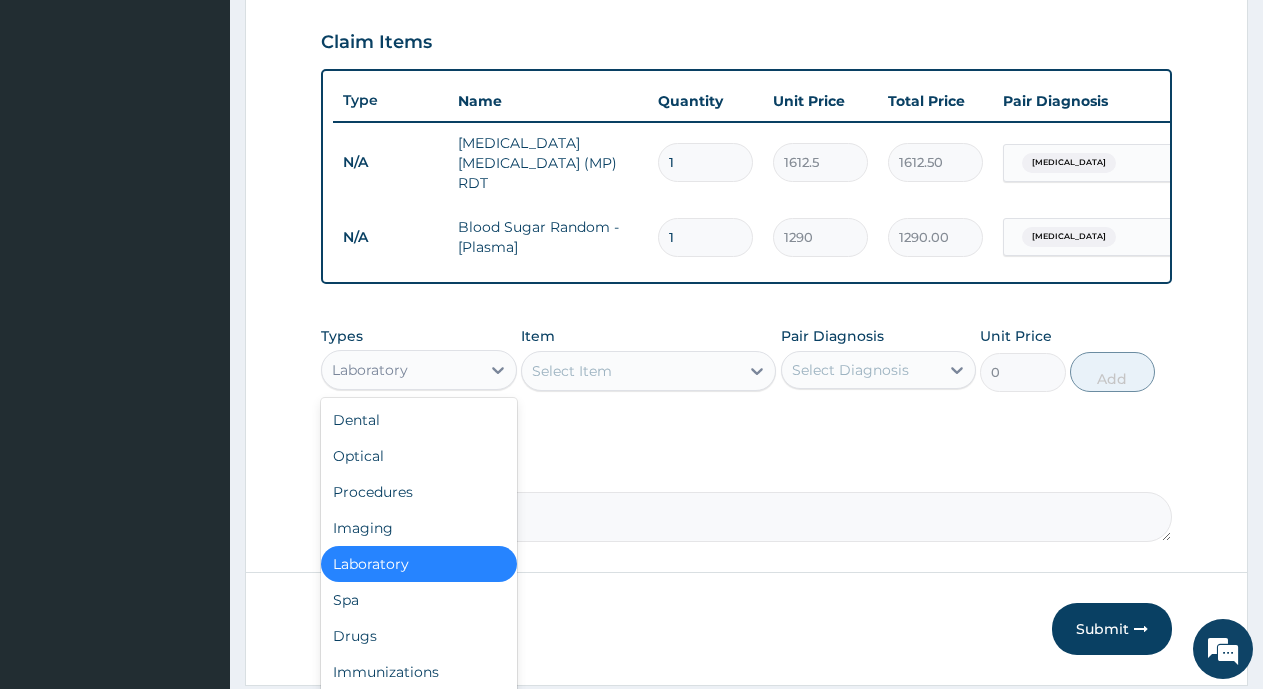 click on "Laboratory" at bounding box center [401, 370] 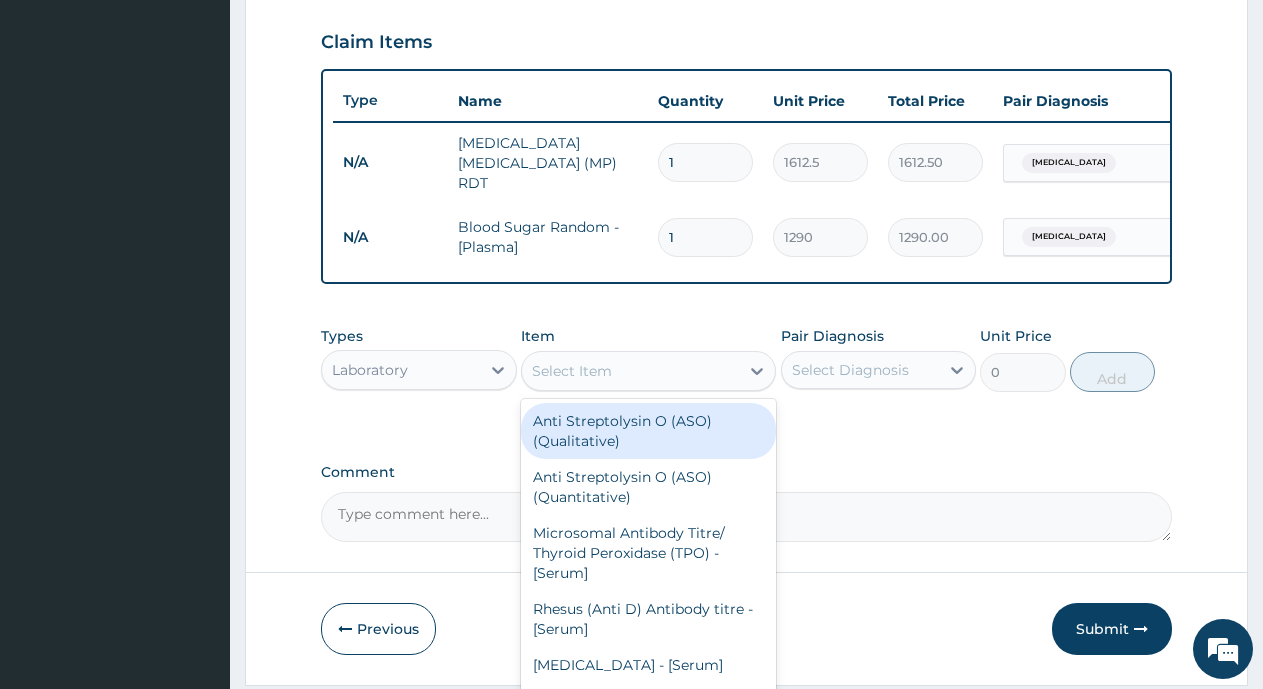 click on "Select Item" at bounding box center [630, 371] 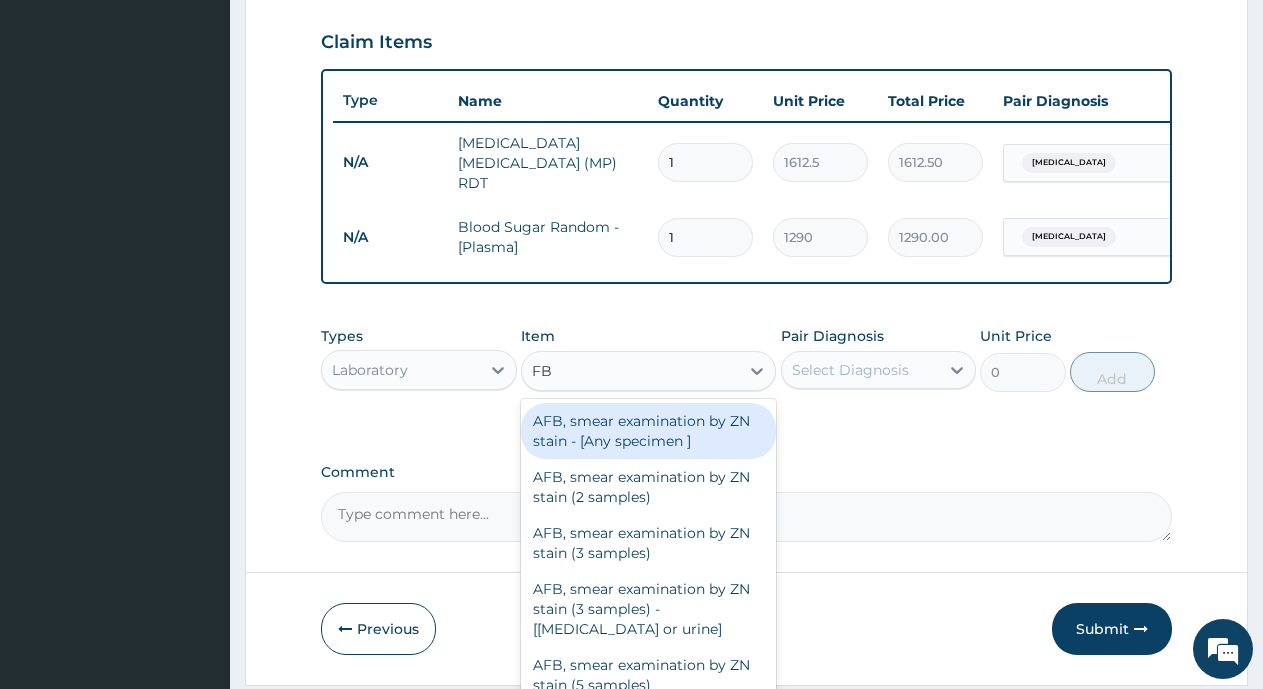 type on "FBC" 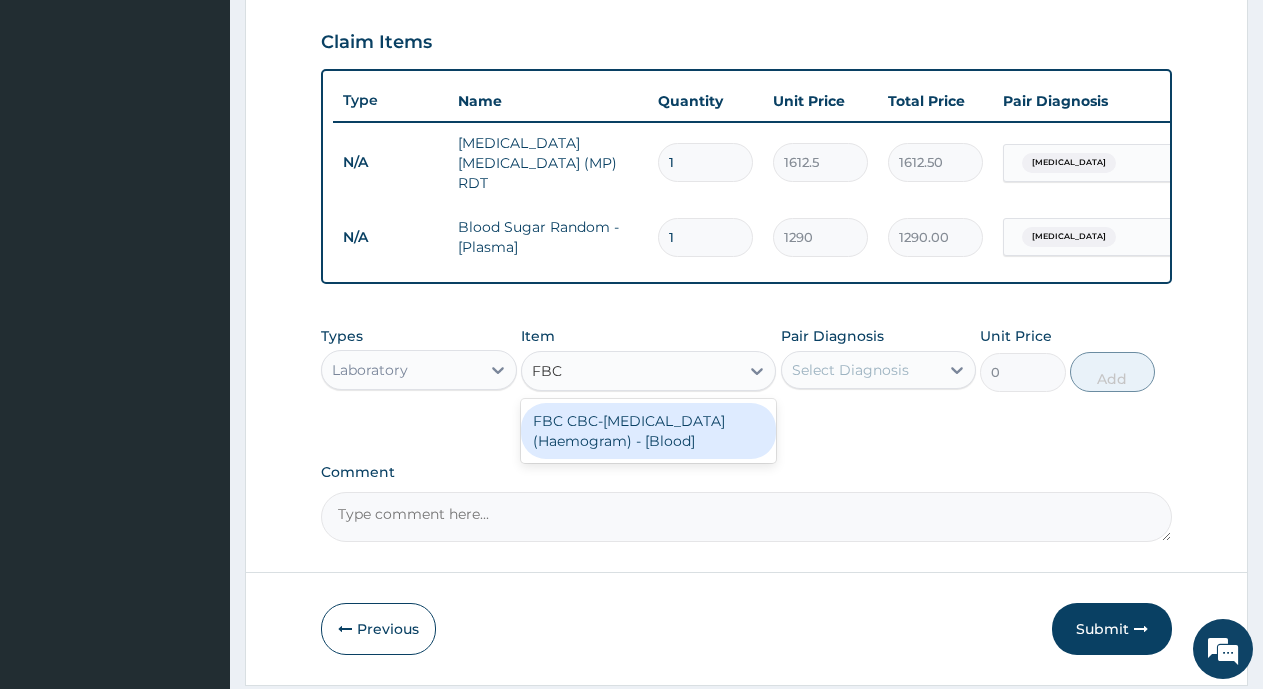 click on "FBC CBC-Complete Blood Count (Haemogram) - [Blood]" at bounding box center (648, 431) 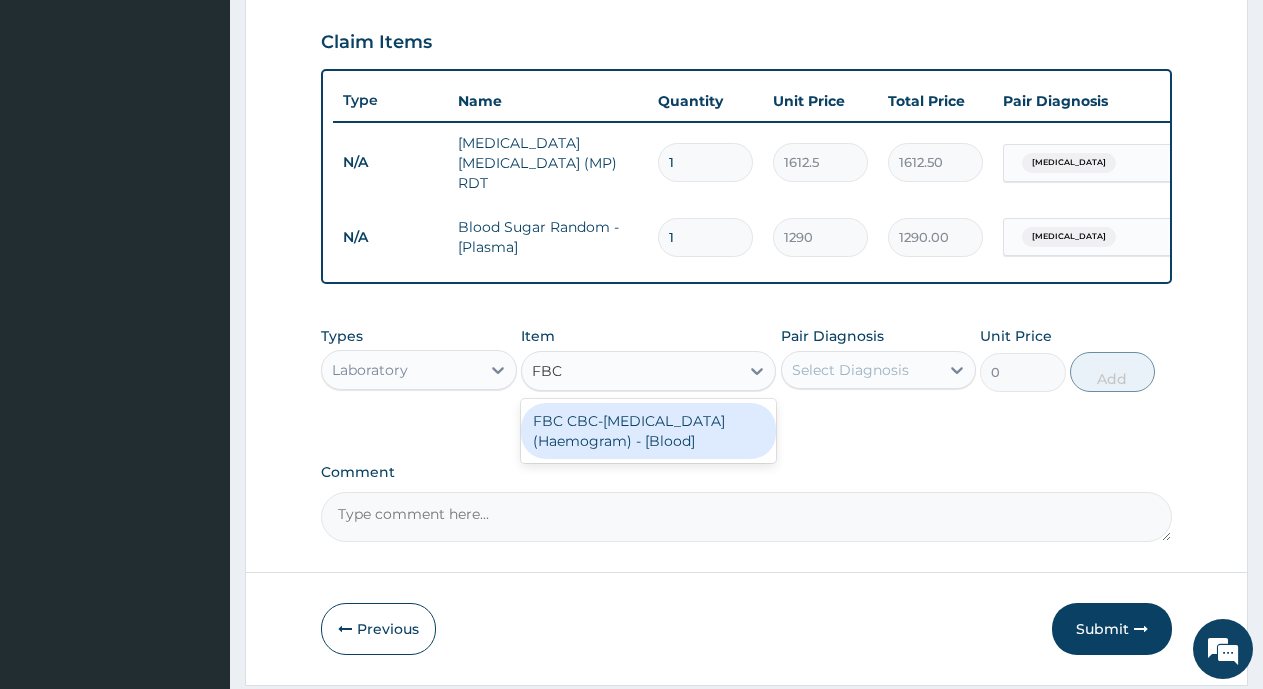 type 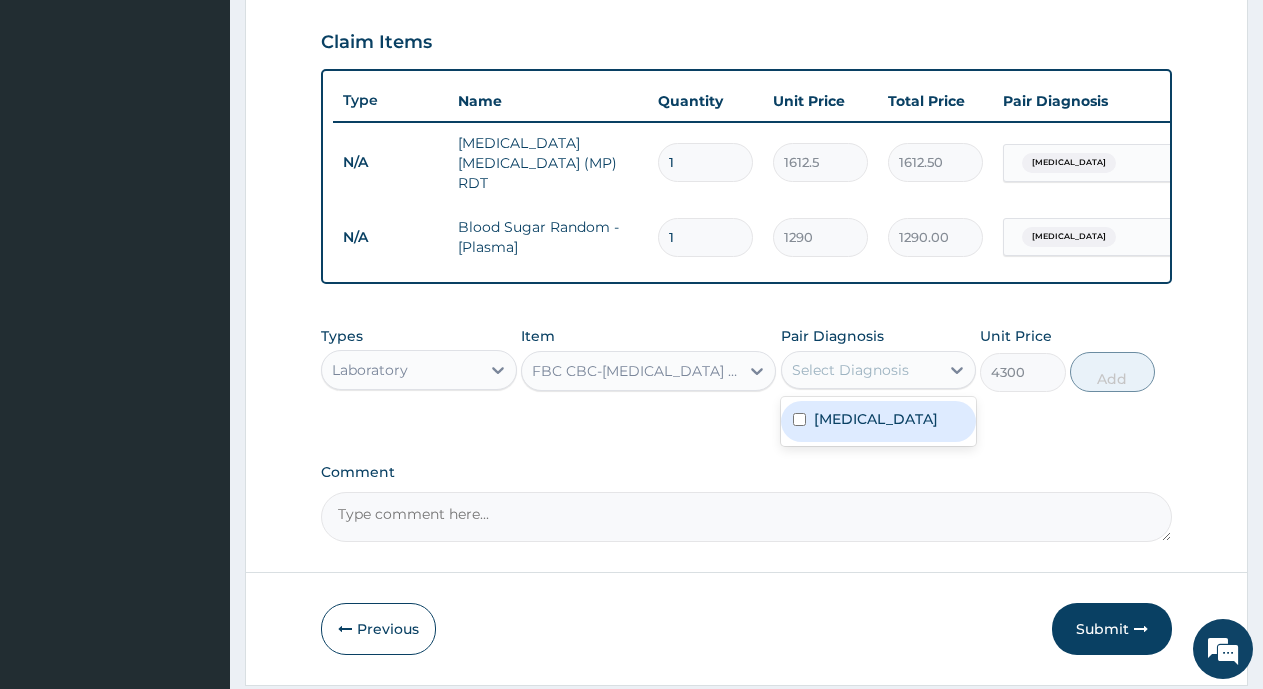 click on "Select Diagnosis" at bounding box center (861, 370) 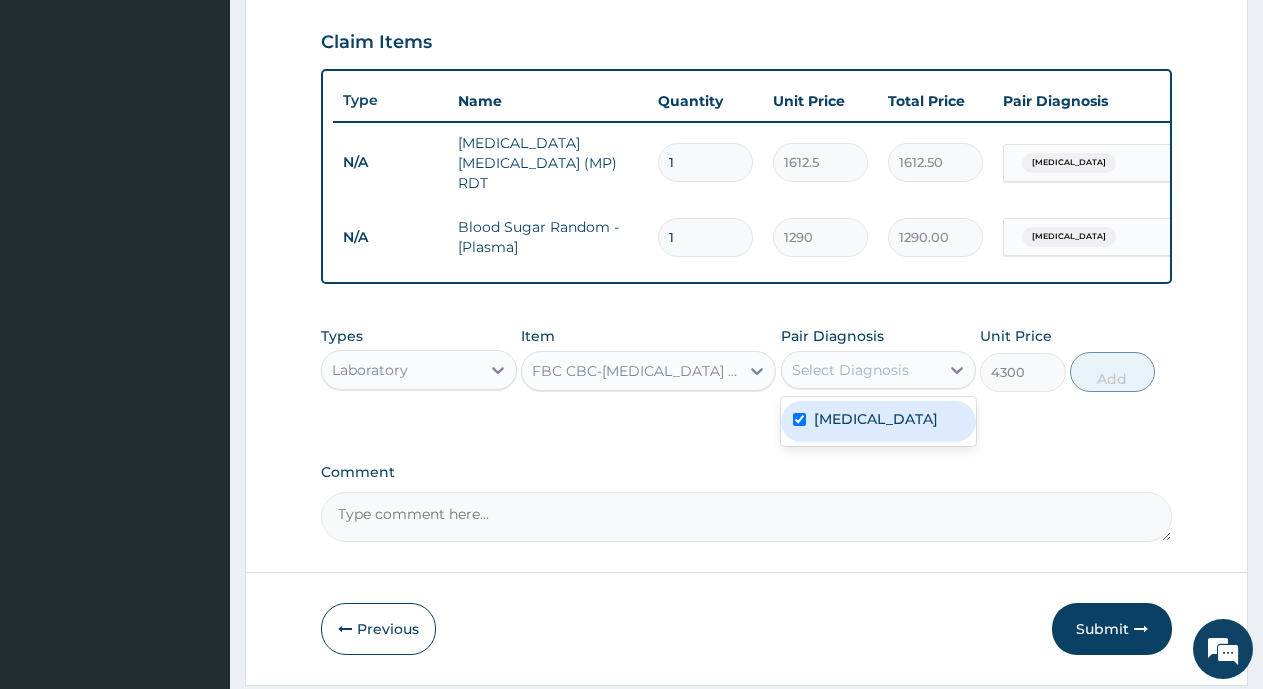 checkbox on "true" 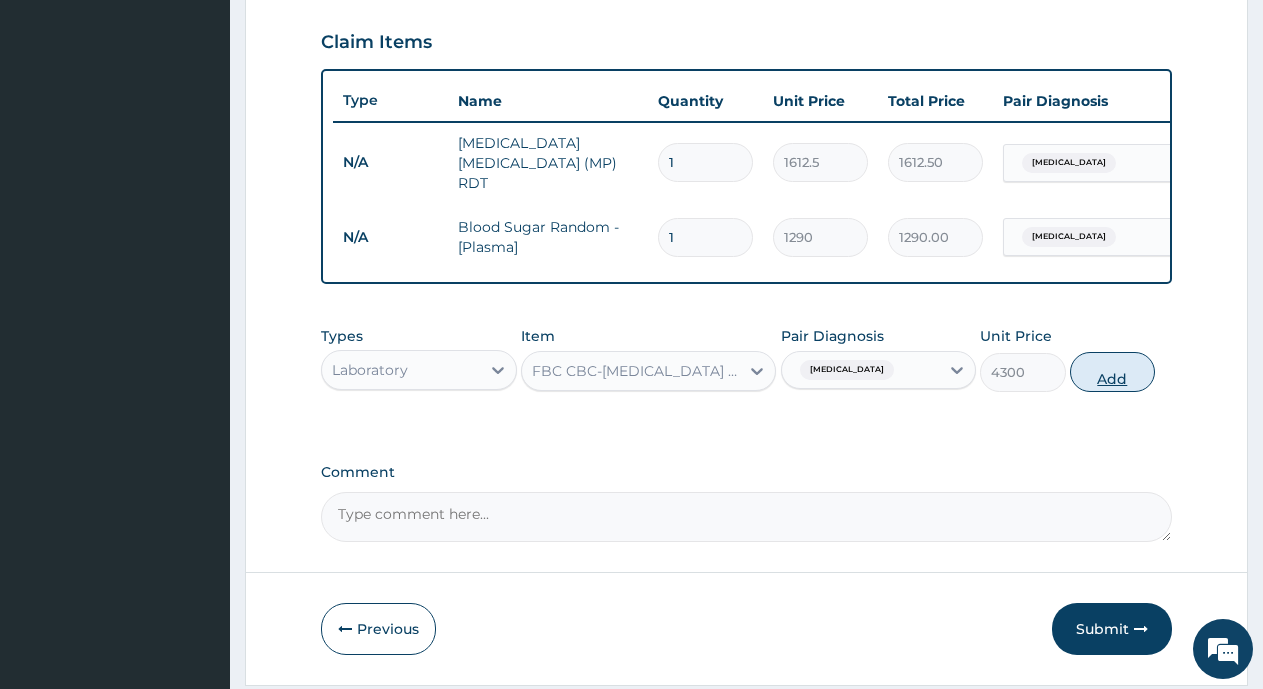 click on "Add" at bounding box center [1112, 372] 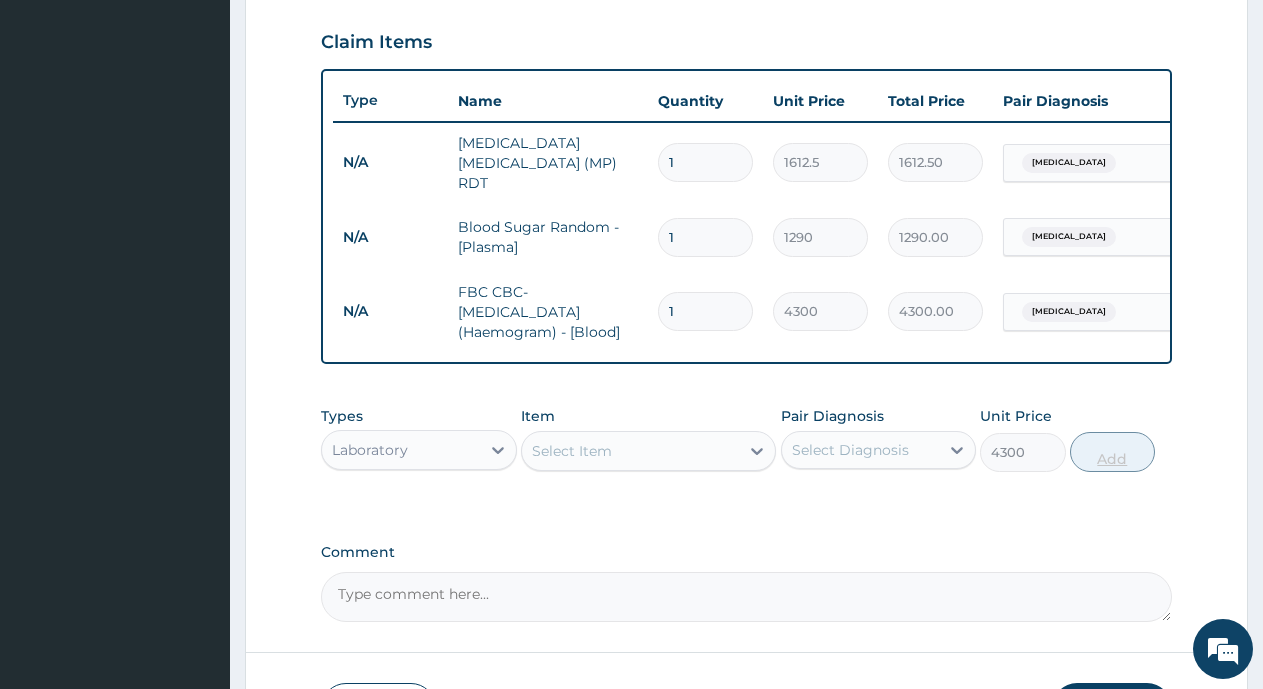 type on "0" 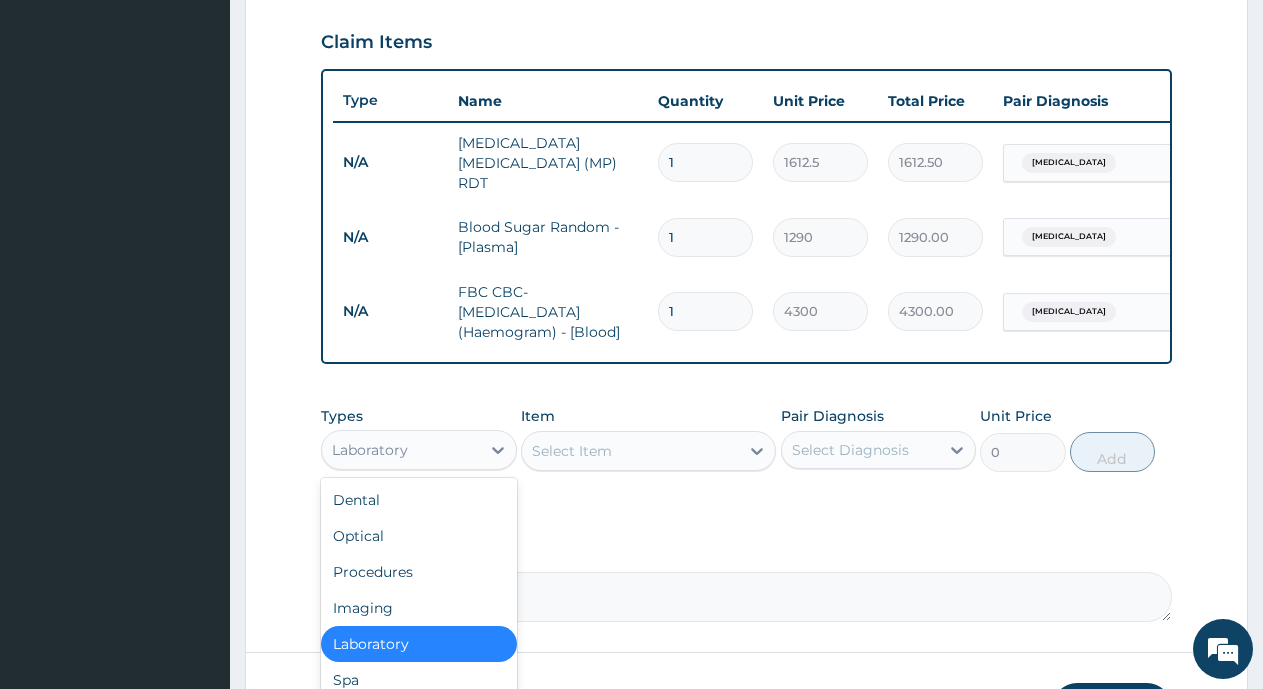 click on "Laboratory" at bounding box center [401, 450] 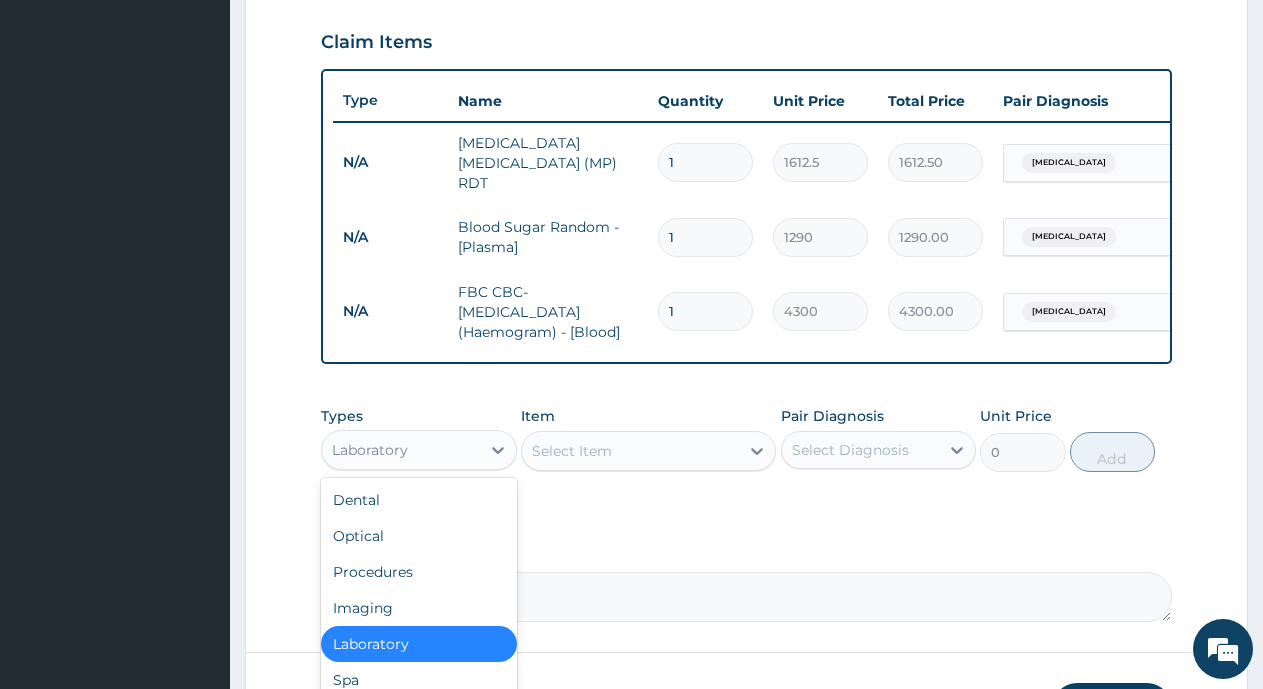 scroll, scrollTop: 68, scrollLeft: 0, axis: vertical 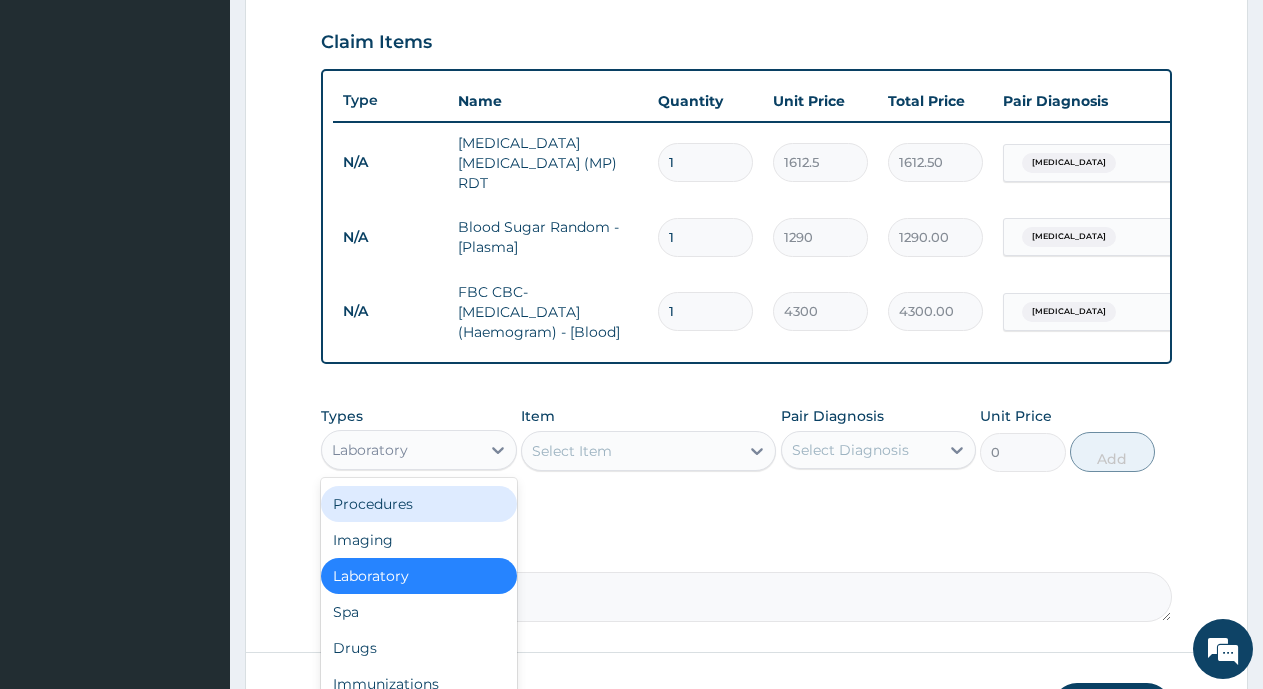 click on "Procedures" at bounding box center [419, 504] 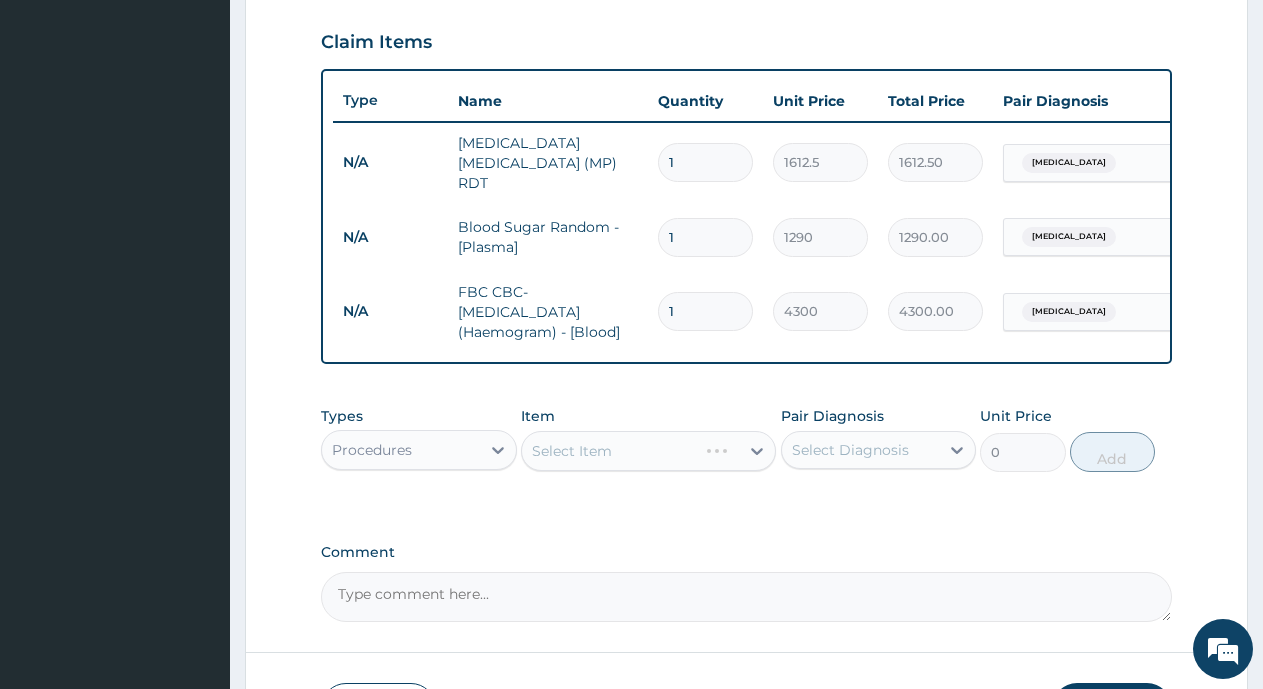 click on "Select Item" at bounding box center [572, 451] 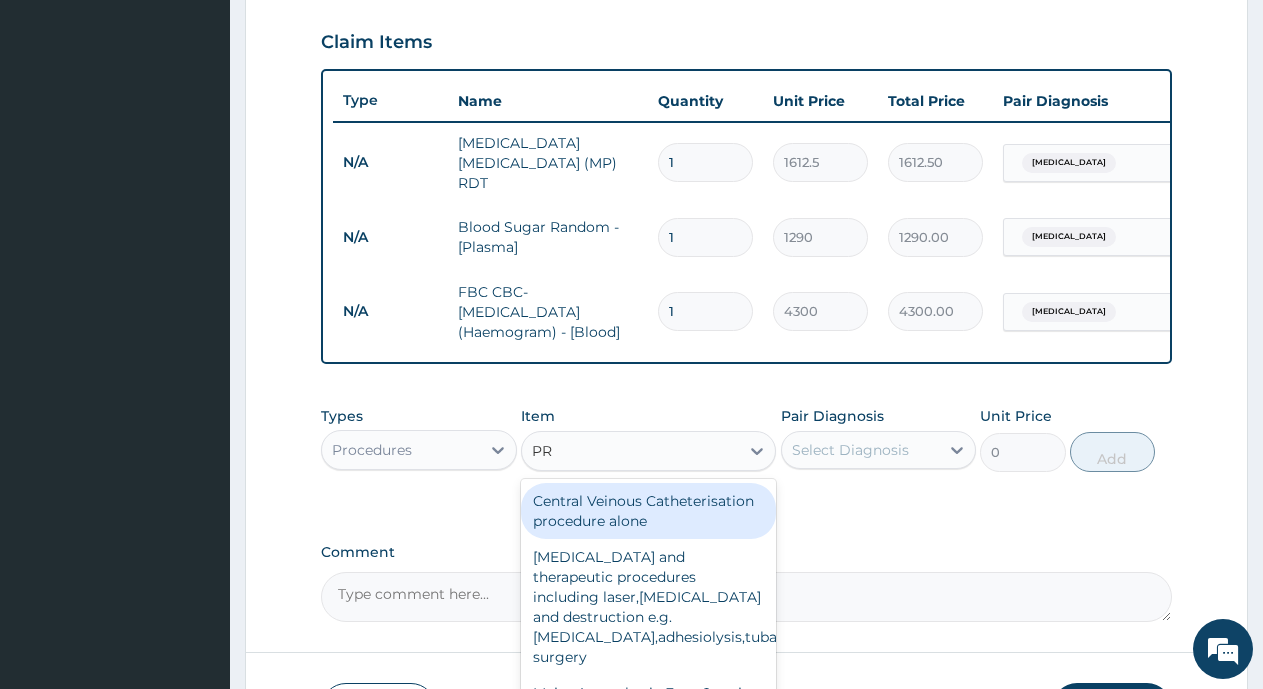 type on "P" 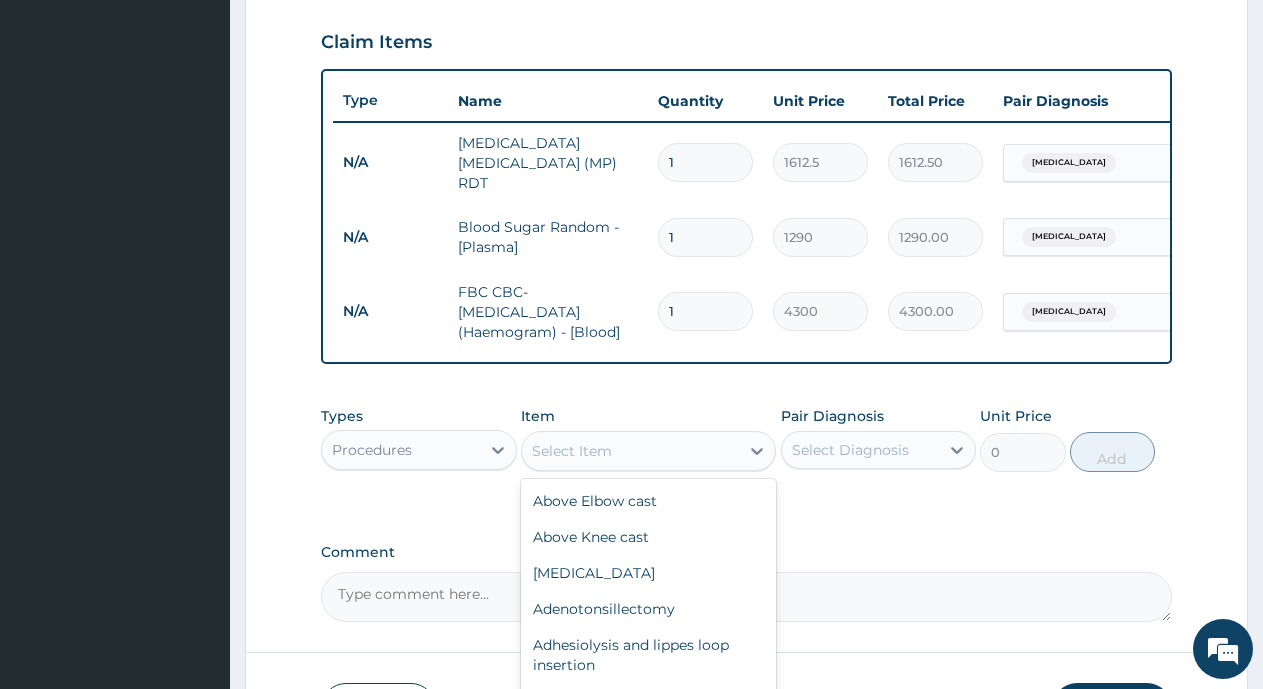 type on "F" 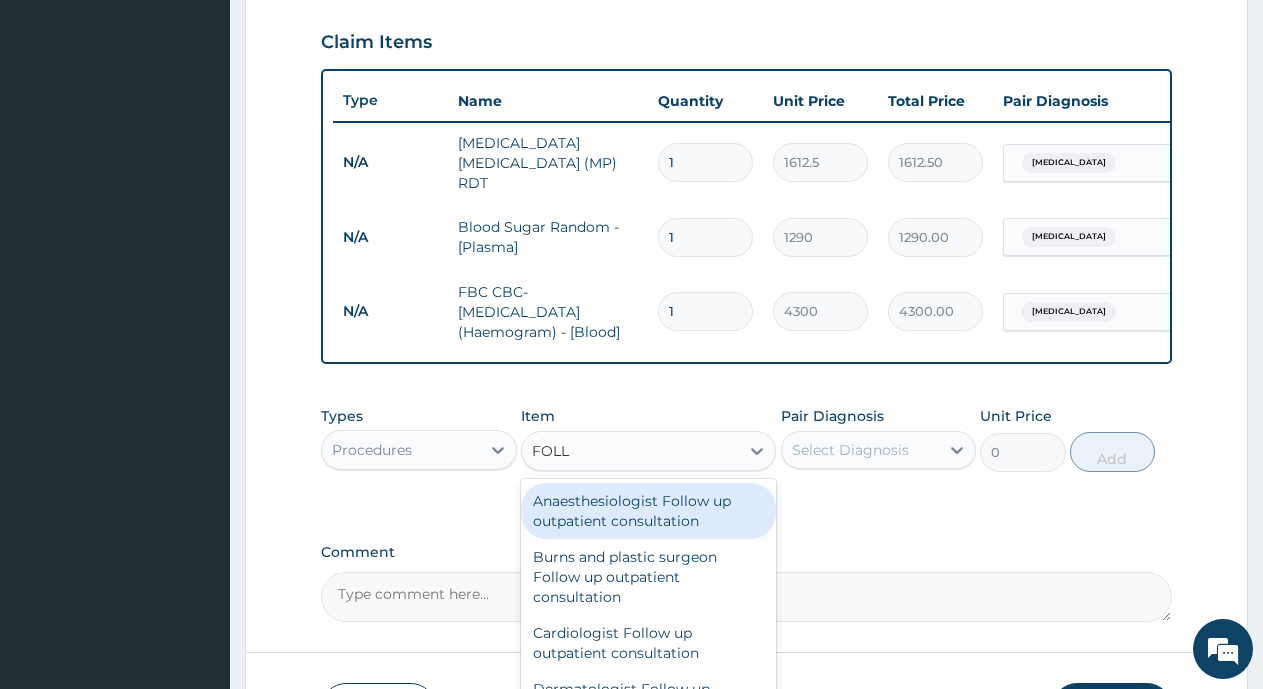 type on "FOLLO" 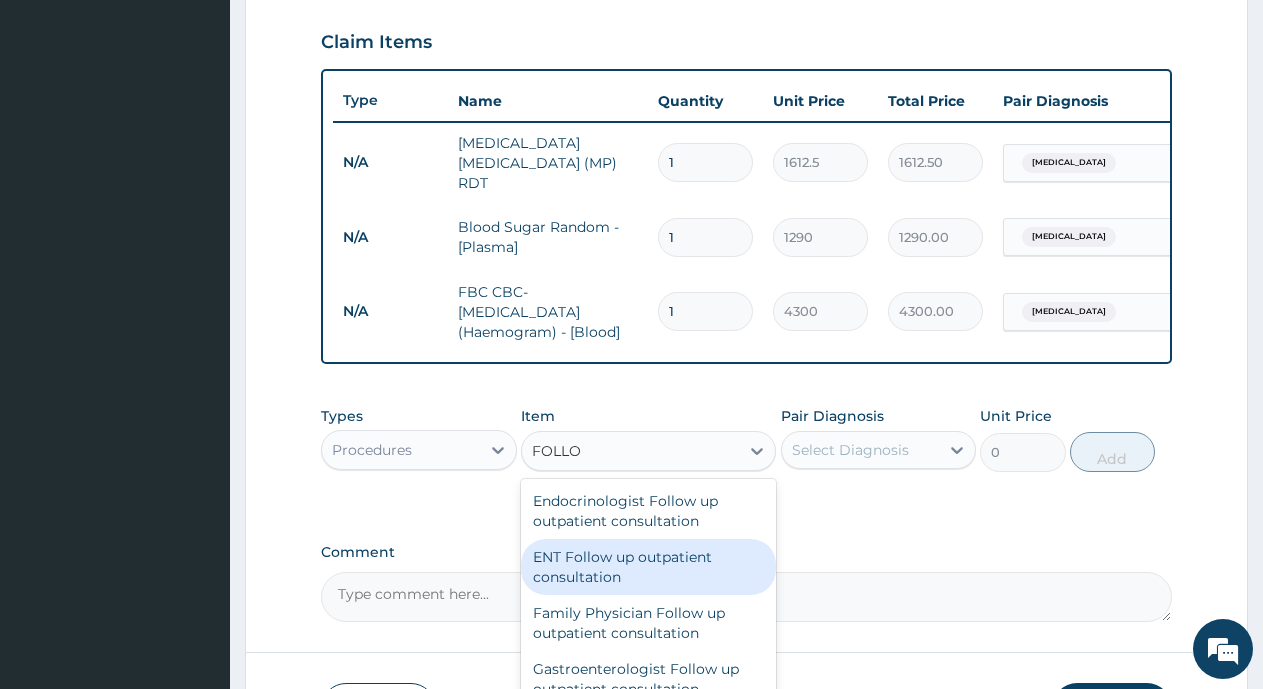 scroll, scrollTop: 400, scrollLeft: 0, axis: vertical 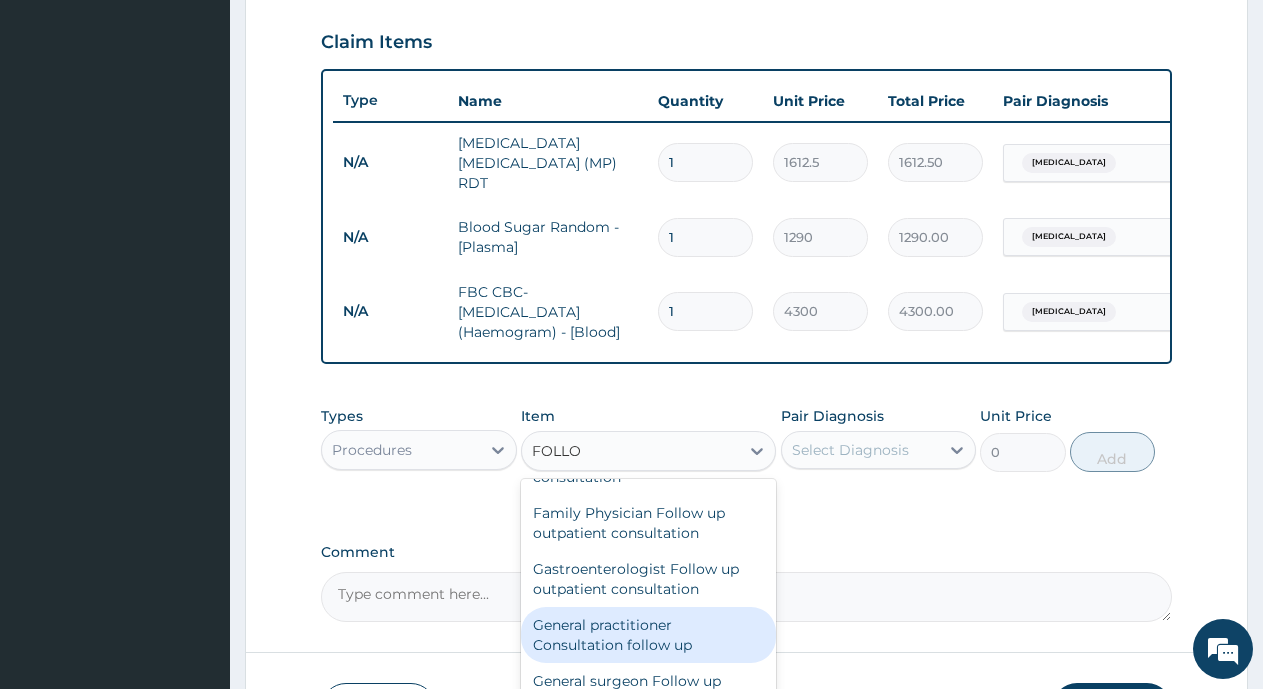 click on "General practitioner Consultation follow up" at bounding box center (648, 635) 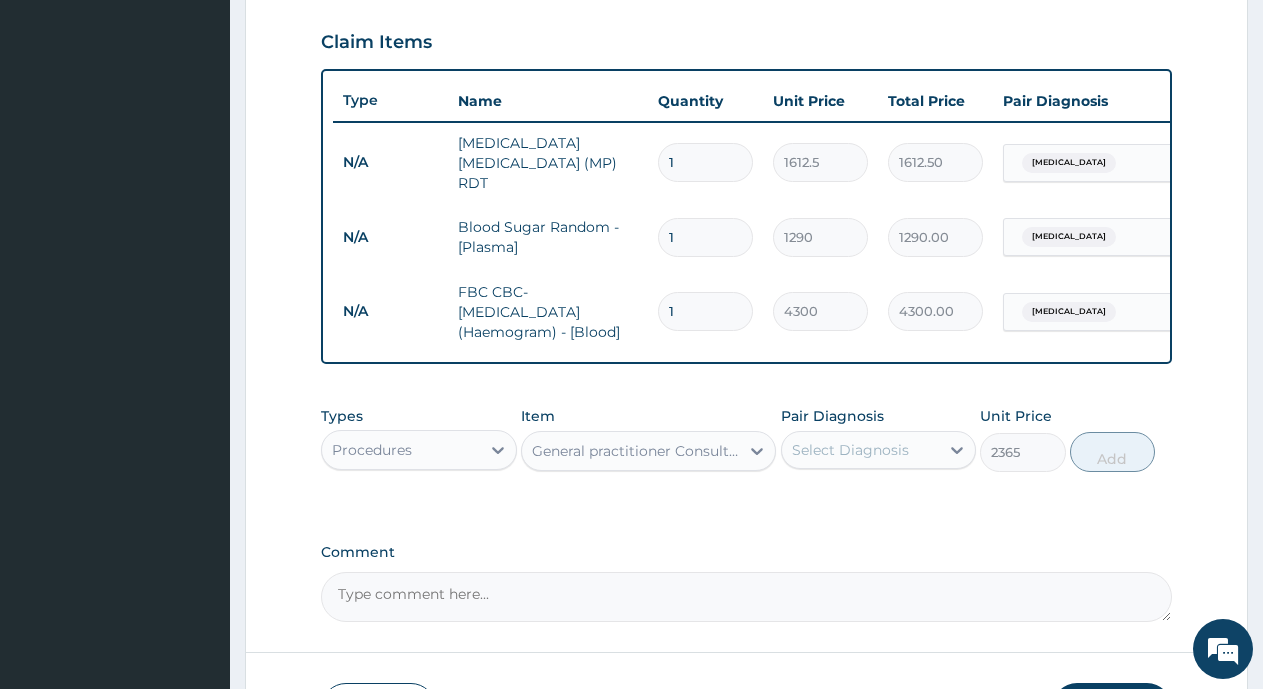click on "Select Diagnosis" at bounding box center [850, 450] 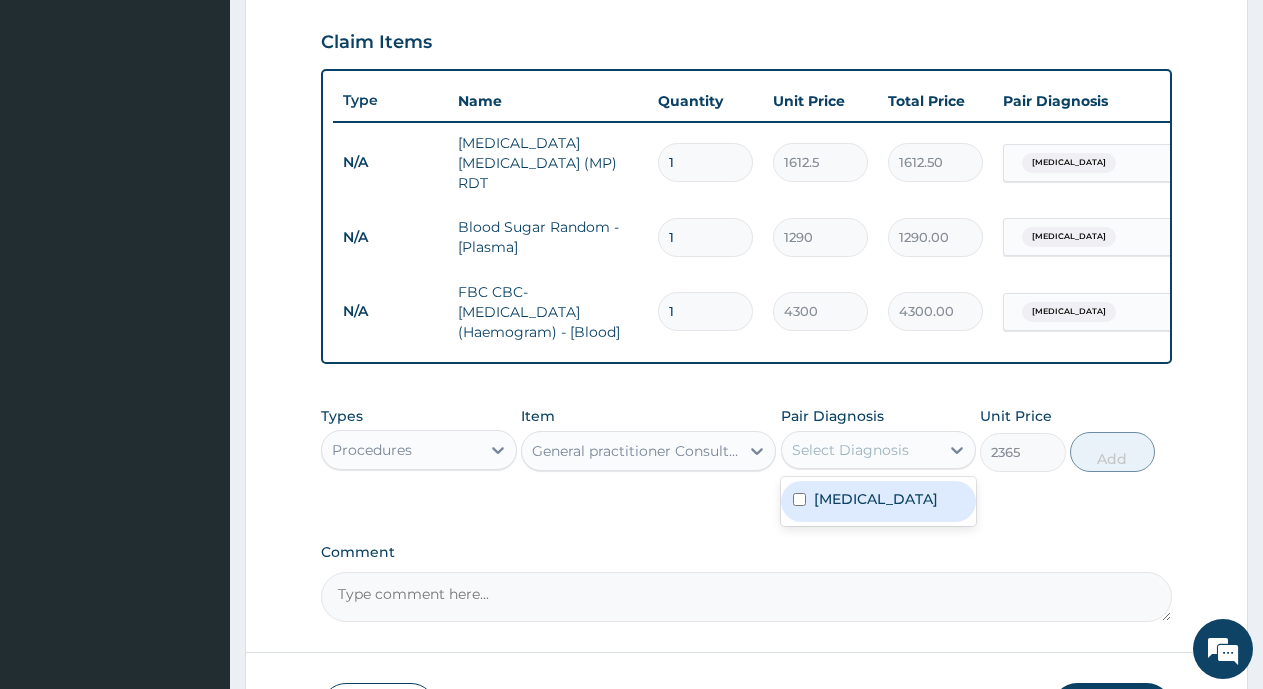 click on "Malaria" at bounding box center [876, 499] 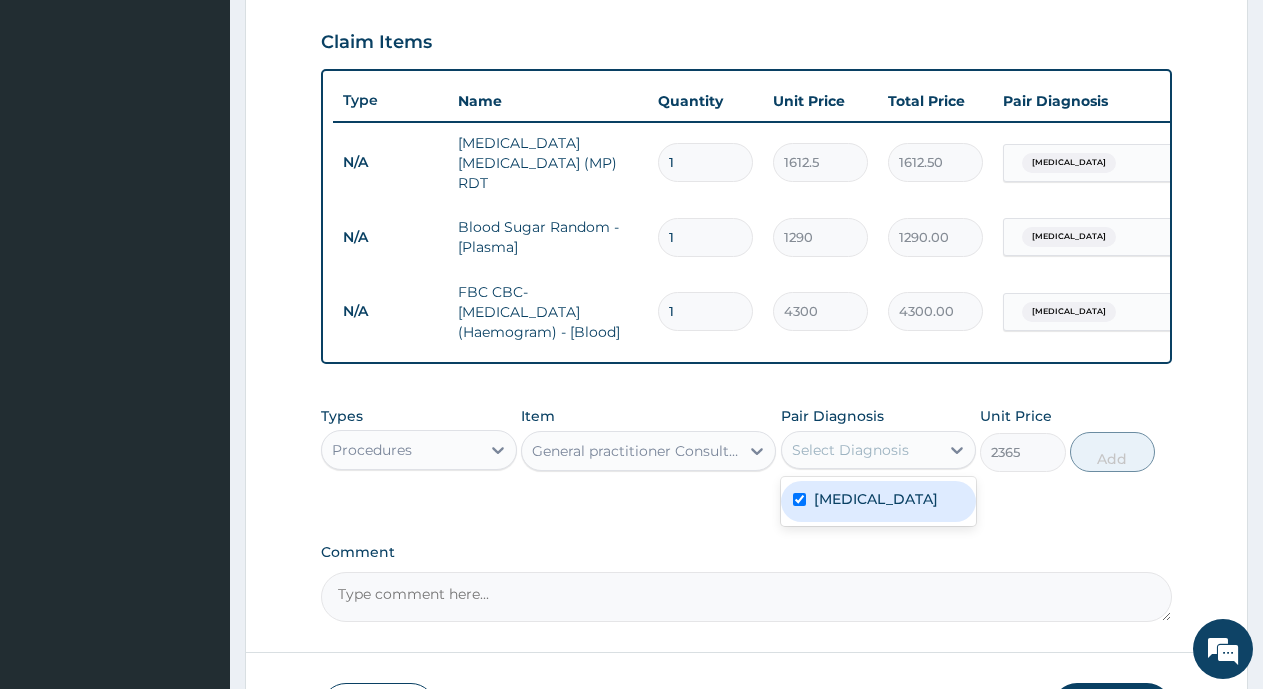 checkbox on "true" 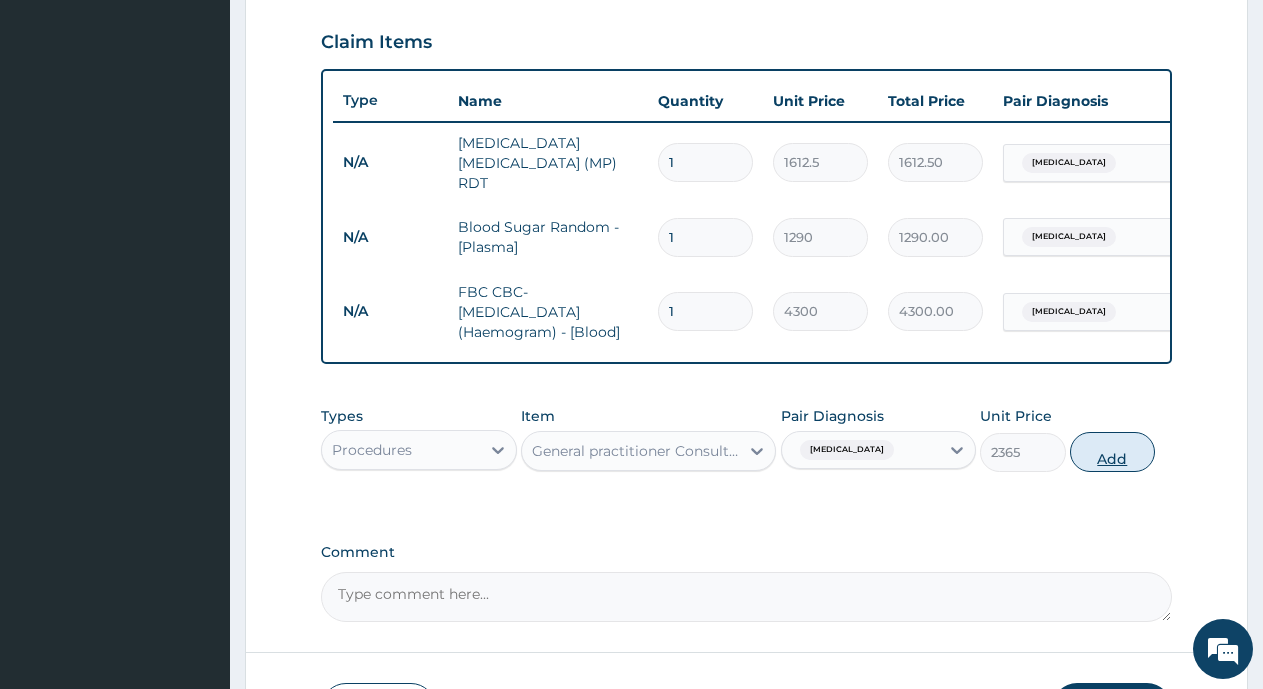 click on "Add" at bounding box center (1112, 452) 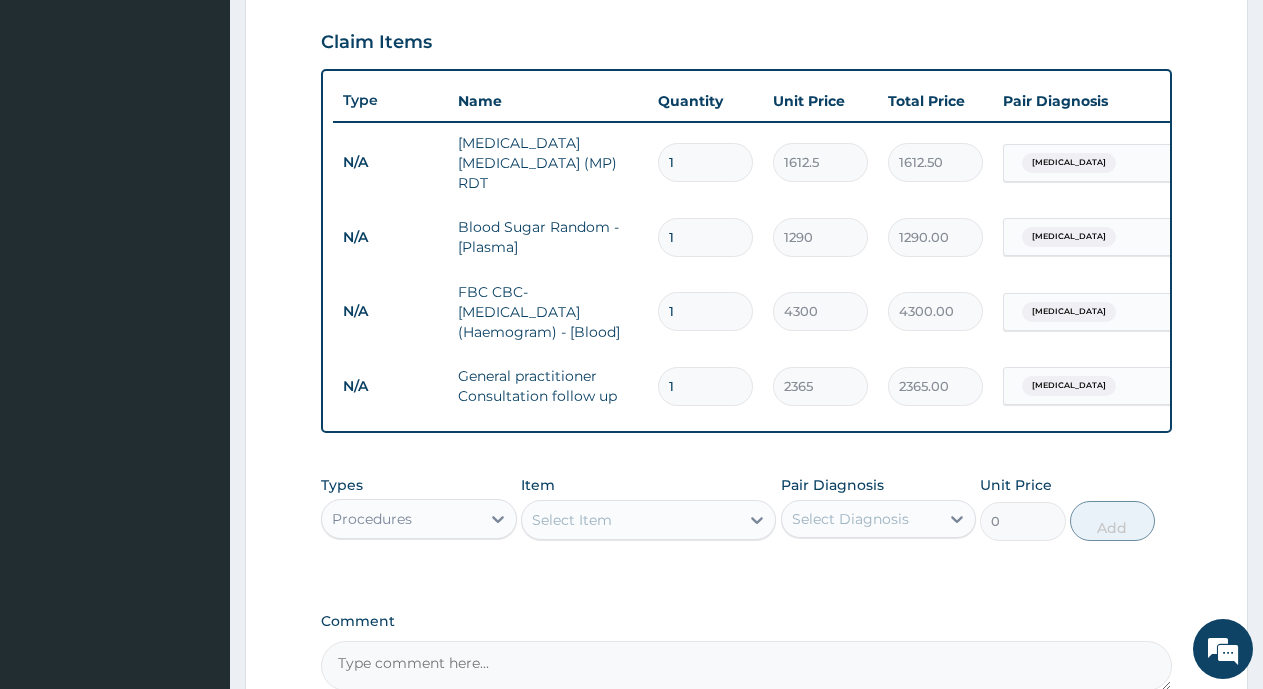 scroll, scrollTop: 875, scrollLeft: 0, axis: vertical 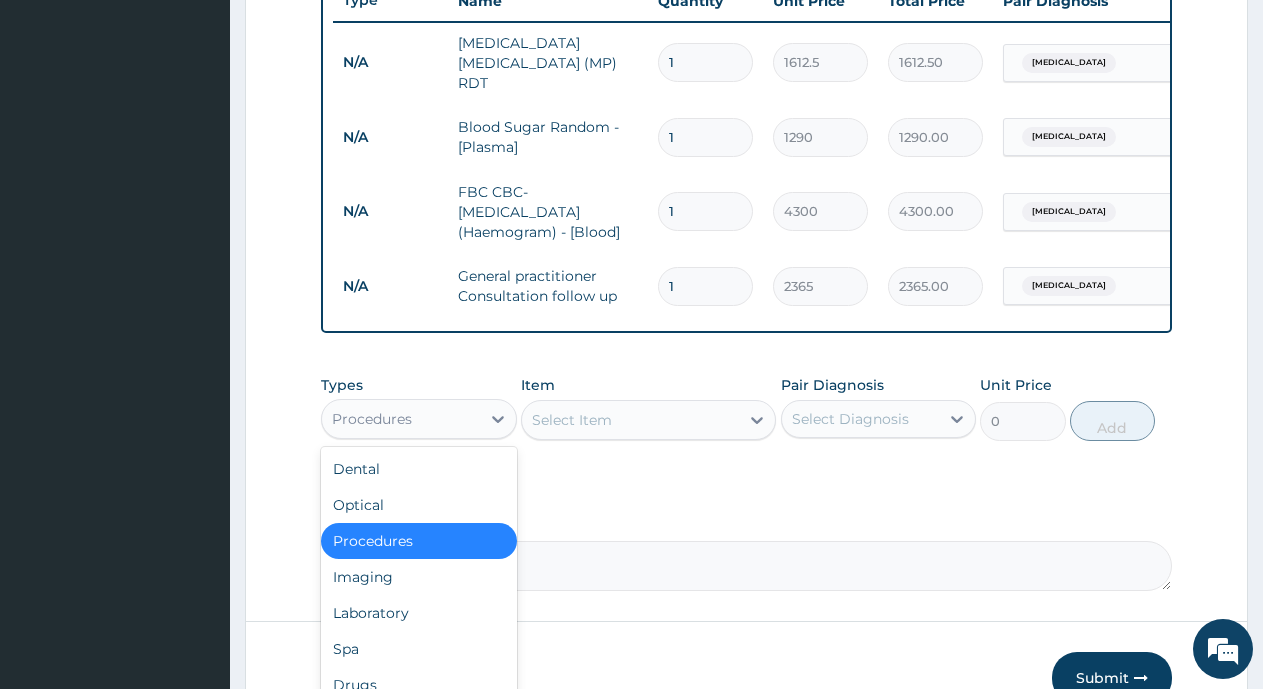 click on "Procedures" at bounding box center (372, 419) 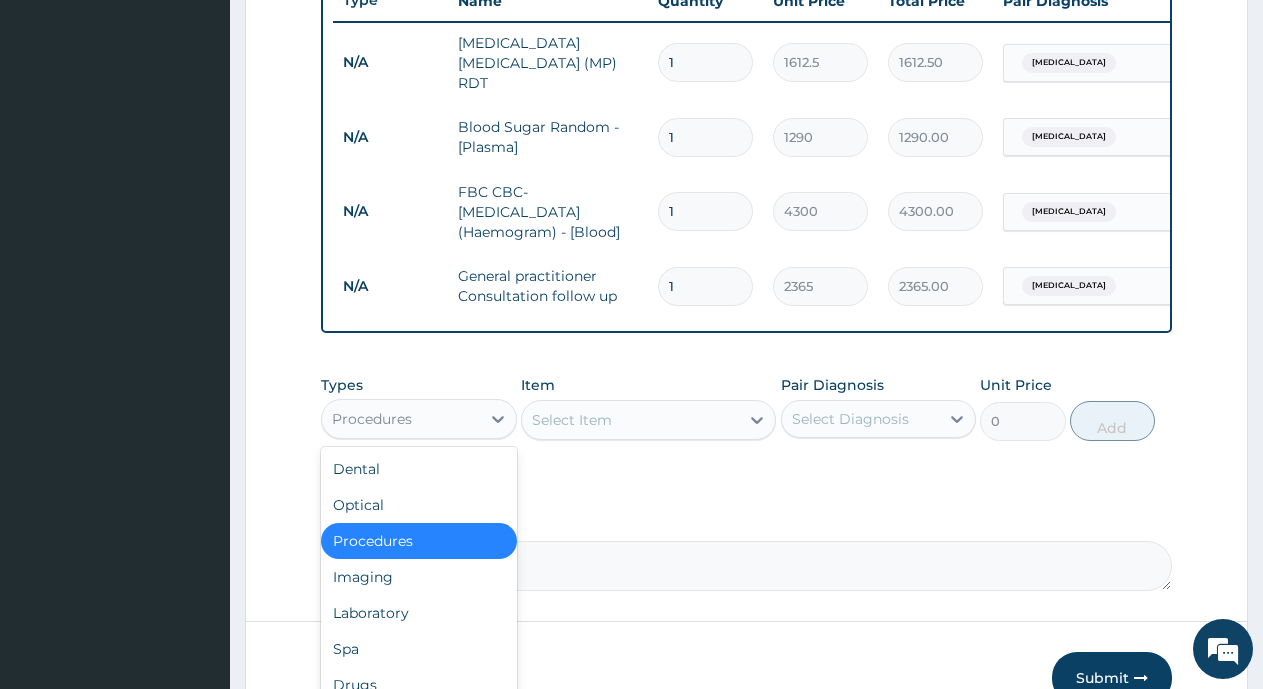 click on "Select Item" at bounding box center (630, 420) 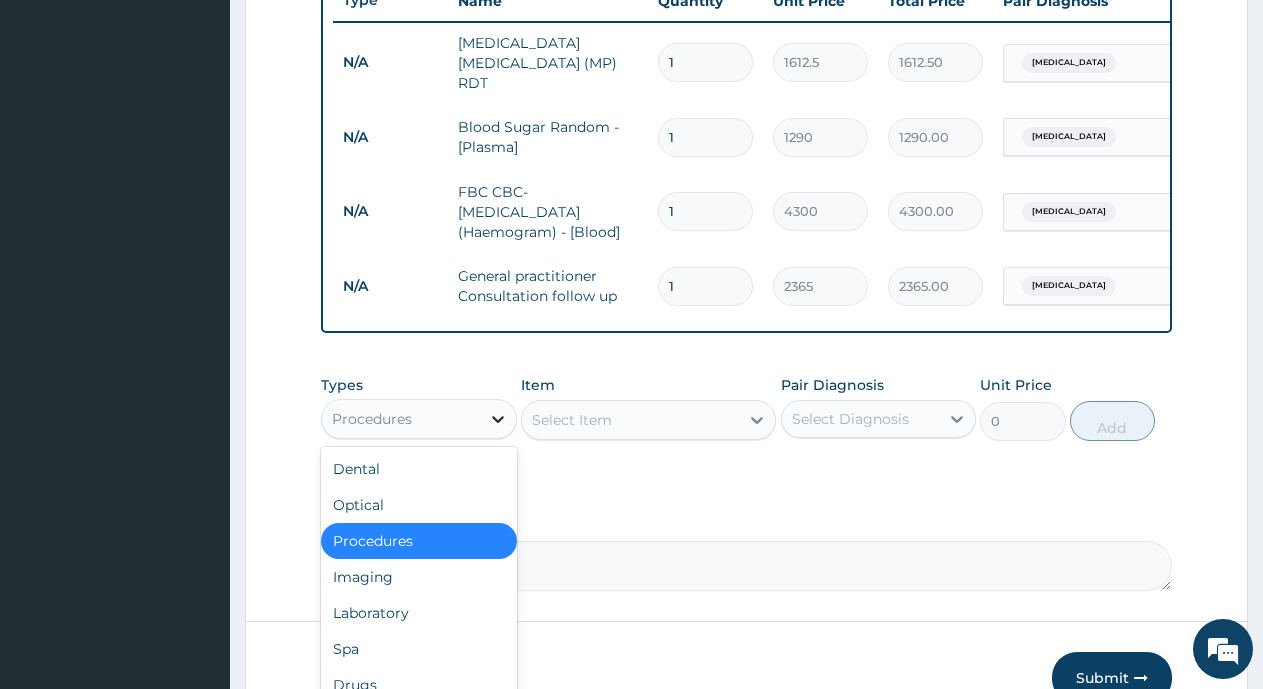 click at bounding box center [498, 419] 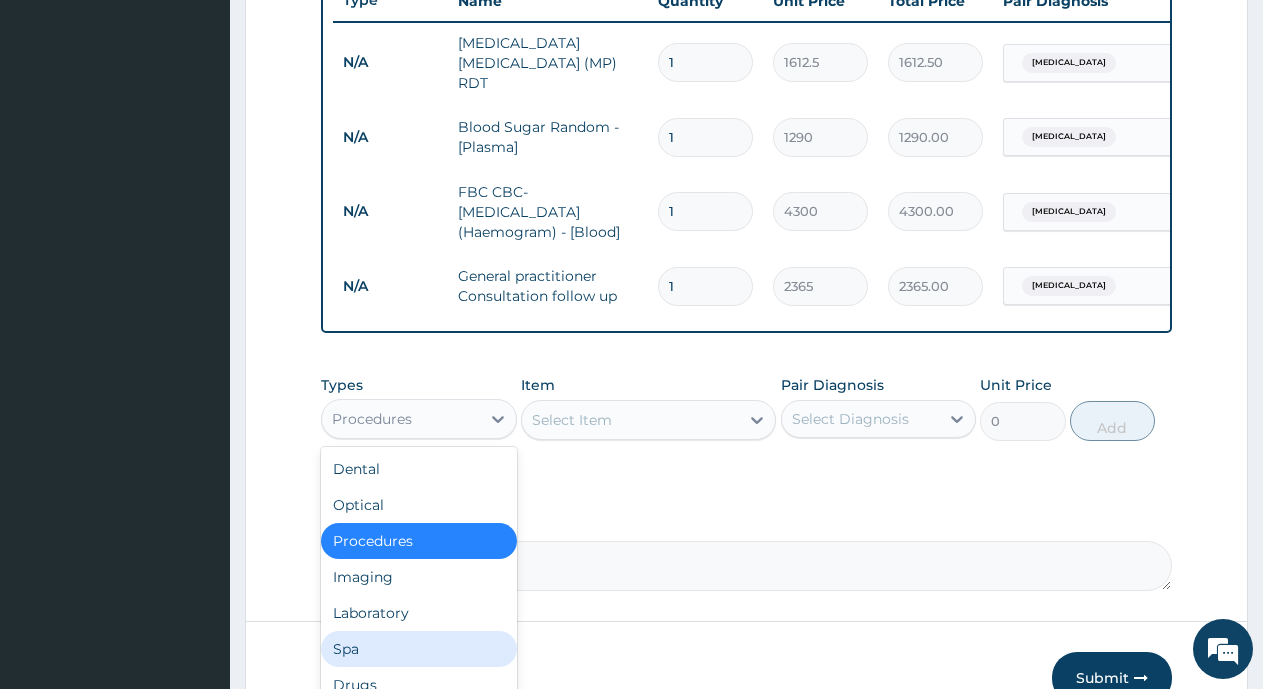 scroll, scrollTop: 68, scrollLeft: 0, axis: vertical 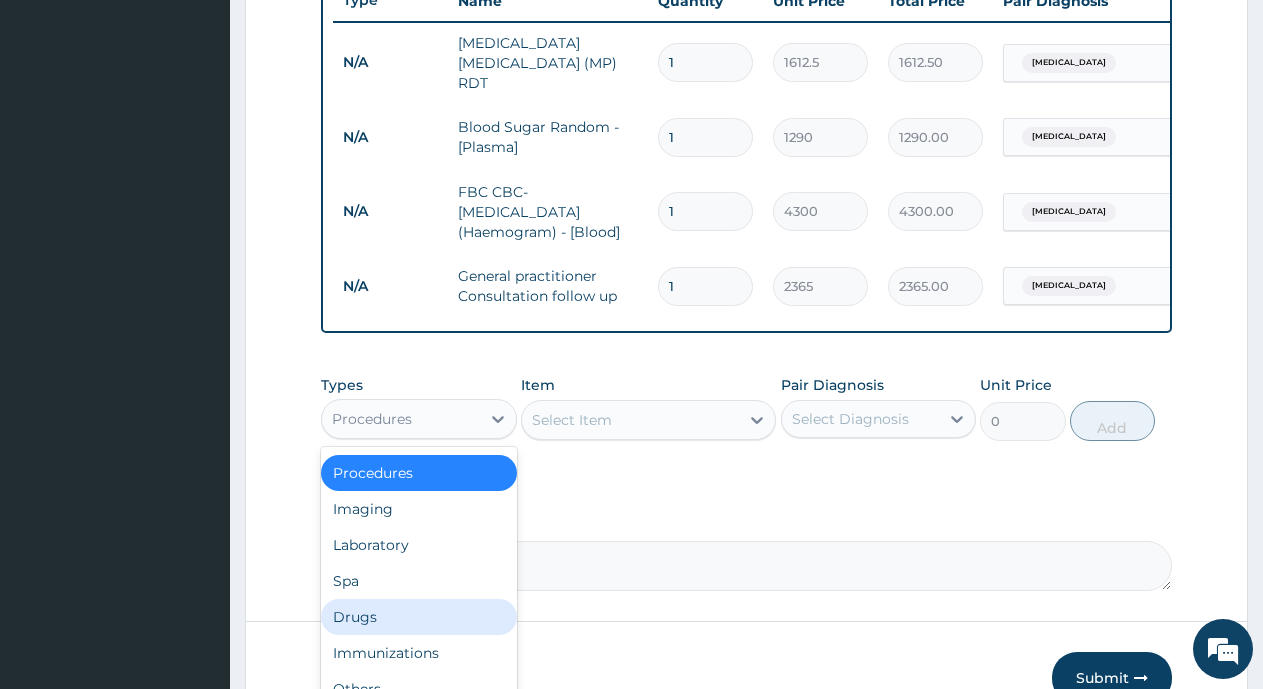 click on "Drugs" at bounding box center [419, 617] 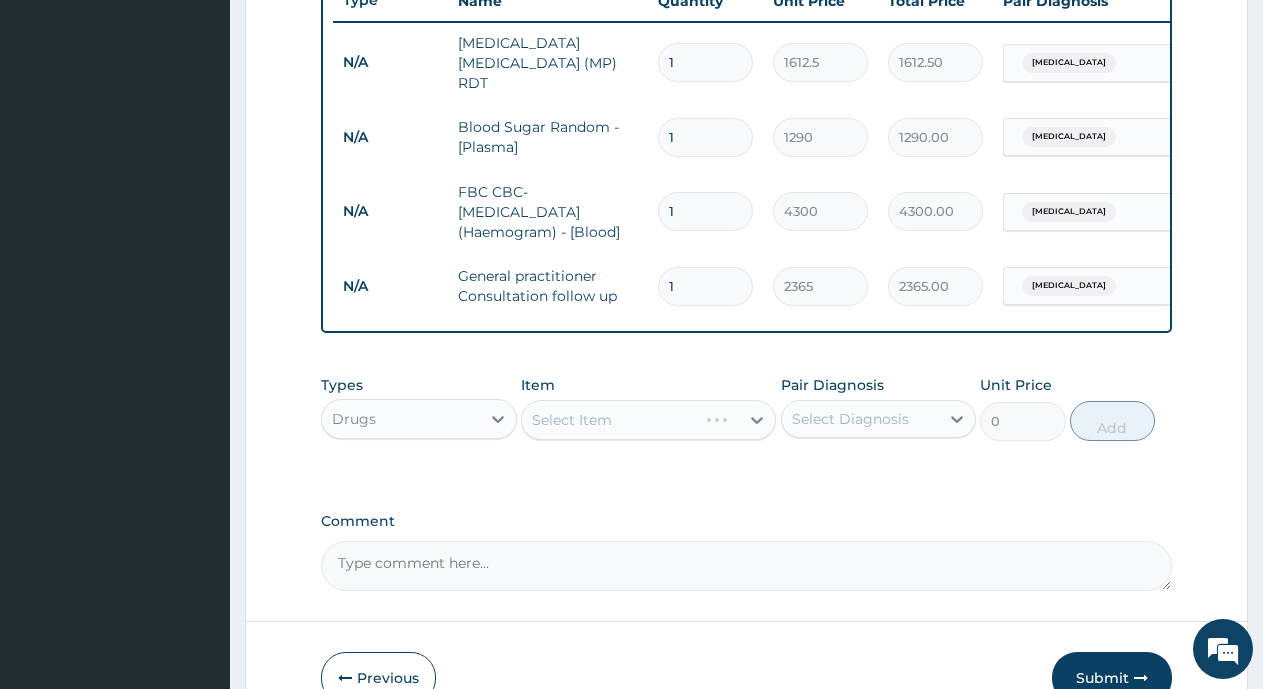 click on "Select Item" at bounding box center [648, 420] 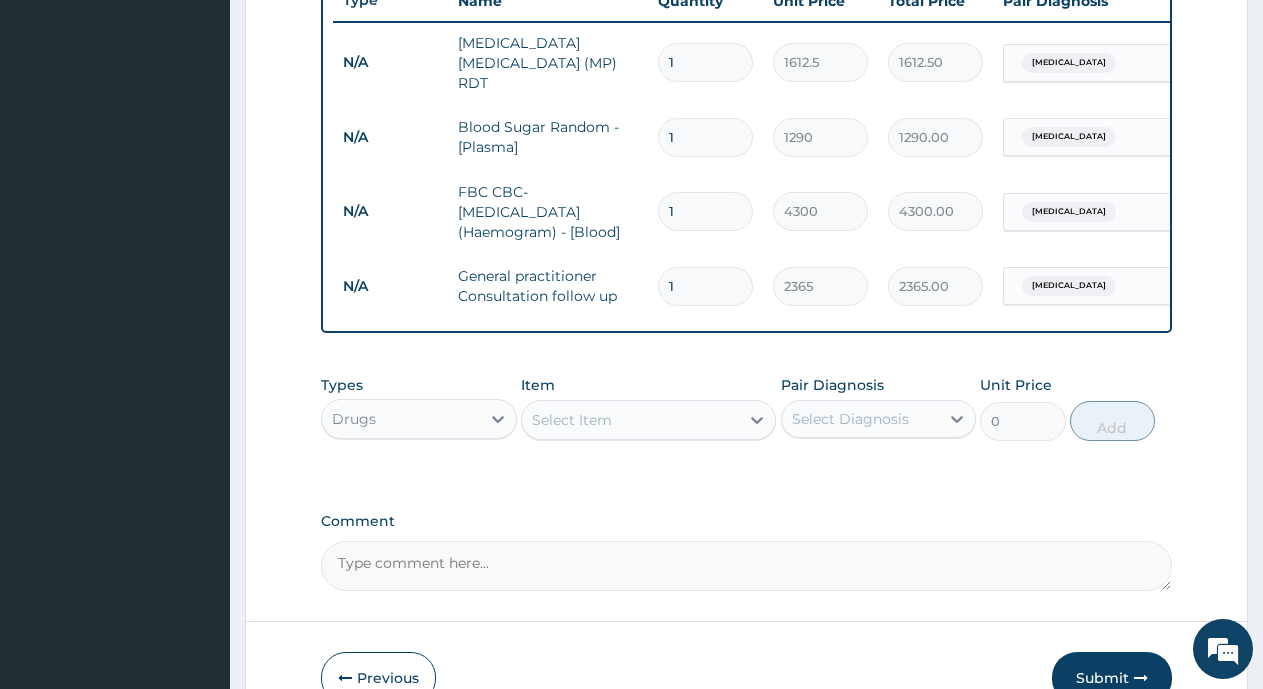 click on "Select Item" at bounding box center (572, 420) 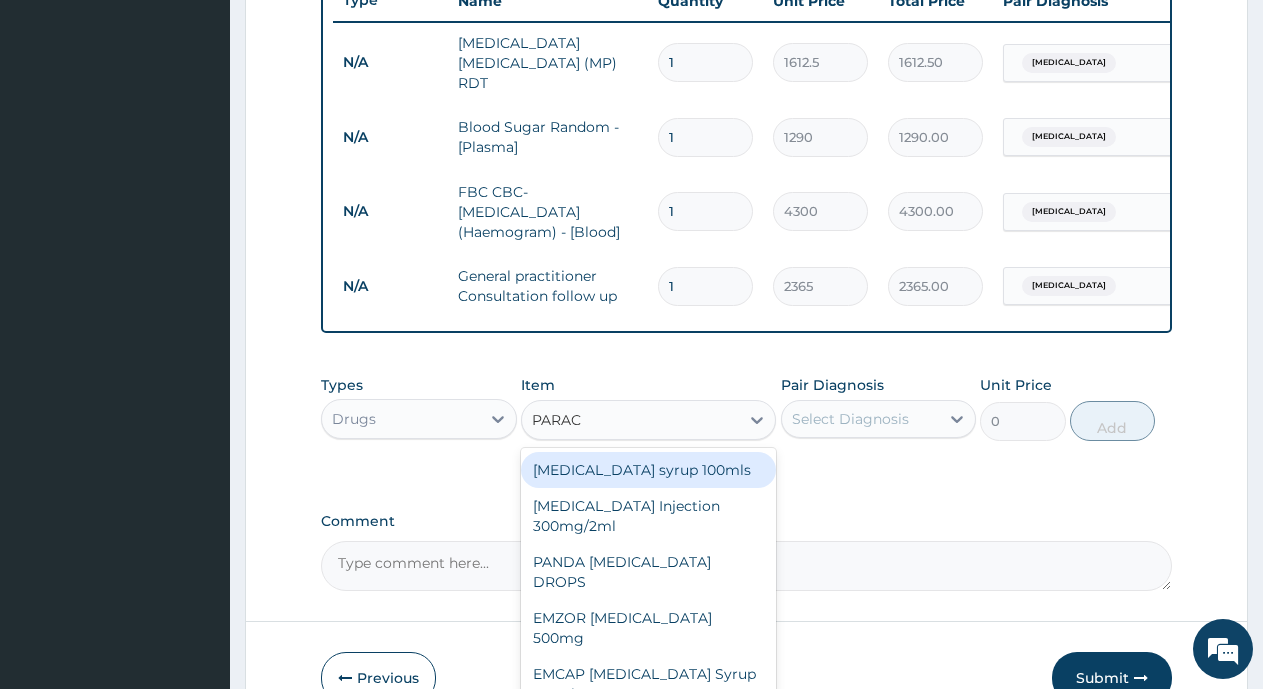 type on "PARACE" 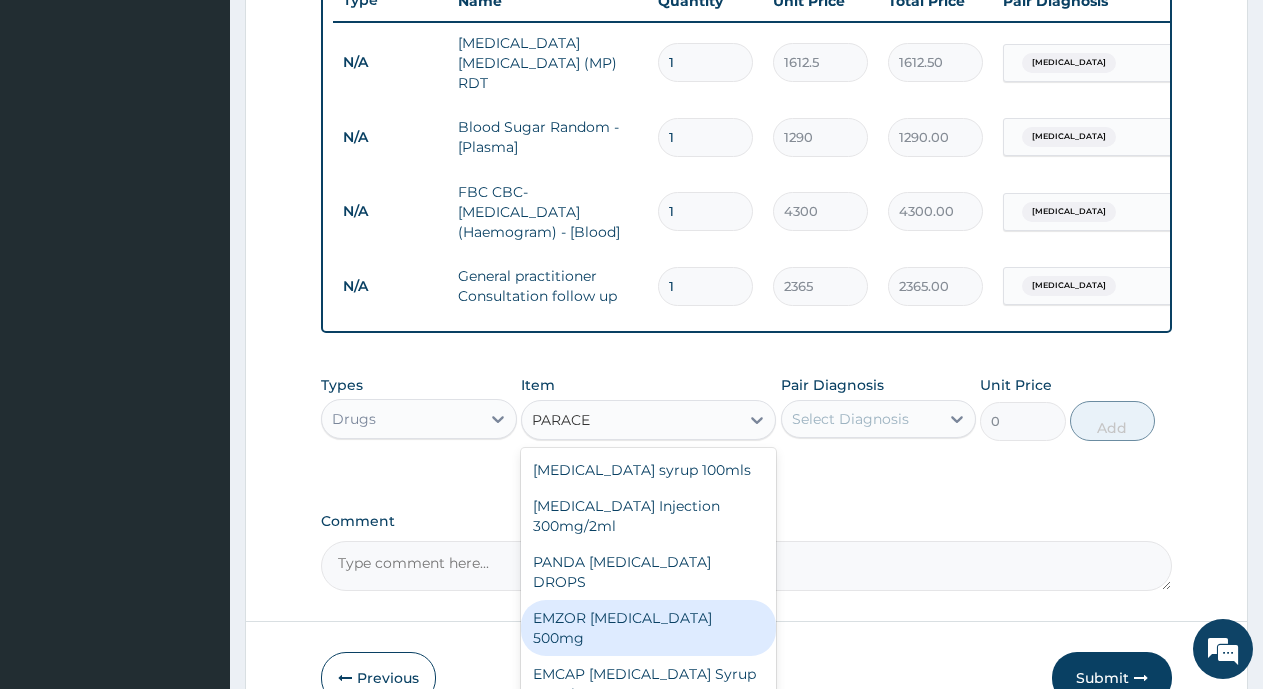click on "EMZOR PARACETAMOL 500mg" at bounding box center [648, 628] 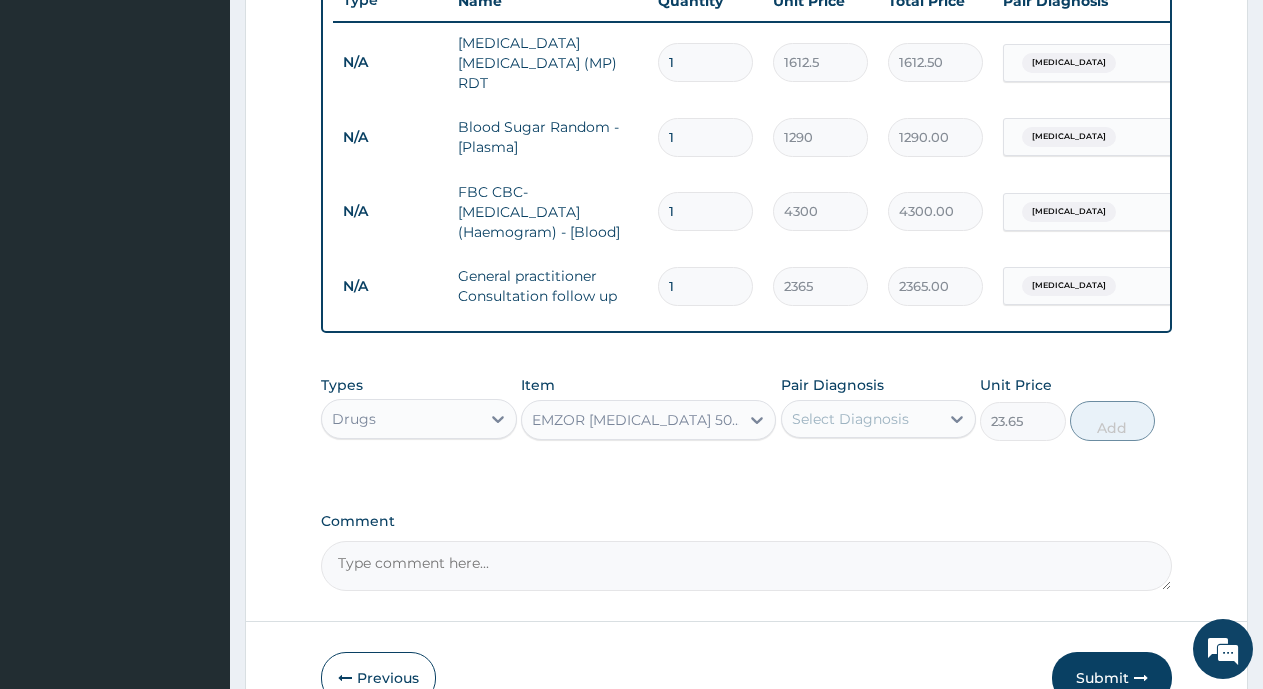 click on "Select Diagnosis" at bounding box center (850, 419) 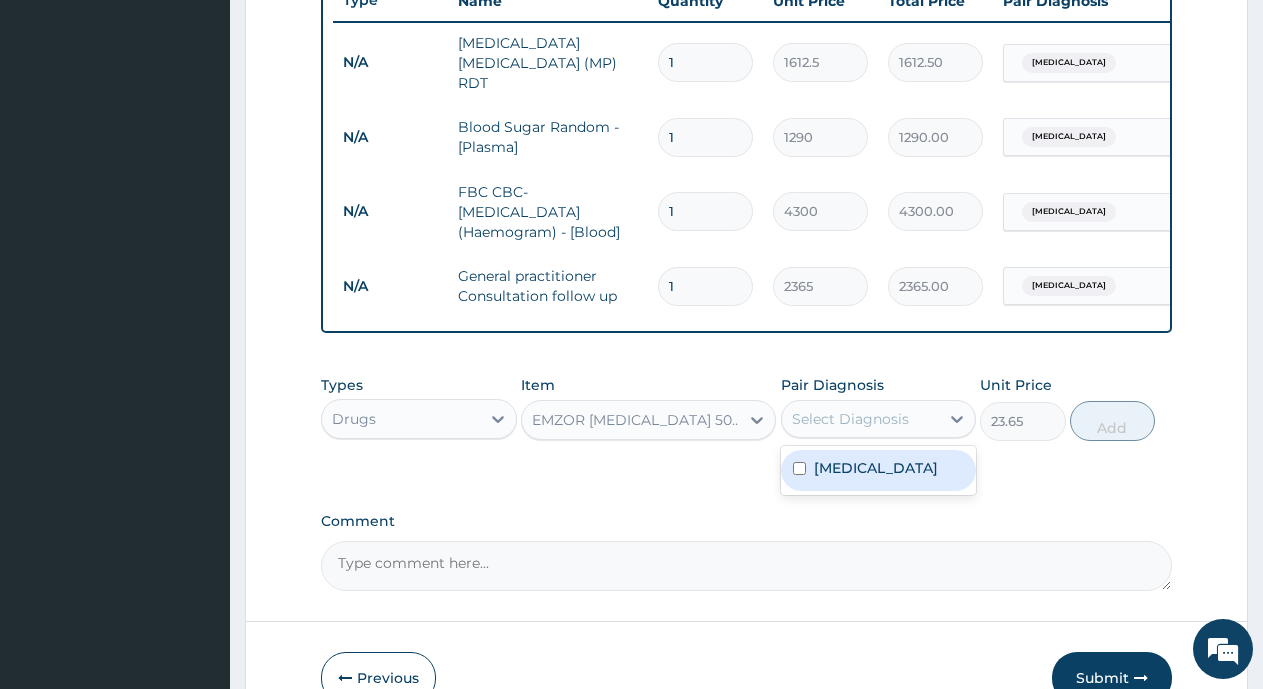 click on "Malaria" at bounding box center (879, 470) 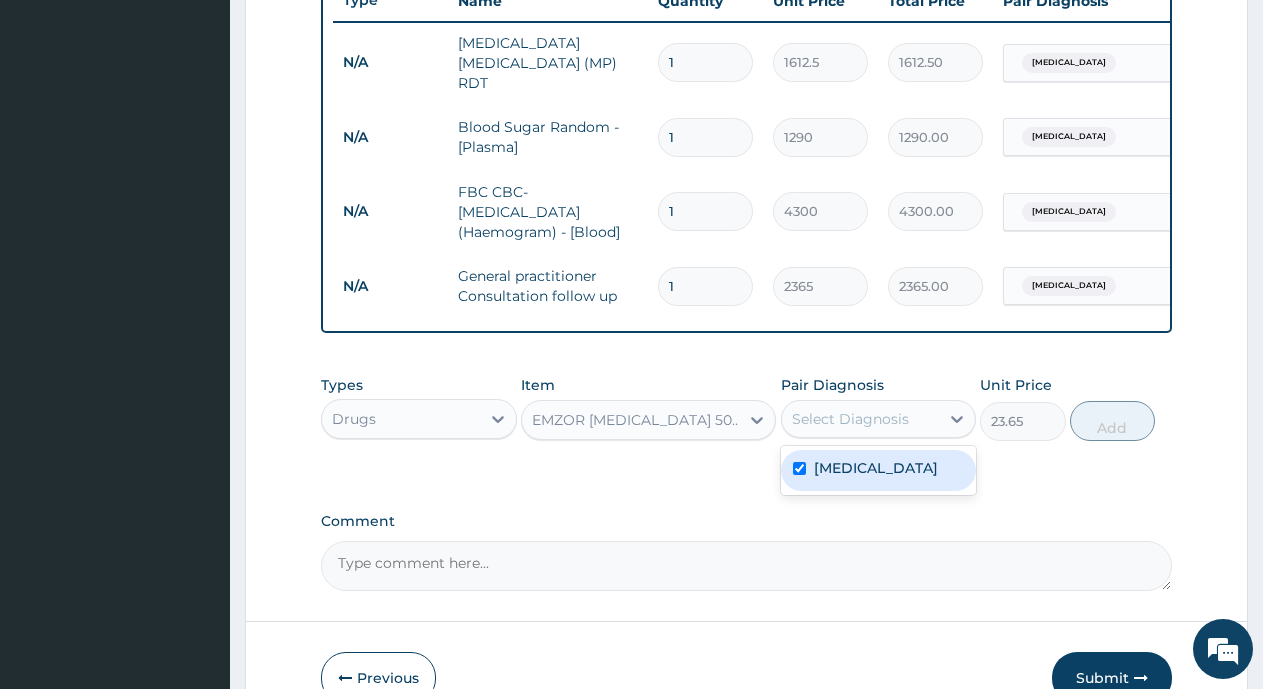 checkbox on "true" 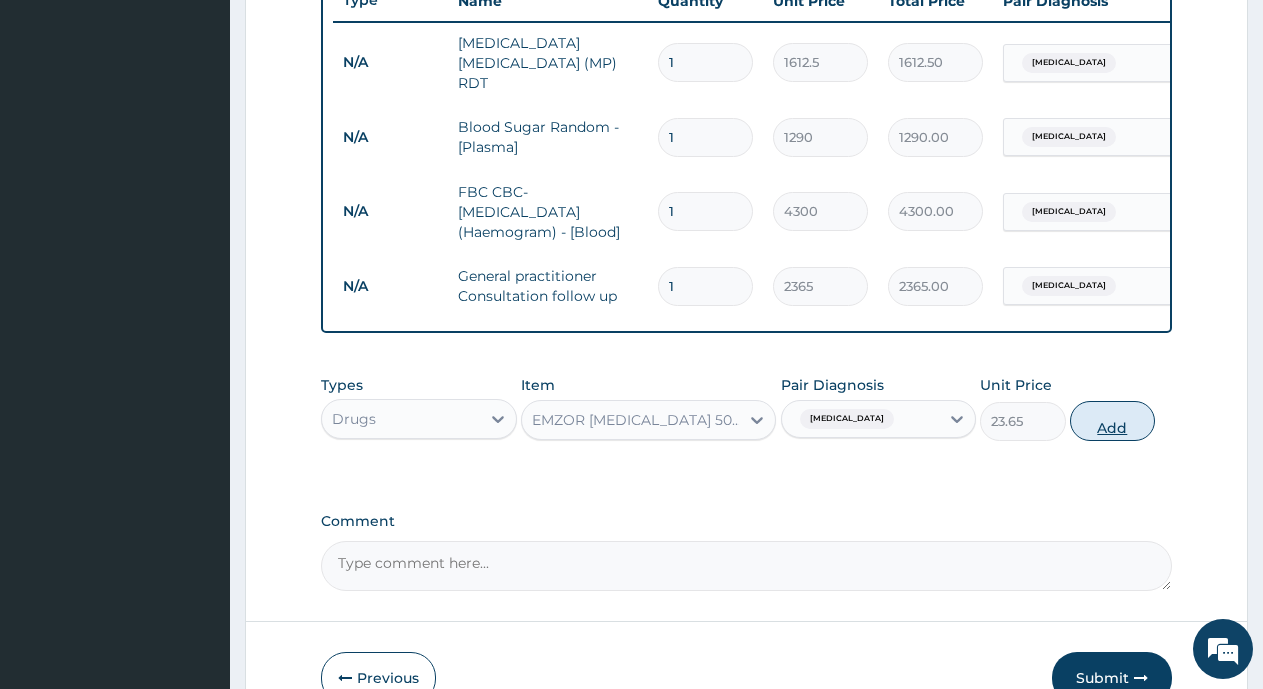 click on "Add" at bounding box center [1112, 421] 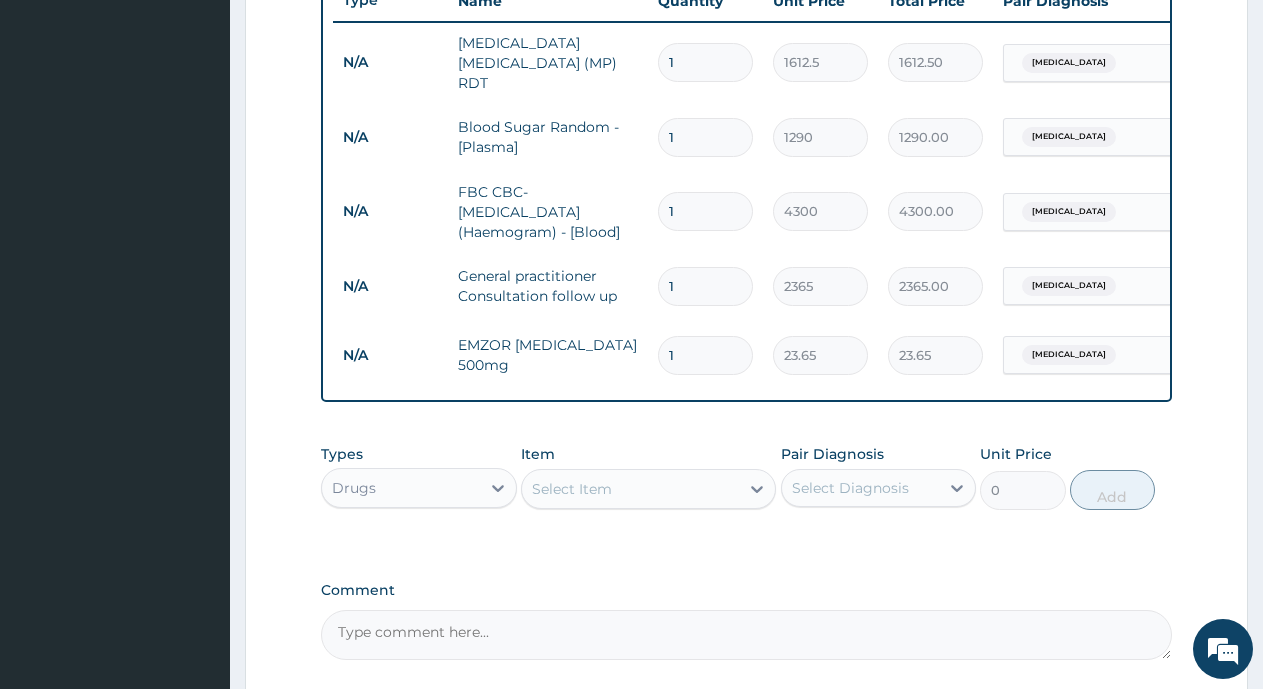 type 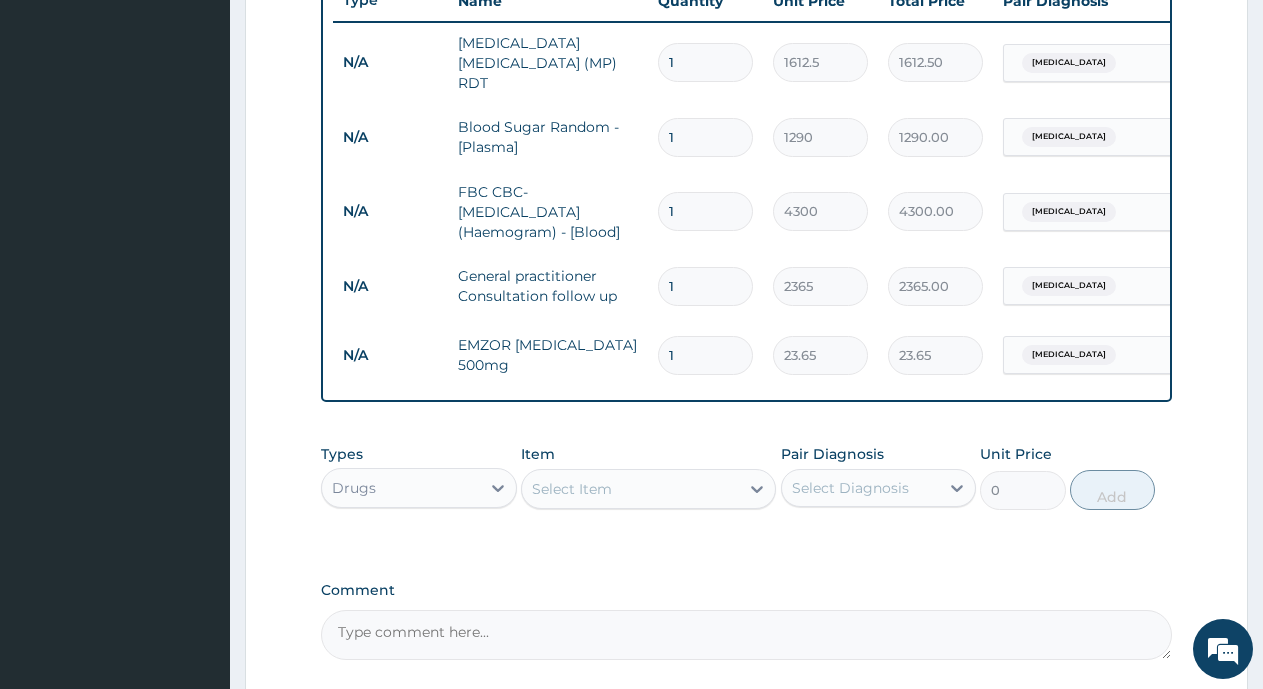 type on "0.00" 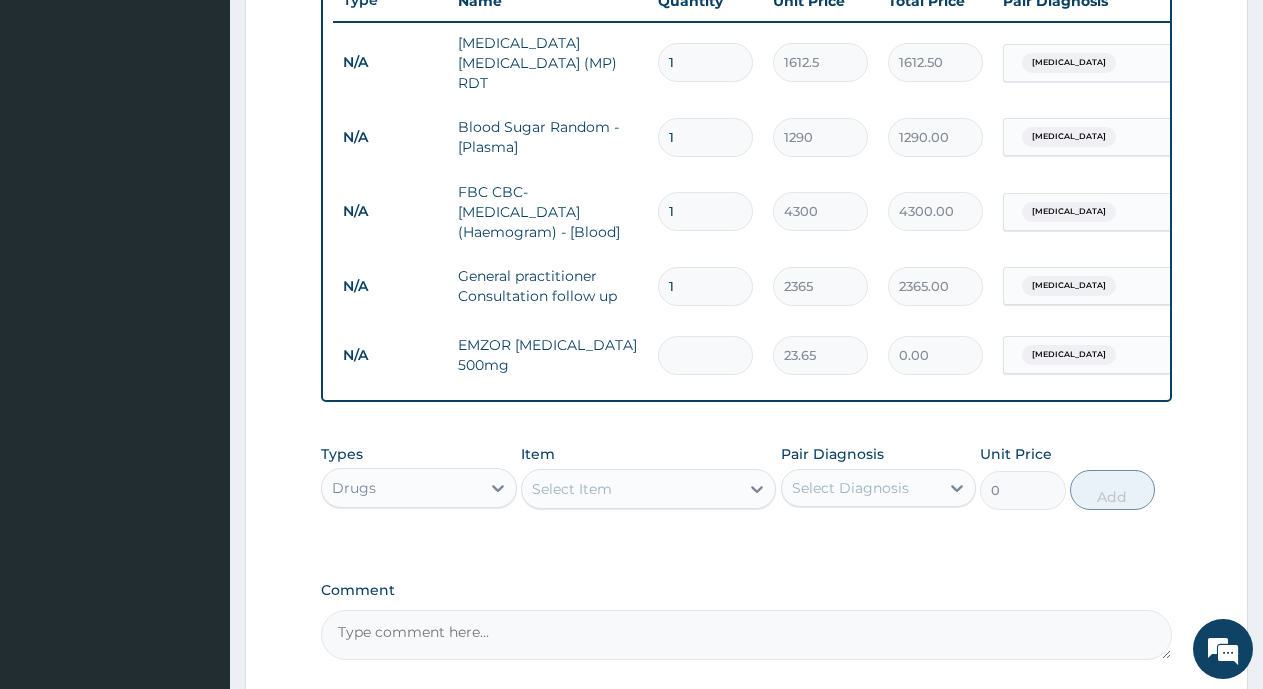type on "1" 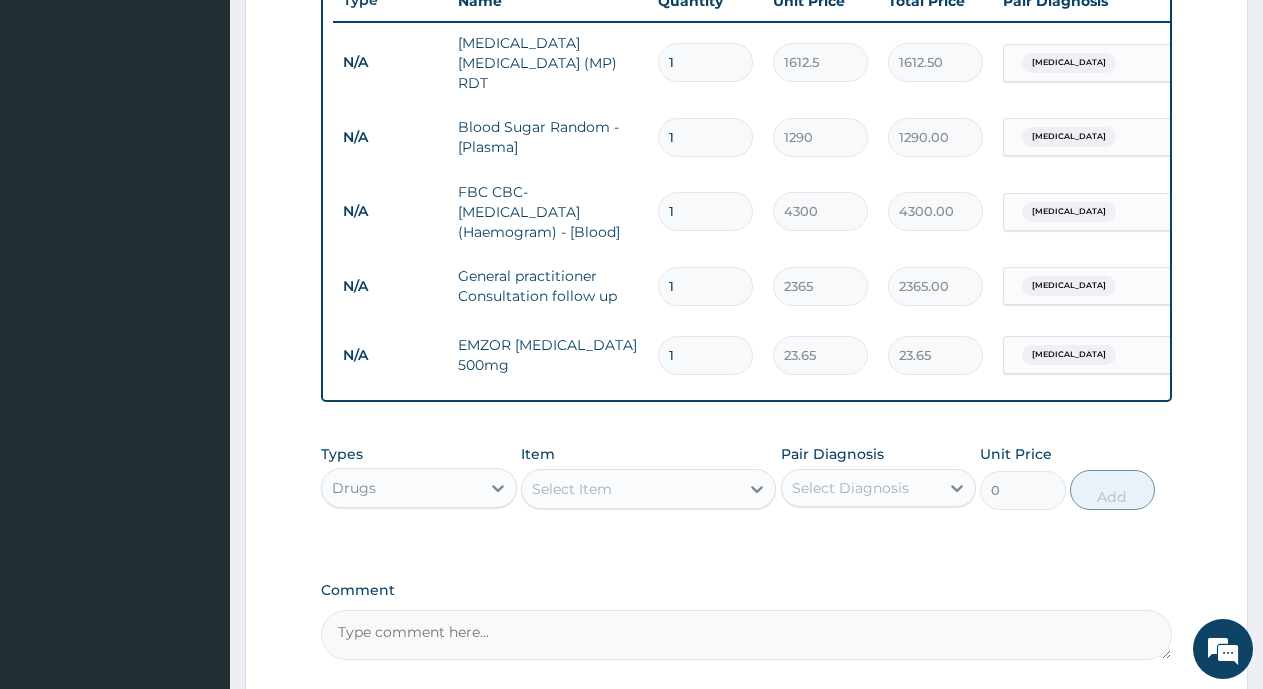 type on "15" 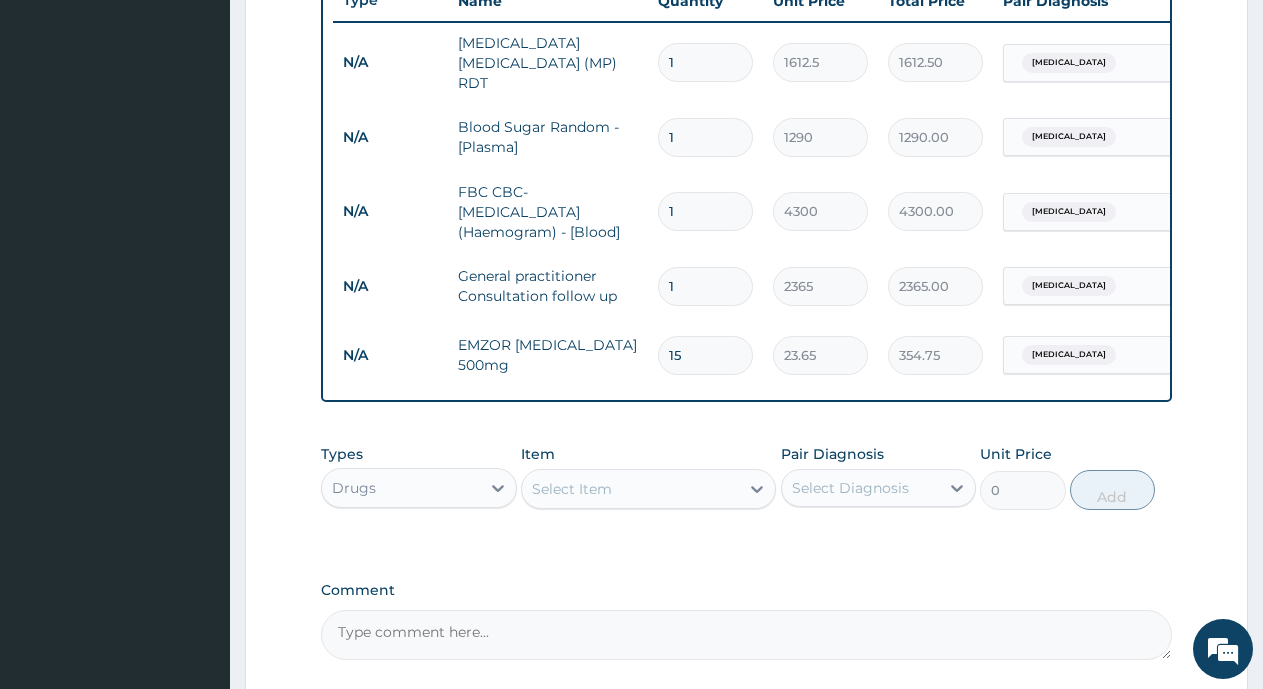 scroll, scrollTop: 962, scrollLeft: 0, axis: vertical 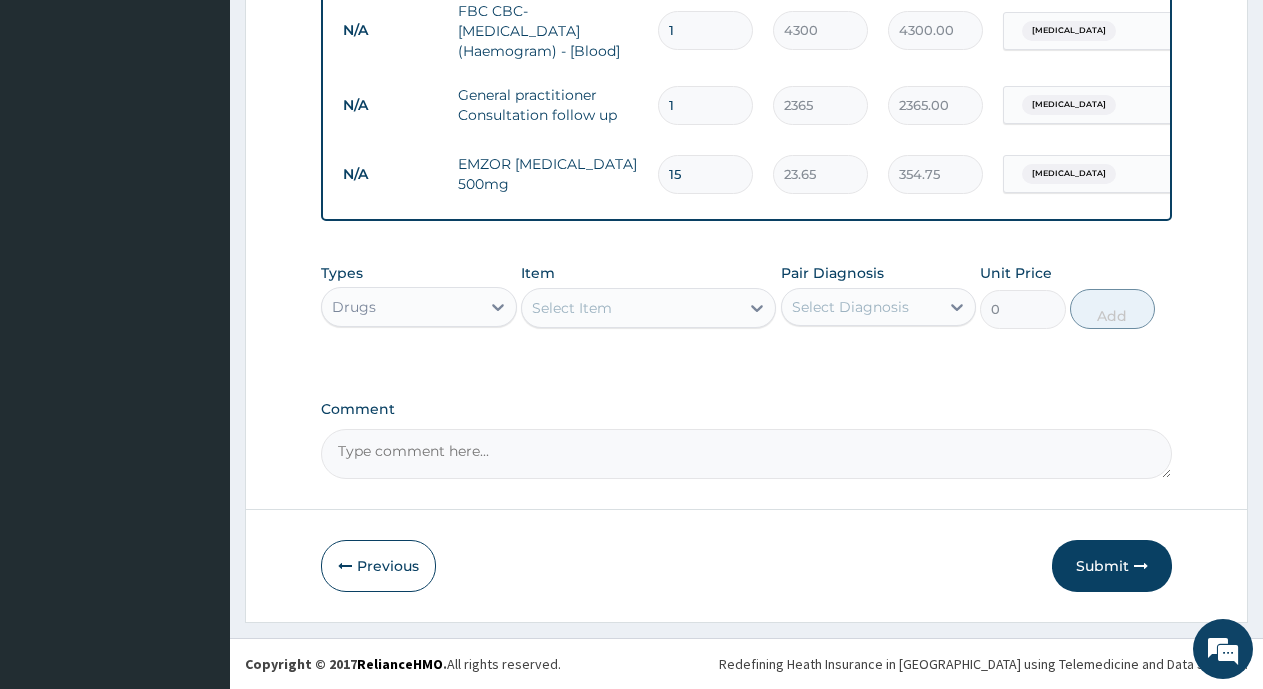 type on "15" 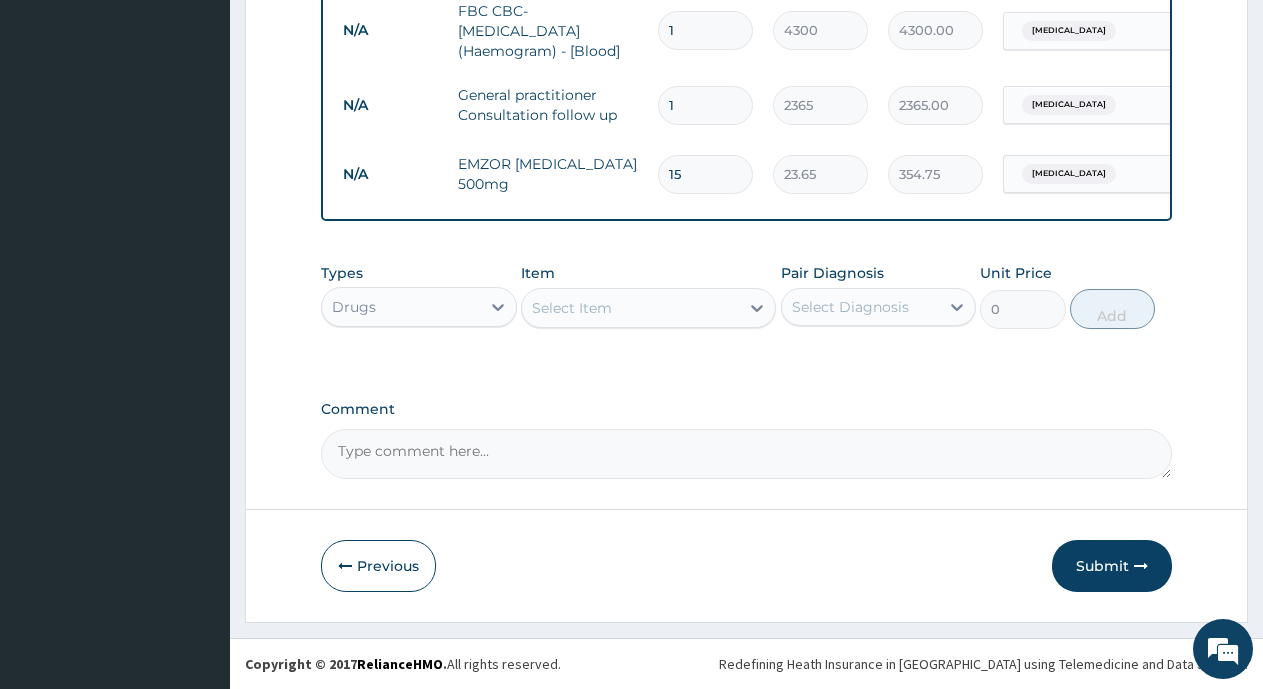 click on "Select Item" at bounding box center (630, 308) 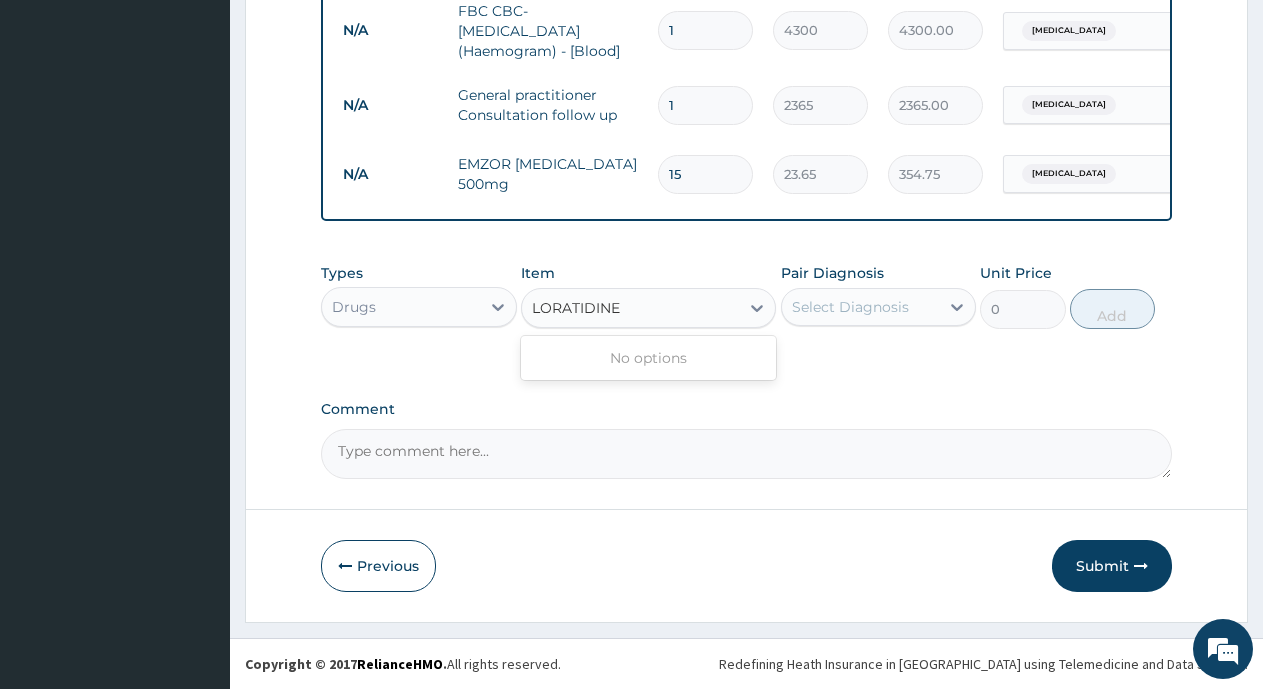 type on "LORATIDINE" 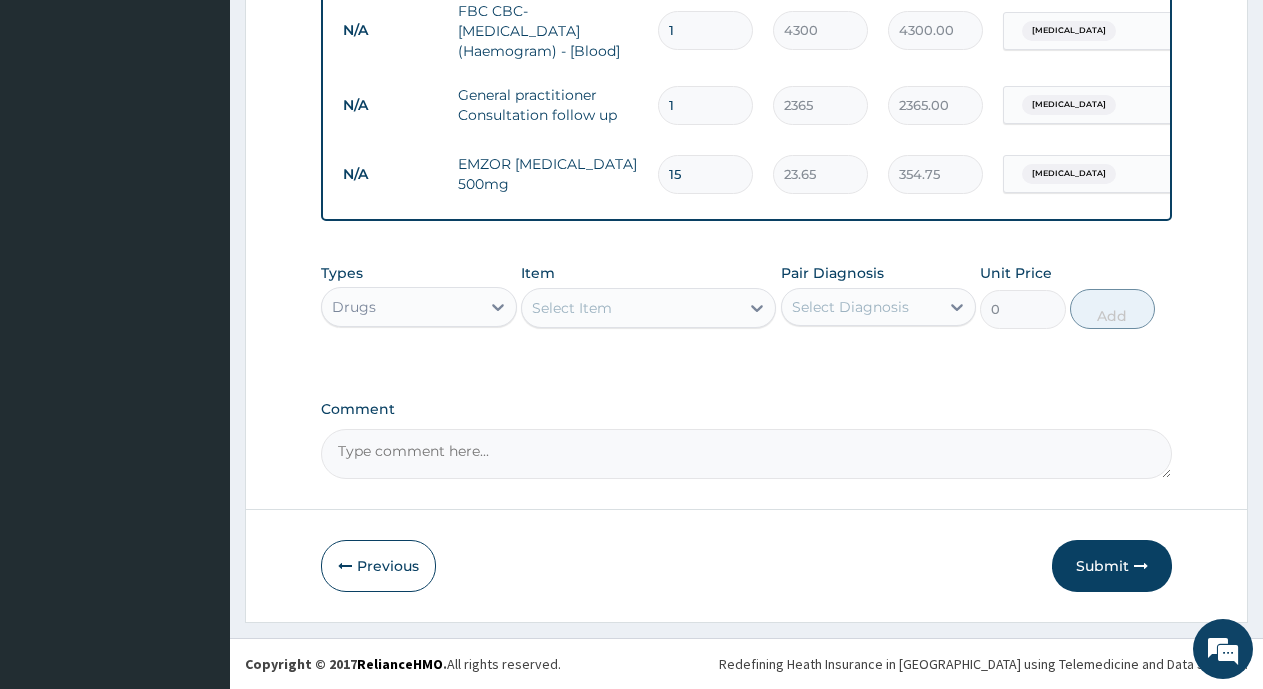 click on "Comment" at bounding box center [746, 454] 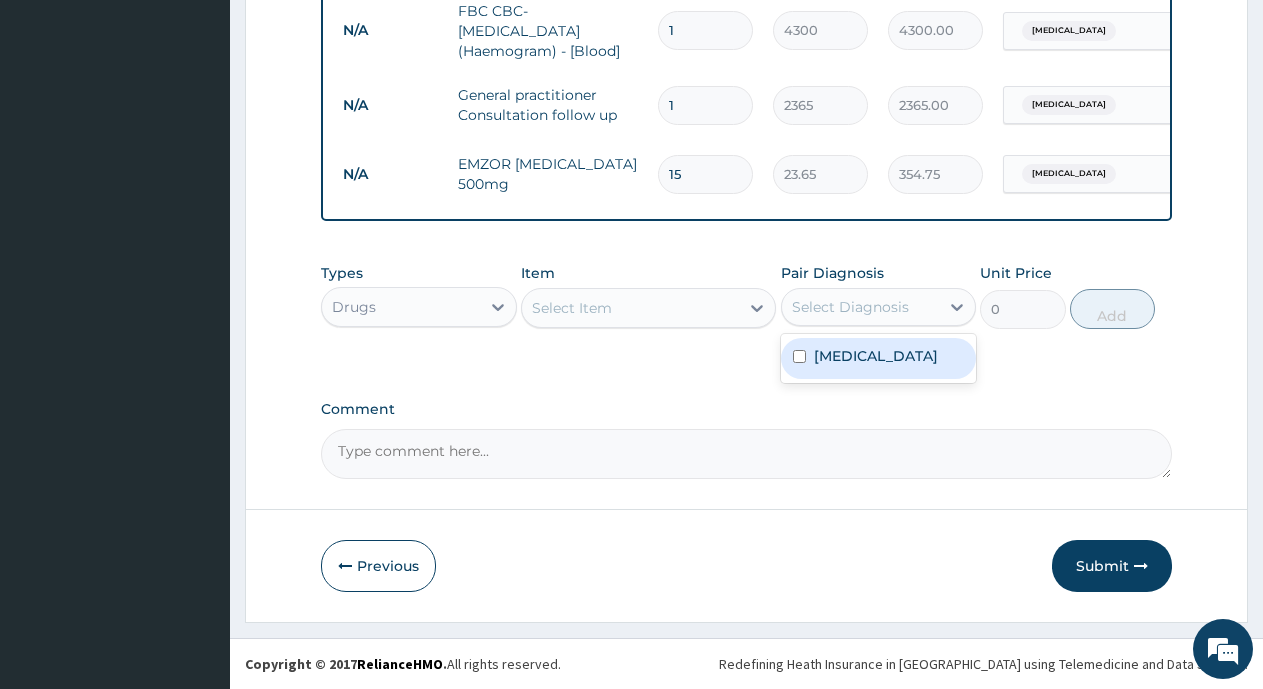 click on "Select Diagnosis" at bounding box center [850, 307] 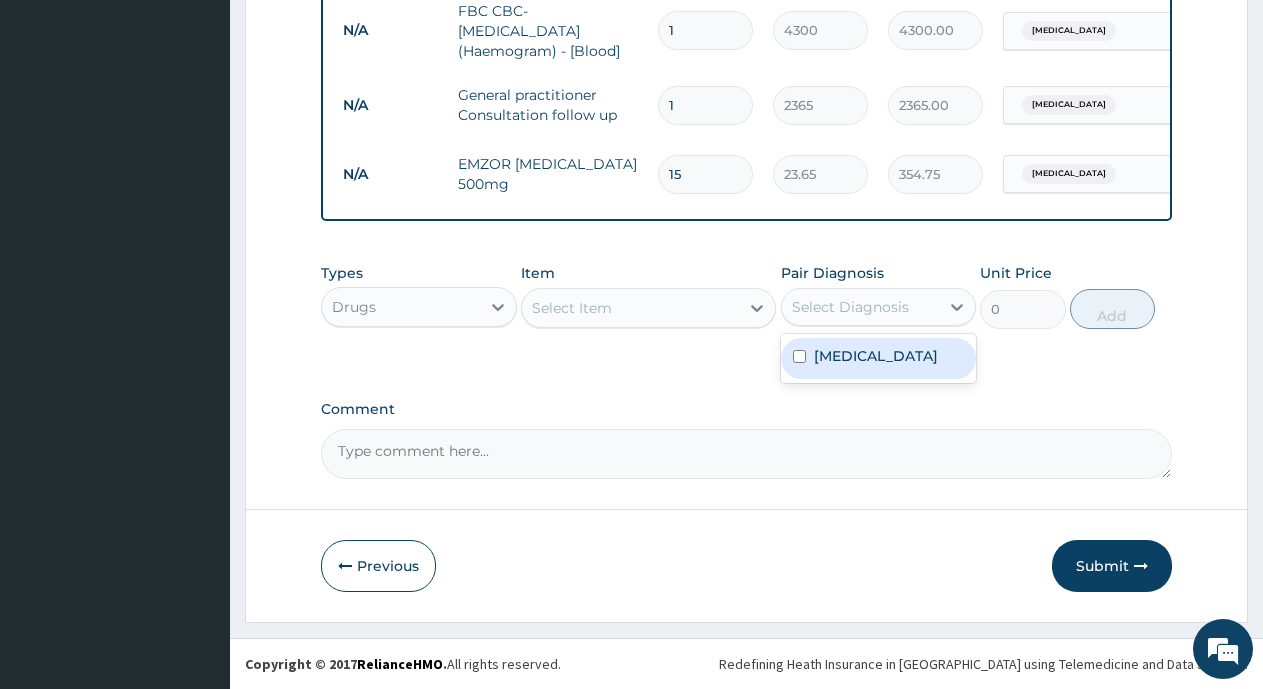 click on "Select Item" at bounding box center (572, 308) 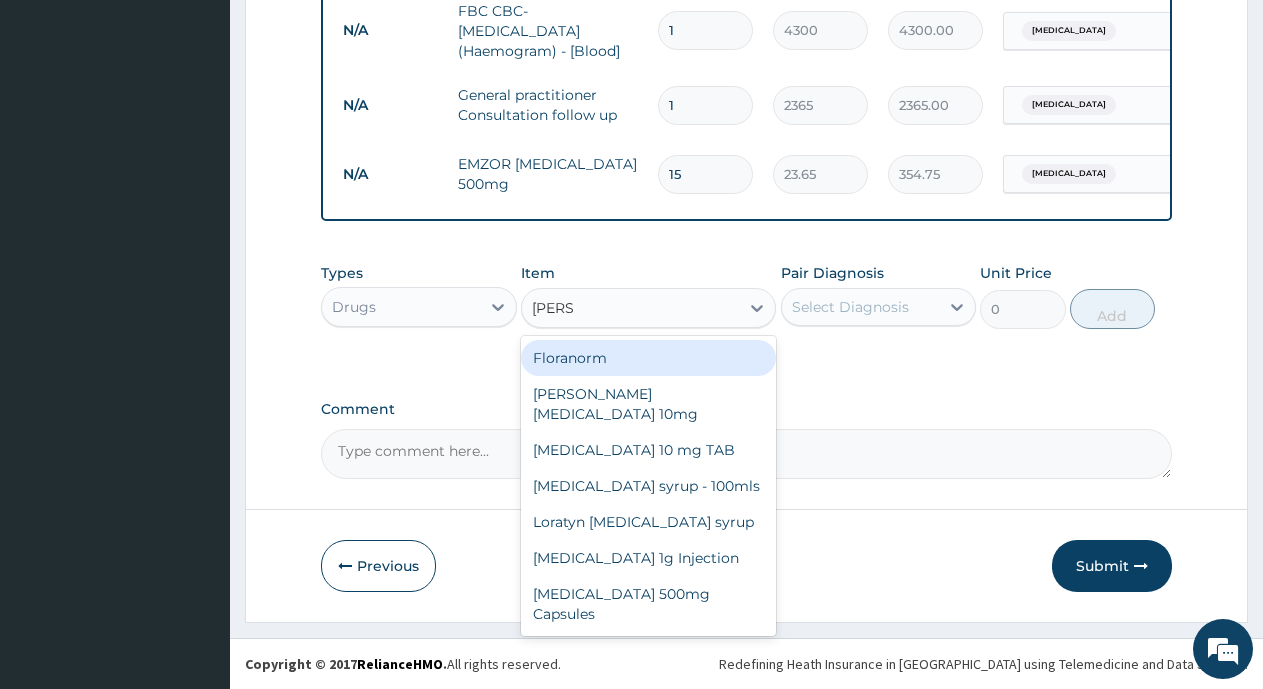 type on "LORAT" 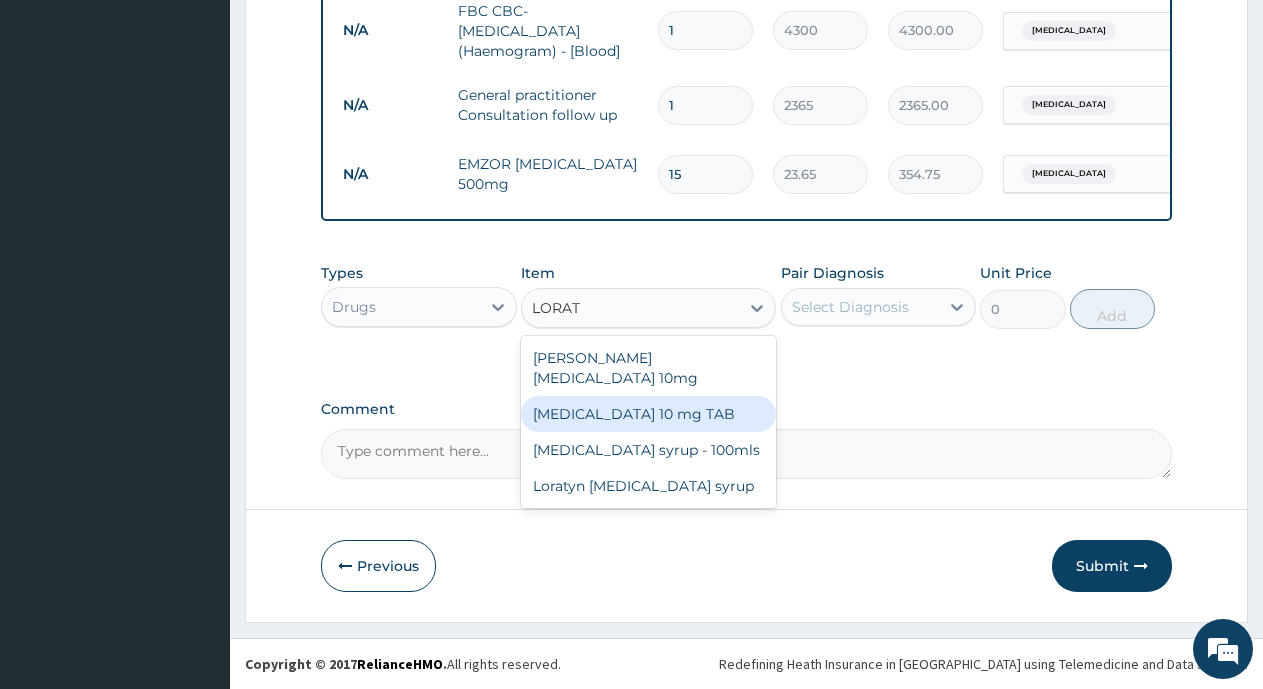 click on "LORATADINE 10 mg TAB" at bounding box center [648, 414] 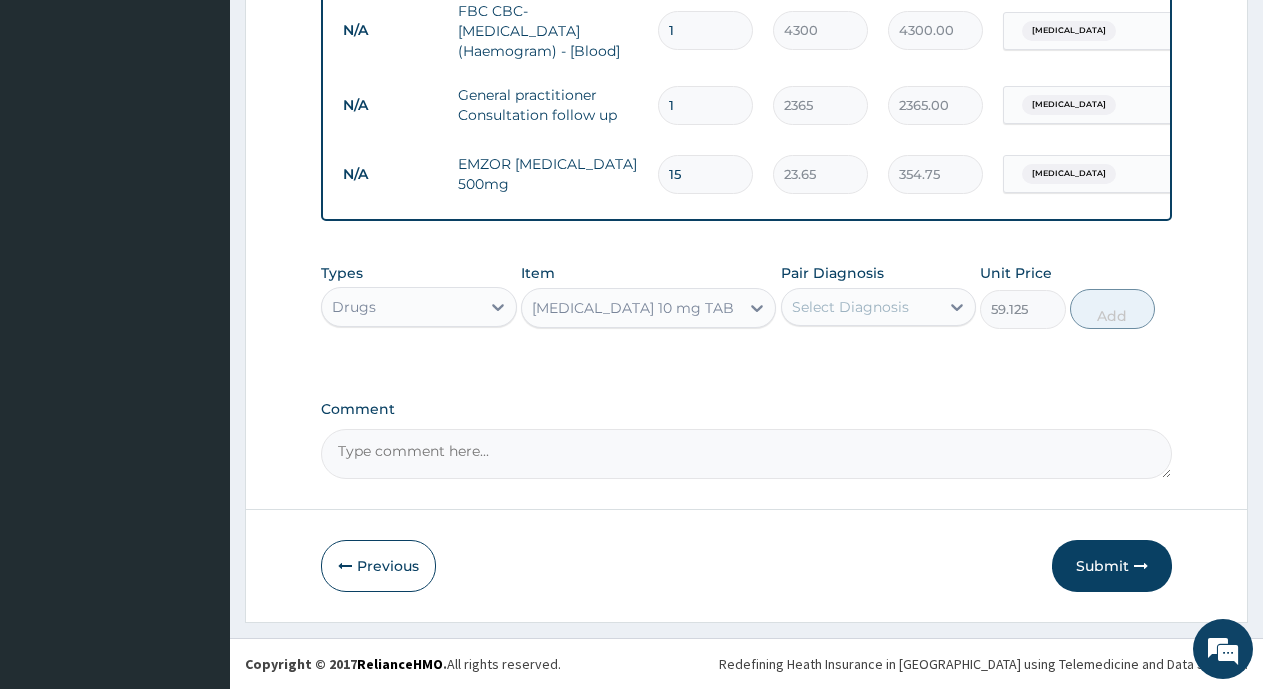 click on "Select Diagnosis" at bounding box center (850, 307) 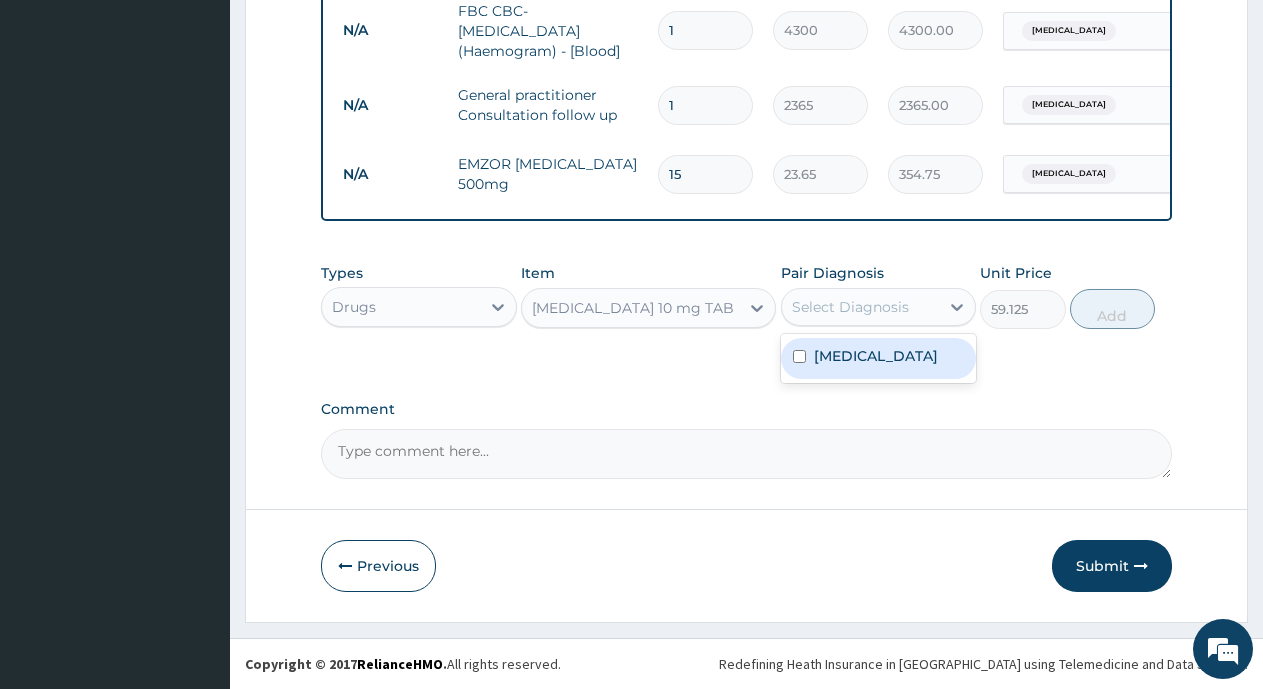 click on "Malaria" at bounding box center [876, 356] 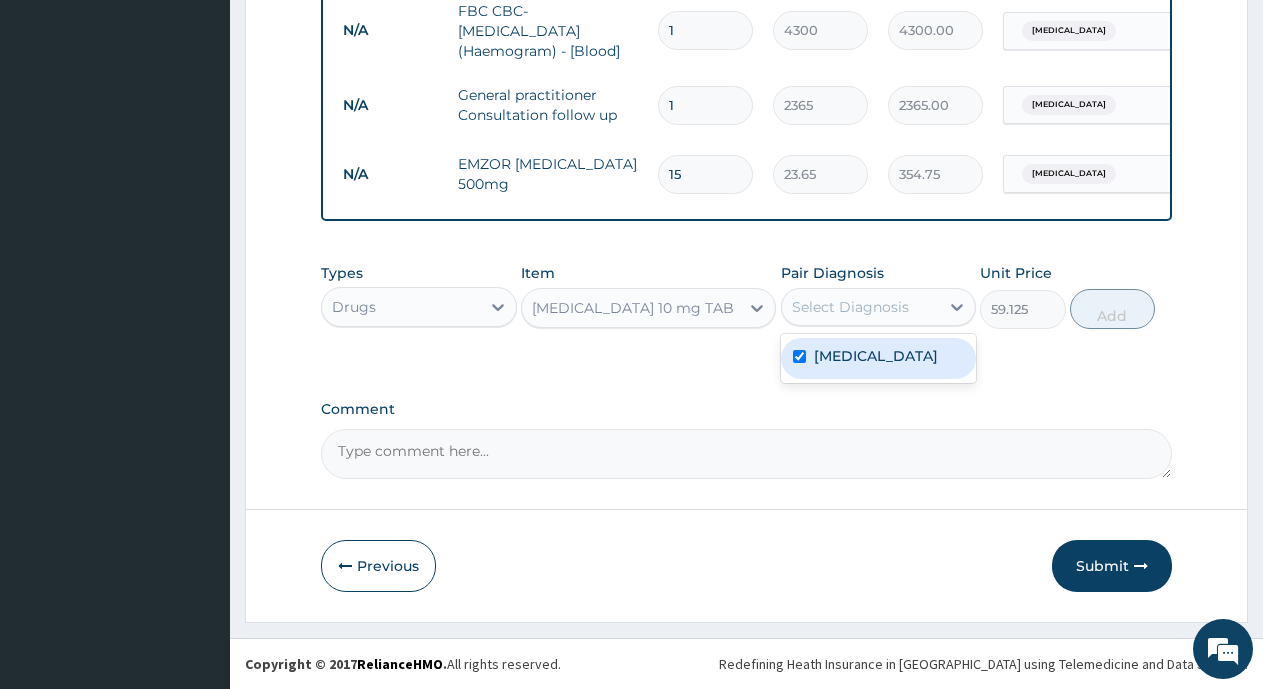 checkbox on "true" 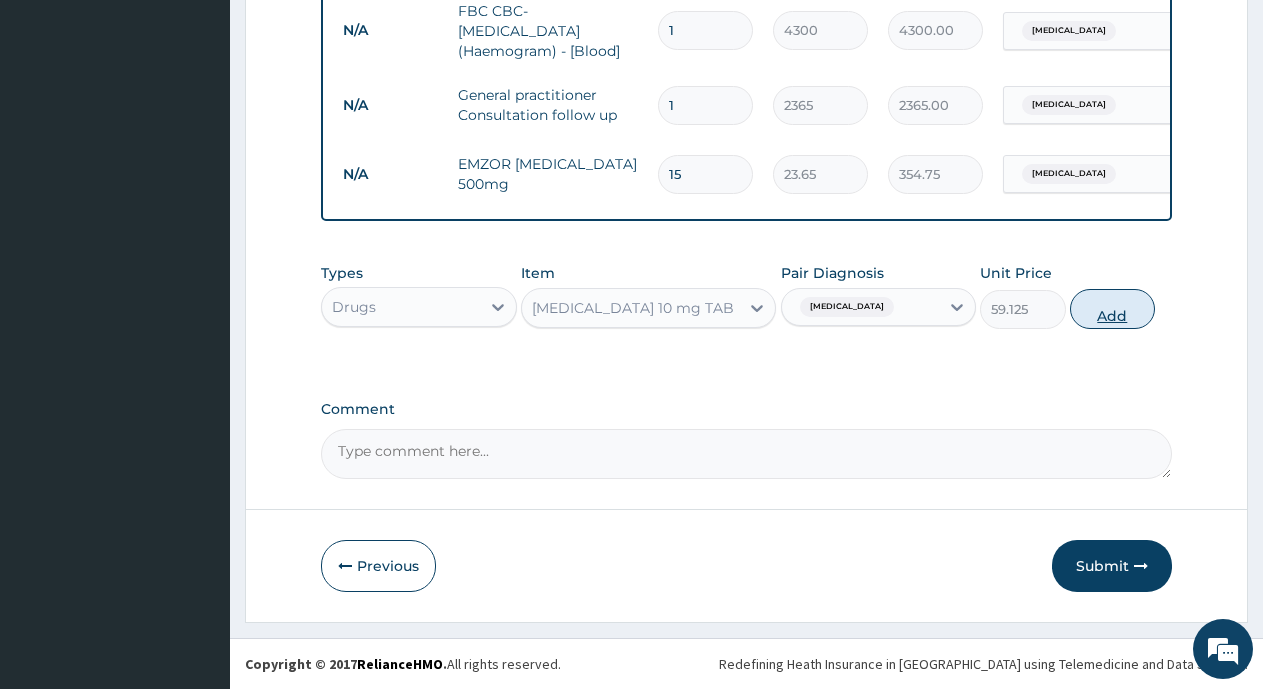 click on "Add" at bounding box center [1112, 309] 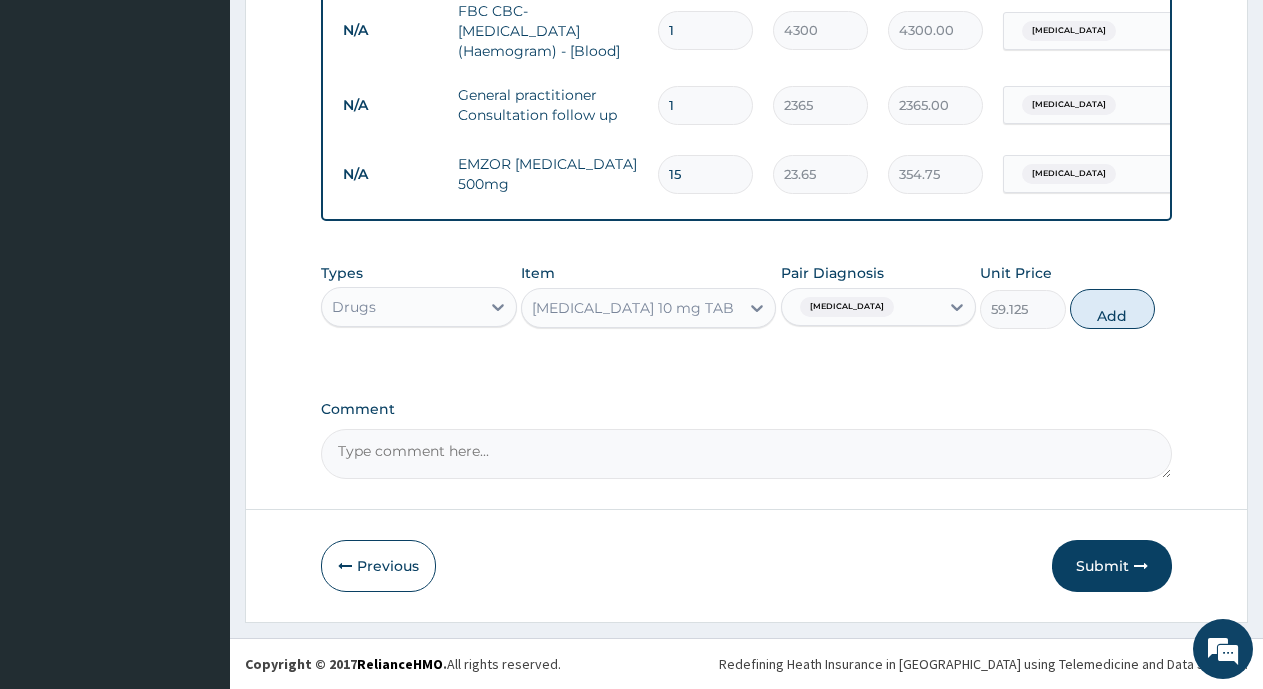 type on "0" 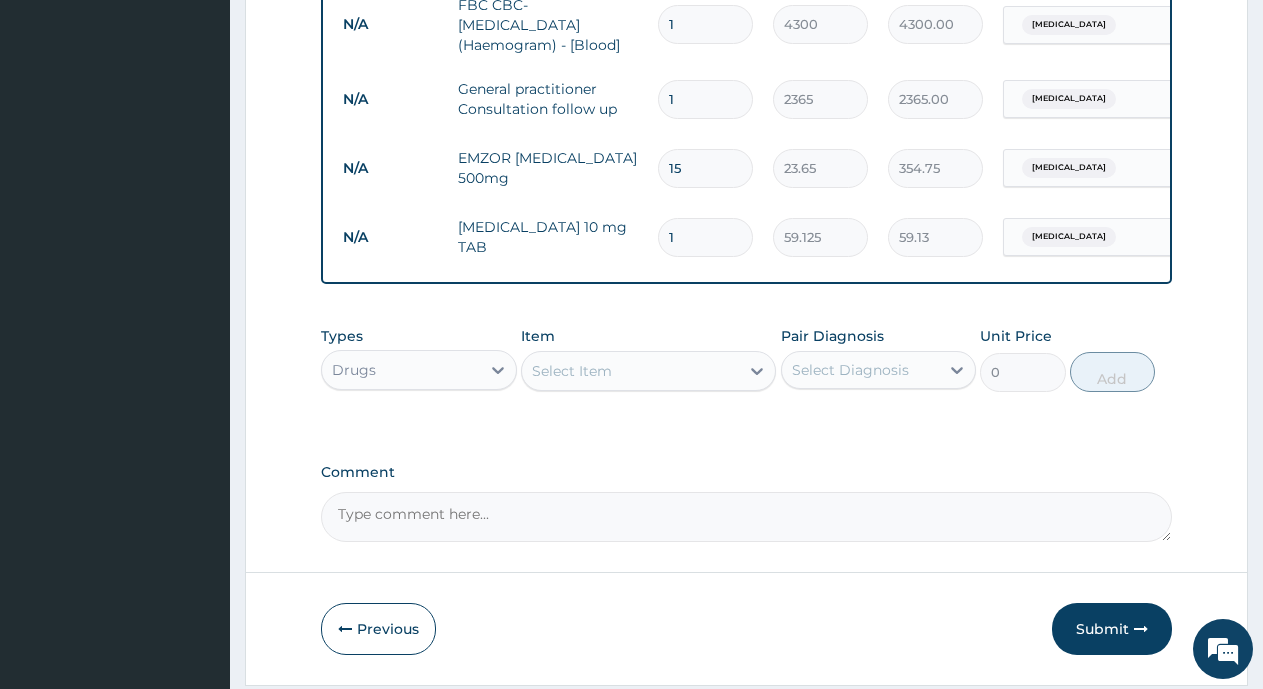 click on "1" at bounding box center [705, 237] 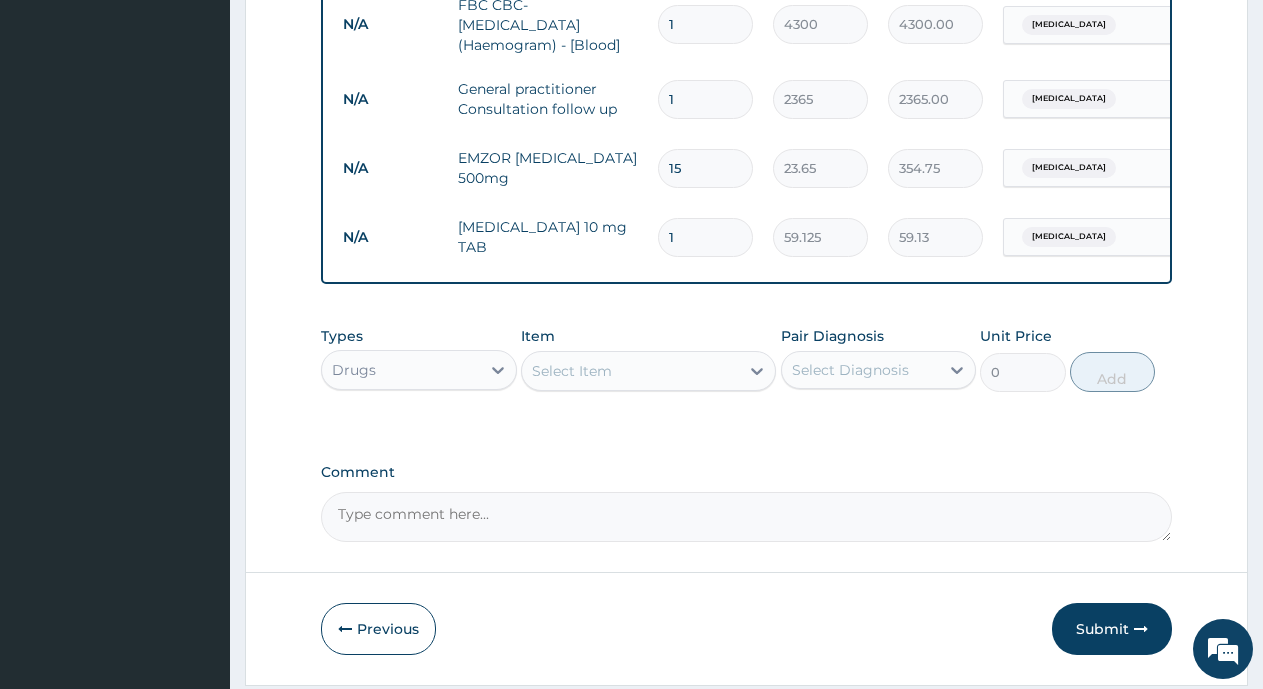 type on "11" 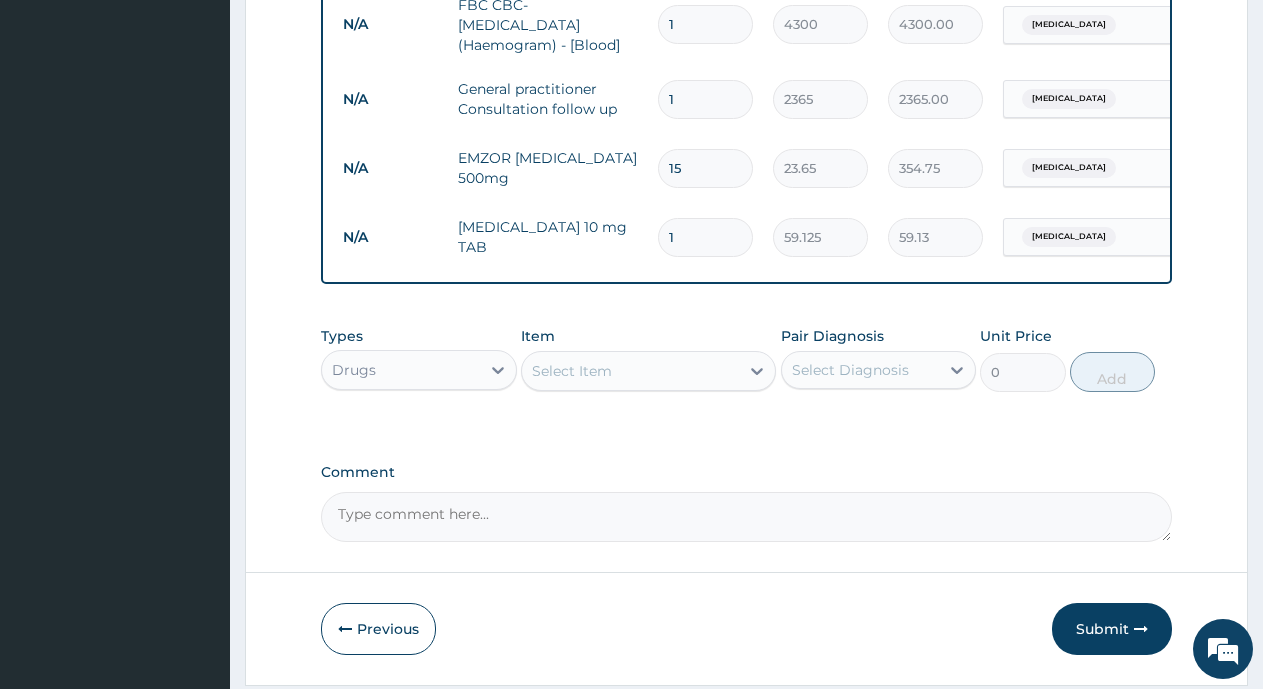 type on "650.38" 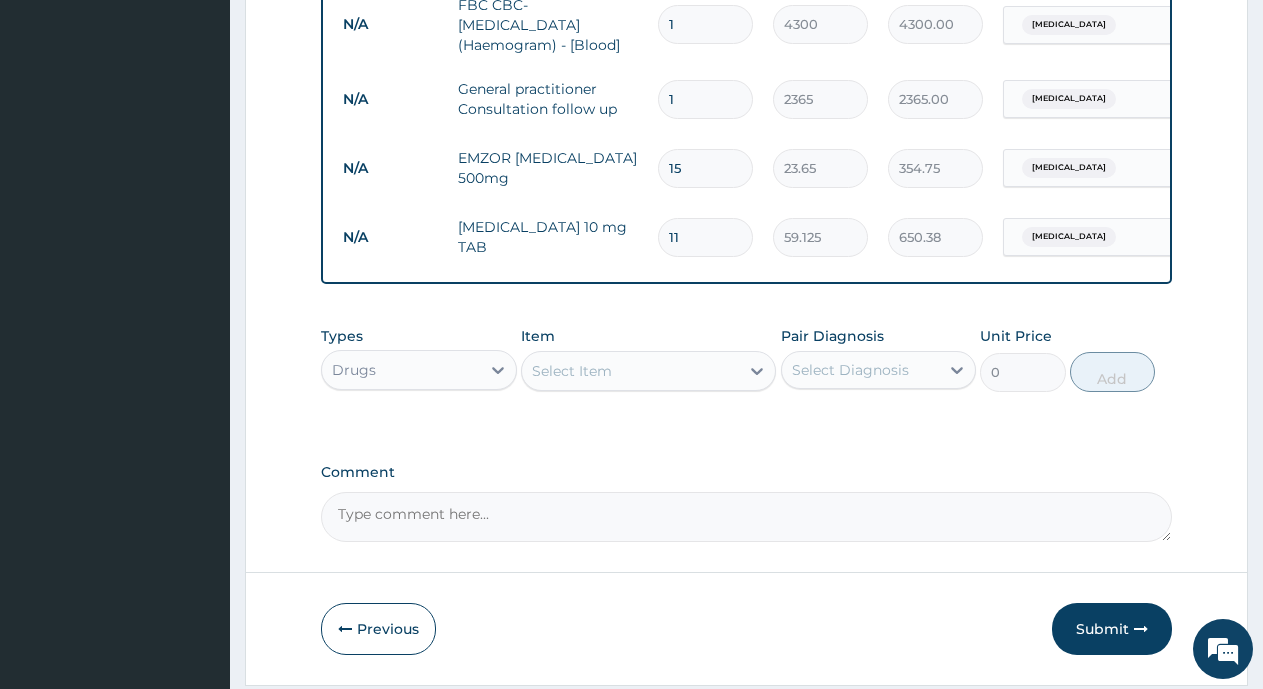 type on "110" 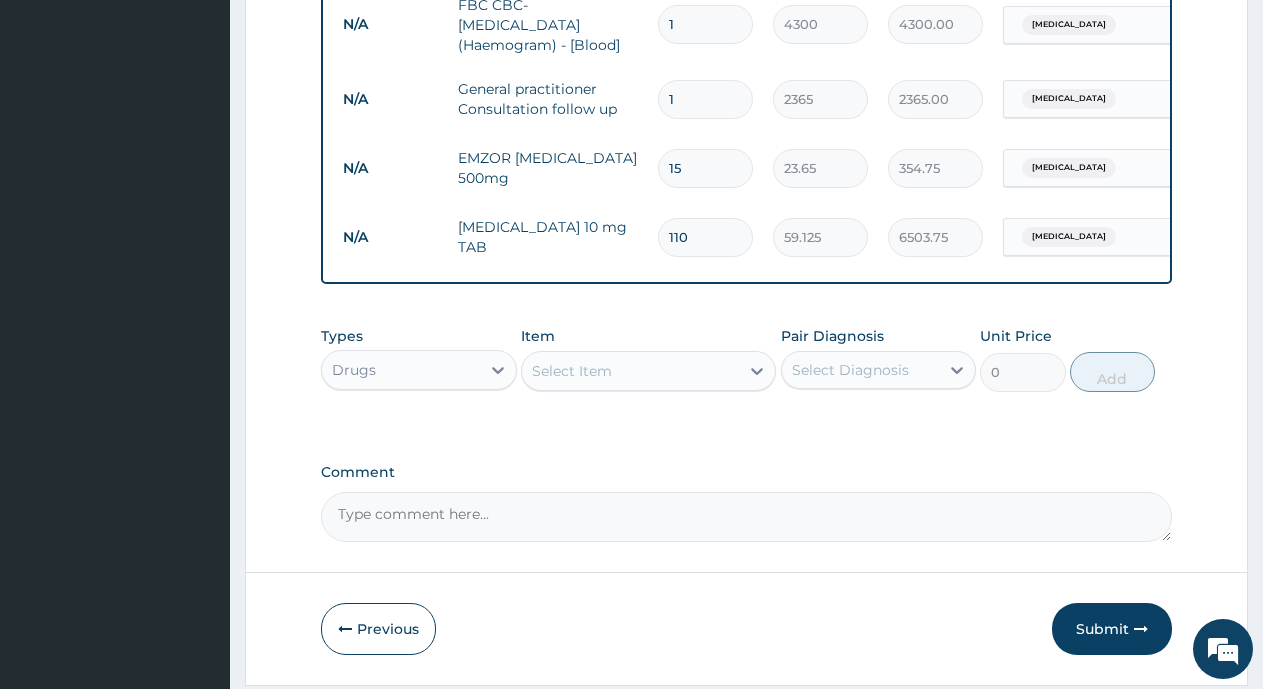 type on "11" 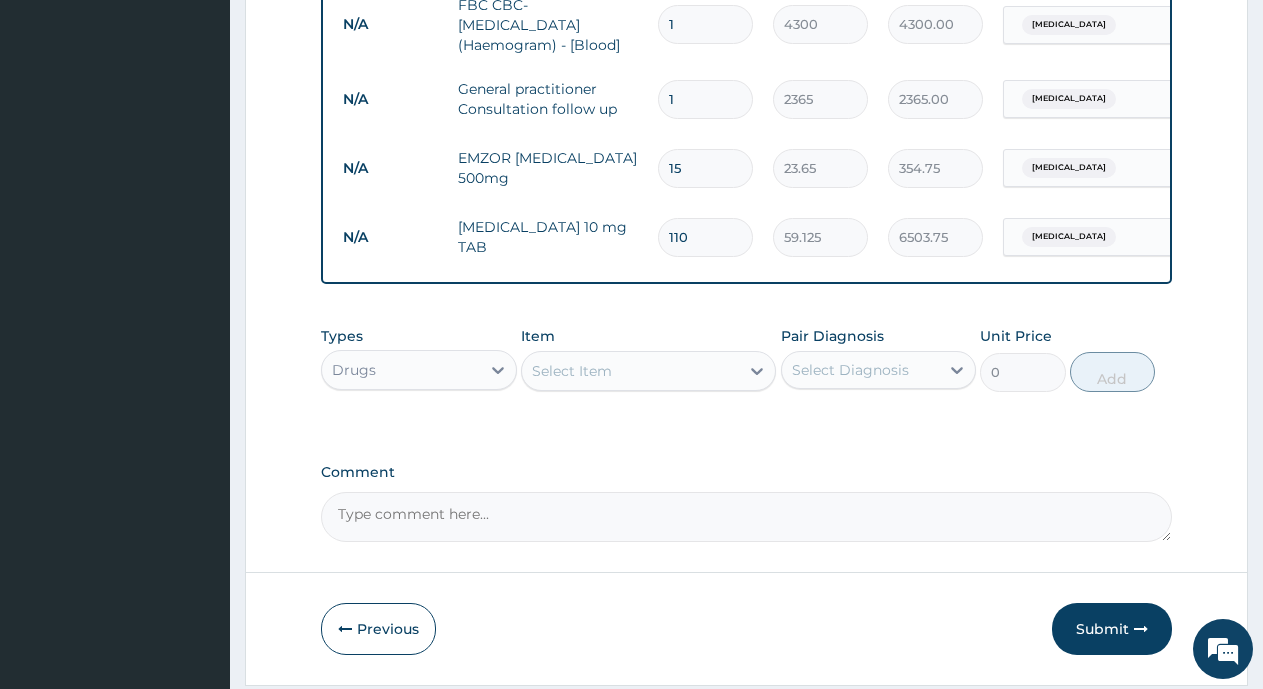 type on "650.38" 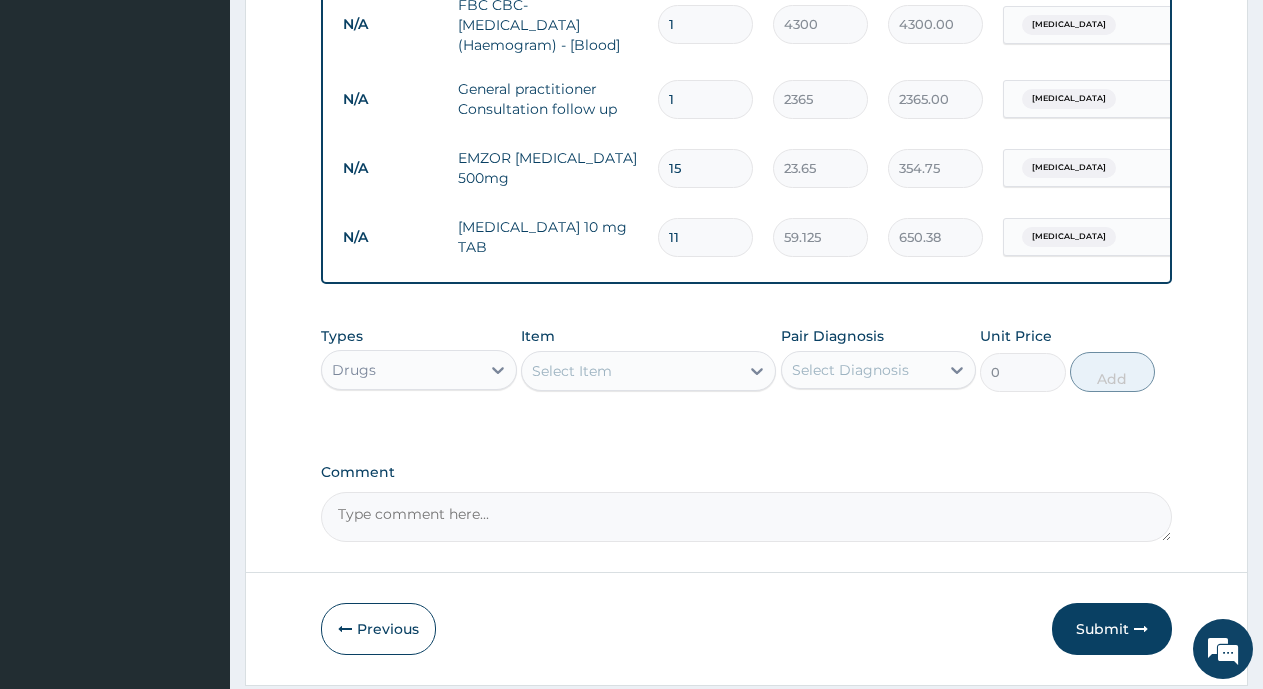 type on "1" 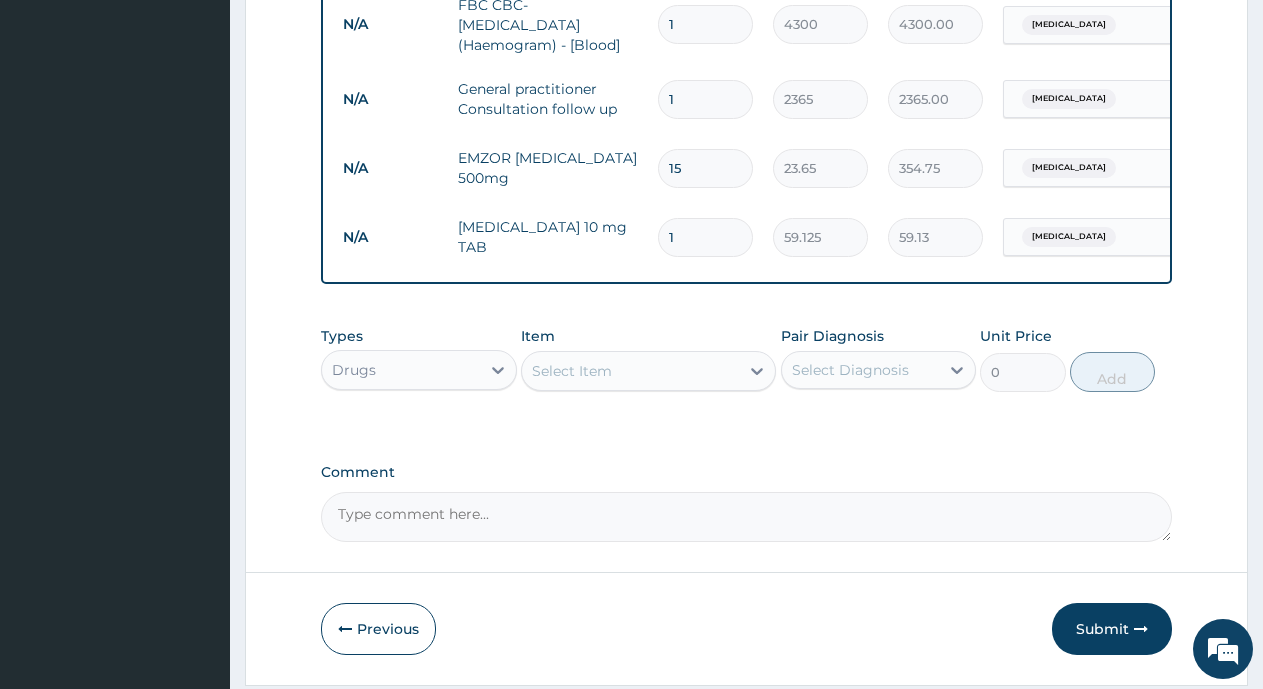 type on "10" 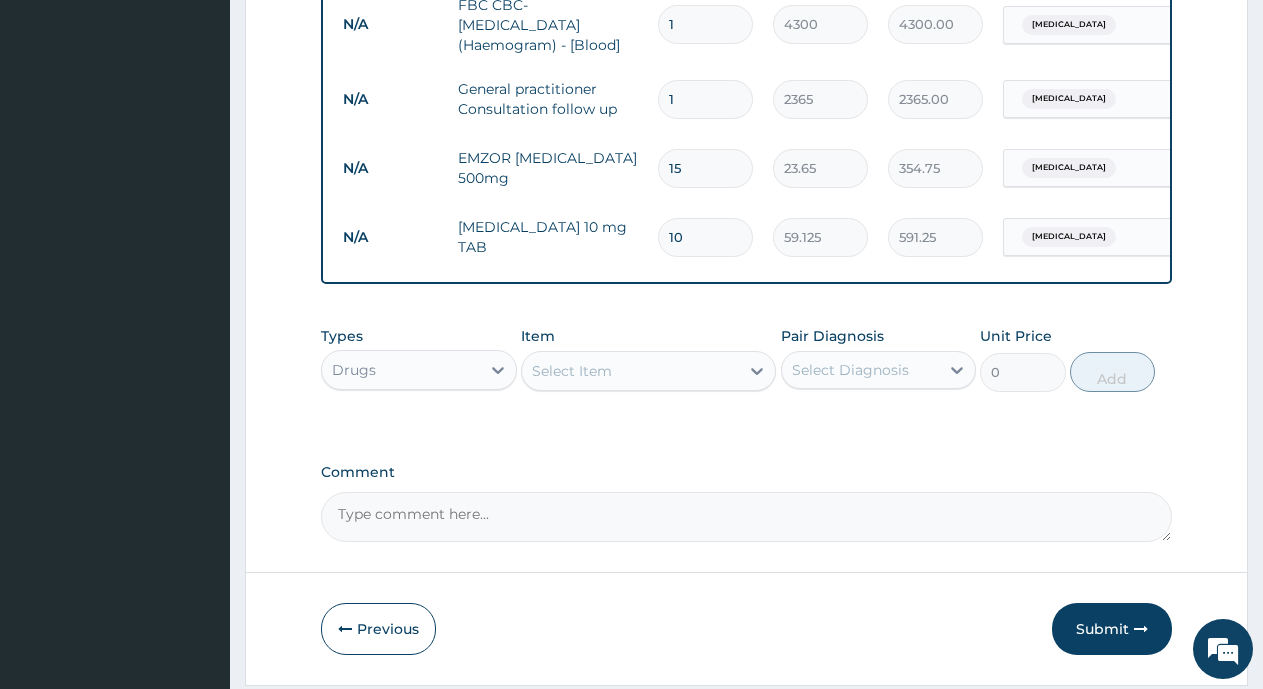 scroll, scrollTop: 1031, scrollLeft: 0, axis: vertical 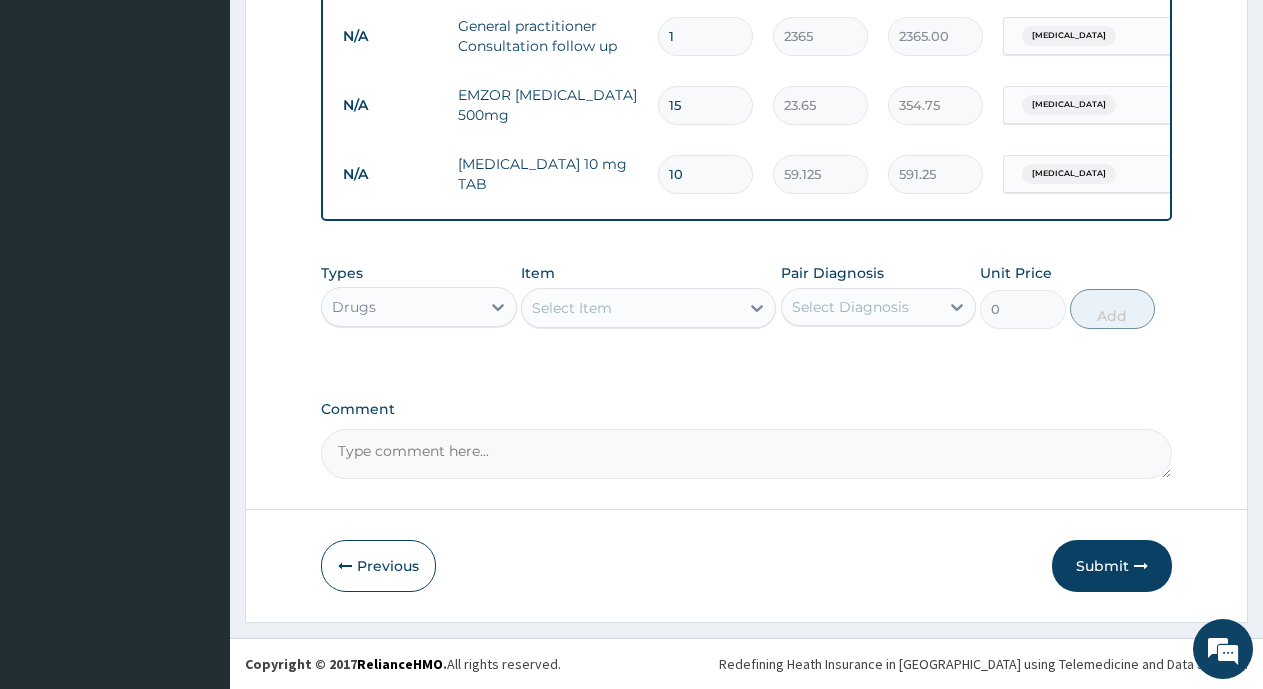 type on "10" 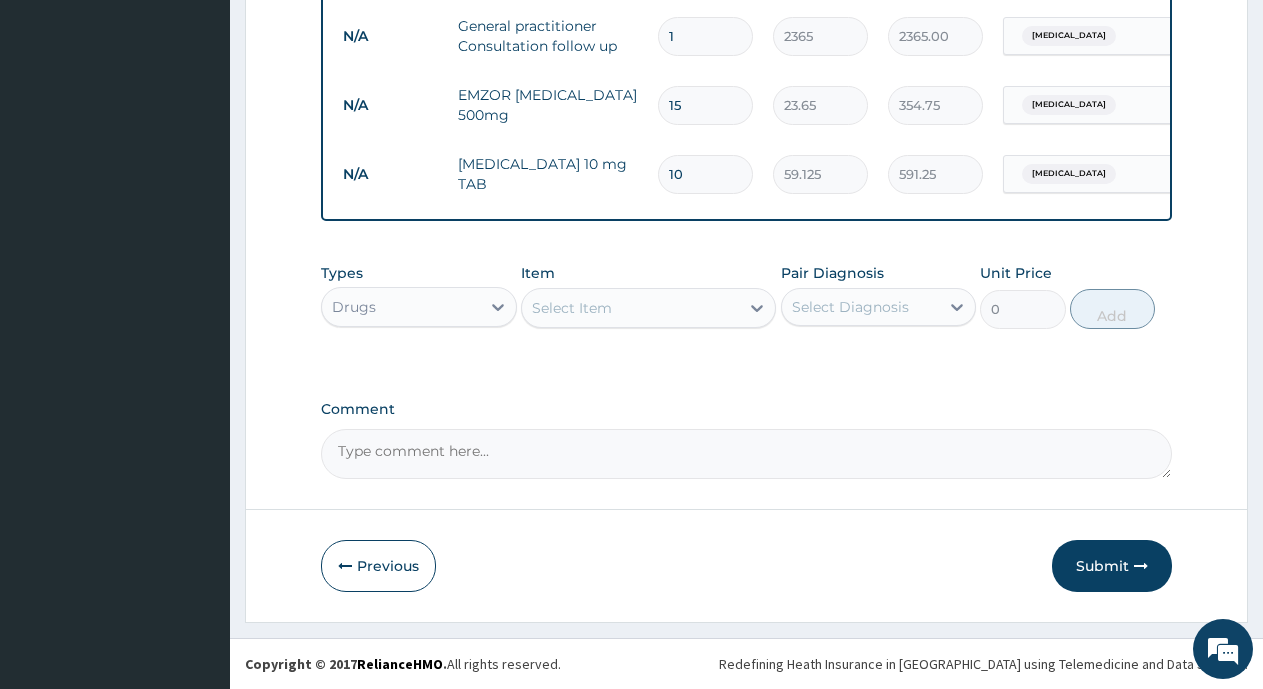 click on "Select Item" at bounding box center [572, 308] 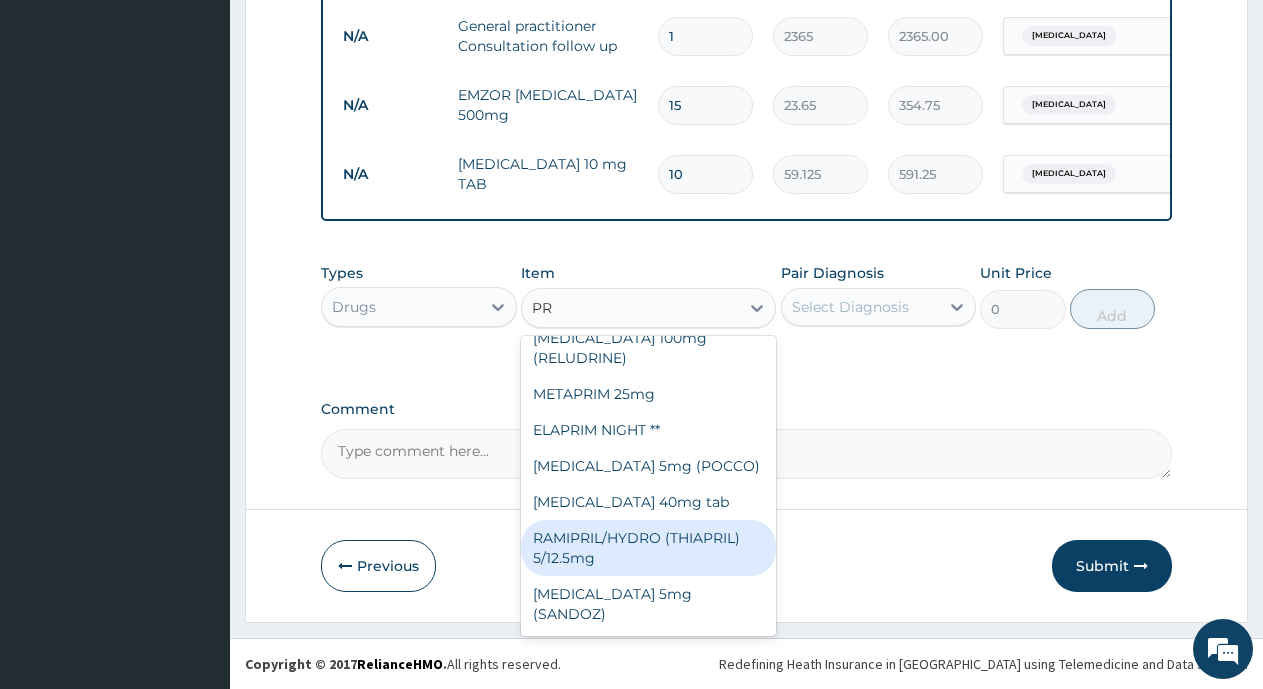 scroll, scrollTop: 600, scrollLeft: 0, axis: vertical 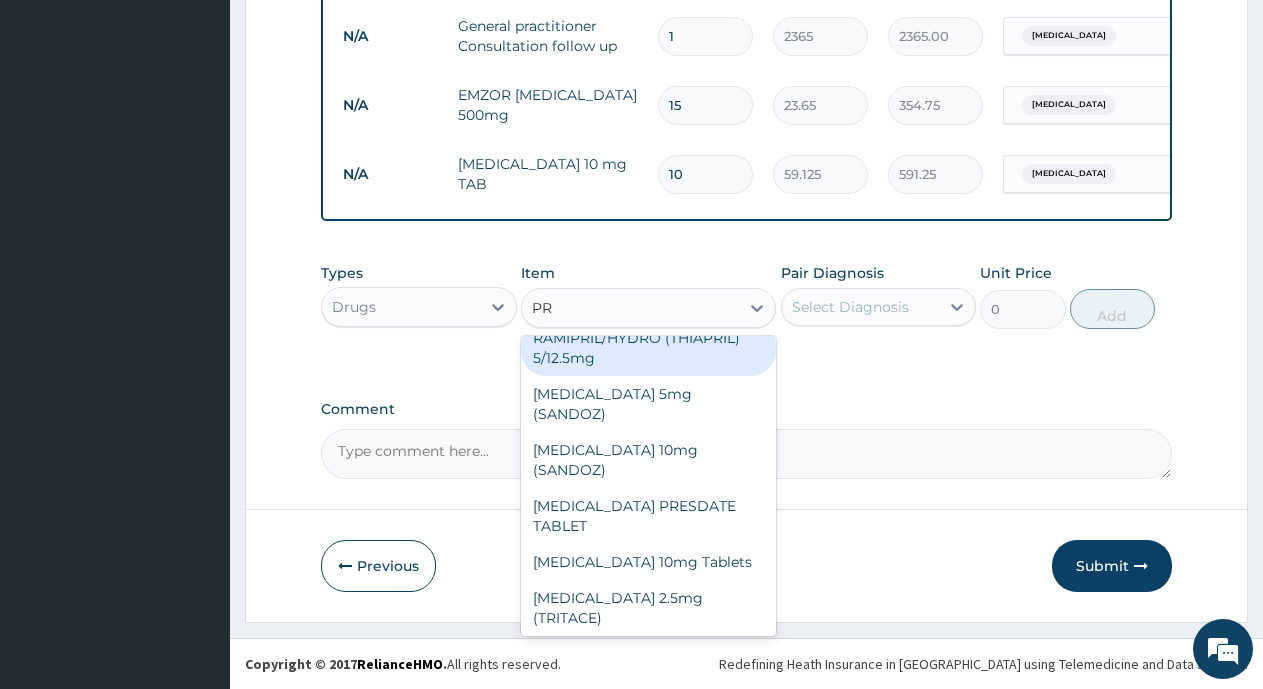 click on "PR" at bounding box center (543, 308) 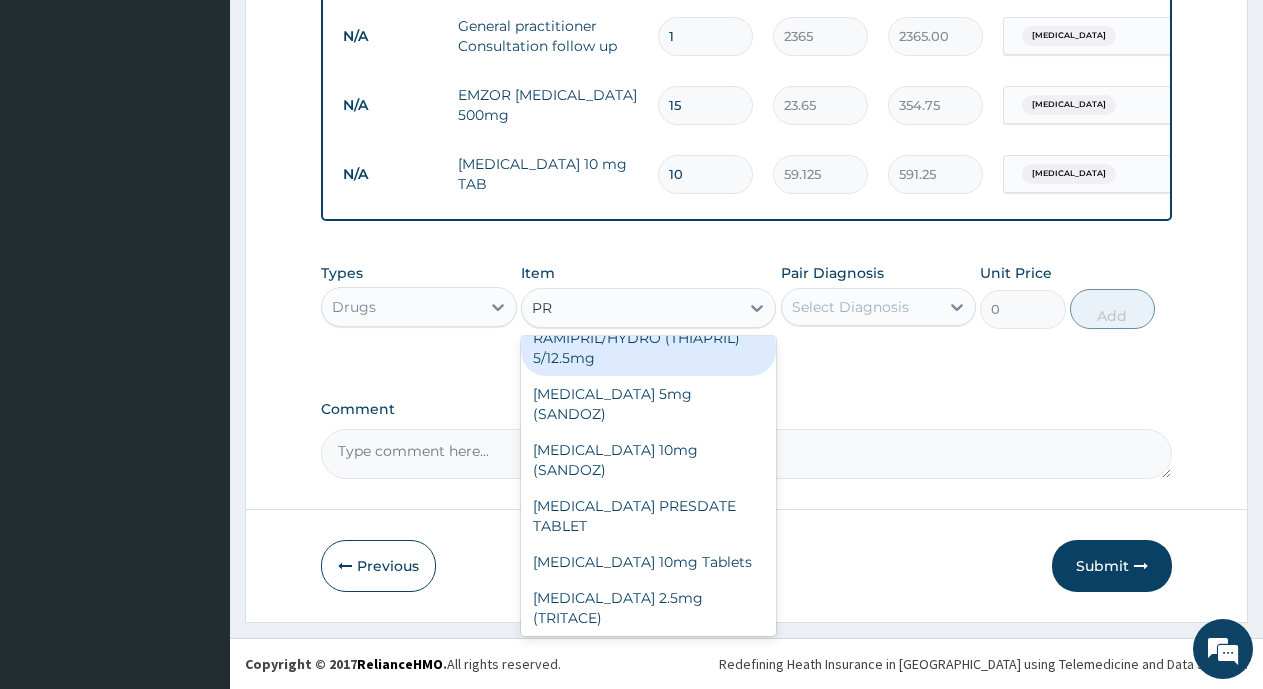 type on "R" 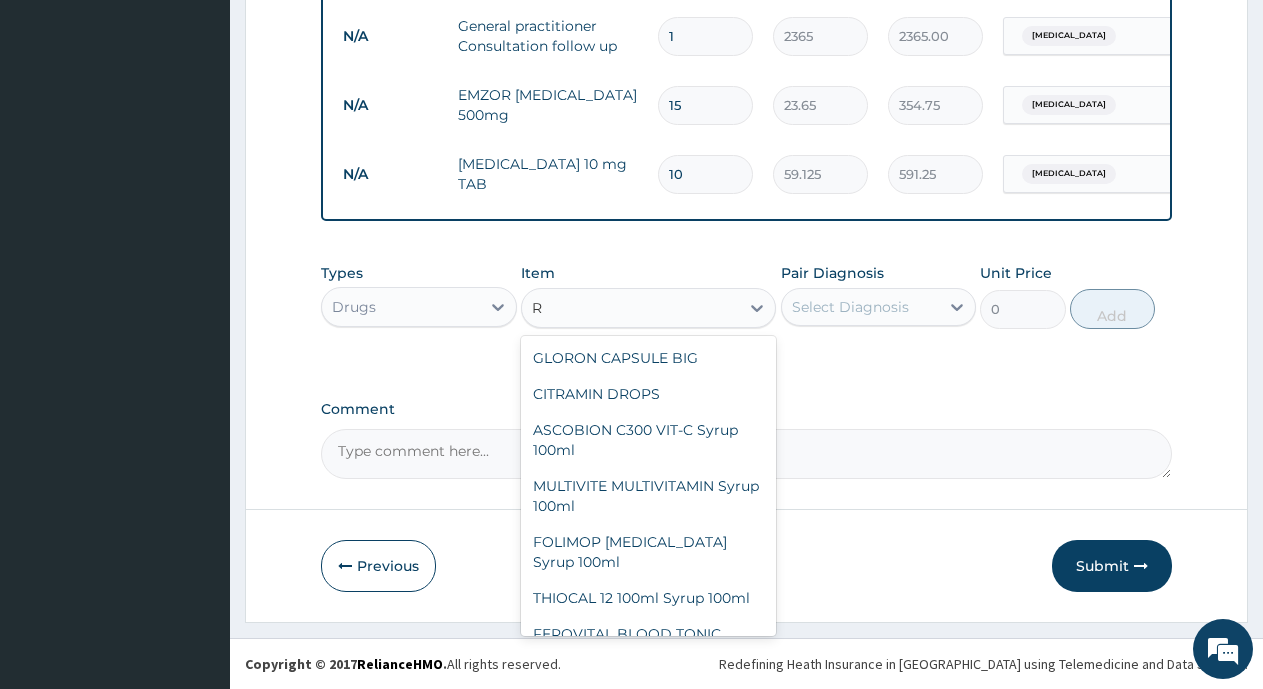 scroll, scrollTop: 9324, scrollLeft: 0, axis: vertical 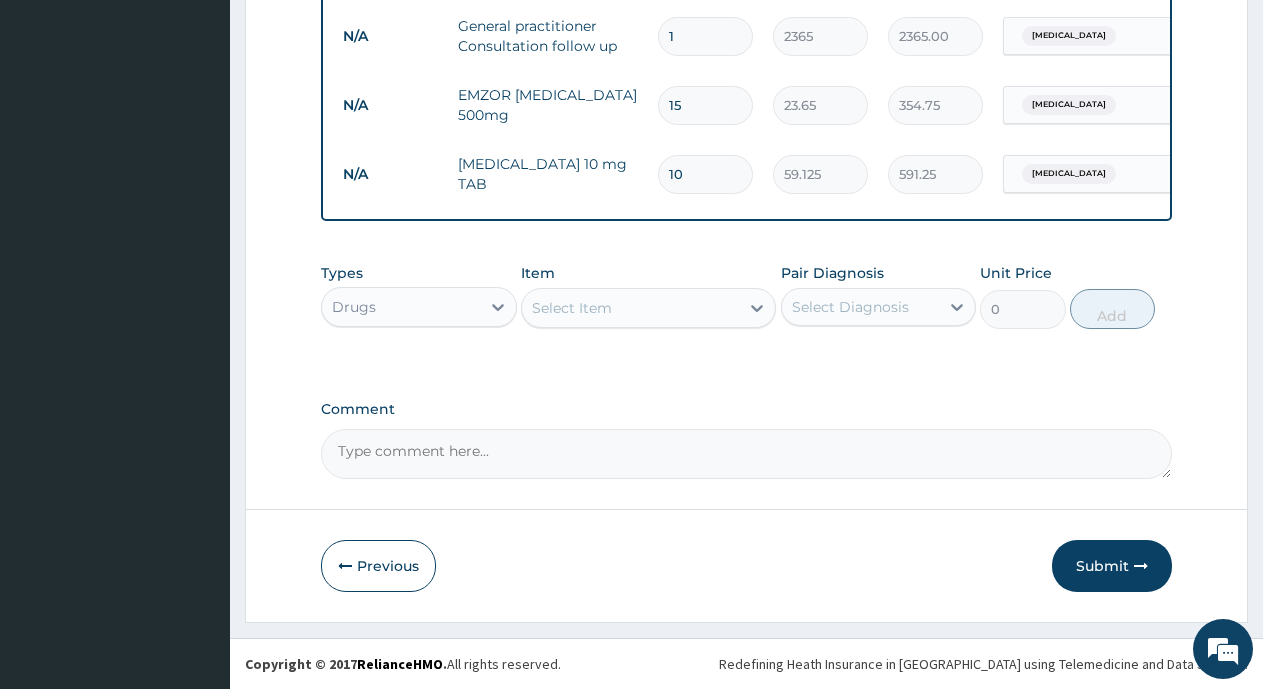 click on "Select Item" at bounding box center [630, 308] 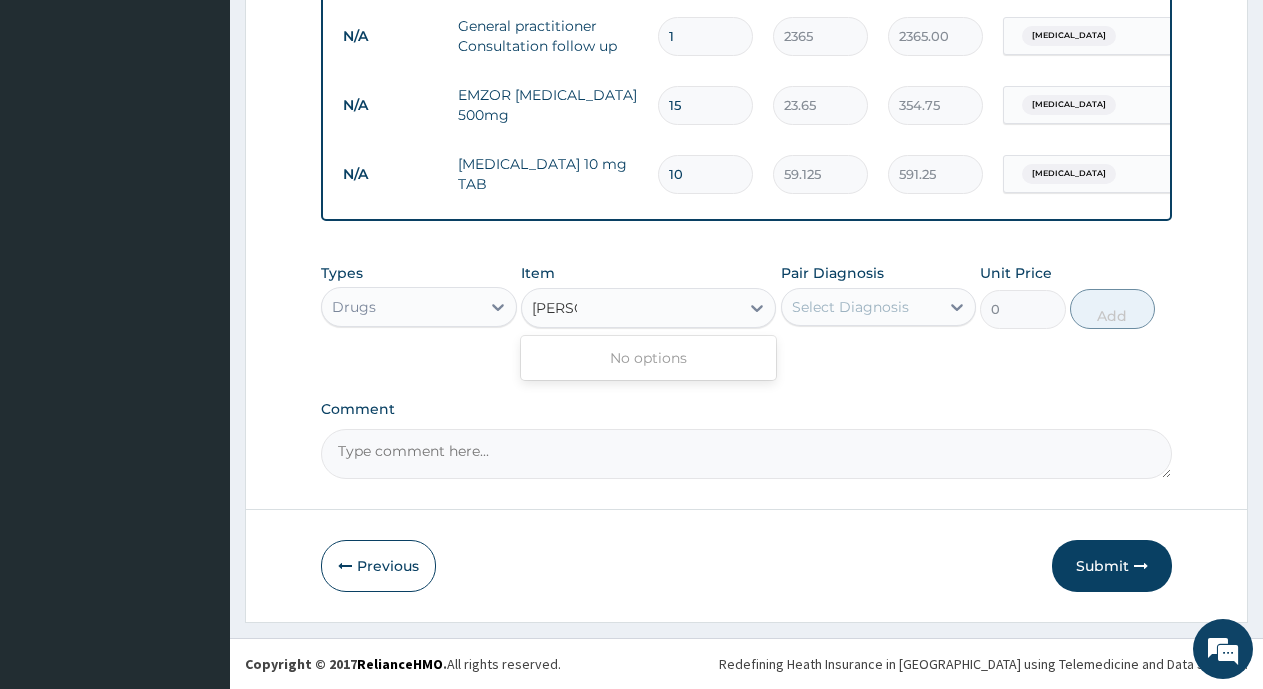 type on "ROS" 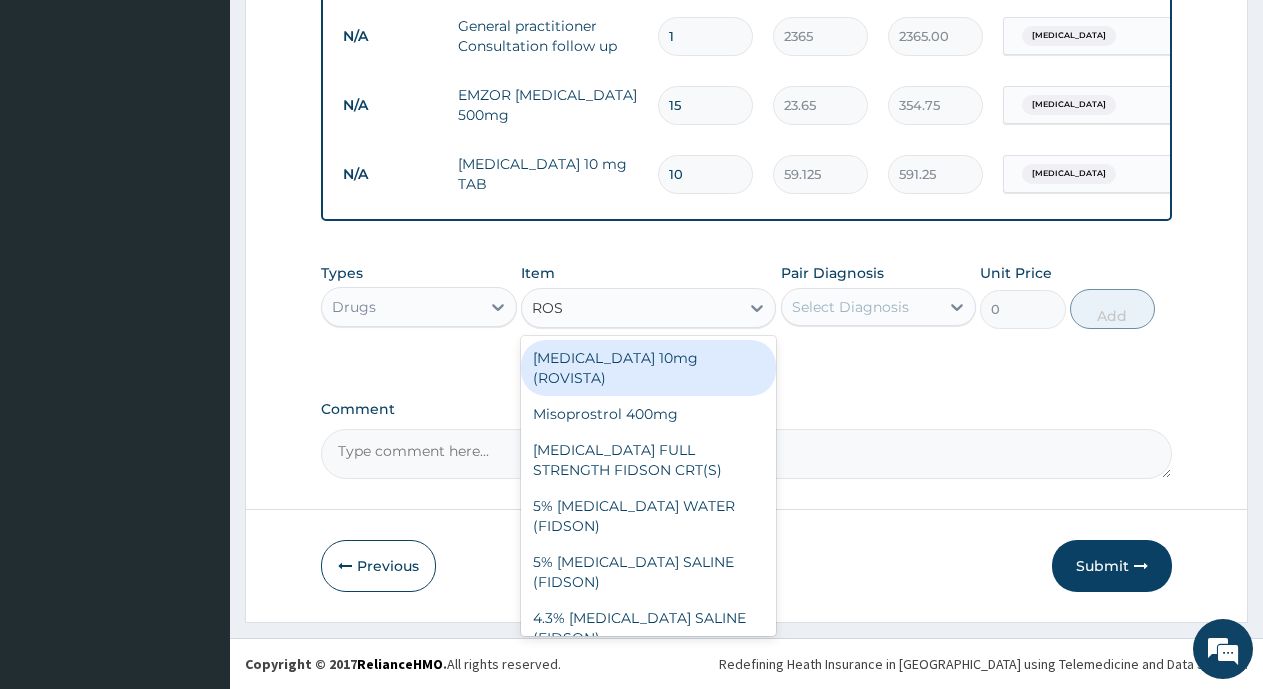 click on "ROSUVASTATIN 10mg (ROVISTA)" at bounding box center (648, 368) 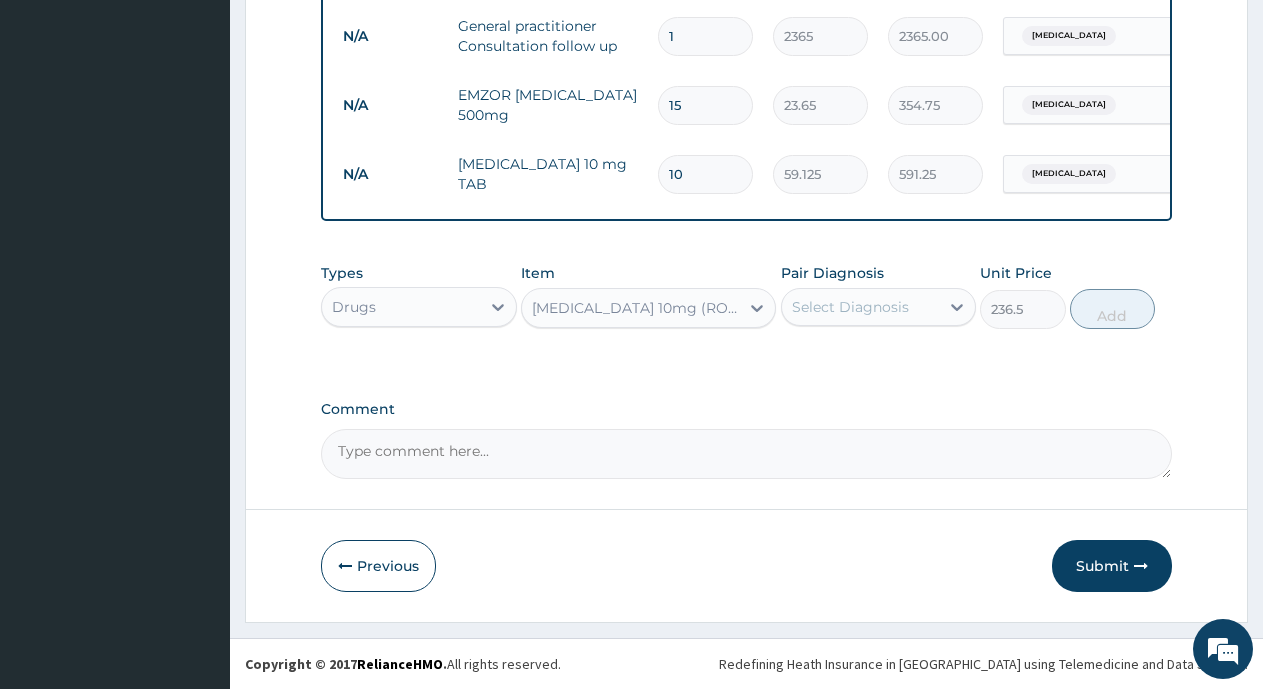 click on "ROSUVASTATIN 10mg (ROVISTA)" at bounding box center [636, 308] 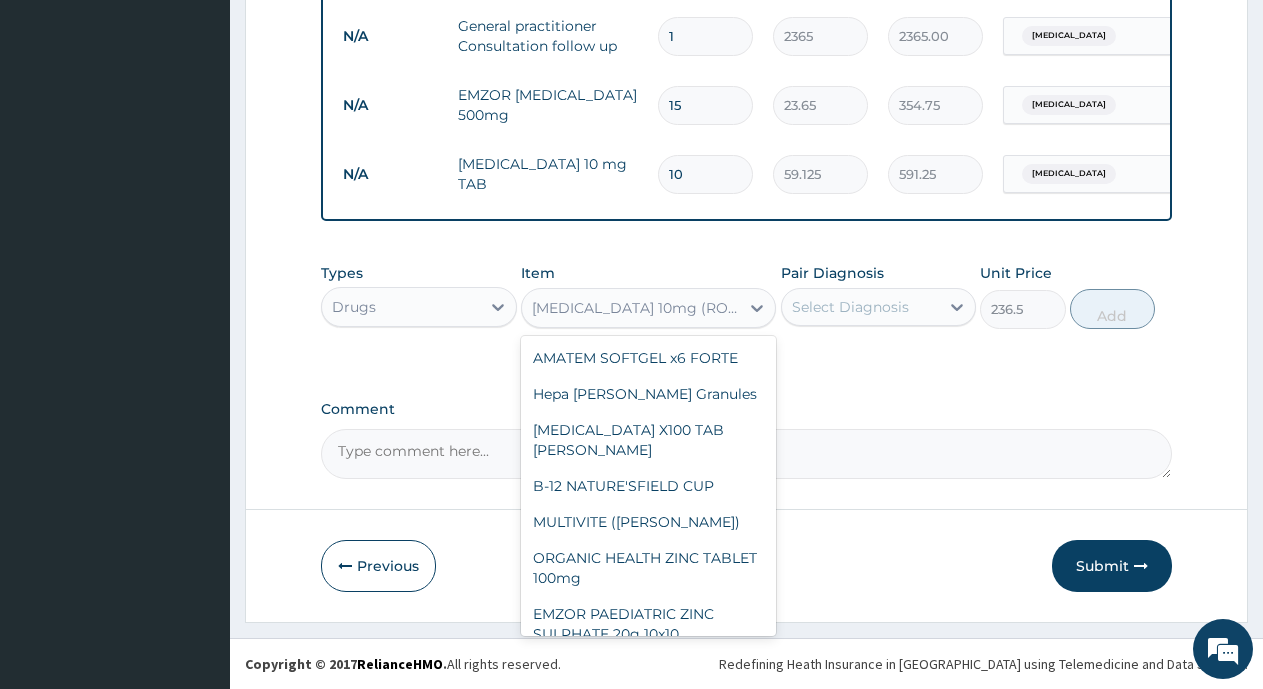 scroll, scrollTop: 4254, scrollLeft: 0, axis: vertical 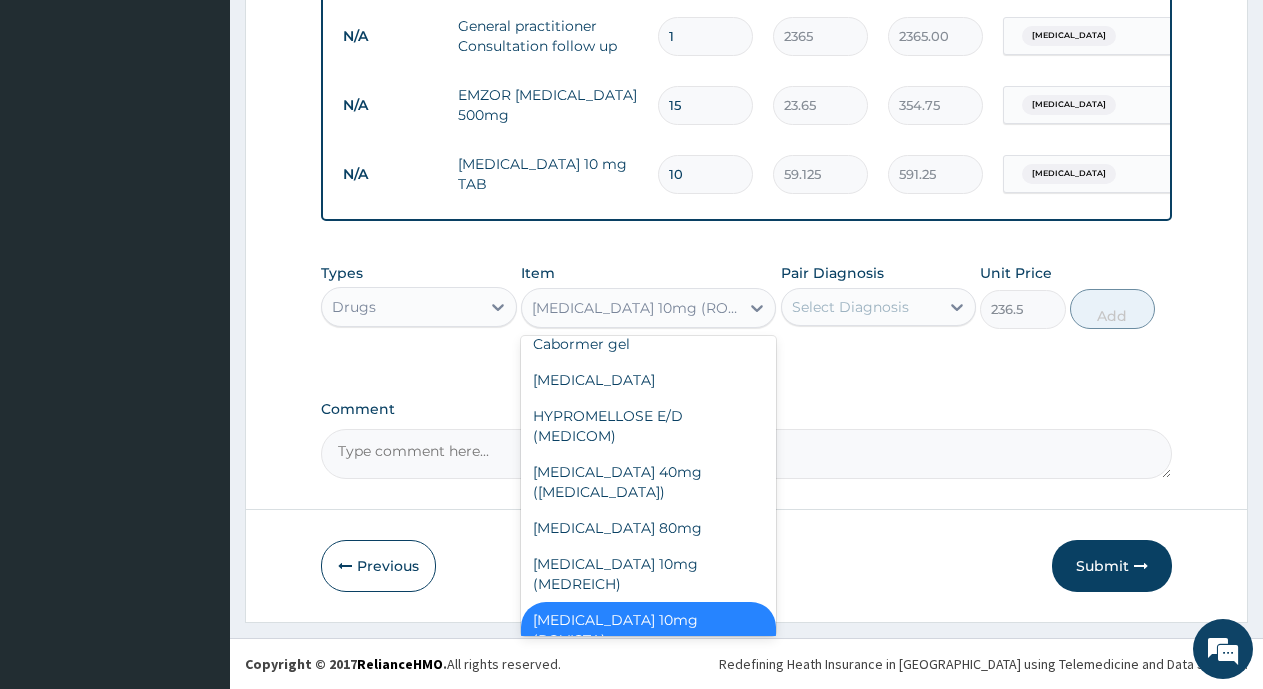 click on "ROSUVASTATIN 10mg (ROVISTA)" at bounding box center [648, 630] 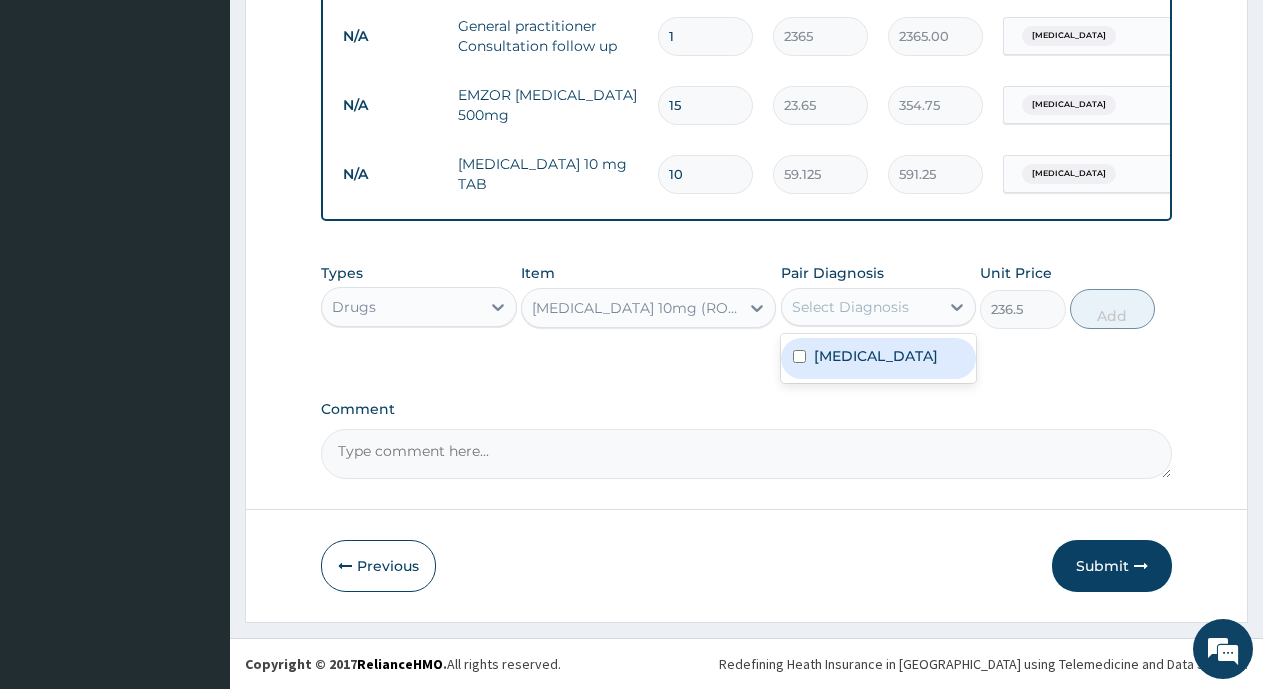 click on "Select Diagnosis" at bounding box center (850, 307) 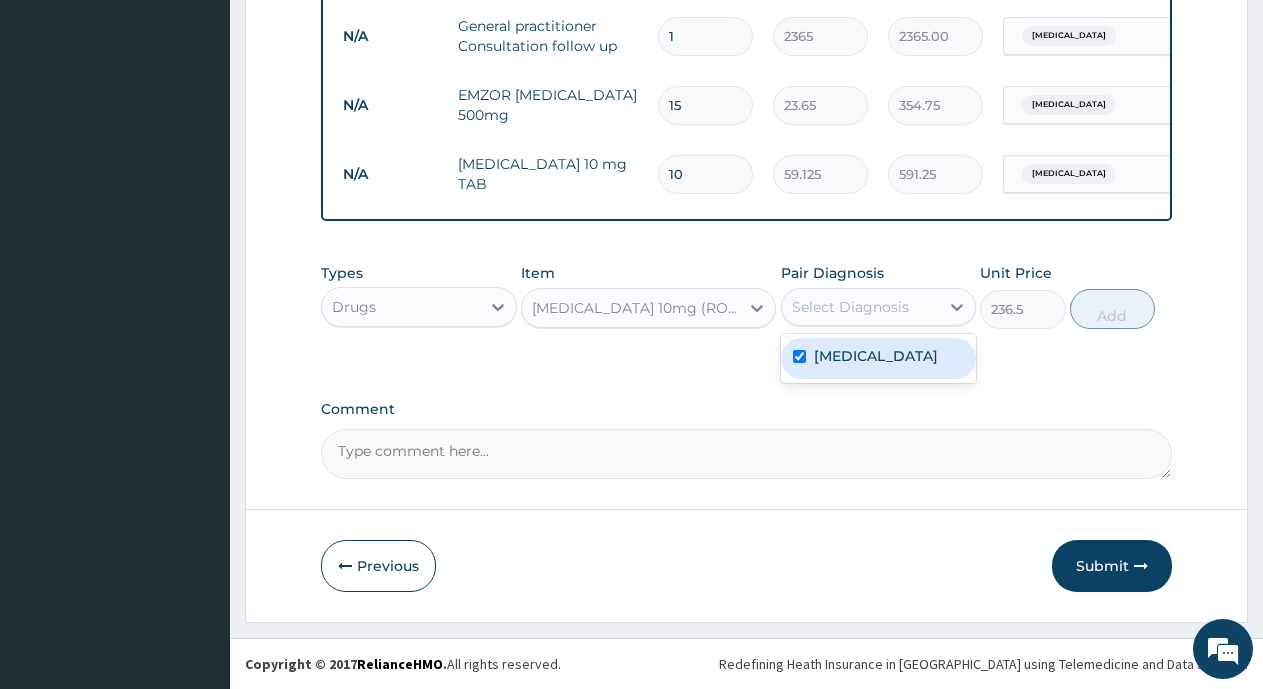 checkbox on "true" 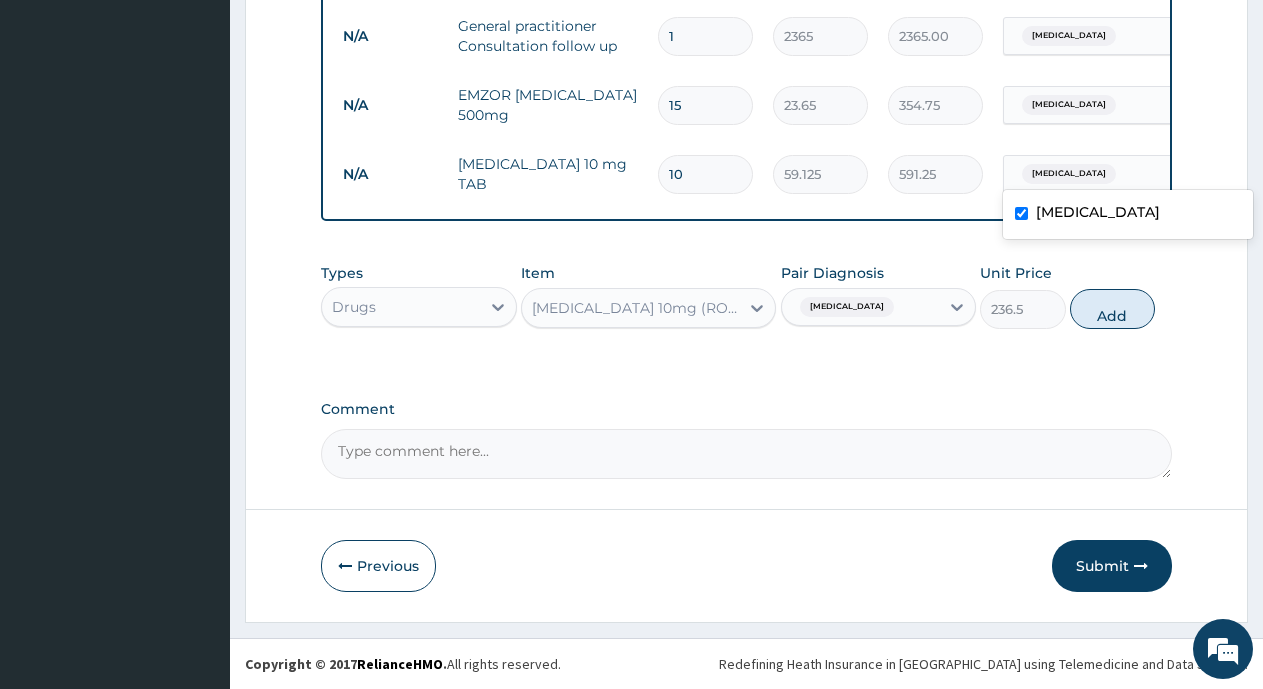 click on "Malaria" at bounding box center (1069, 174) 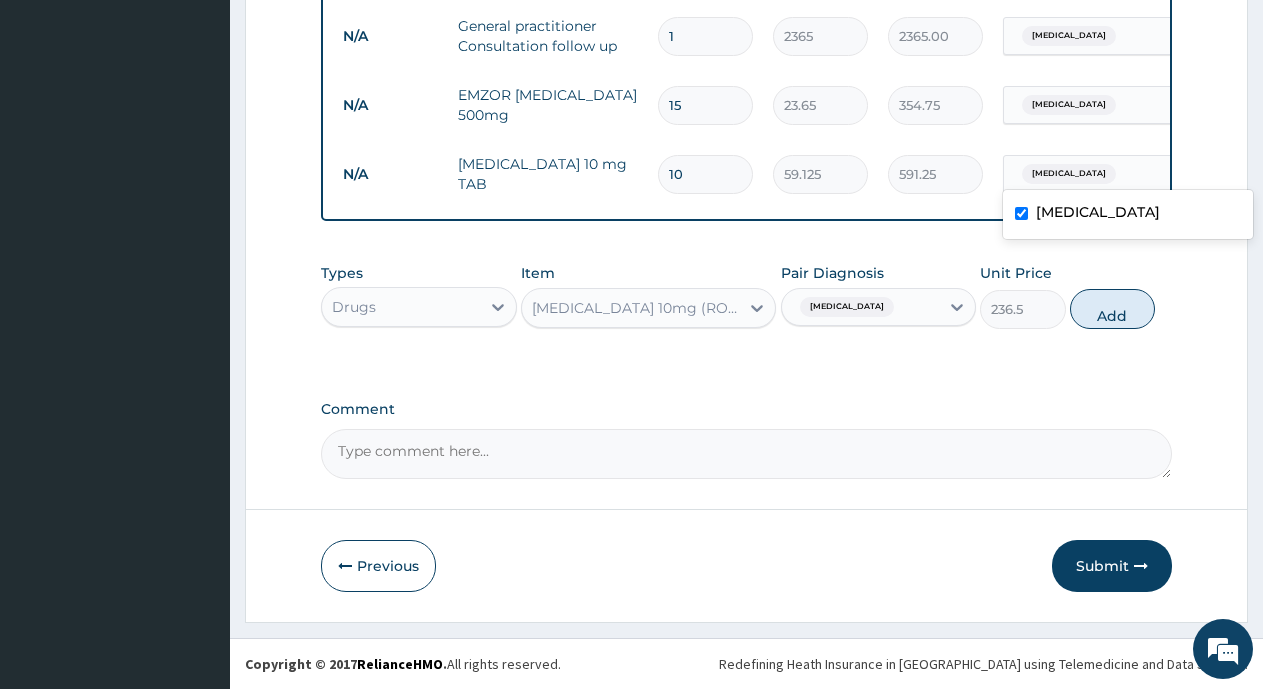 click on "Malaria" at bounding box center (1098, 212) 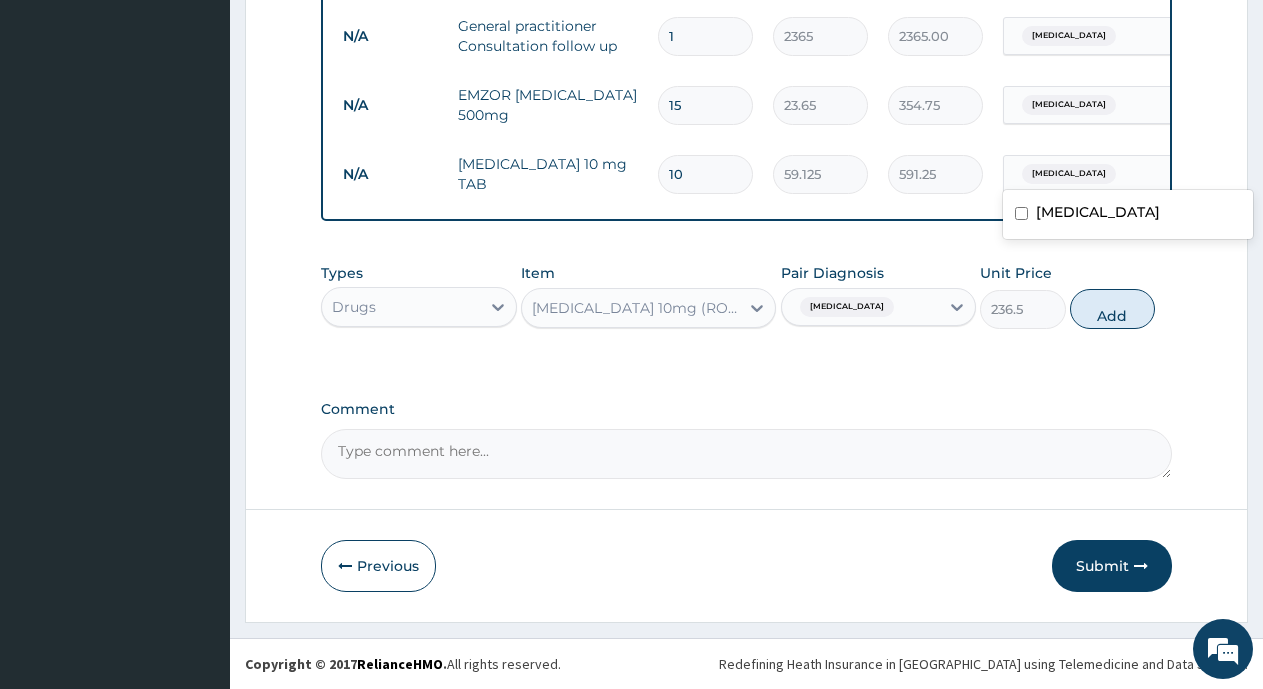 checkbox on "false" 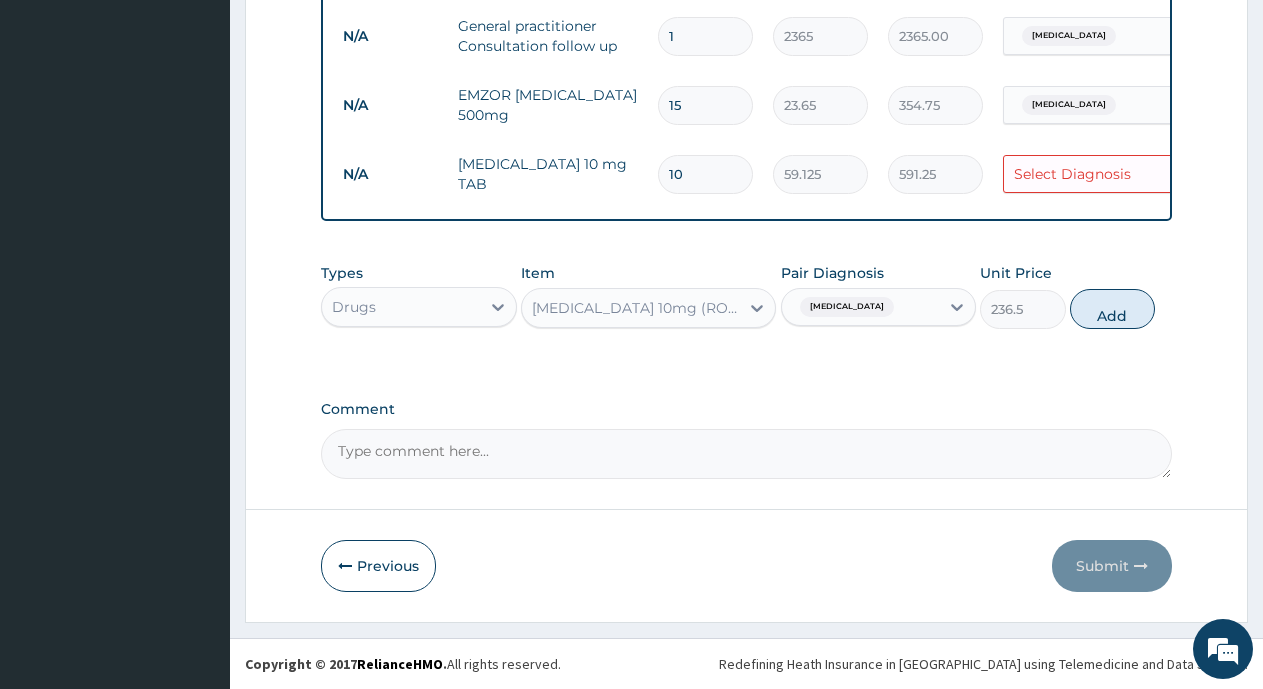 click on "Select Diagnosis" at bounding box center [1072, 174] 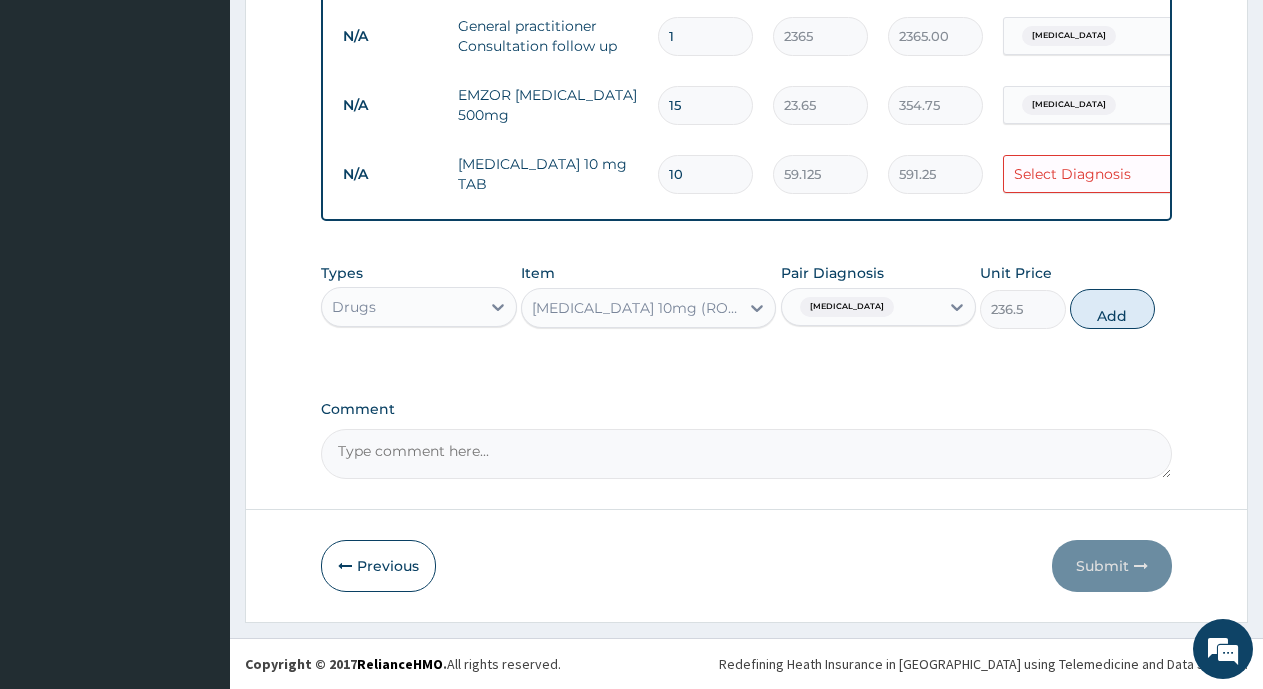 scroll, scrollTop: 931, scrollLeft: 0, axis: vertical 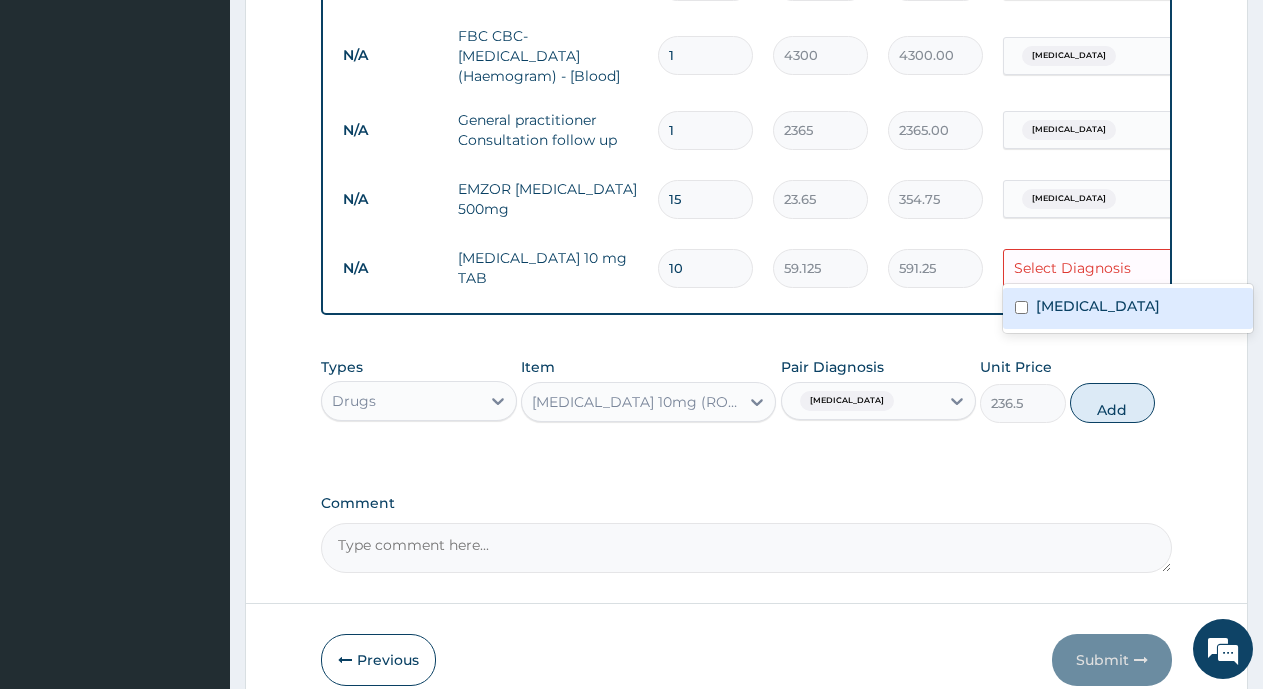 click on "Select Diagnosis" at bounding box center [1072, 268] 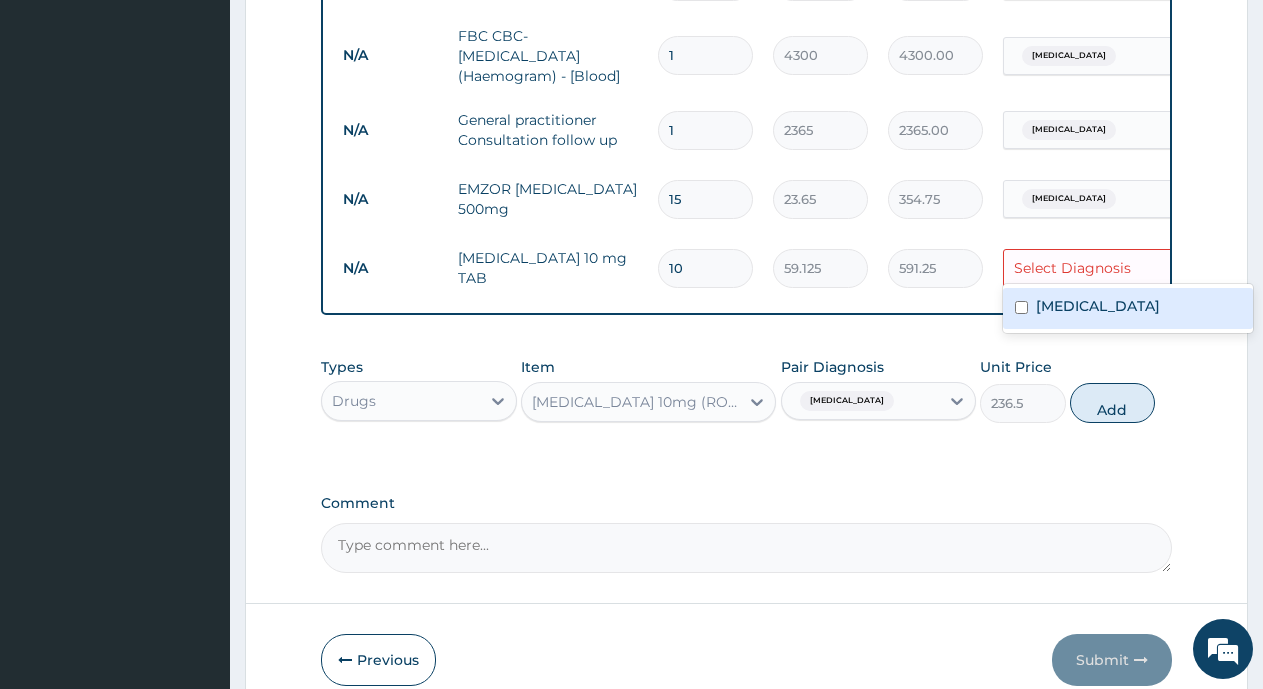 click on "Select Diagnosis" at bounding box center [1072, 268] 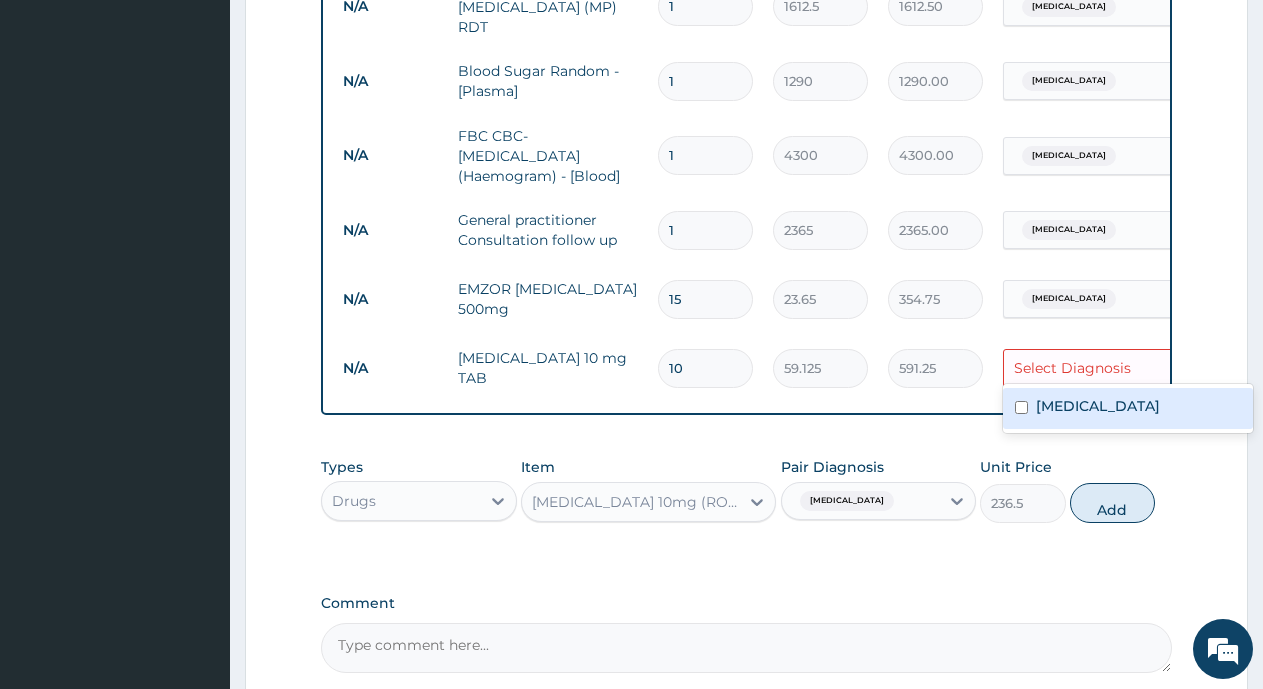 scroll, scrollTop: 731, scrollLeft: 0, axis: vertical 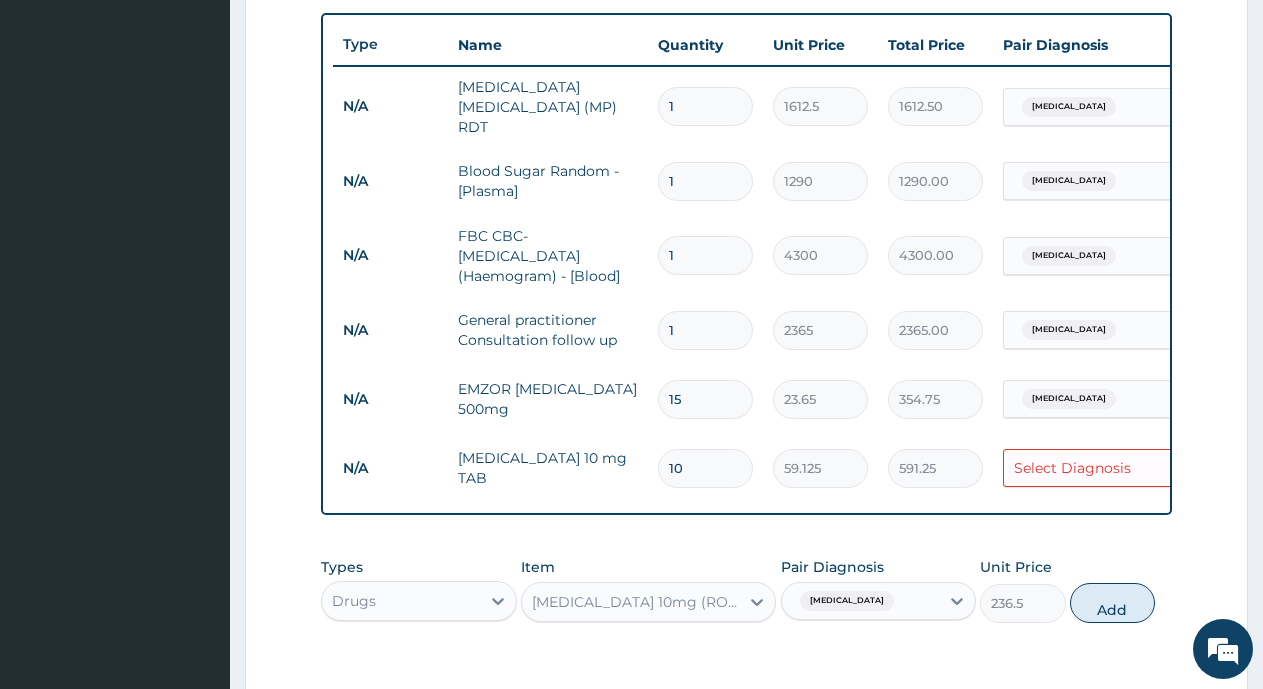 click on "Select Diagnosis" at bounding box center [1072, 468] 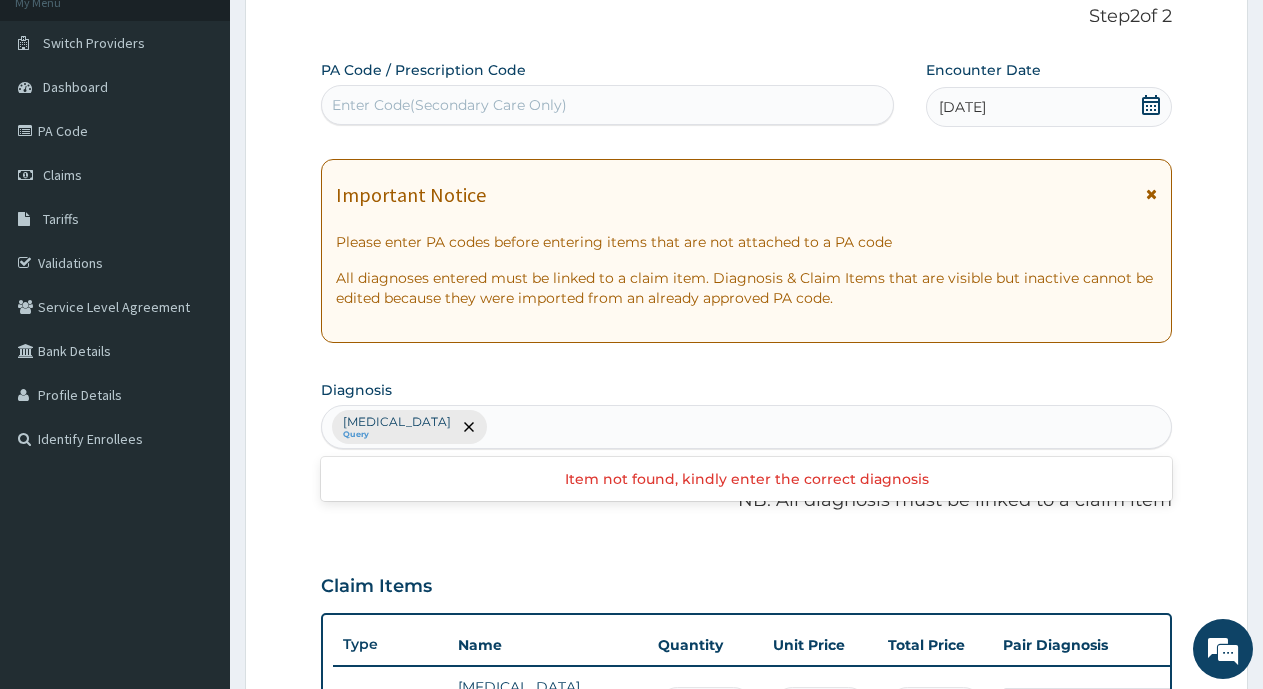 scroll, scrollTop: 31, scrollLeft: 0, axis: vertical 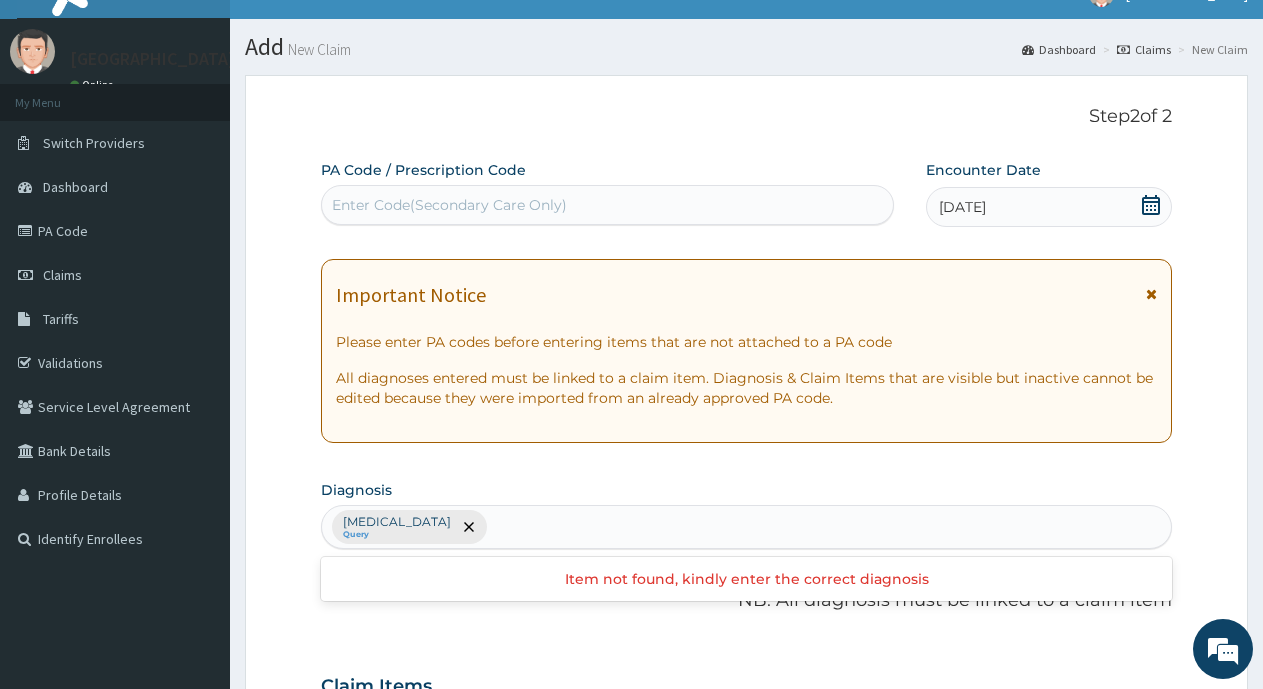click on "Malaria Query" at bounding box center (746, 527) 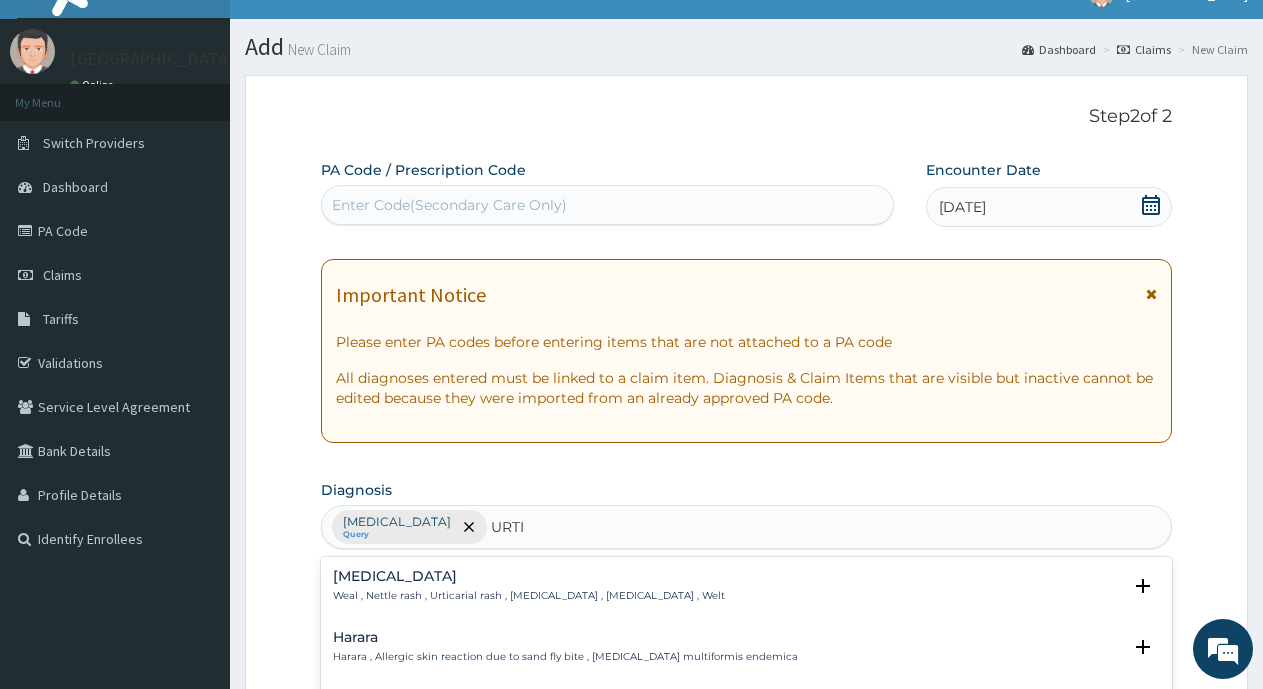 scroll, scrollTop: 431, scrollLeft: 0, axis: vertical 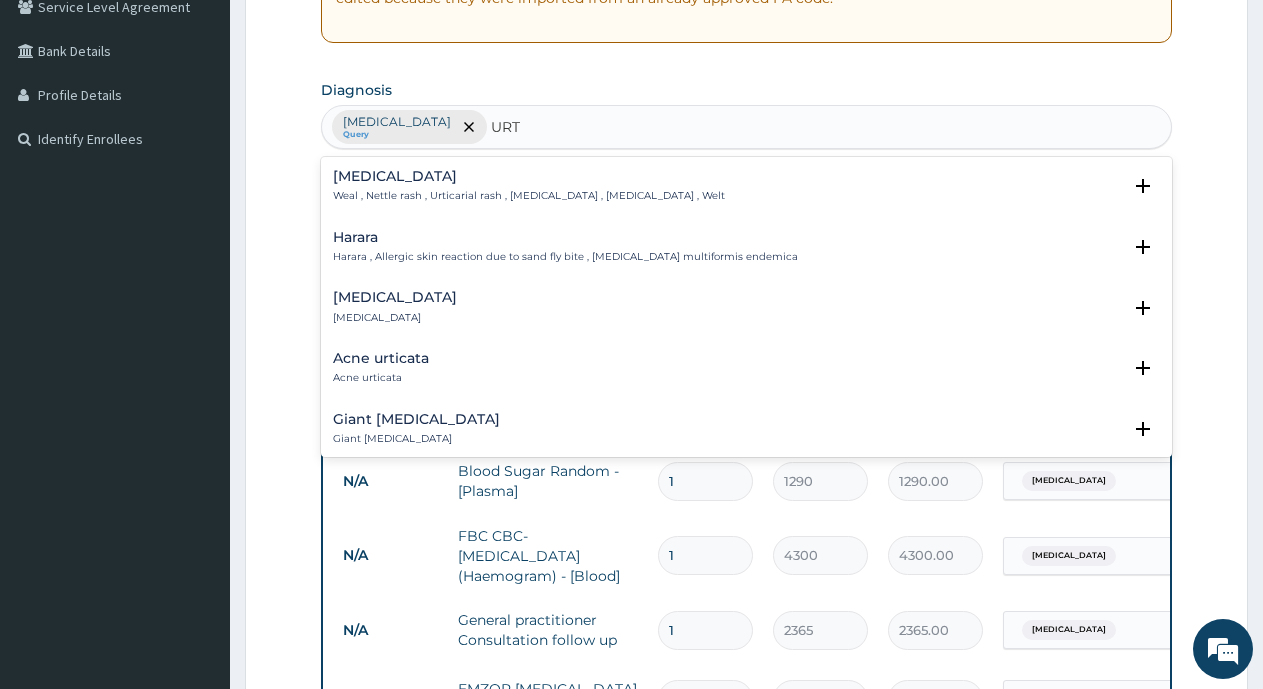 type on "URTI" 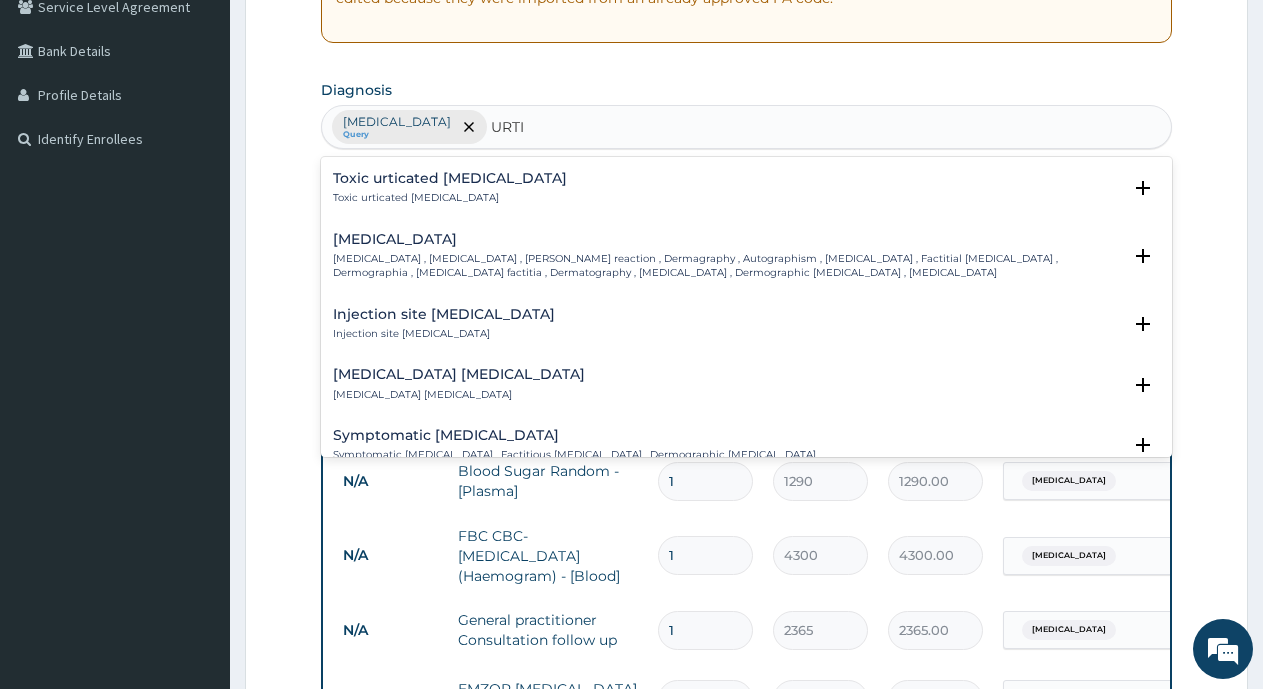 scroll, scrollTop: 2756, scrollLeft: 0, axis: vertical 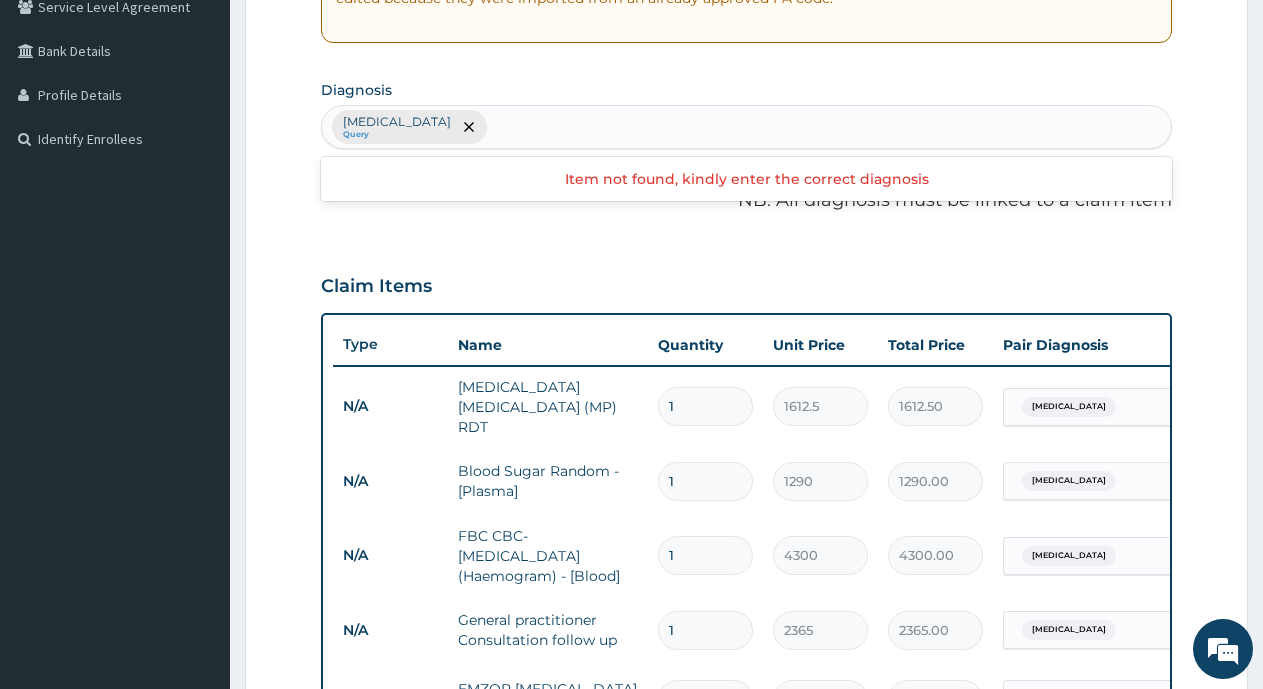 click on "Malaria Query" at bounding box center [746, 127] 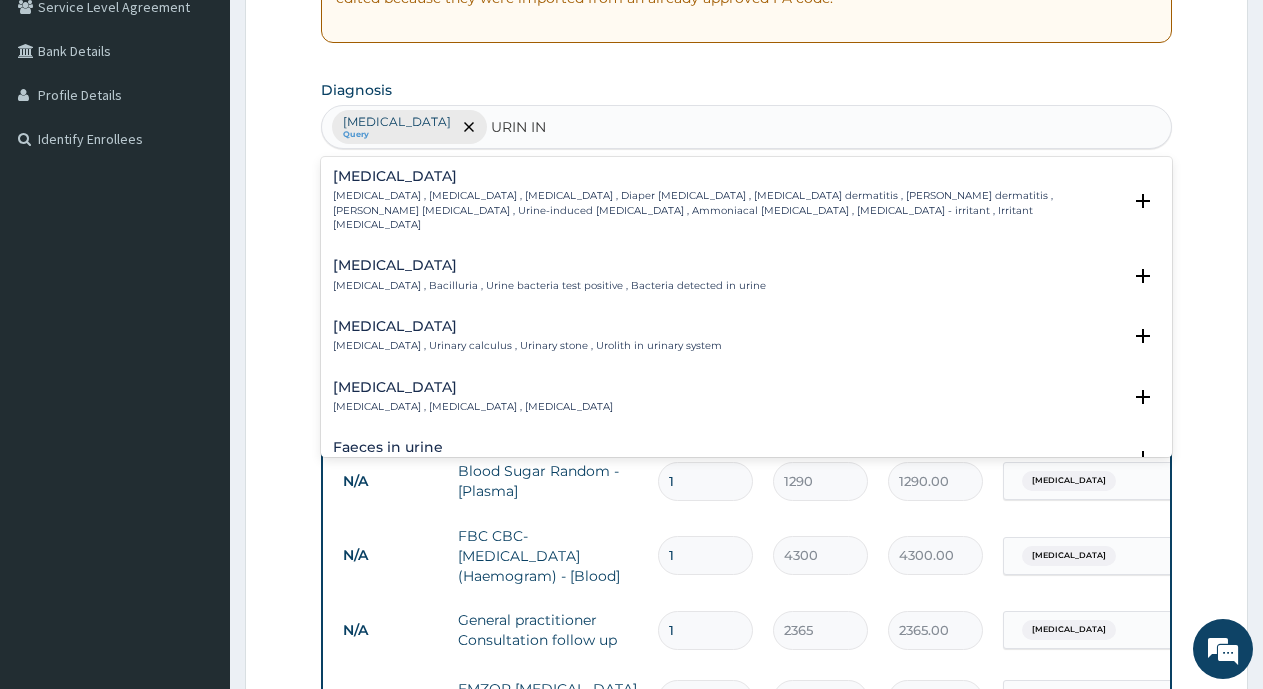 type on "URIN INF" 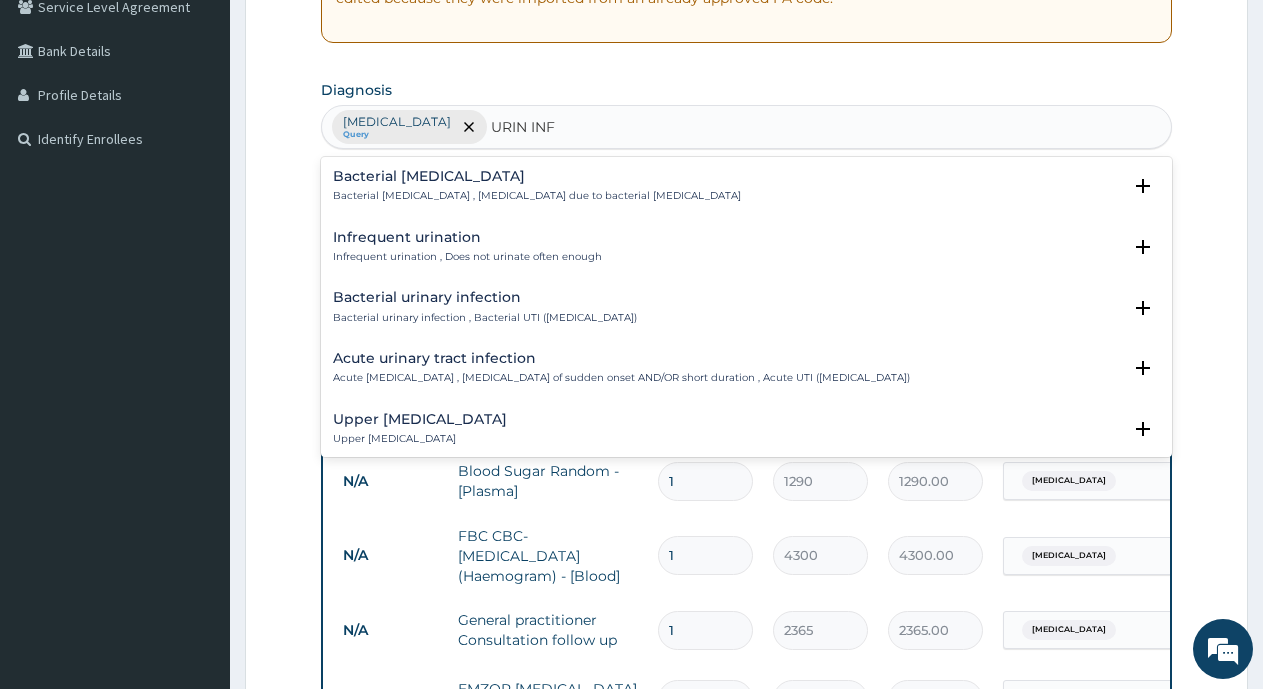 click on "Bacterial pyuria , Pyuria due to bacterial urinary tract infection" at bounding box center [537, 196] 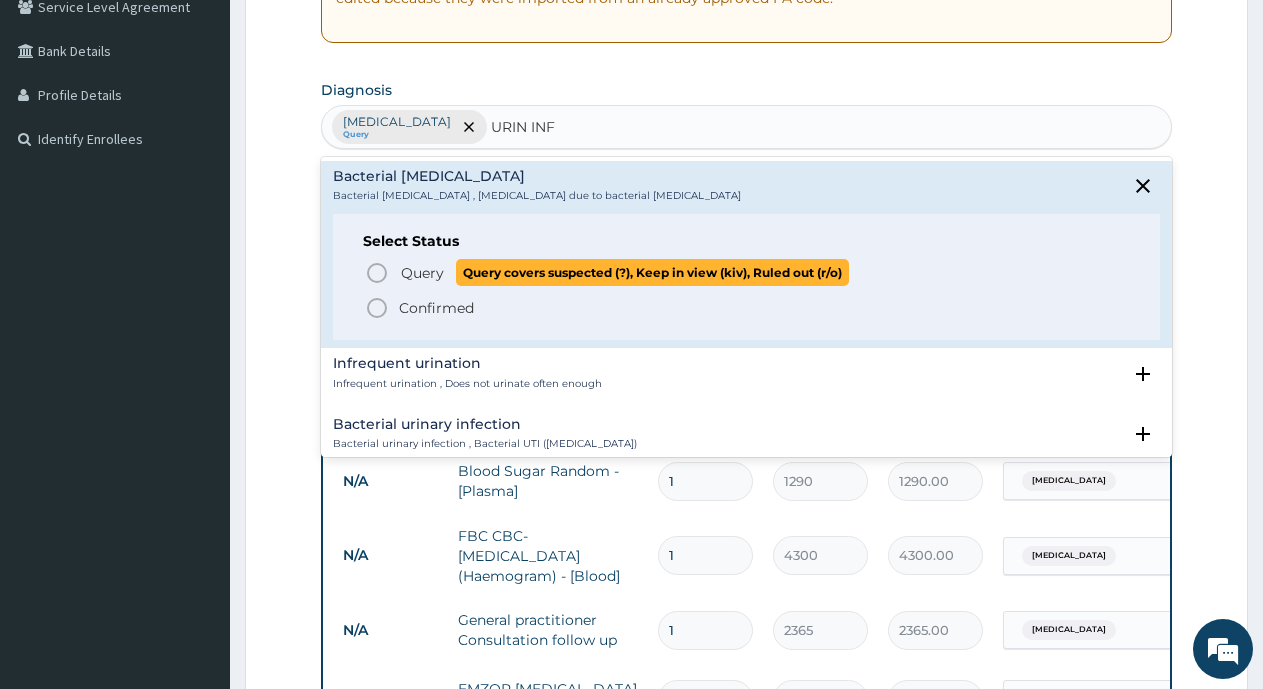 click on "Query" at bounding box center [422, 273] 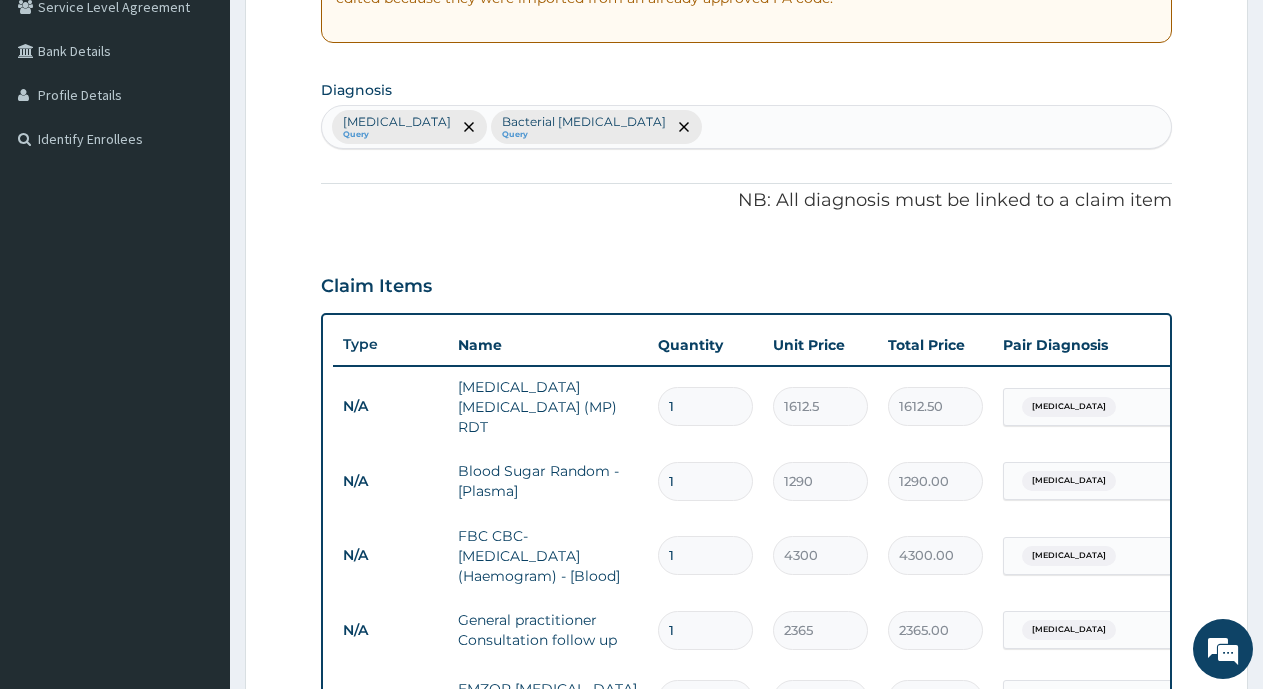 scroll, scrollTop: 631, scrollLeft: 0, axis: vertical 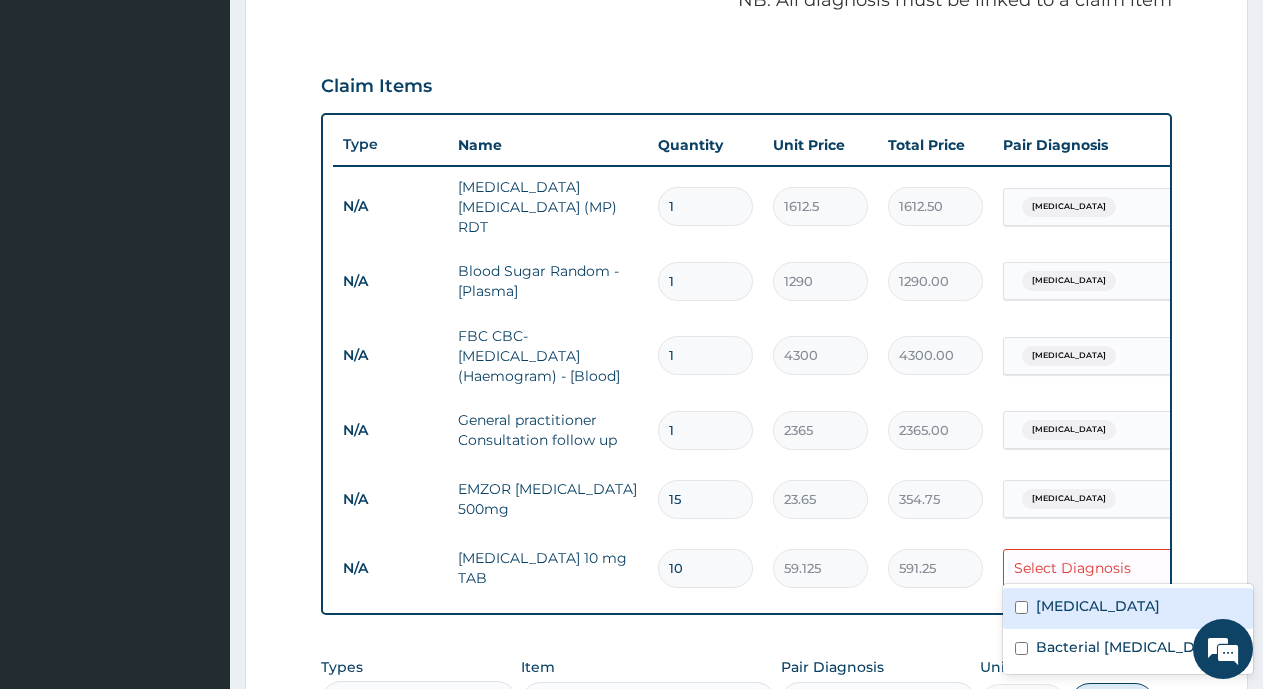 click on "Select Diagnosis" at bounding box center [1072, 568] 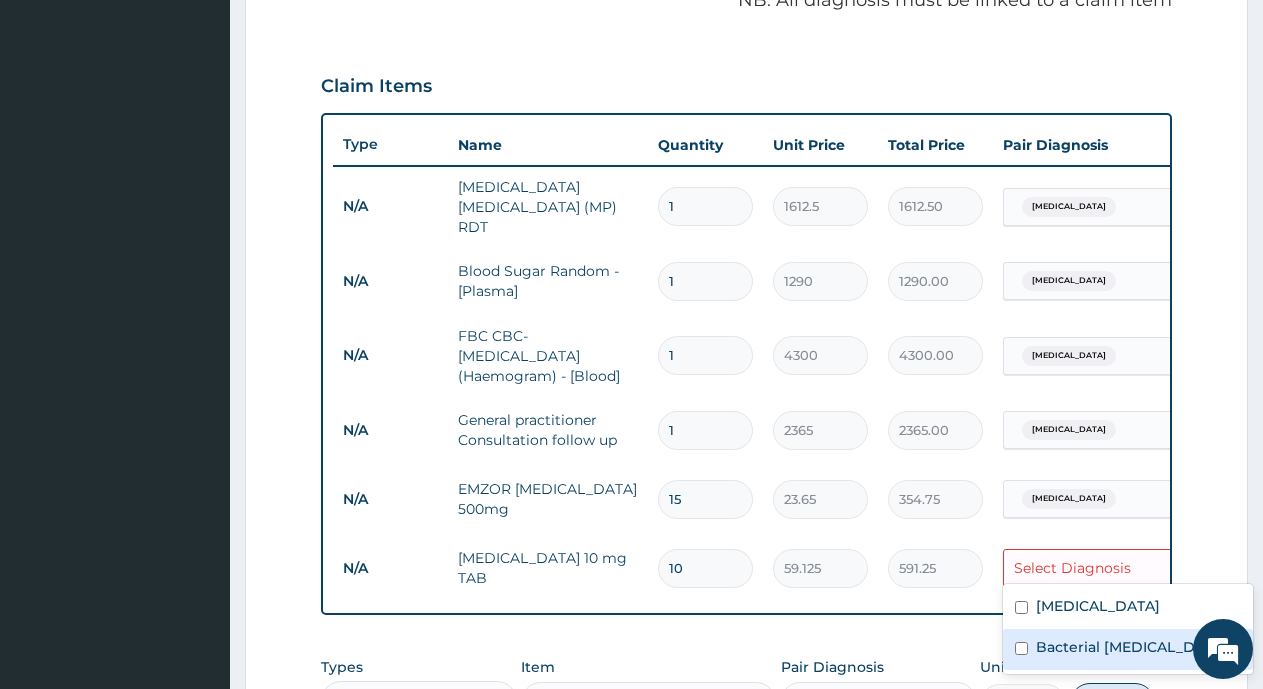 click on "Bacterial pyuria" at bounding box center [1132, 647] 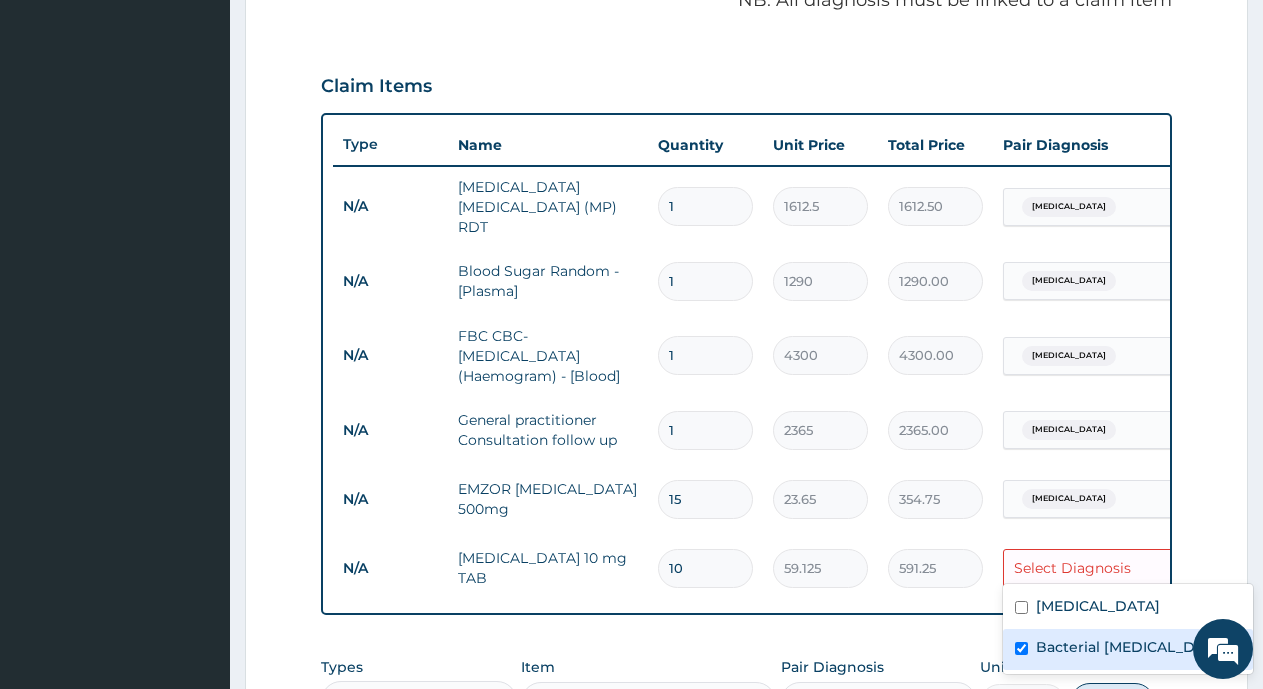 checkbox on "true" 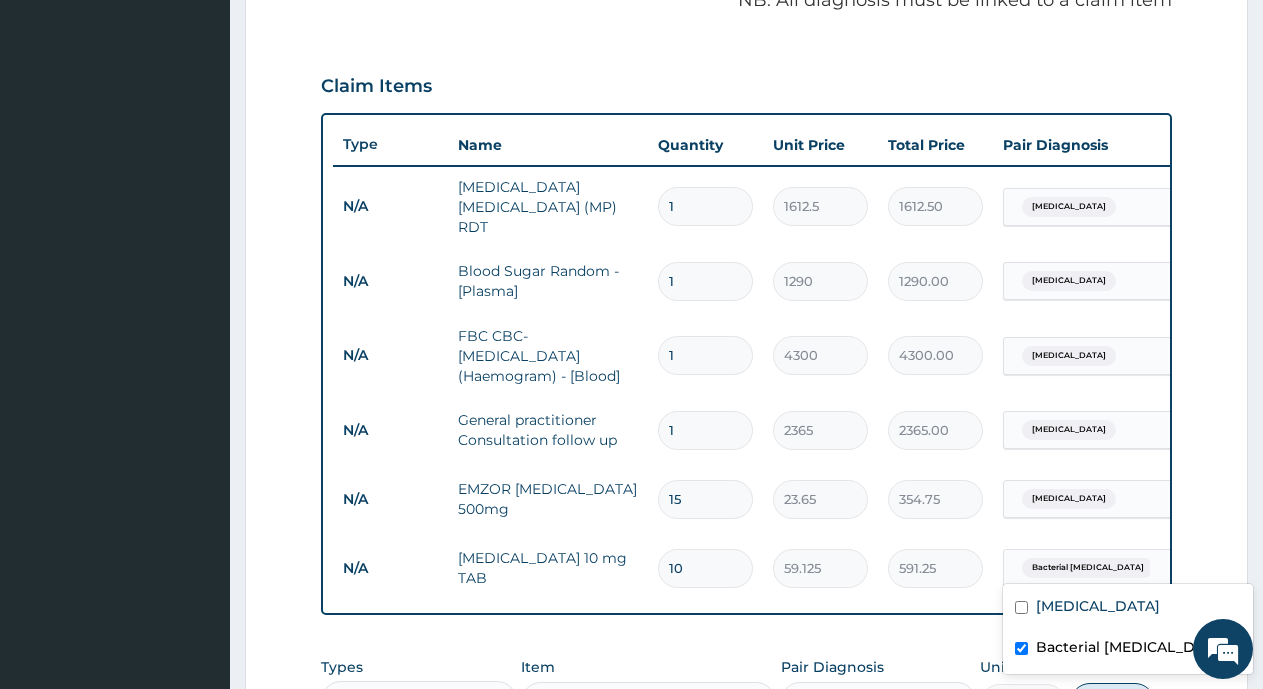 scroll, scrollTop: 831, scrollLeft: 0, axis: vertical 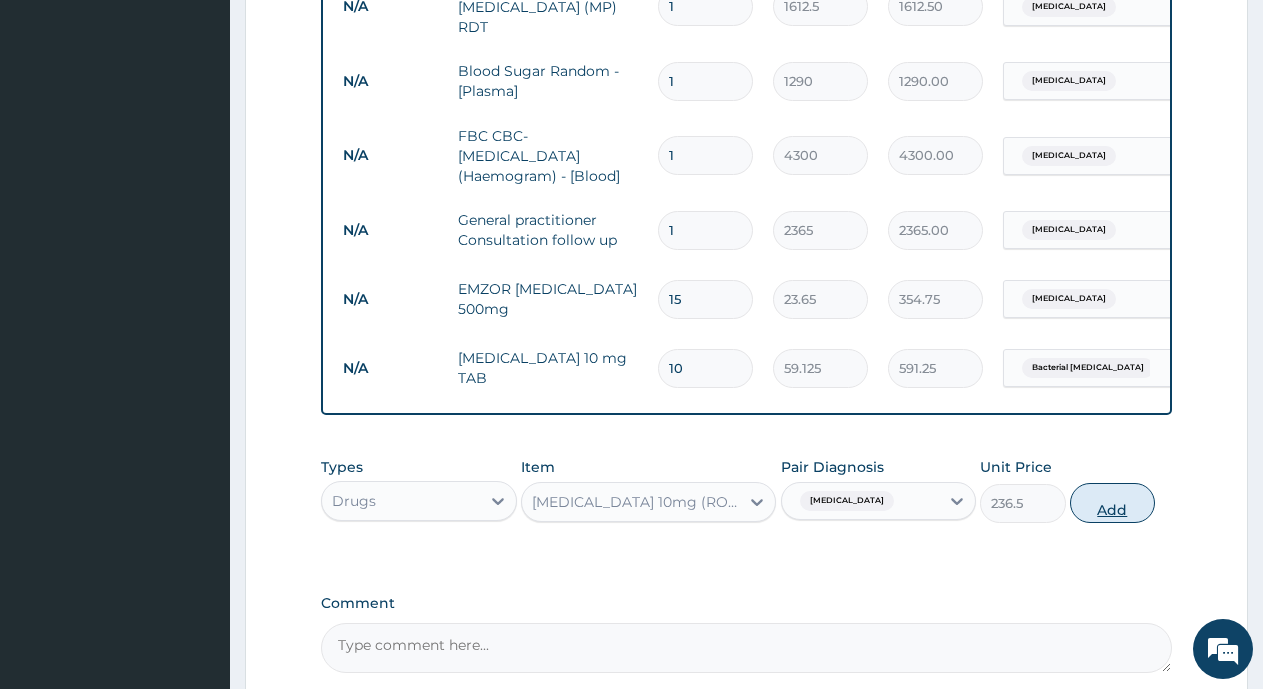 click on "Add" at bounding box center [1112, 503] 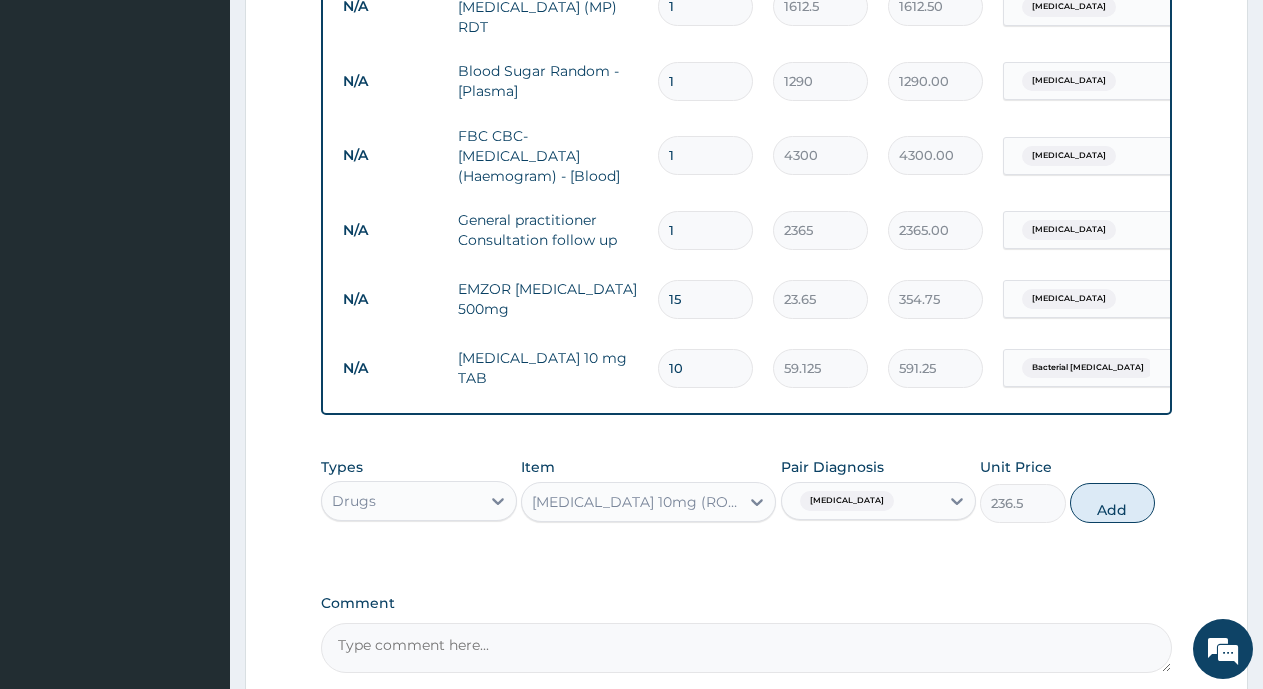 type on "0" 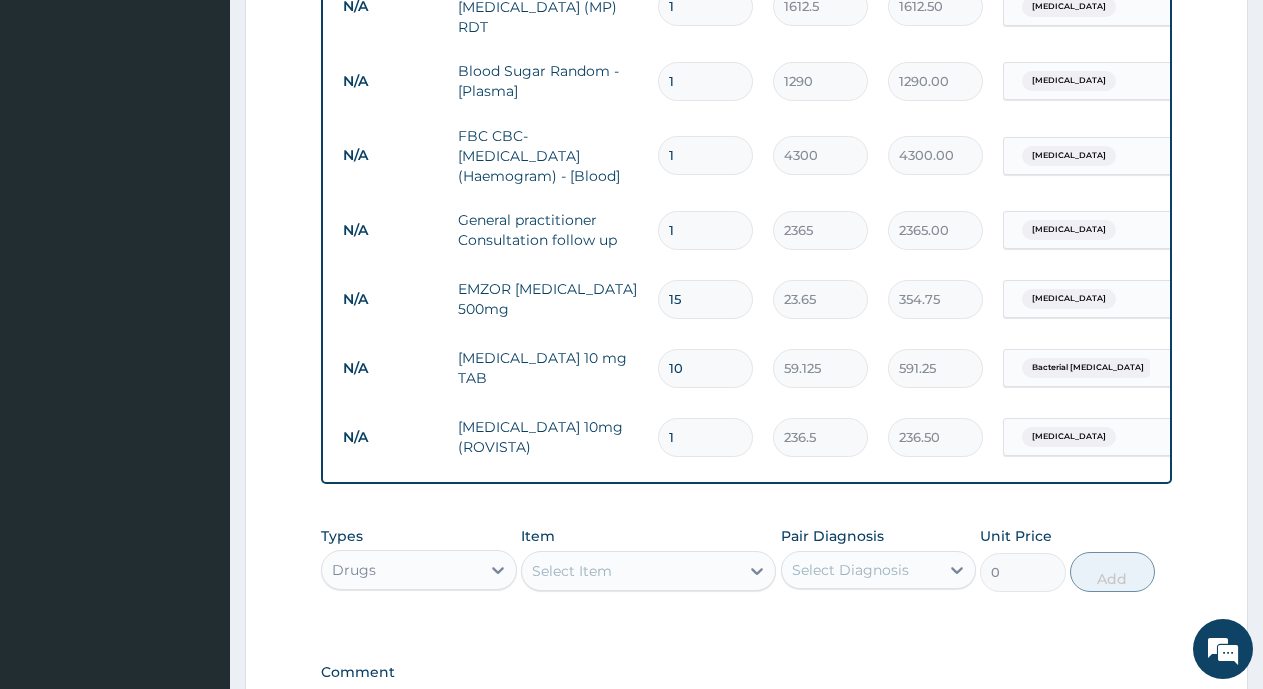 click on "Select Item" at bounding box center [630, 571] 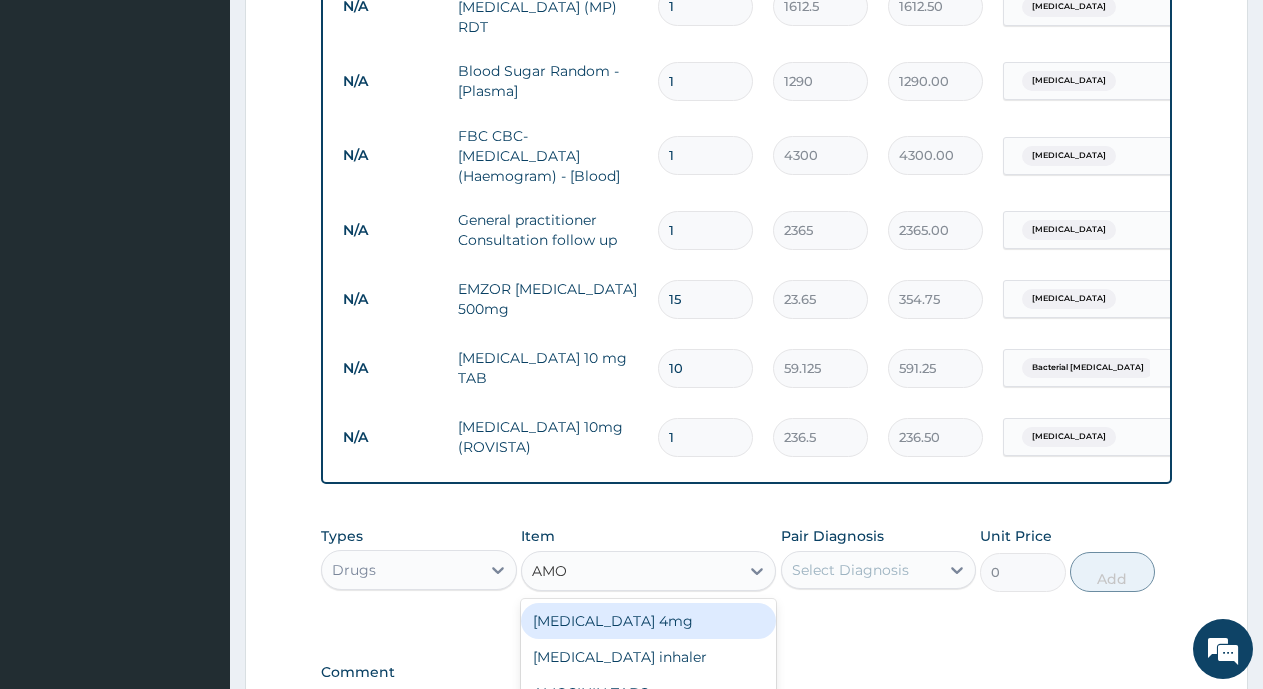 scroll, scrollTop: 1031, scrollLeft: 0, axis: vertical 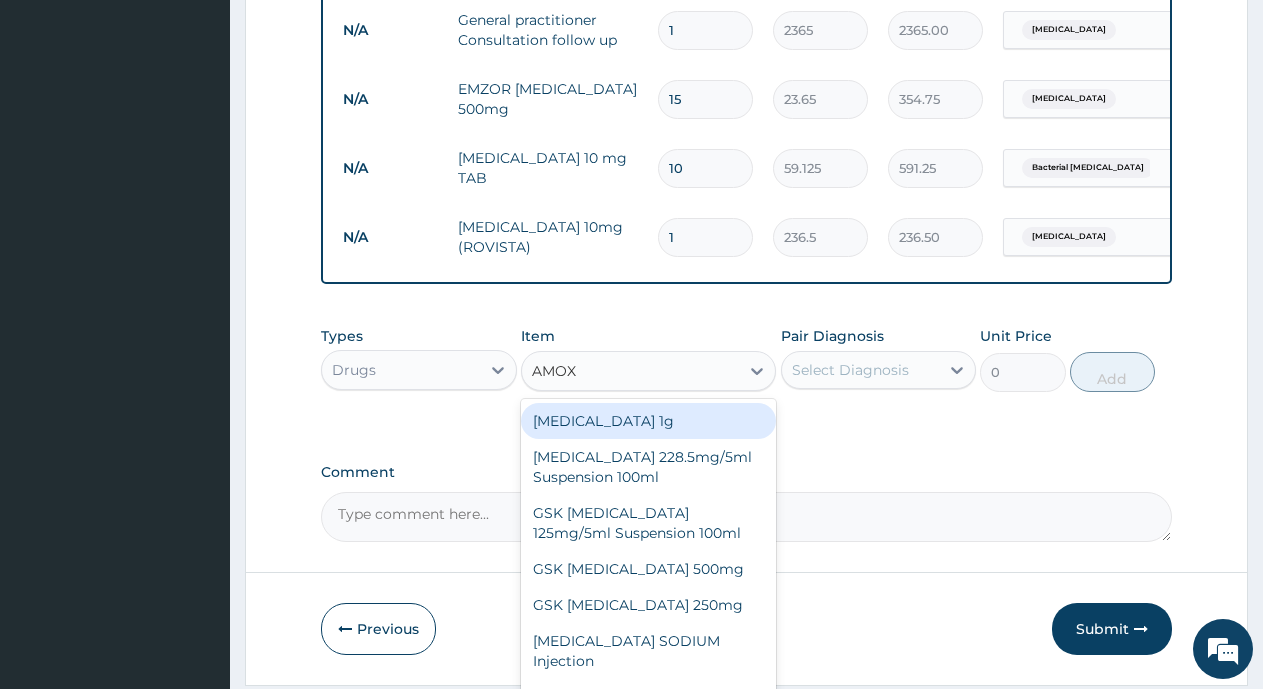 type on "AMOXI" 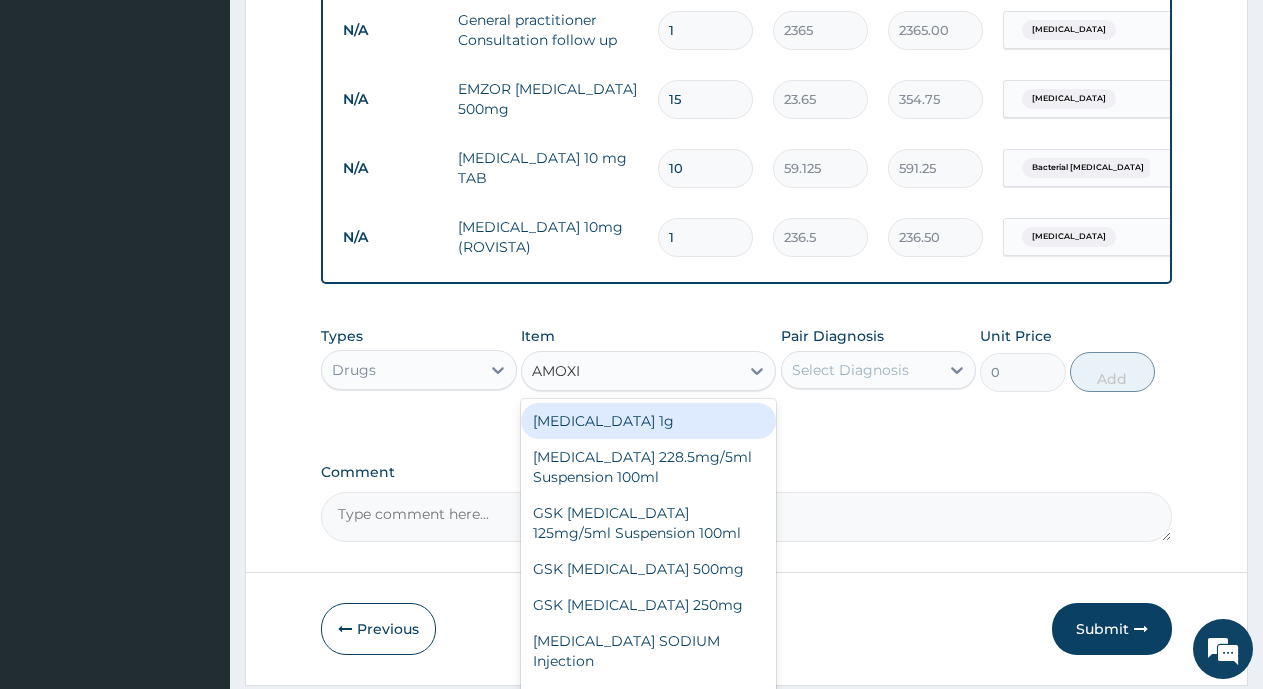 click on "[MEDICAL_DATA] 1g" at bounding box center (648, 421) 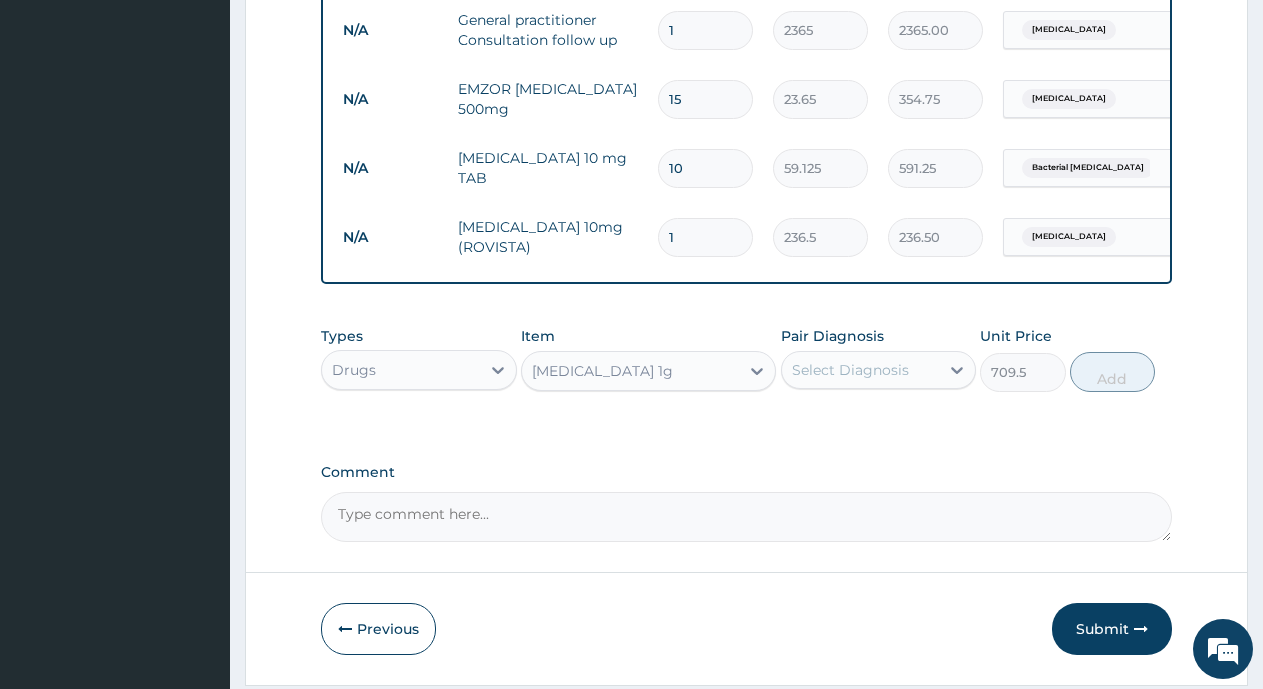click on "1" at bounding box center (705, 237) 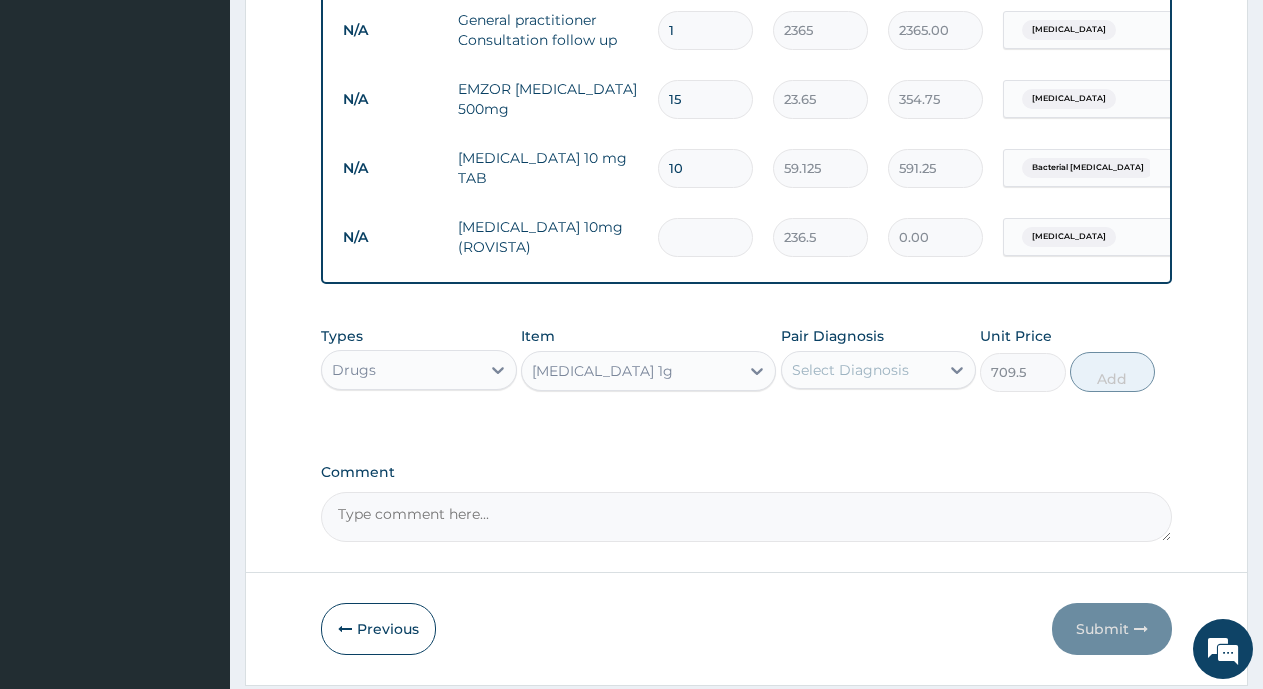 type on "3" 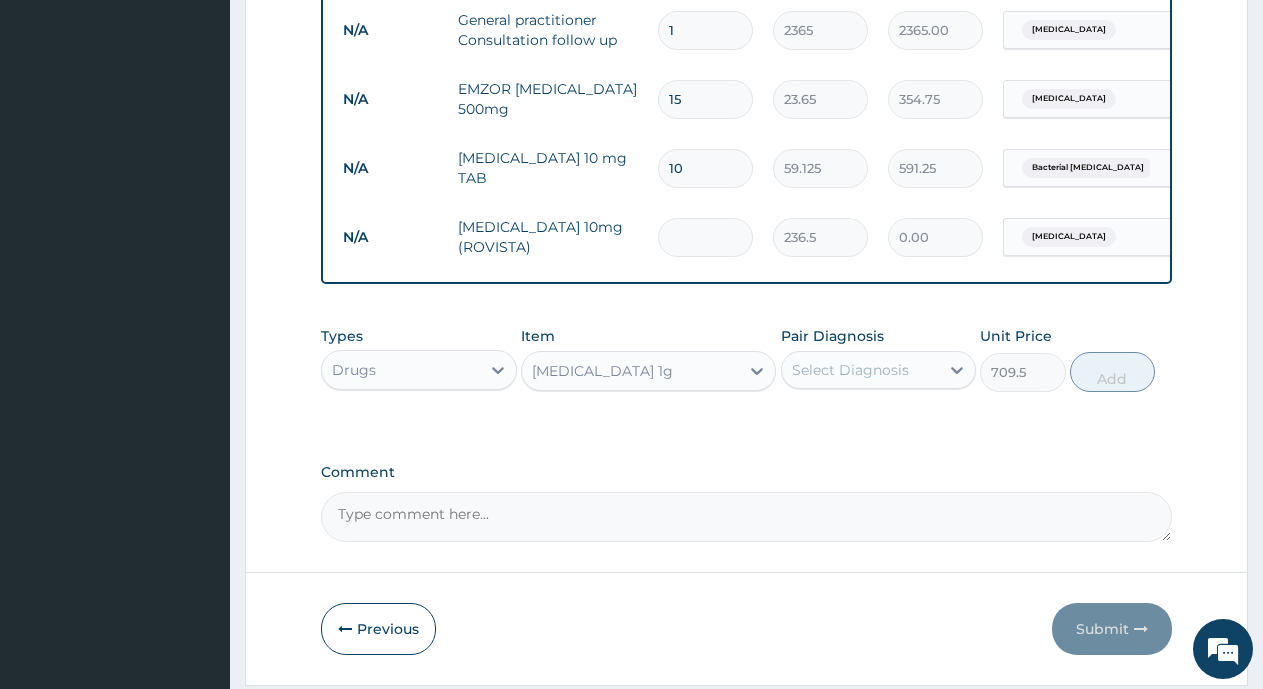 type on "709.50" 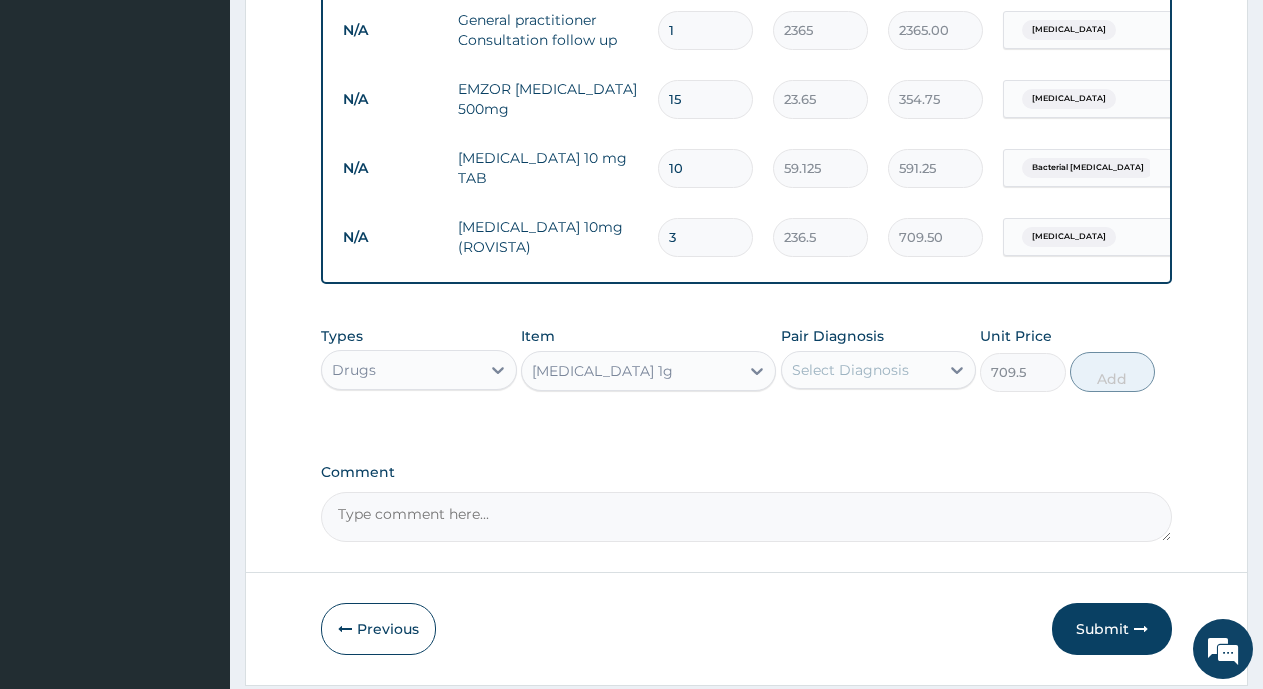 type on "30" 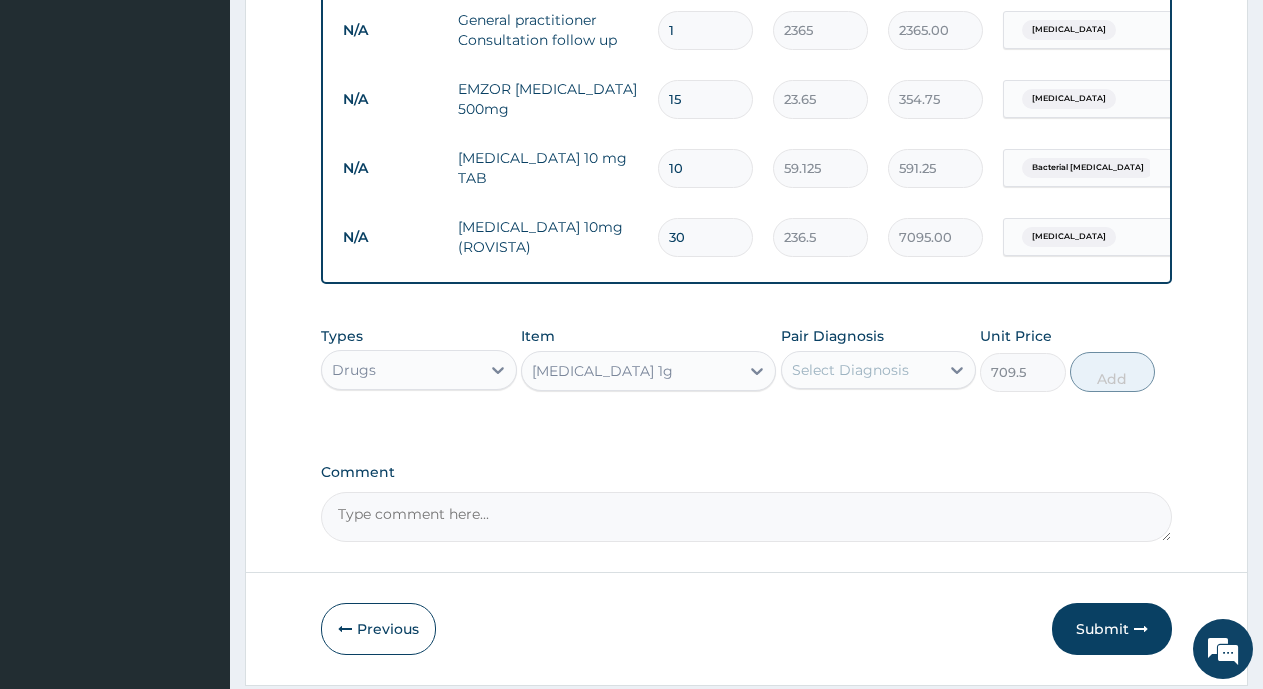 type on "30" 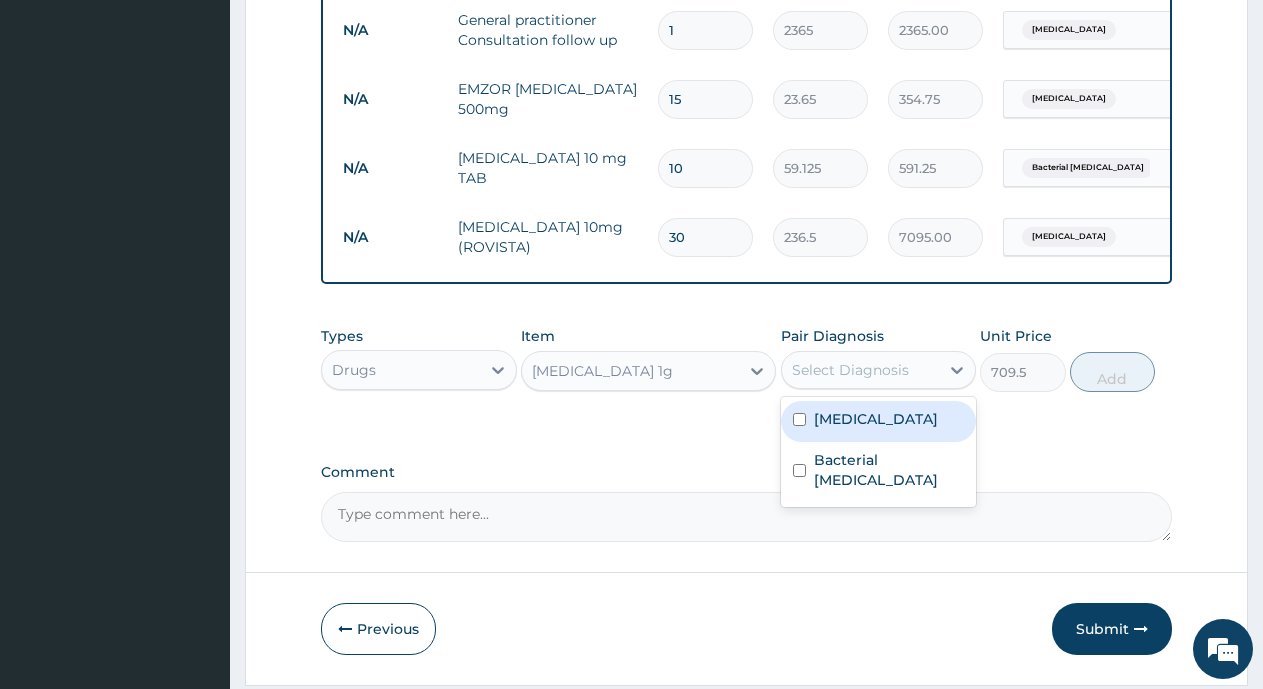 click on "Select Diagnosis" at bounding box center (850, 370) 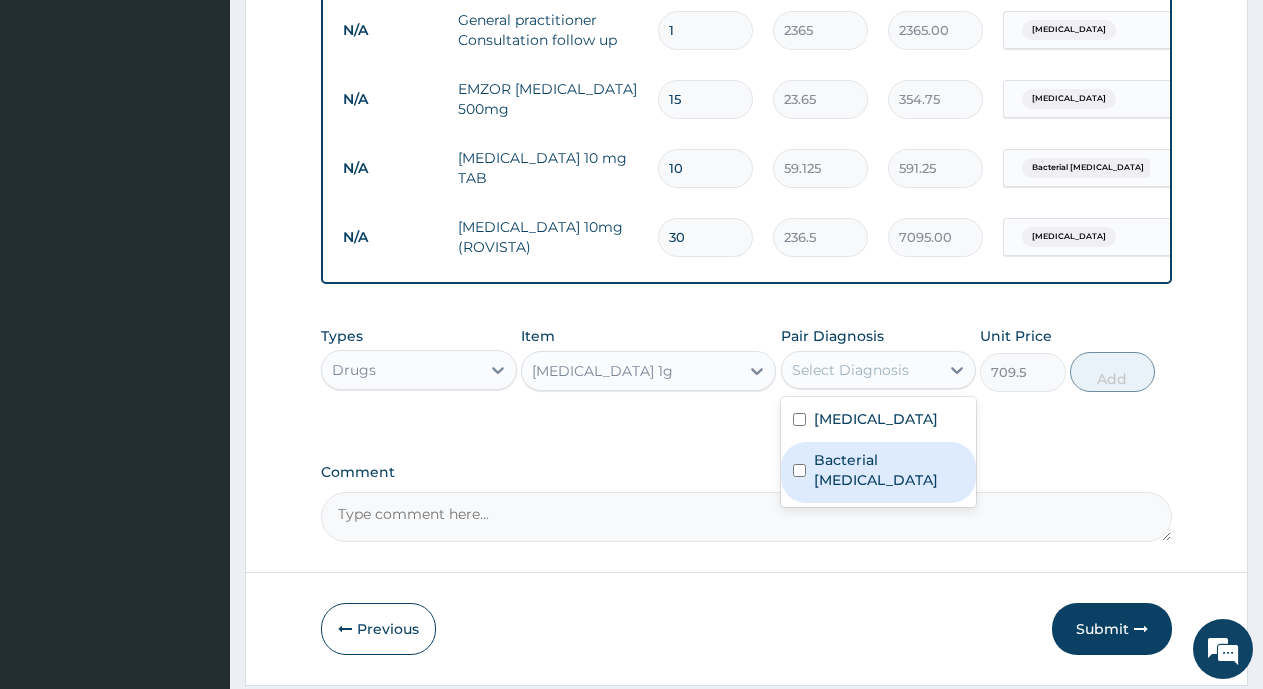 click on "Bacterial pyuria" at bounding box center (889, 470) 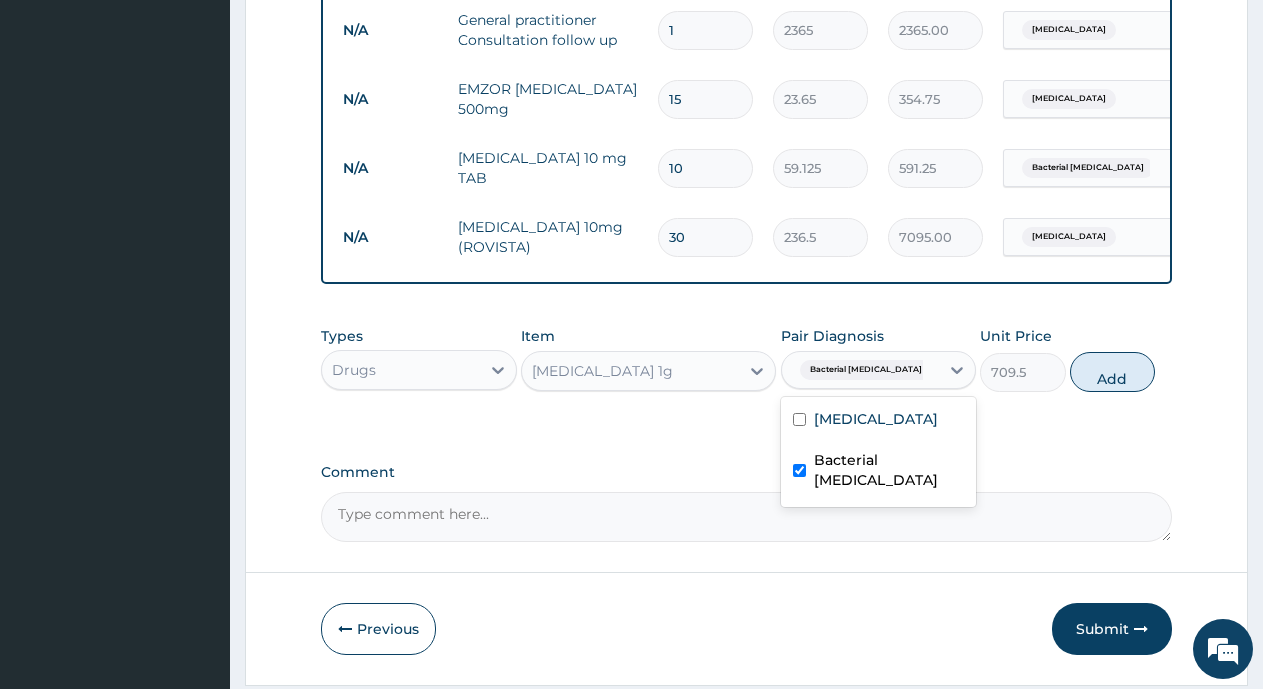 click on "Bacterial pyuria" at bounding box center [889, 470] 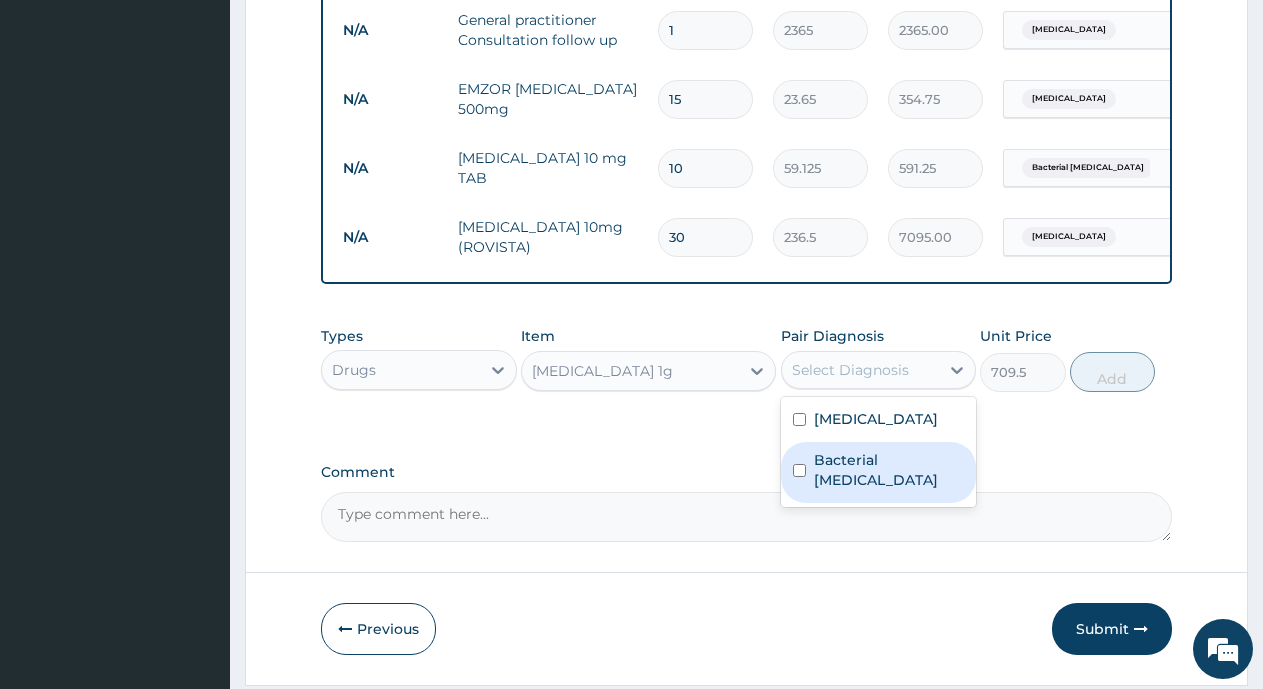 click on "Bacterial pyuria" at bounding box center (879, 472) 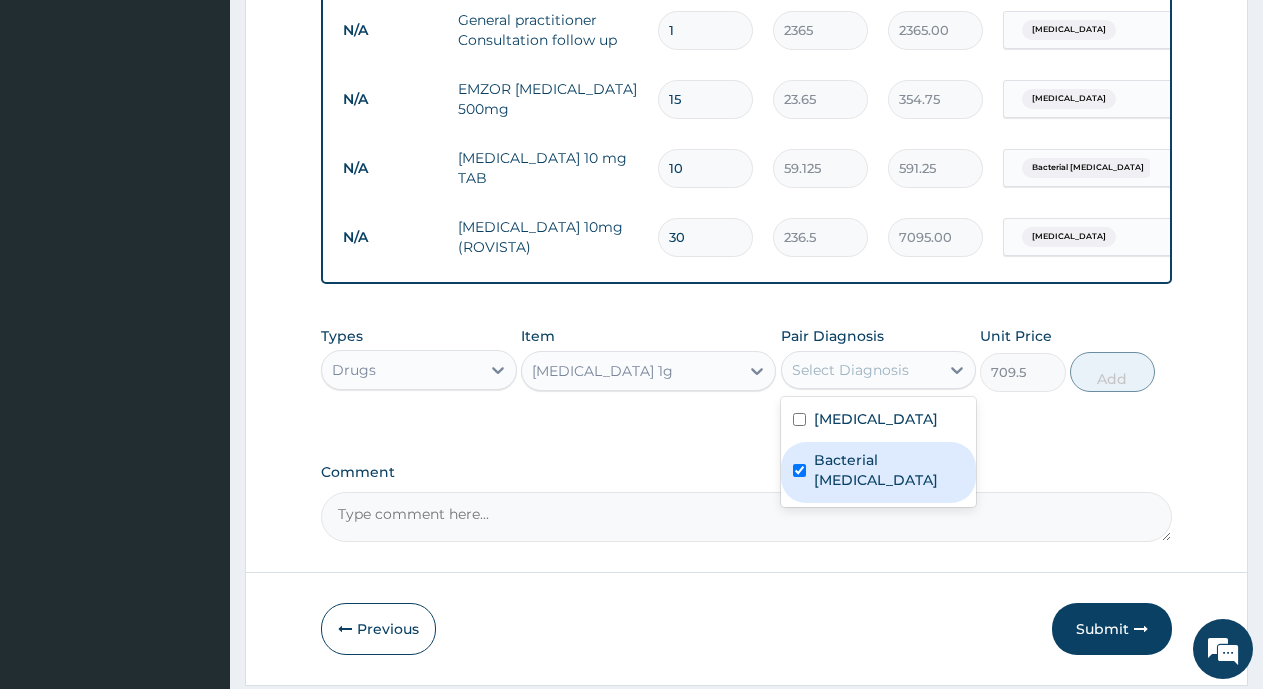 checkbox on "true" 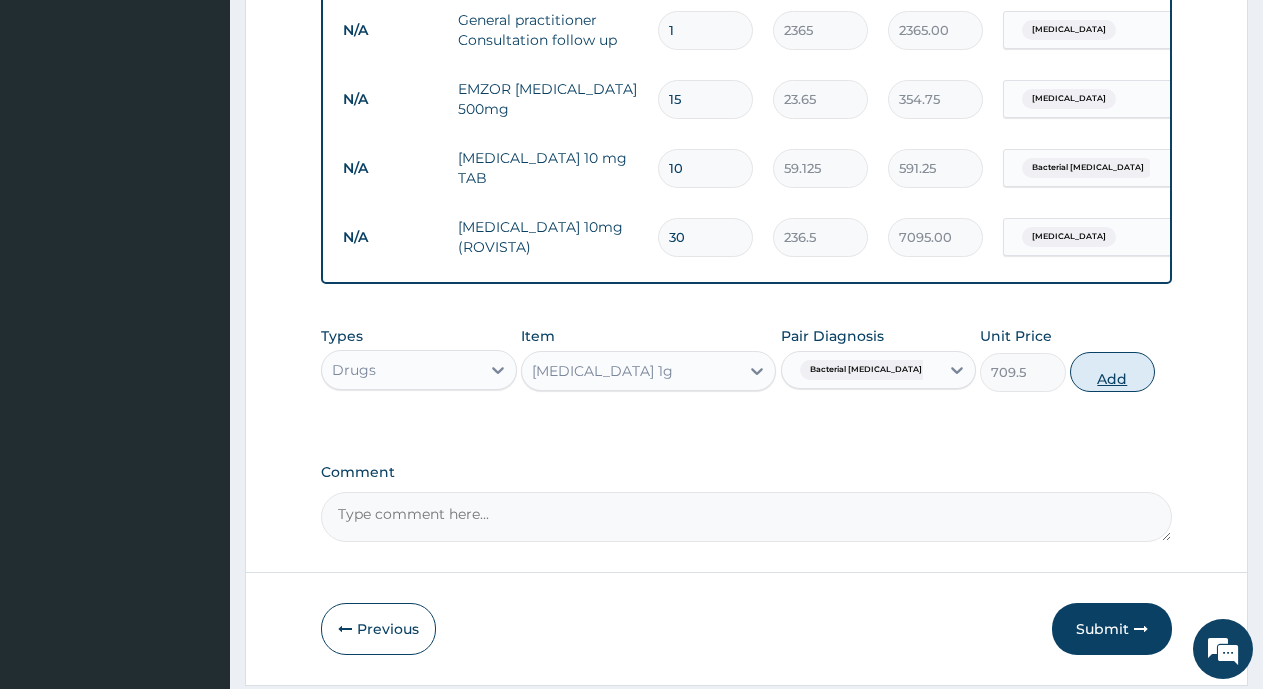 click on "Add" at bounding box center [1112, 372] 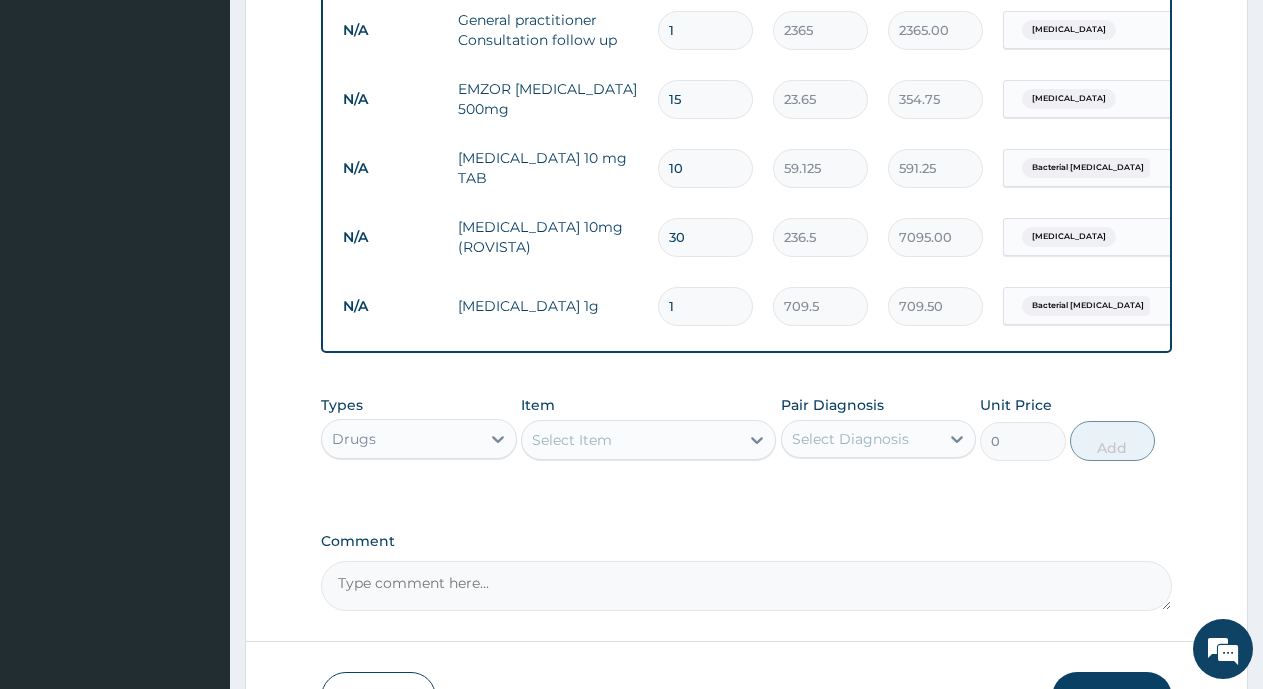 type on "10" 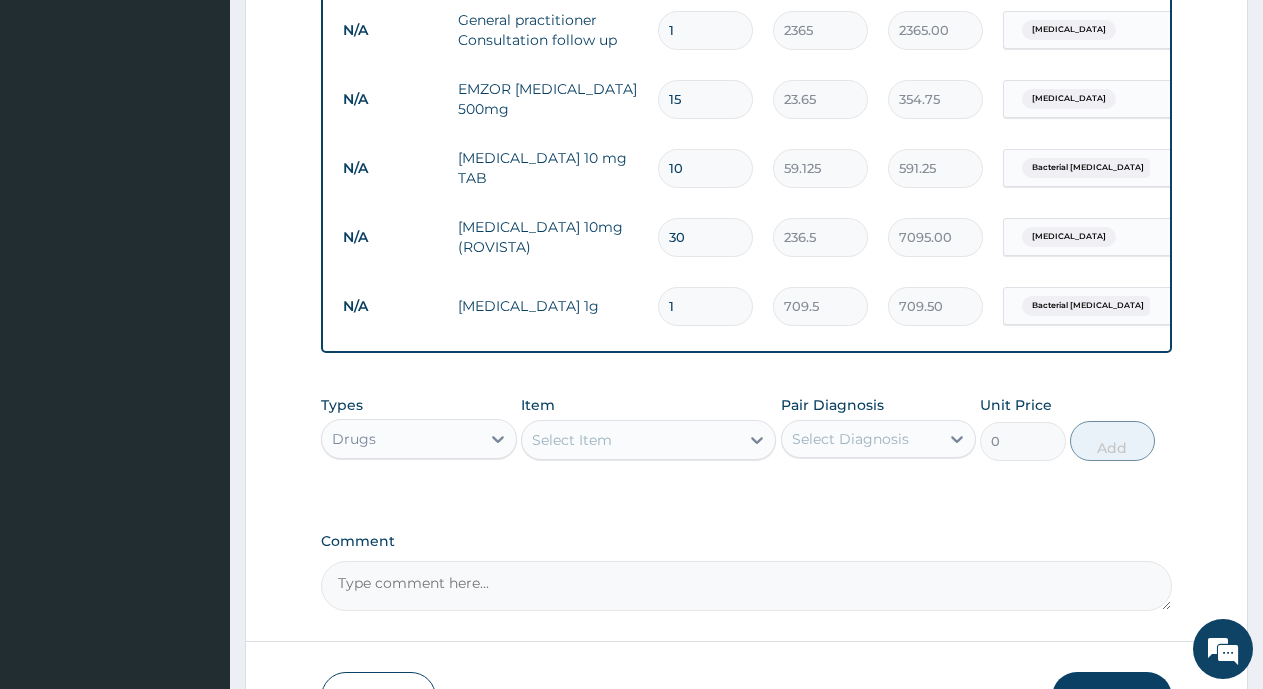 type on "7095.00" 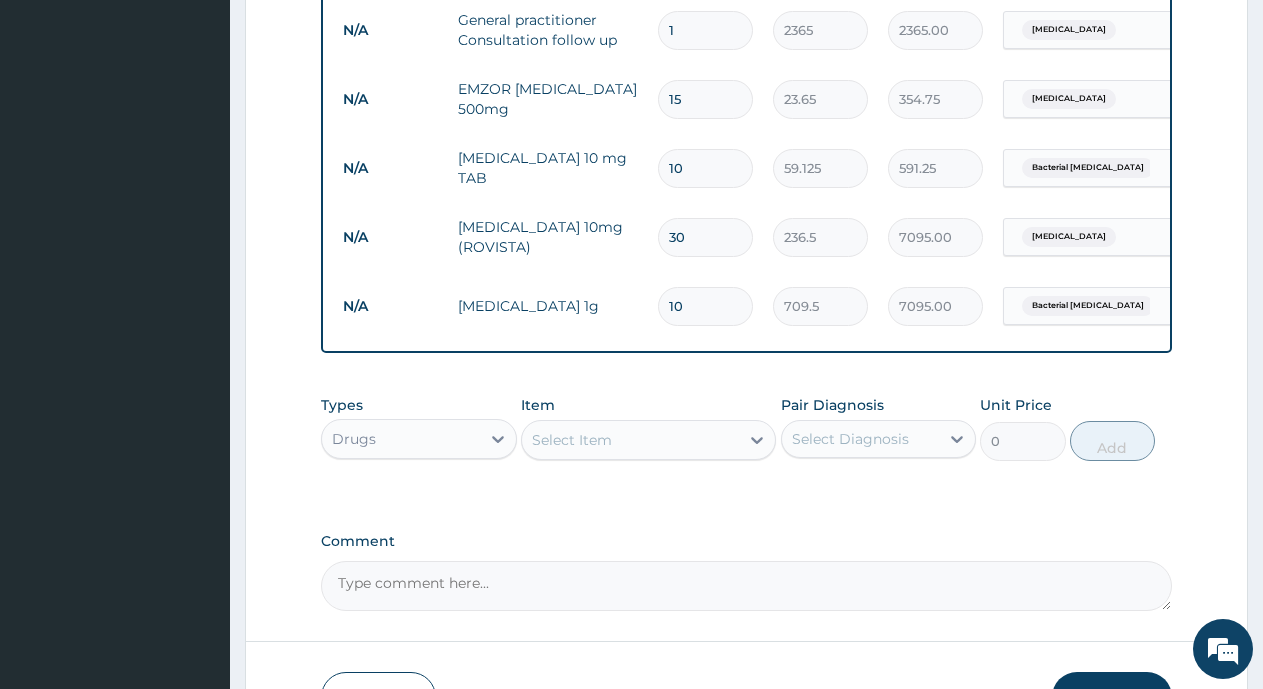 scroll, scrollTop: 1169, scrollLeft: 0, axis: vertical 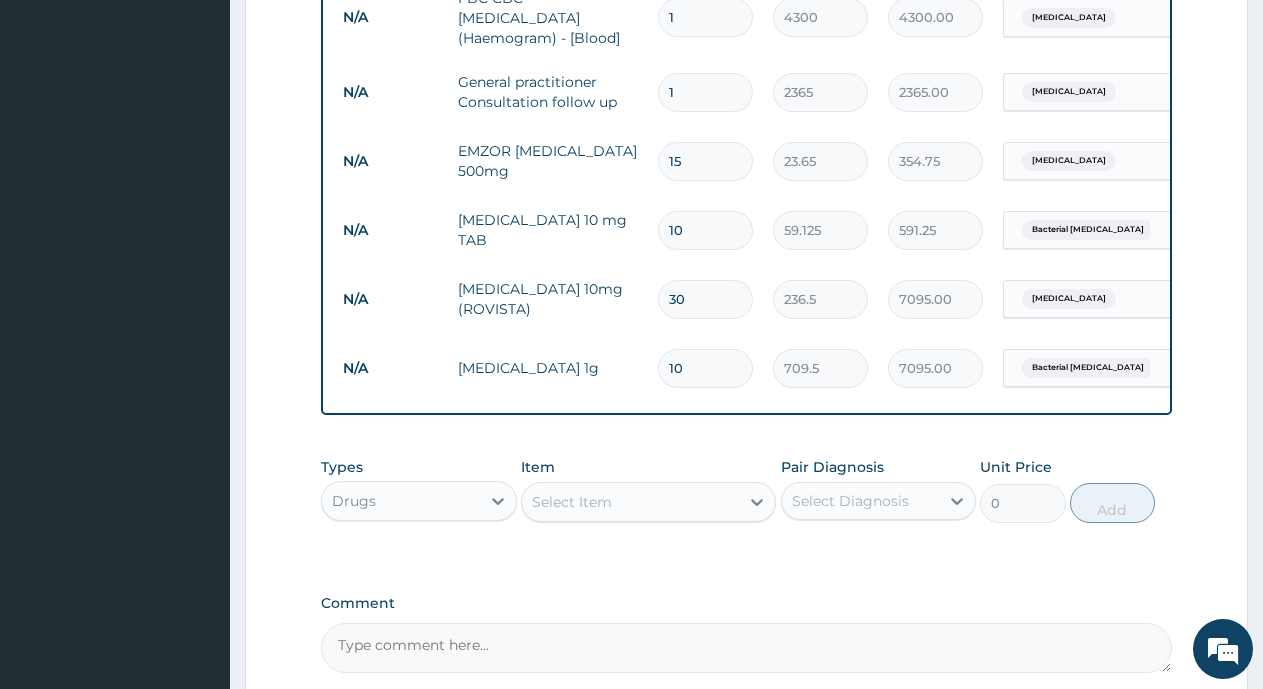 type on "9" 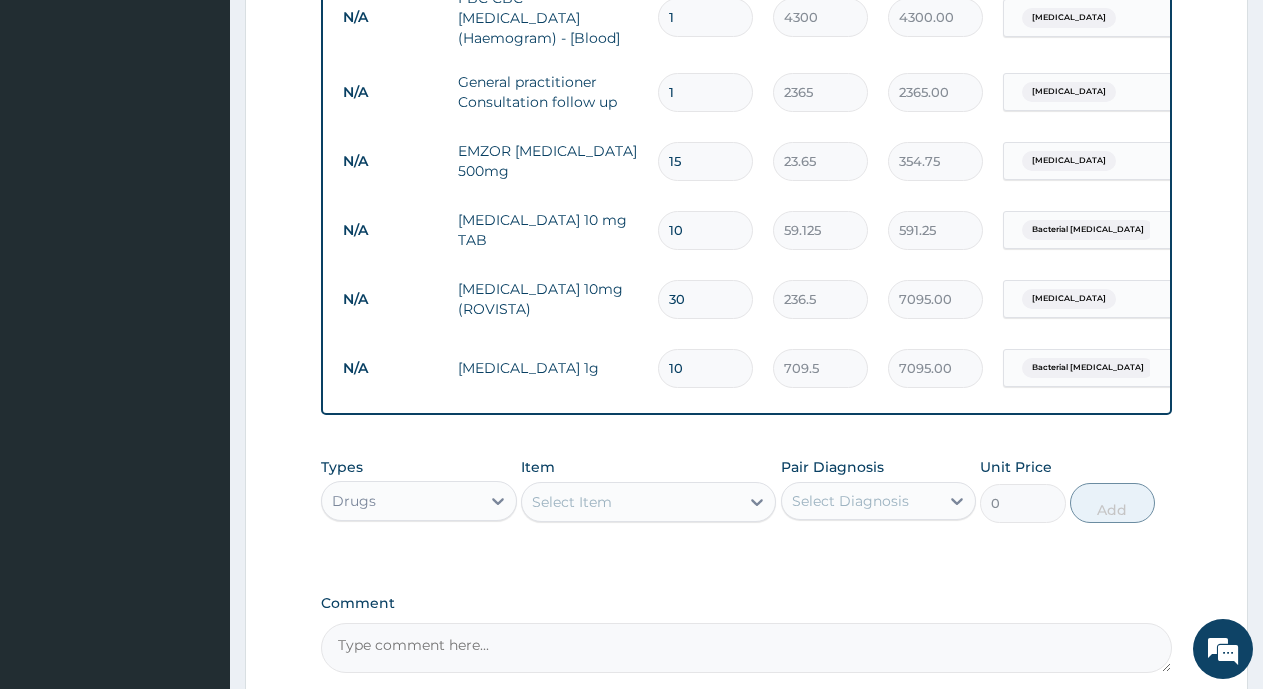 type on "6385.50" 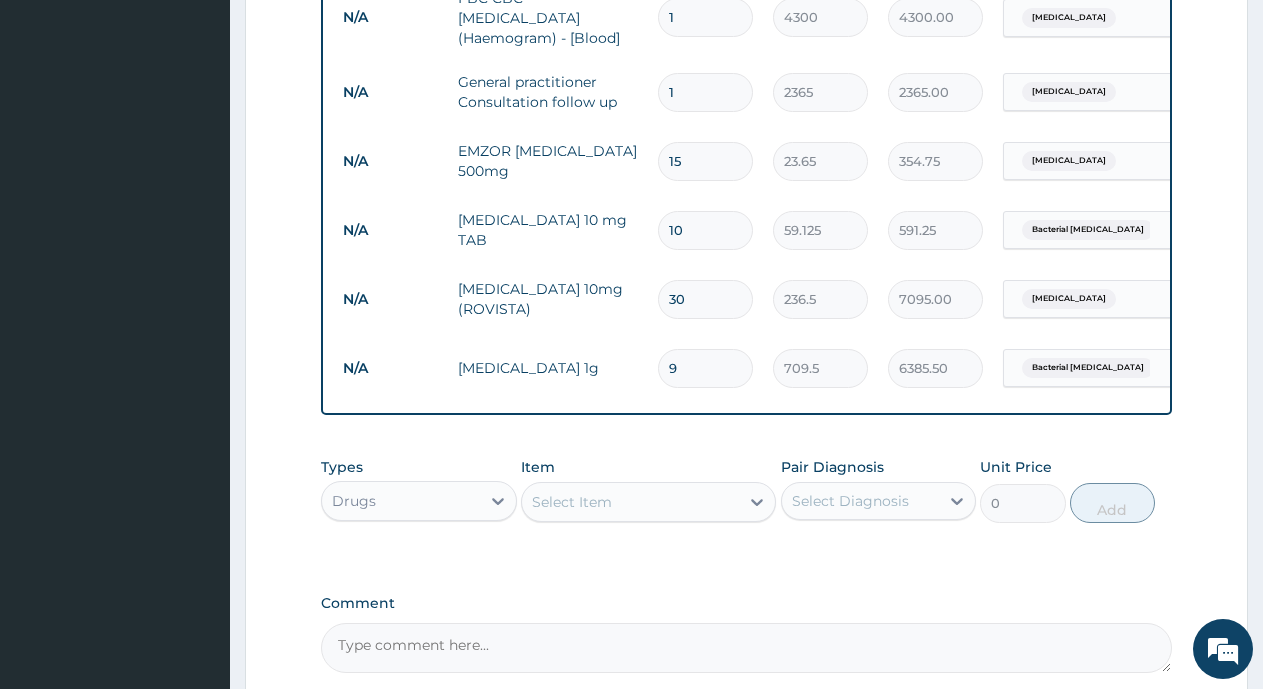 scroll, scrollTop: 1069, scrollLeft: 0, axis: vertical 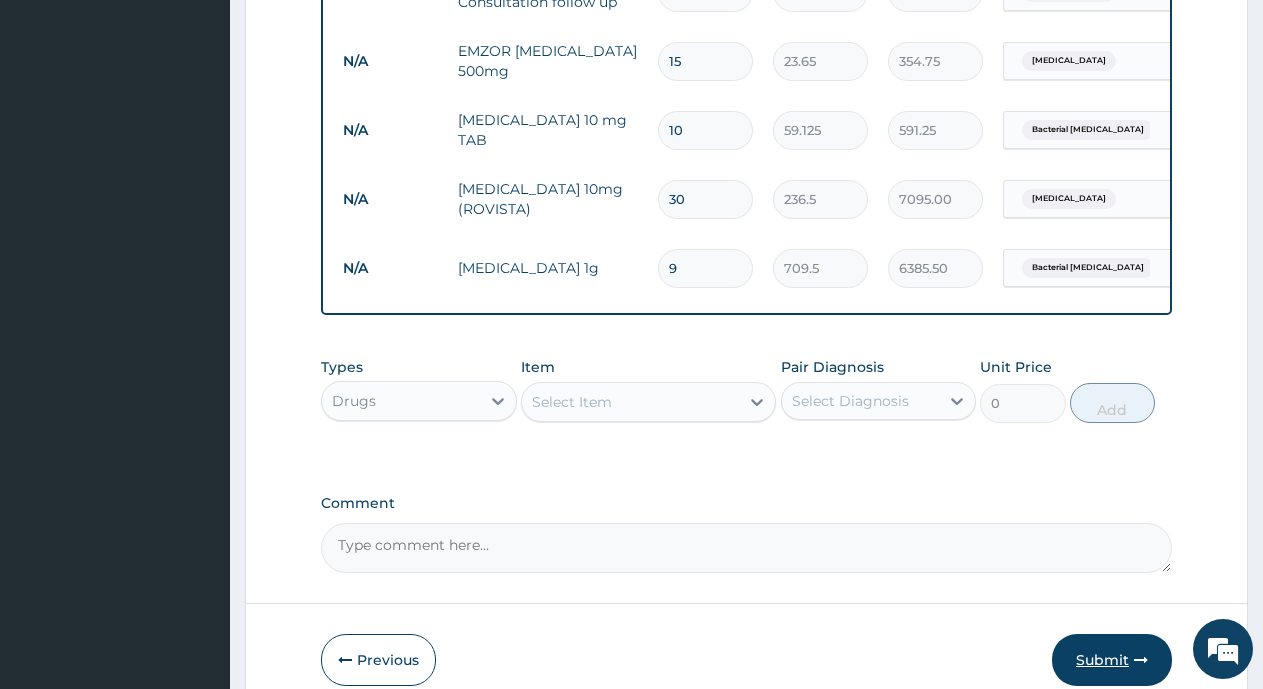 type on "9" 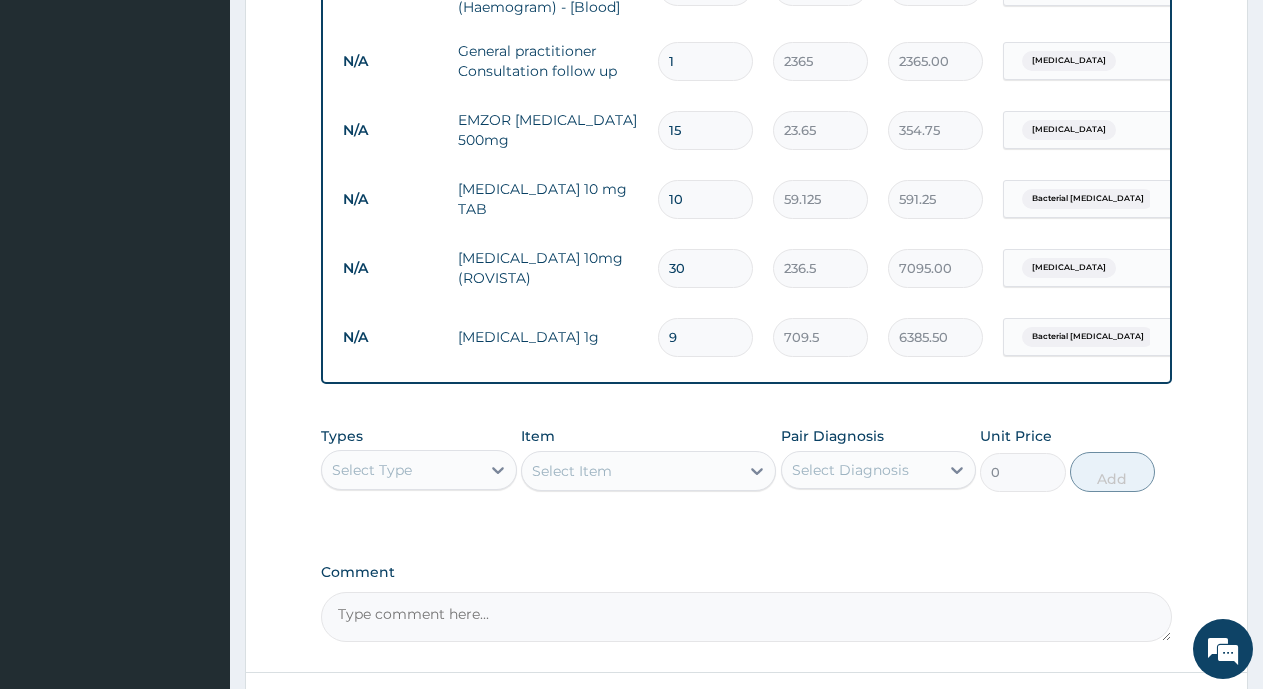 scroll, scrollTop: 1169, scrollLeft: 0, axis: vertical 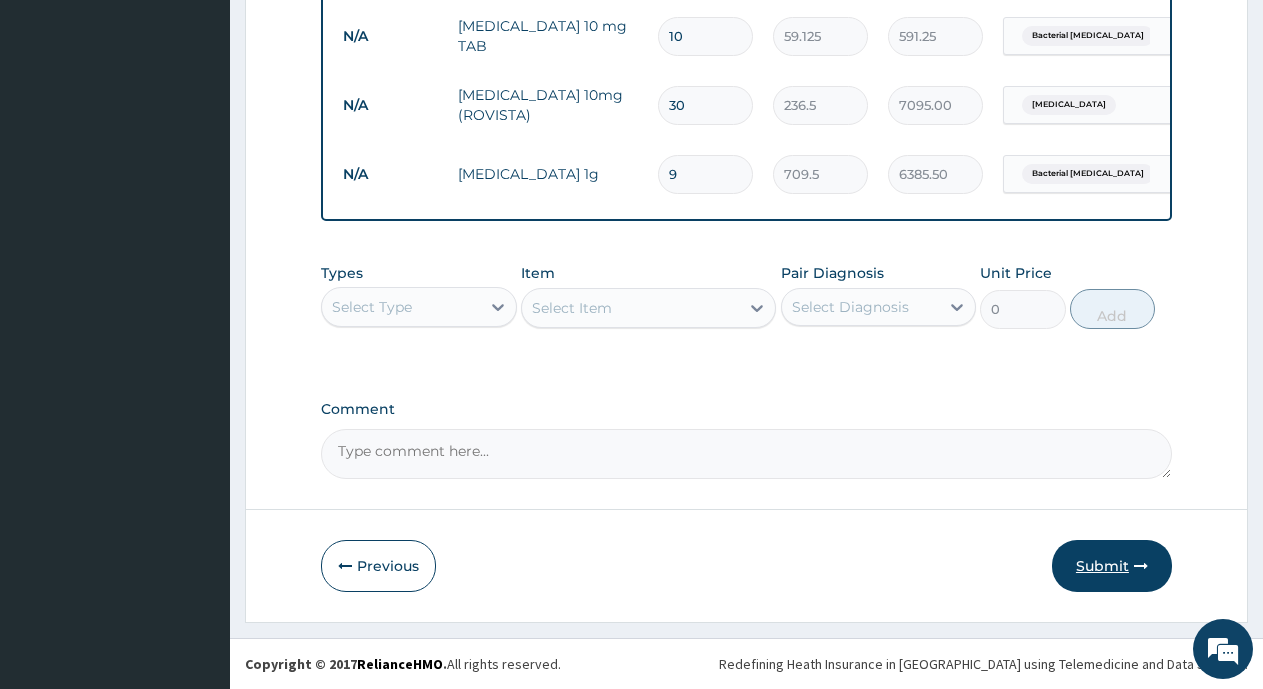 click on "Submit" at bounding box center (1112, 566) 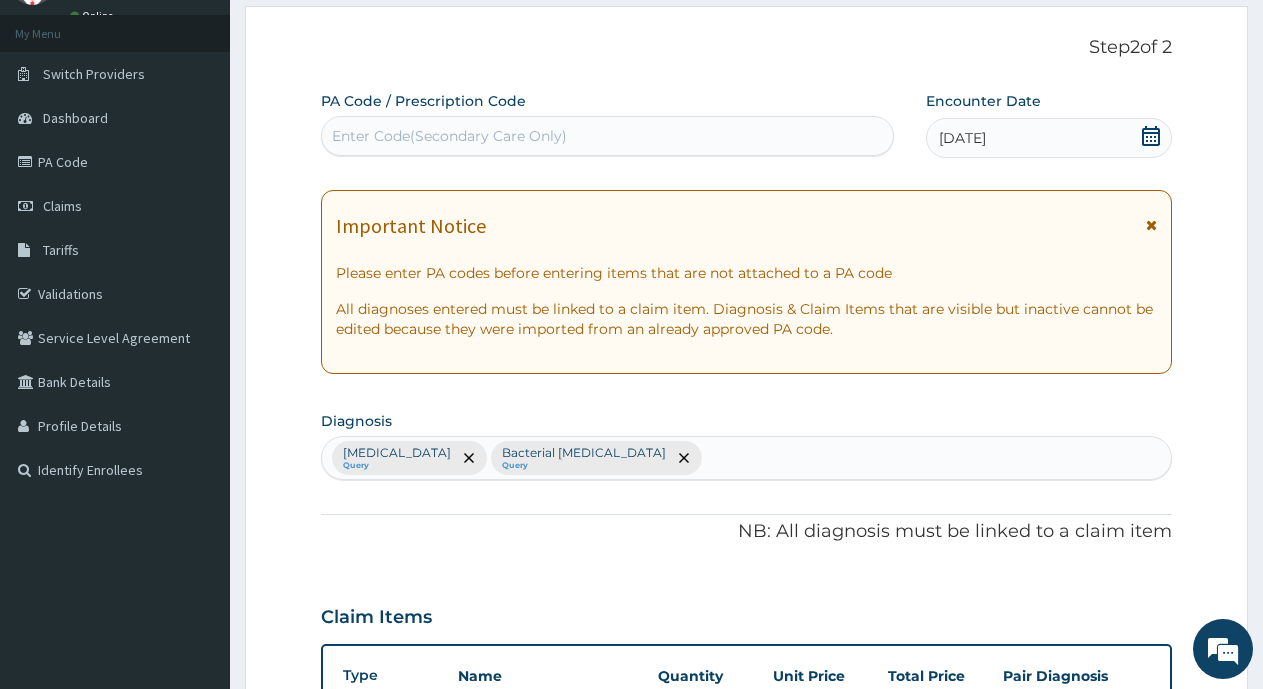 scroll, scrollTop: 0, scrollLeft: 0, axis: both 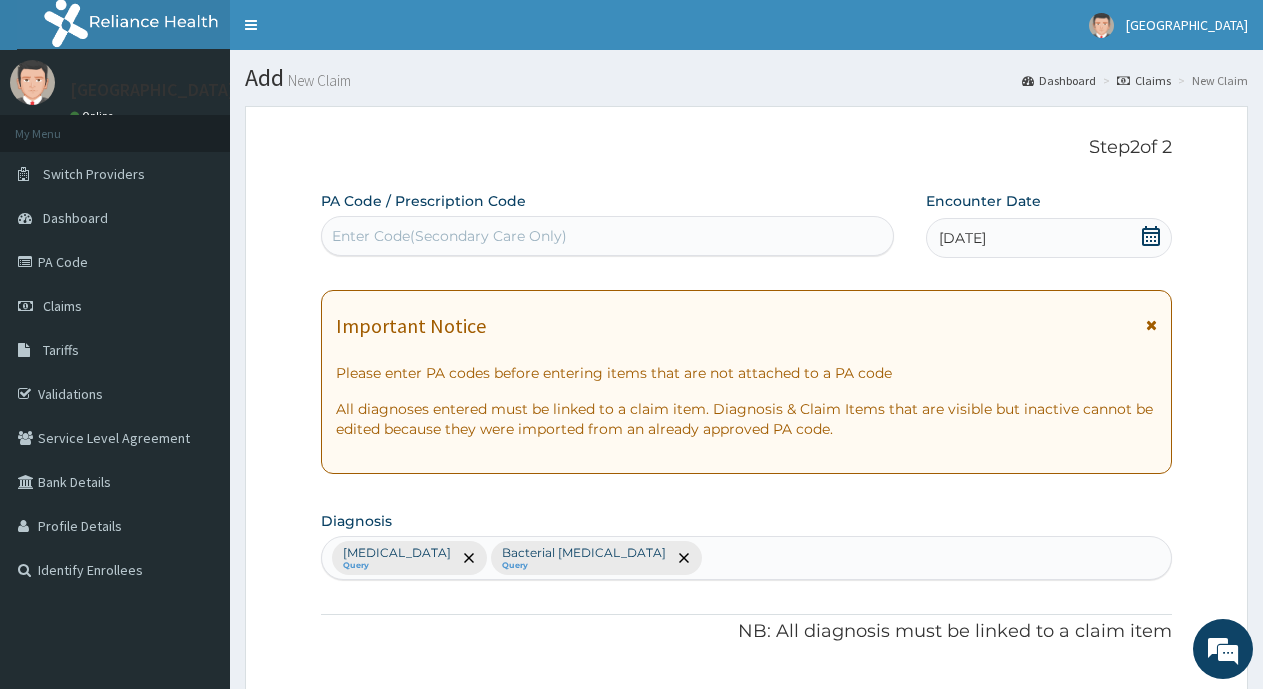 click on "Enter Code(Secondary Care Only)" at bounding box center [449, 236] 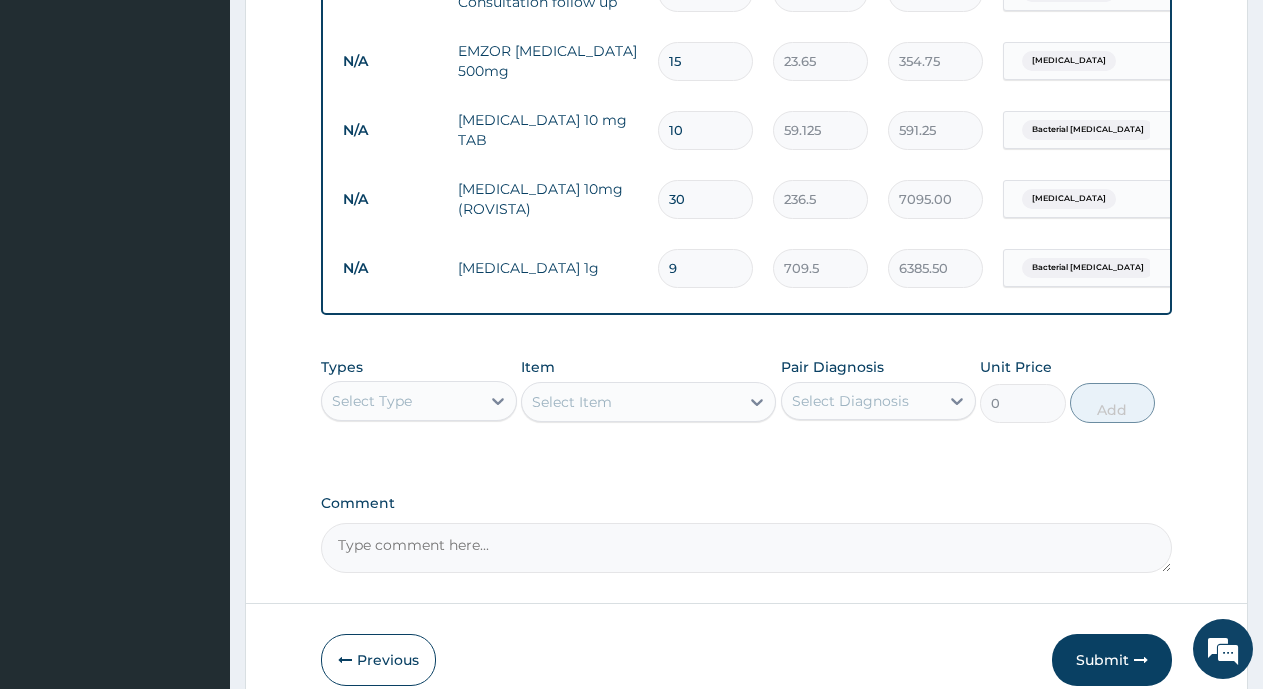 scroll, scrollTop: 1169, scrollLeft: 0, axis: vertical 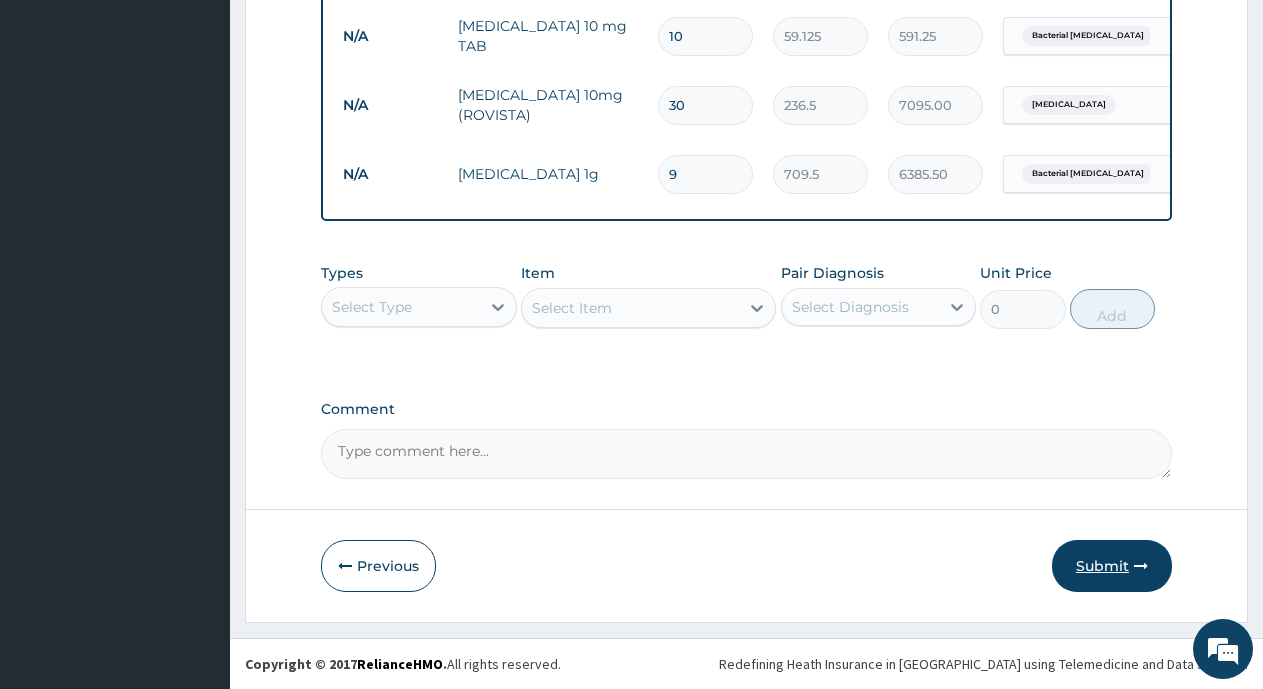 click on "Submit" at bounding box center (1112, 566) 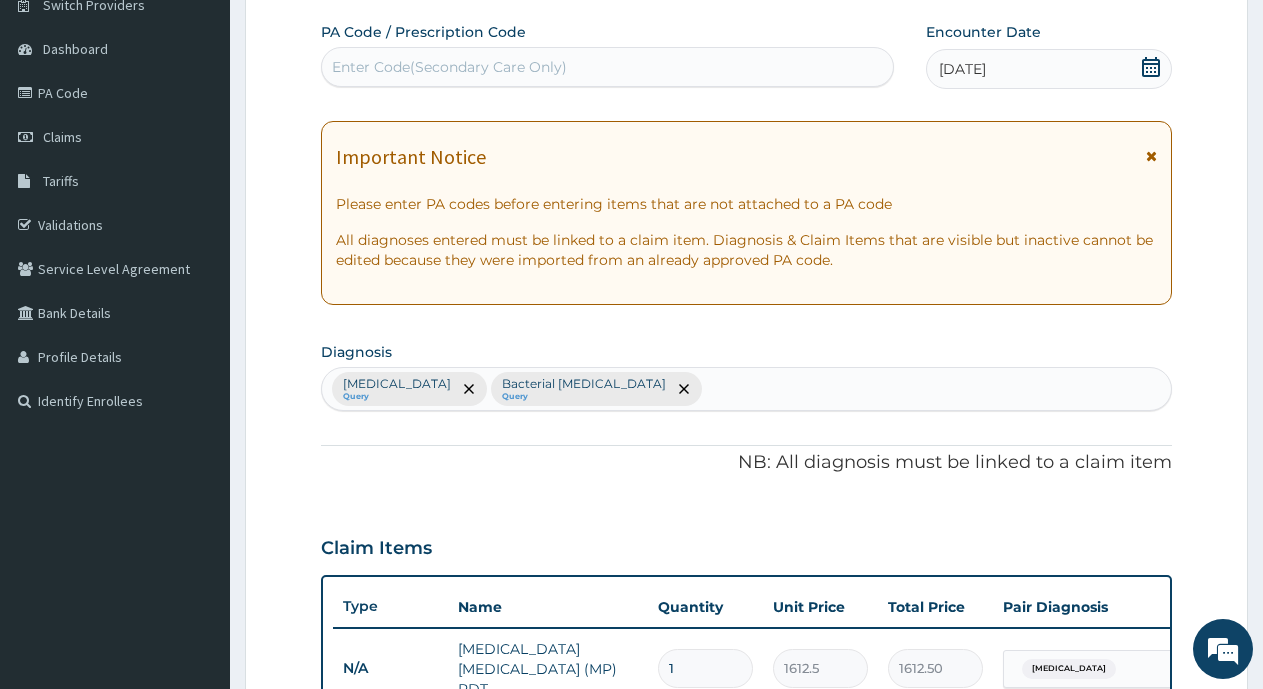 scroll, scrollTop: 0, scrollLeft: 0, axis: both 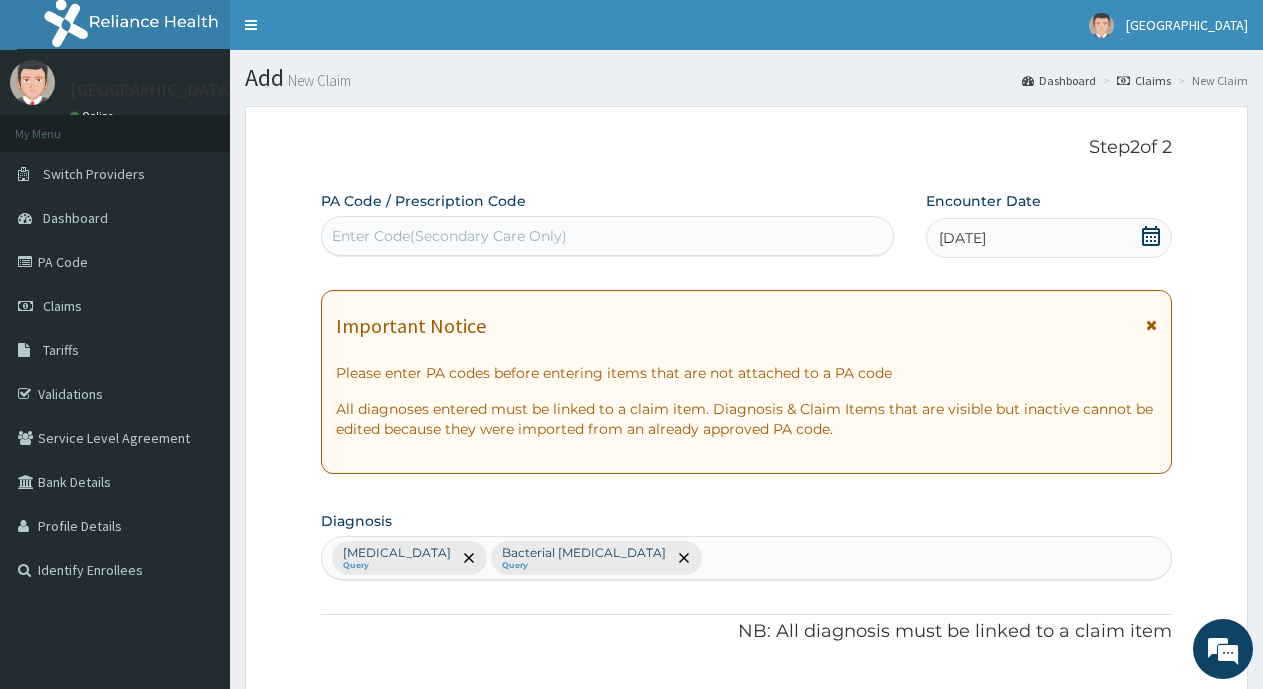 click on "05-06-2025" at bounding box center (962, 238) 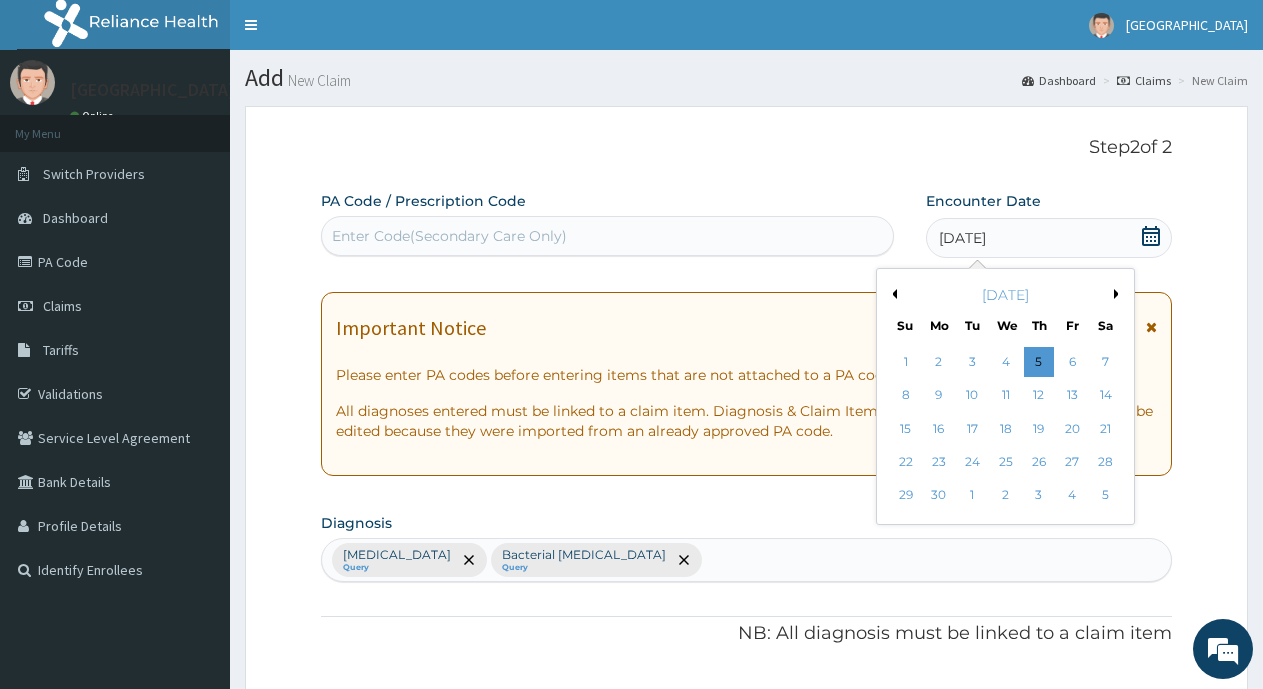 click on "Next Month" at bounding box center [1119, 294] 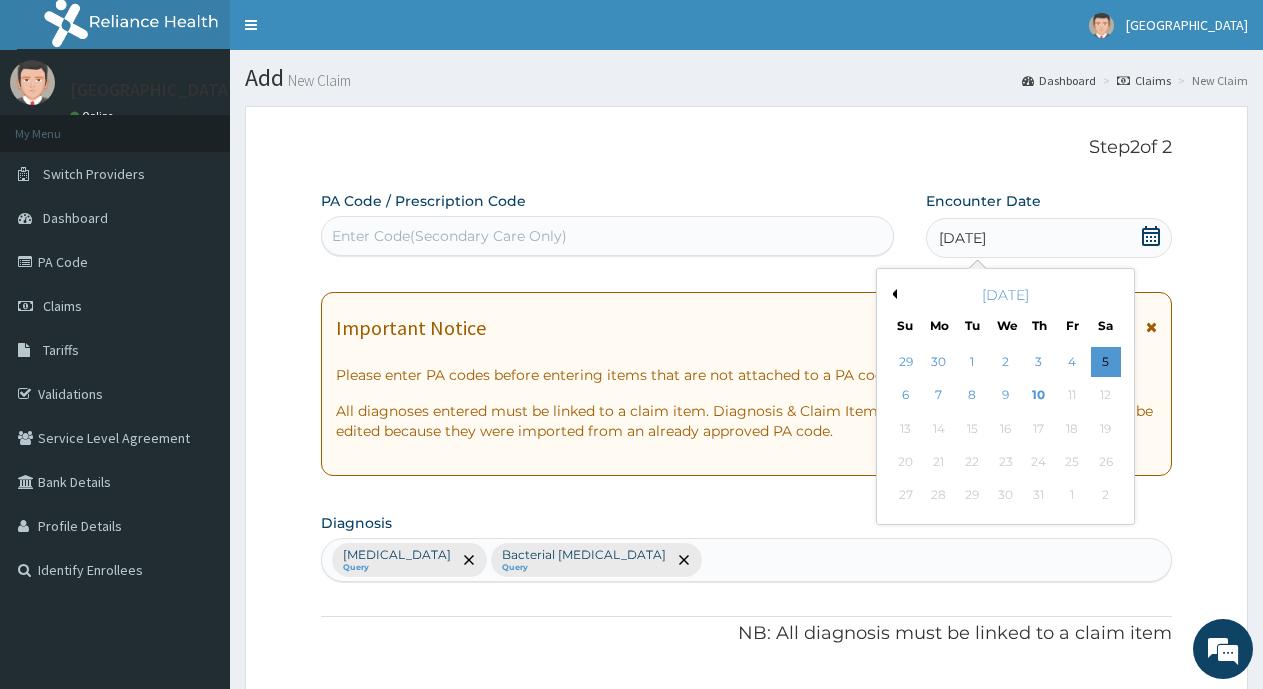 click on "Previous Month July 2025 Su Mo Tu We Th Fr Sa 29 30 1 2 3 4 5 6 7 8 9 10 11 12 13 14 15 16 17 18 19 20 21 22 23 24 25 26 27 28 29 30 31 1 2" at bounding box center [1046, 399] 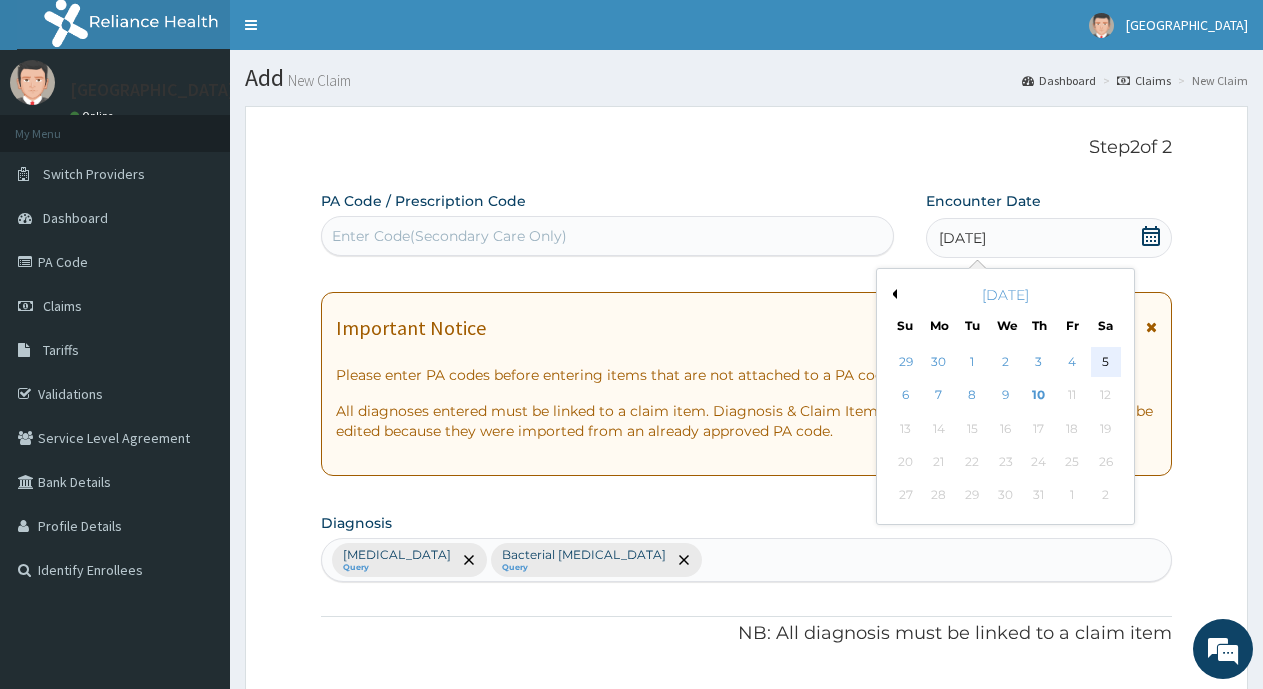 click on "5" at bounding box center (1106, 362) 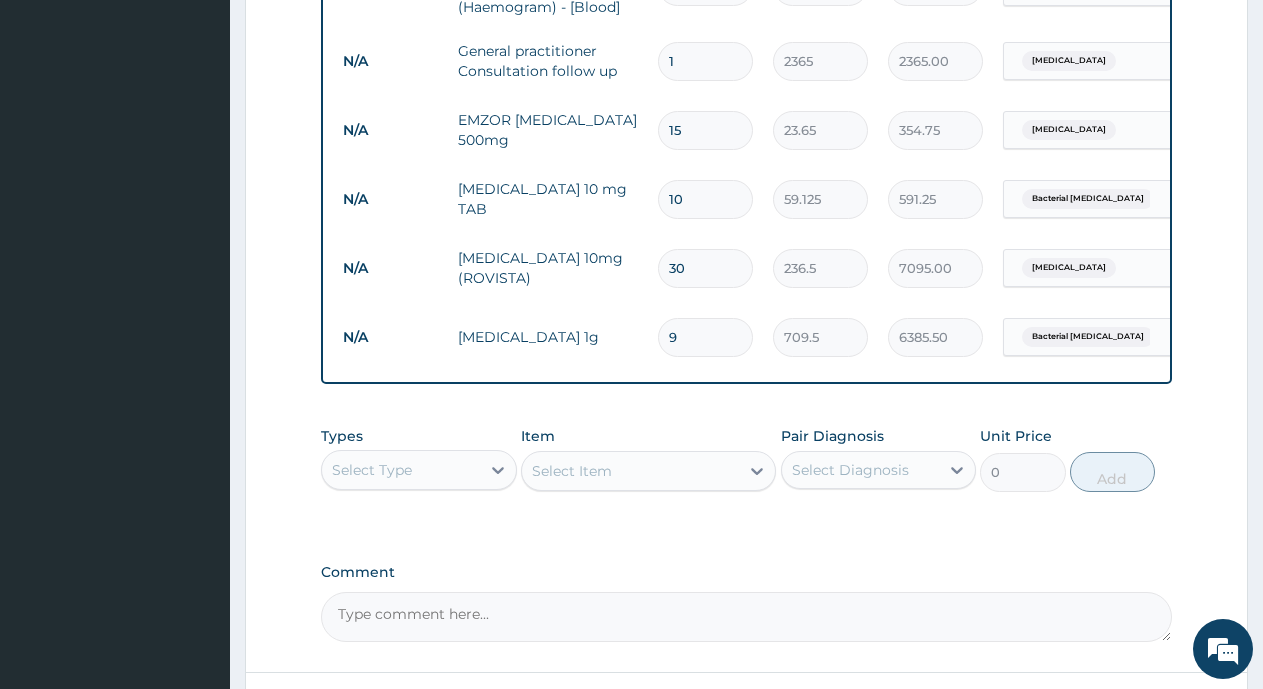 scroll, scrollTop: 1169, scrollLeft: 0, axis: vertical 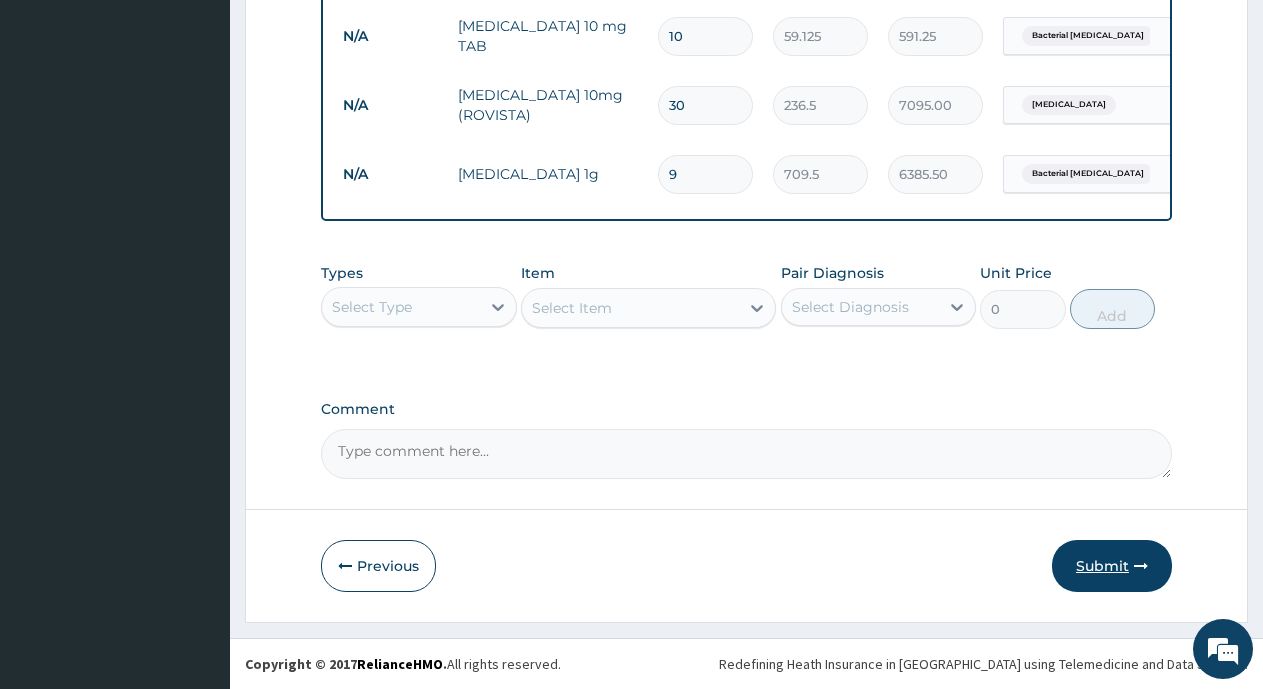 click on "Submit" at bounding box center [1112, 566] 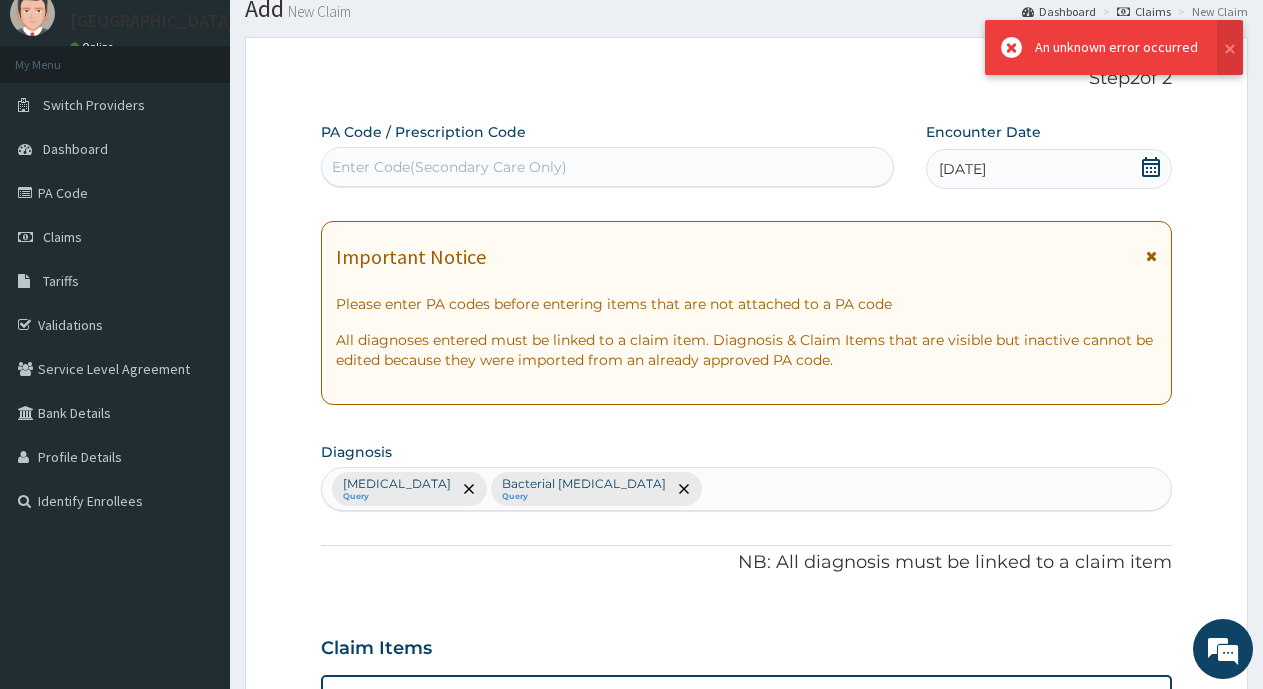 scroll, scrollTop: 0, scrollLeft: 0, axis: both 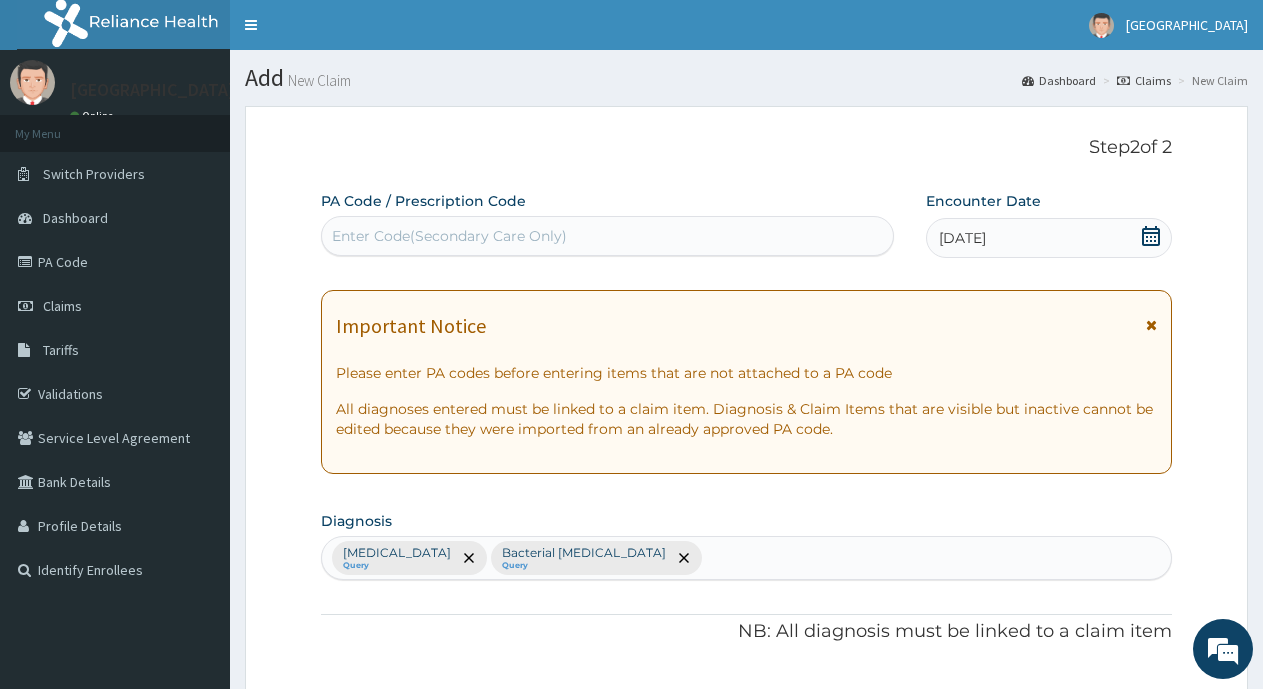 click on "Enter Code(Secondary Care Only)" at bounding box center (449, 236) 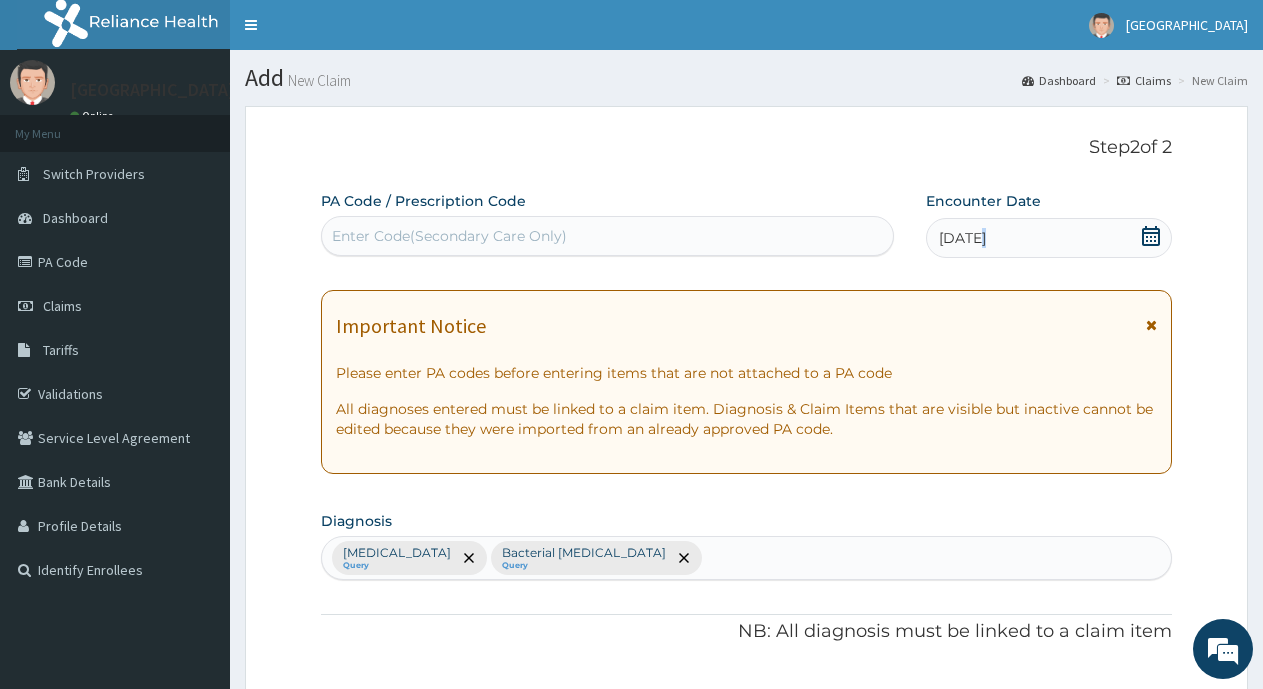 click on "05-07-2025" at bounding box center [962, 238] 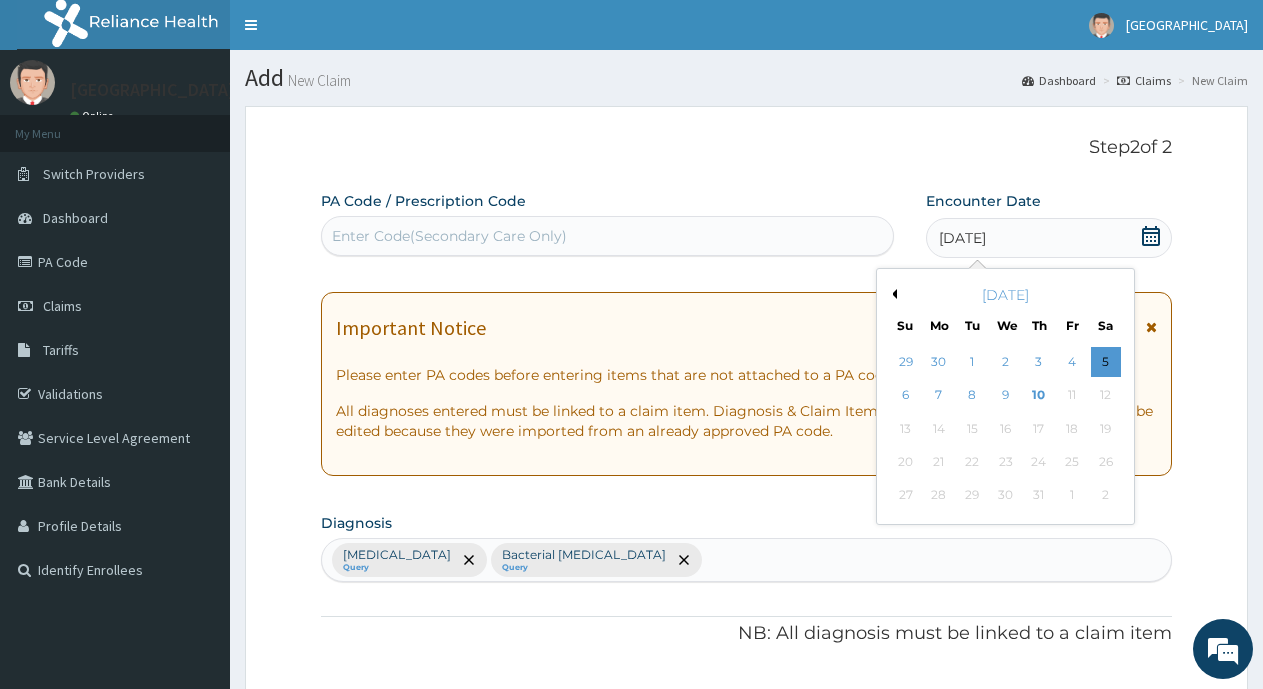 click on "05-07-2025" at bounding box center [962, 238] 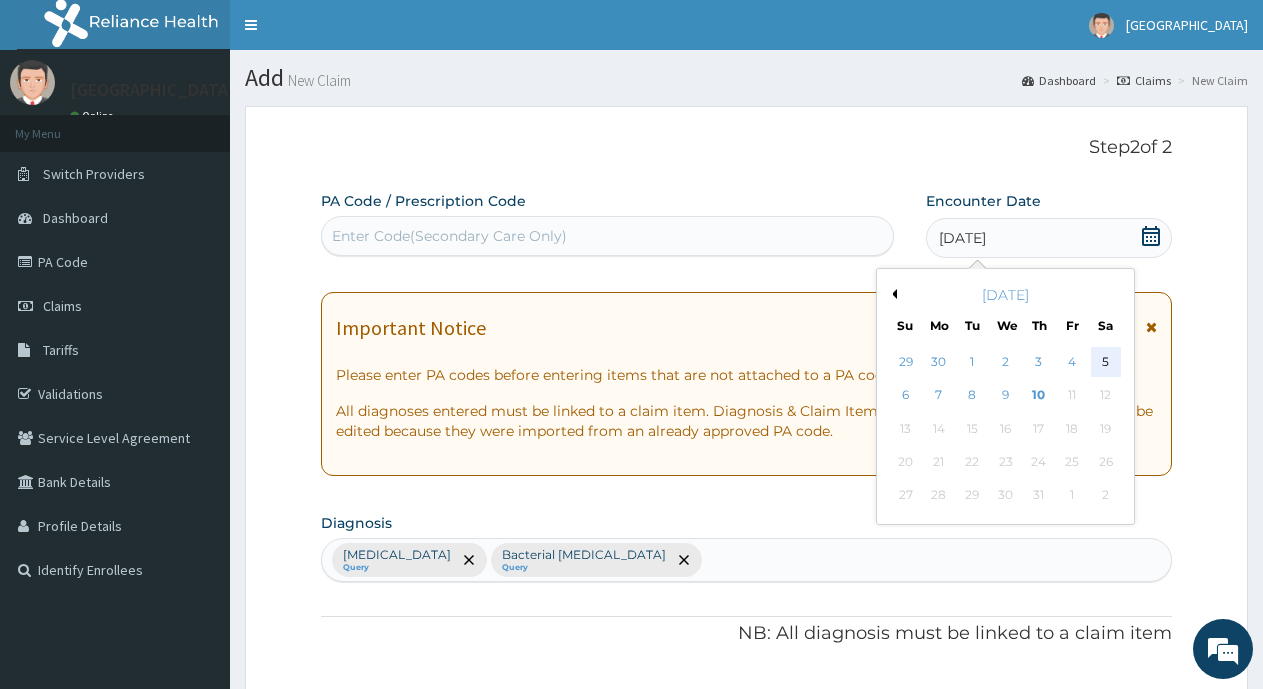 click on "5" at bounding box center [1106, 362] 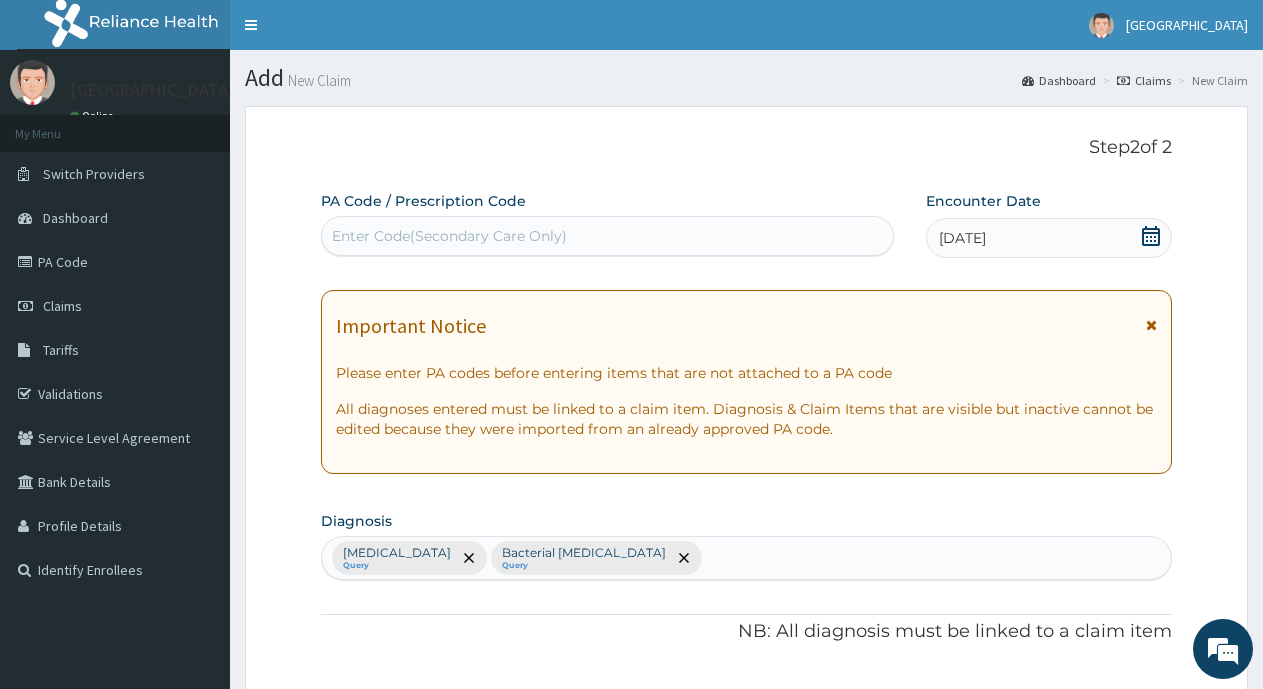 click on "05-07-2025" at bounding box center [962, 238] 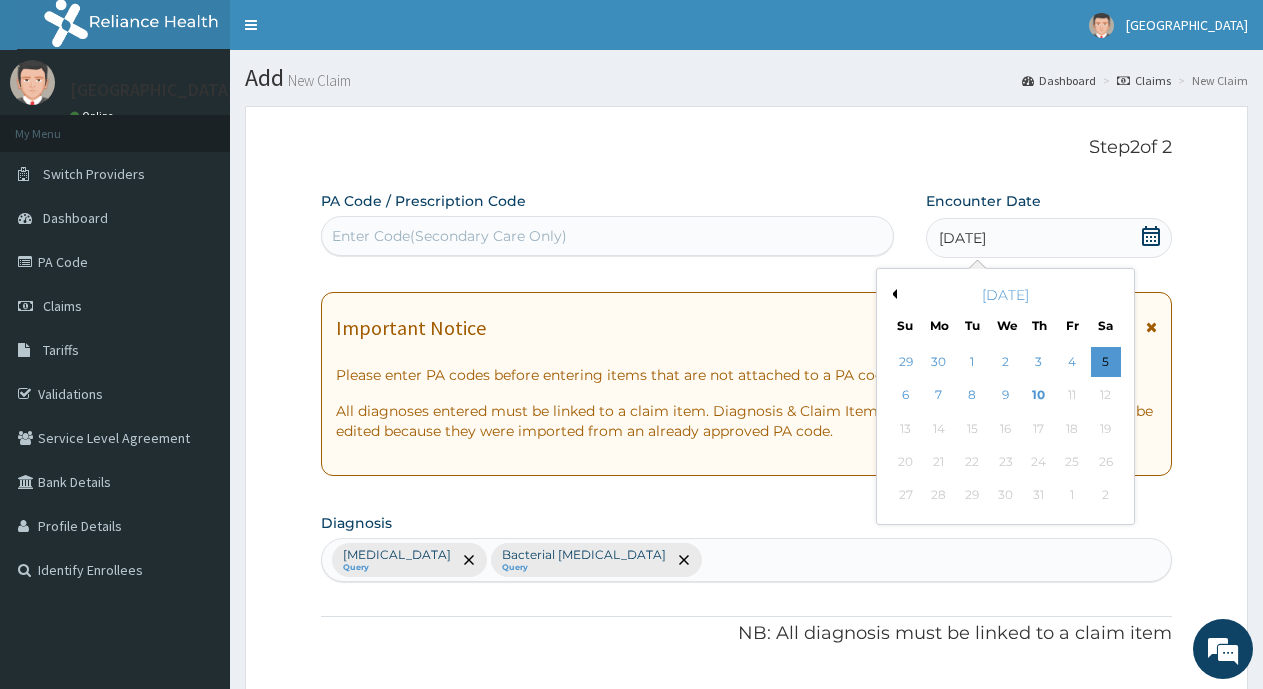 click on "Previous Month" at bounding box center [892, 294] 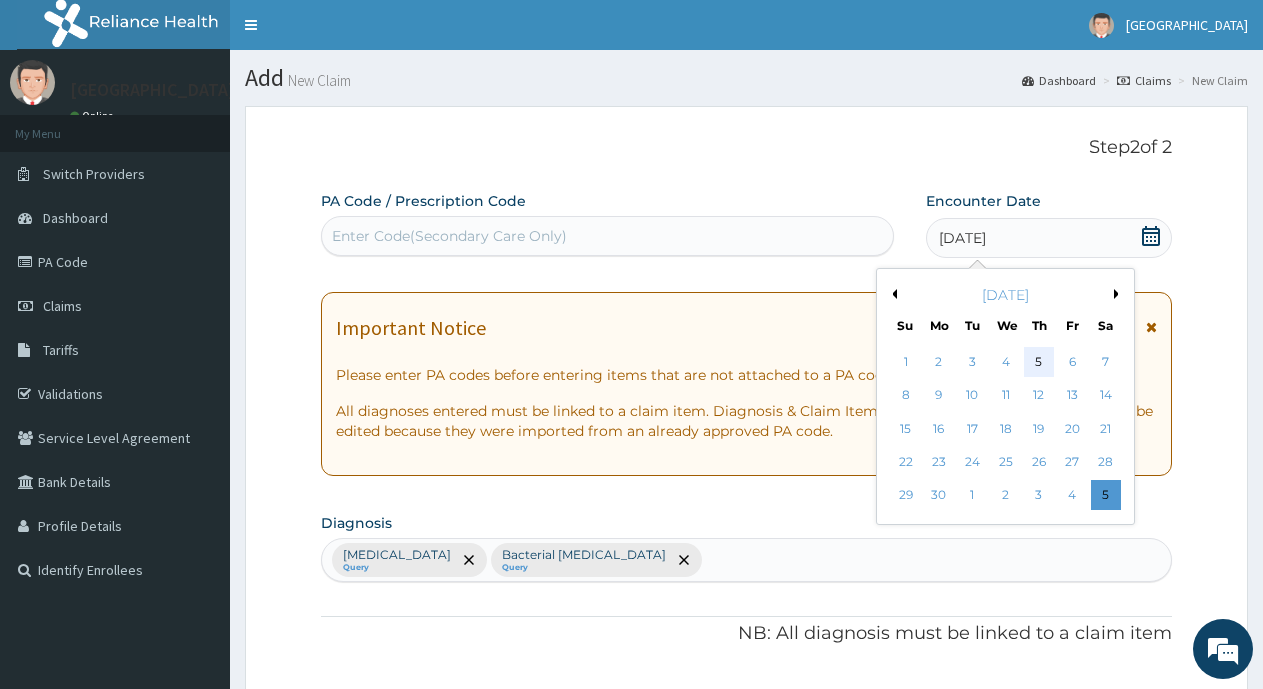 click on "5" at bounding box center (1039, 362) 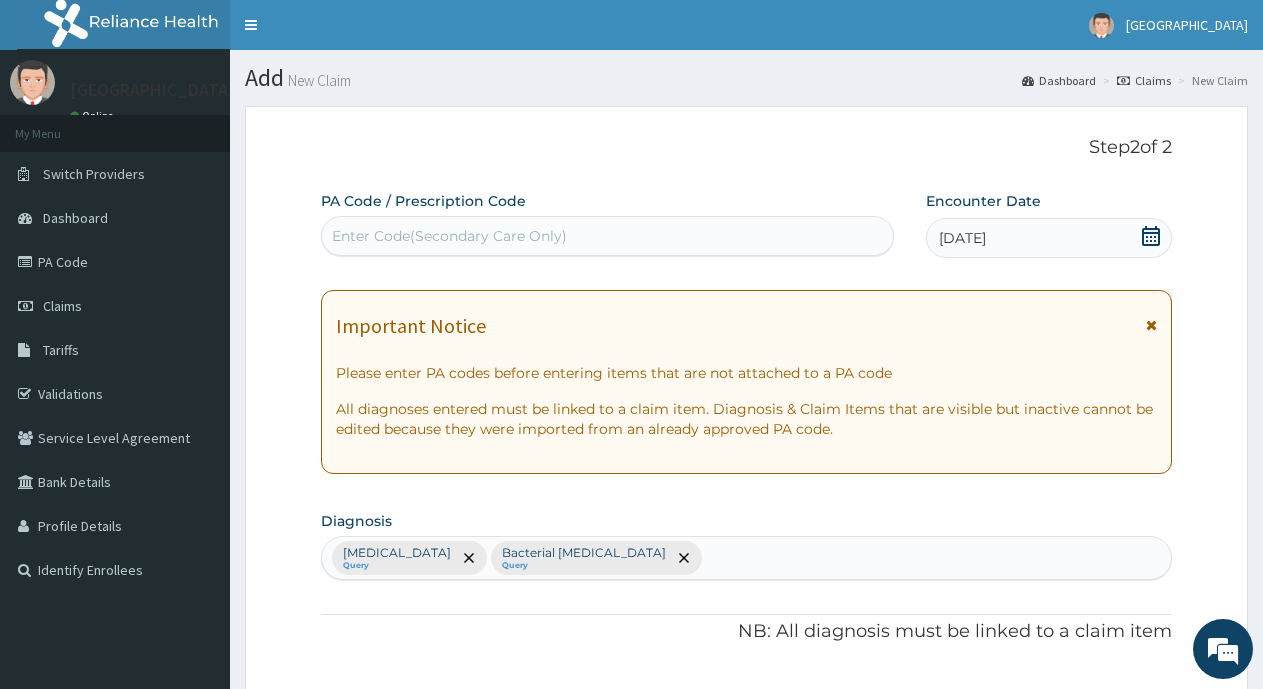 click on "Enter Code(Secondary Care Only)" at bounding box center [449, 236] 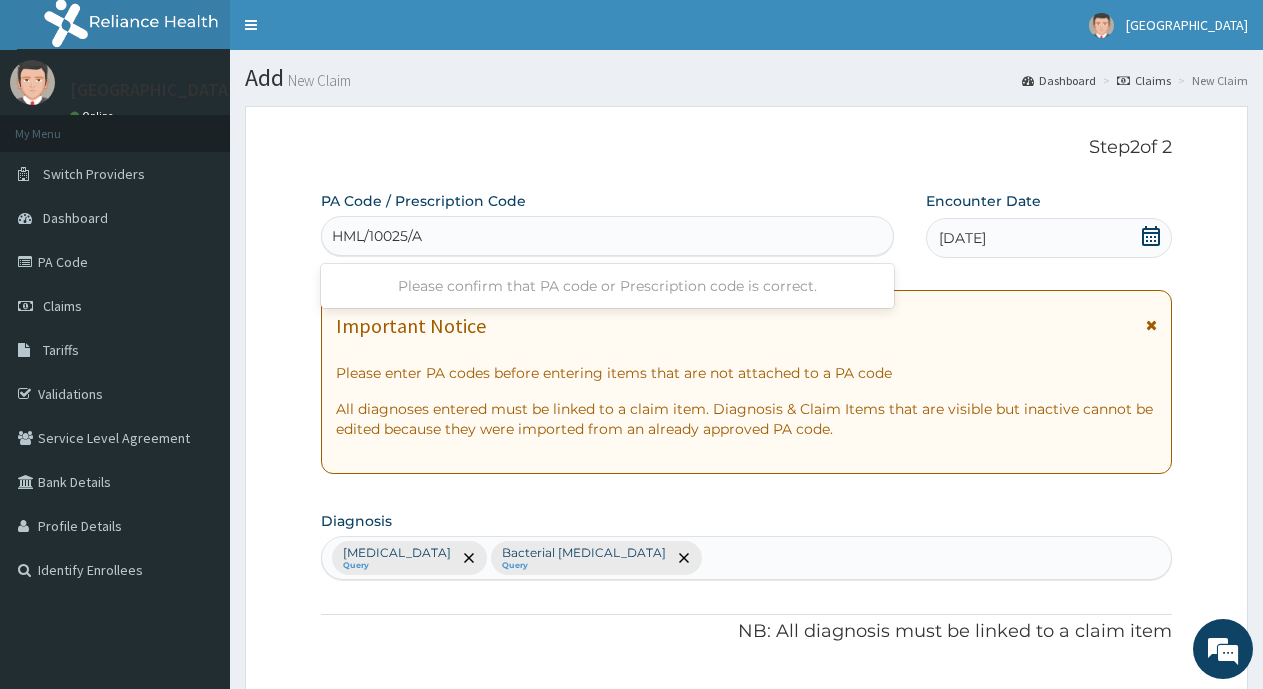 type on "HML/10025/A" 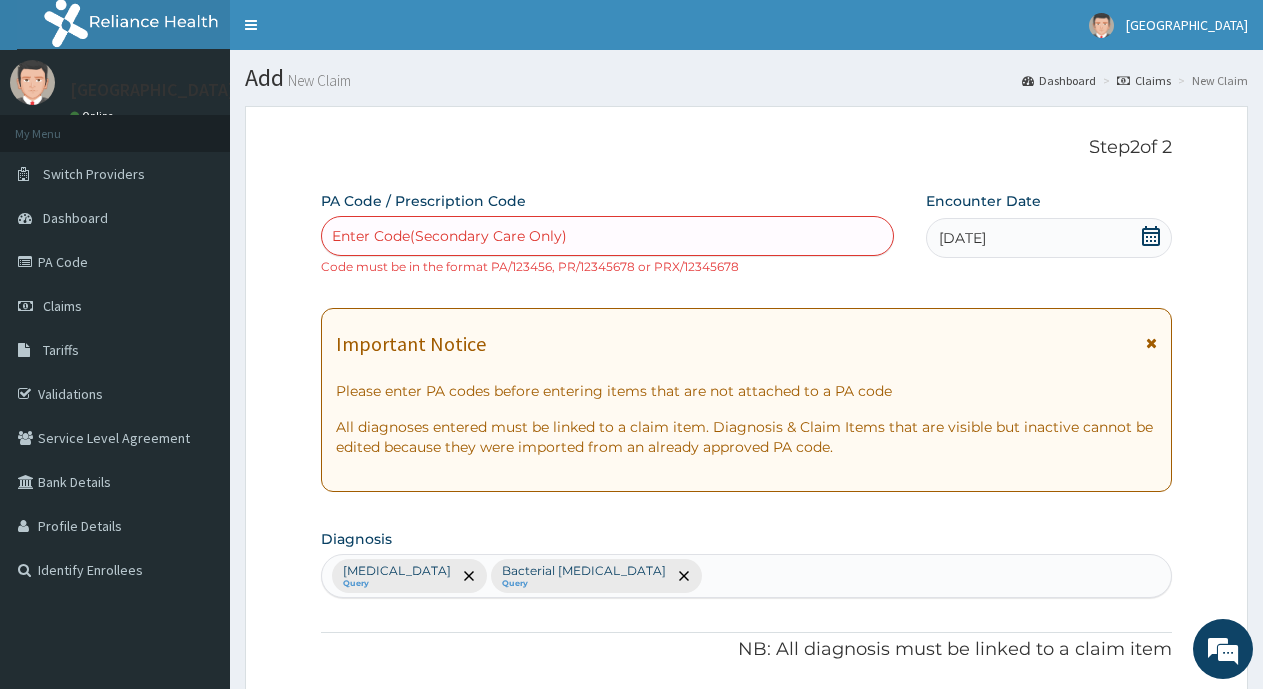 click on "05-06-2025" at bounding box center (962, 238) 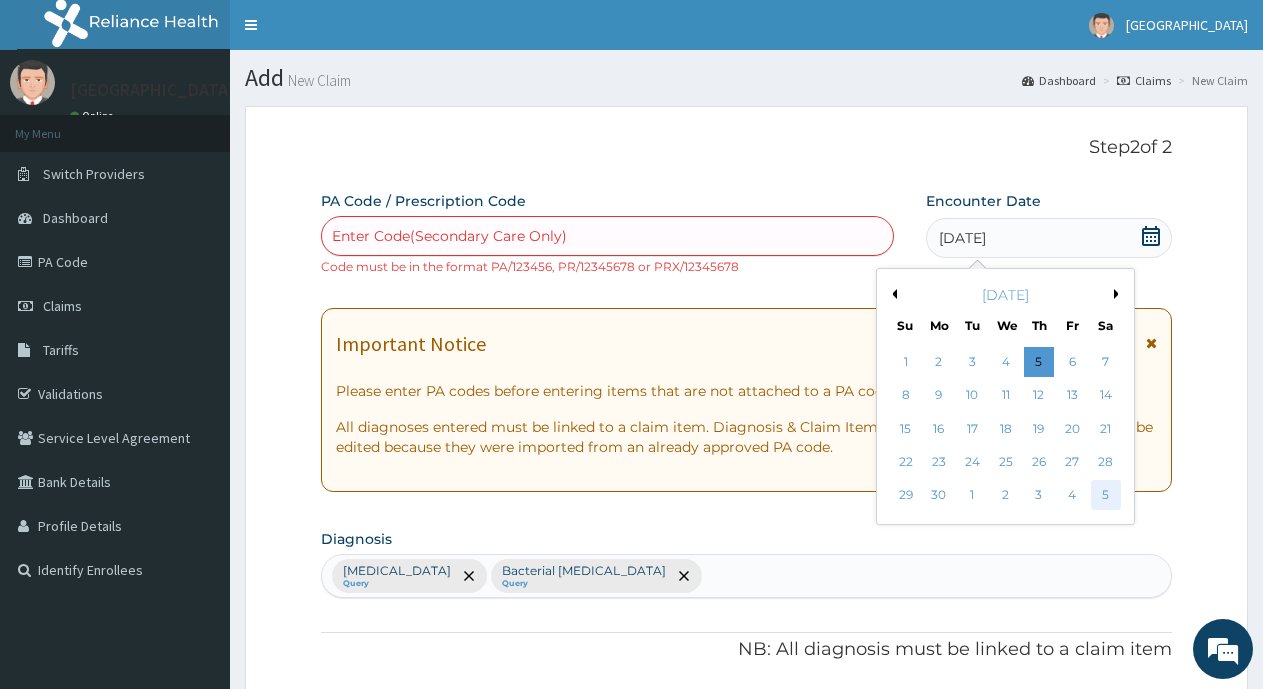 click on "5" at bounding box center [1106, 496] 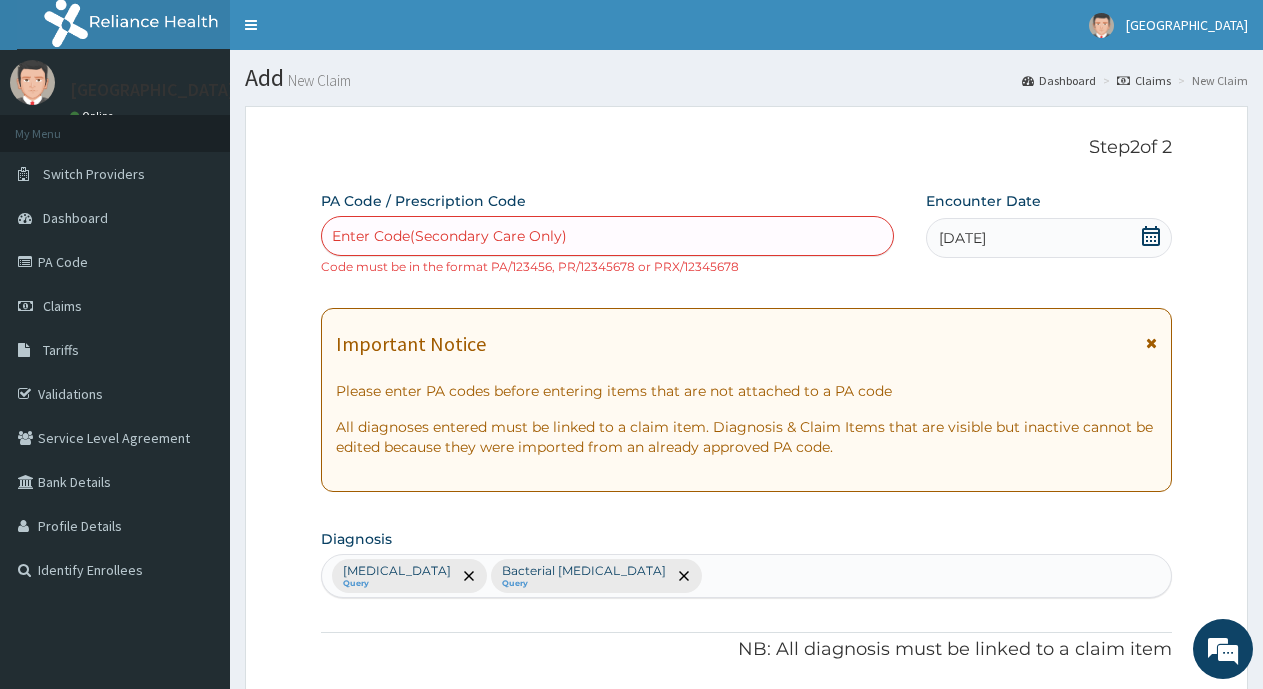 click on "Enter Code(Secondary Care Only)" at bounding box center (449, 236) 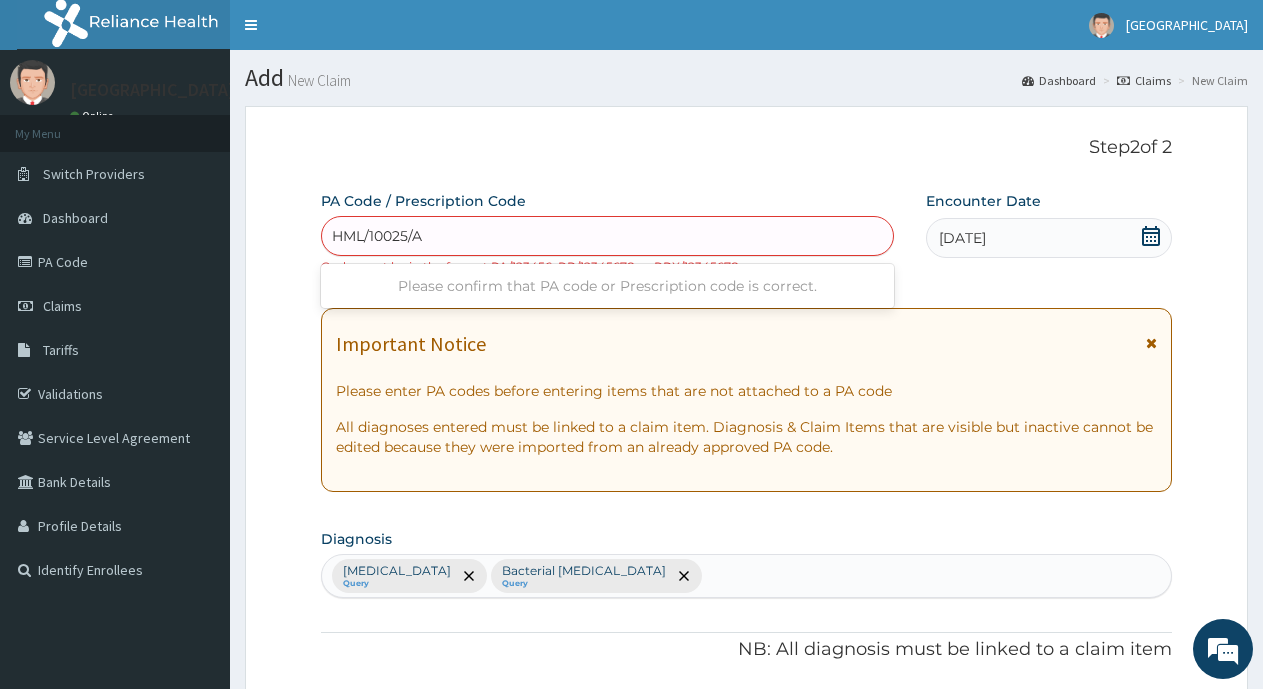 type on "HML/10025/A" 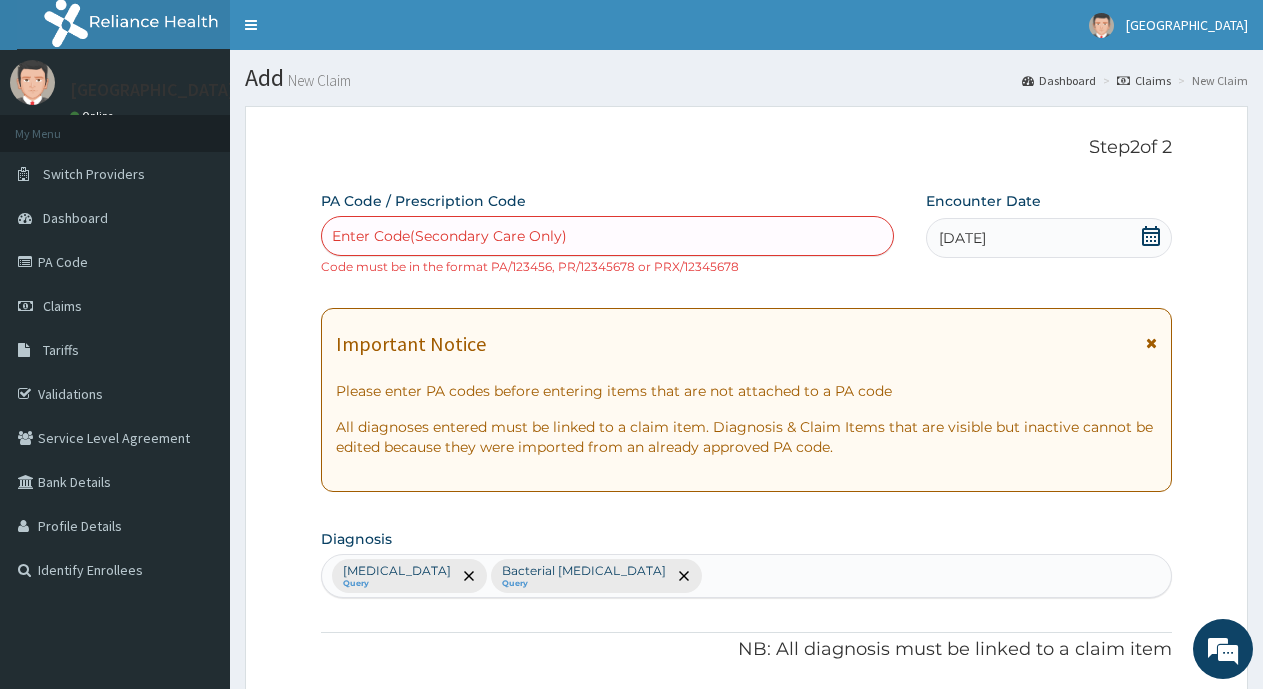 click on "Step  2  of 2 PA Code / Prescription Code Enter Code(Secondary Care Only) Code must be in the format PA/123456, PR/12345678 or PRX/12345678 Encounter Date 05-07-2025 Important Notice Please enter PA codes before entering items that are not attached to a PA code   All diagnoses entered must be linked to a claim item. Diagnosis & Claim Items that are visible but inactive cannot be edited because they were imported from an already approved PA code. Diagnosis Malaria Query Bacterial pyuria Query NB: All diagnosis must be linked to a claim item Claim Items Type Name Quantity Unit Price Total Price Pair Diagnosis Actions N/A MALARIA PARASITE (MP) RDT 1 1612.5 1612.50 Malaria Delete N/A Blood Sugar Random - [Plasma] 1 1290 1290.00 Malaria Delete N/A FBC CBC-Complete Blood Count (Haemogram) - [Blood] 1 4300 4300.00 Malaria Delete N/A General practitioner Consultation follow up 1 2365 2365.00 Malaria Delete N/A EMZOR PARACETAMOL 500mg 15 23.65 354.75 Malaria Delete N/A LORATADINE 10 mg TAB 10 59.125 591.25 Delete N/A" at bounding box center [746, 898] 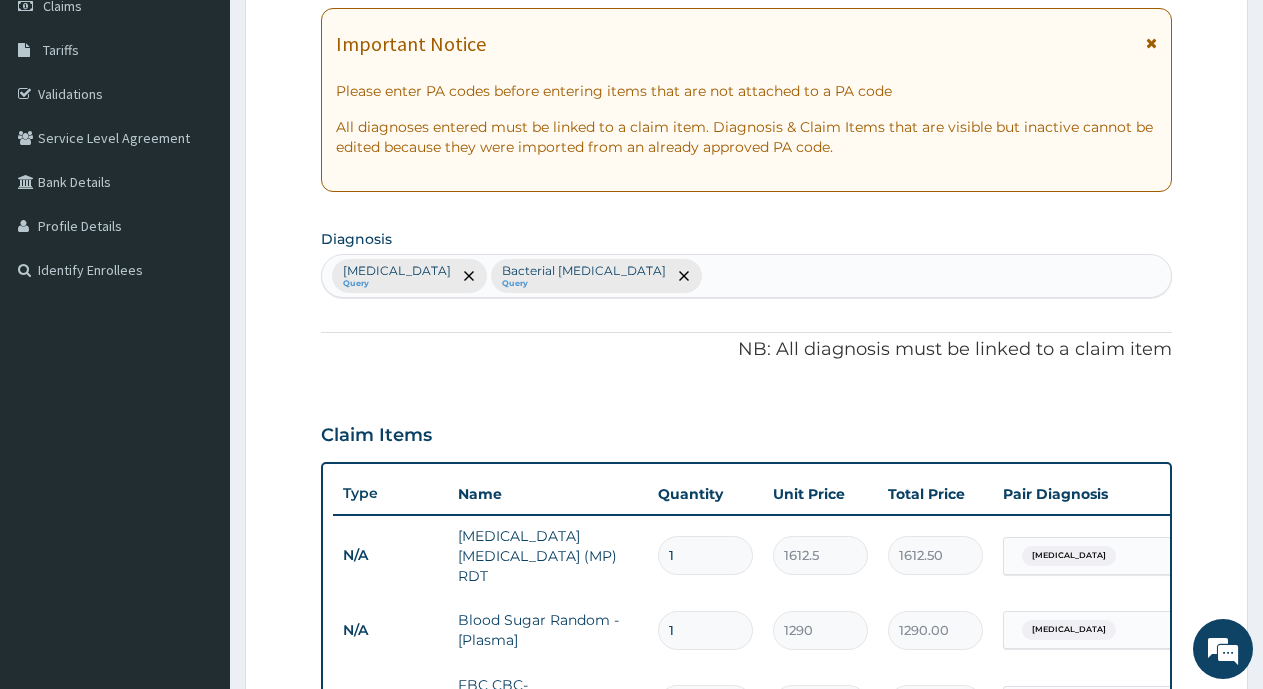 scroll, scrollTop: 0, scrollLeft: 0, axis: both 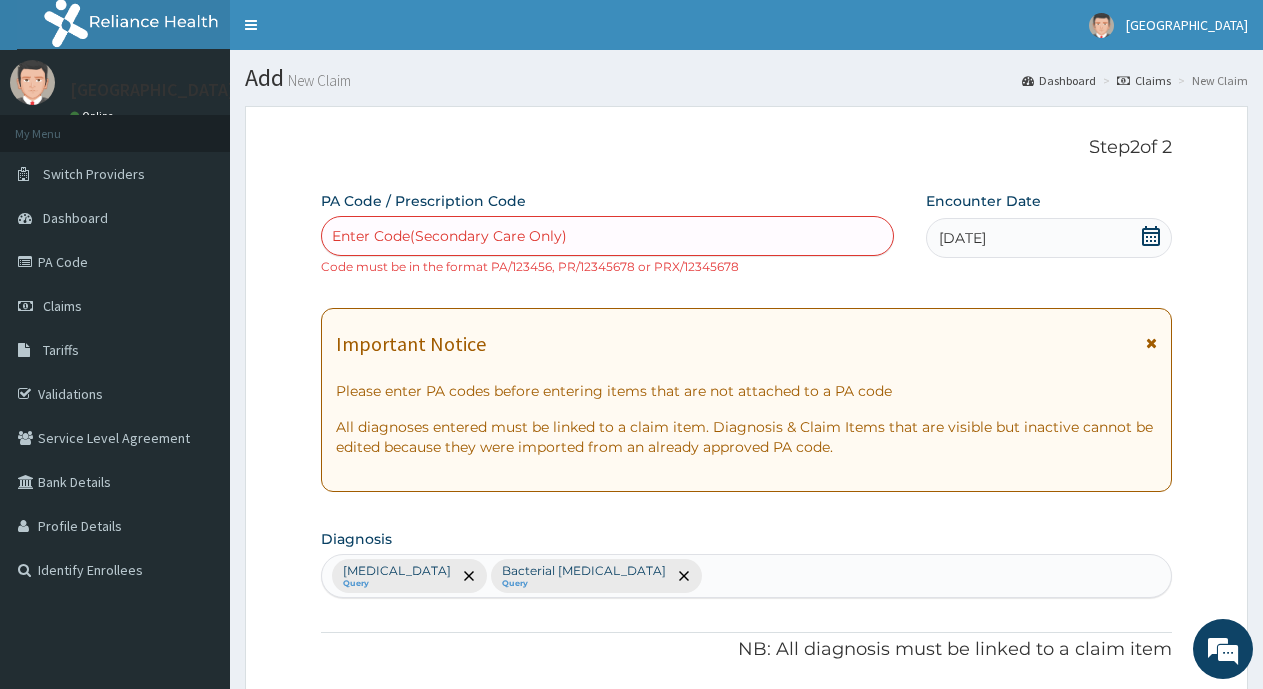 click on "Enter Code(Secondary Care Only)" at bounding box center (607, 236) 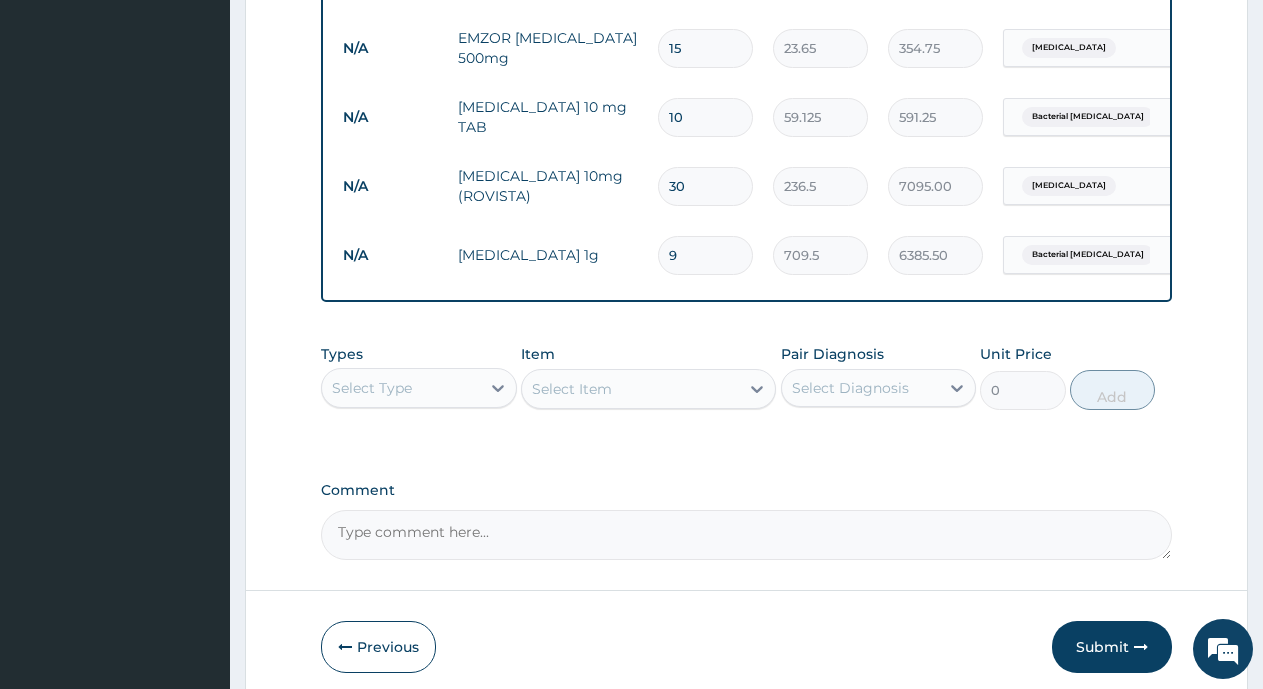 scroll, scrollTop: 1187, scrollLeft: 0, axis: vertical 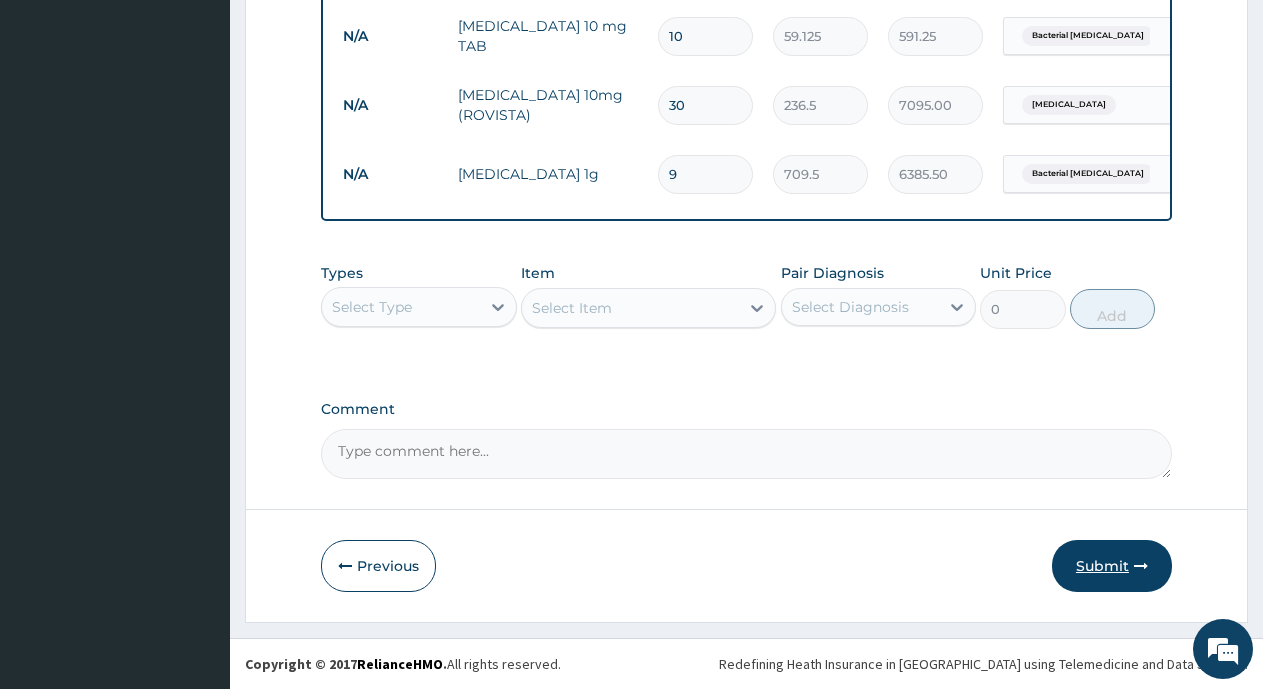 click on "Submit" at bounding box center (1112, 566) 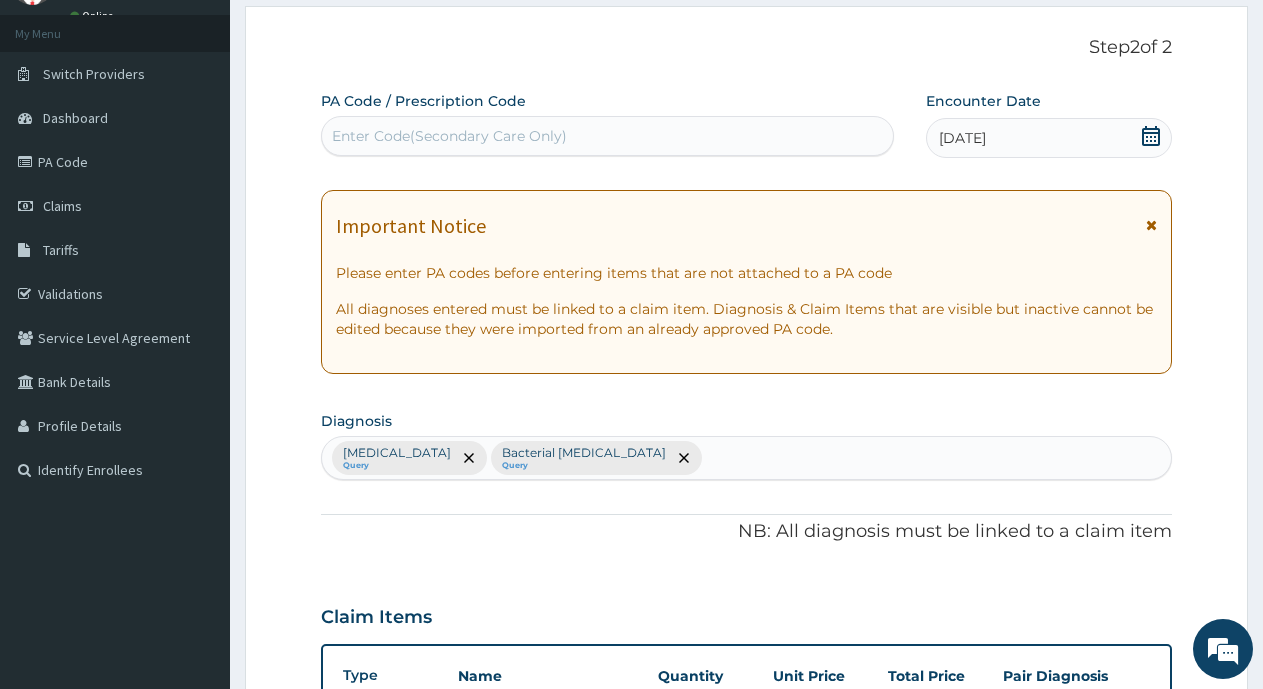 scroll, scrollTop: 0, scrollLeft: 0, axis: both 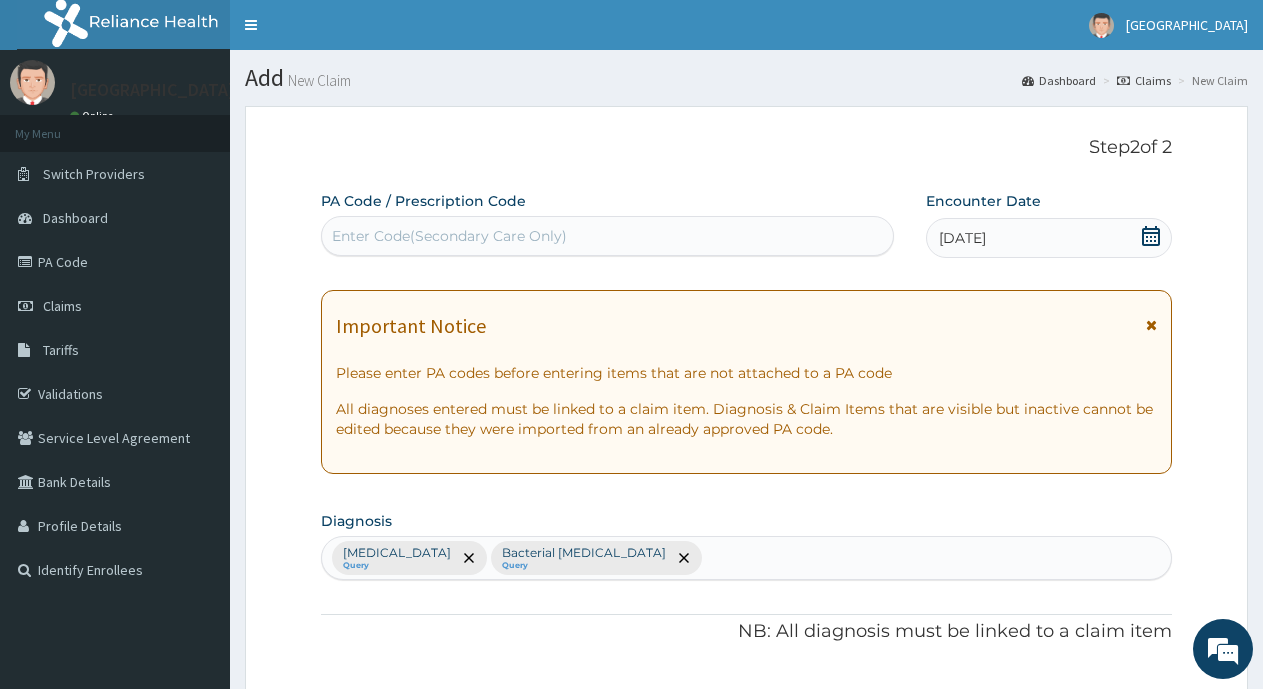 click on "Enter Code(Secondary Care Only)" at bounding box center (449, 236) 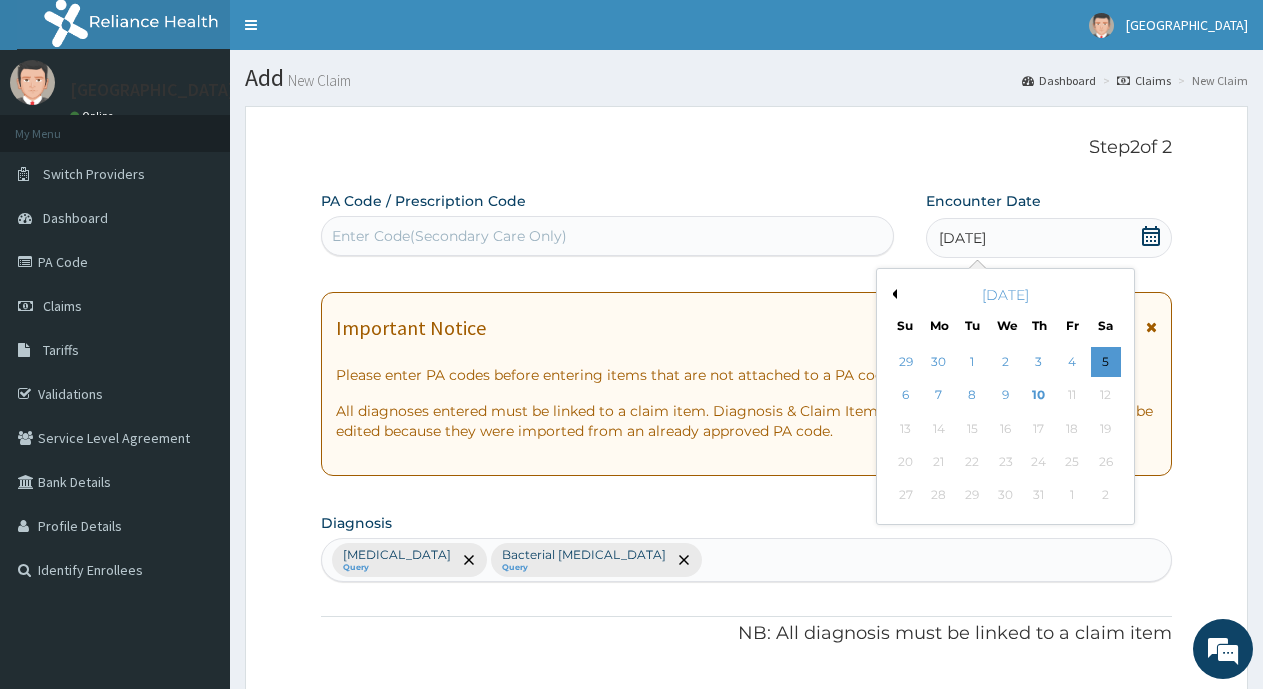 click on "Add
New Claim" at bounding box center (746, 78) 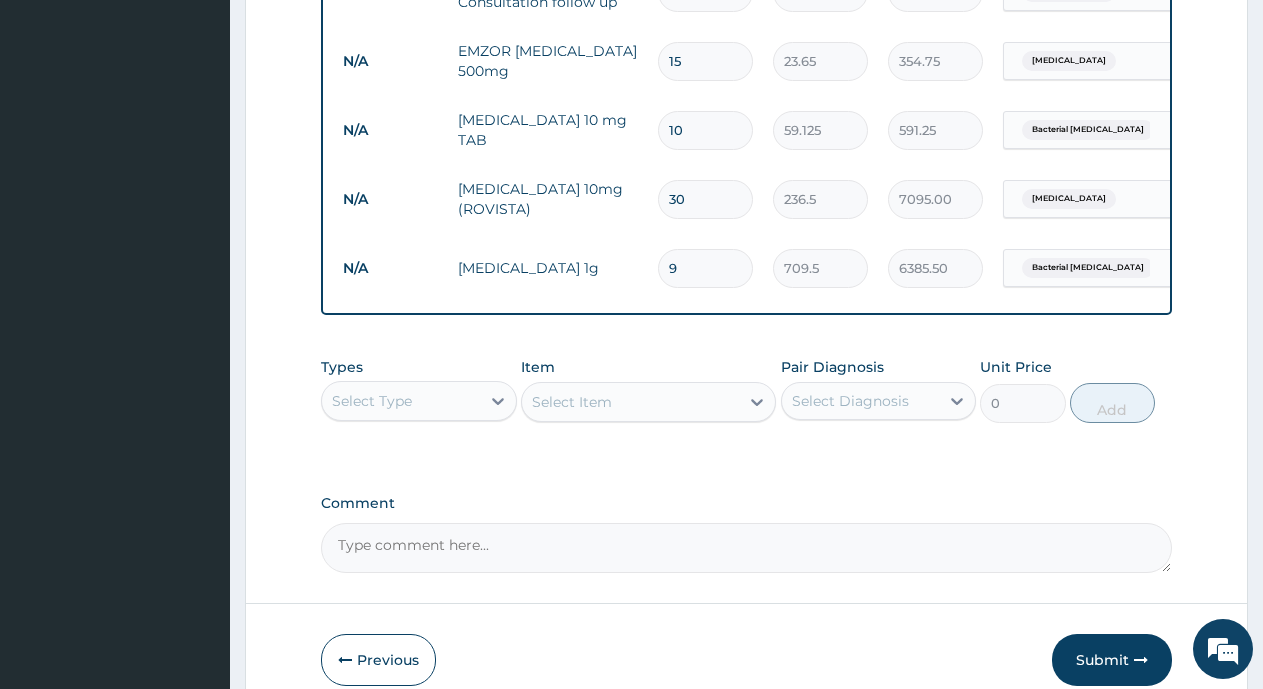 scroll, scrollTop: 1169, scrollLeft: 0, axis: vertical 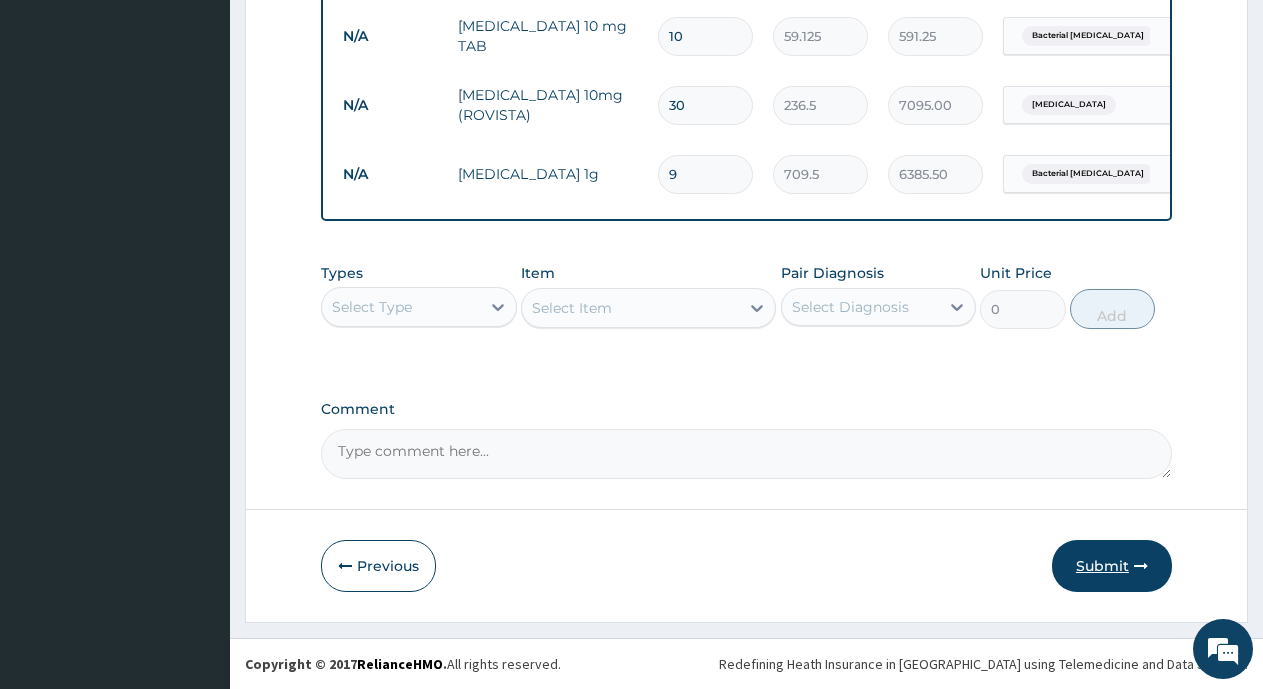 click on "Submit" at bounding box center (1112, 566) 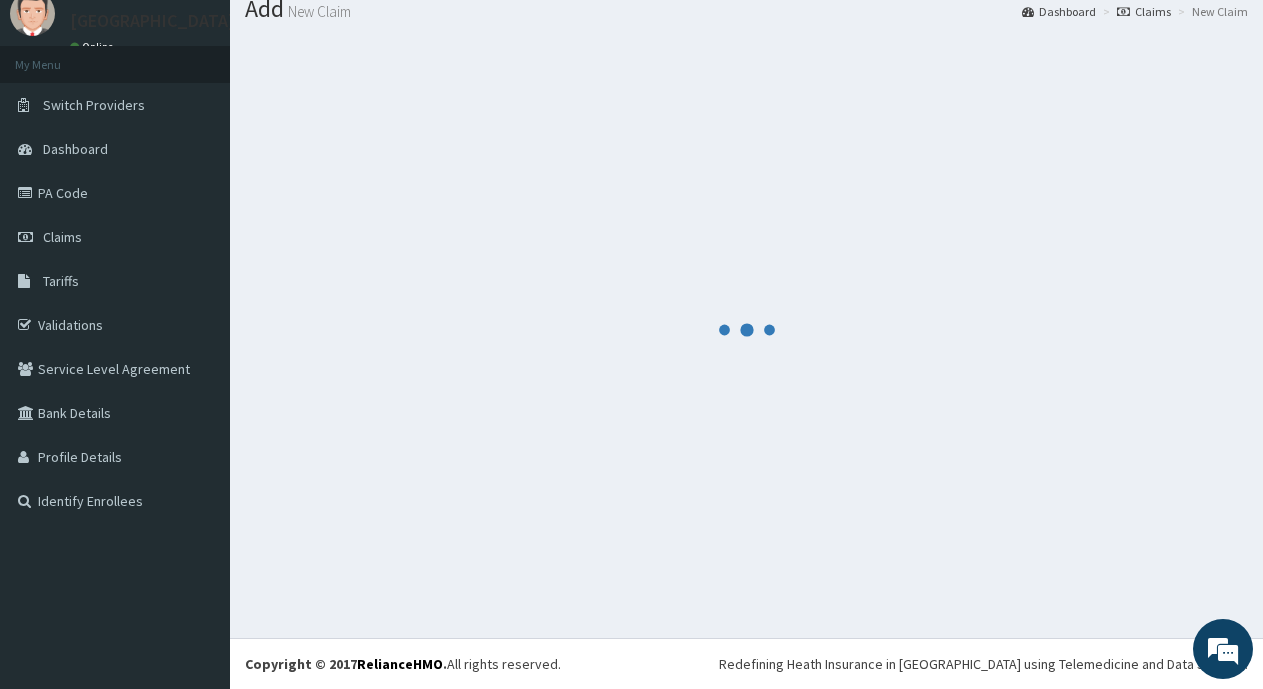 scroll, scrollTop: 1169, scrollLeft: 0, axis: vertical 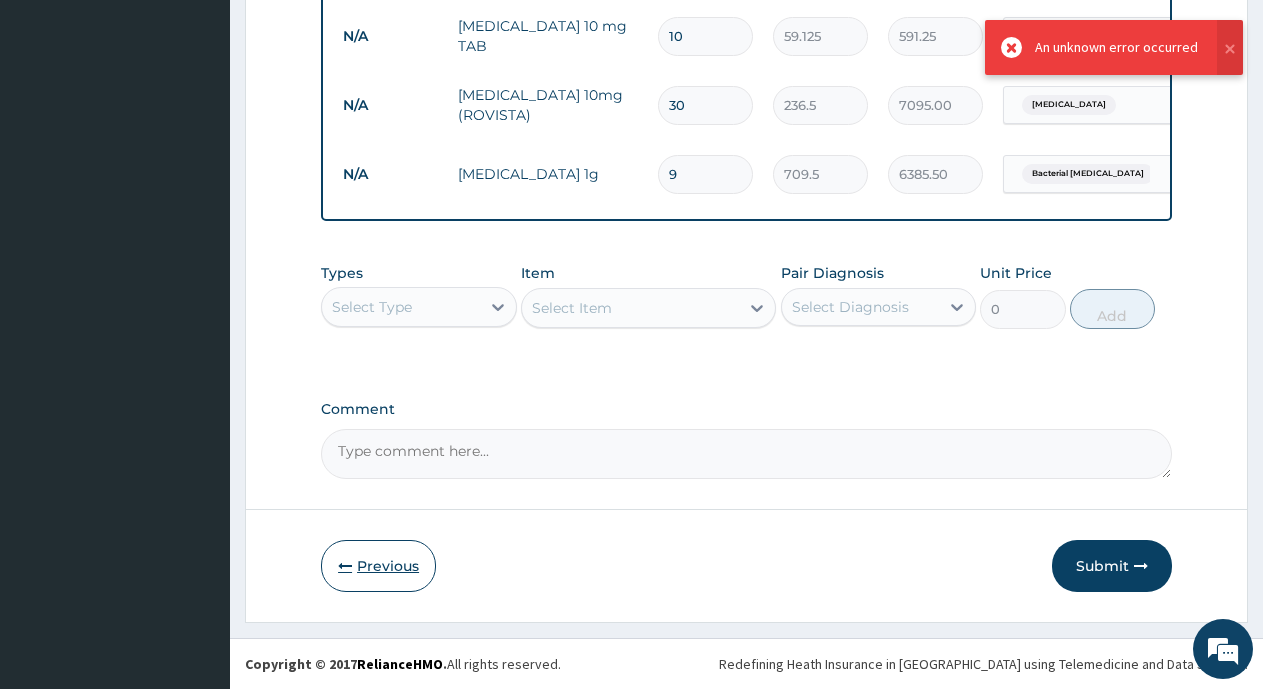 click at bounding box center (345, 566) 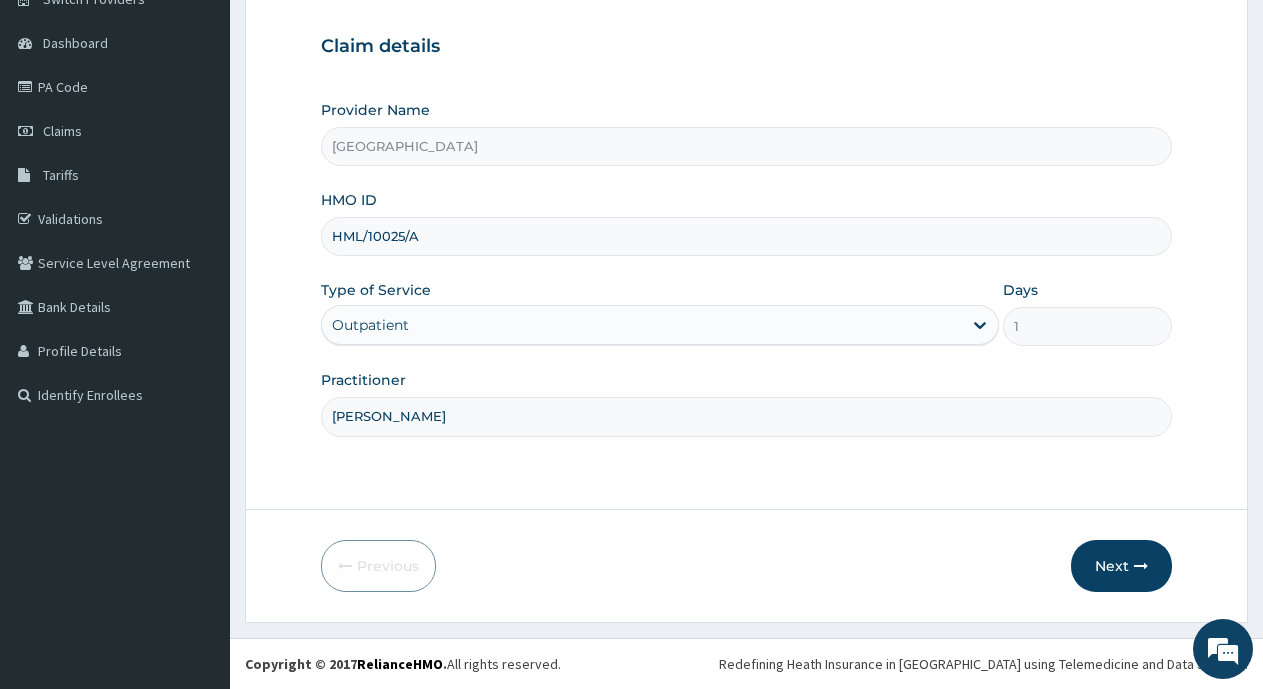 click on "HML/10025/A" at bounding box center [746, 236] 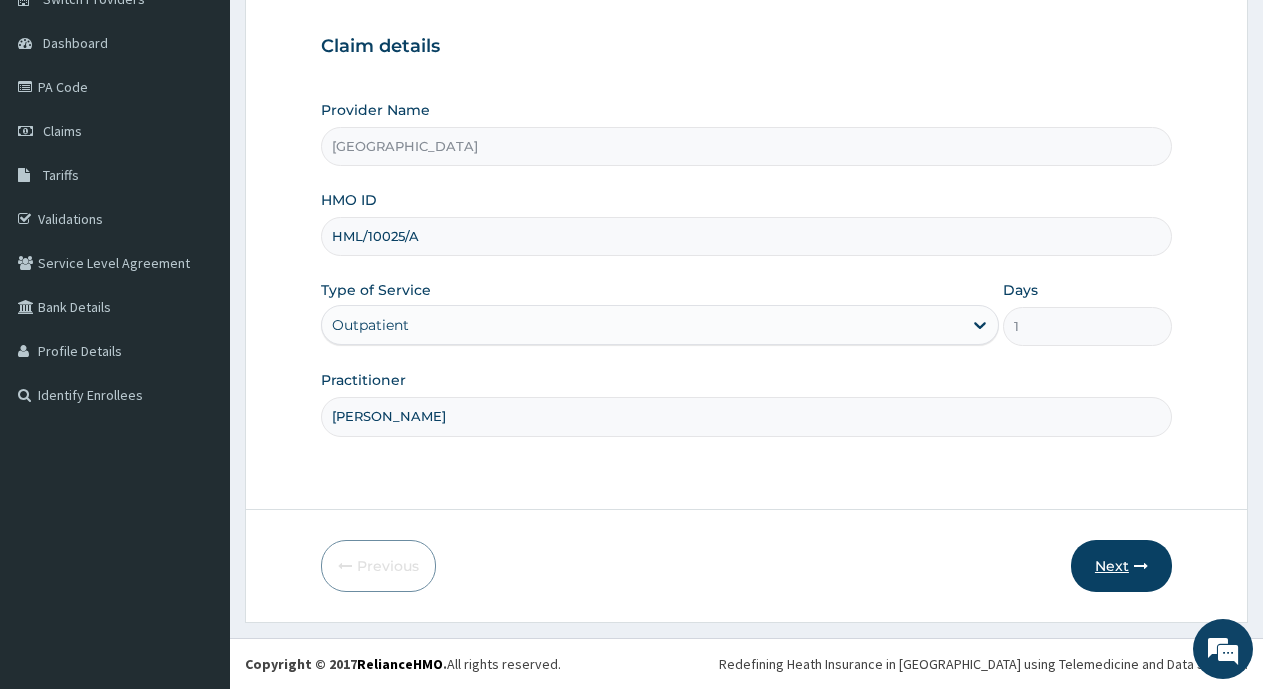 click on "Next" at bounding box center [1121, 566] 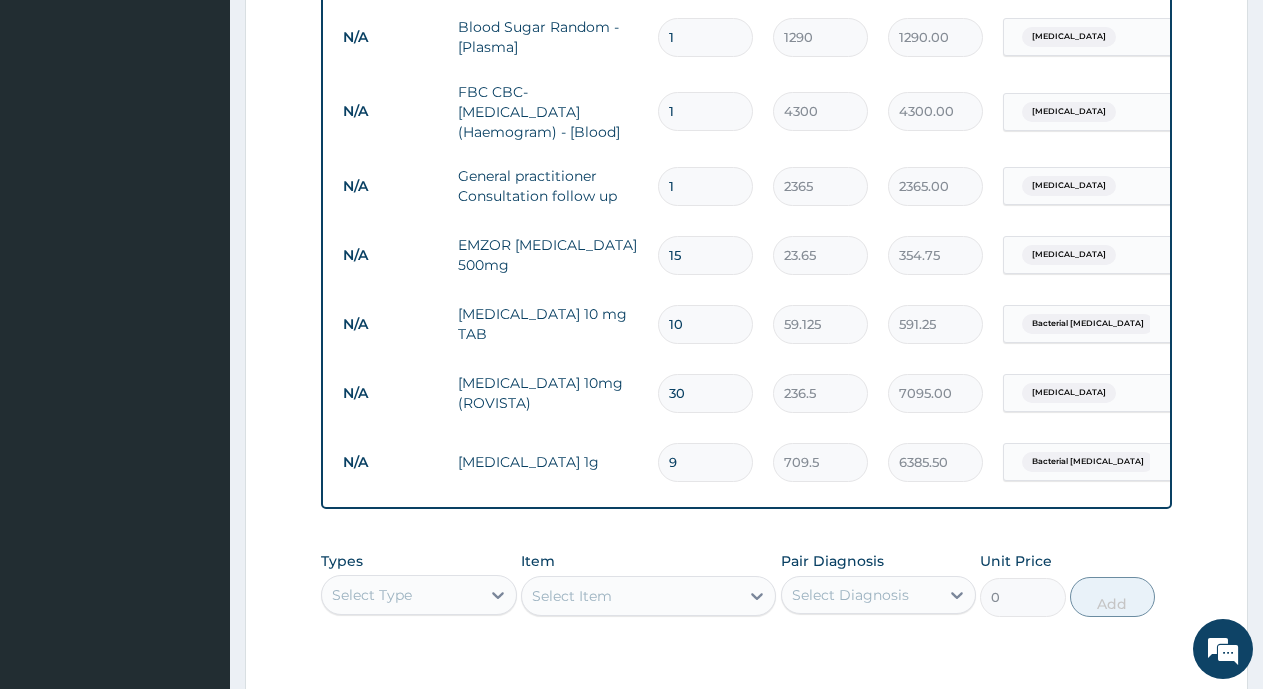 scroll, scrollTop: 1075, scrollLeft: 0, axis: vertical 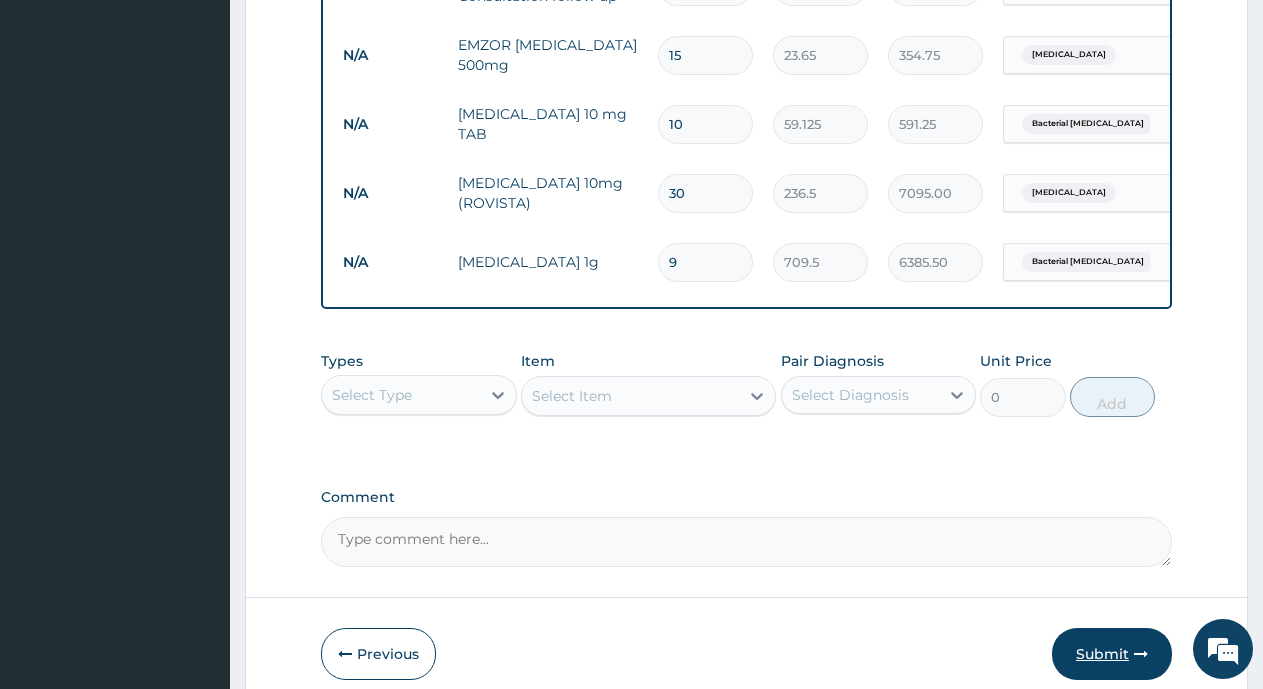 click at bounding box center [1141, 654] 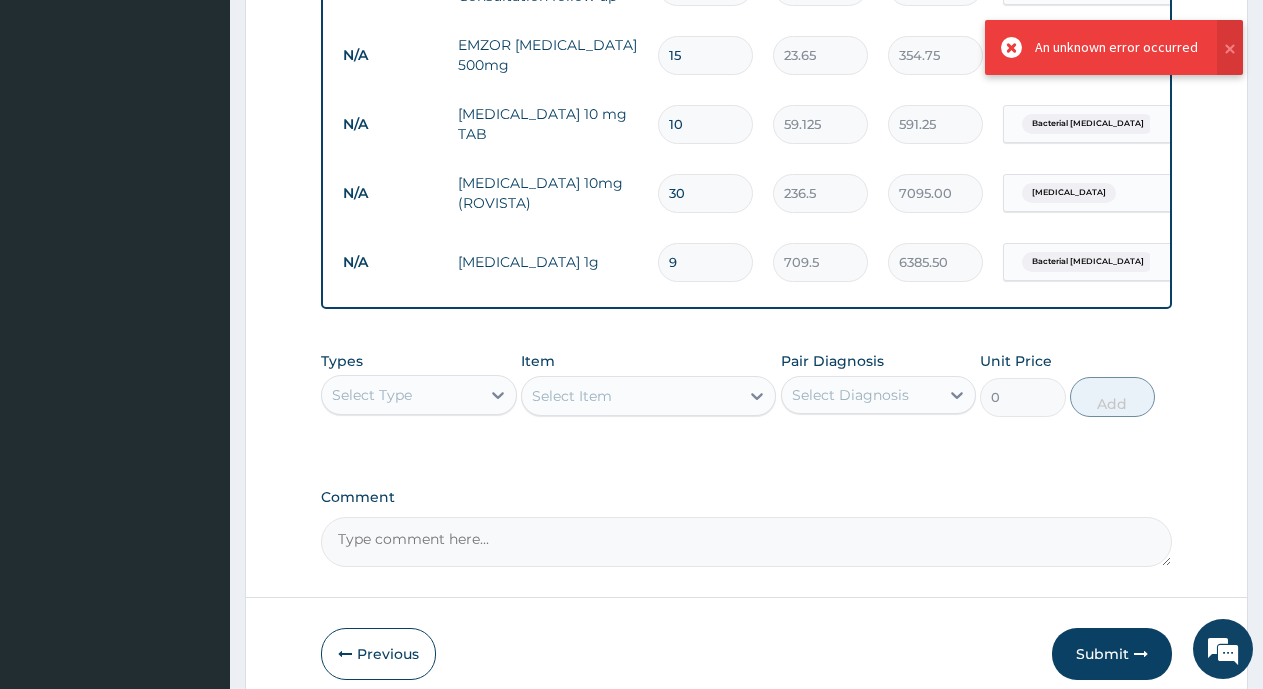 scroll, scrollTop: 875, scrollLeft: 0, axis: vertical 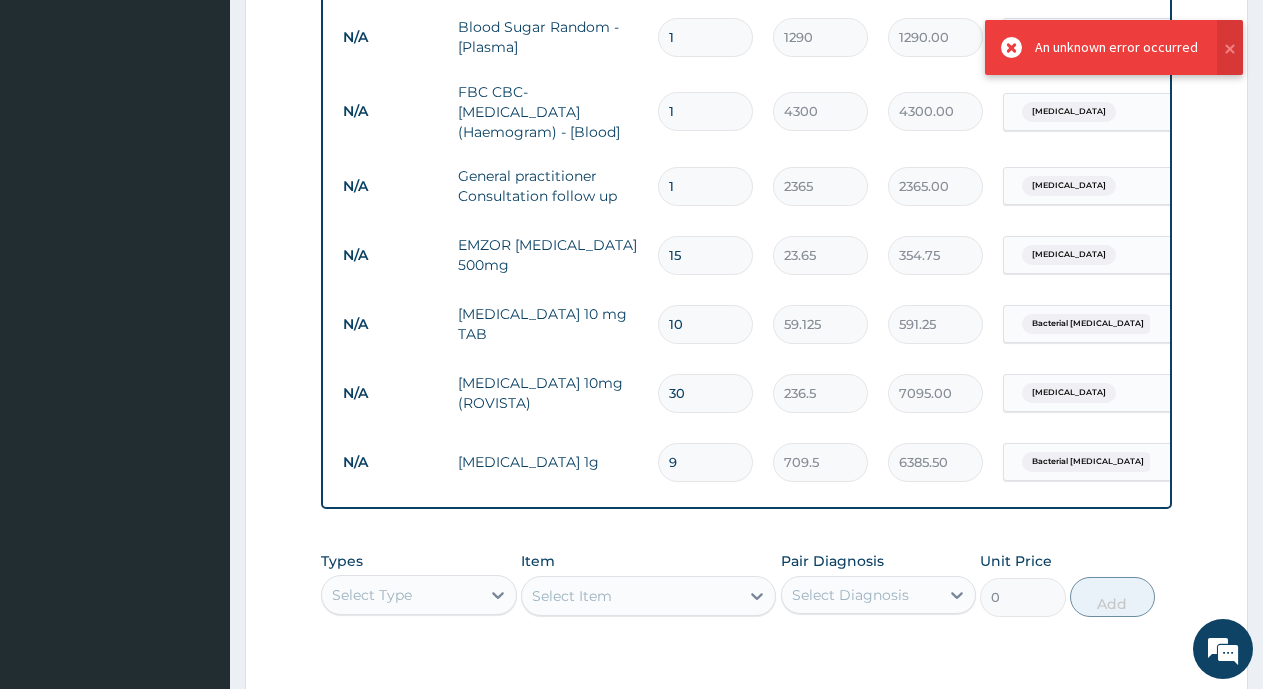 click on "An unknown error occurred" at bounding box center [1114, 47] 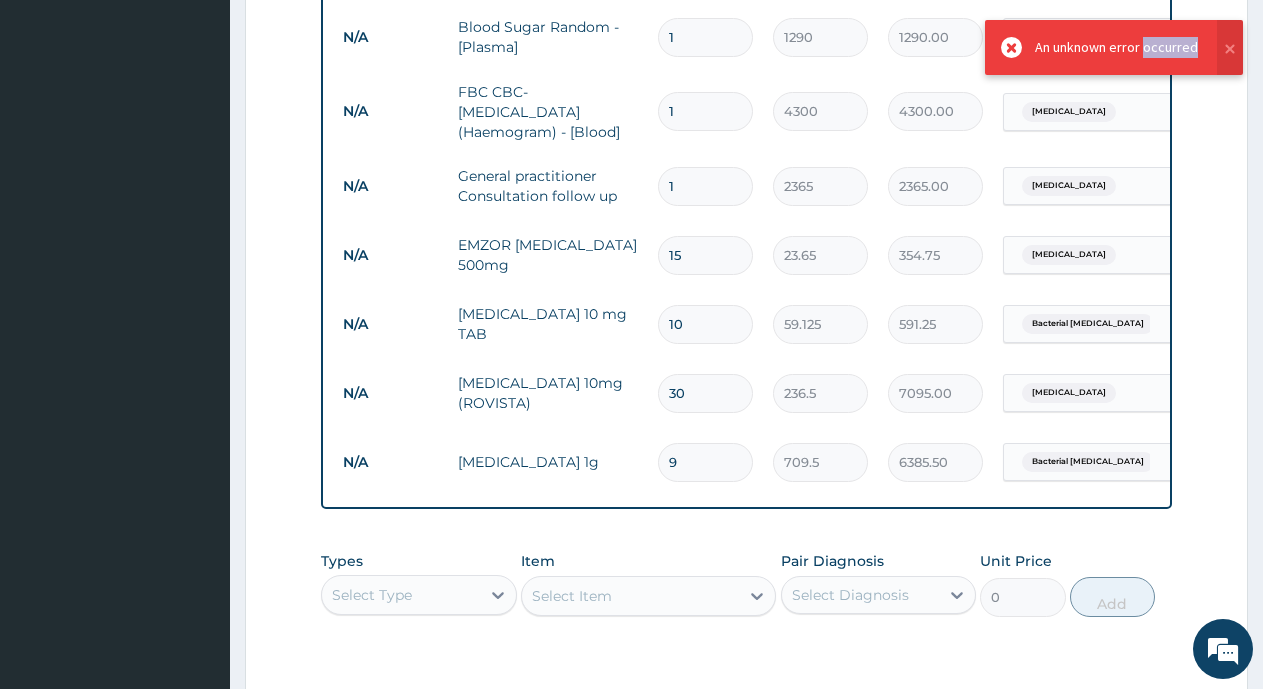 click on "An unknown error occurred" at bounding box center [1116, 47] 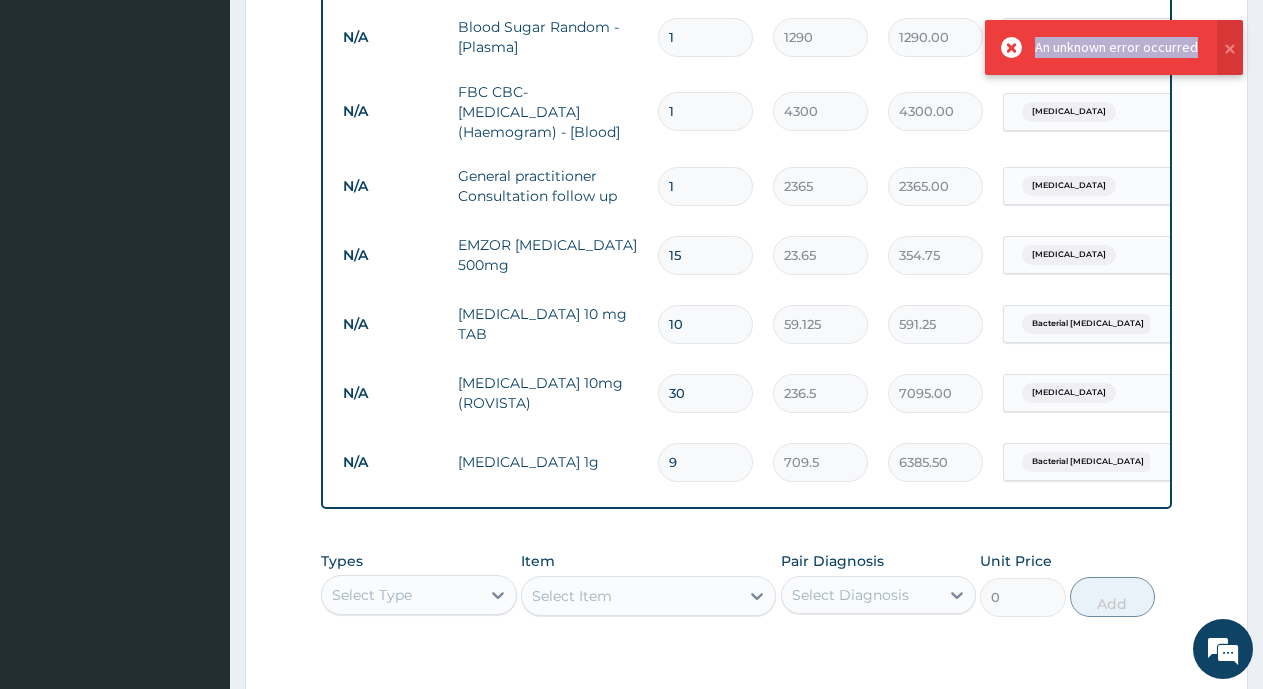 click on "An unknown error occurred" at bounding box center (1116, 47) 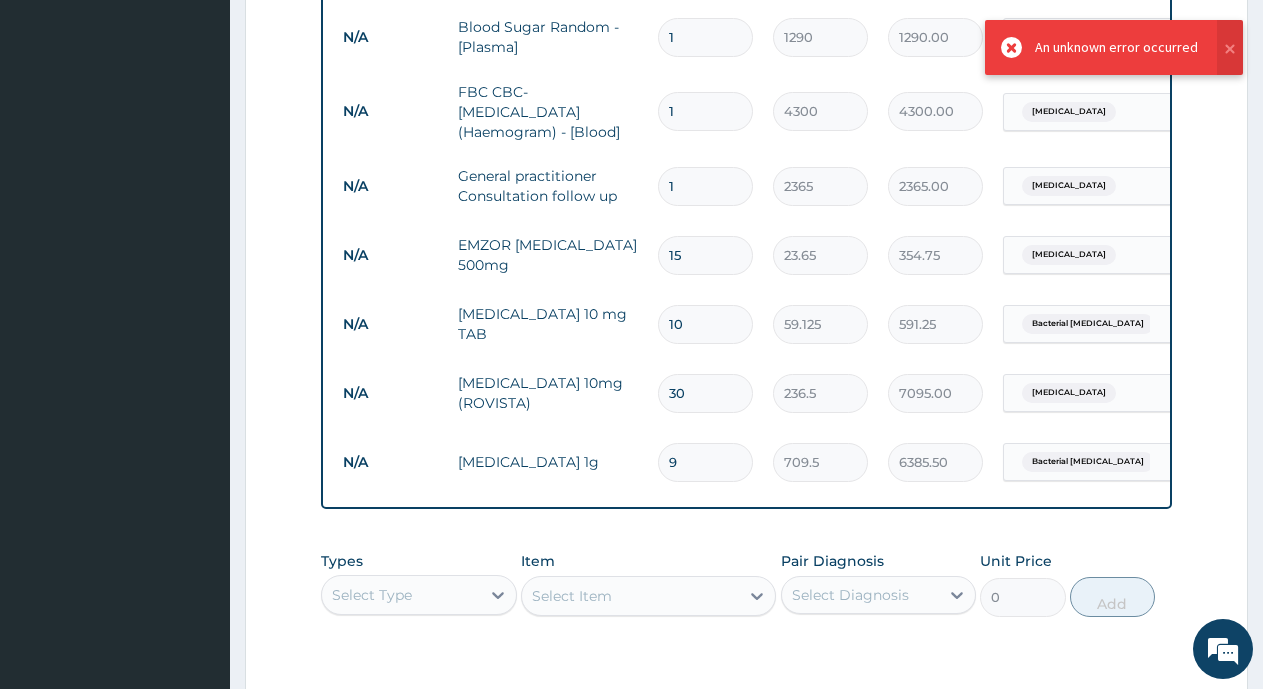 click on "Step  2  of 2 PA Code / Prescription Code Enter Code(Secondary Care Only) Encounter Date 05-07-2025 Important Notice Please enter PA codes before entering items that are not attached to a PA code   All diagnoses entered must be linked to a claim item. Diagnosis & Claim Items that are visible but inactive cannot be edited because they were imported from an already approved PA code. Diagnosis Malaria Query Bacterial pyuria Query NB: All diagnosis must be linked to a claim item Claim Items Type Name Quantity Unit Price Total Price Pair Diagnosis Actions N/A MALARIA PARASITE (MP) RDT 1 1612.5 1612.50 Malaria Delete N/A Blood Sugar Random - [Plasma] 1 1290 1290.00 Malaria Delete N/A FBC CBC-Complete Blood Count (Haemogram) - [Blood] 1 4300 4300.00 Malaria Delete N/A General practitioner Consultation follow up 1 2365 2365.00 Malaria Delete N/A EMZOR PARACETAMOL 500mg 15 23.65 354.75 Malaria Delete N/A LORATADINE 10 mg TAB 10 59.125 591.25 Bacterial pyuria Delete N/A ROSUVASTATIN 10mg (ROVISTA)  30 236.5 7095.00 N/A" at bounding box center (746, 70) 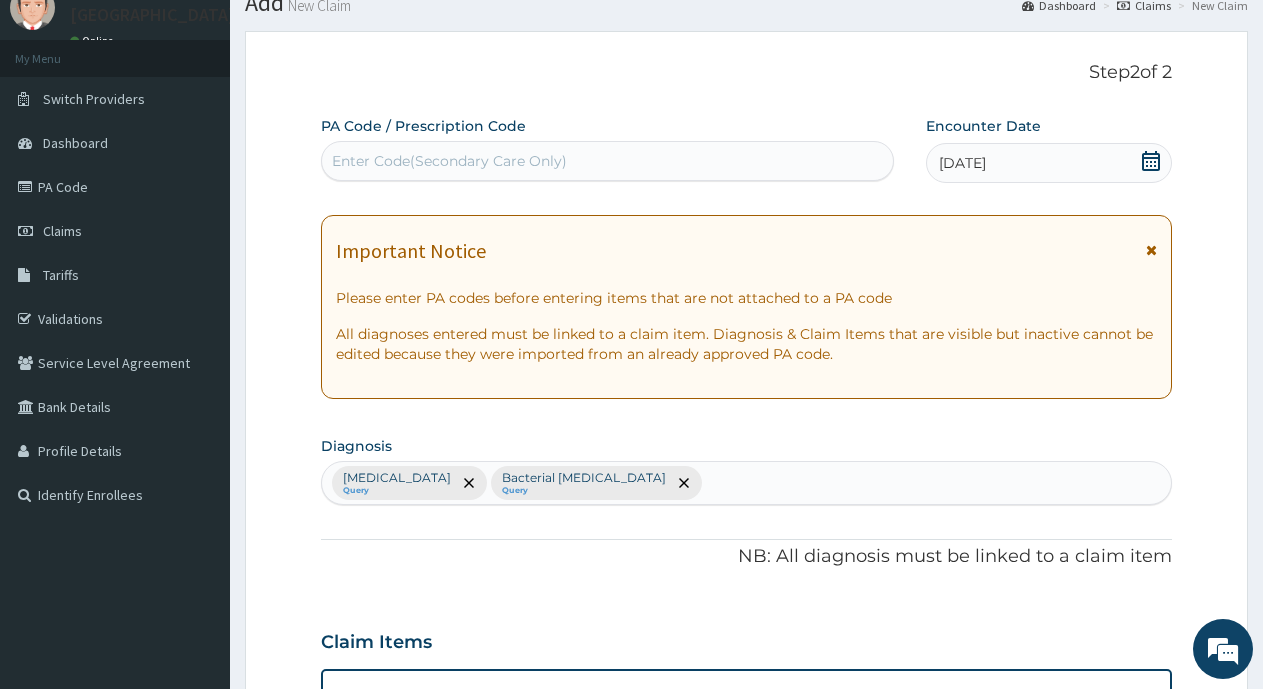 scroll, scrollTop: 0, scrollLeft: 0, axis: both 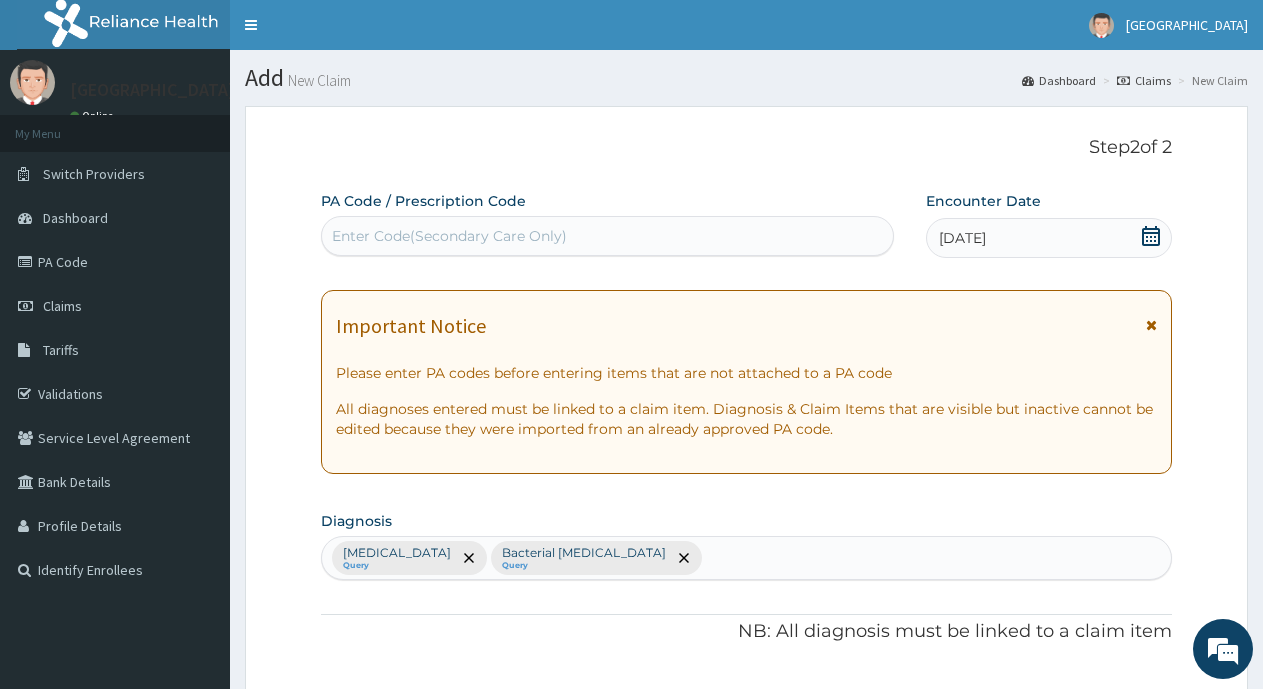 click on "05-07-2025" at bounding box center (1049, 238) 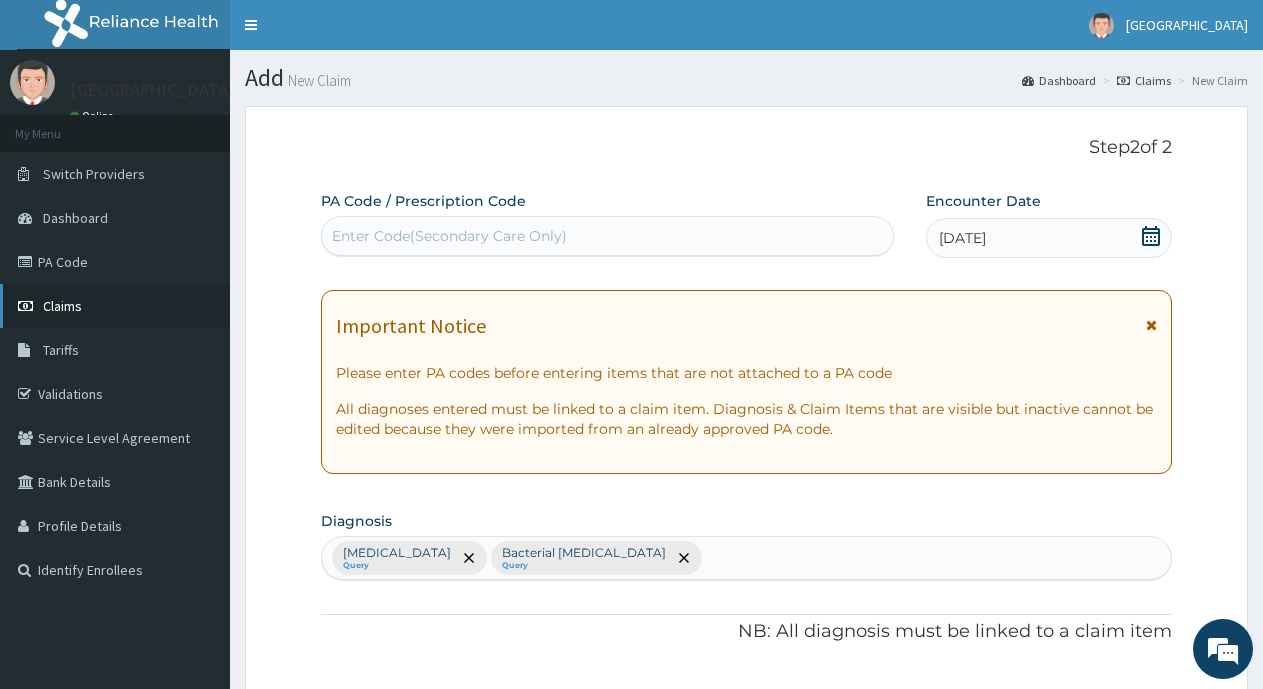 click on "Claims" at bounding box center (62, 306) 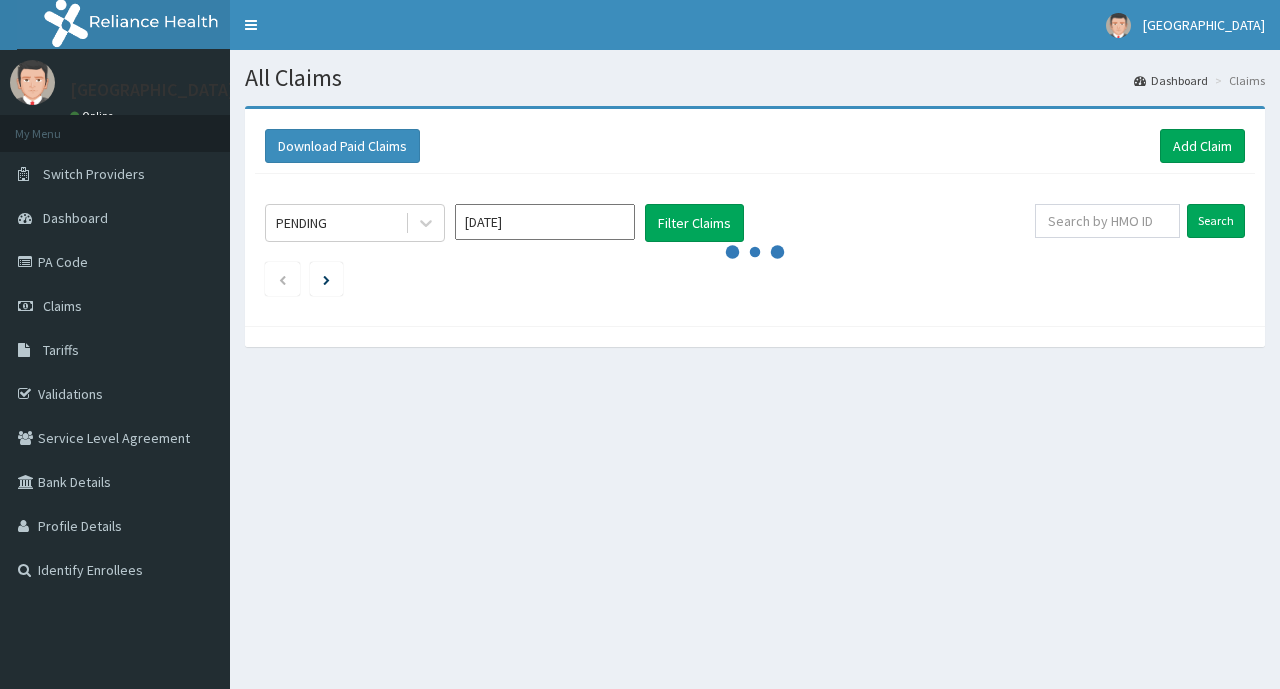 scroll, scrollTop: 0, scrollLeft: 0, axis: both 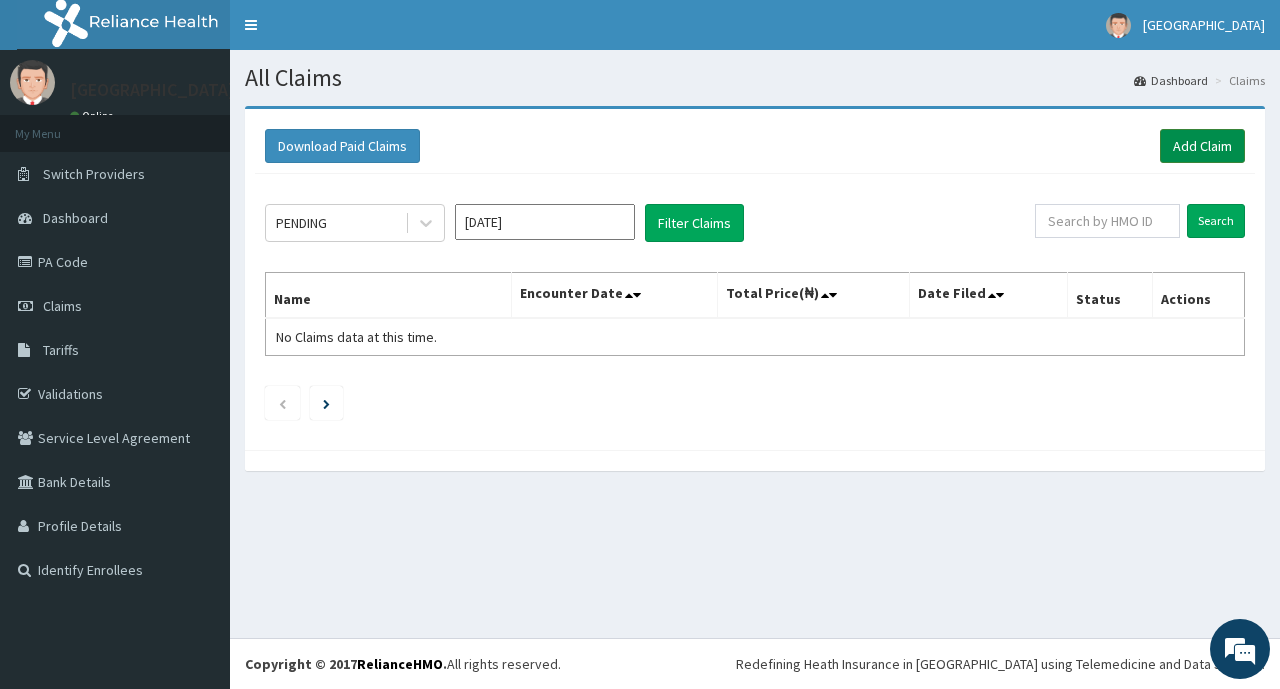 click on "Add Claim" at bounding box center (1202, 146) 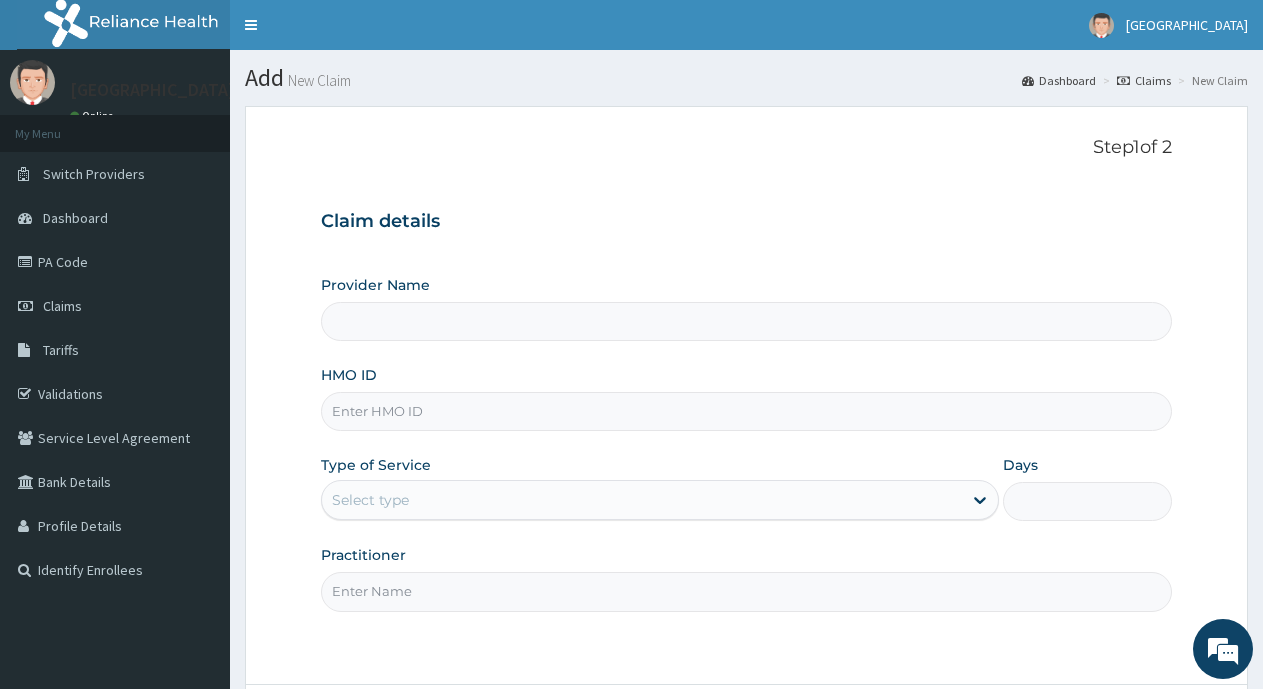 scroll, scrollTop: 0, scrollLeft: 0, axis: both 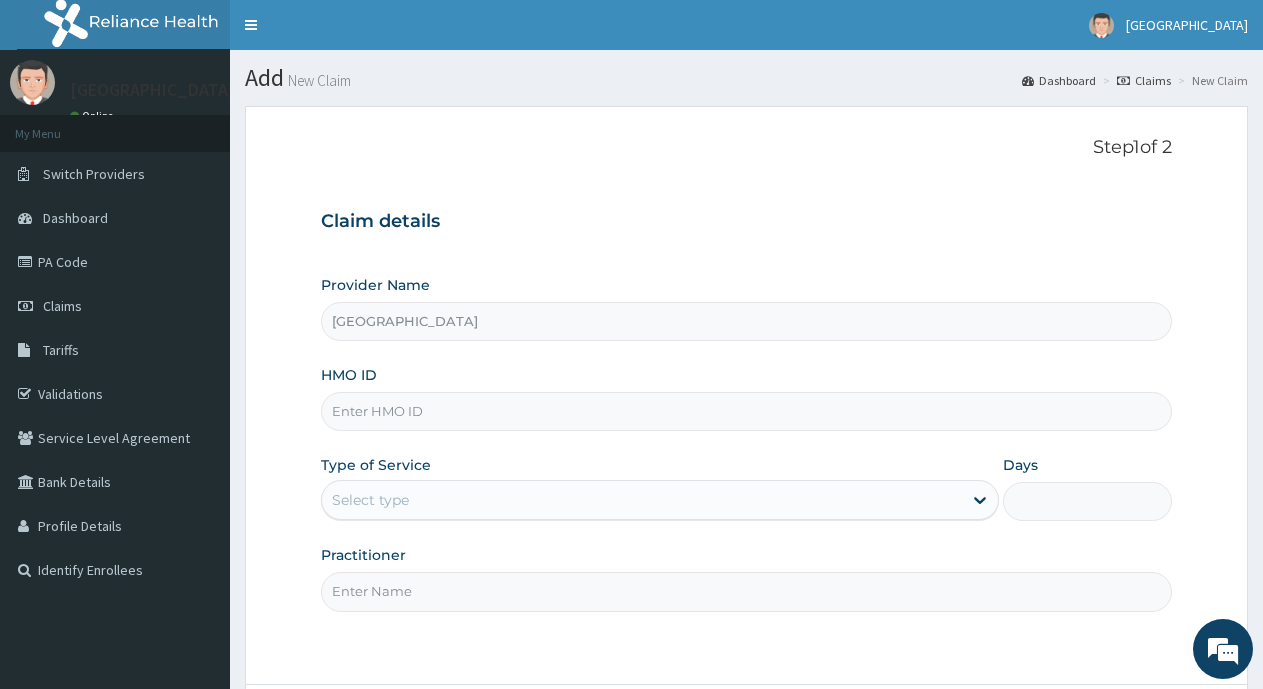 click on "HMO ID" at bounding box center [746, 411] 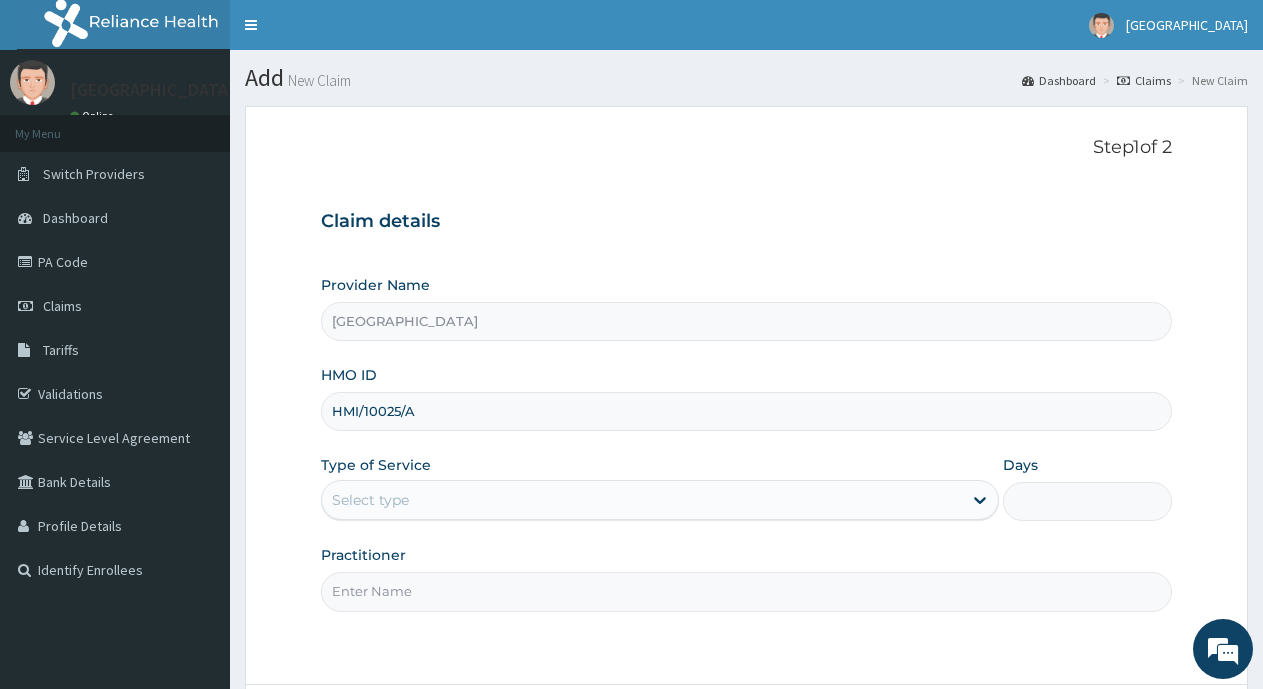 click on "Select type" at bounding box center [370, 500] 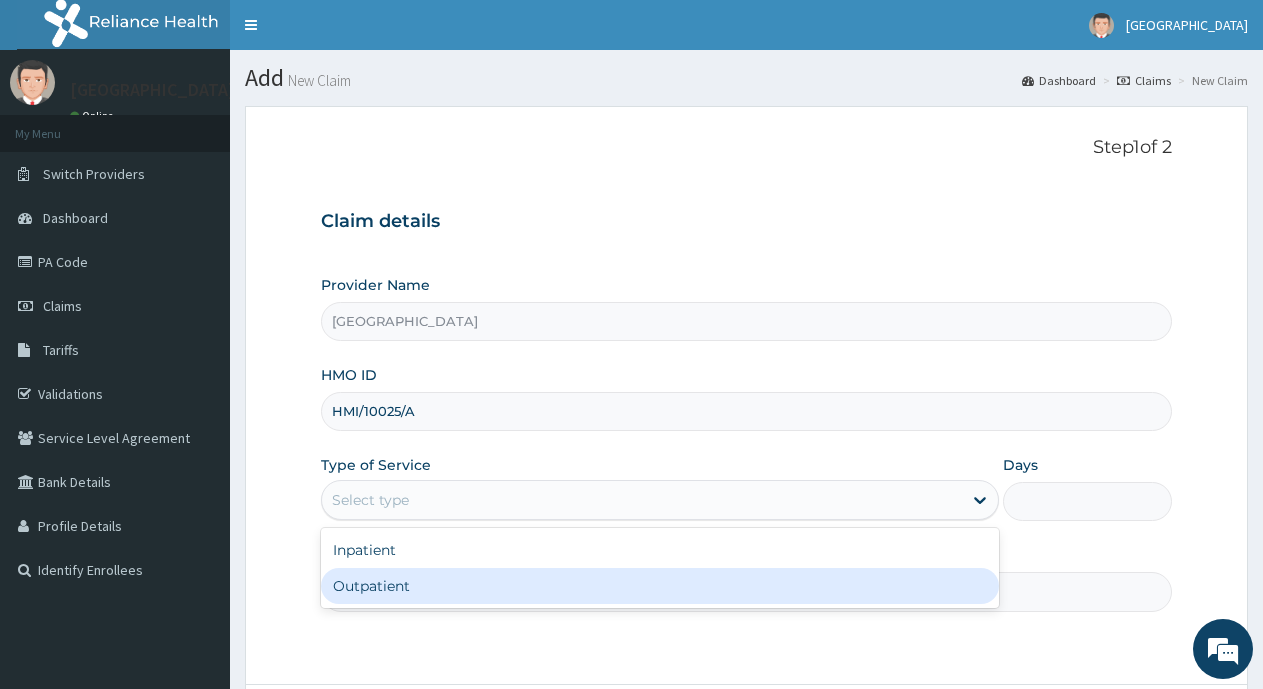 click on "Outpatient" at bounding box center [659, 586] 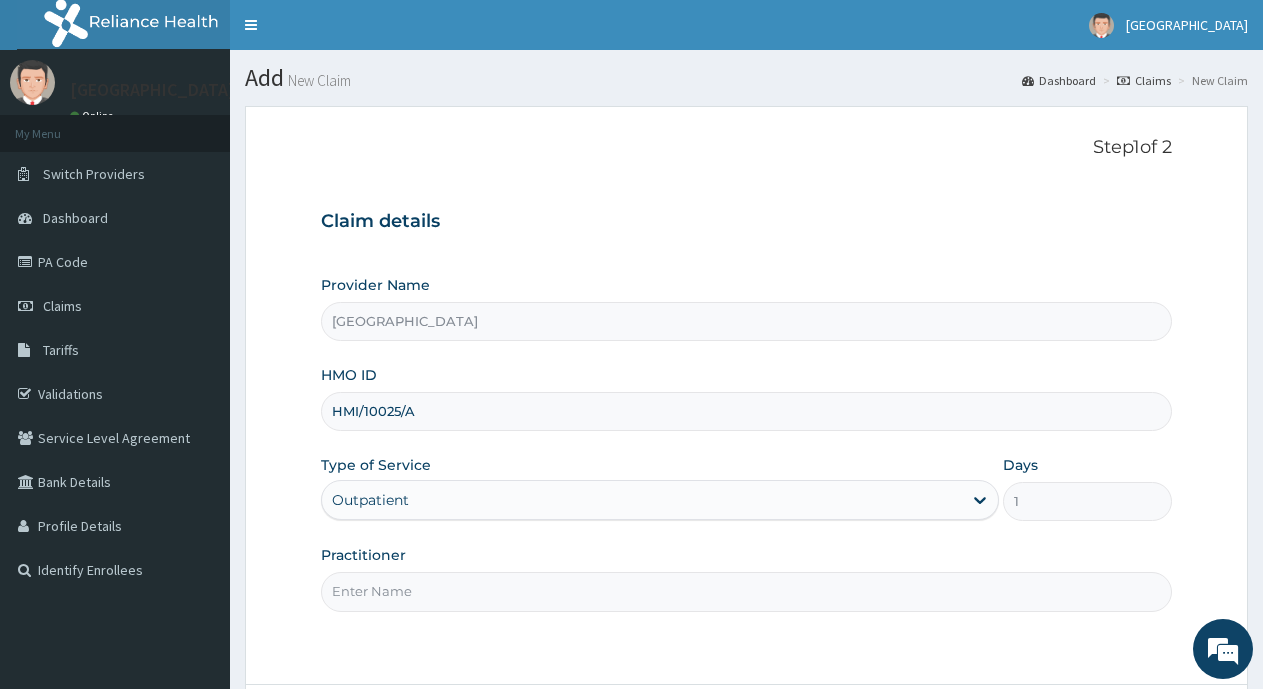 scroll, scrollTop: 175, scrollLeft: 0, axis: vertical 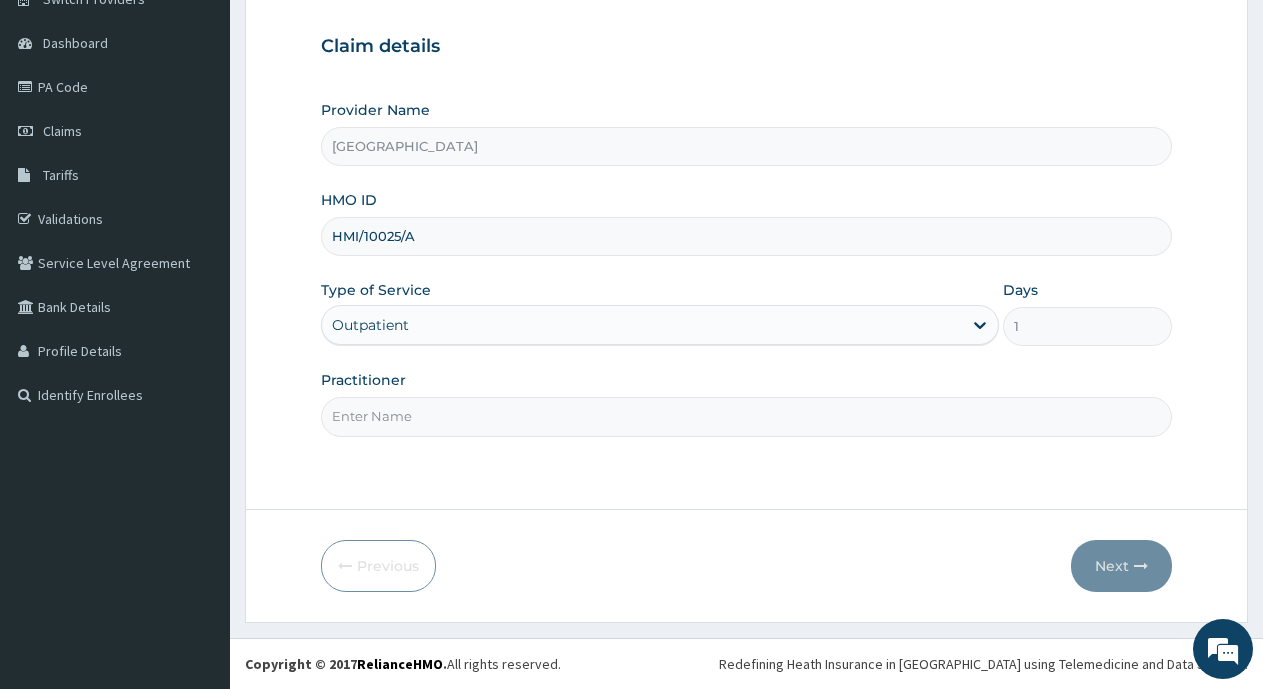 click on "Practitioner" at bounding box center (746, 416) 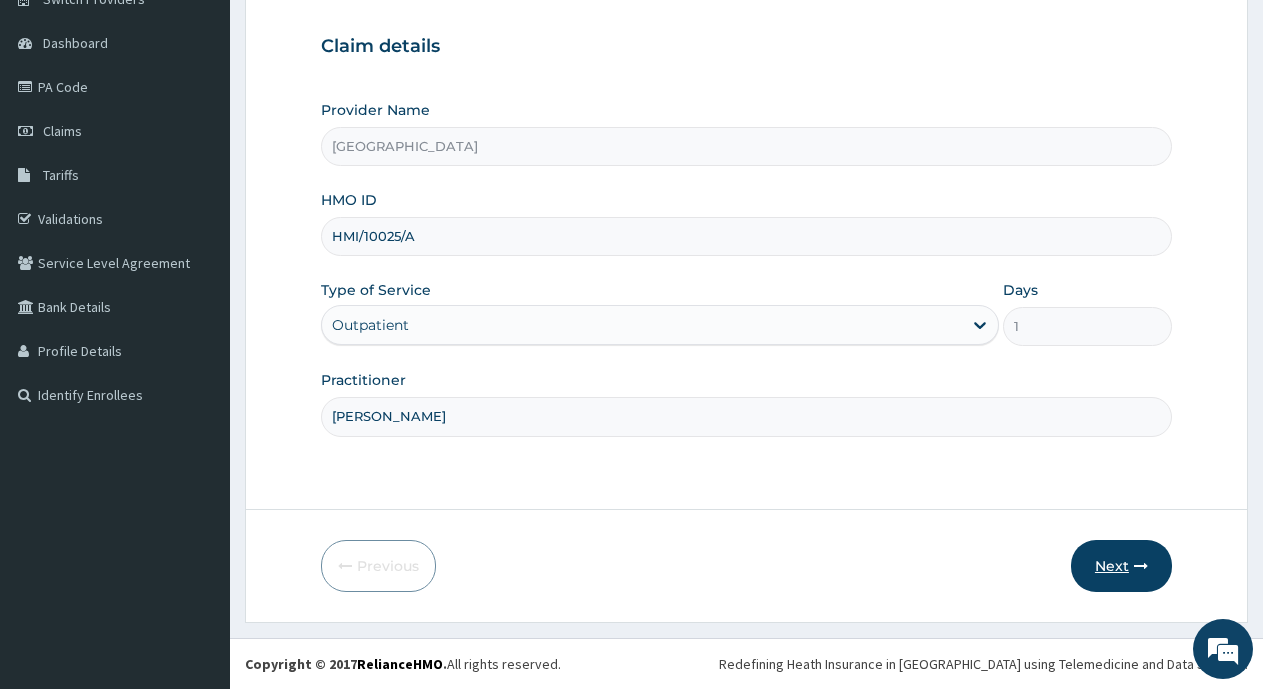 type on "DR KHAN" 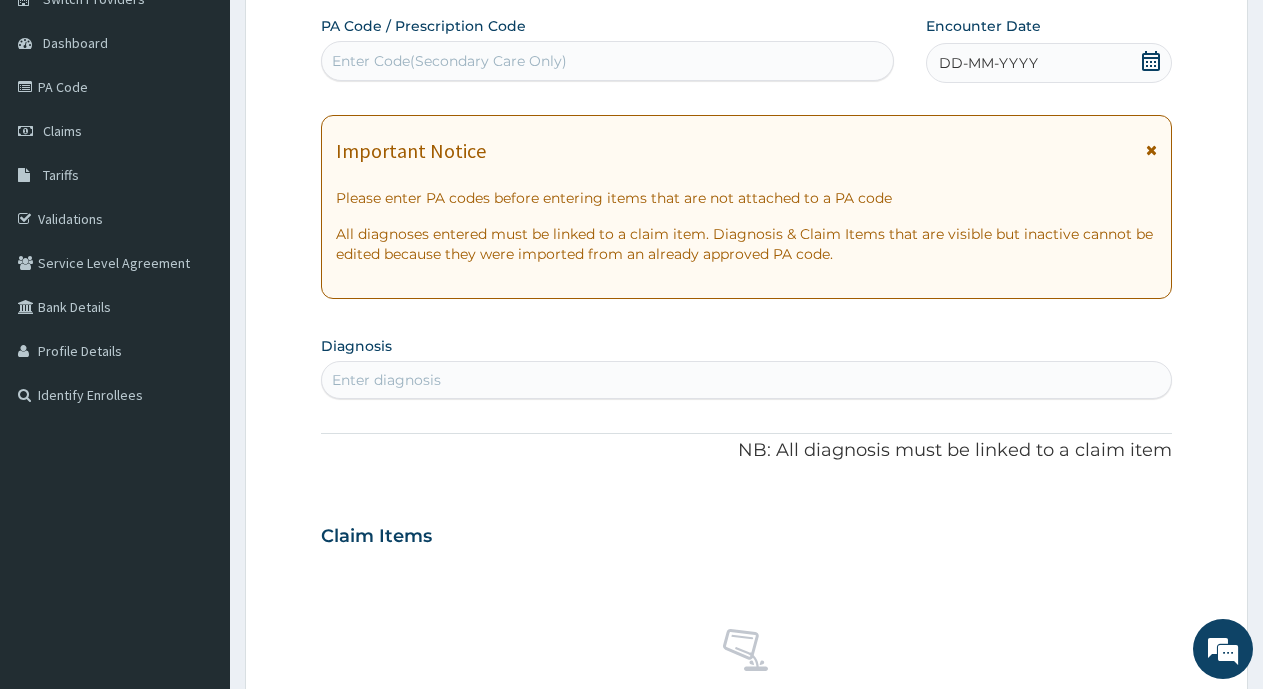 scroll, scrollTop: 275, scrollLeft: 0, axis: vertical 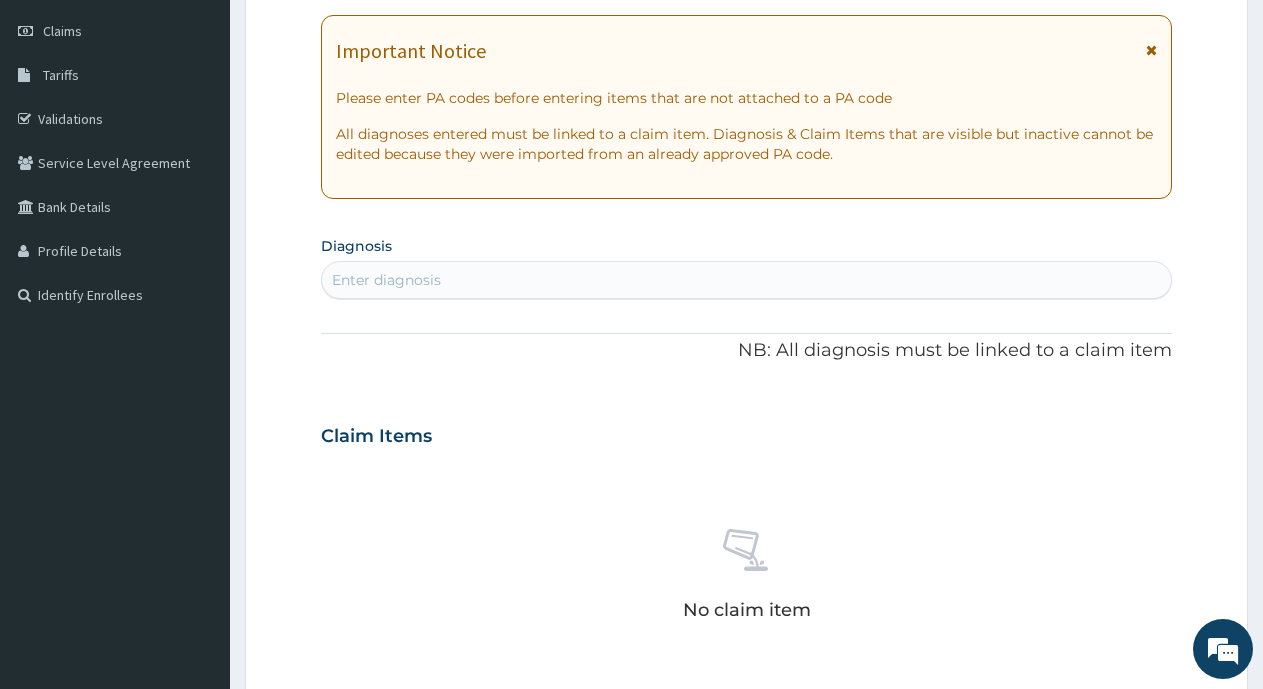 click on "Enter diagnosis" at bounding box center [746, 280] 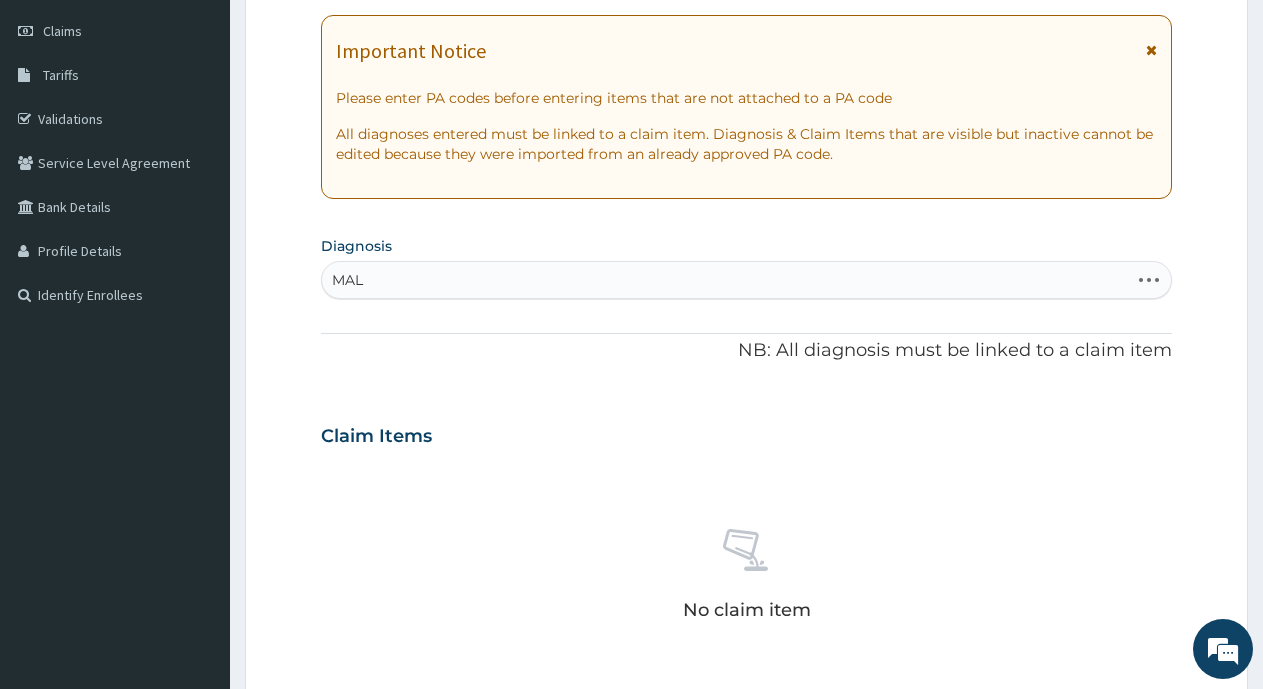type on "MALA" 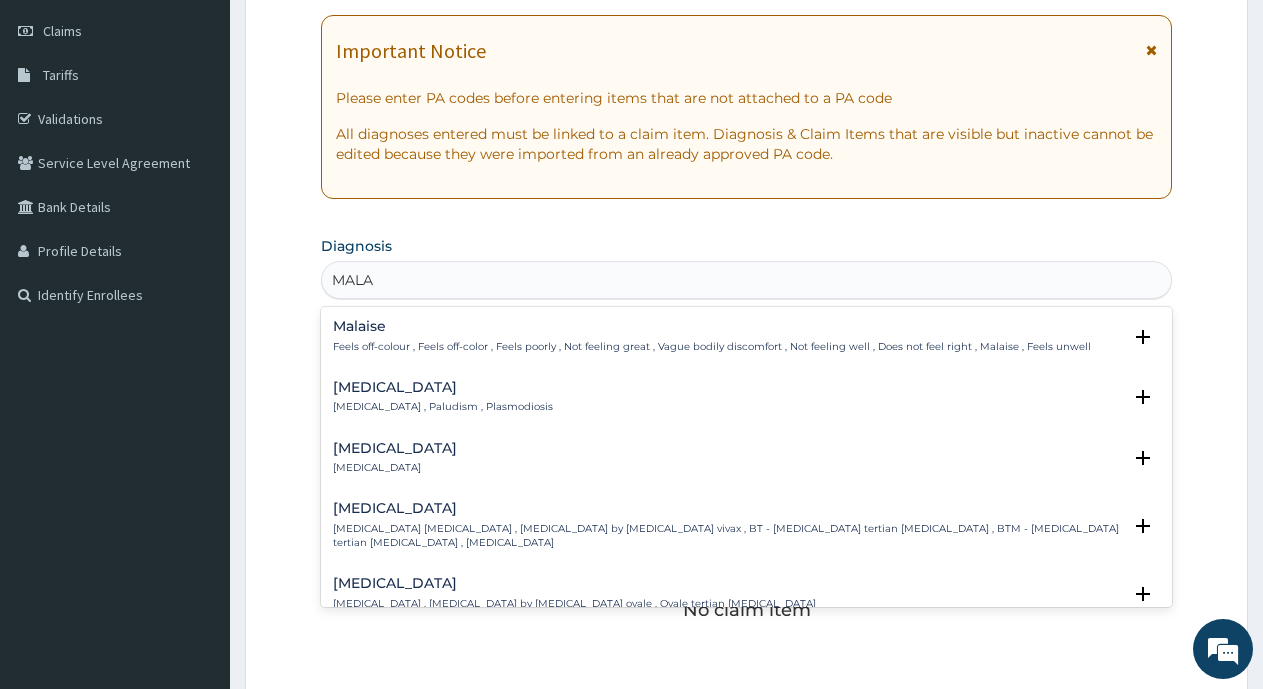 click on "[MEDICAL_DATA] , Paludism , Plasmodiosis" at bounding box center [443, 407] 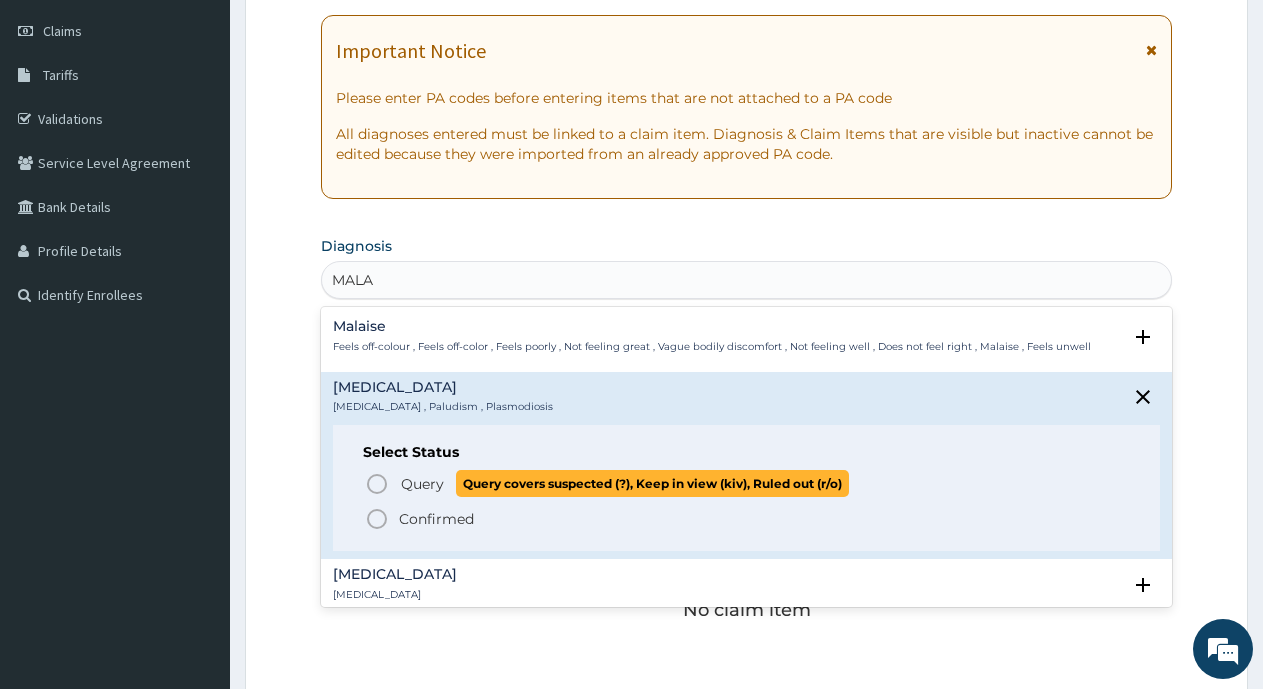 click on "Query" at bounding box center (422, 484) 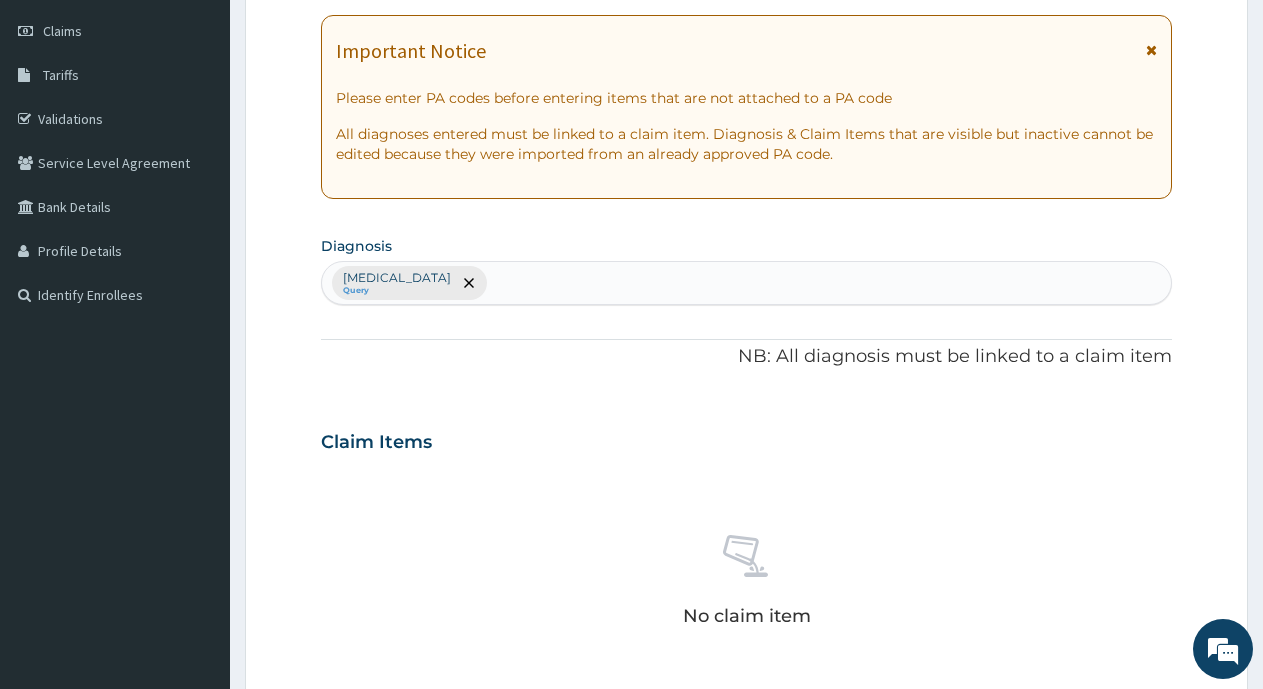 click on "Malaria Query" at bounding box center (746, 283) 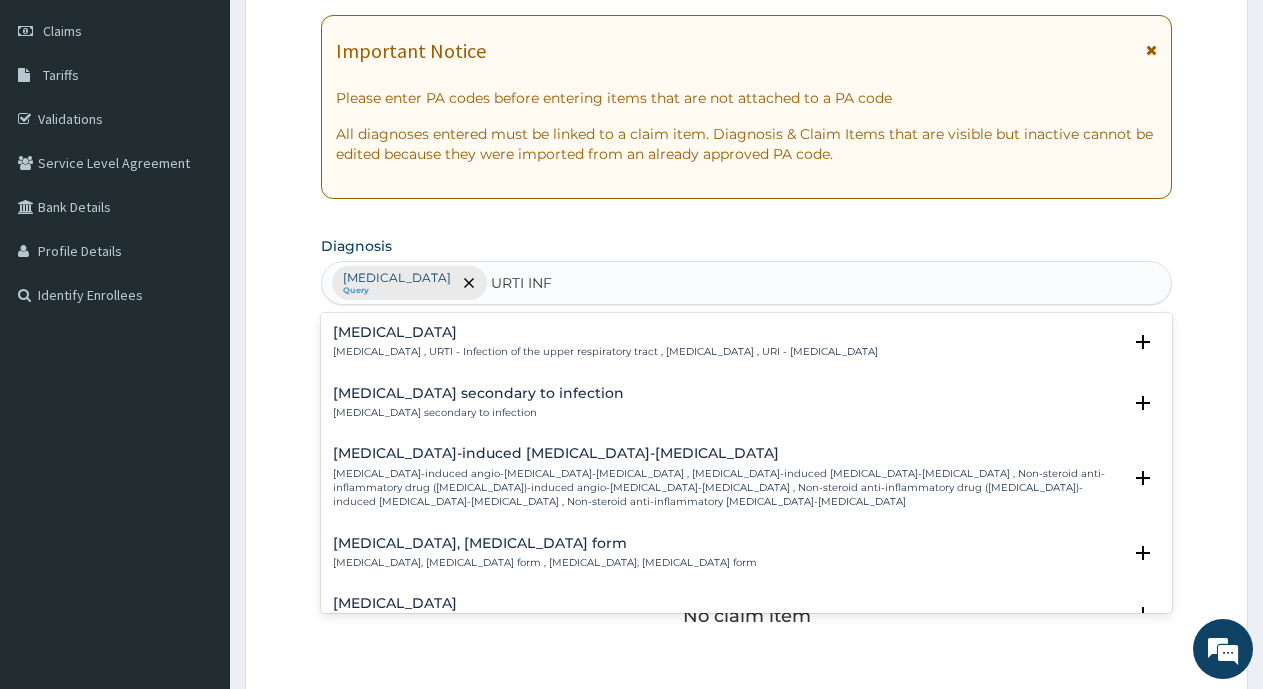 type on "URTI INFE" 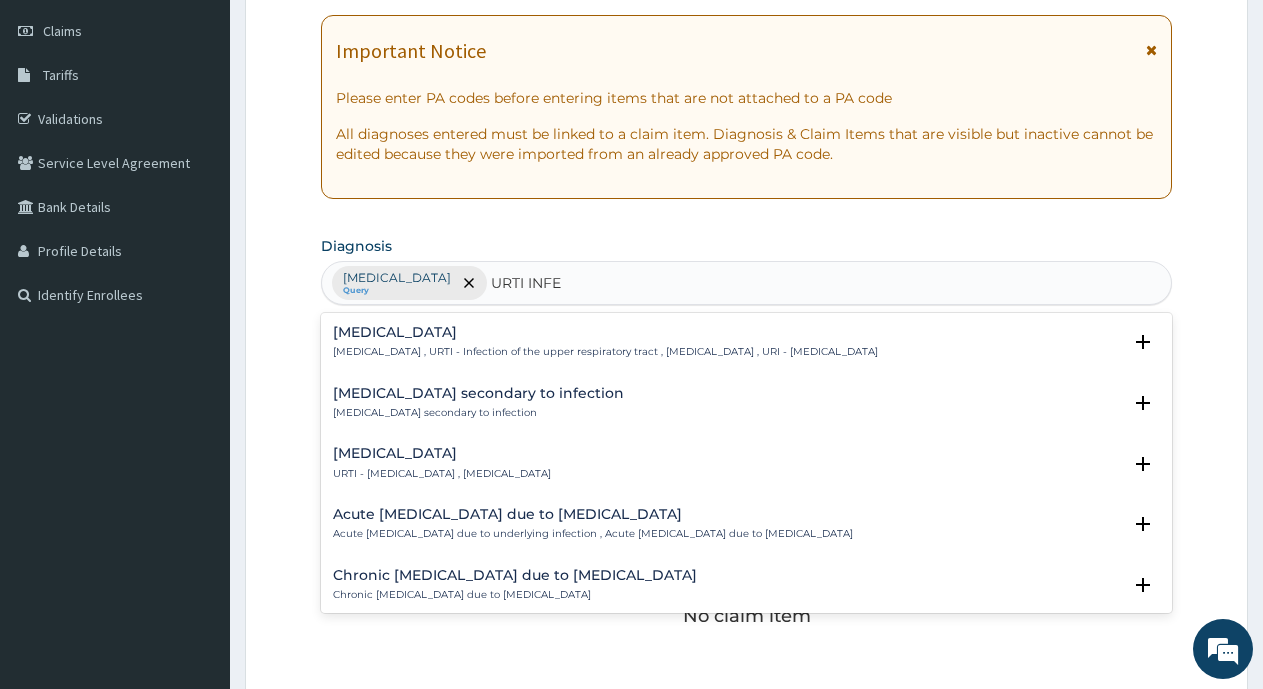 click on "Upper respiratory infection , URTI - Infection of the upper respiratory tract , Upper respiratory tract infection , URI - Upper respiratory infection" at bounding box center (605, 352) 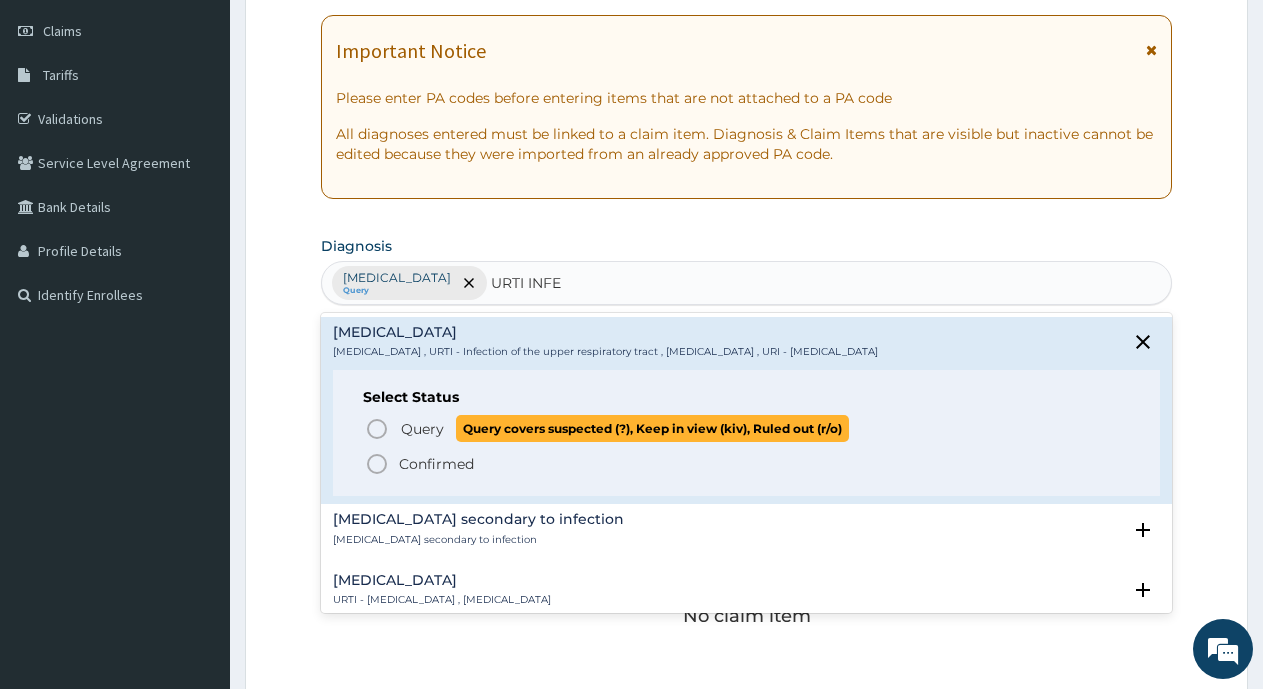 click on "Query" at bounding box center (422, 429) 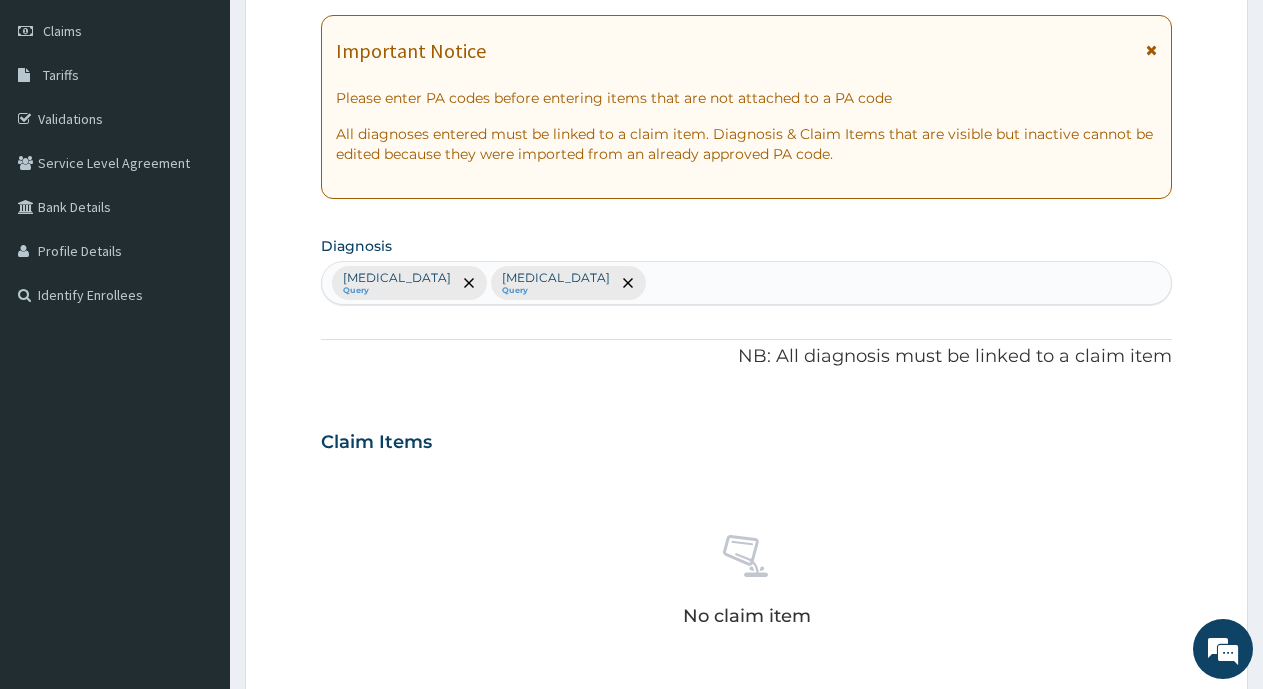 scroll, scrollTop: 575, scrollLeft: 0, axis: vertical 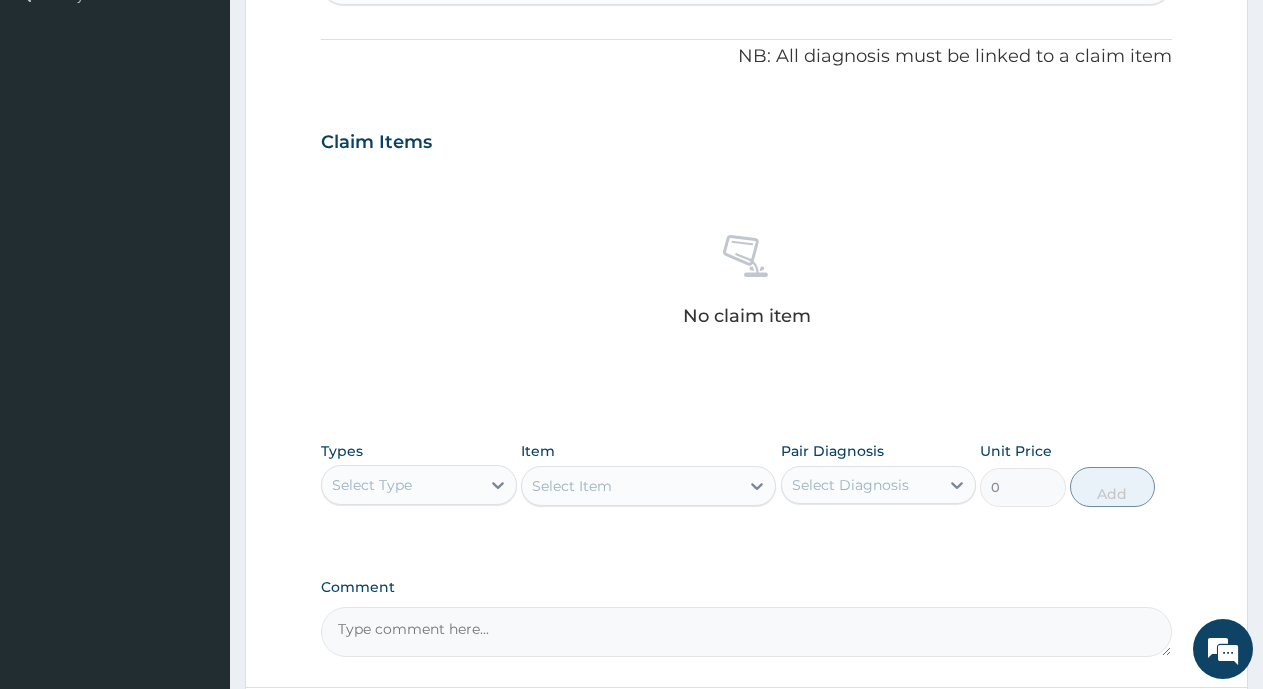 click on "Select Type" at bounding box center [401, 485] 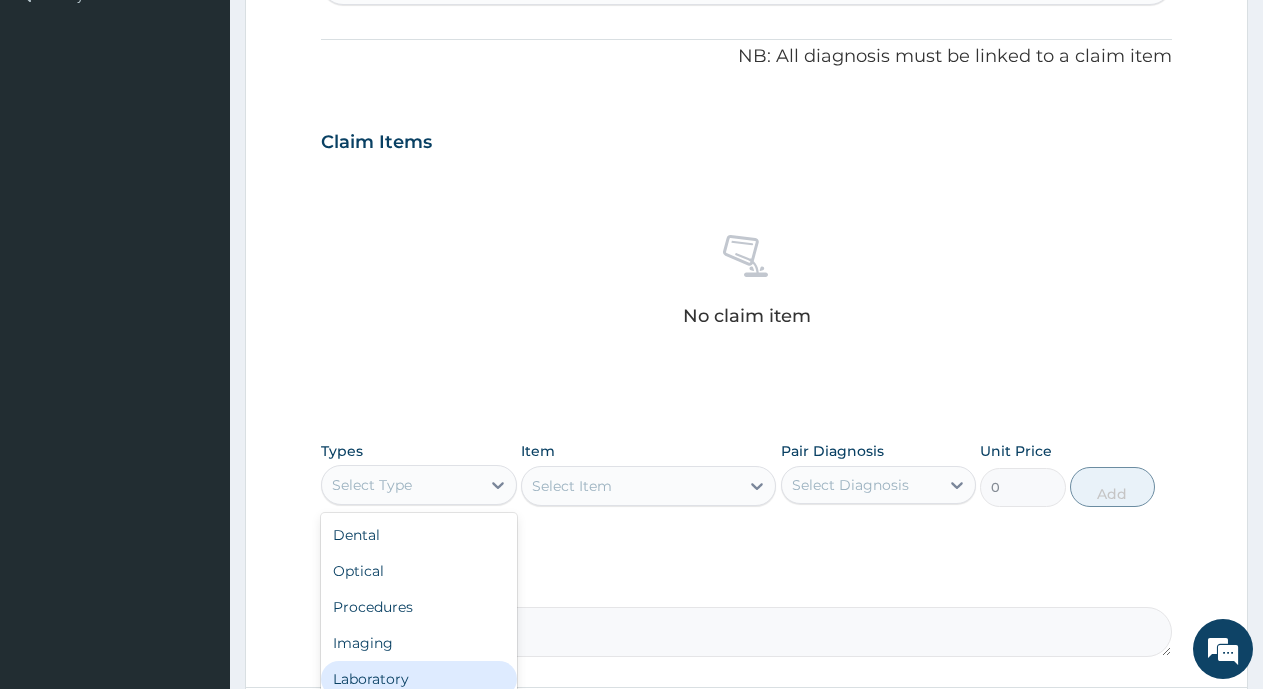 scroll, scrollTop: 68, scrollLeft: 0, axis: vertical 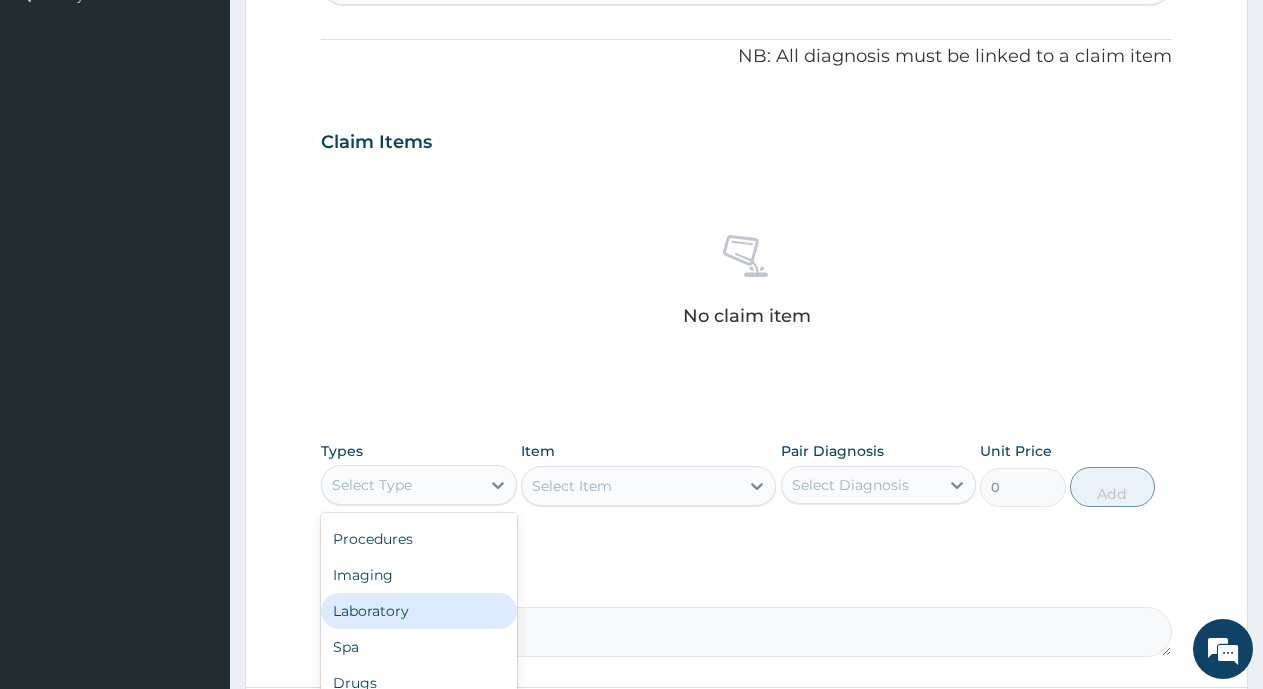 click on "Laboratory" at bounding box center (419, 611) 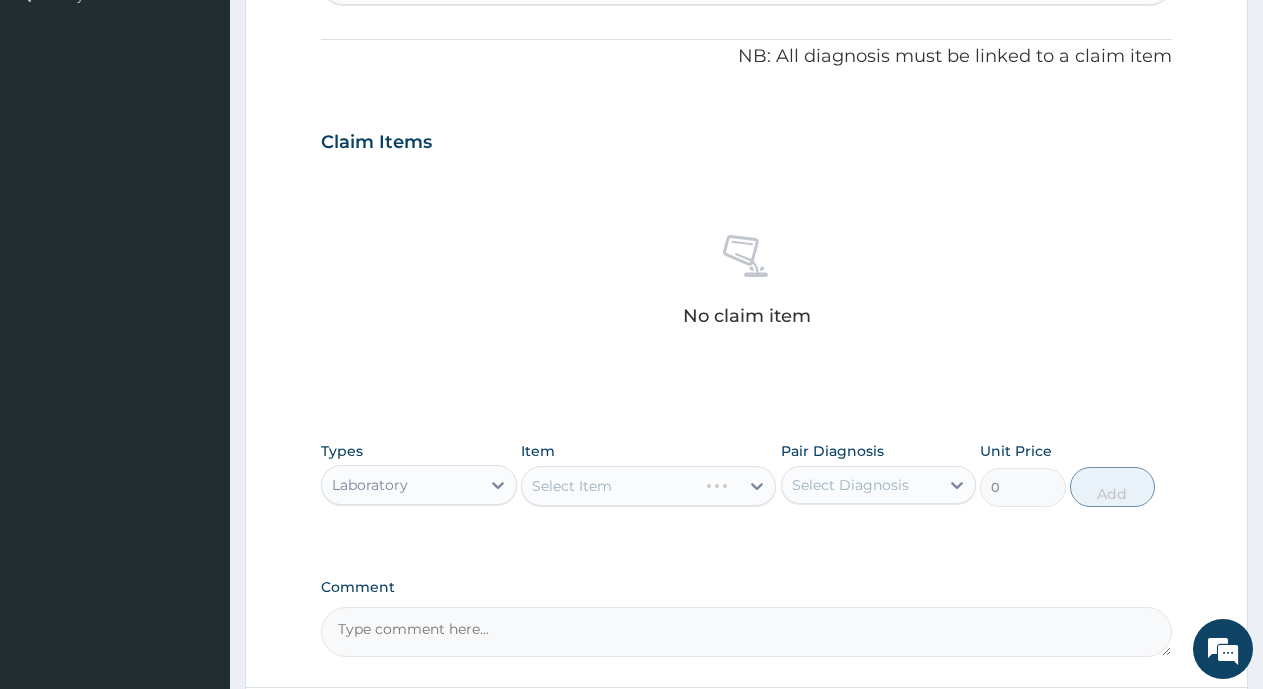 scroll, scrollTop: 753, scrollLeft: 0, axis: vertical 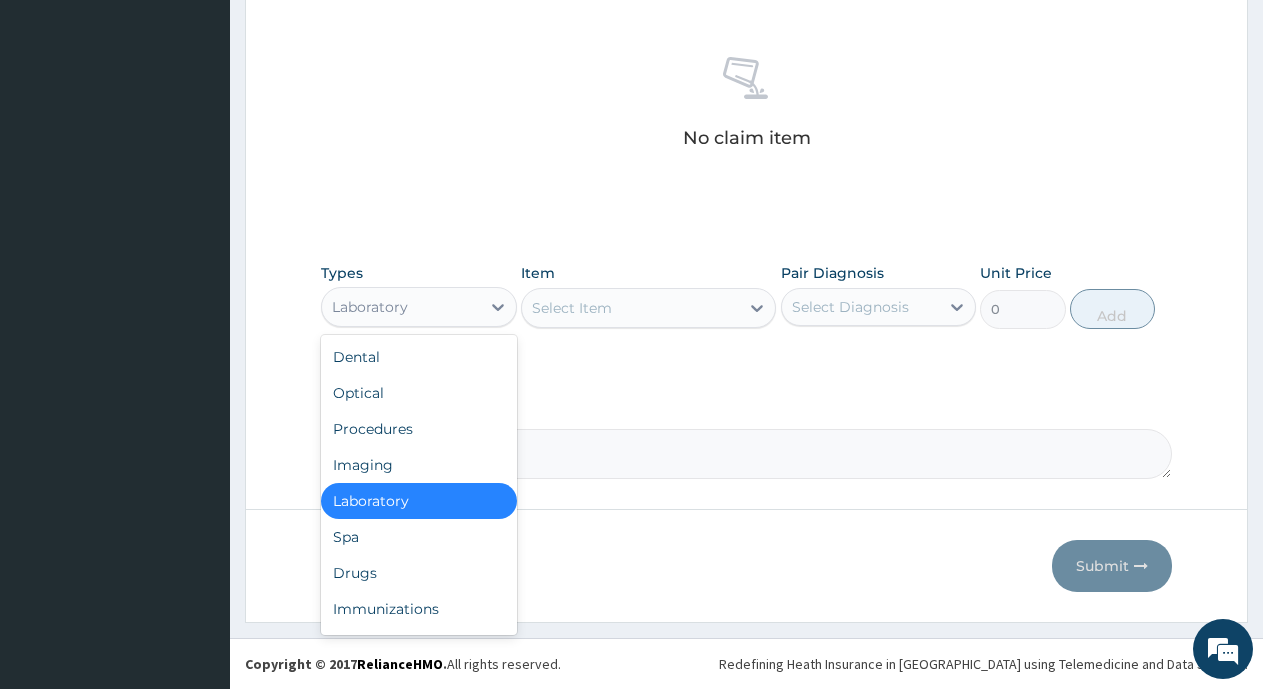 click on "Laboratory" at bounding box center (370, 307) 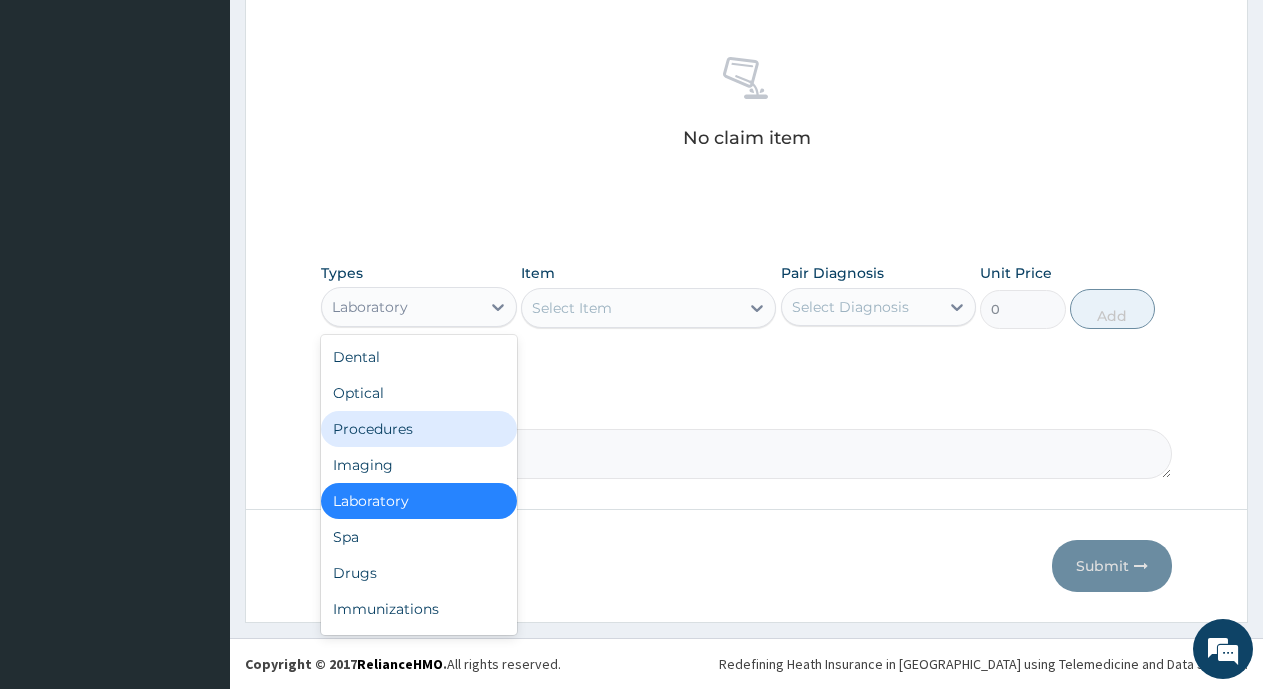 click on "Procedures" at bounding box center [419, 429] 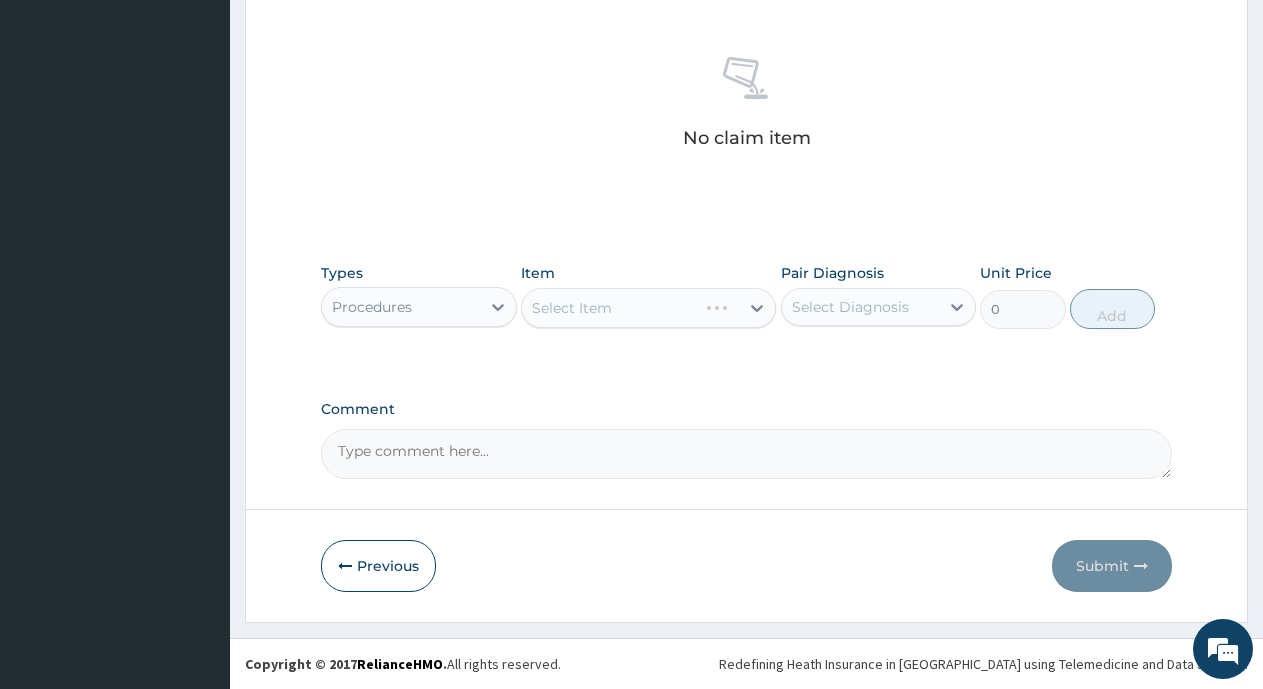 click on "Select Item" at bounding box center (648, 308) 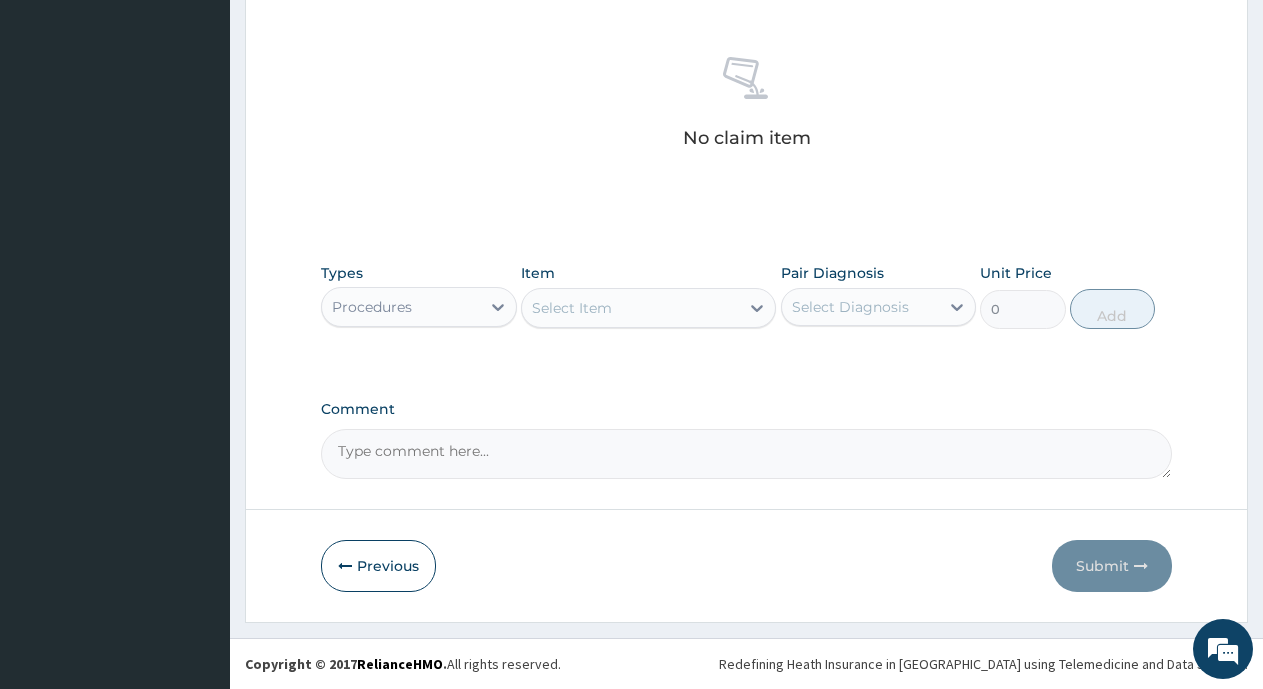 click on "Select Item" at bounding box center (630, 308) 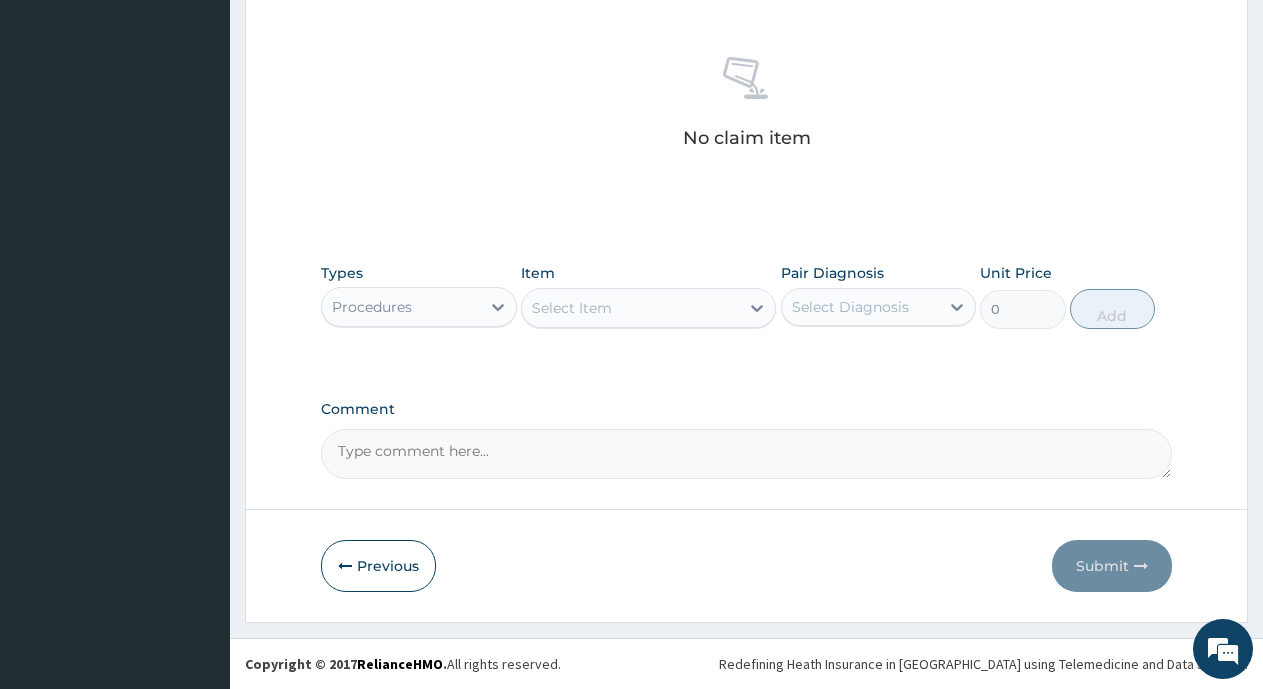 click on "Select Item" at bounding box center [572, 308] 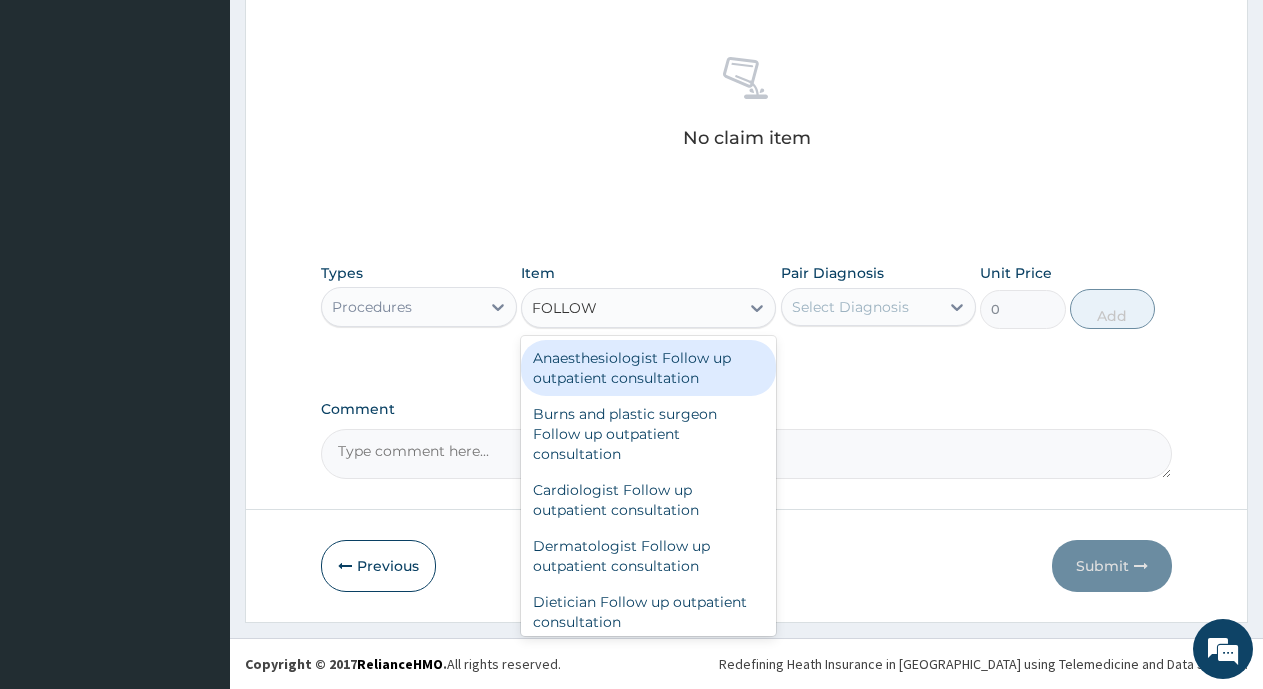 type on "FOLLOW" 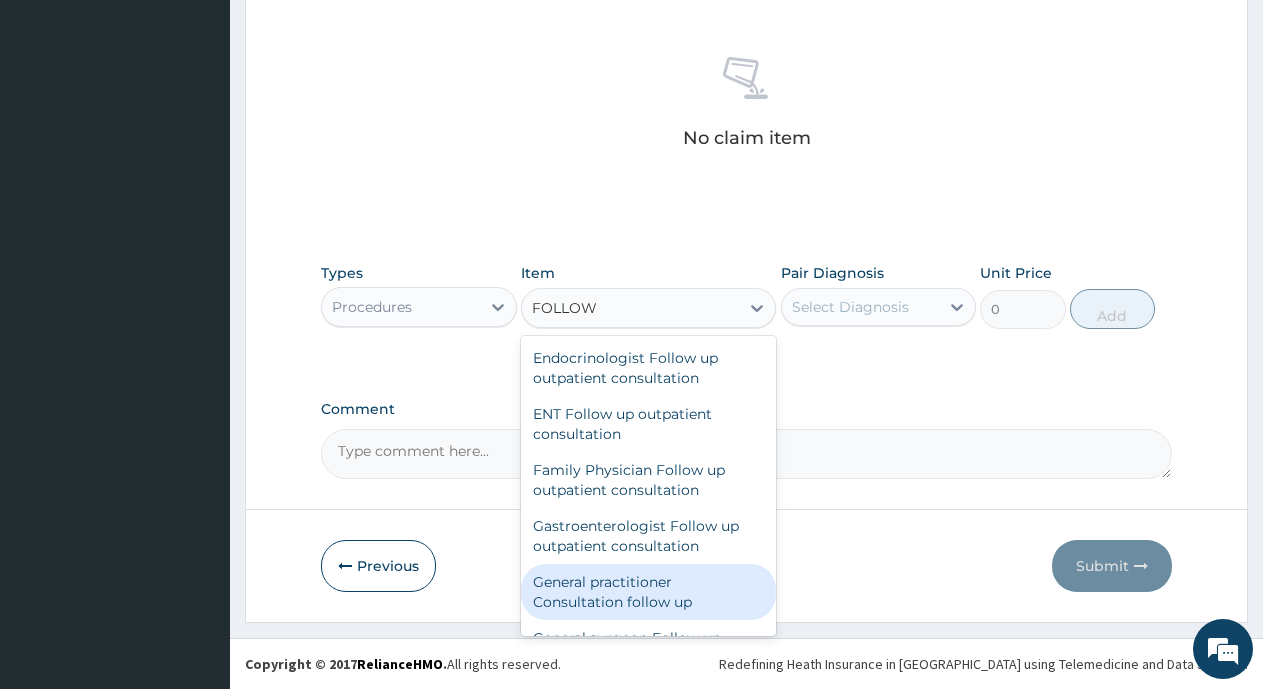 scroll, scrollTop: 400, scrollLeft: 0, axis: vertical 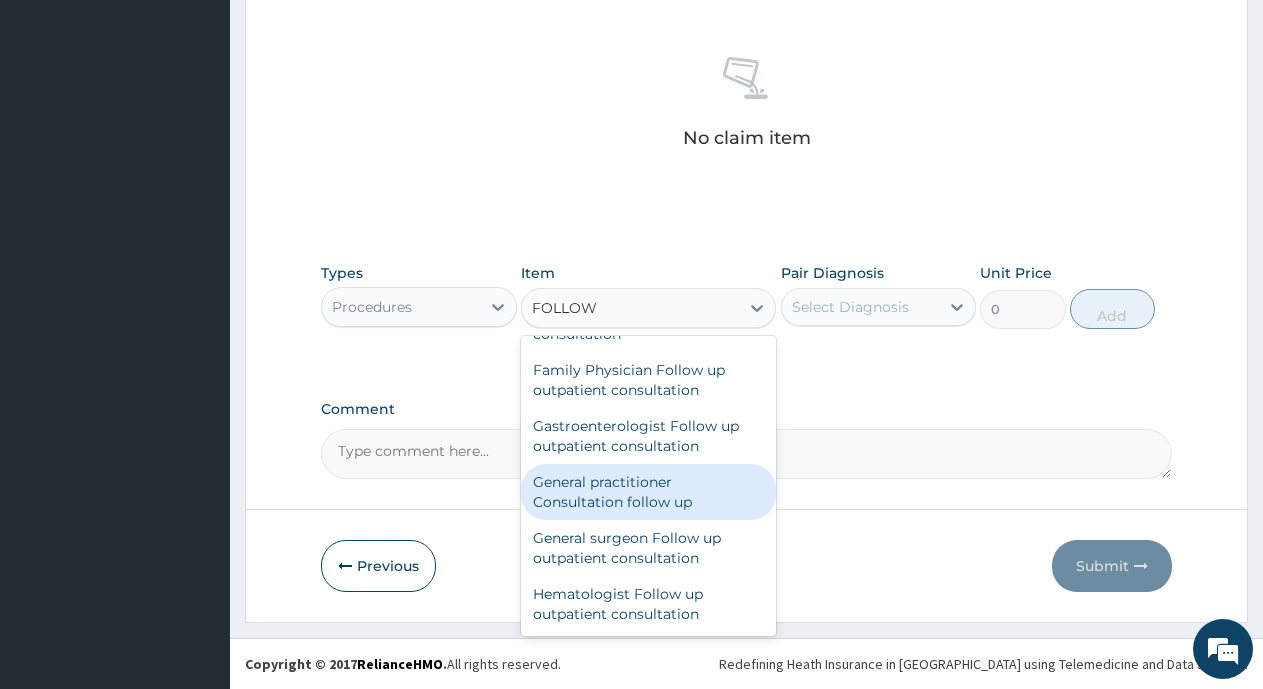 click on "General practitioner Consultation follow up" at bounding box center (648, 492) 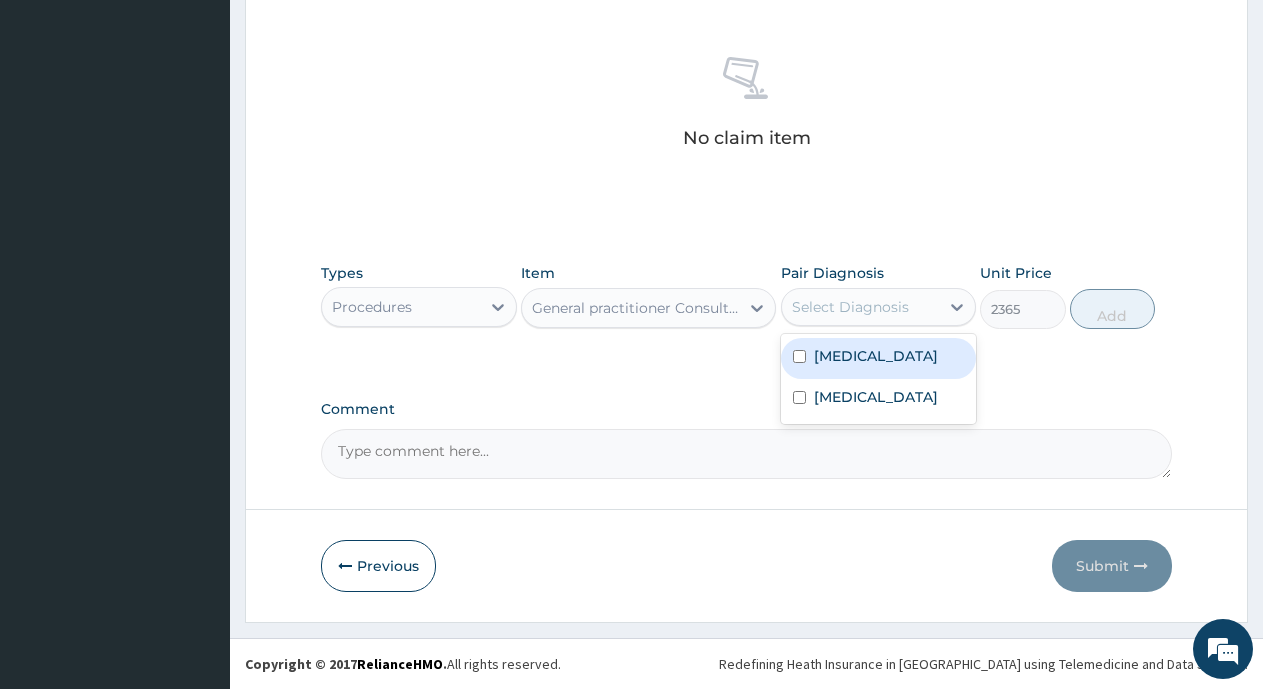 click on "Select Diagnosis" at bounding box center (850, 307) 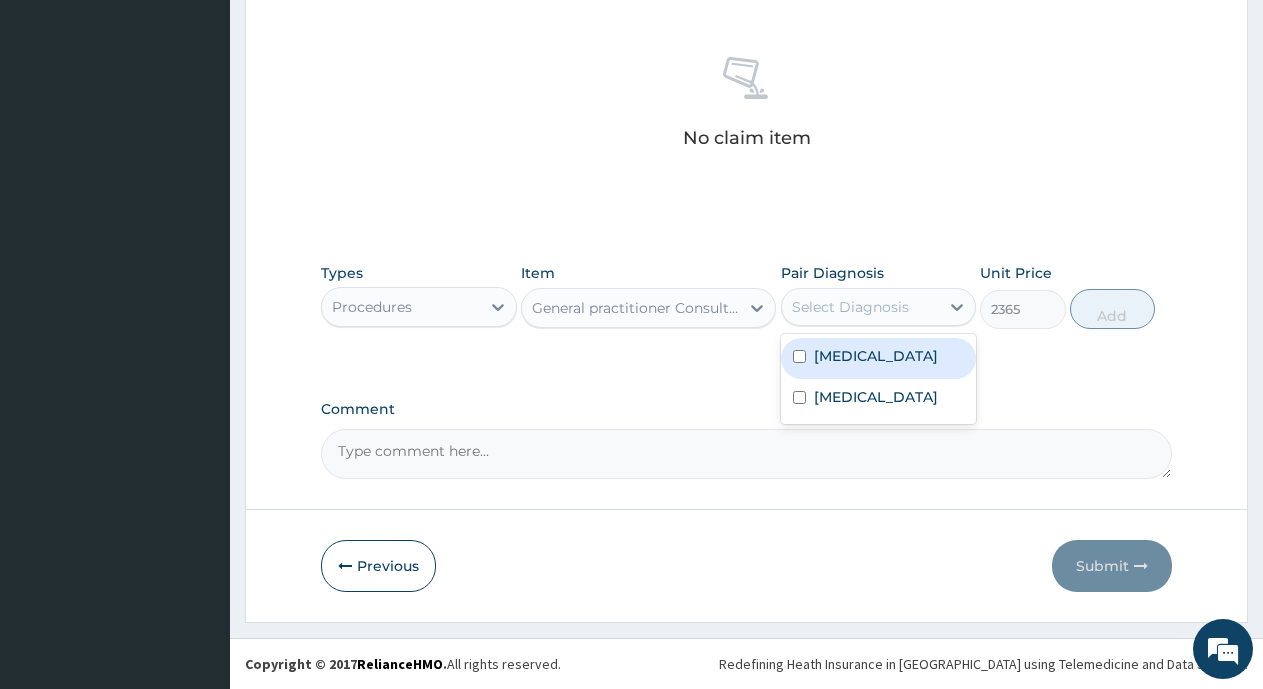click on "Malaria" at bounding box center [876, 356] 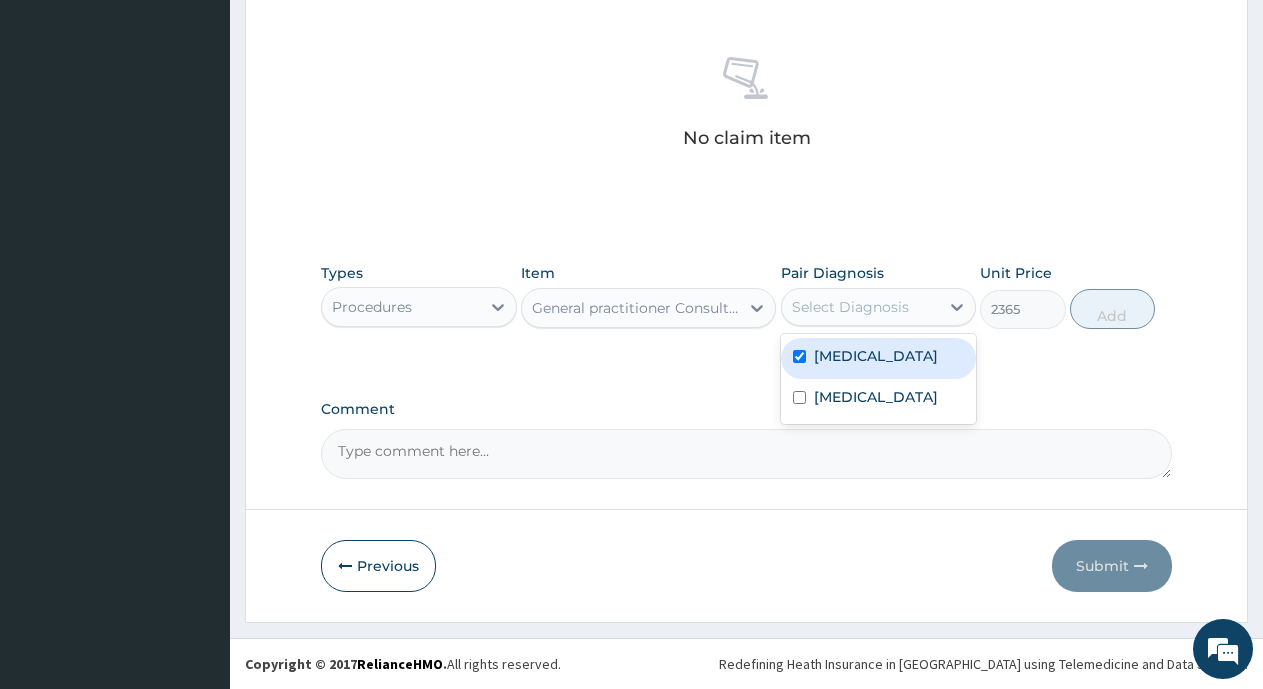 checkbox on "true" 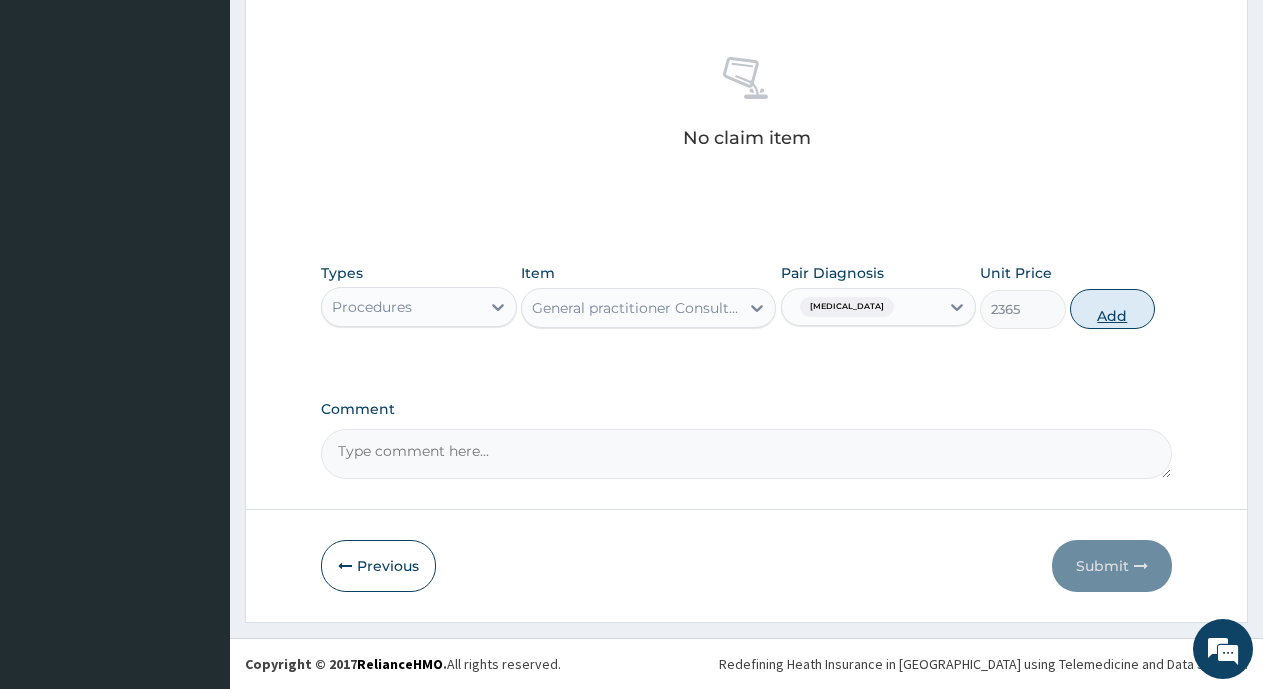 click on "Add" at bounding box center [1112, 309] 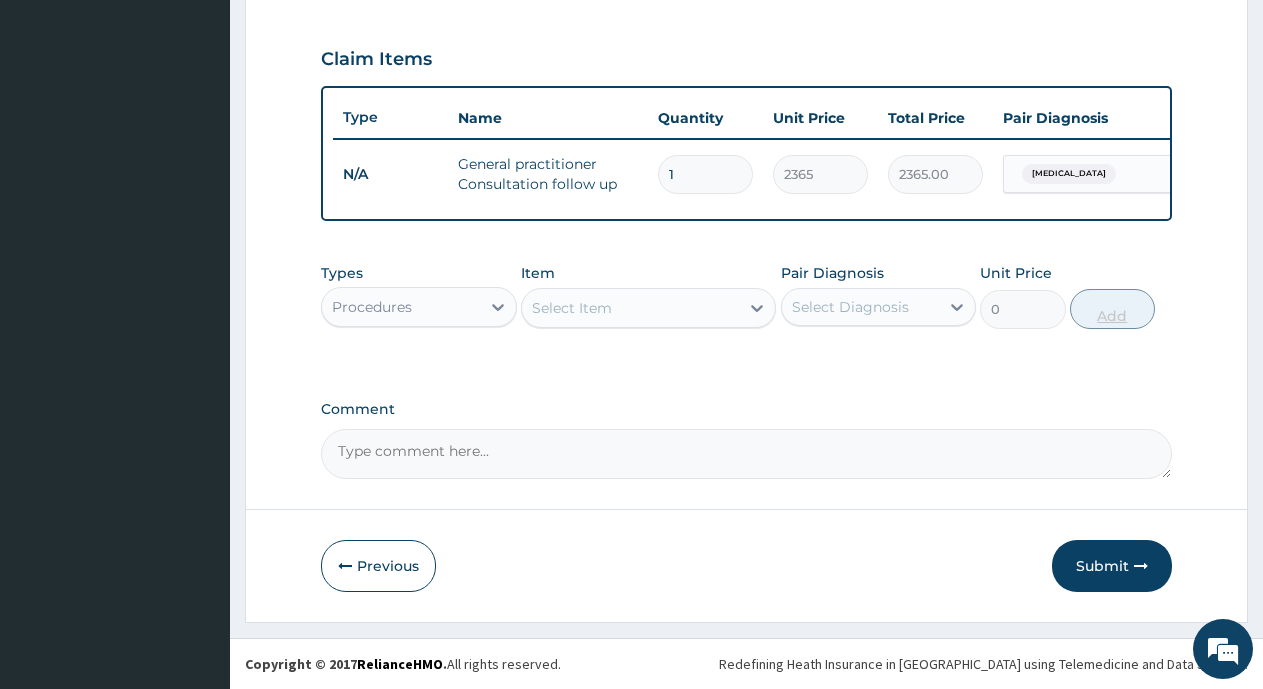 scroll, scrollTop: 675, scrollLeft: 0, axis: vertical 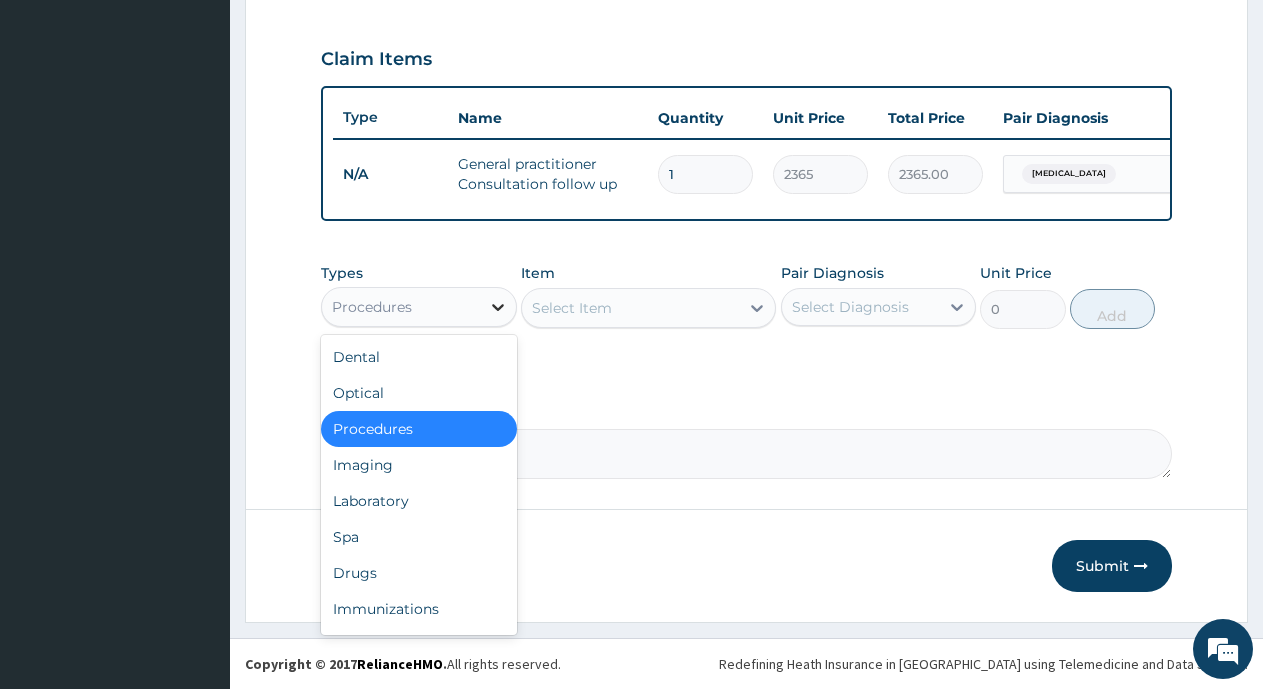 click 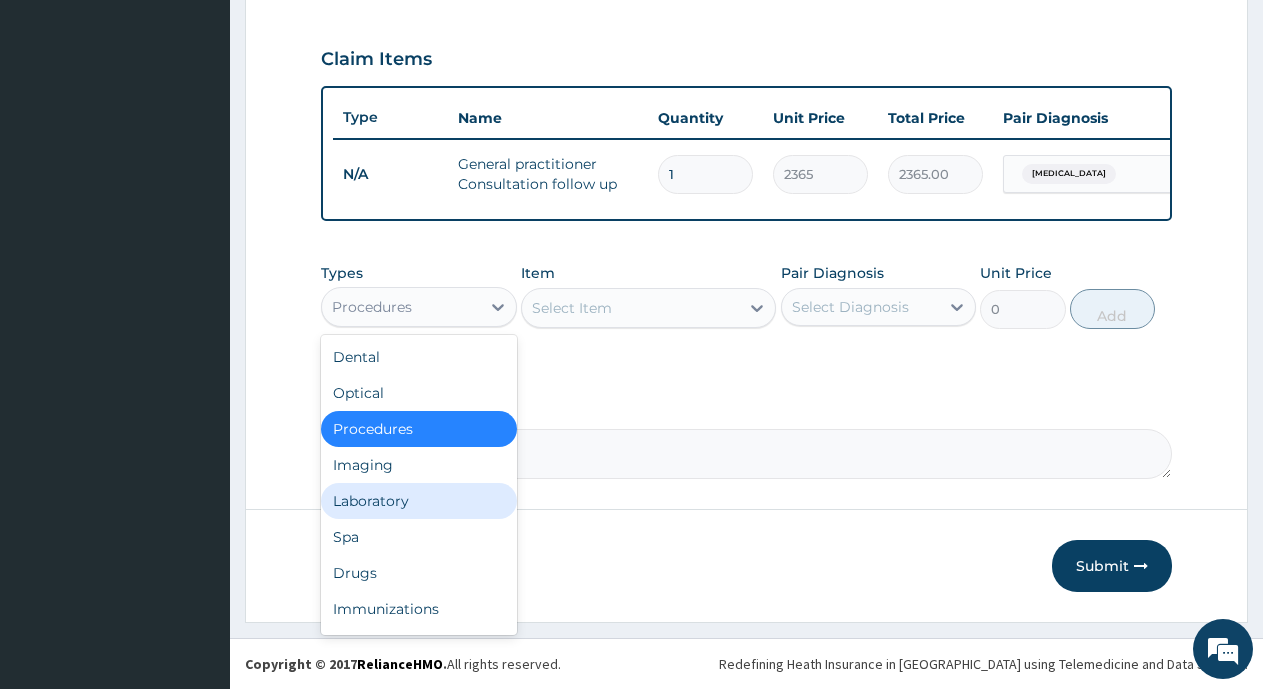click on "Laboratory" at bounding box center [419, 501] 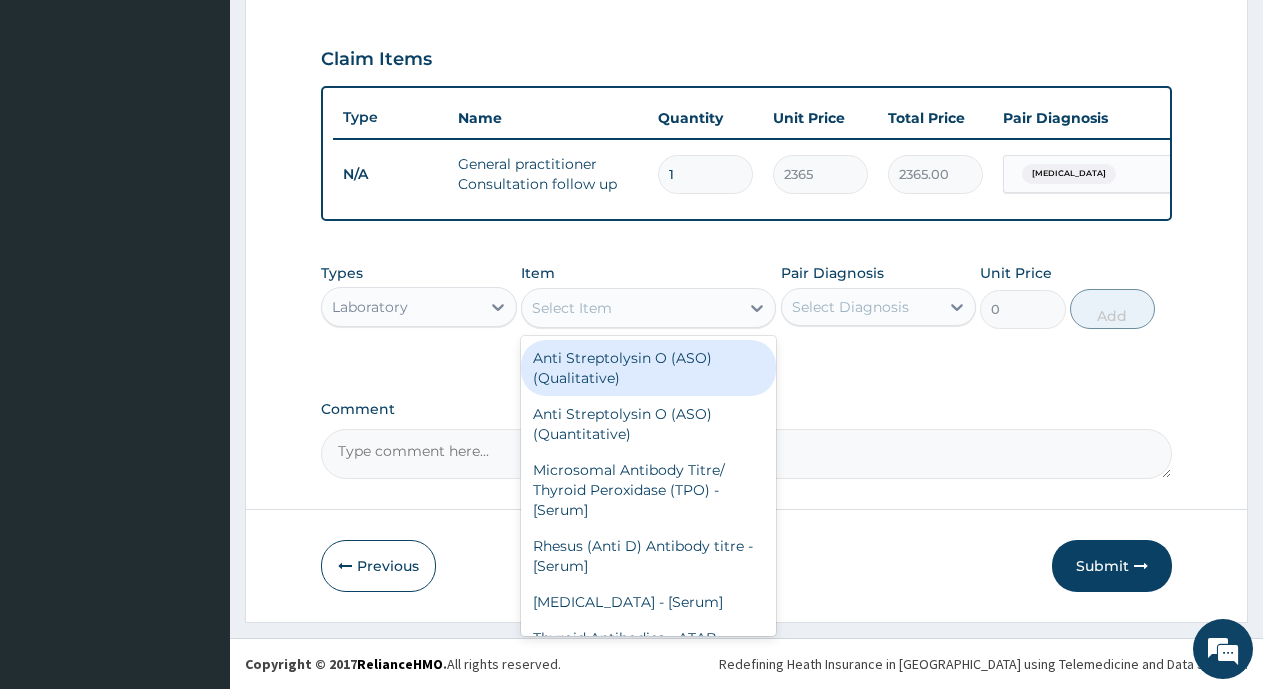 click on "Select Item" at bounding box center (630, 308) 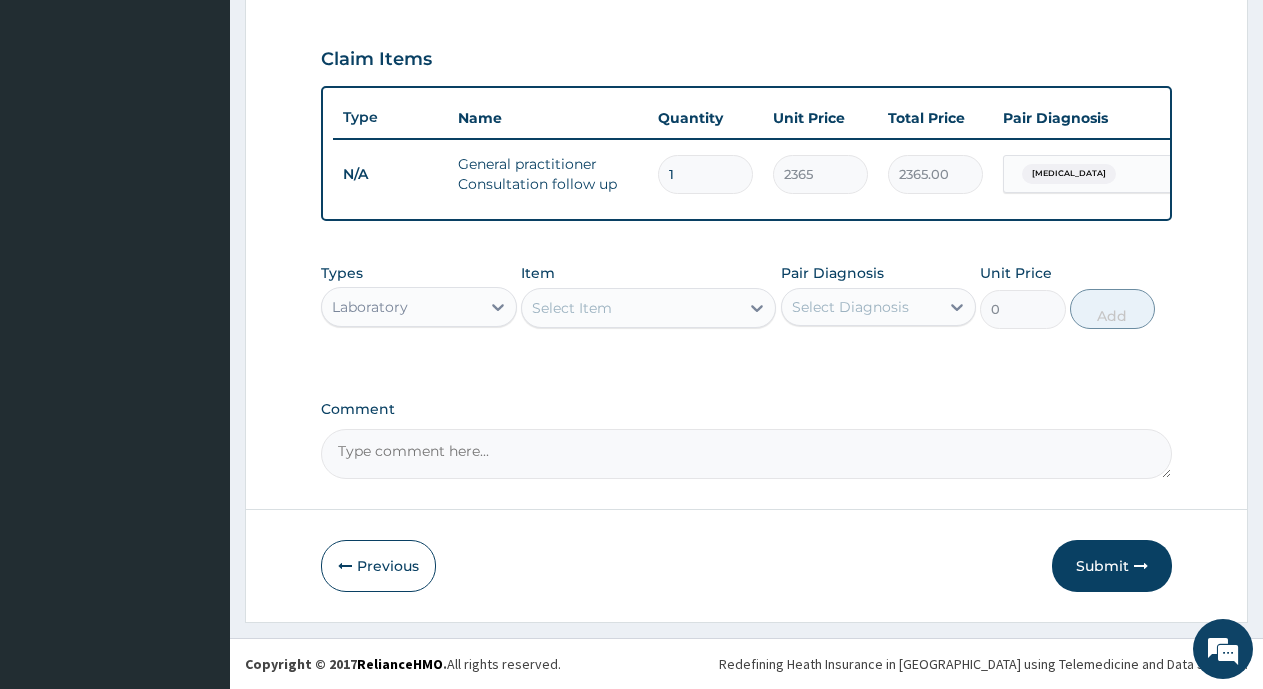 click on "Select Item" at bounding box center (630, 308) 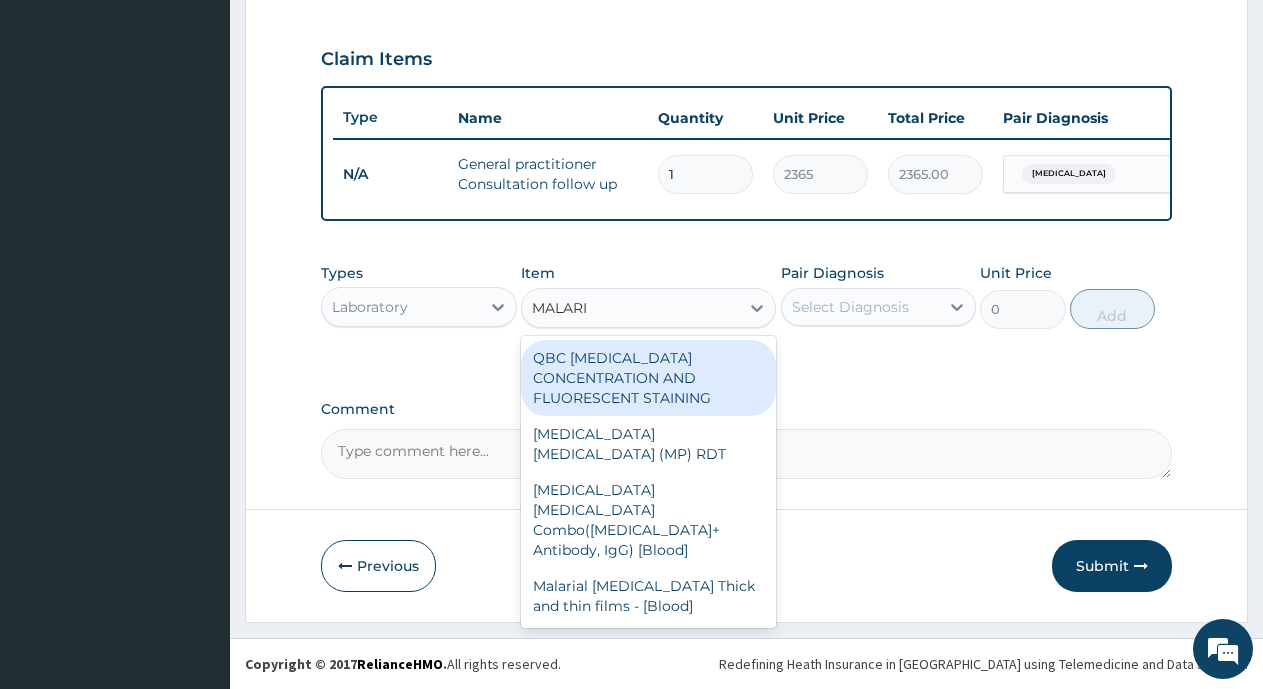 type on "MALARIA" 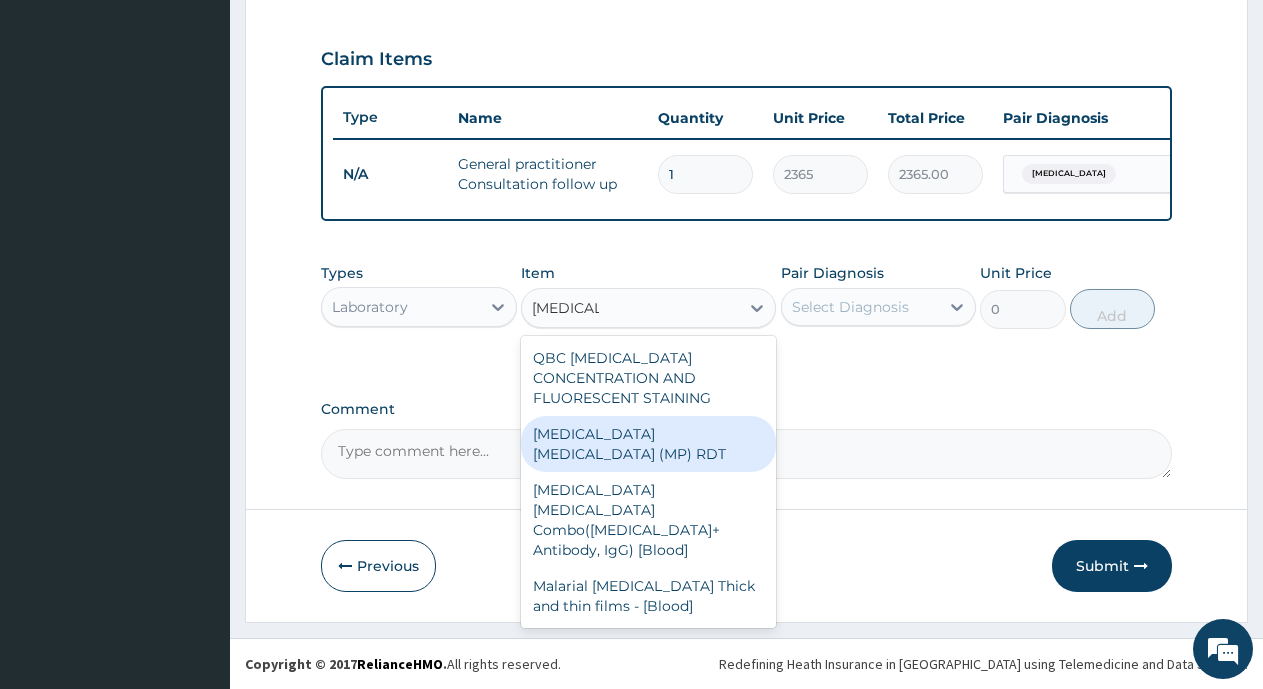 click on "MALARIA PARASITE (MP) RDT" at bounding box center [648, 444] 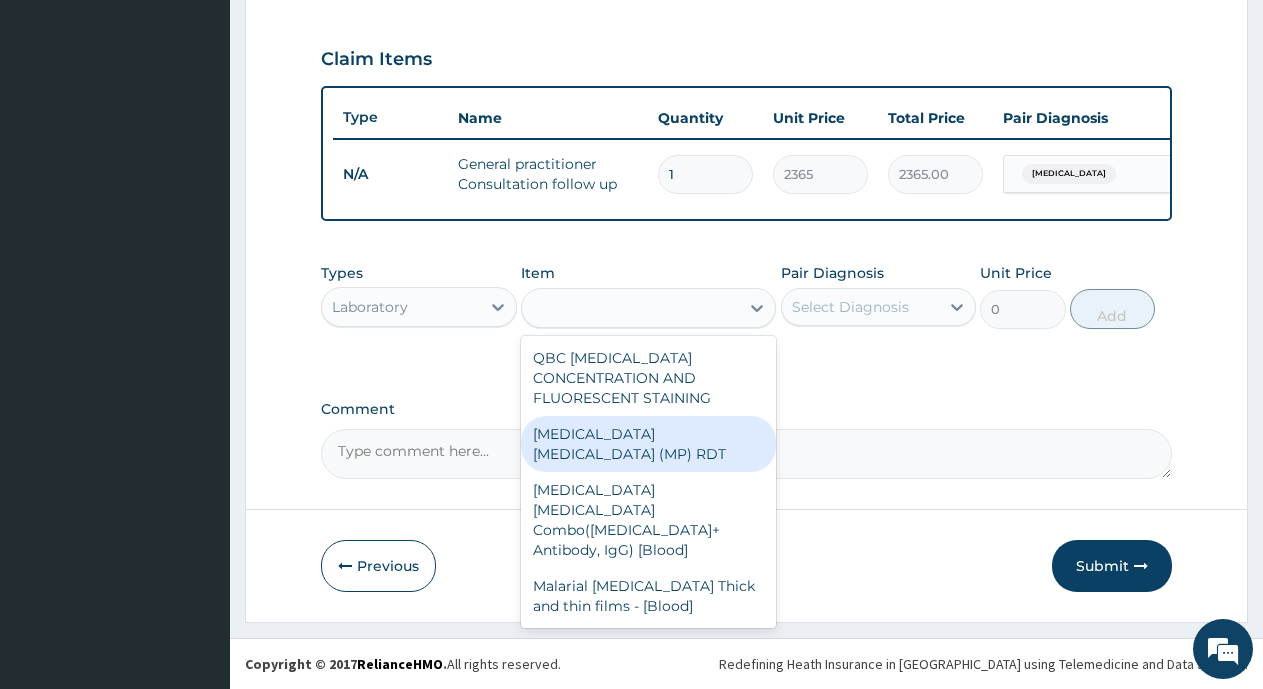 type on "1612.5" 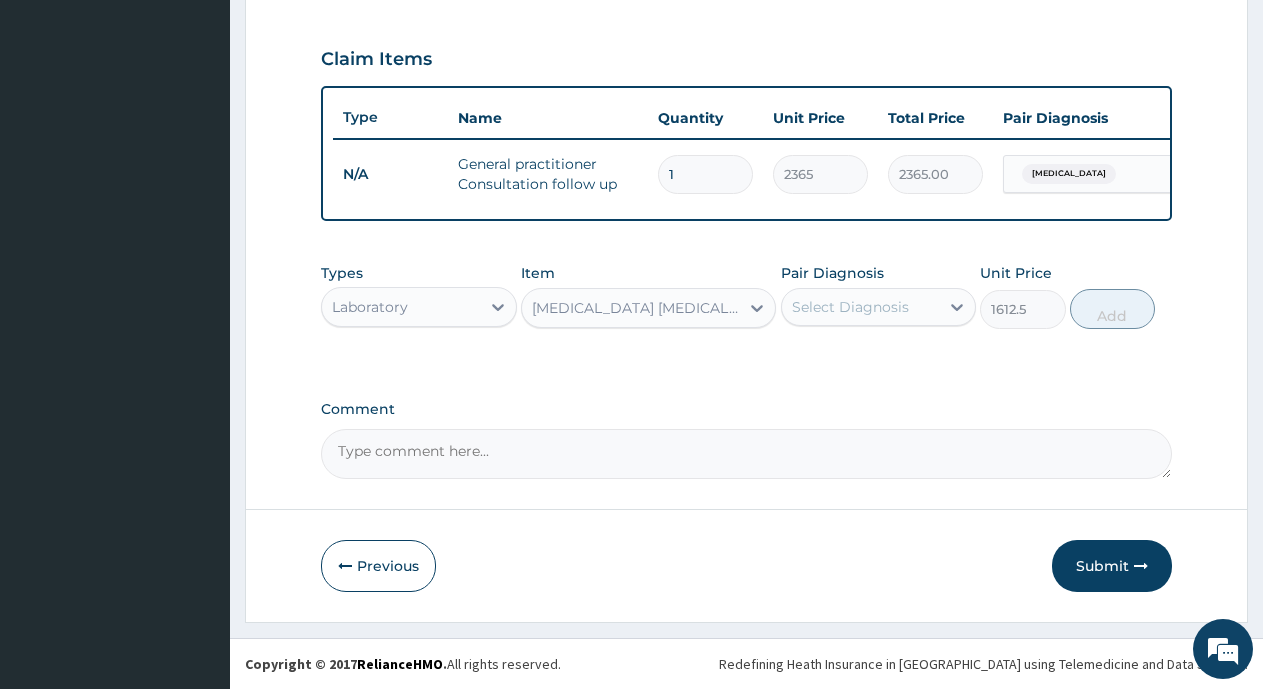 click on "Select Diagnosis" at bounding box center [850, 307] 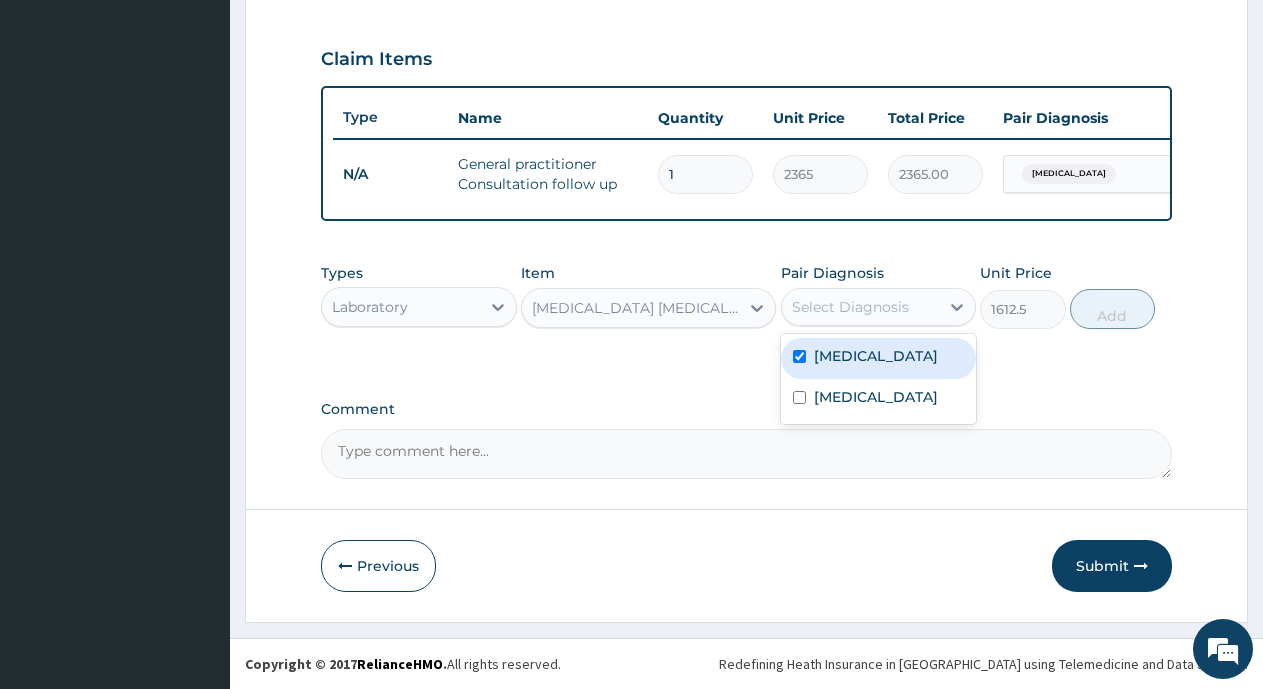 checkbox on "true" 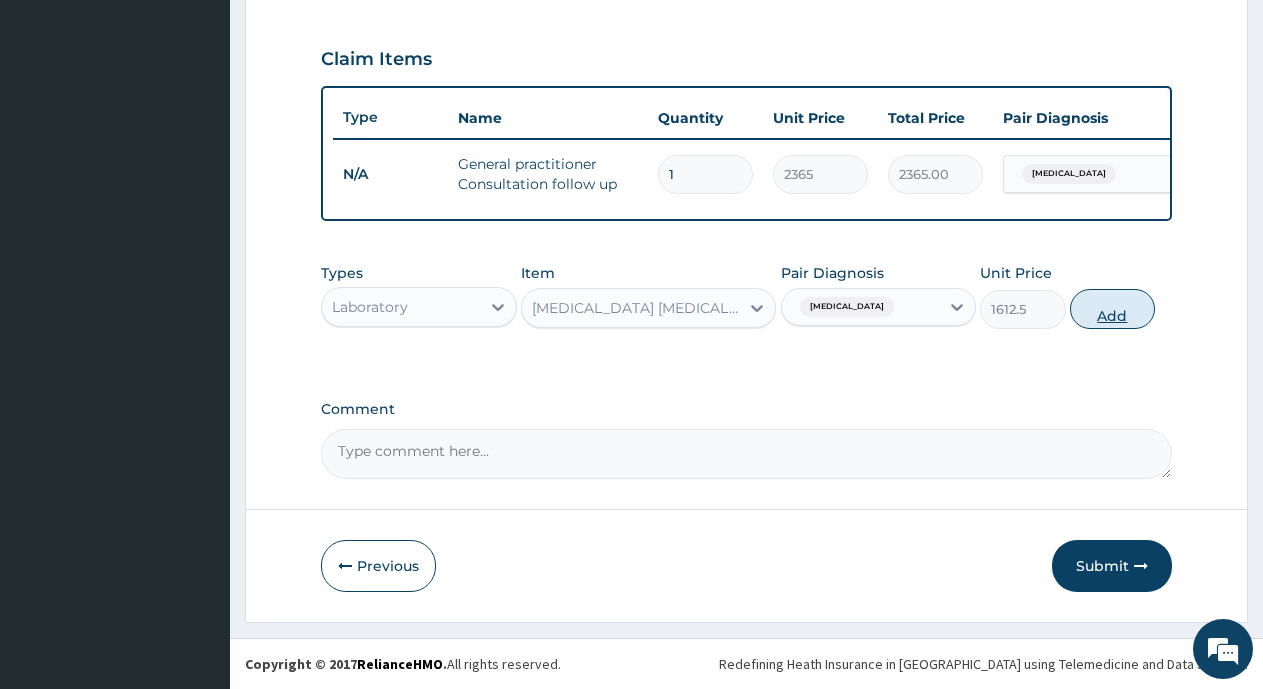 click on "Add" at bounding box center [1112, 309] 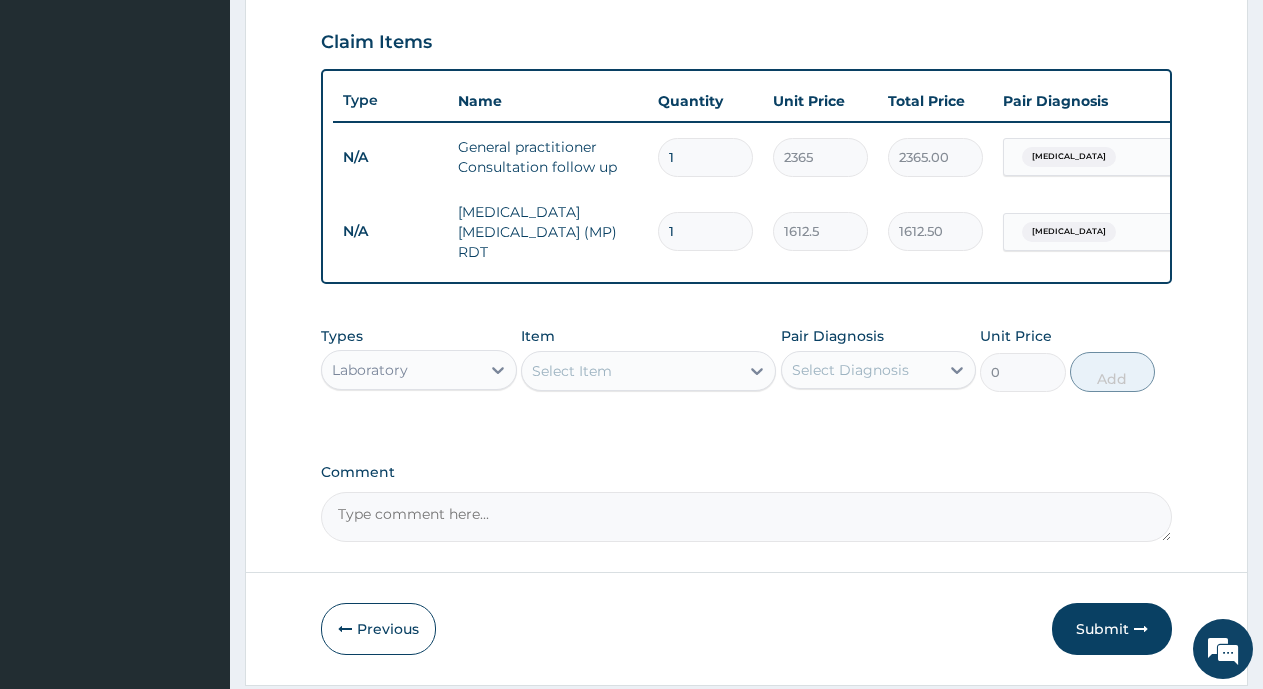 click on "Select Item" at bounding box center (572, 371) 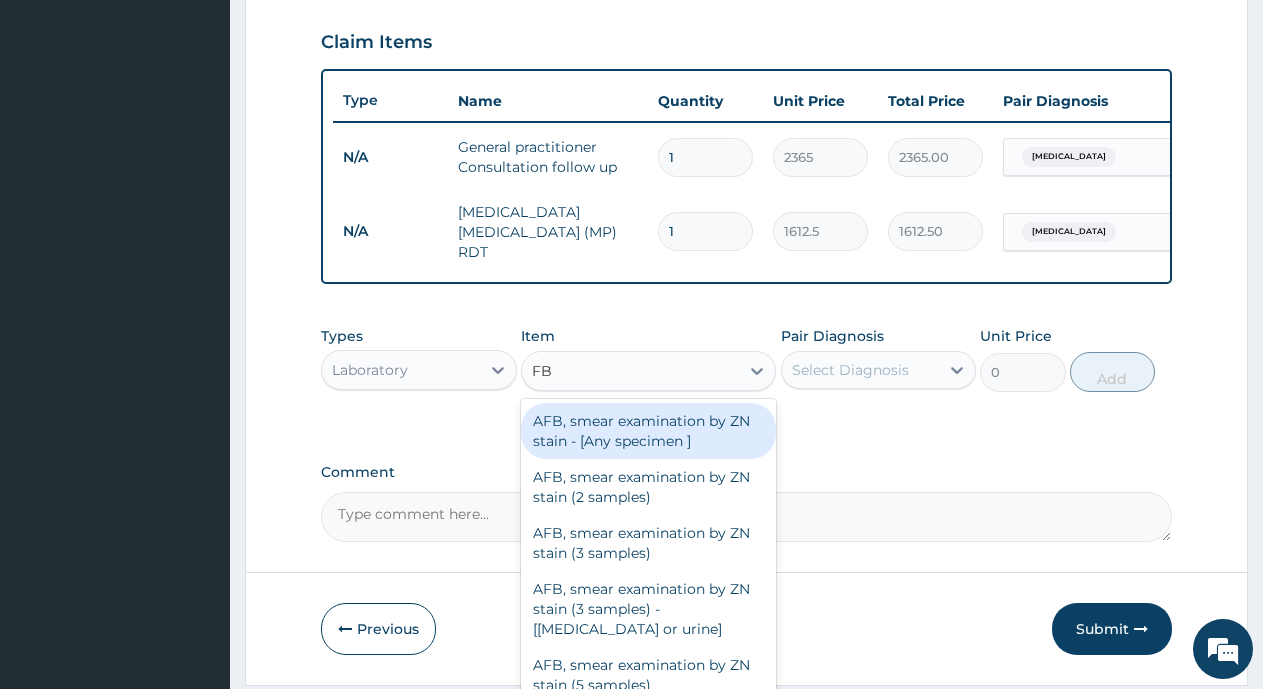 type on "FBC" 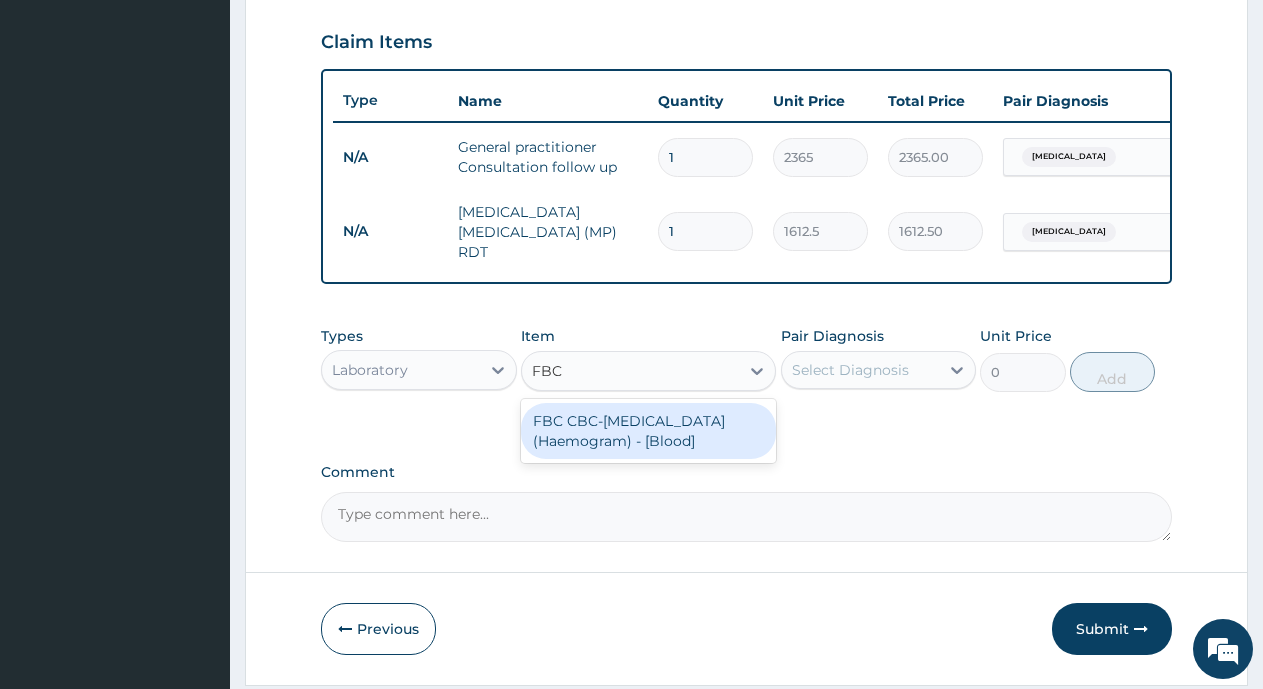 click on "FBC CBC-Complete Blood Count (Haemogram) - [Blood]" at bounding box center (648, 431) 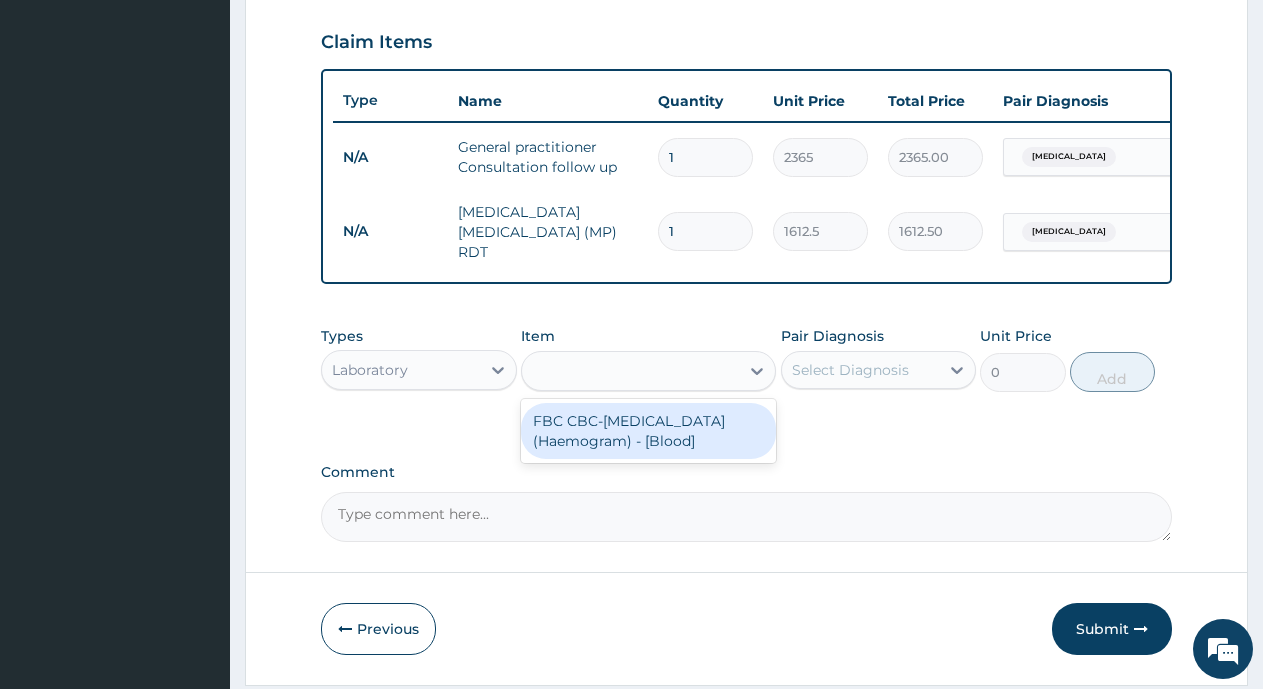 type on "4300" 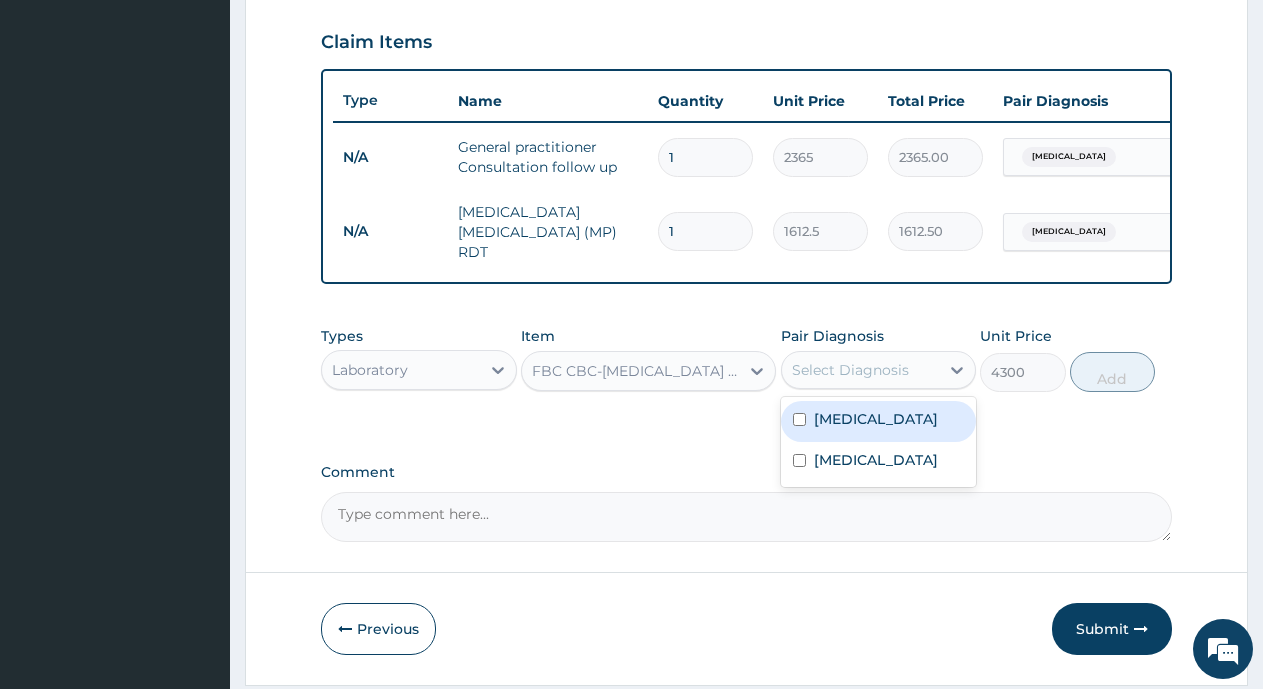 click on "Select Diagnosis" at bounding box center (861, 370) 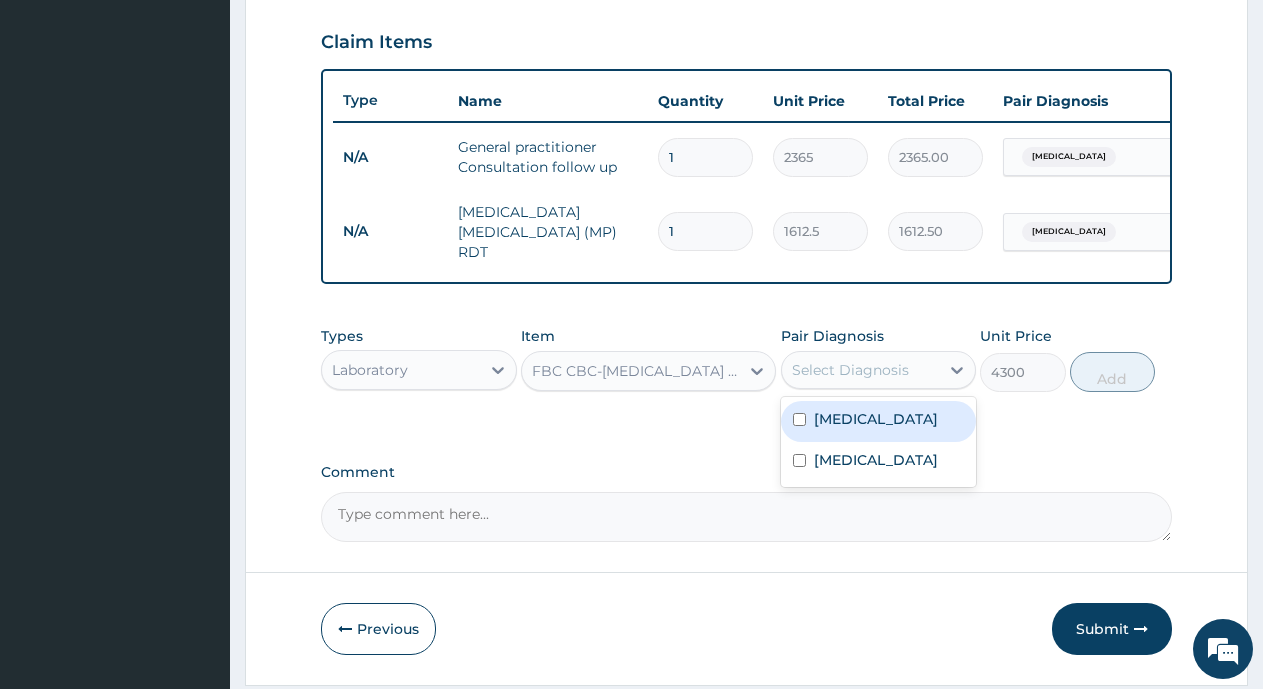 click on "Malaria" at bounding box center [876, 419] 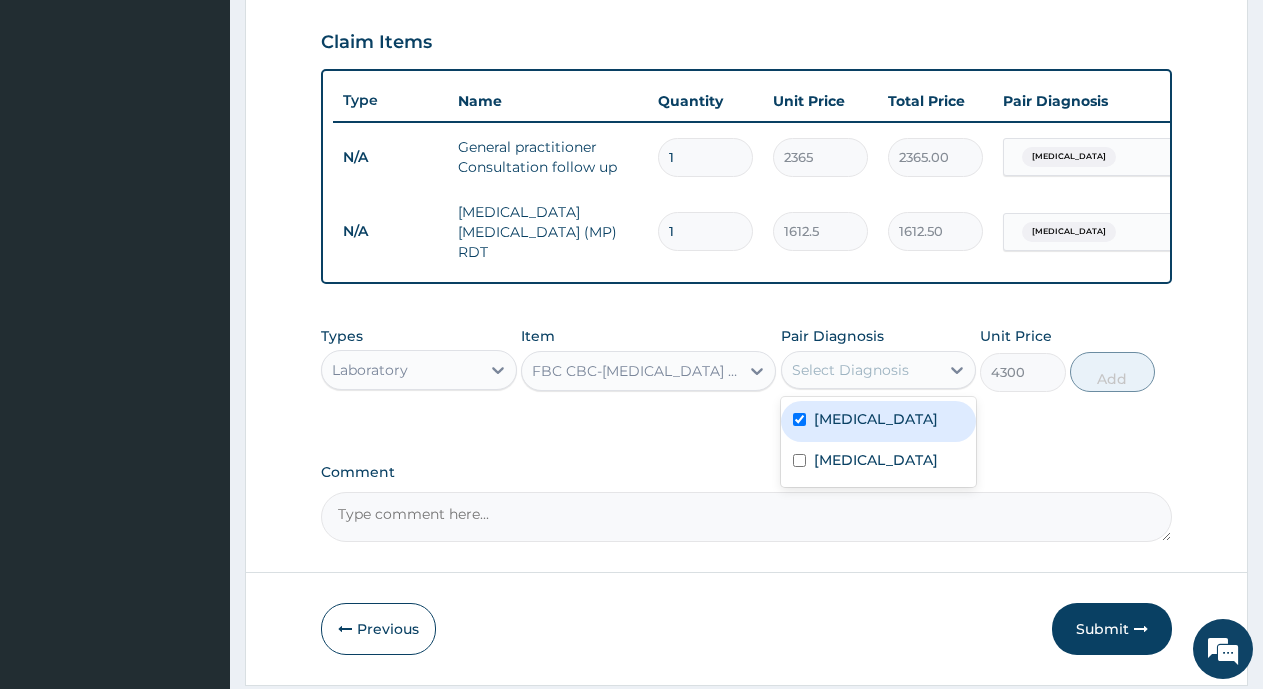 checkbox on "true" 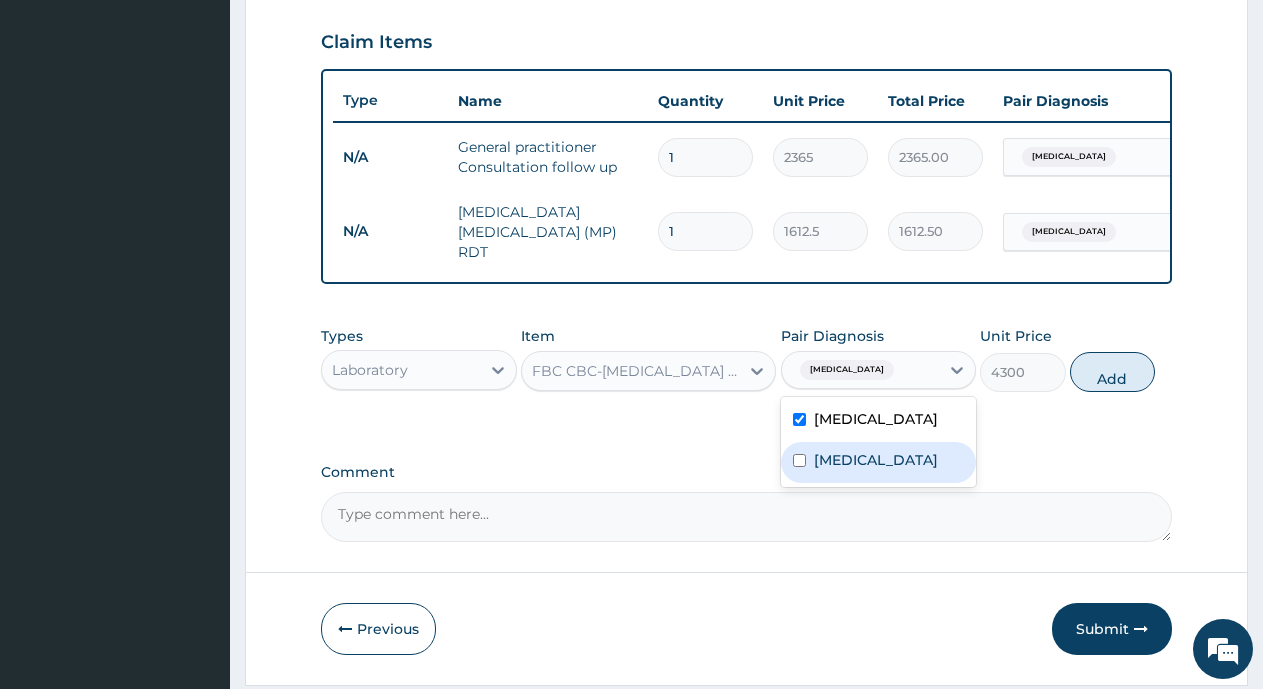 click on "Upper respiratory infection" at bounding box center (876, 460) 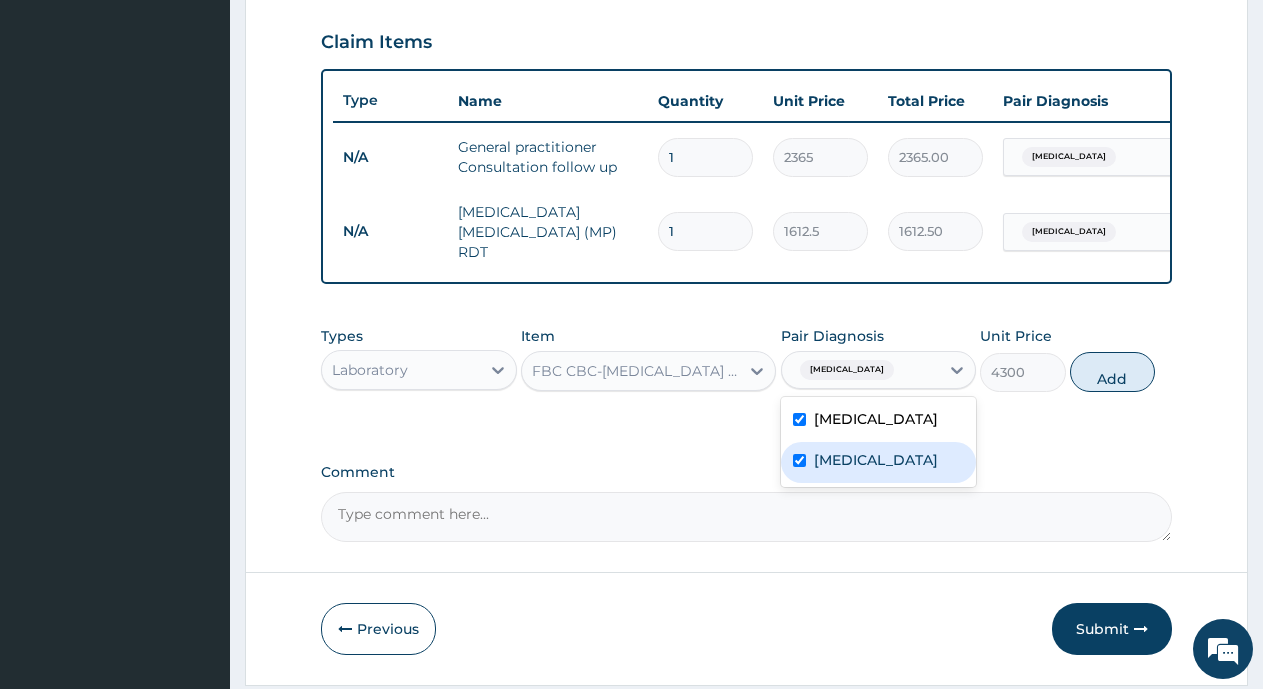 checkbox on "true" 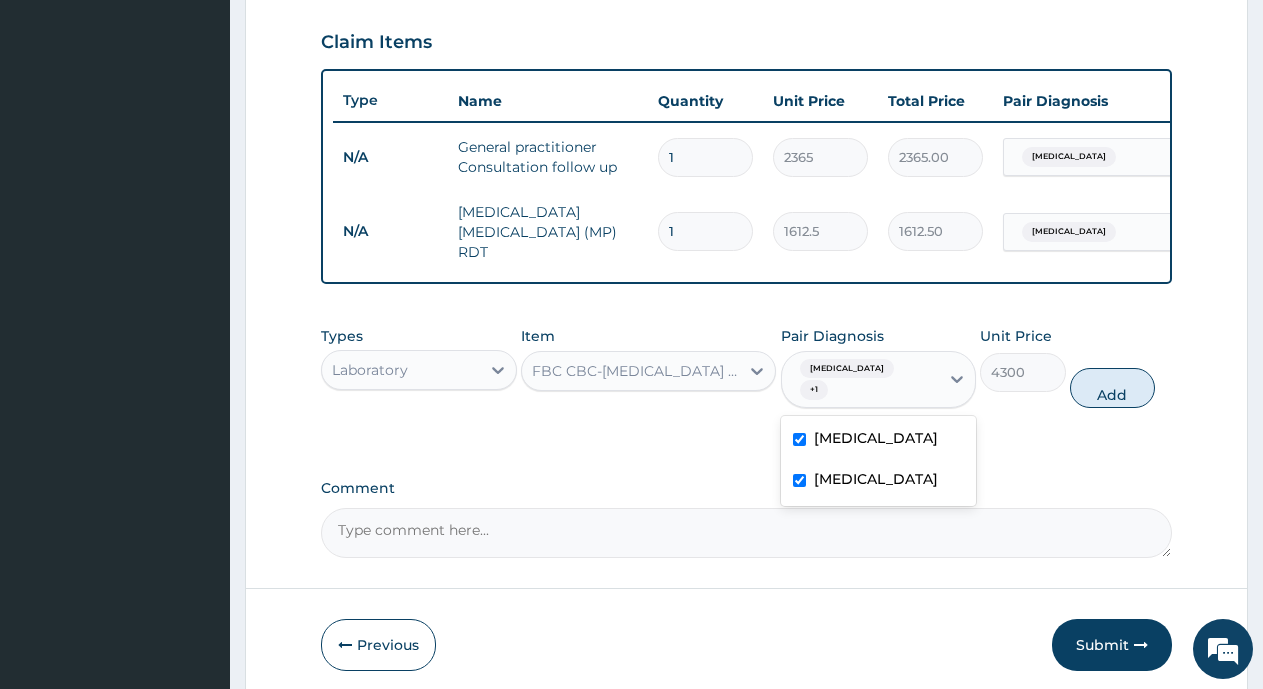 click on "+ 1" at bounding box center [814, 390] 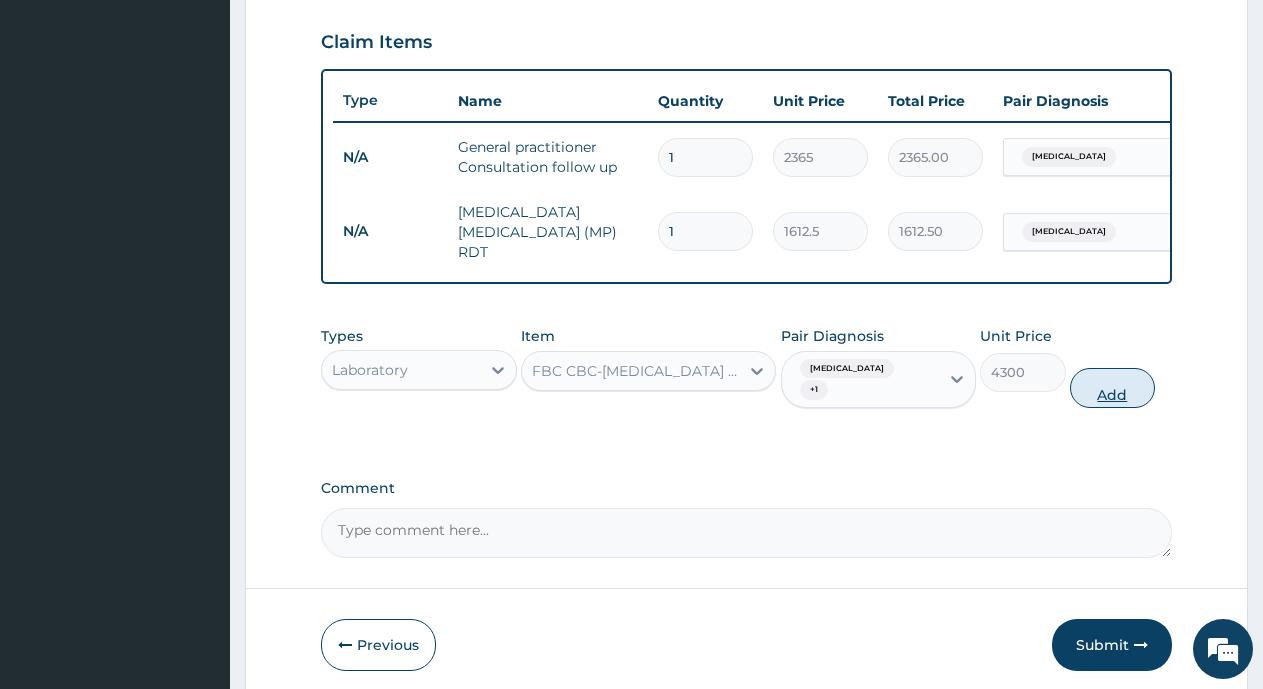 click on "Add" at bounding box center [1112, 388] 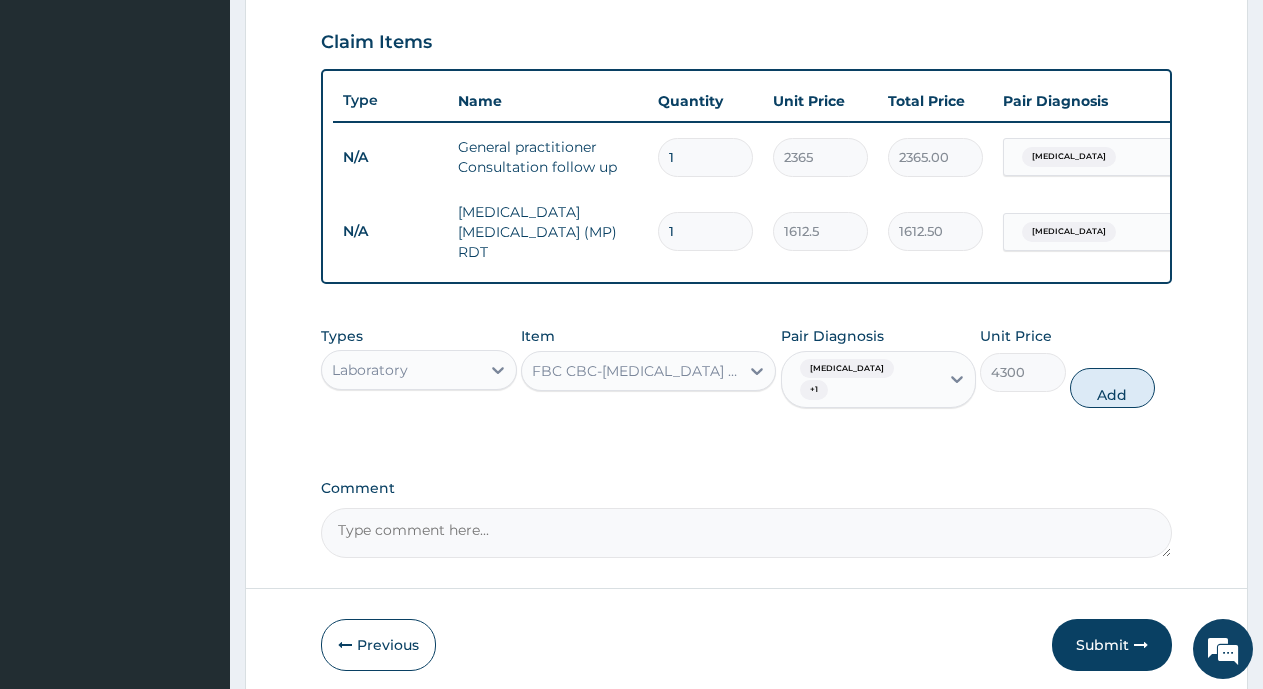 type on "0" 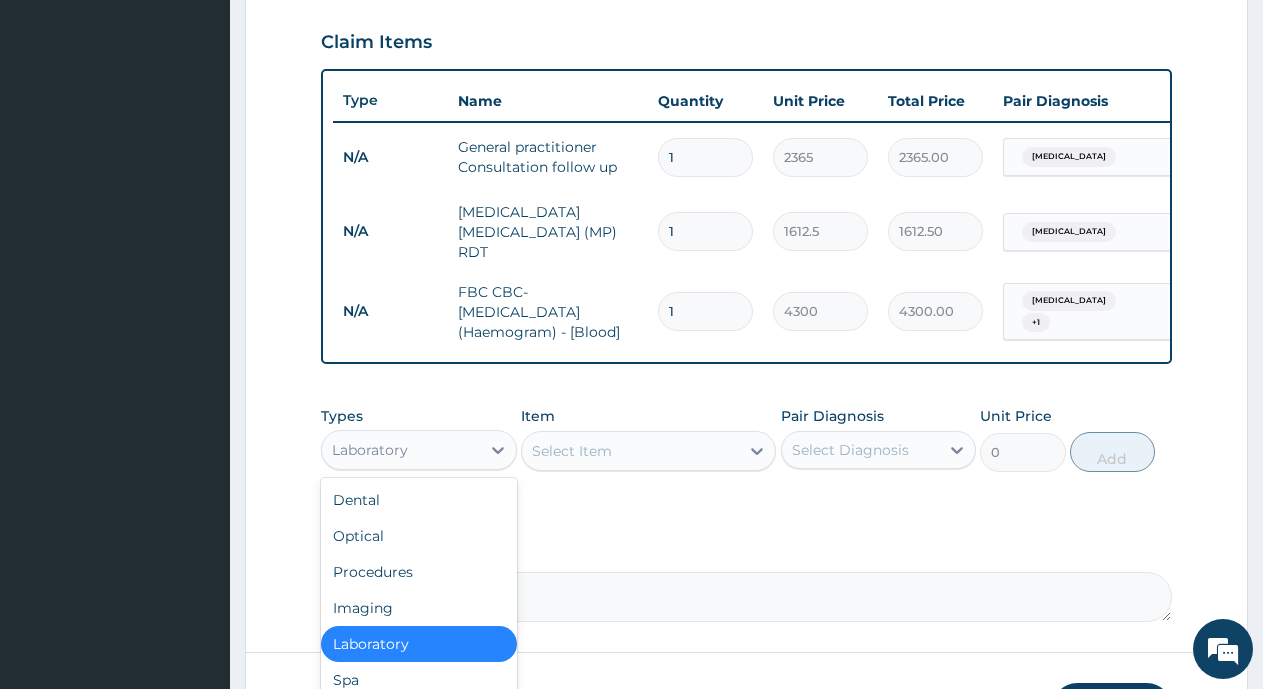 click on "Laboratory" at bounding box center [401, 450] 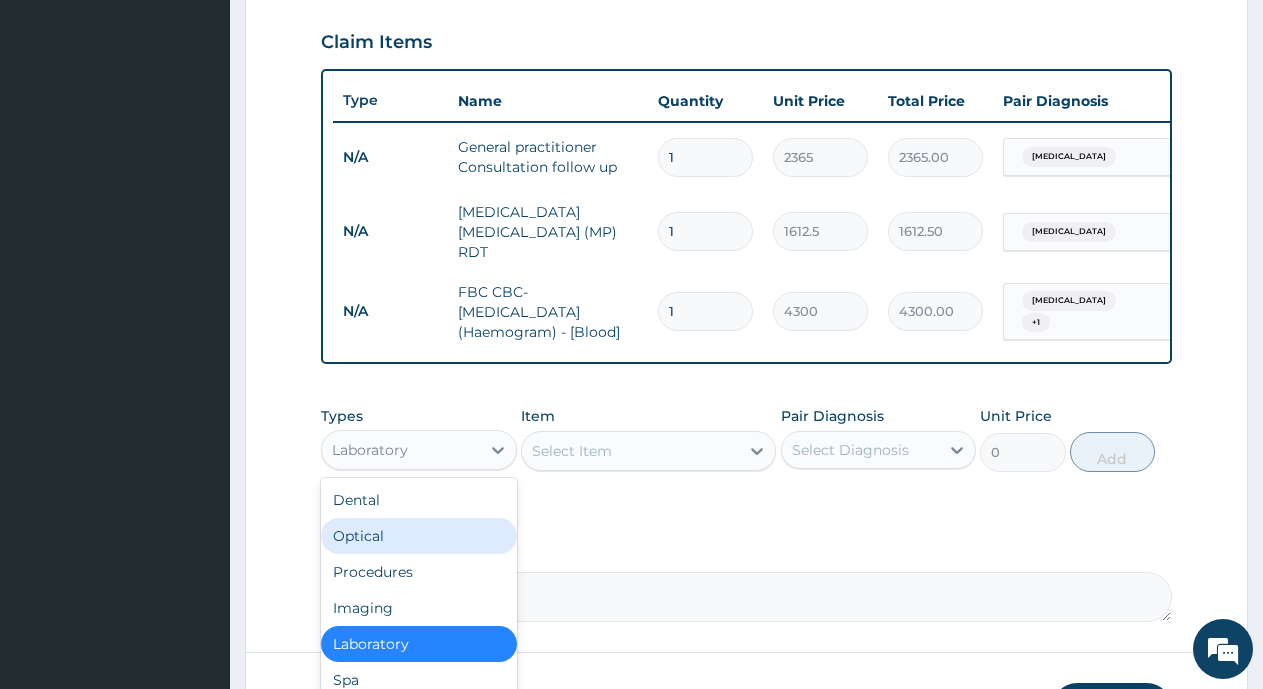 click on "Select Item" at bounding box center [630, 451] 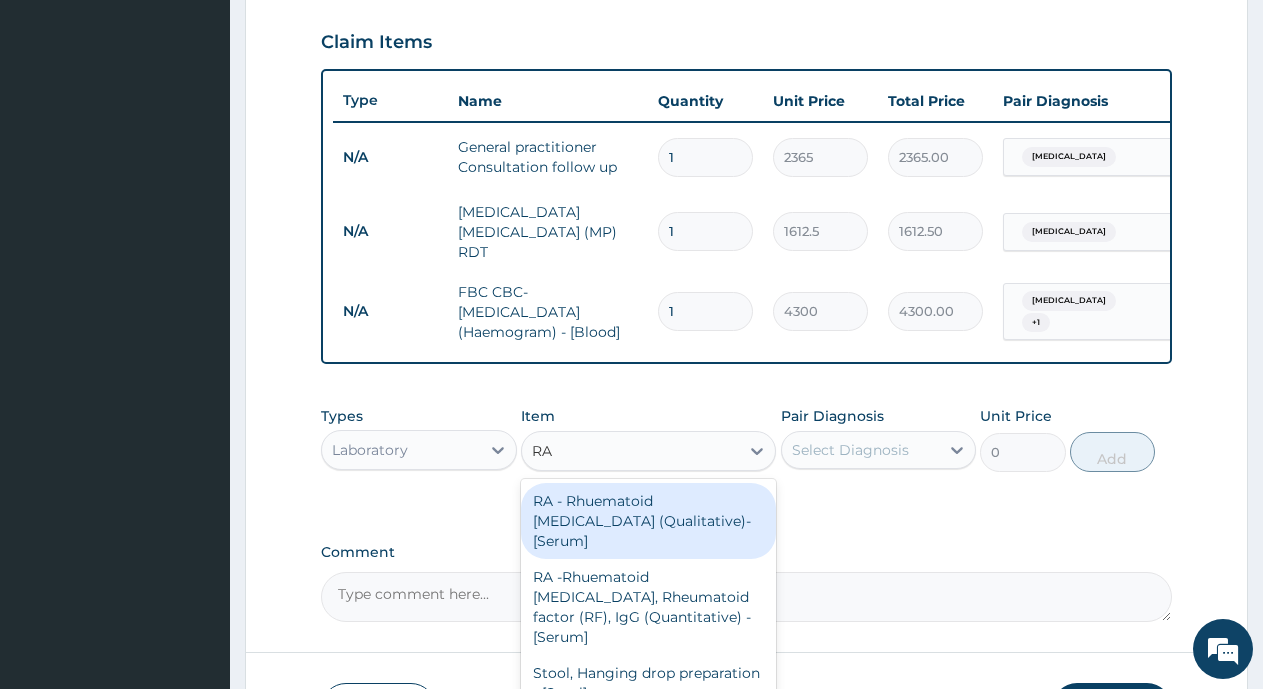 type on "RAN" 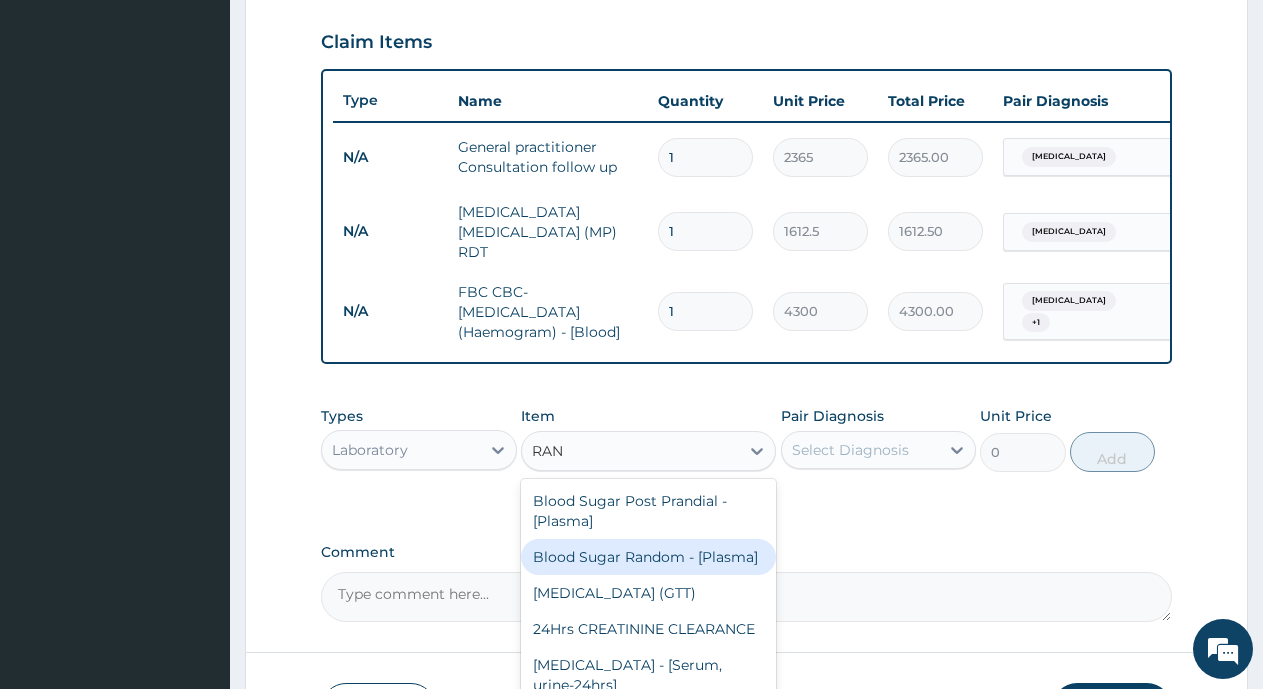 click on "Blood Sugar Random - [Plasma]" at bounding box center (648, 557) 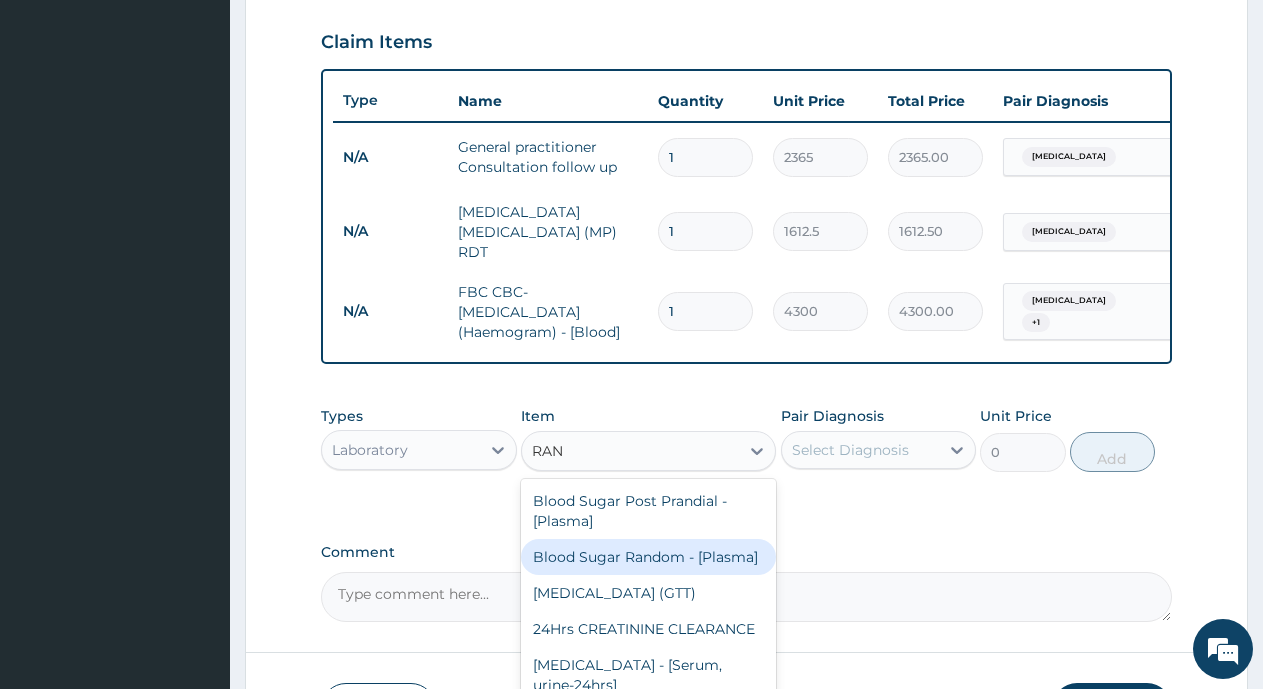 type 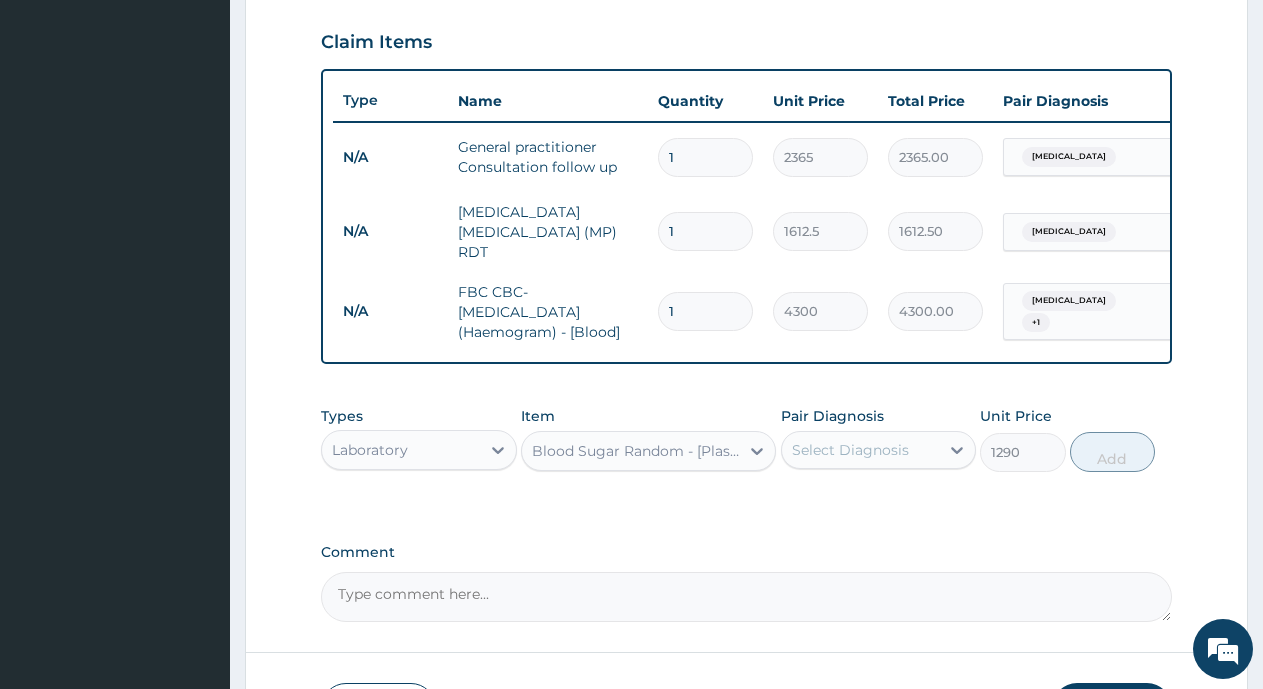 click on "Select Diagnosis" at bounding box center [850, 450] 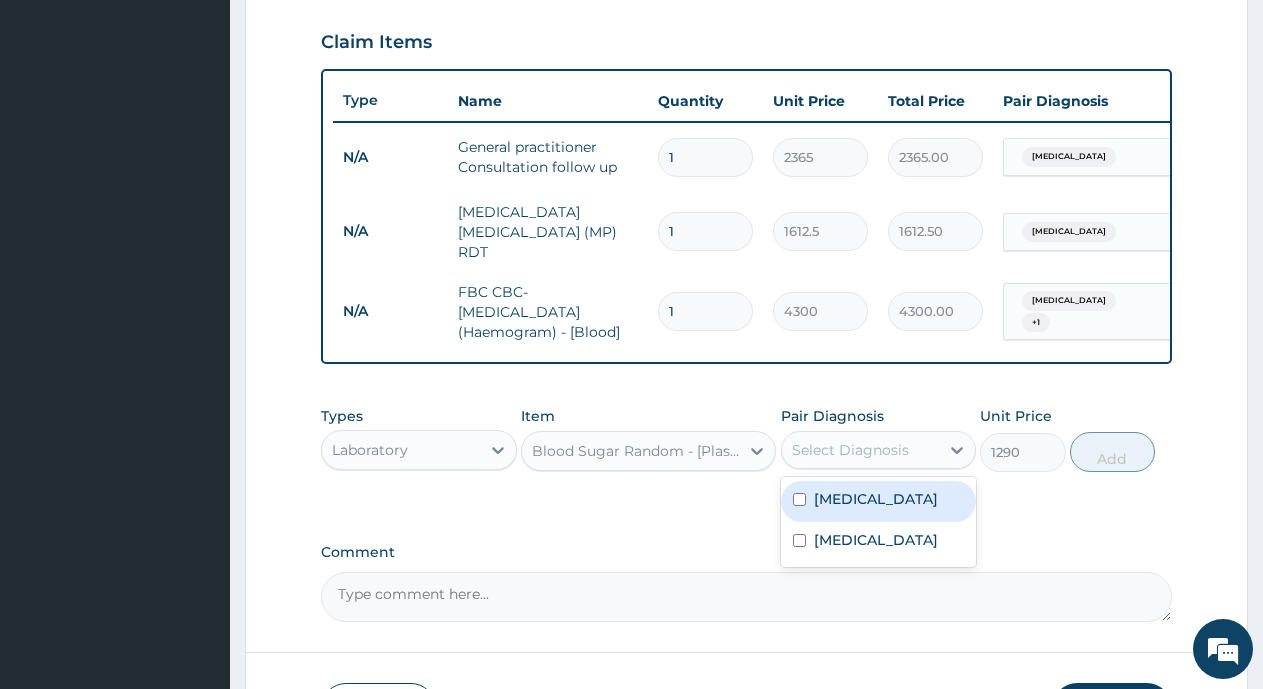 click on "Malaria" at bounding box center [879, 501] 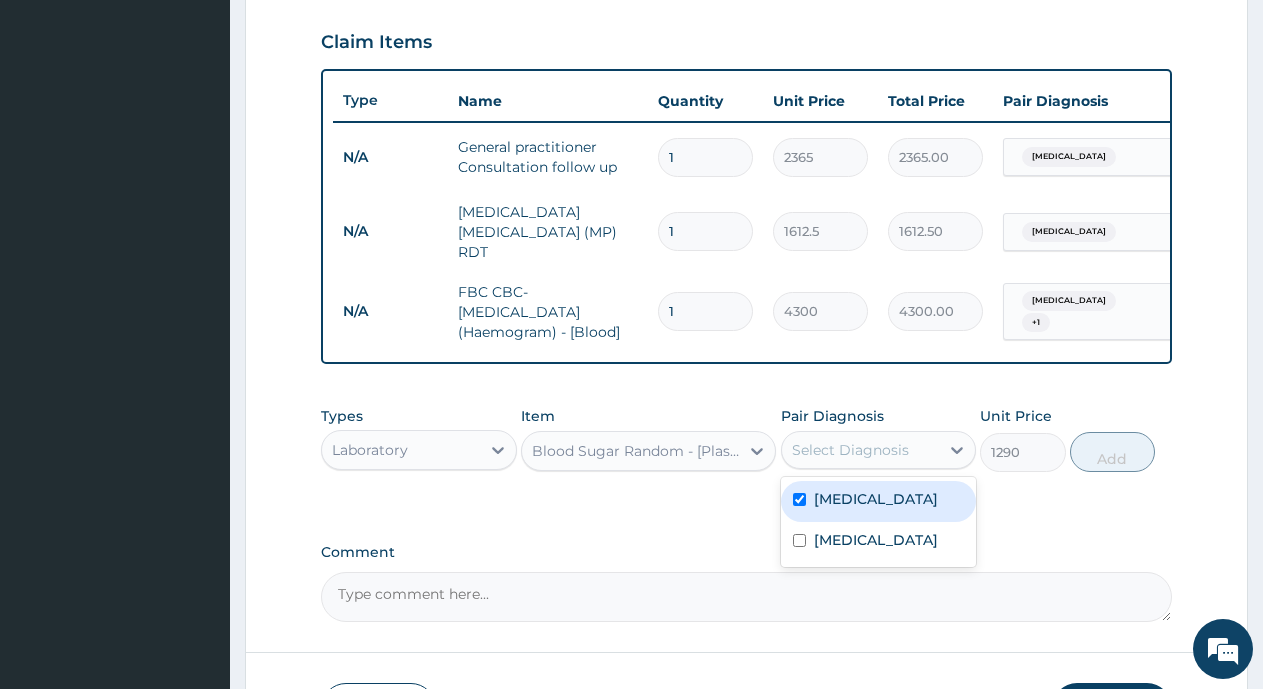 checkbox on "true" 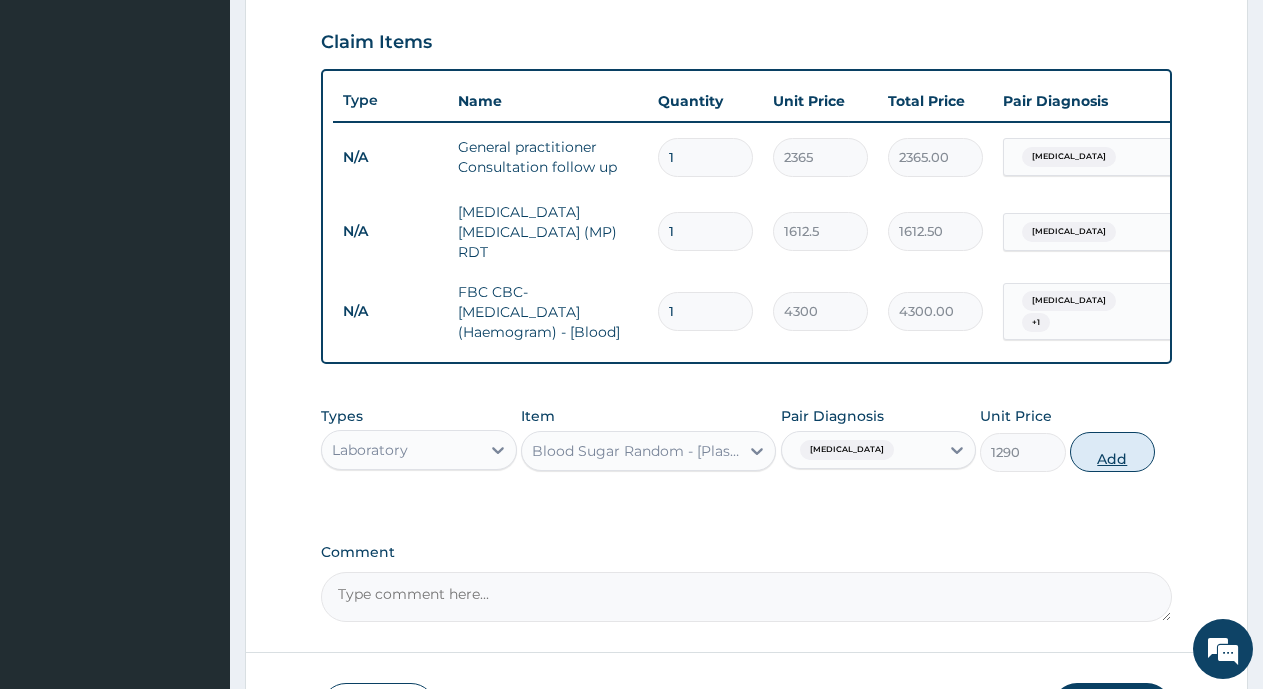 click on "Add" at bounding box center (1112, 452) 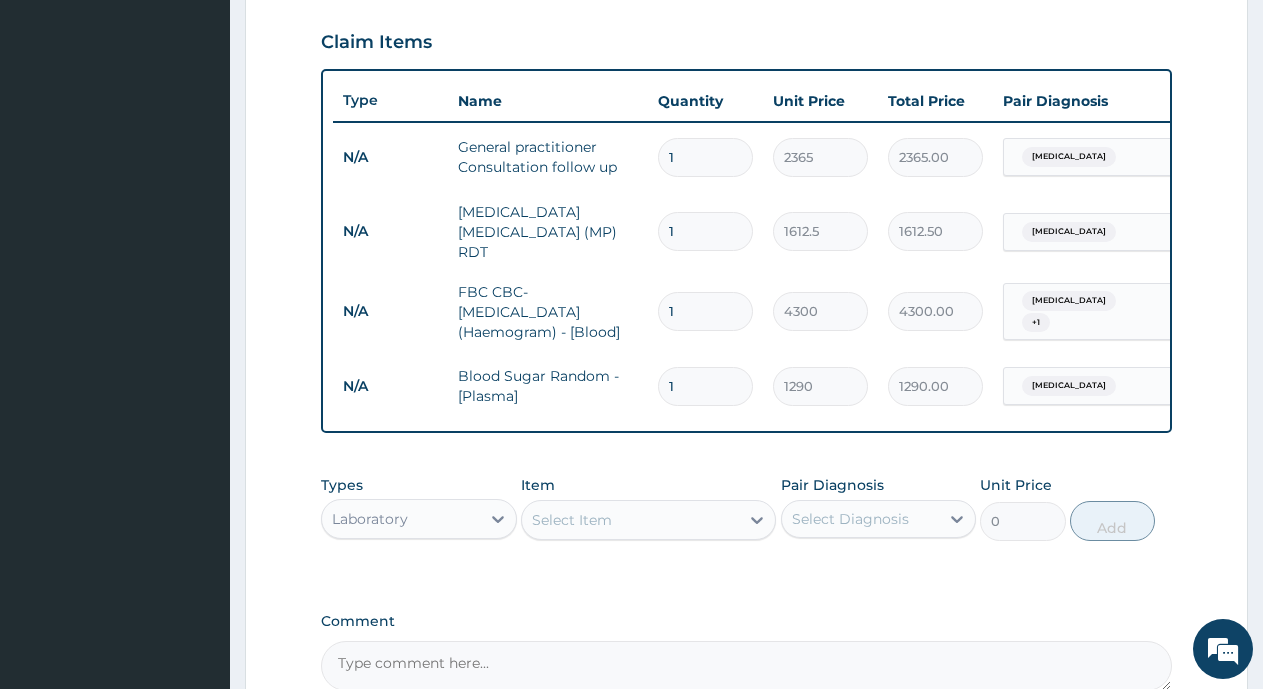 scroll, scrollTop: 875, scrollLeft: 0, axis: vertical 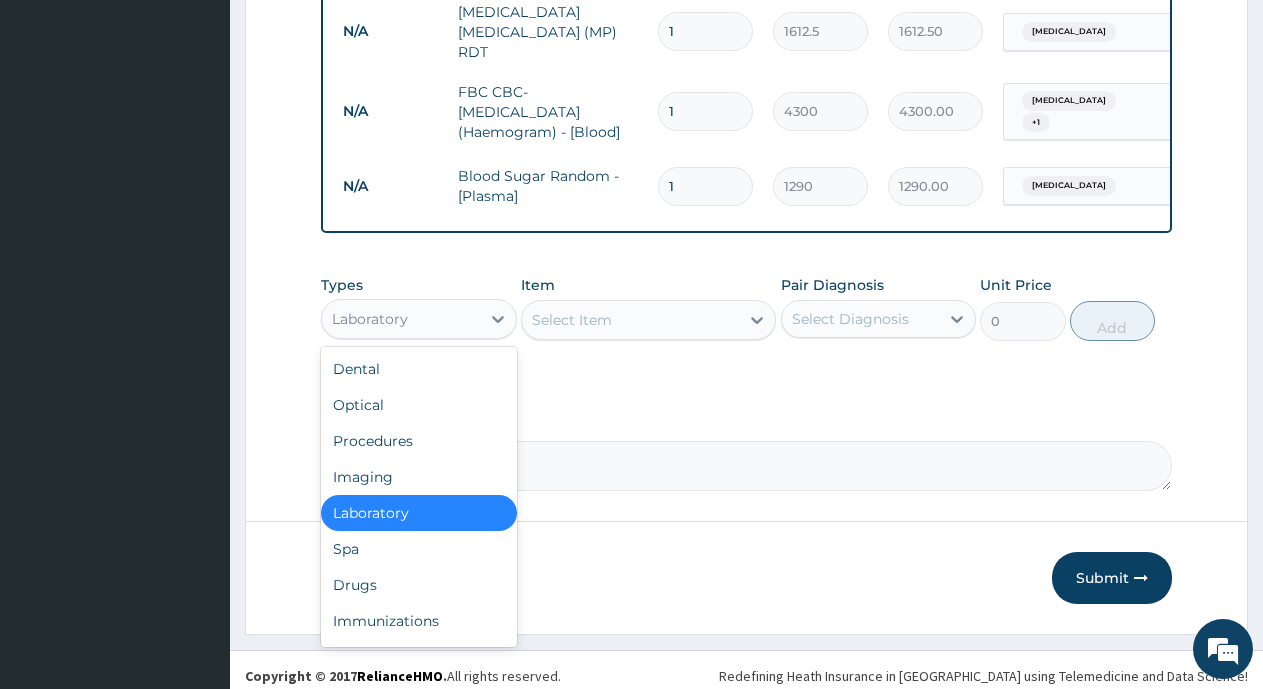 click on "Laboratory" at bounding box center [401, 319] 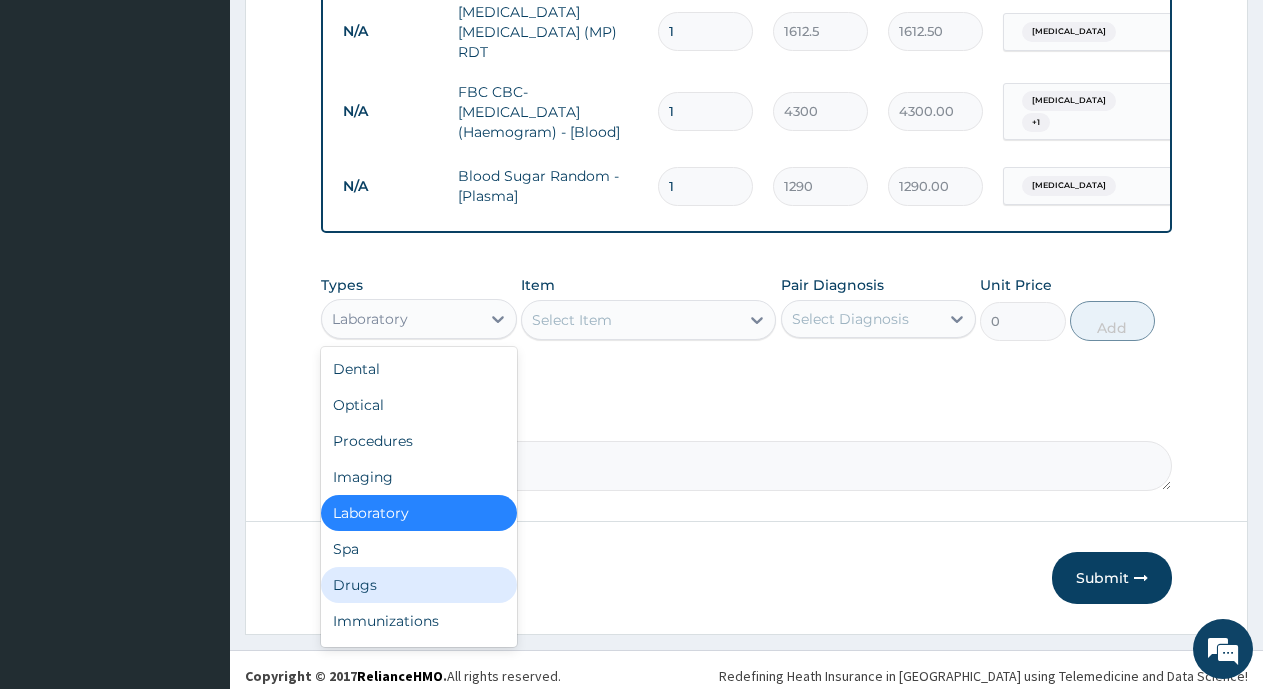 click on "Drugs" at bounding box center [419, 585] 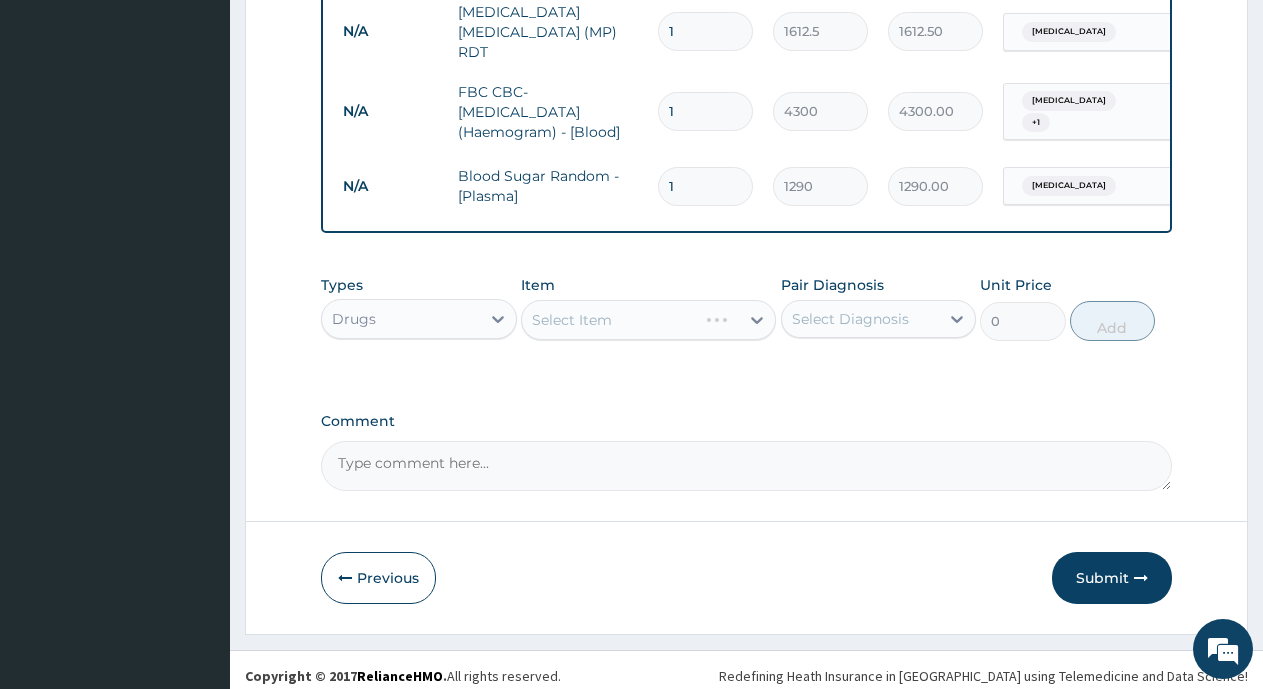 click on "Select Item" at bounding box center (648, 320) 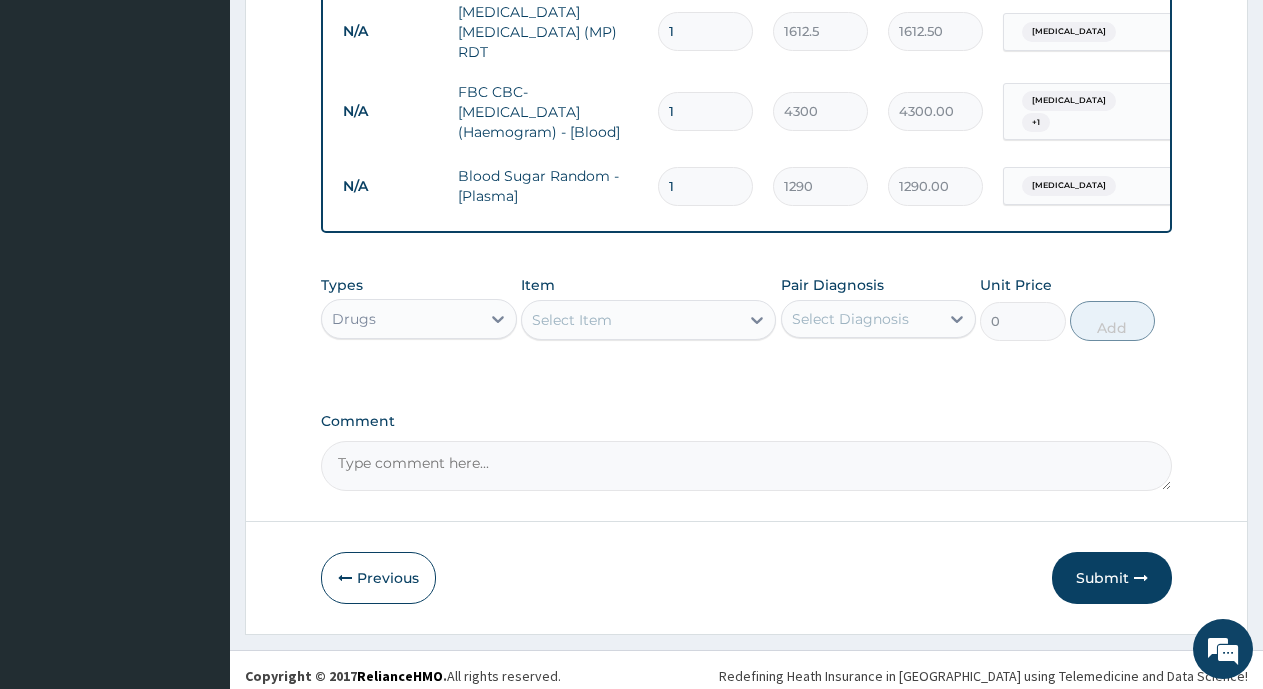 click on "Select Item" at bounding box center [630, 320] 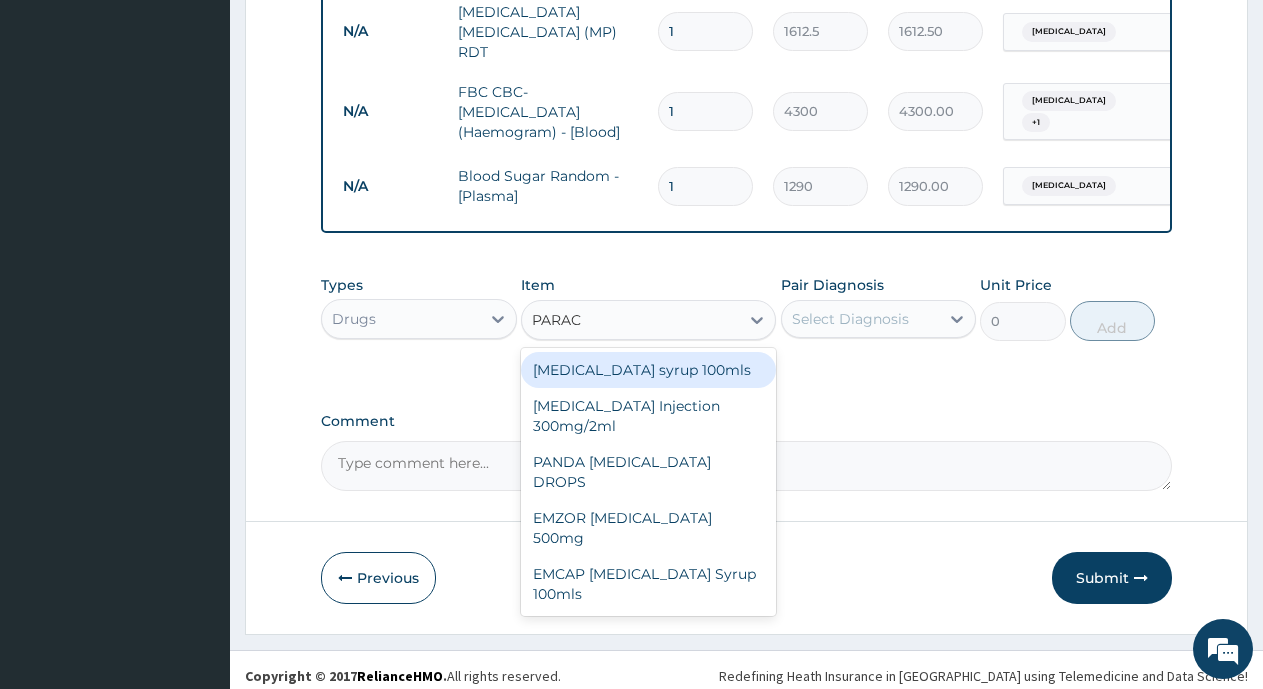 type on "PARACE" 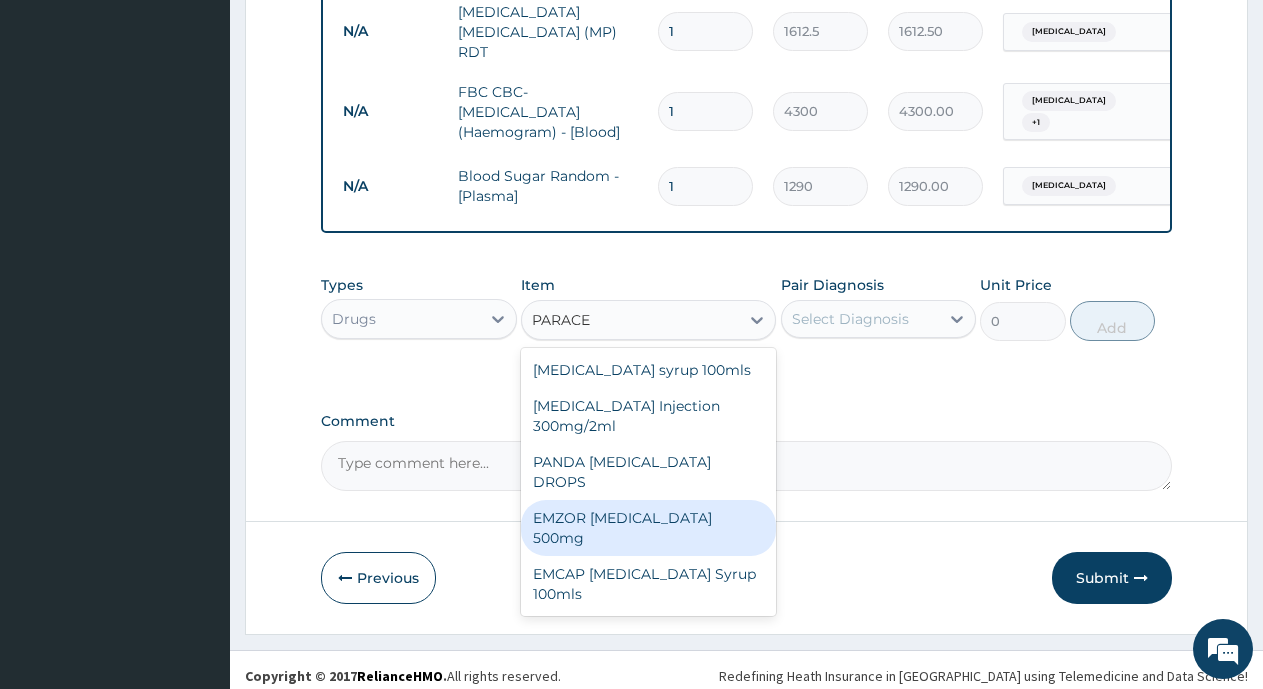 drag, startPoint x: 586, startPoint y: 375, endPoint x: 632, endPoint y: 511, distance: 143.5688 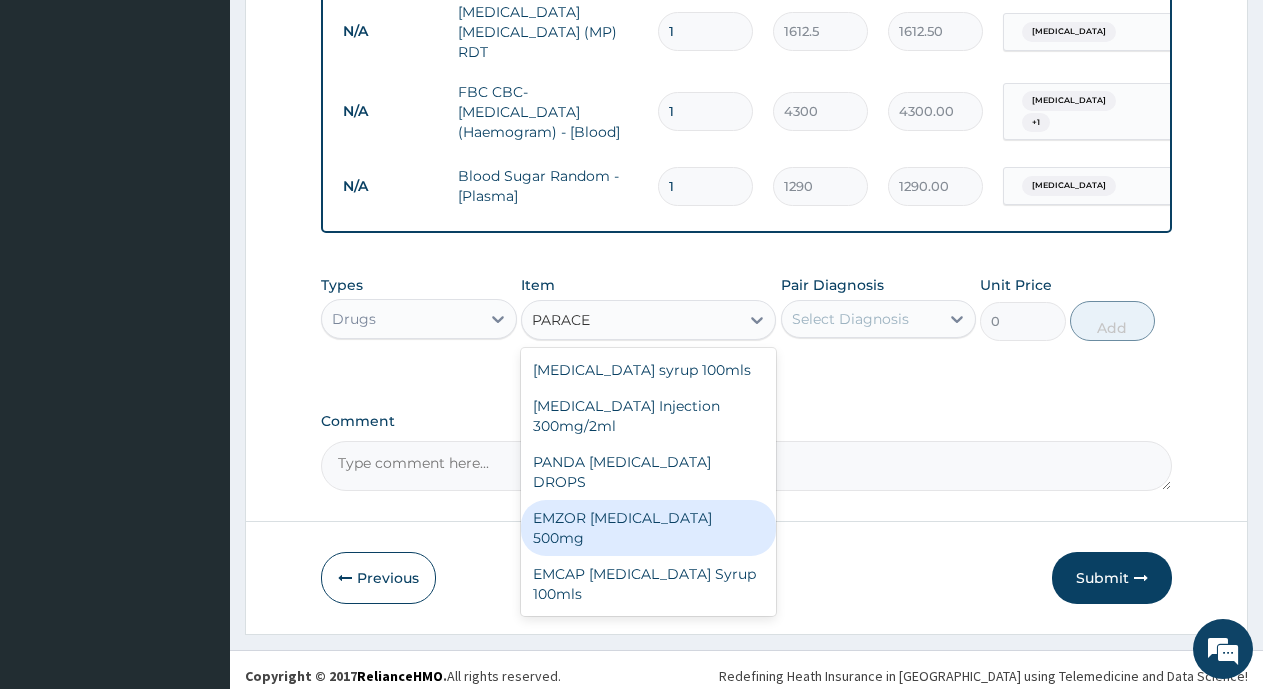 click on "Paracetamol syrup 100mls PARACETAMOL Injection 300mg/2ml PANDA PARACETAMOL DROPS EMZOR PARACETAMOL 500mg EMCAP PARACETAMOL Syrup 100mls" at bounding box center (648, 482) 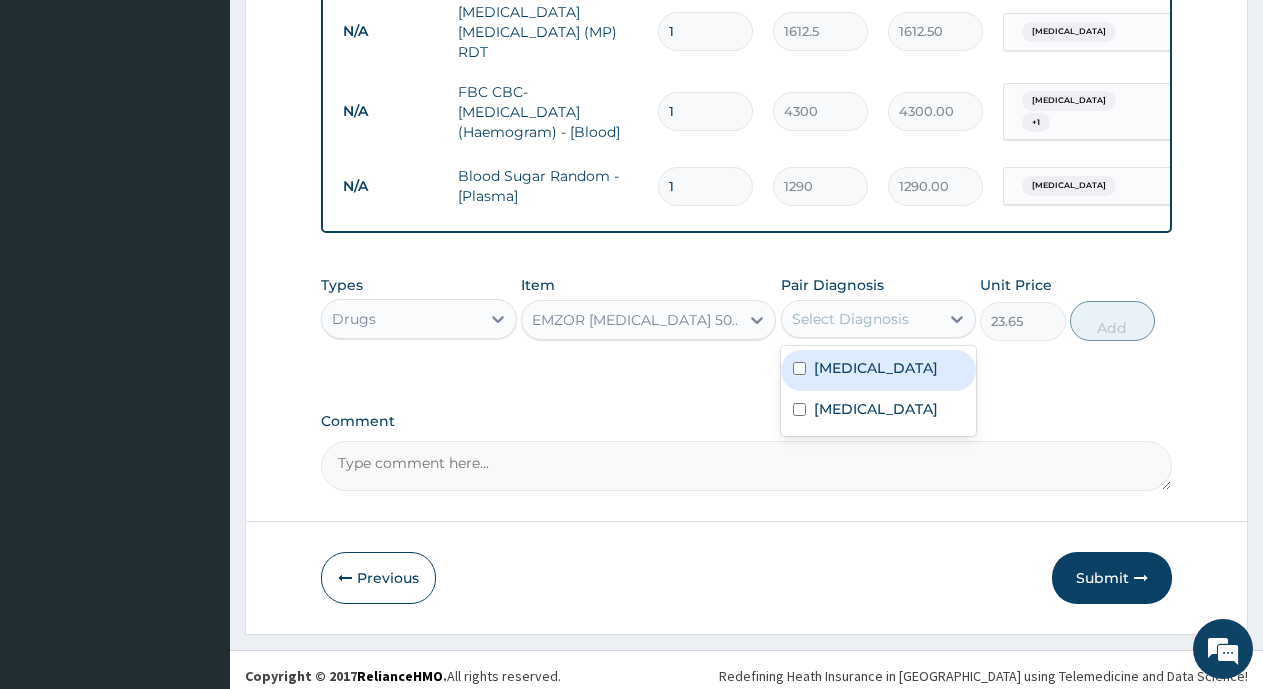 click on "Select Diagnosis" at bounding box center [850, 319] 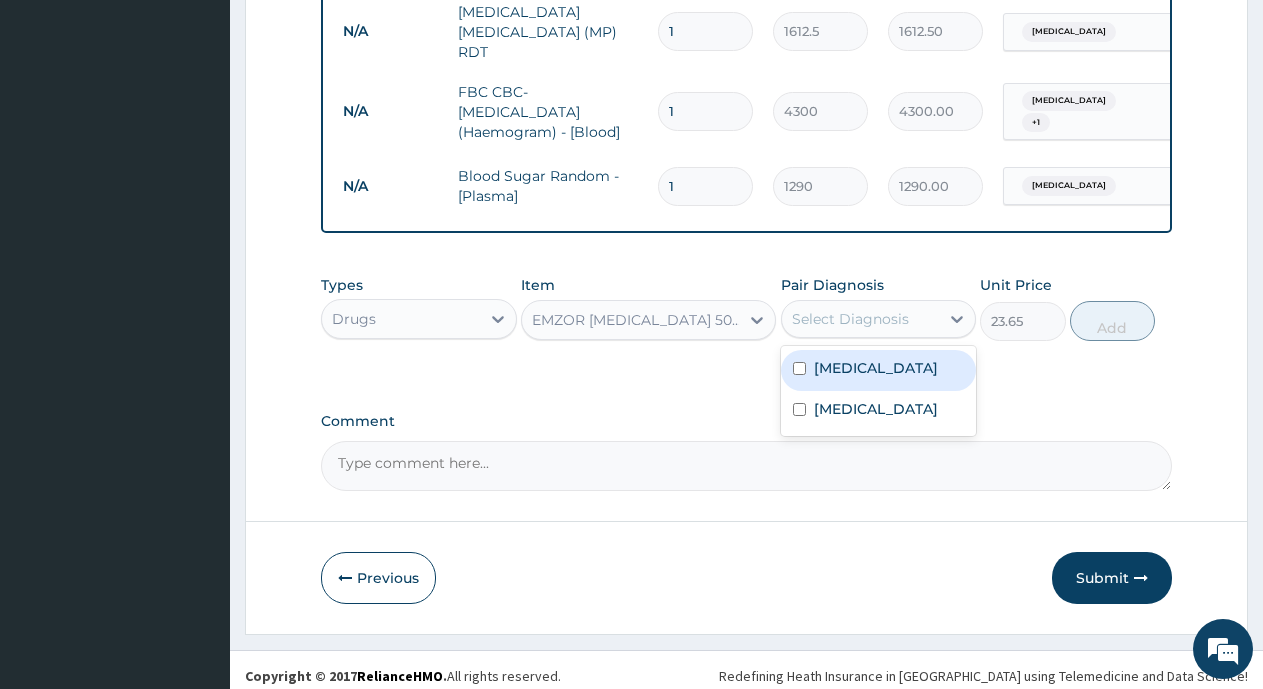click on "Malaria" at bounding box center (876, 368) 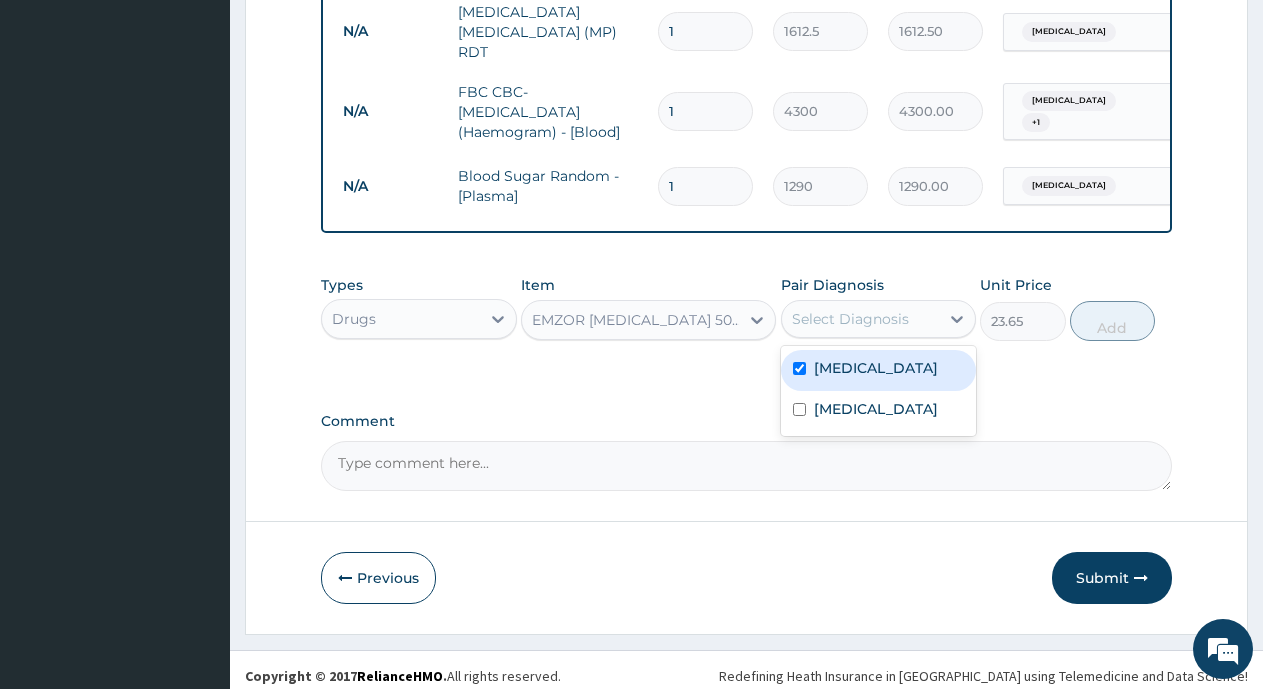 checkbox on "true" 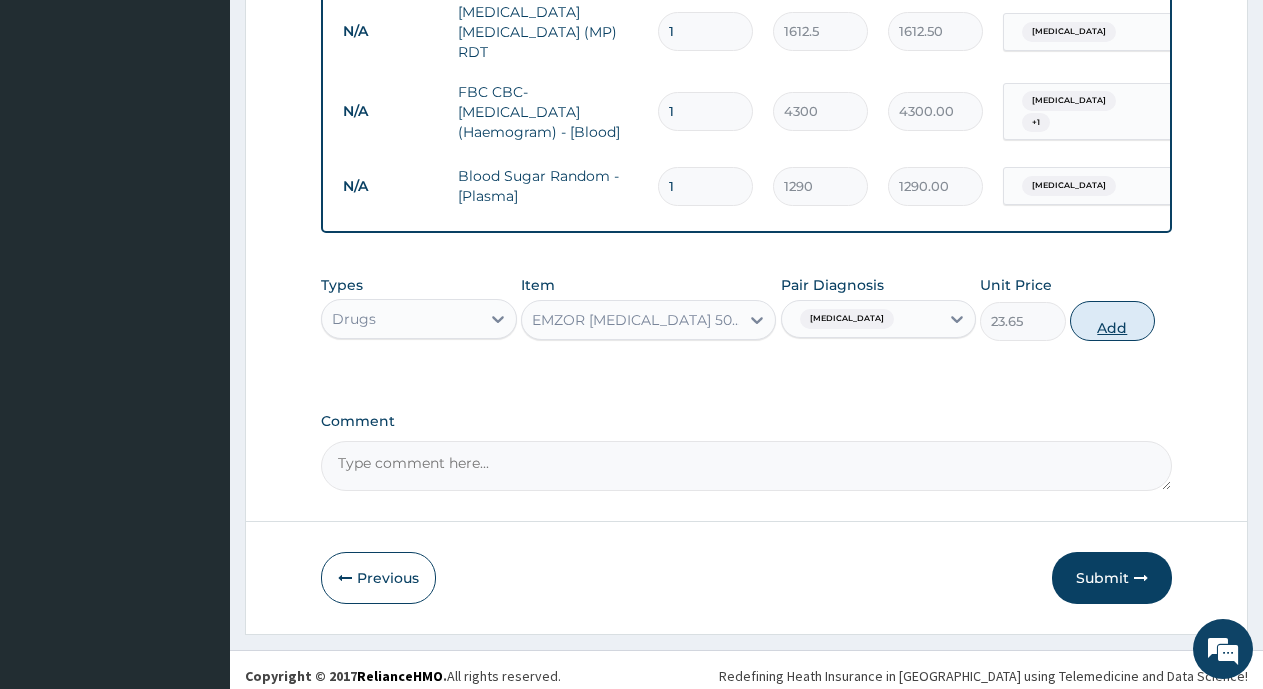 click on "Add" at bounding box center [1112, 321] 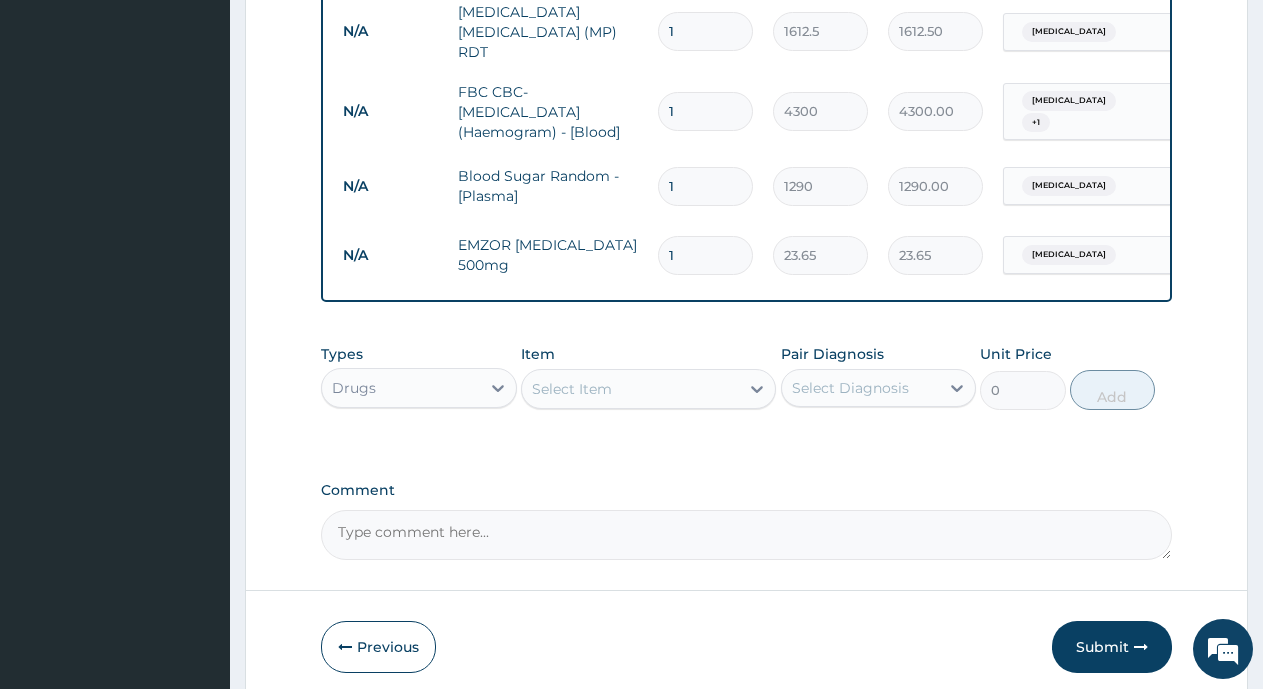 click on "Select Item" at bounding box center [630, 389] 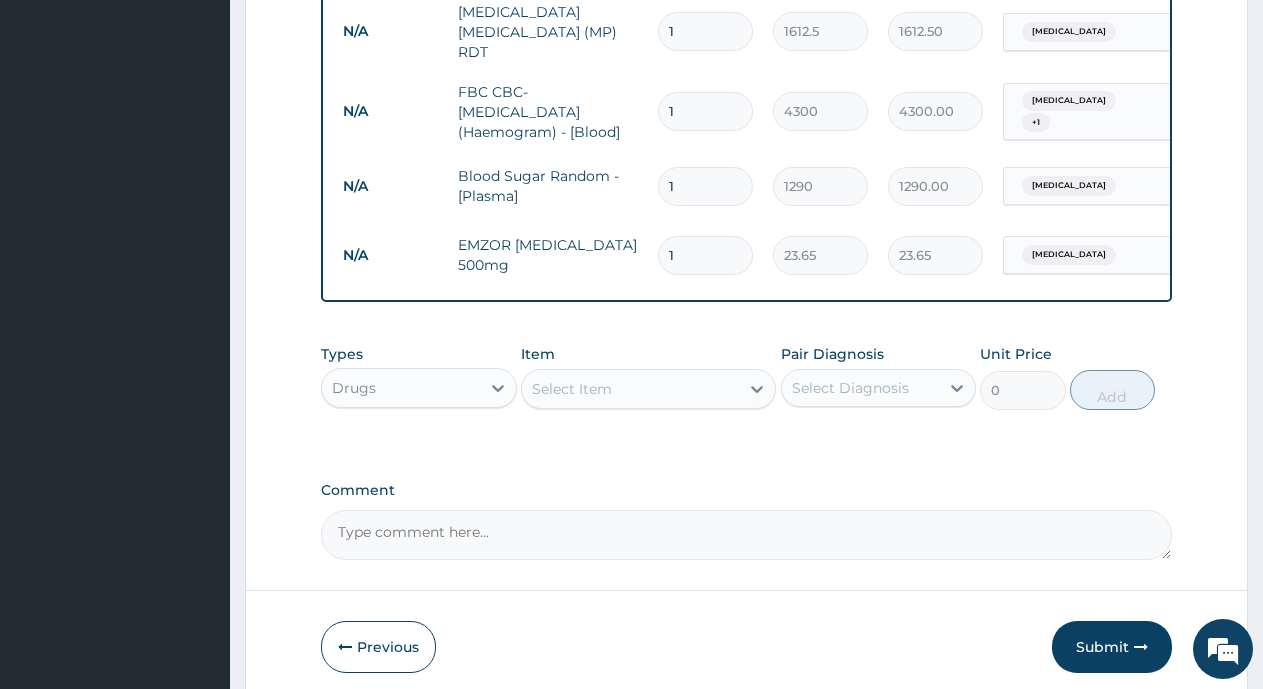 click on "Select Item" at bounding box center (630, 389) 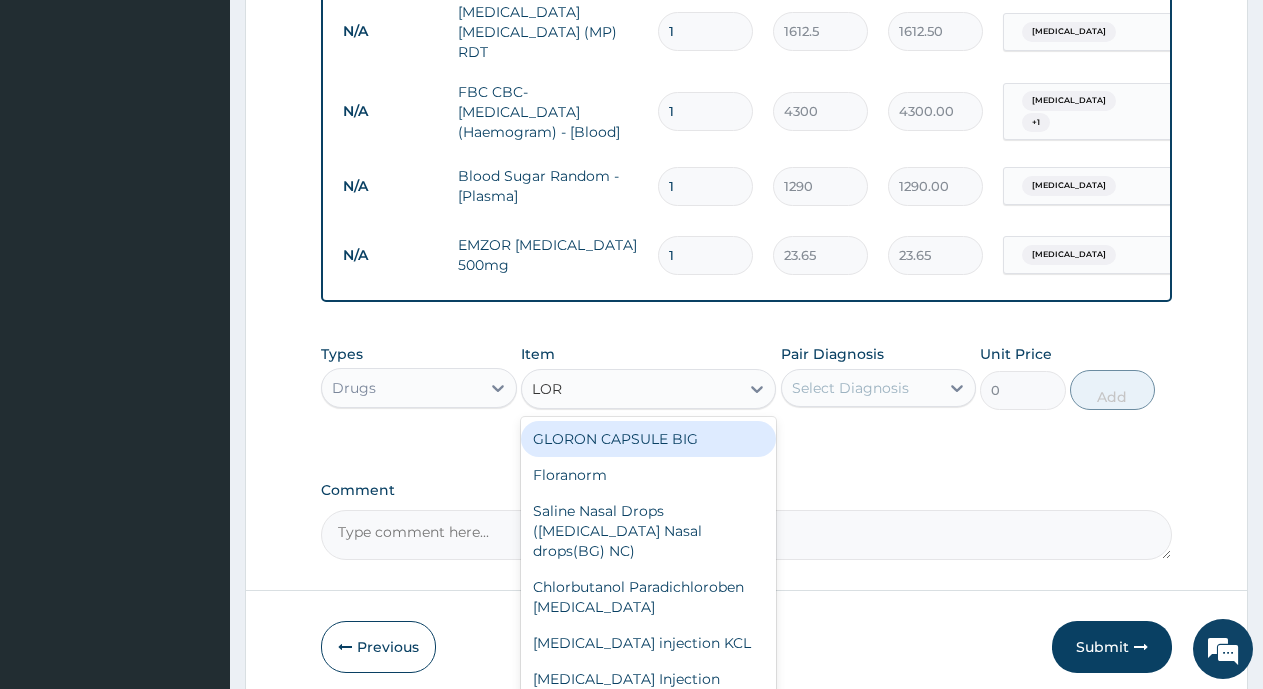 type on "LORA" 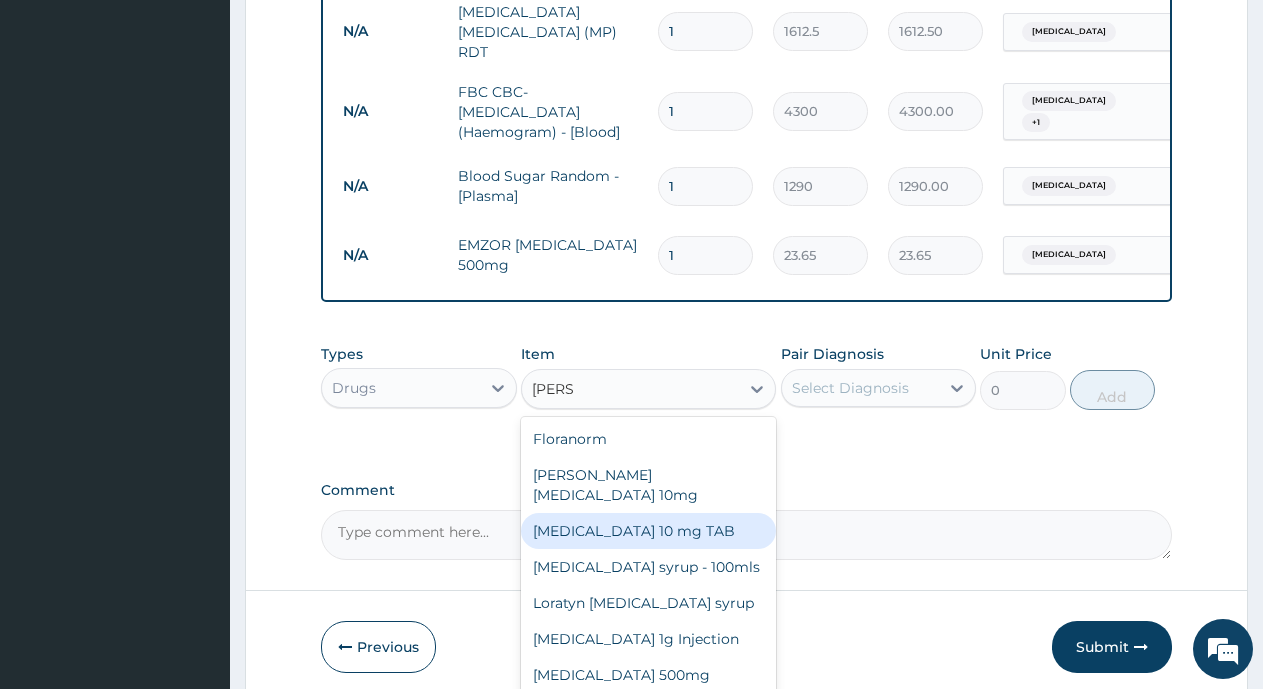 click on "[MEDICAL_DATA] 10 mg TAB" at bounding box center (648, 531) 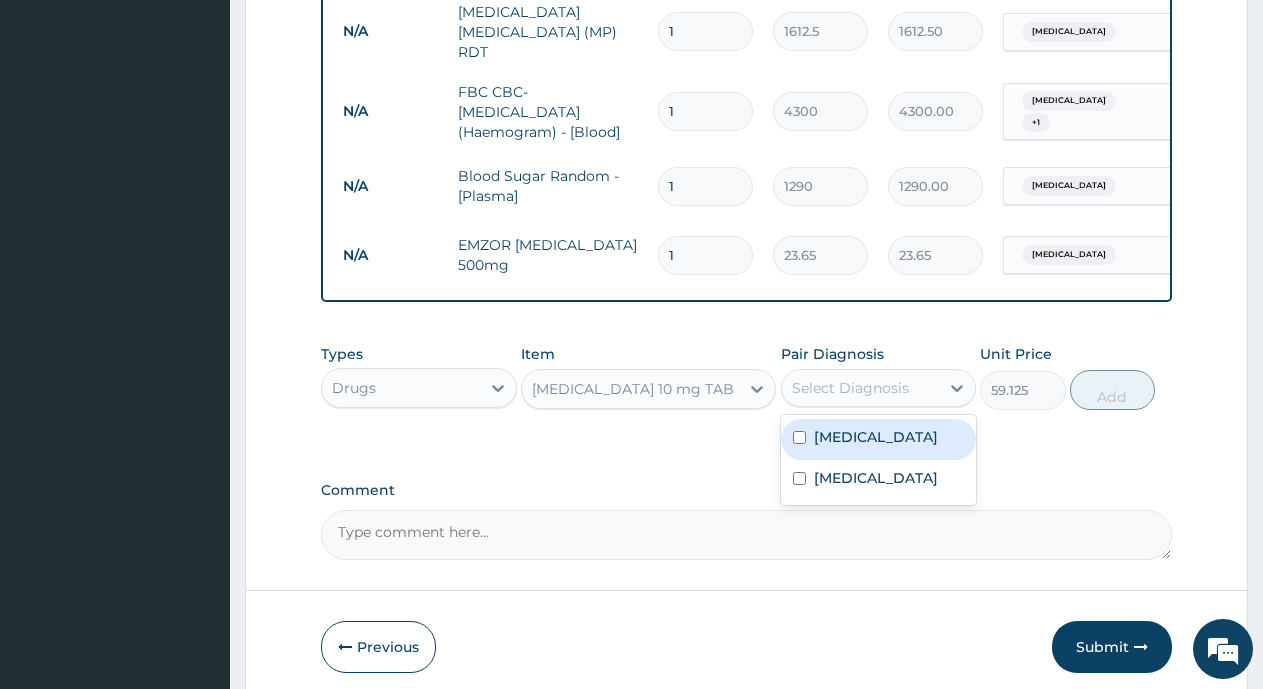 click on "Select Diagnosis" at bounding box center [850, 388] 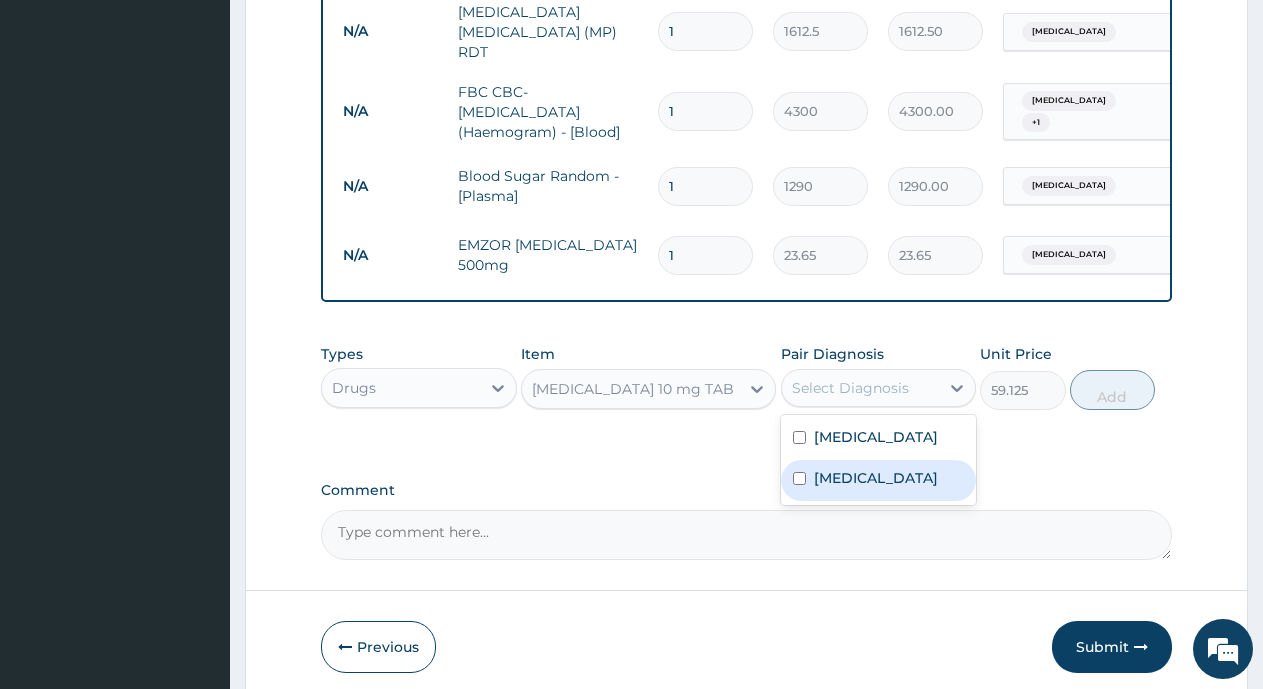 click on "Upper respiratory infection" at bounding box center [876, 478] 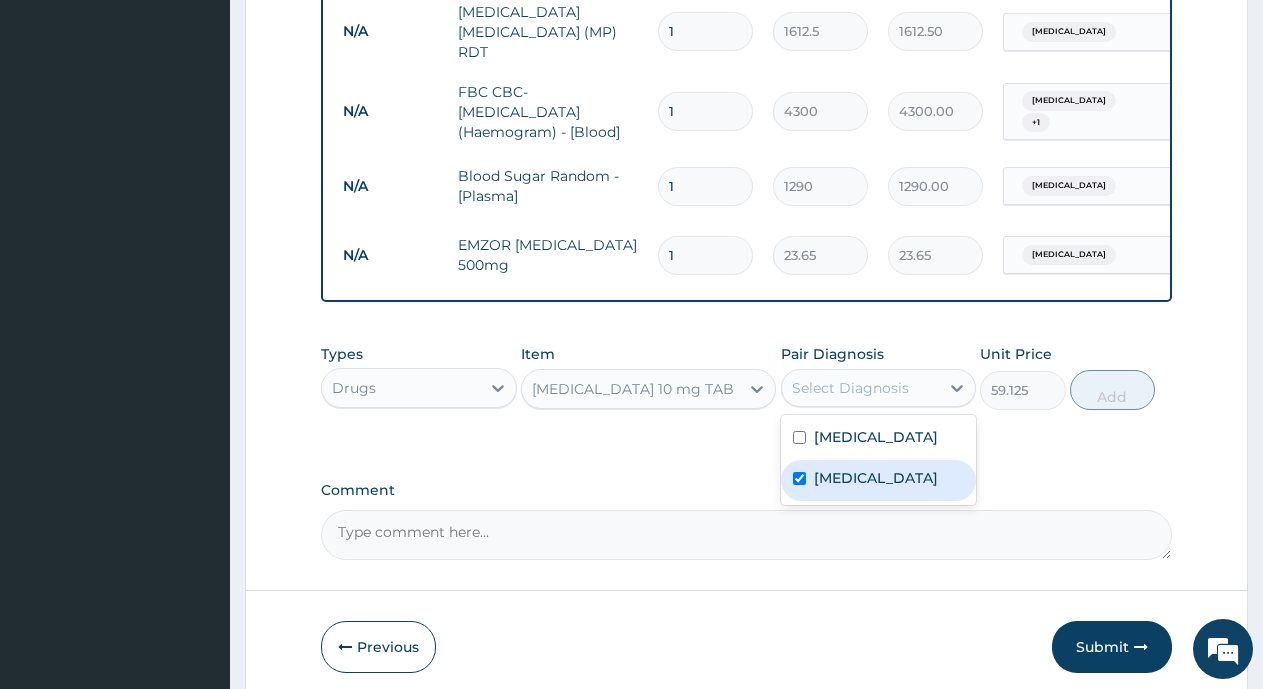 checkbox on "true" 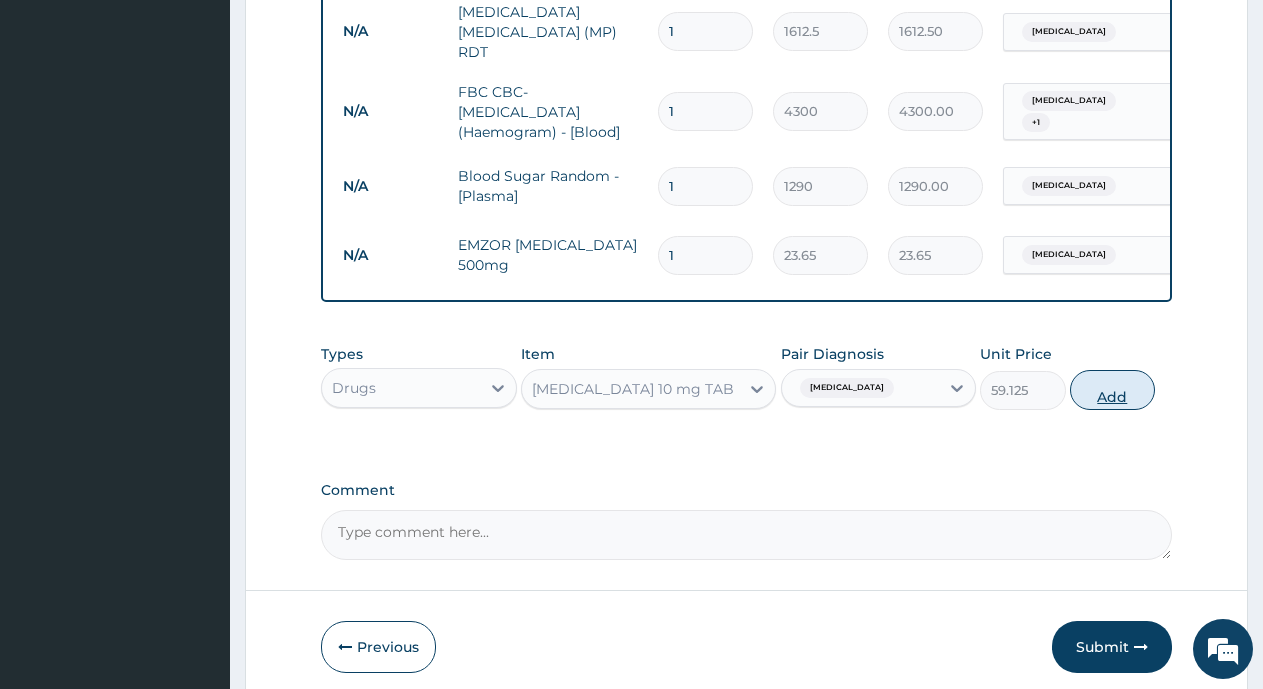 click on "Add" at bounding box center (1112, 390) 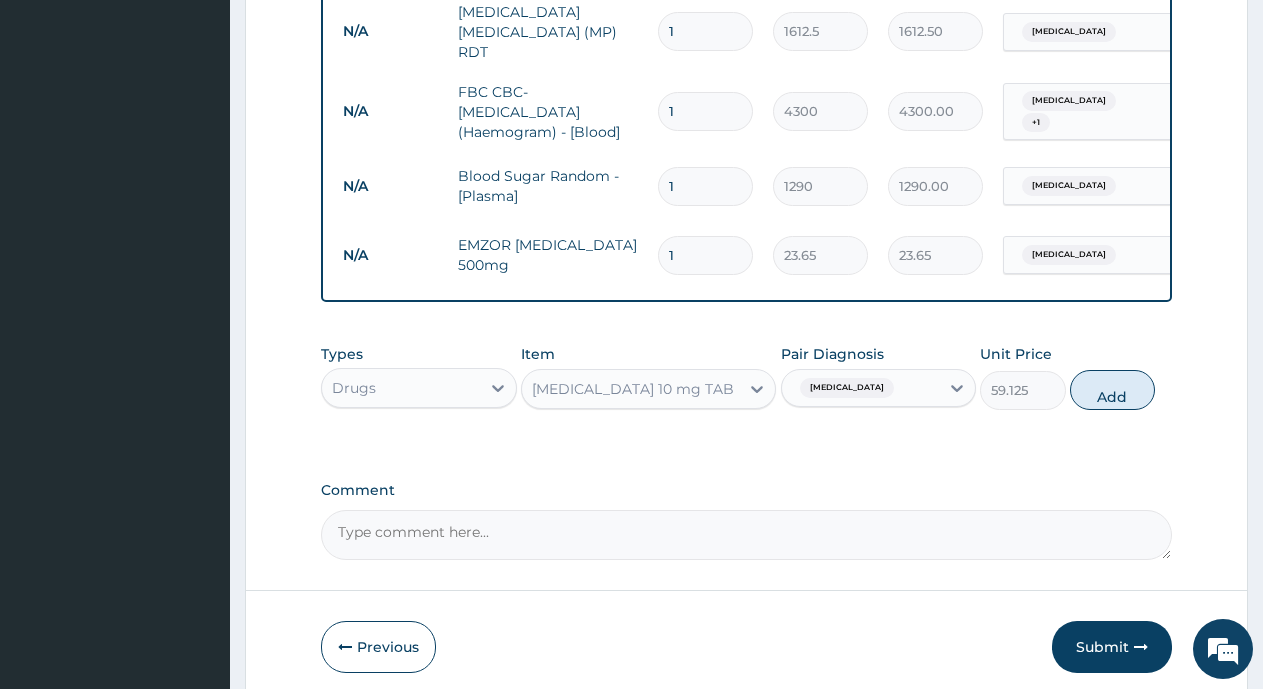 type on "0" 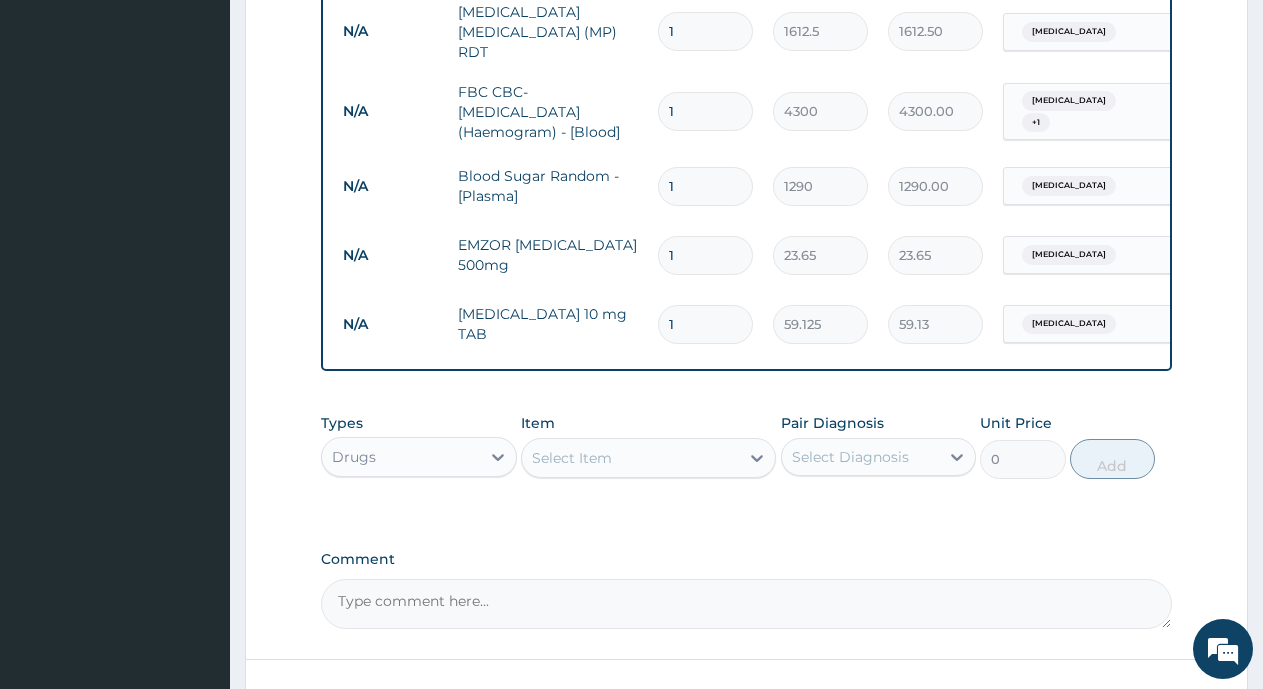 click on "1" at bounding box center (705, 255) 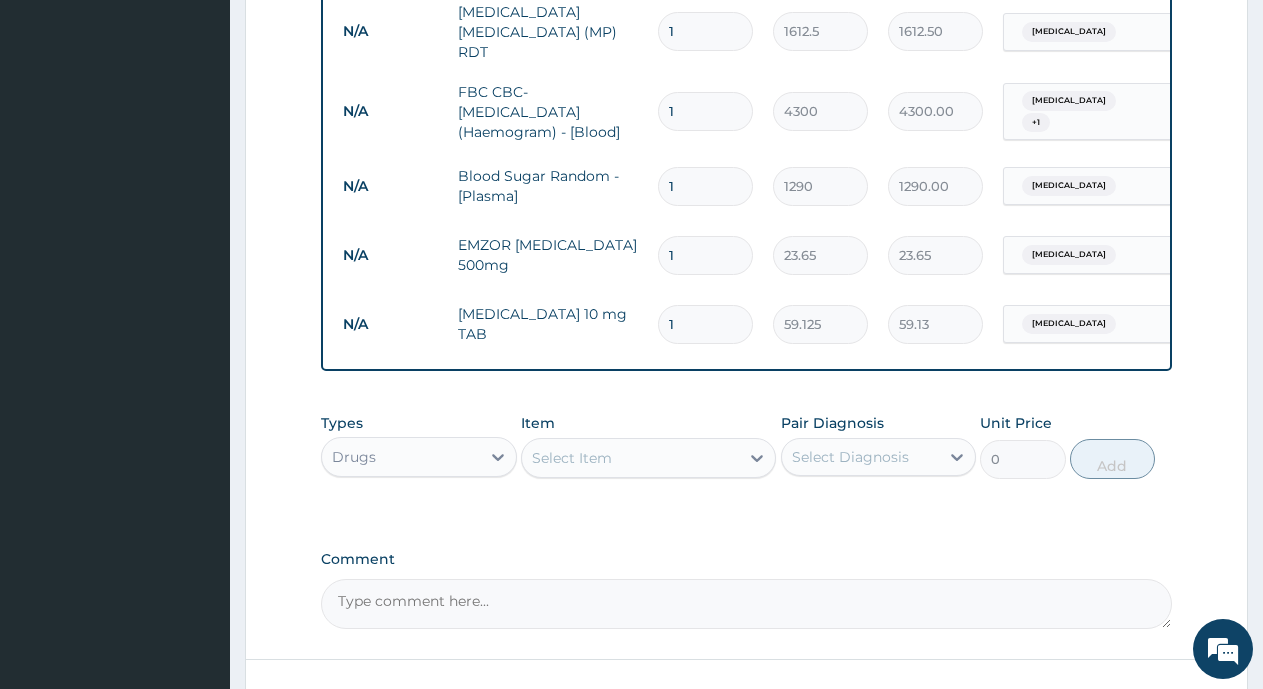 type on "15" 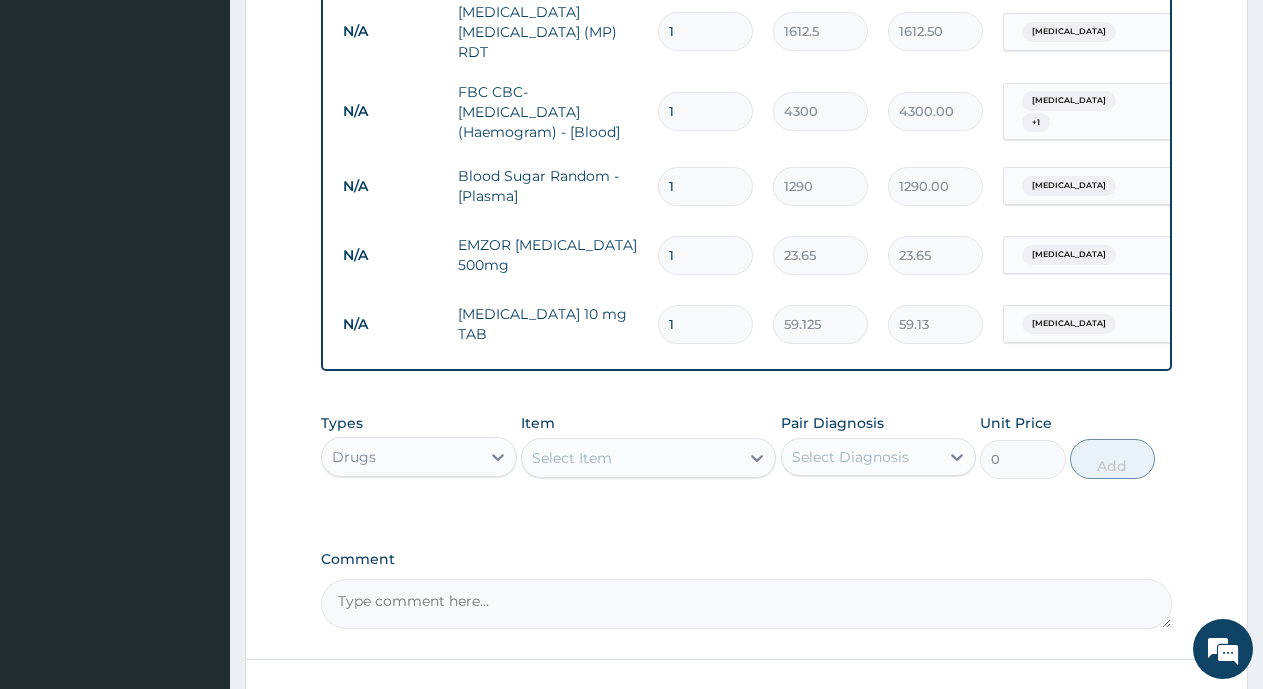 type on "354.75" 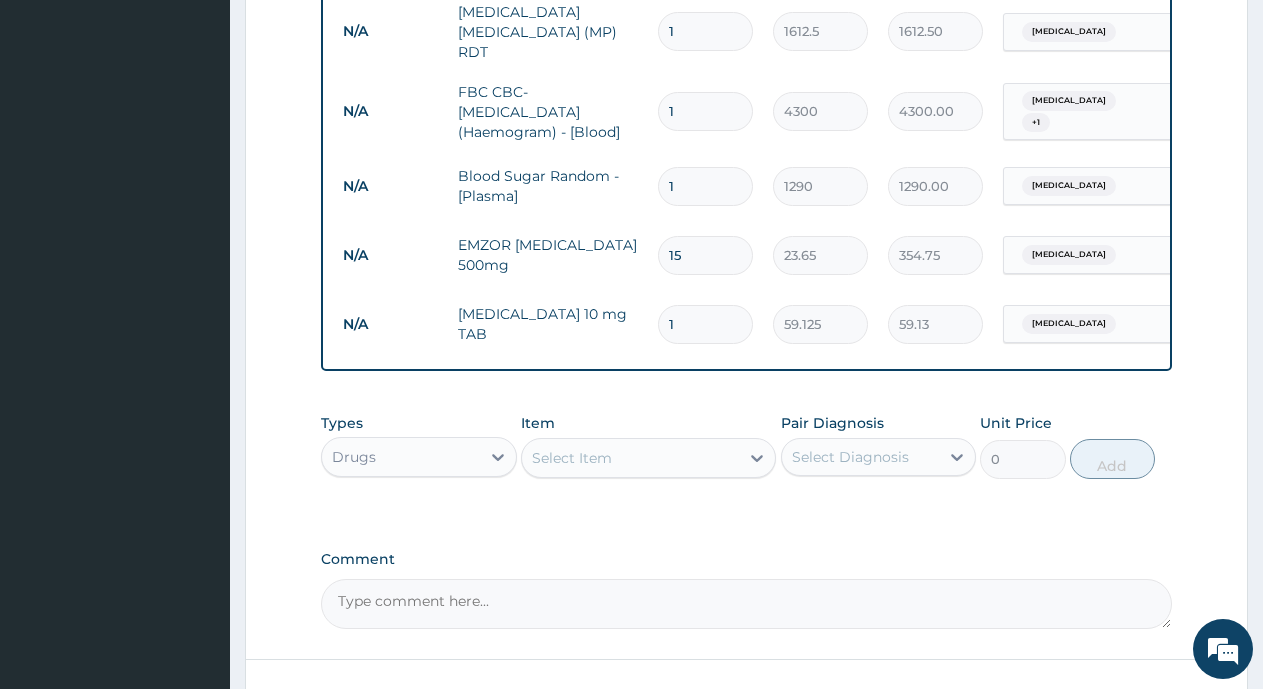 type on "15" 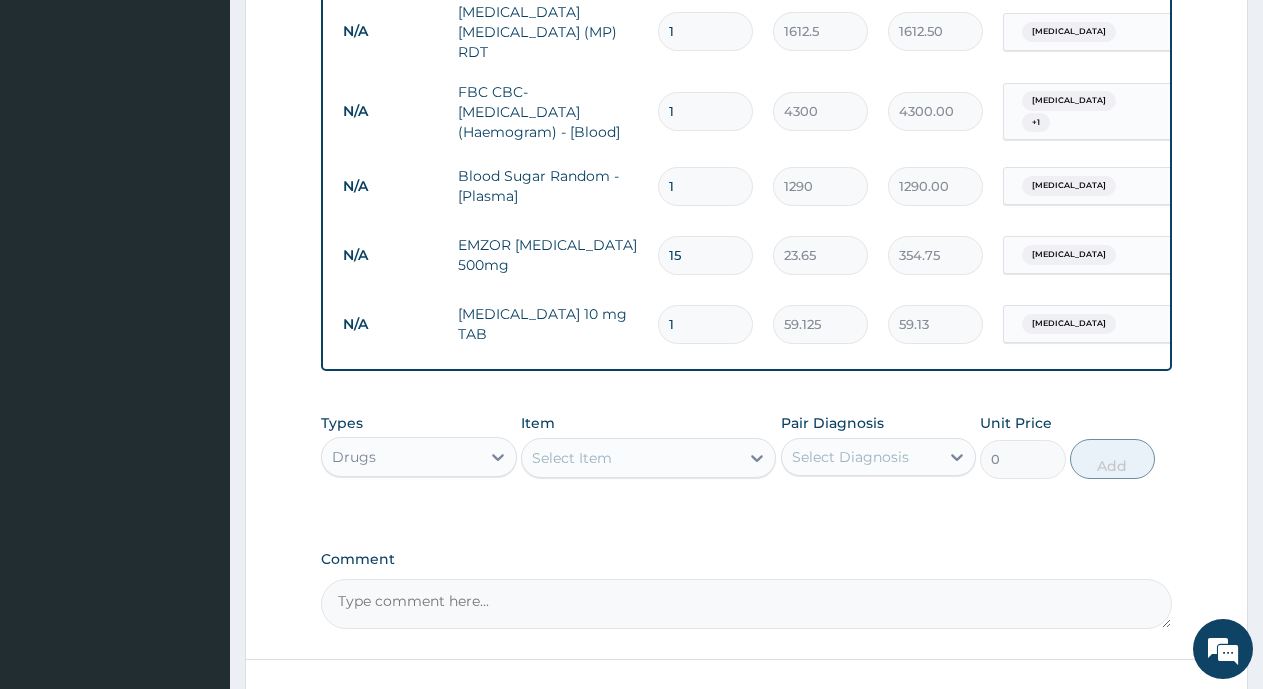 type on "10" 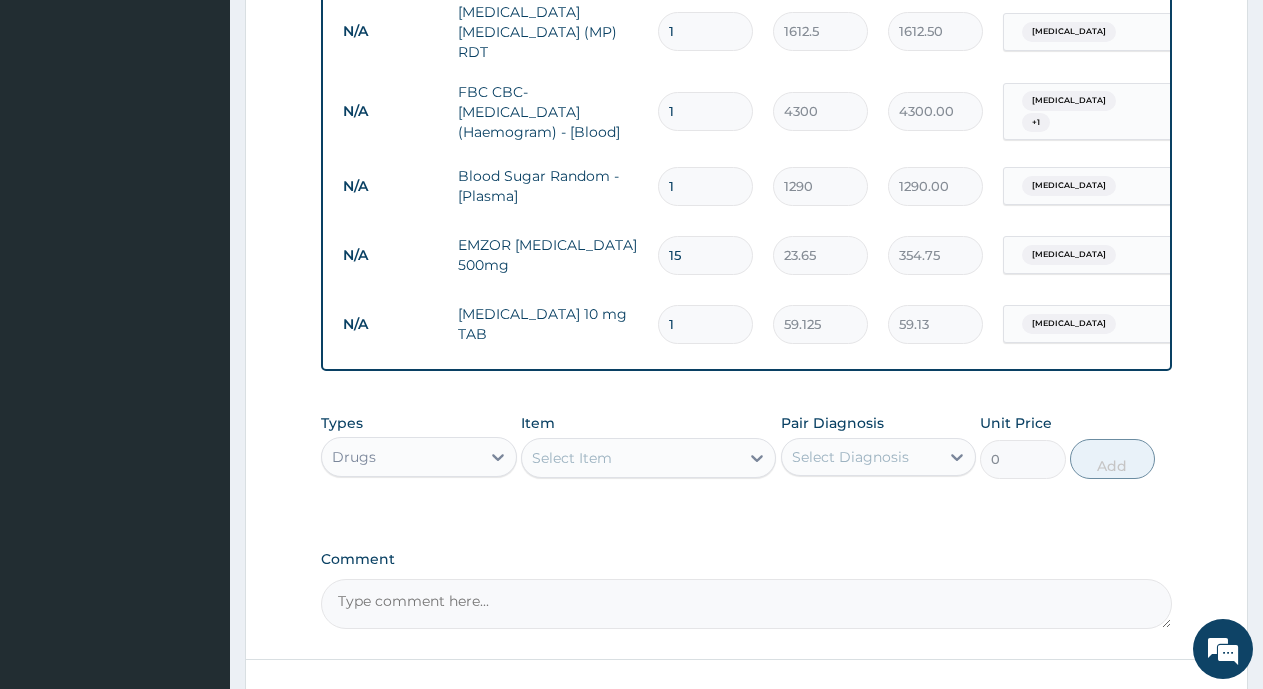 type on "591.25" 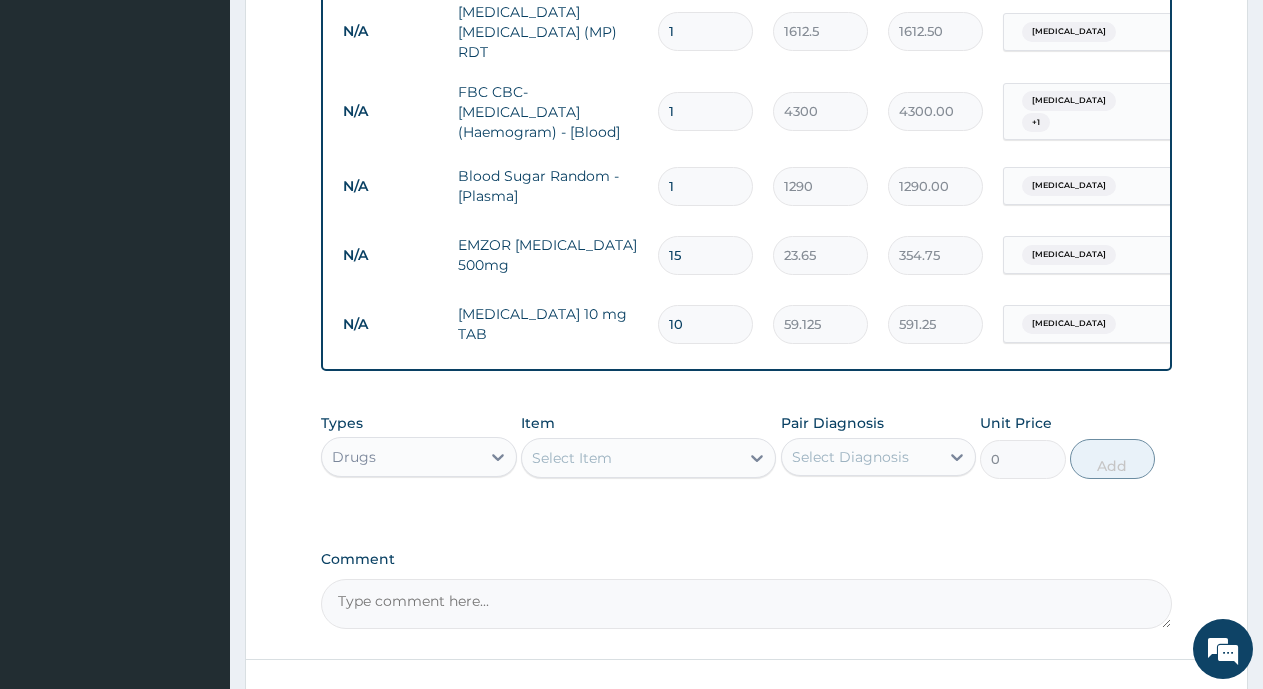 type on "10" 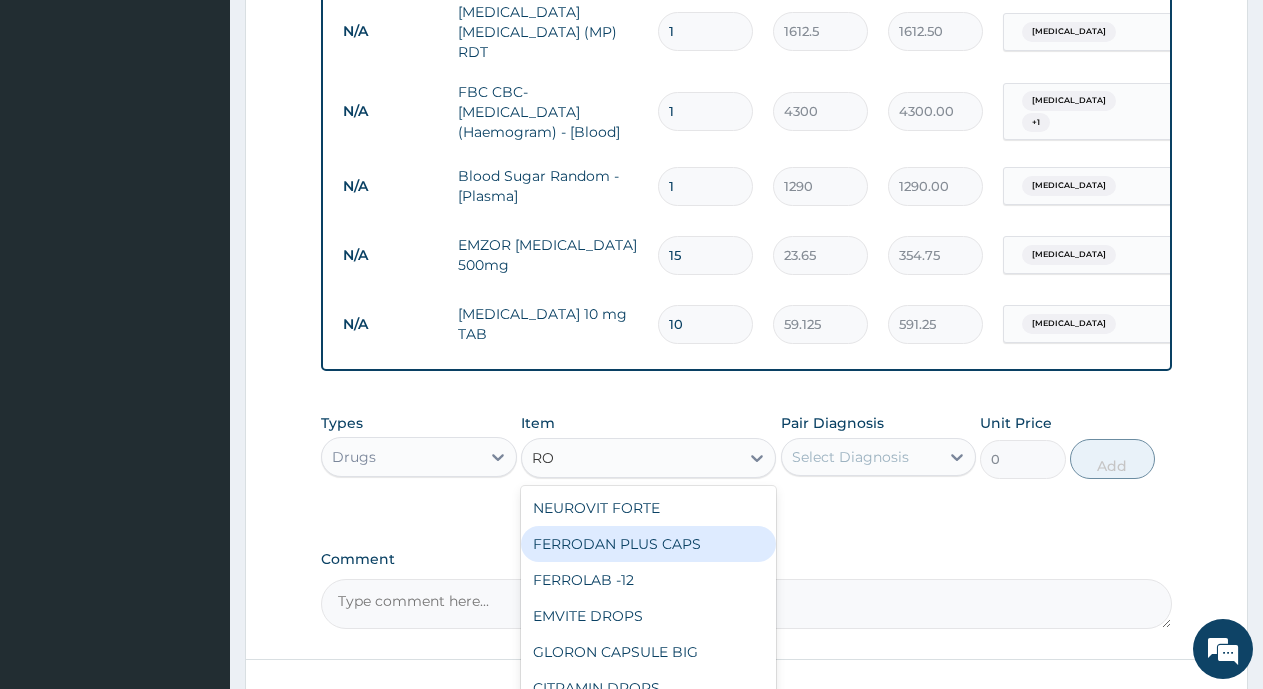 type on "ROS" 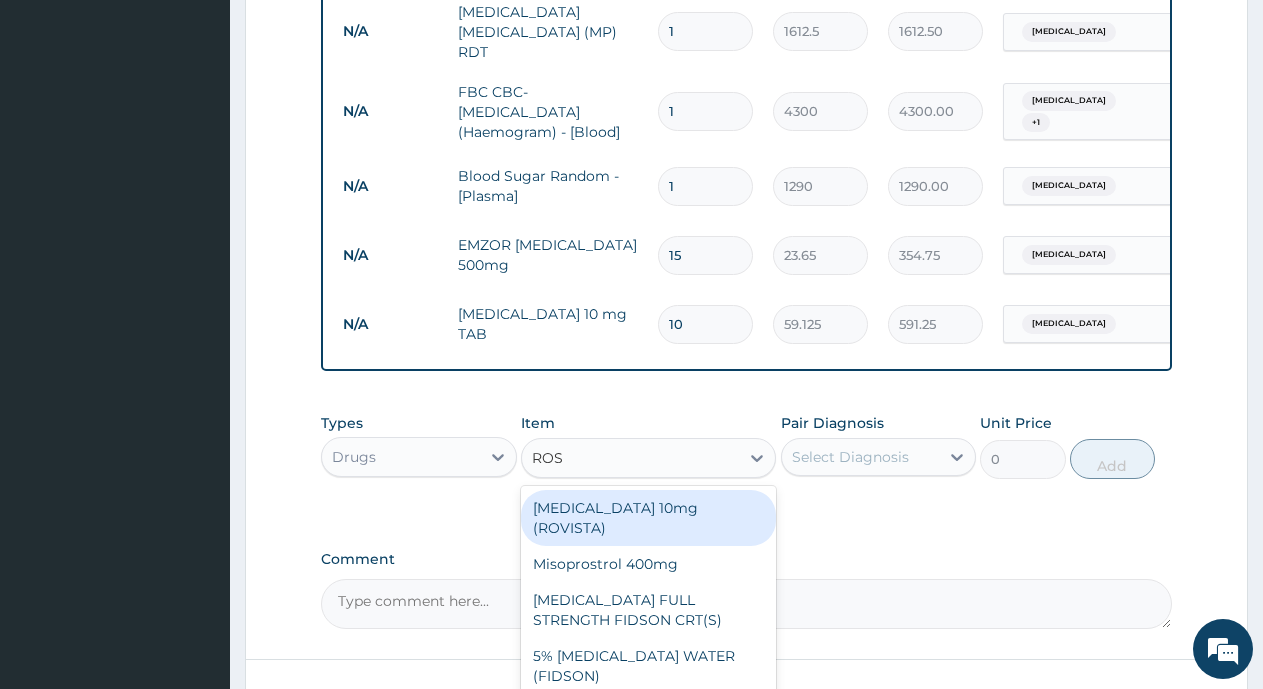 click on "[MEDICAL_DATA] 10mg (ROVISTA)" at bounding box center (648, 518) 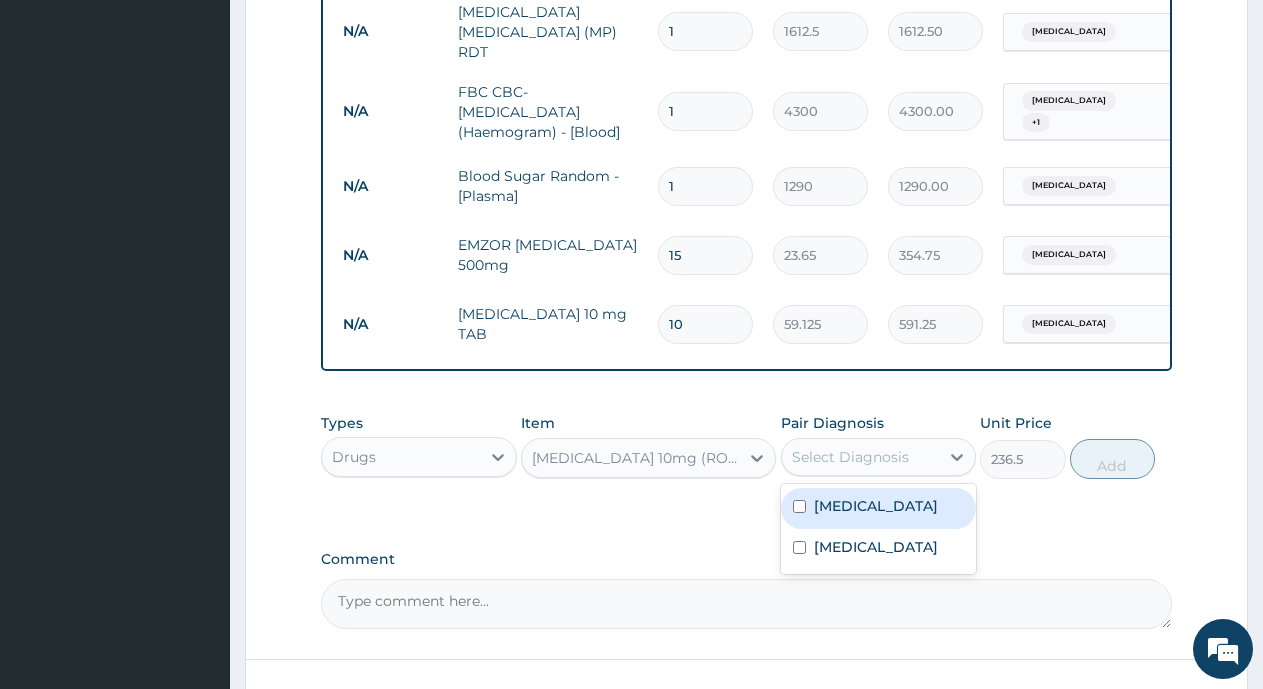 click on "Select Diagnosis" at bounding box center (861, 457) 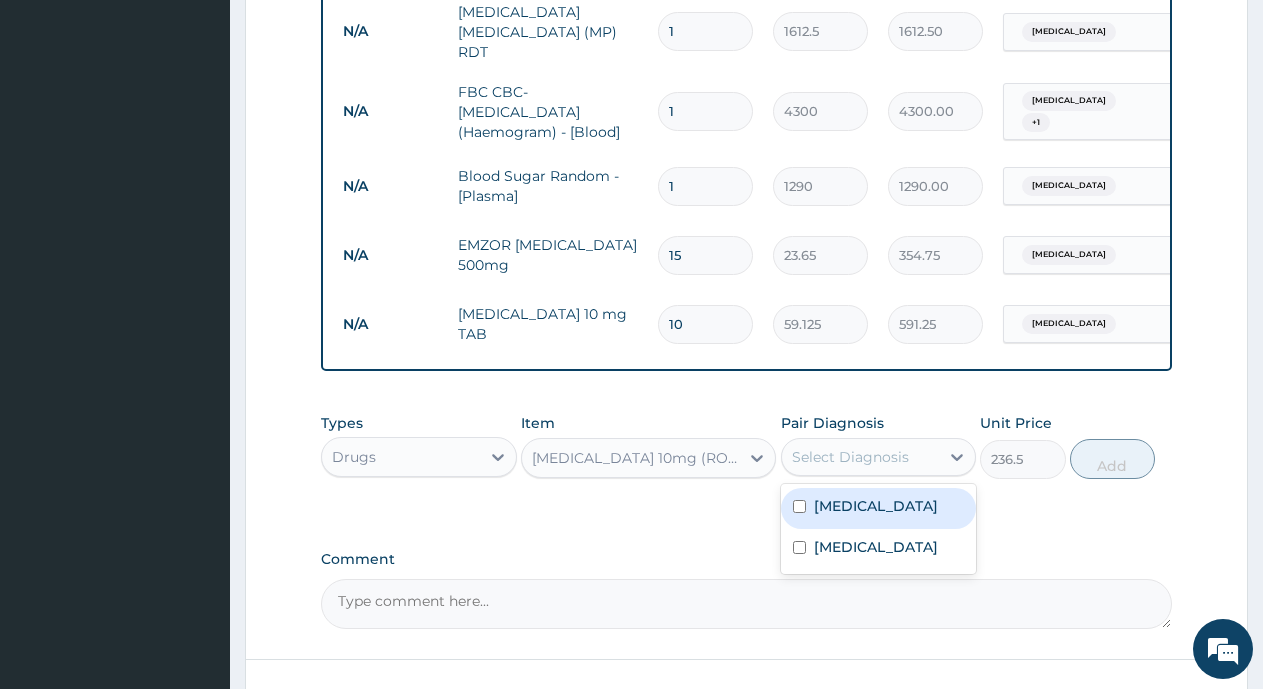 click on "Malaria" at bounding box center [879, 508] 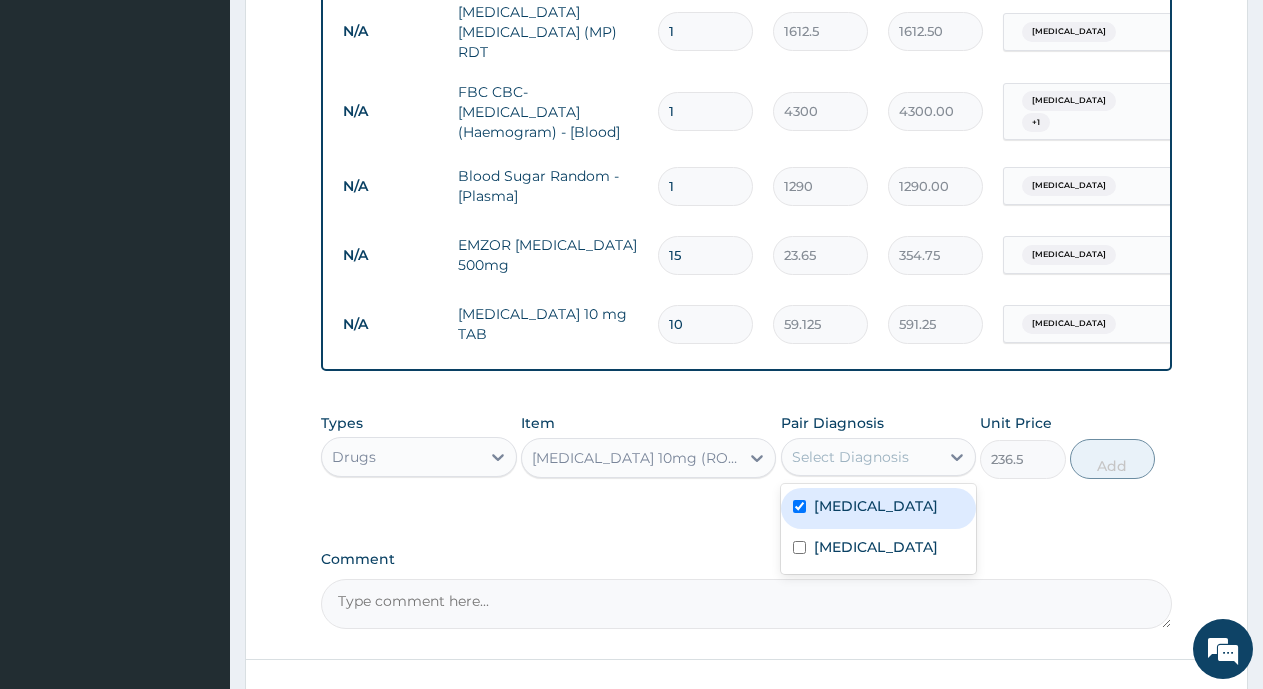 checkbox on "true" 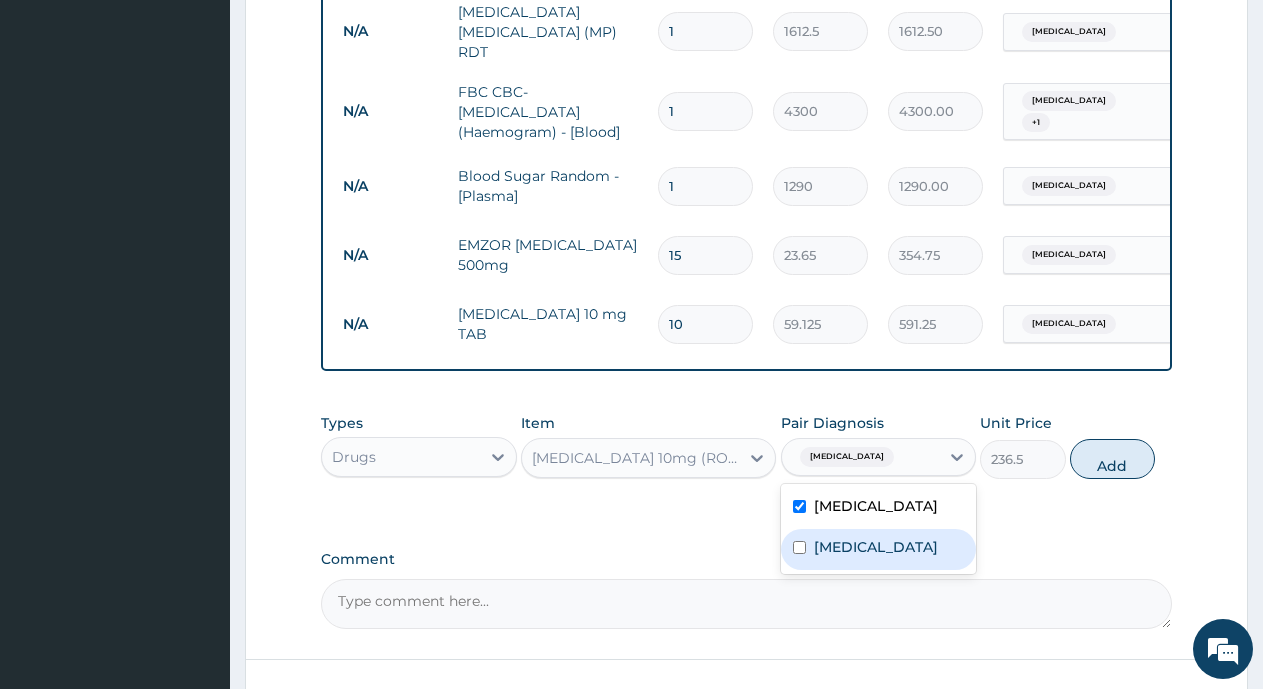 click at bounding box center [902, 457] 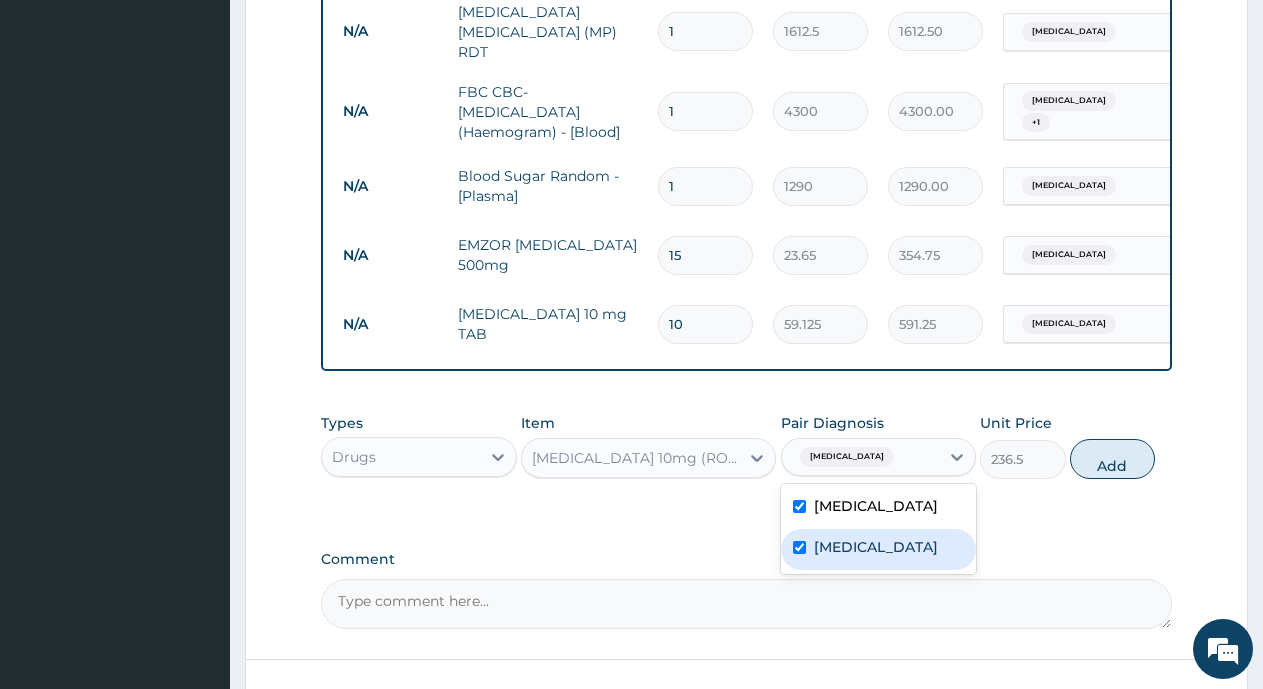 checkbox on "true" 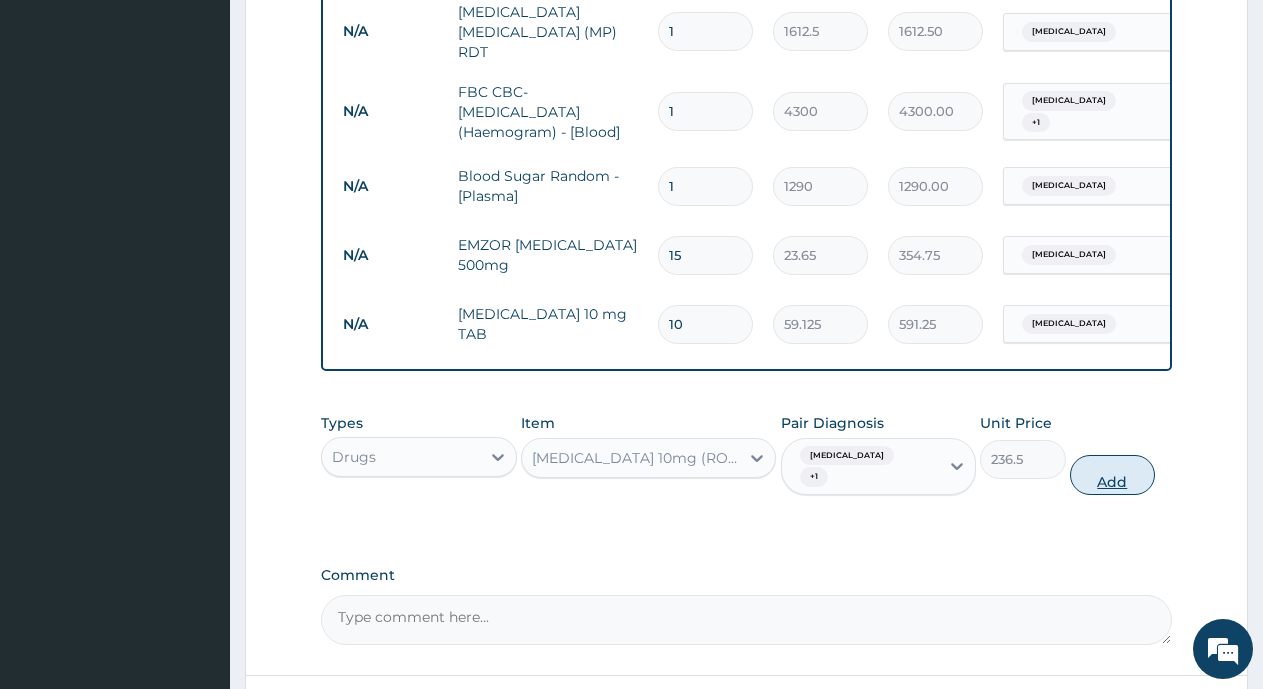 click on "Add" at bounding box center [1112, 475] 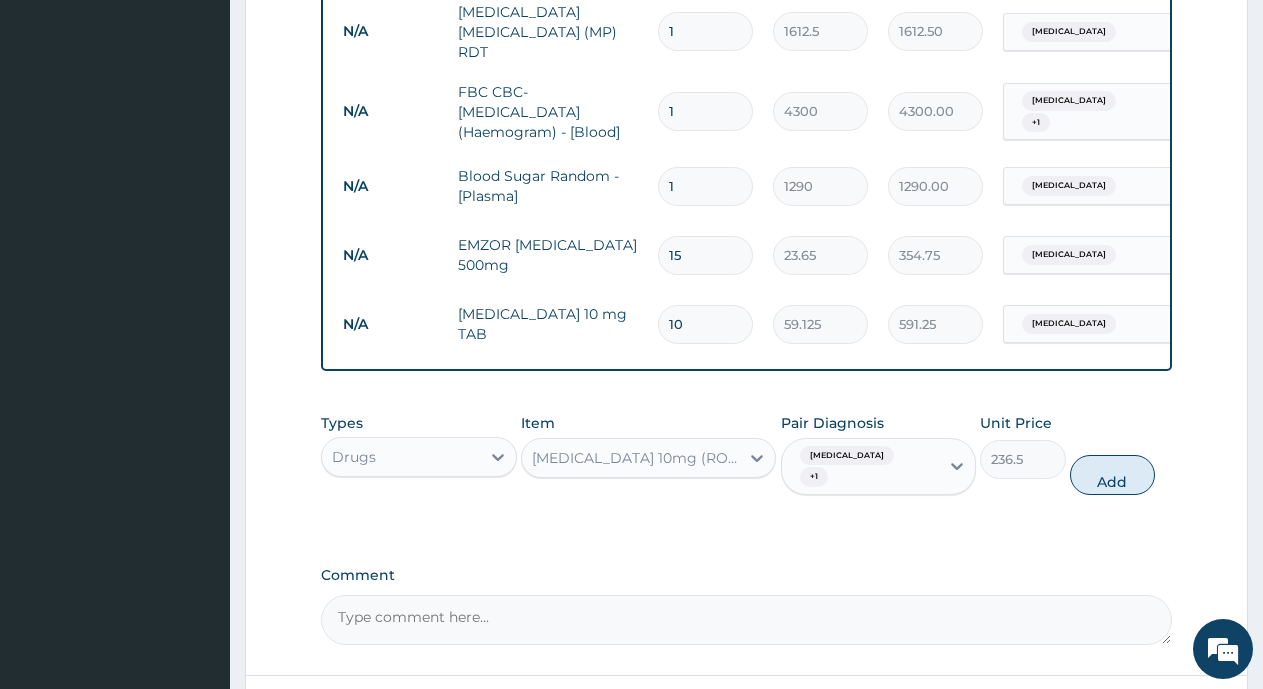 type on "0" 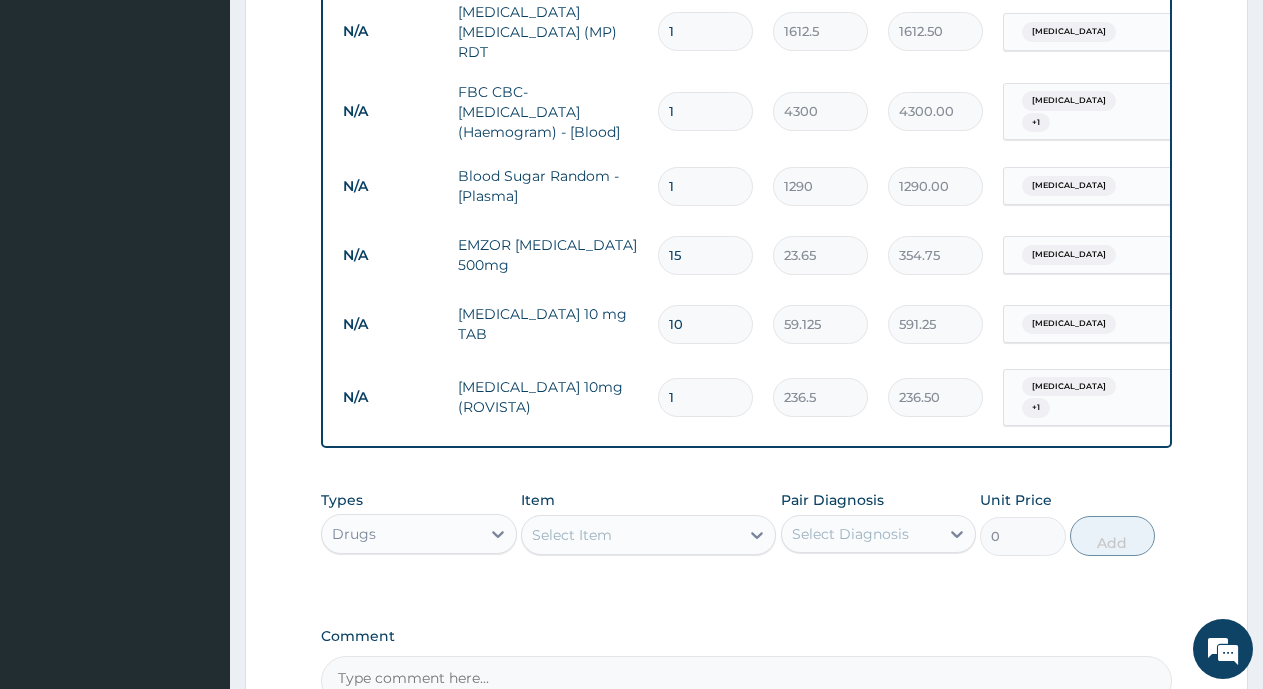 click on "1" at bounding box center (705, 397) 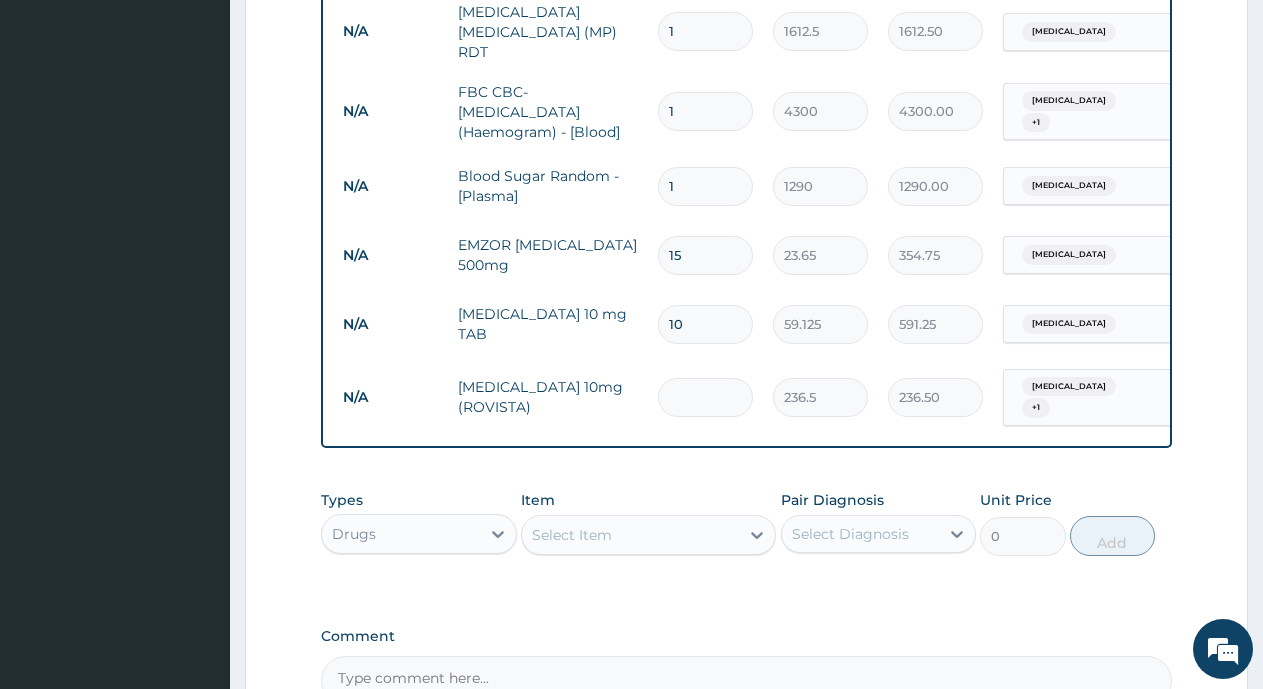 type on "0.00" 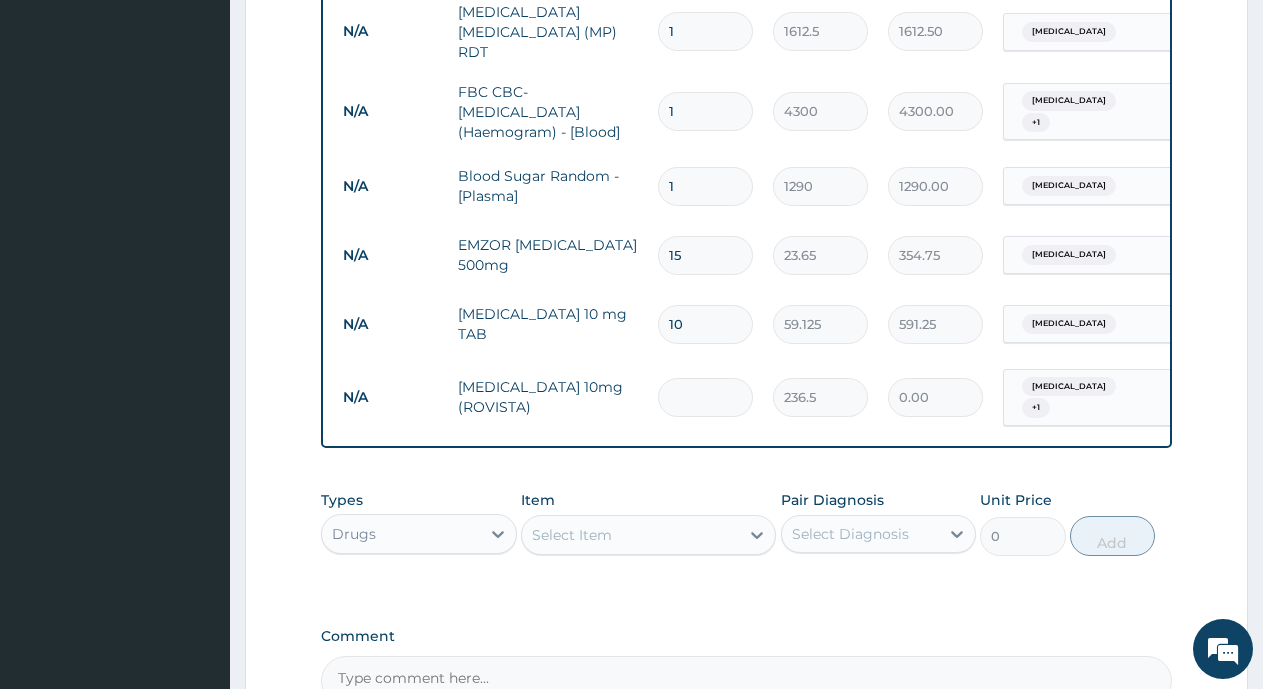 type on "3" 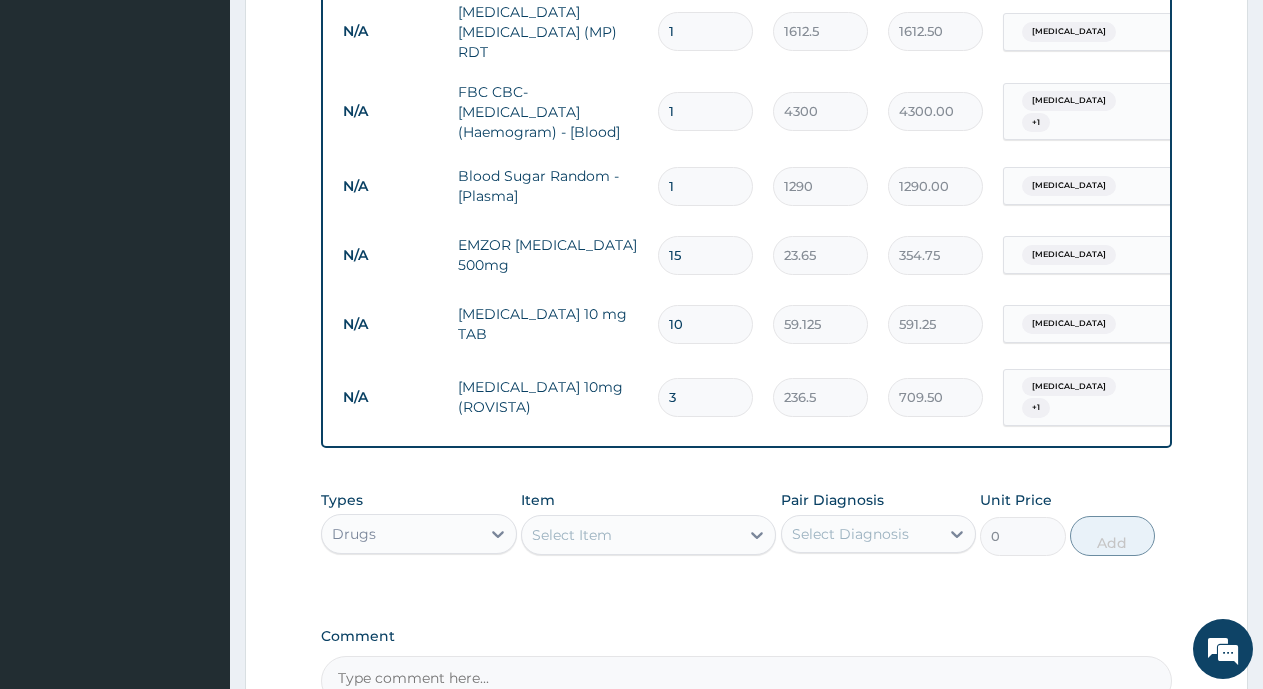type on "30" 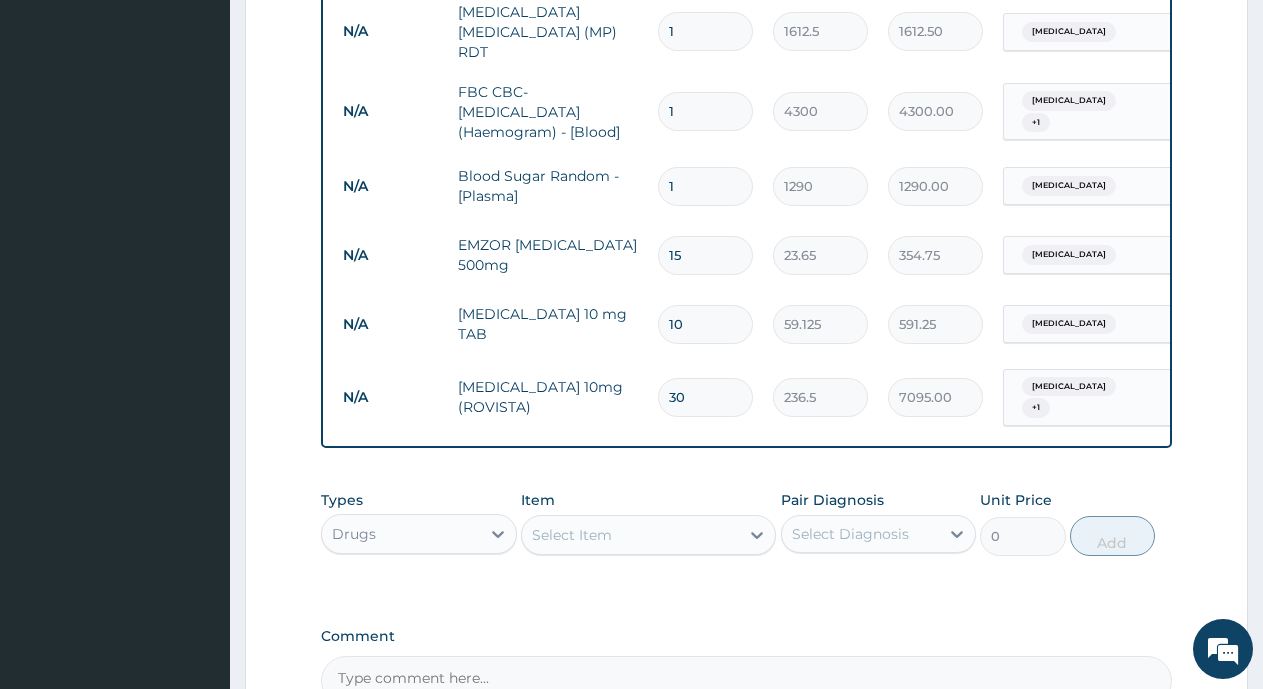type on "30" 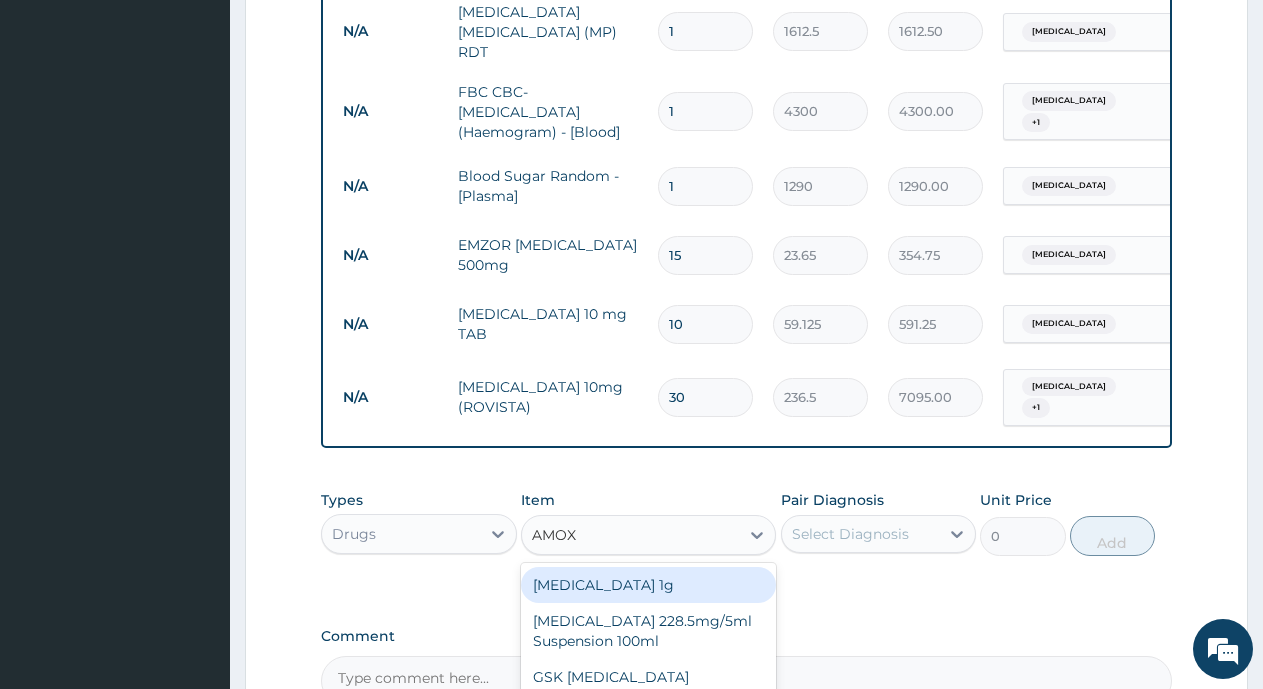 type on "AMOXI" 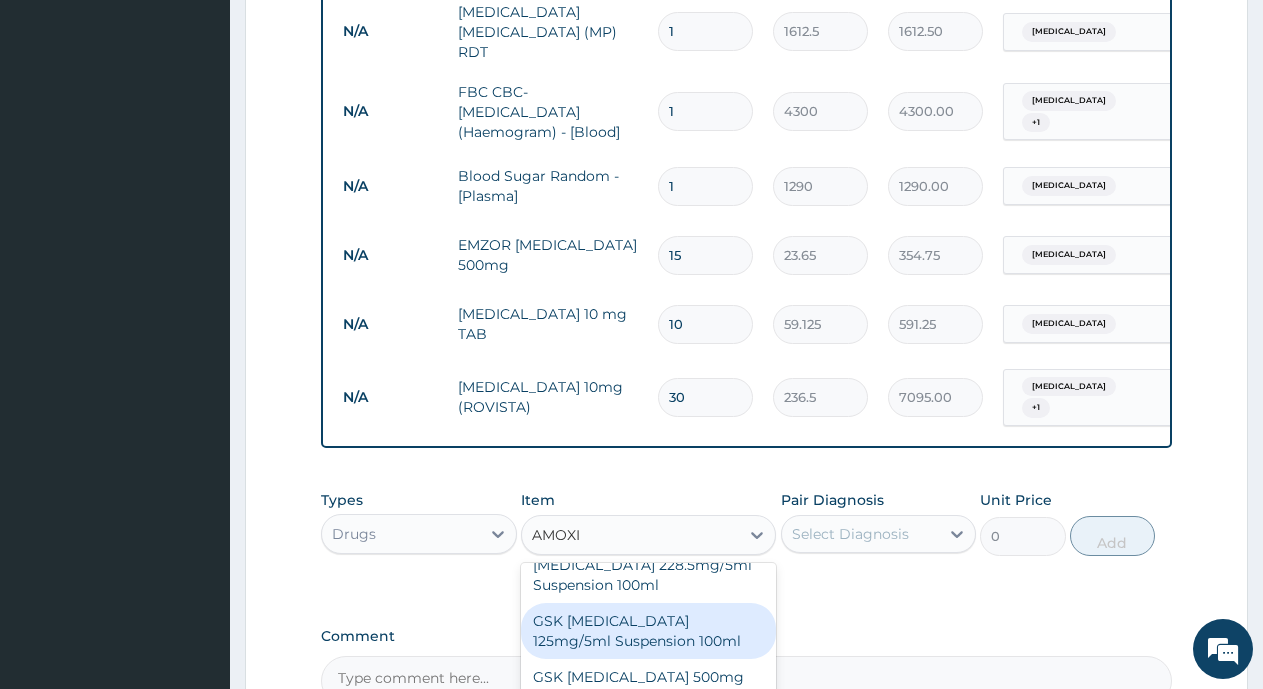 scroll, scrollTop: 0, scrollLeft: 0, axis: both 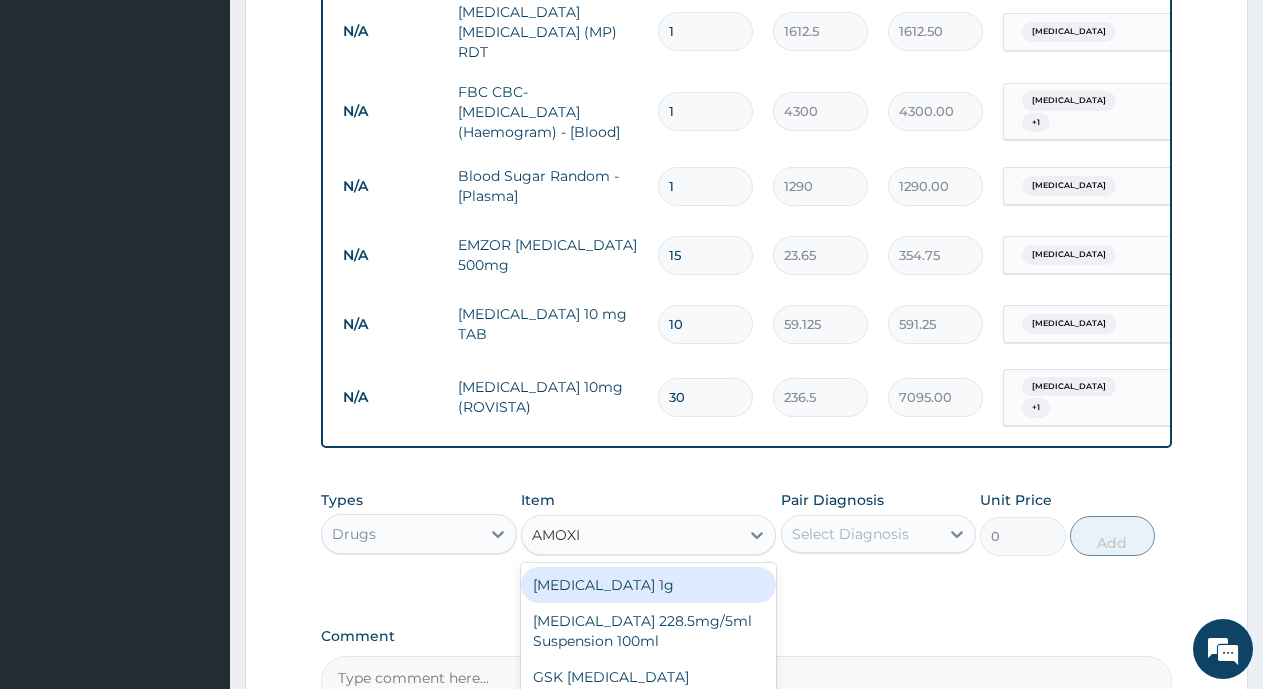 click on "Co-amoxiclav 1g" at bounding box center [648, 585] 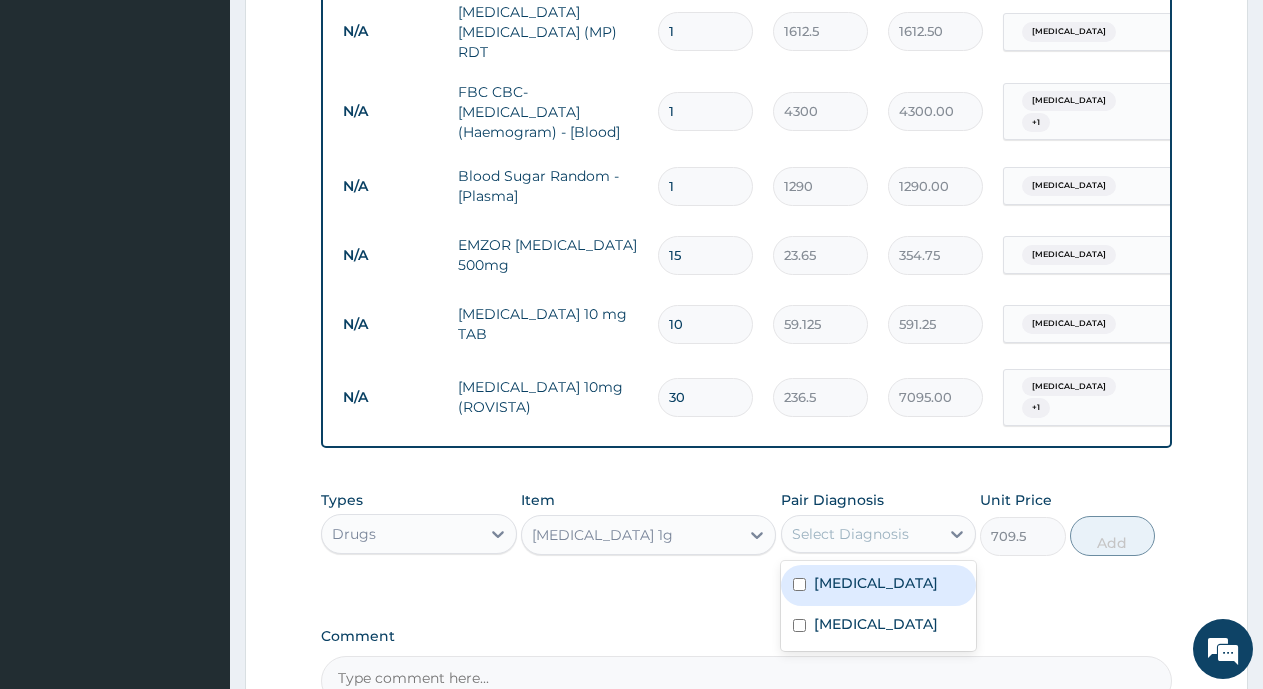 click on "Select Diagnosis" at bounding box center (850, 534) 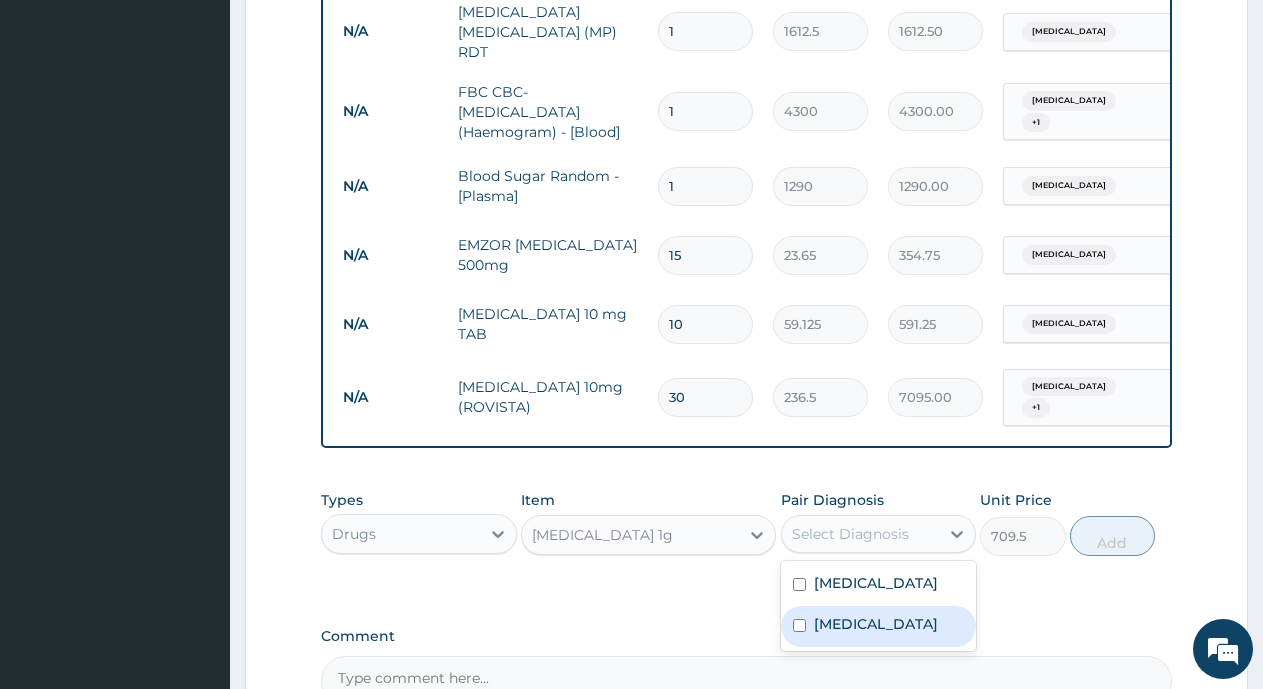 click on "Upper respiratory infection" at bounding box center (876, 624) 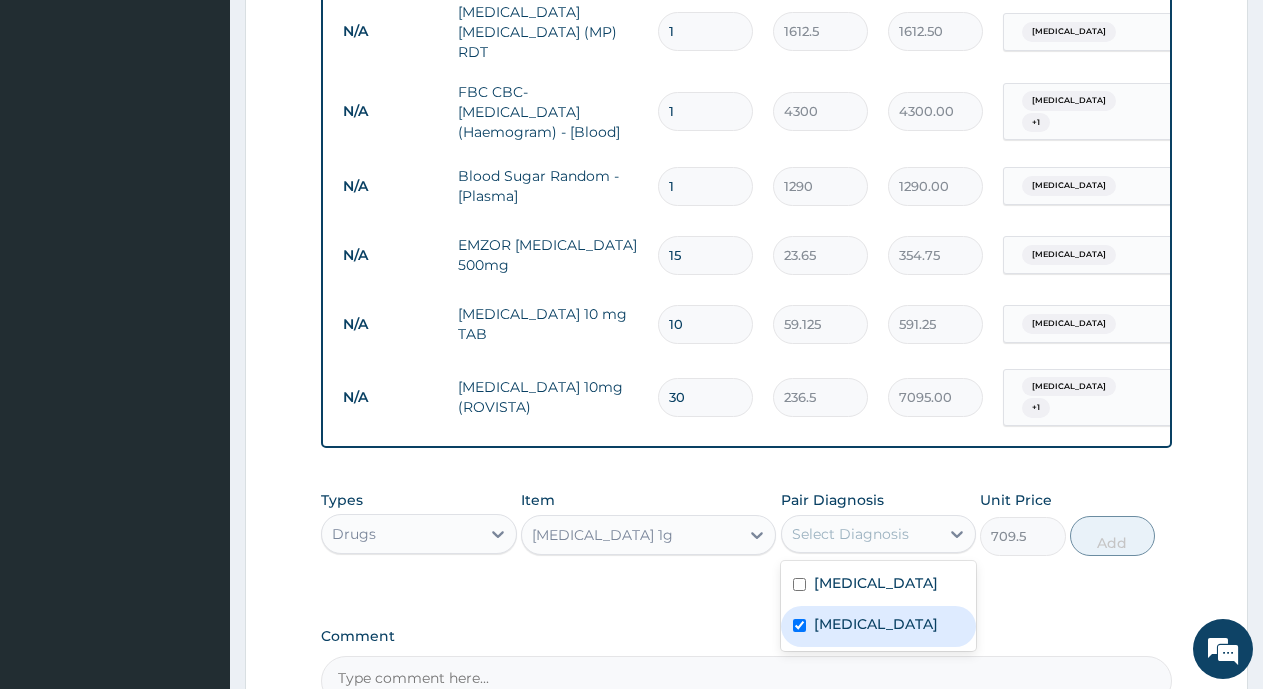 checkbox on "true" 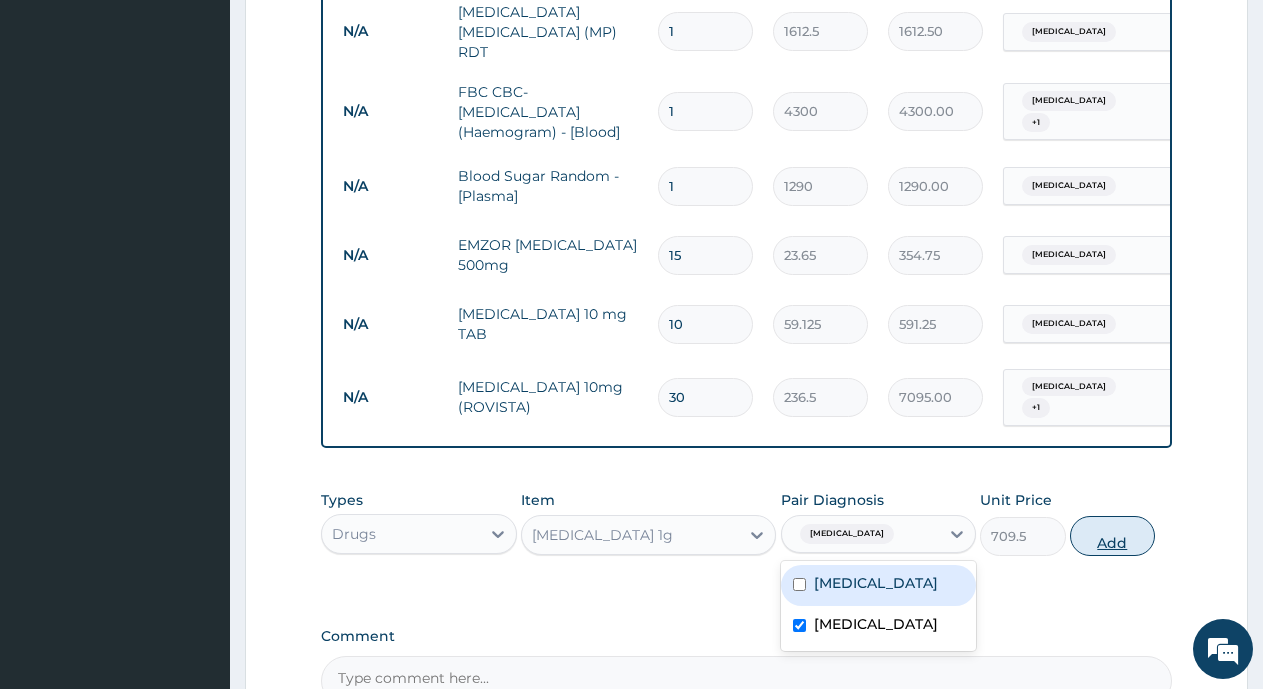 click on "Add" at bounding box center [1112, 536] 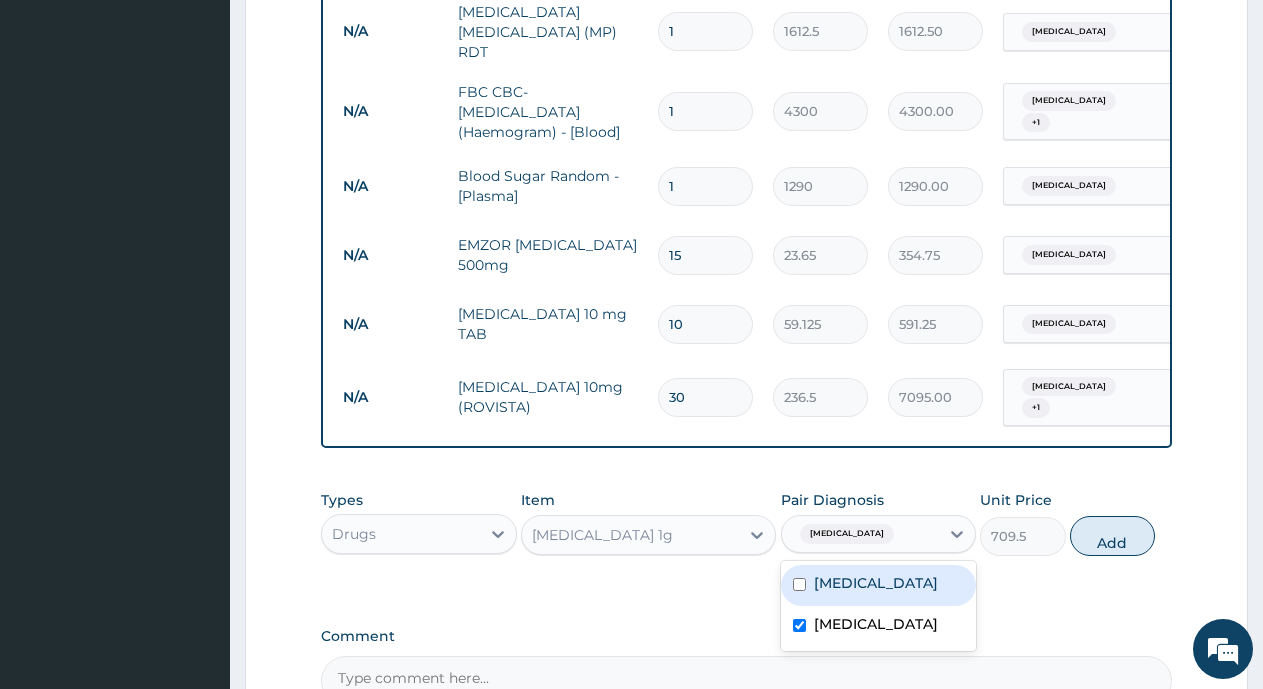 type on "0" 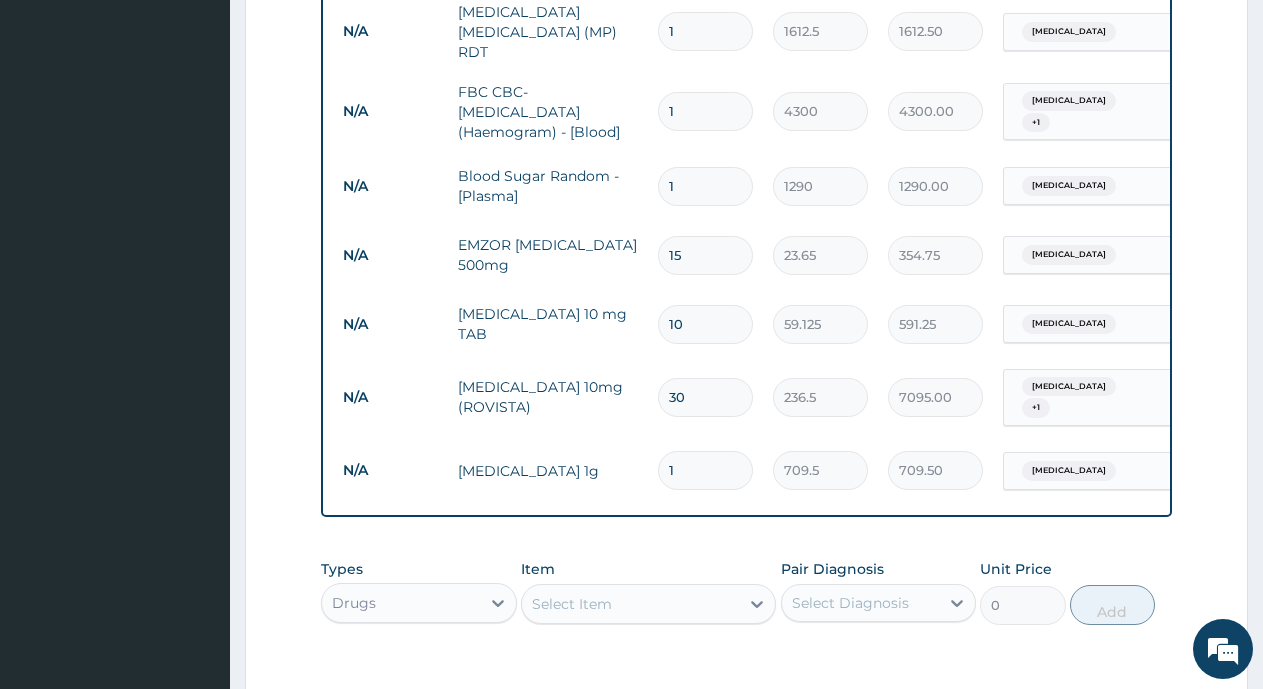click on "1" at bounding box center (705, 470) 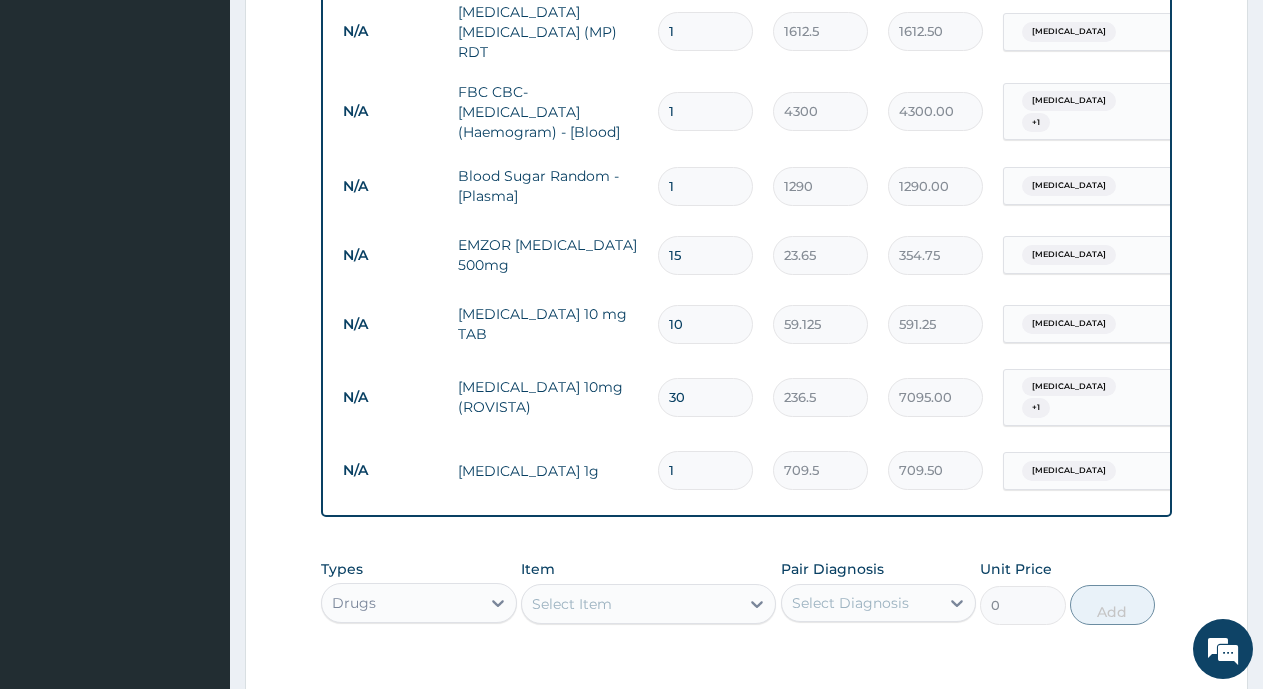 type on "10" 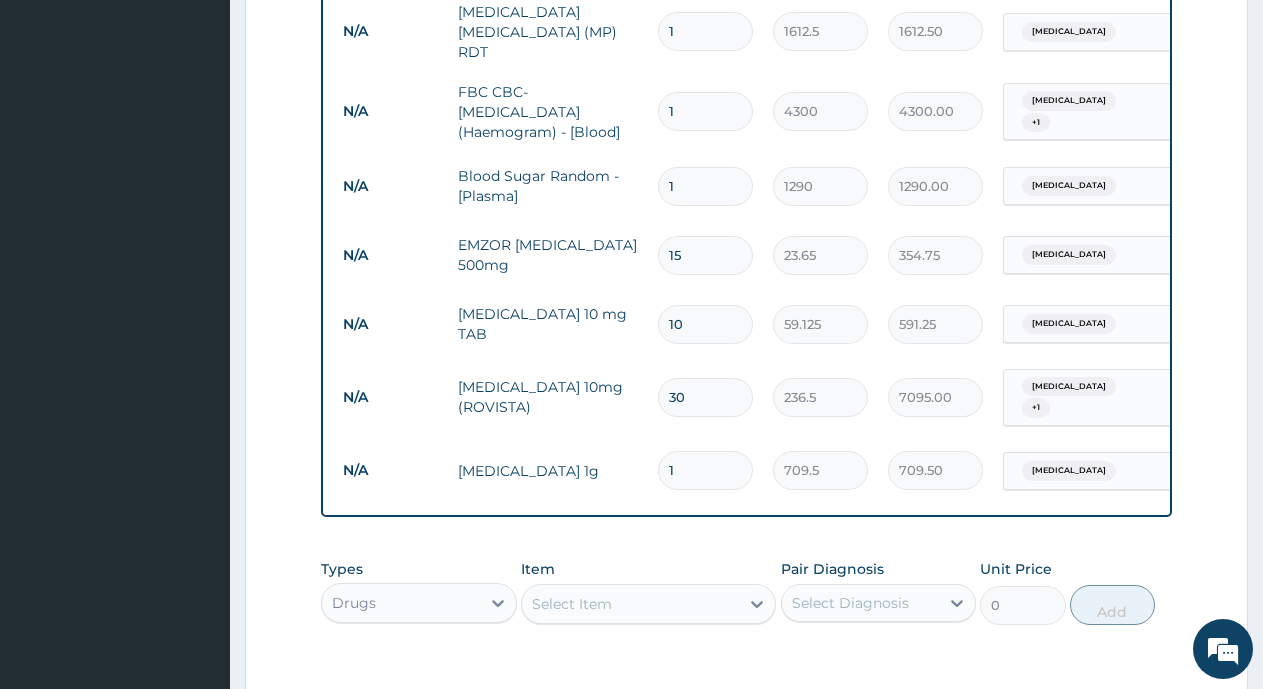type on "7095.00" 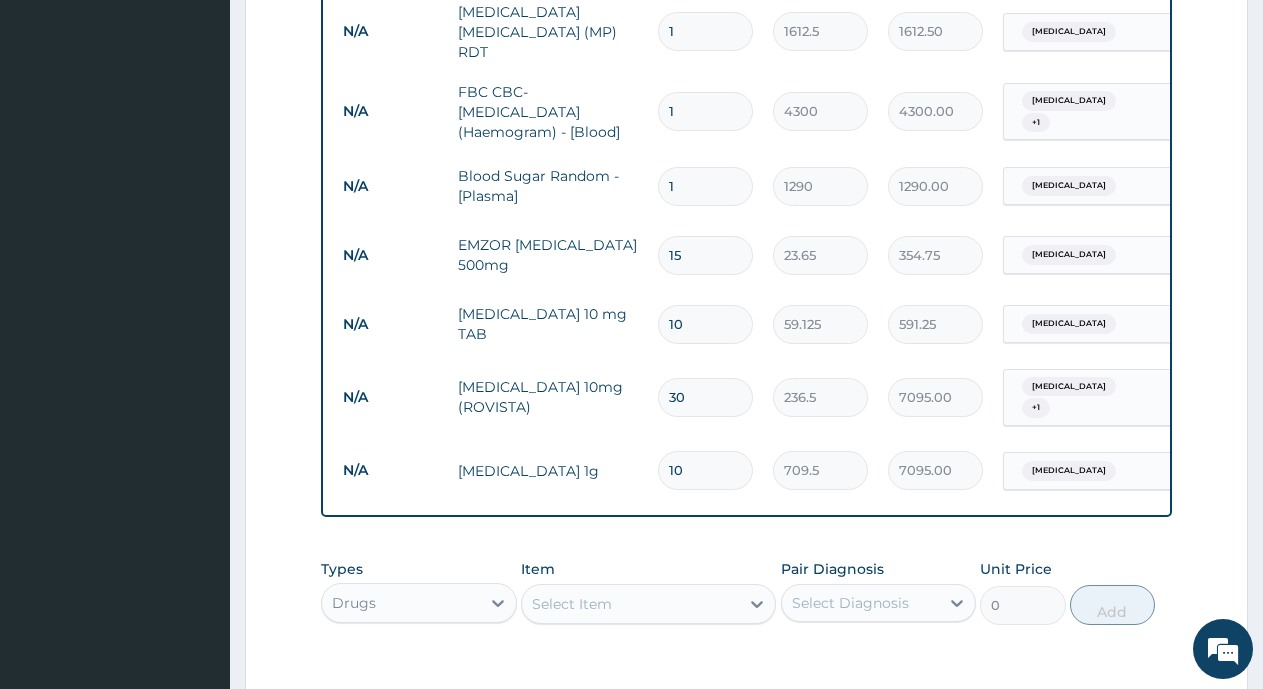 type on "10" 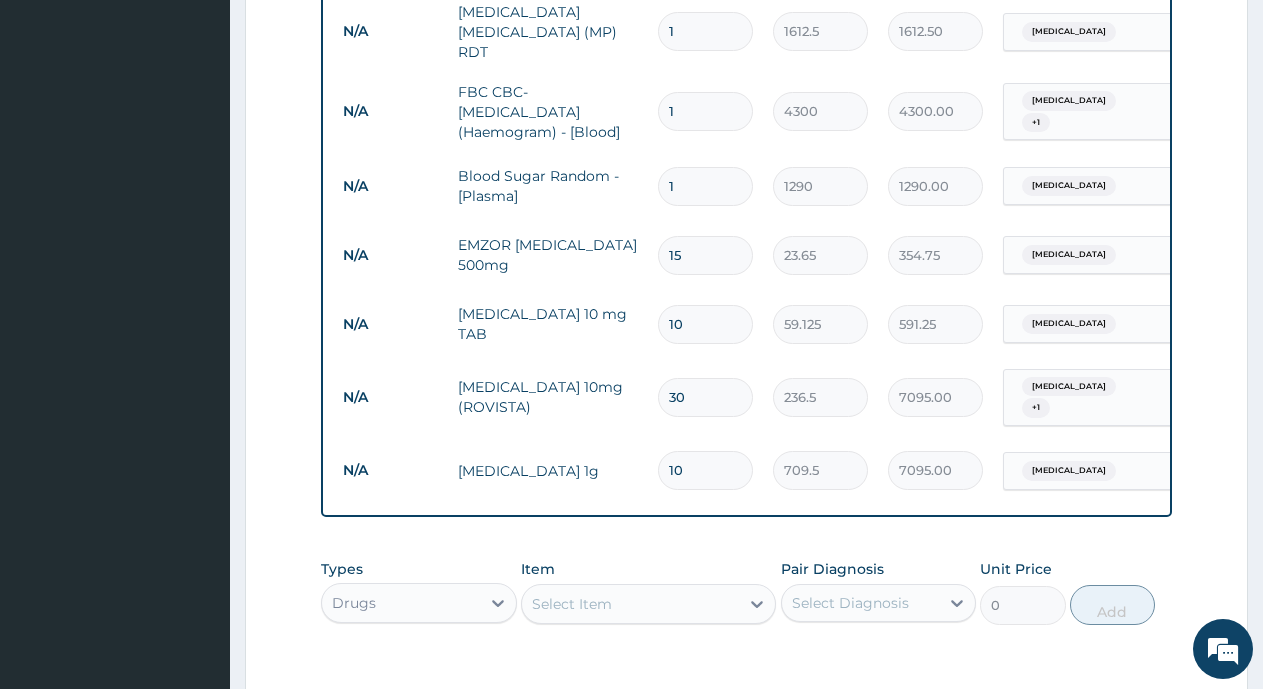 scroll, scrollTop: 1169, scrollLeft: 0, axis: vertical 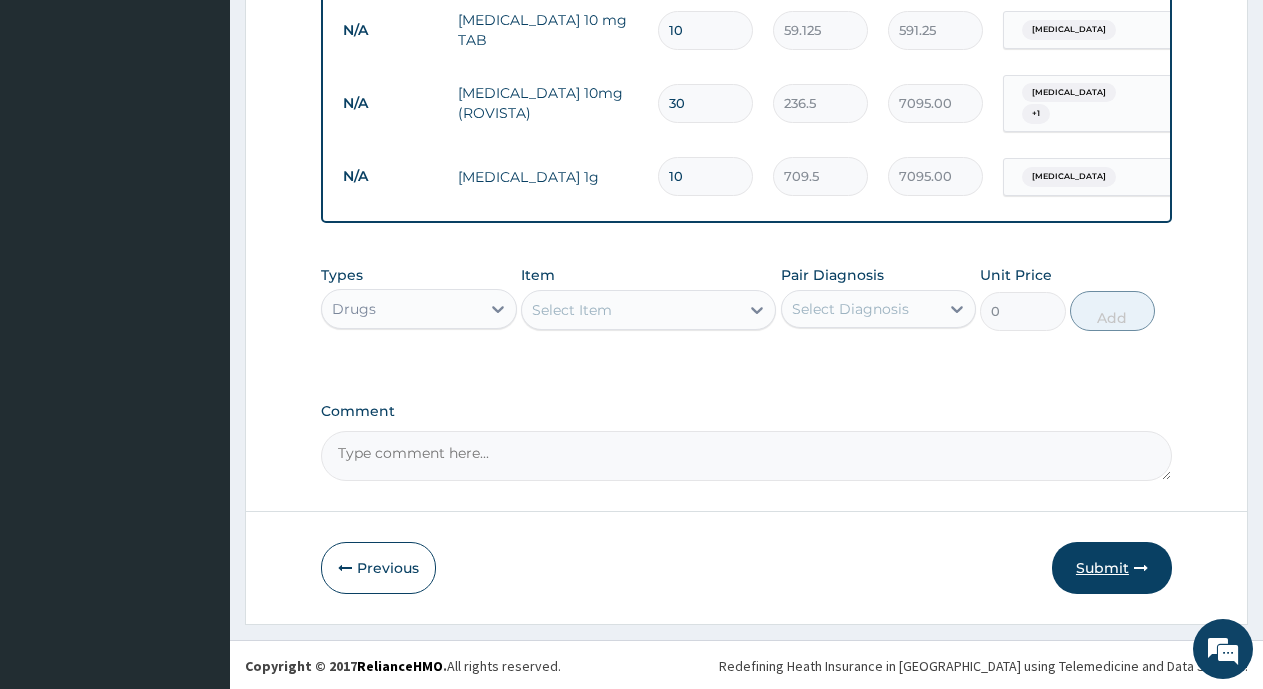 click on "Submit" at bounding box center (1112, 568) 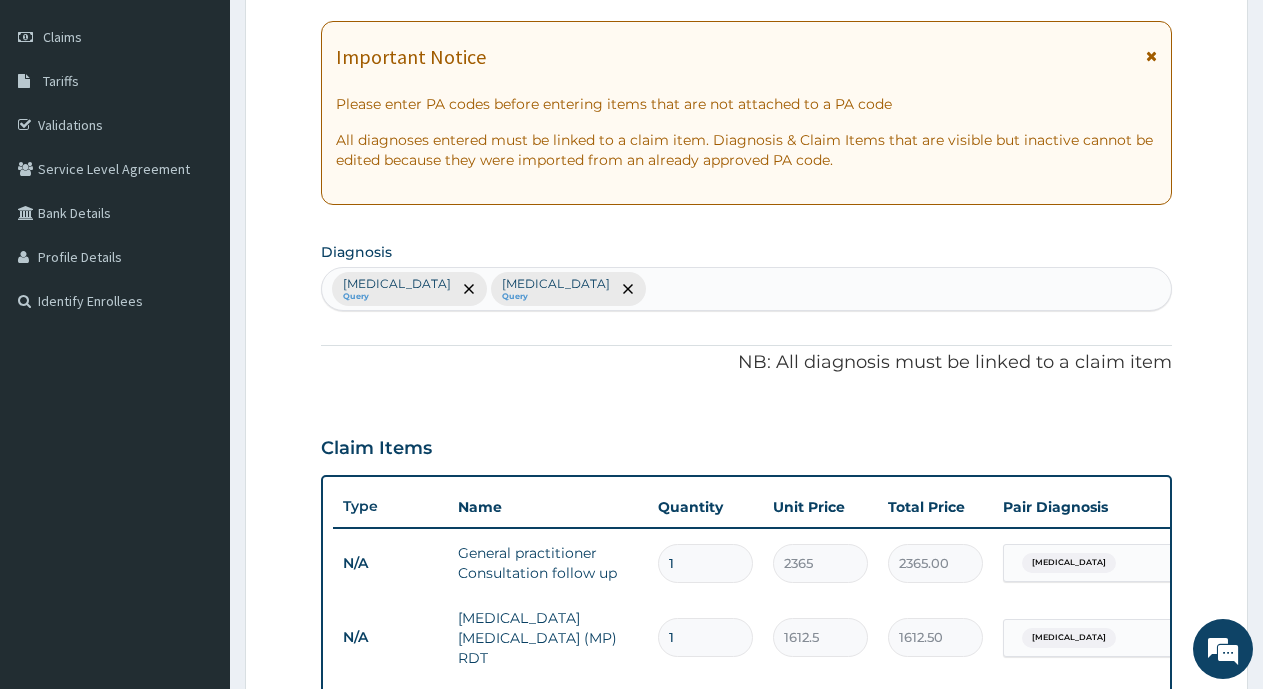 scroll, scrollTop: 0, scrollLeft: 0, axis: both 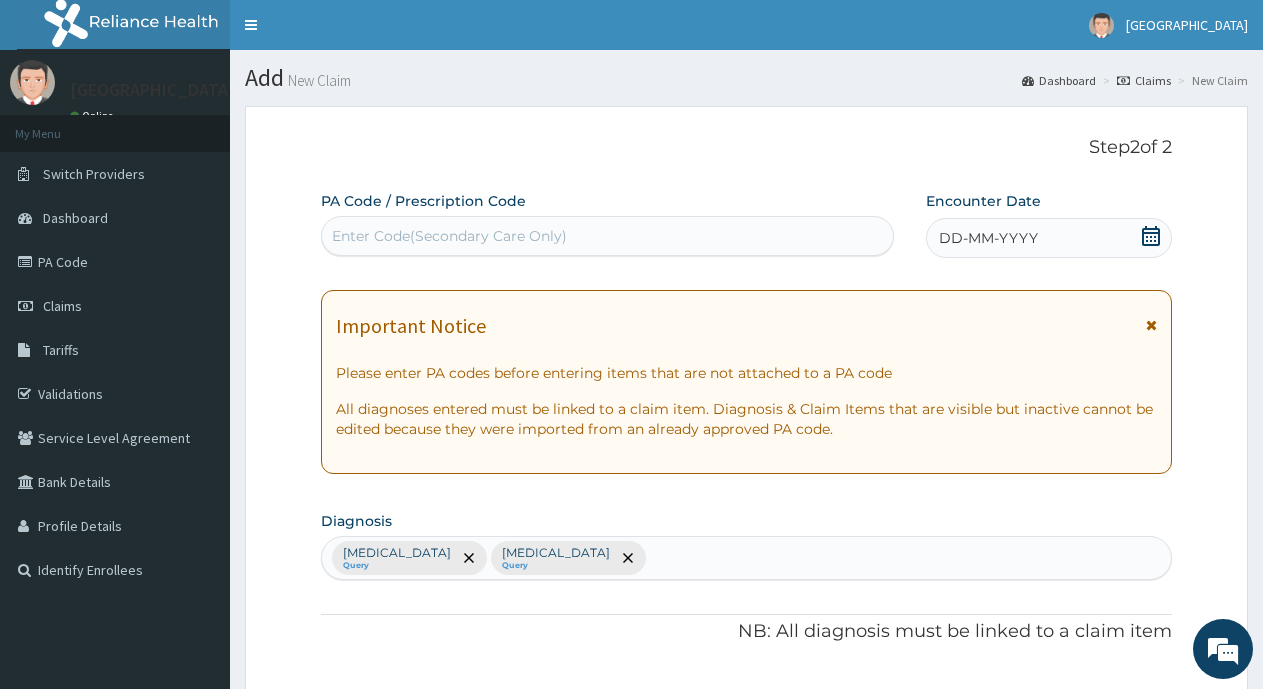 click on "DD-MM-YYYY" at bounding box center [988, 238] 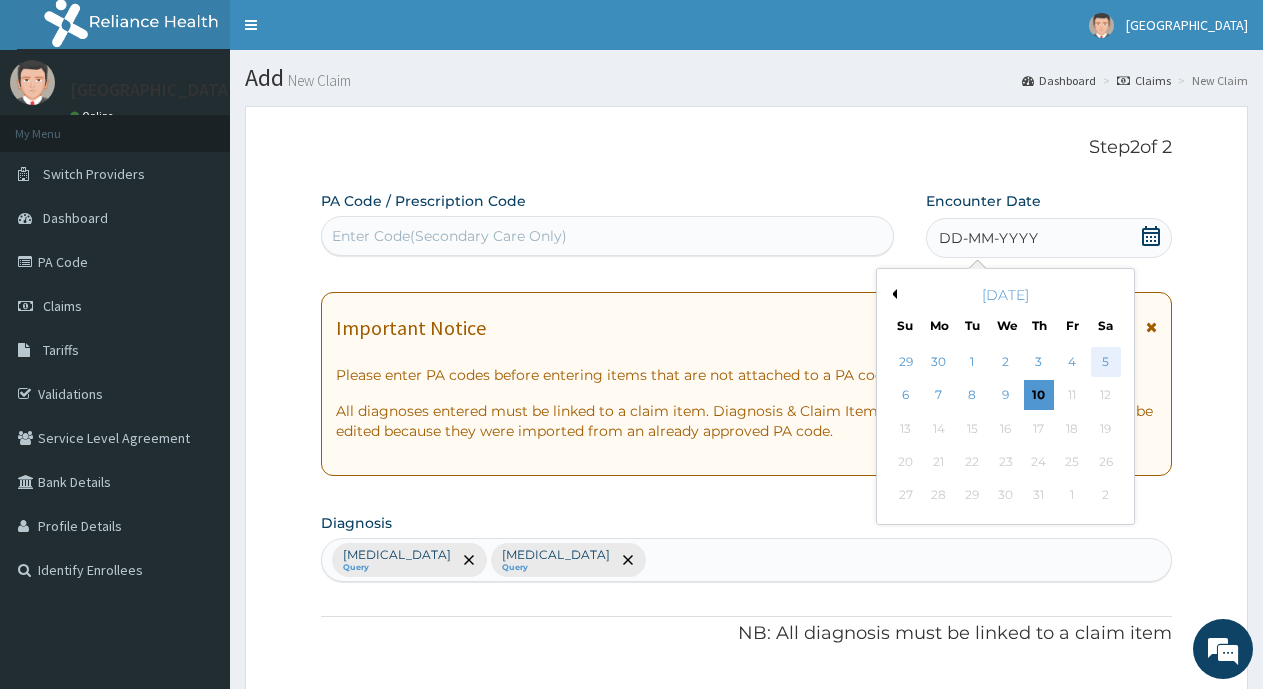 click on "5" at bounding box center [1106, 362] 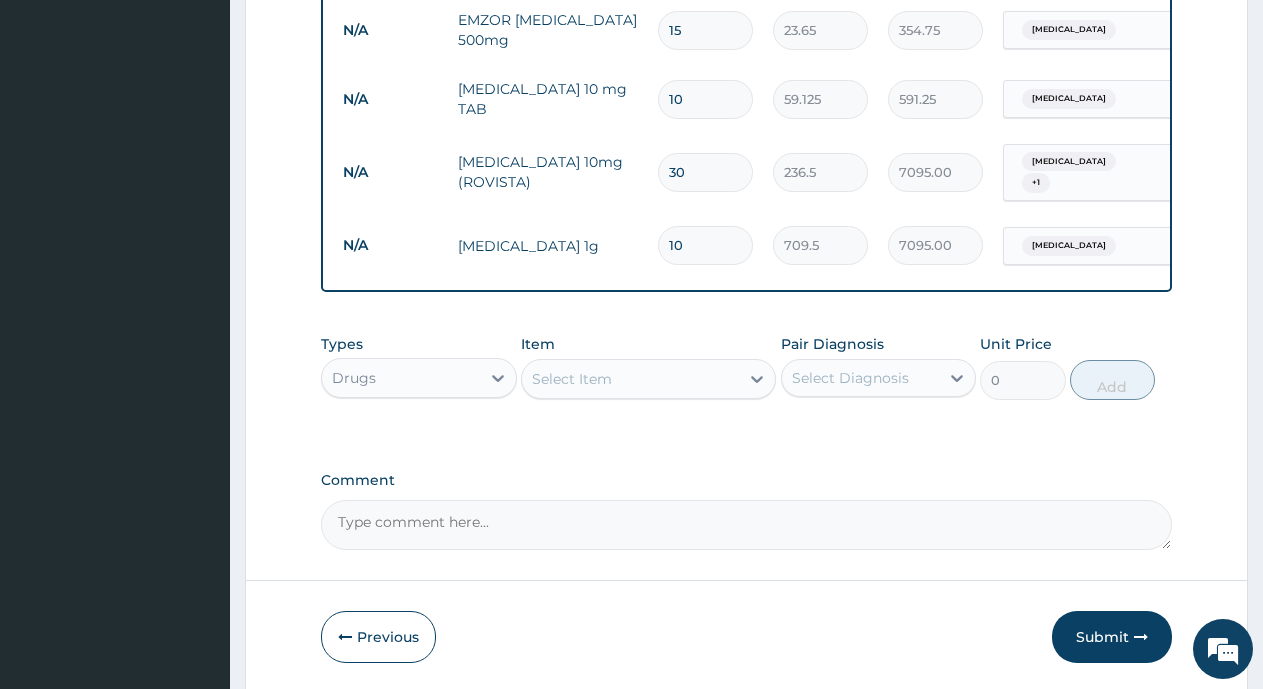 scroll, scrollTop: 1169, scrollLeft: 0, axis: vertical 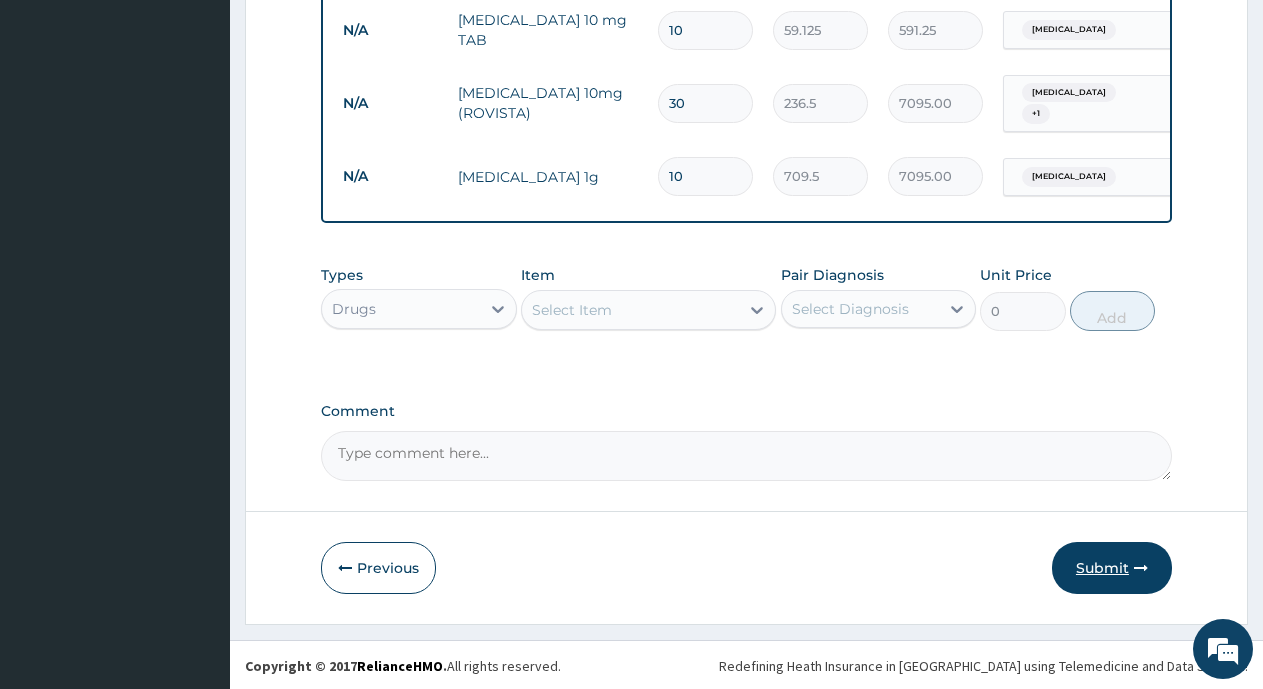 click on "Submit" at bounding box center [1112, 568] 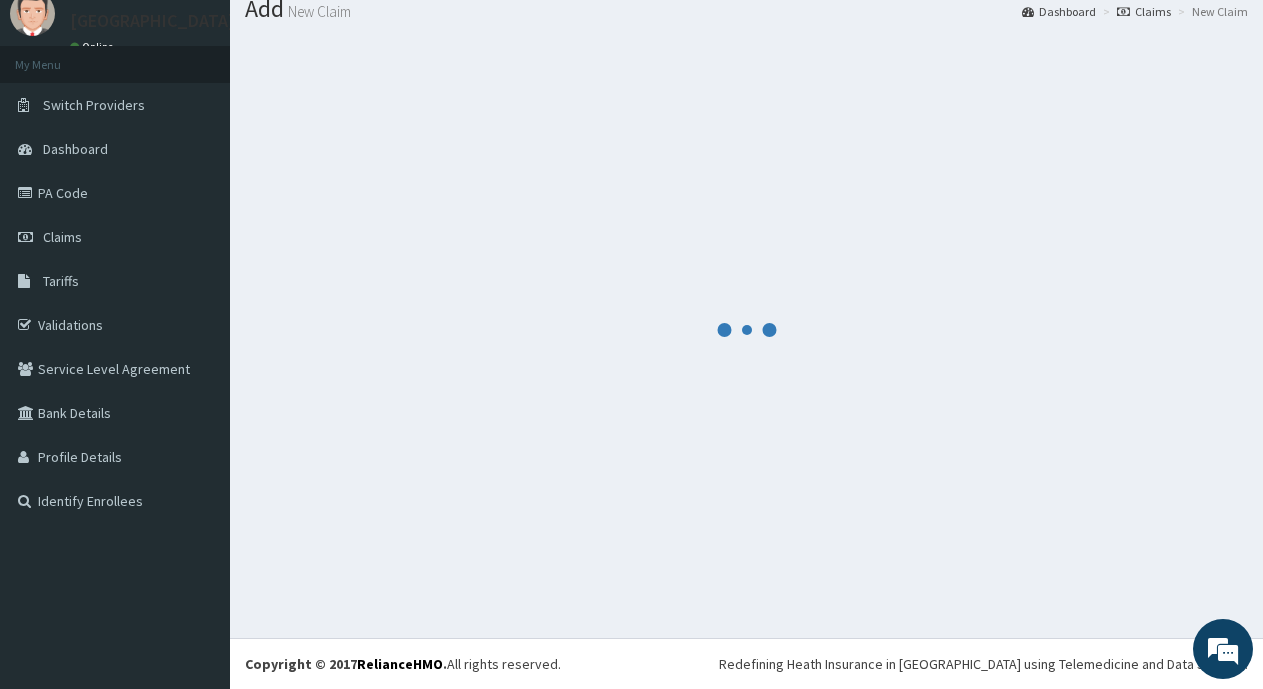 scroll, scrollTop: 1169, scrollLeft: 0, axis: vertical 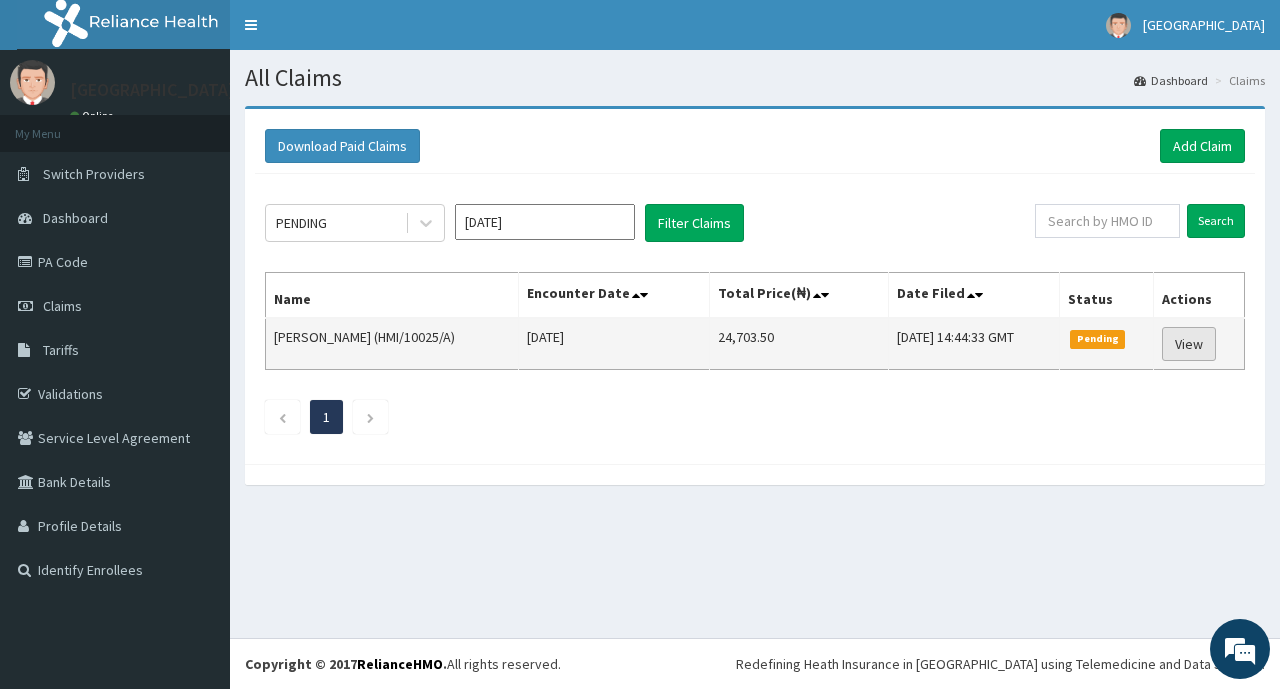 click on "View" at bounding box center [1189, 344] 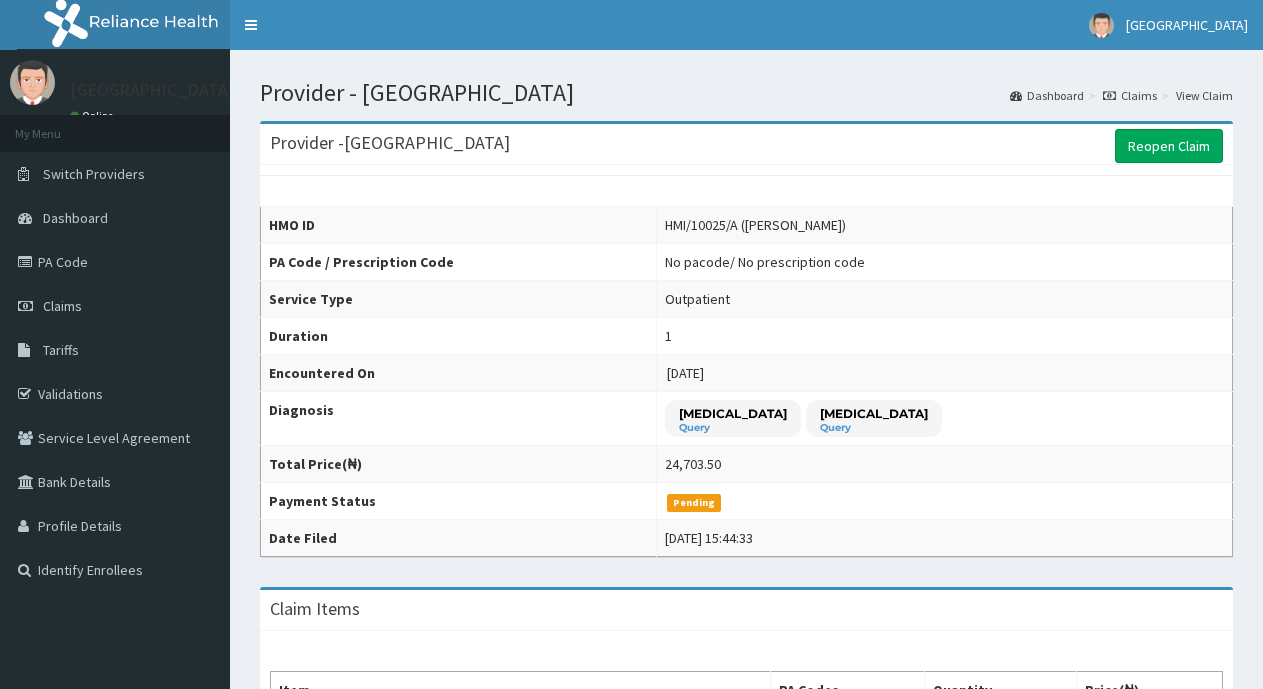 scroll, scrollTop: 0, scrollLeft: 0, axis: both 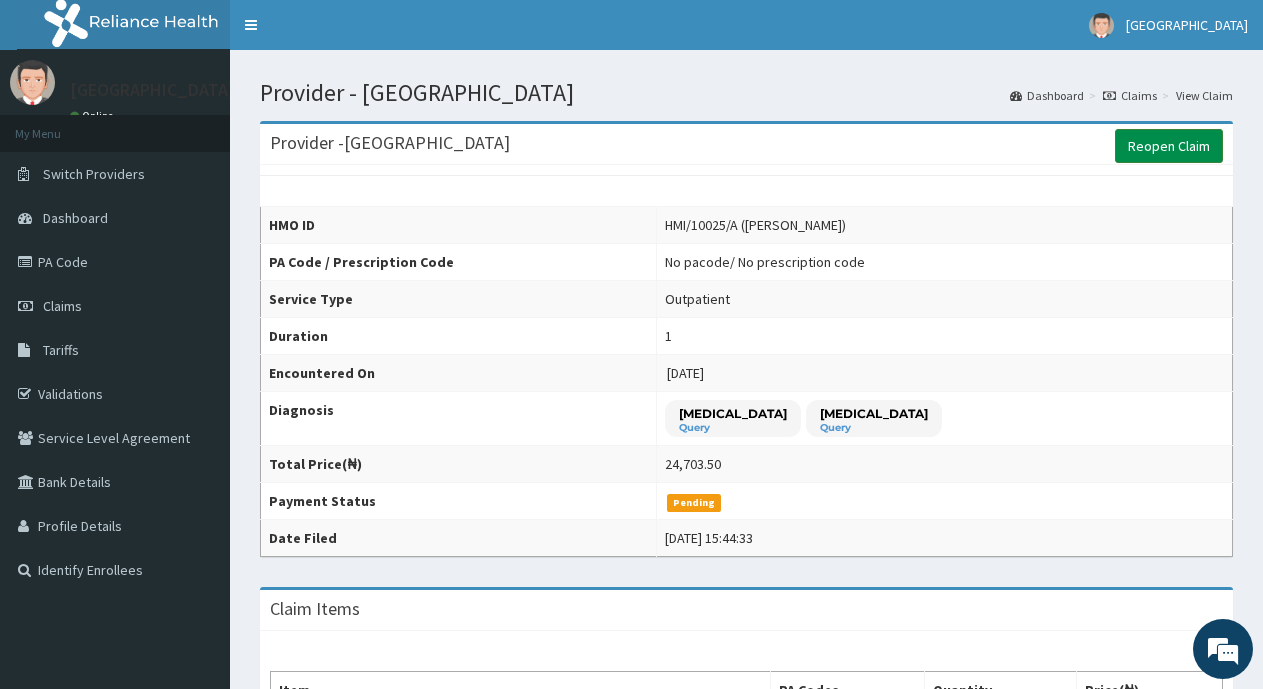 click on "Reopen Claim" at bounding box center [1169, 146] 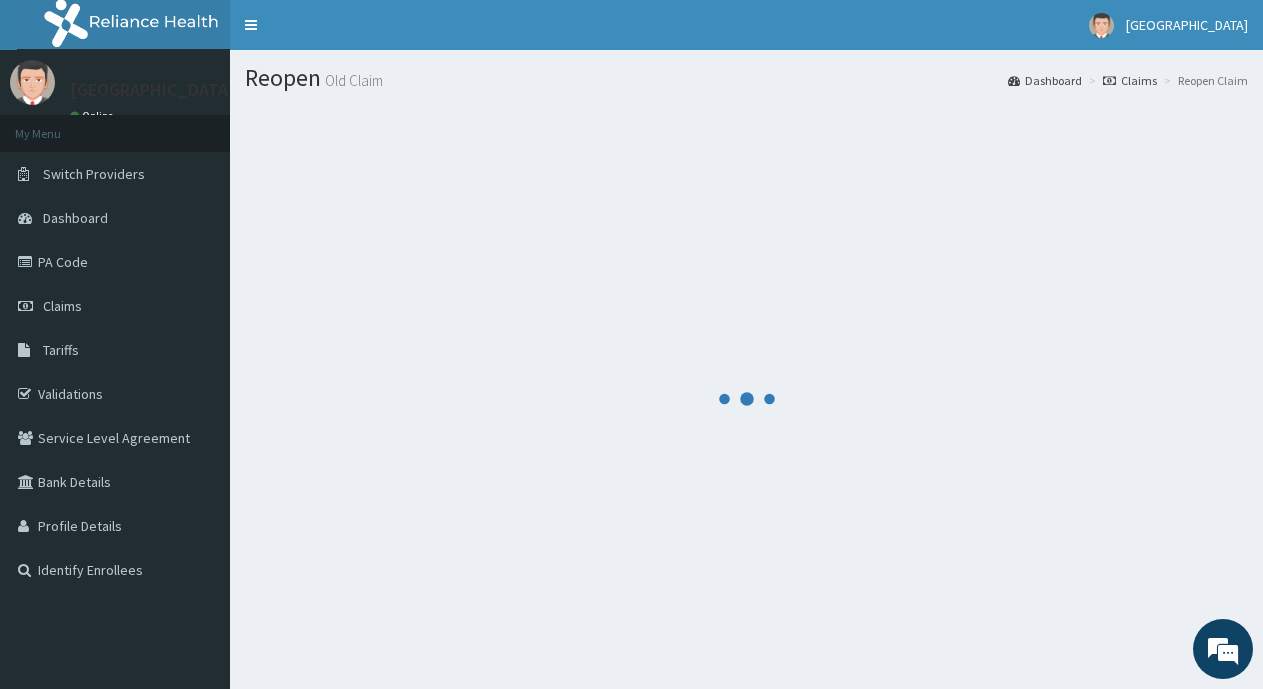 scroll, scrollTop: 0, scrollLeft: 0, axis: both 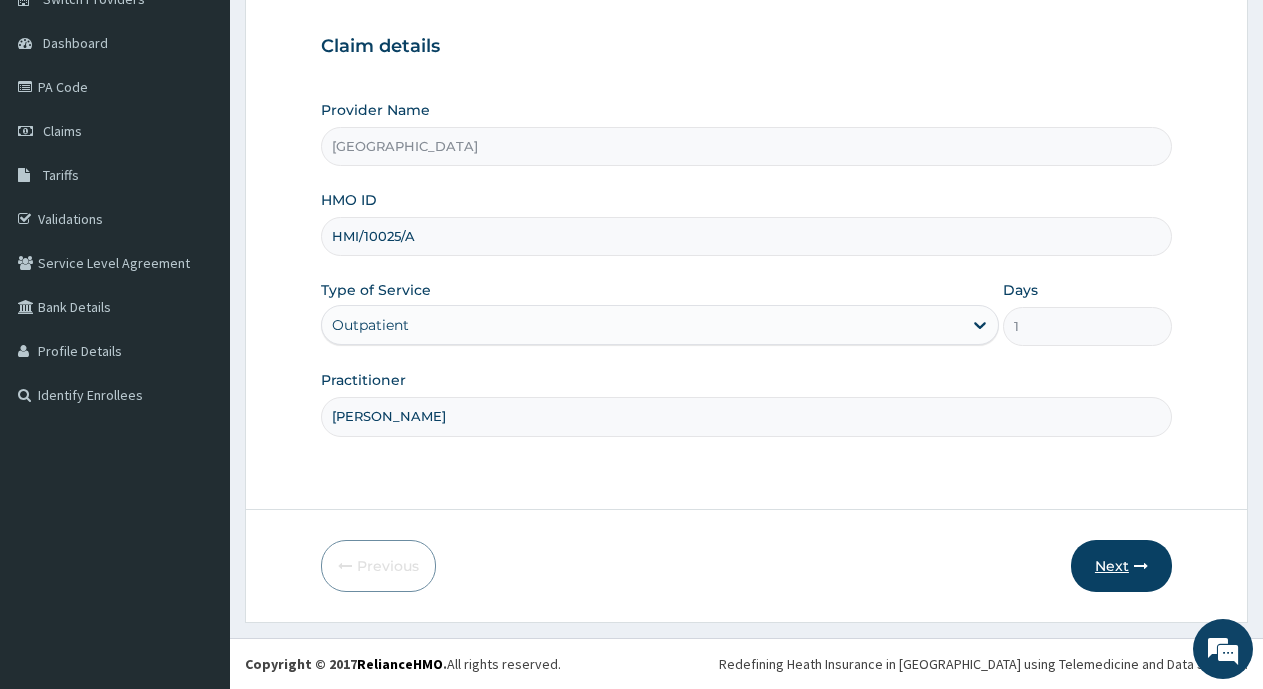 click on "Next" at bounding box center [1121, 566] 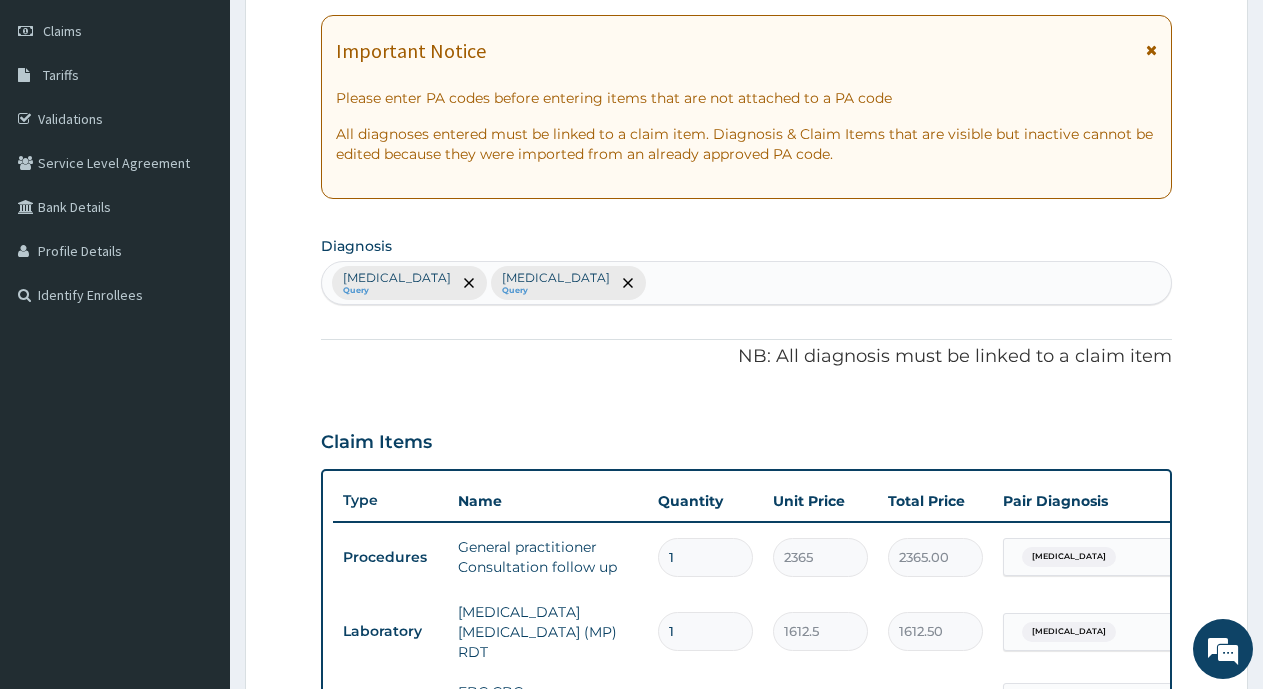 scroll, scrollTop: 75, scrollLeft: 0, axis: vertical 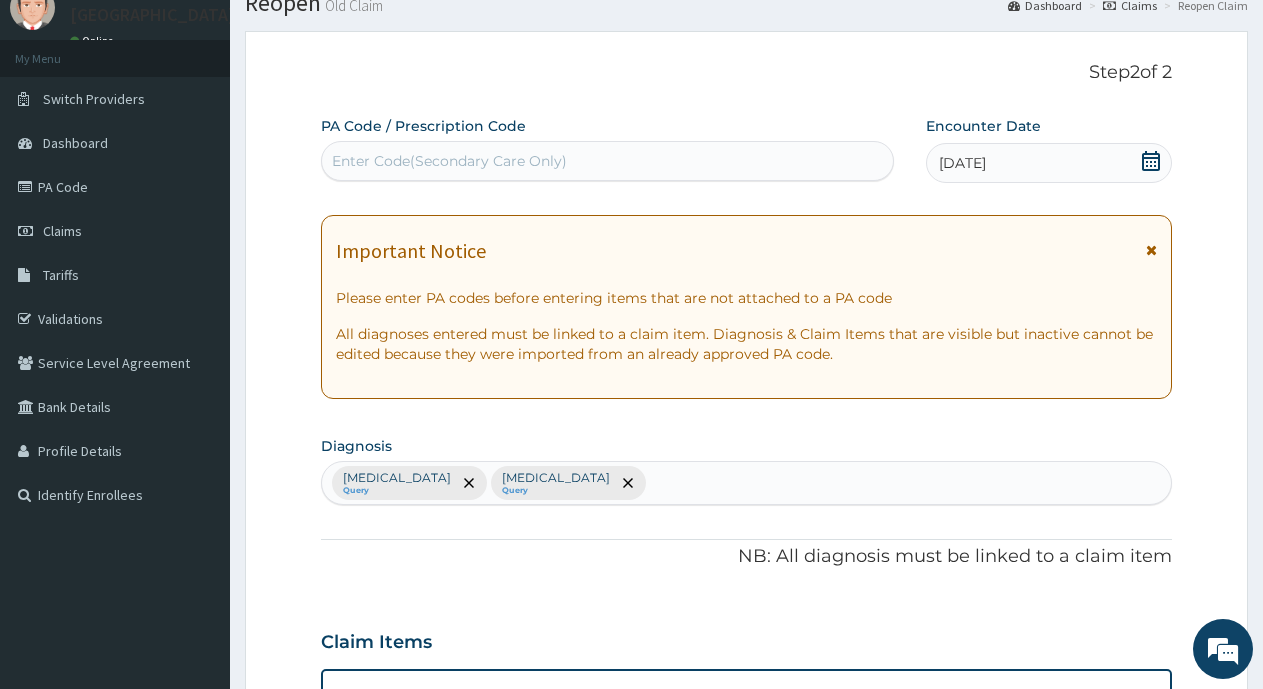 click on "05-07-2025" at bounding box center (962, 163) 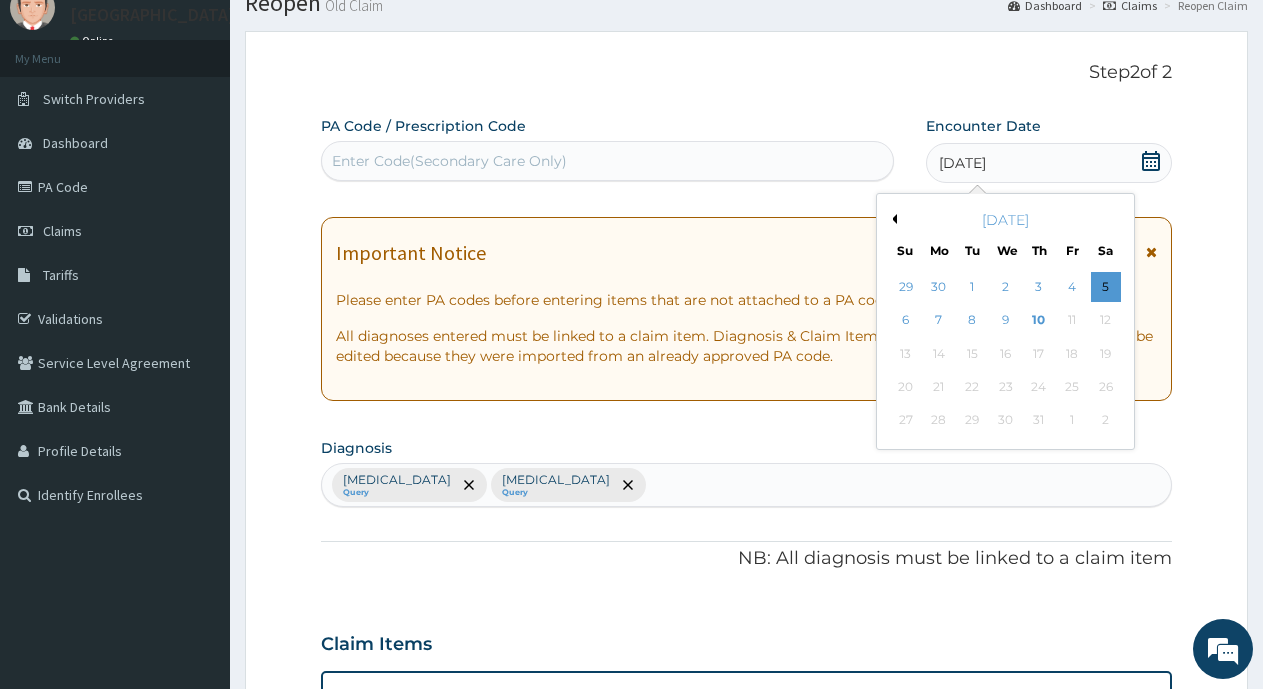 click on "July 2025" at bounding box center (1005, 220) 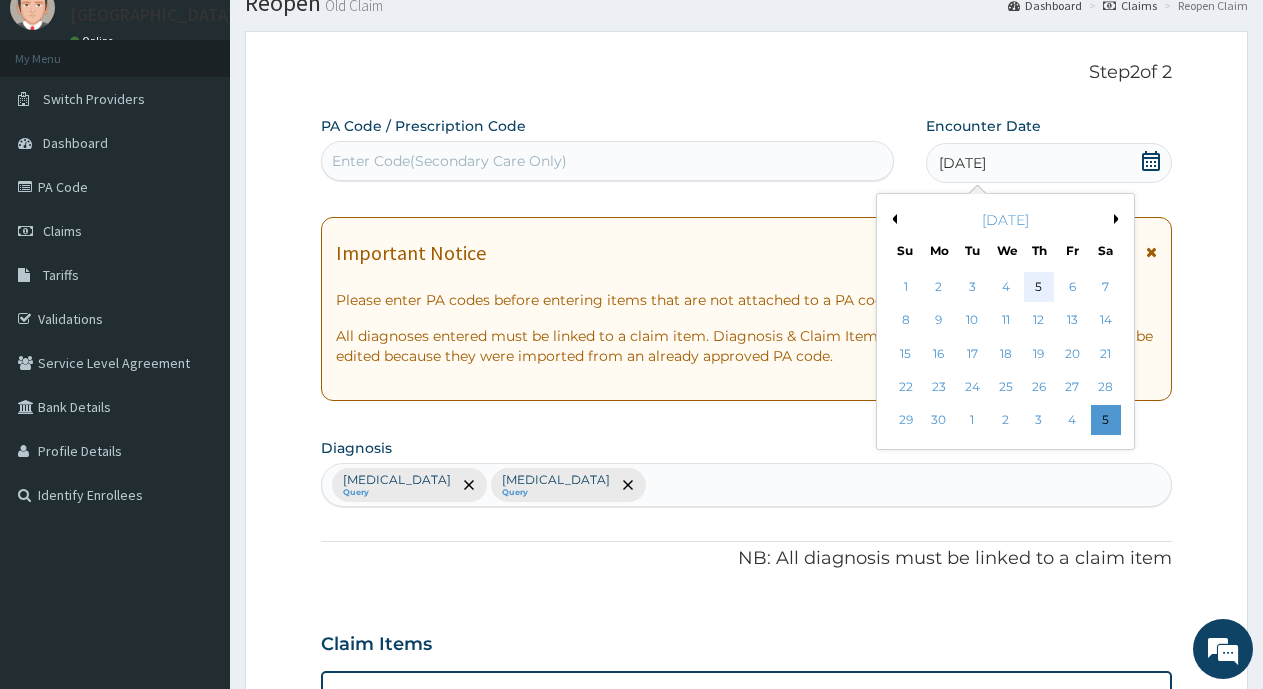click on "5" at bounding box center (1039, 287) 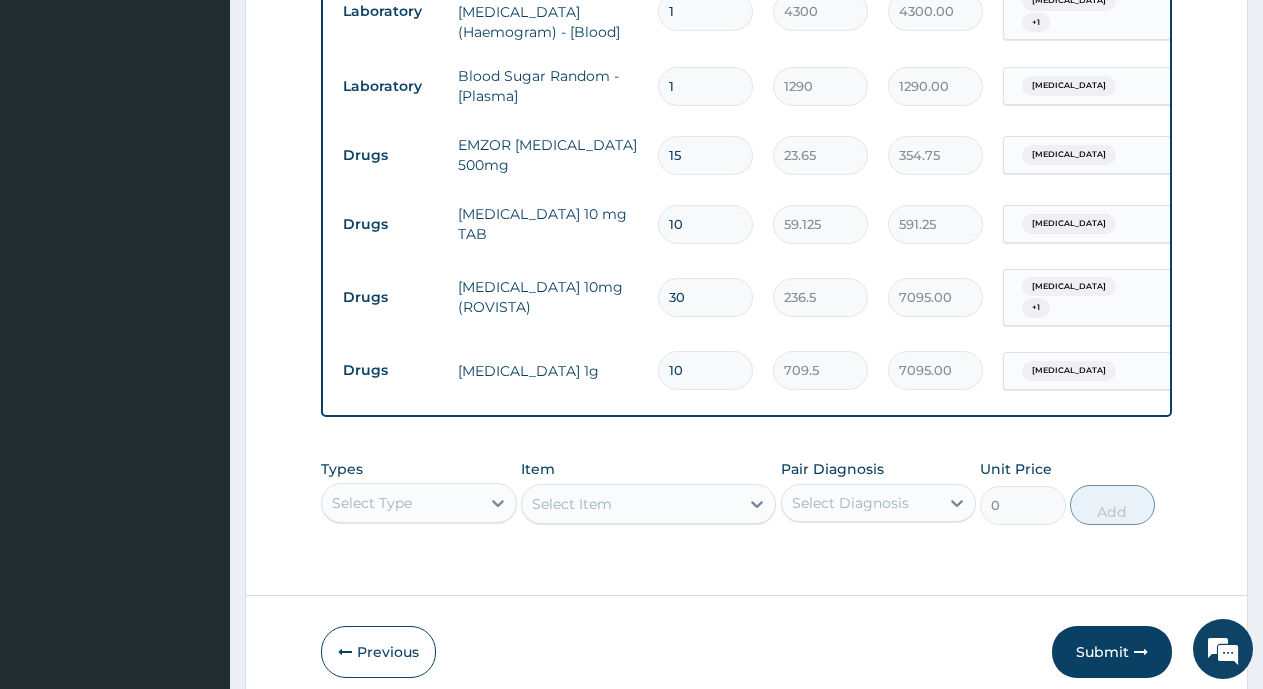 scroll, scrollTop: 1067, scrollLeft: 0, axis: vertical 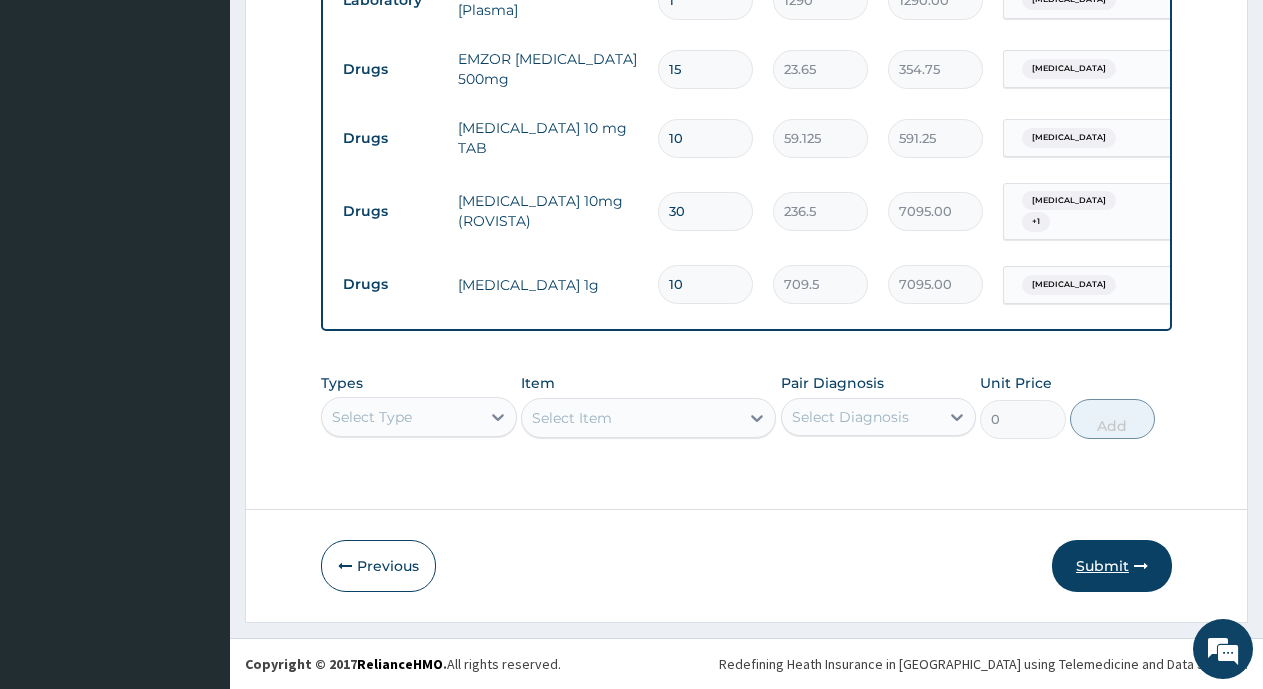 click on "Submit" at bounding box center [1112, 566] 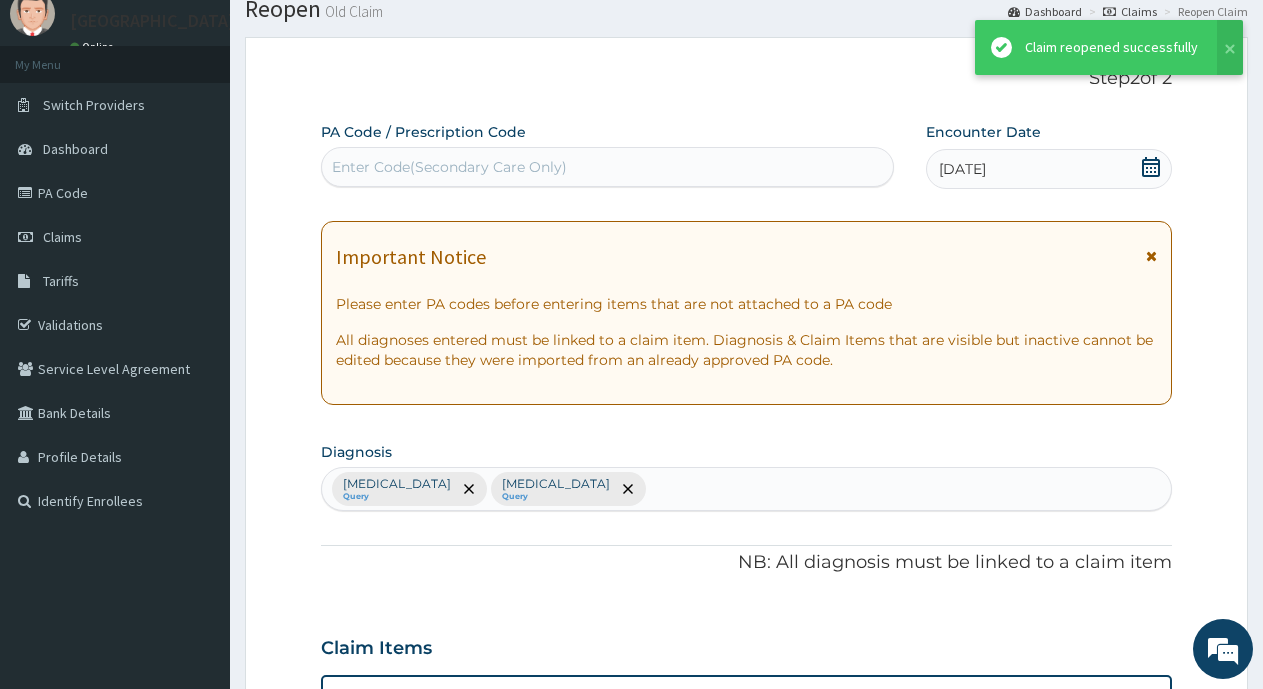 scroll, scrollTop: 1067, scrollLeft: 0, axis: vertical 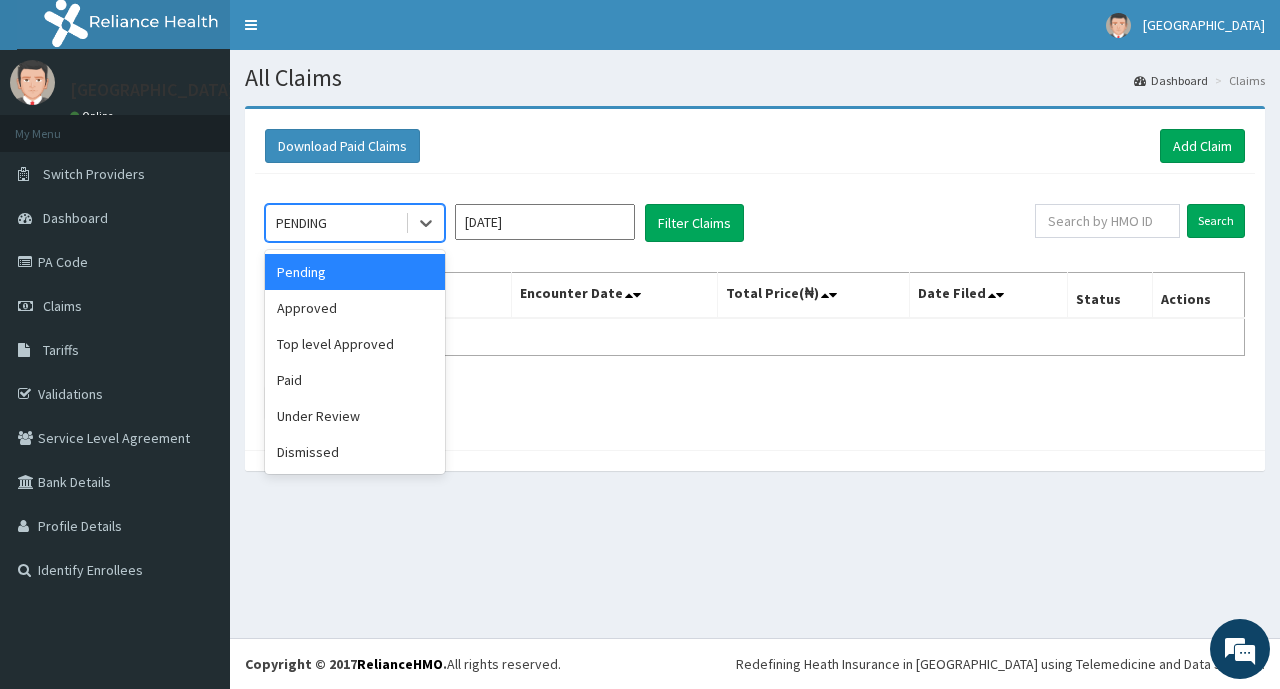 click on "PENDING" at bounding box center (335, 223) 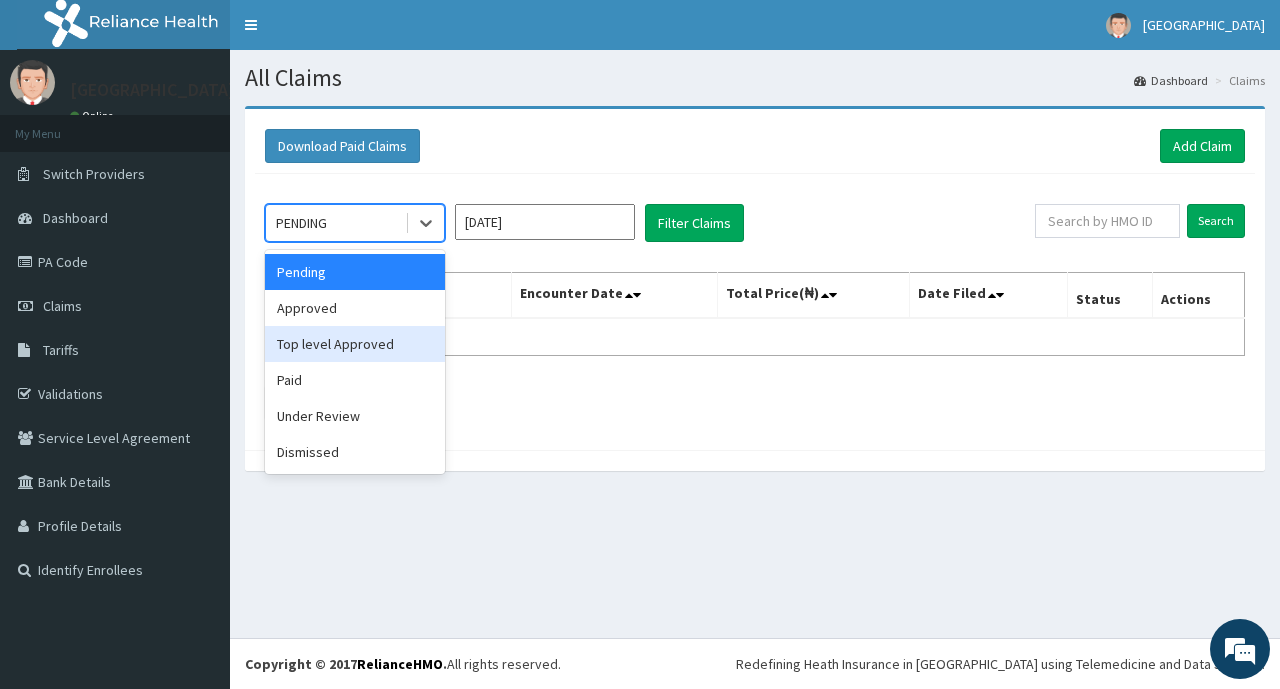 click on "Top level Approved" at bounding box center (355, 344) 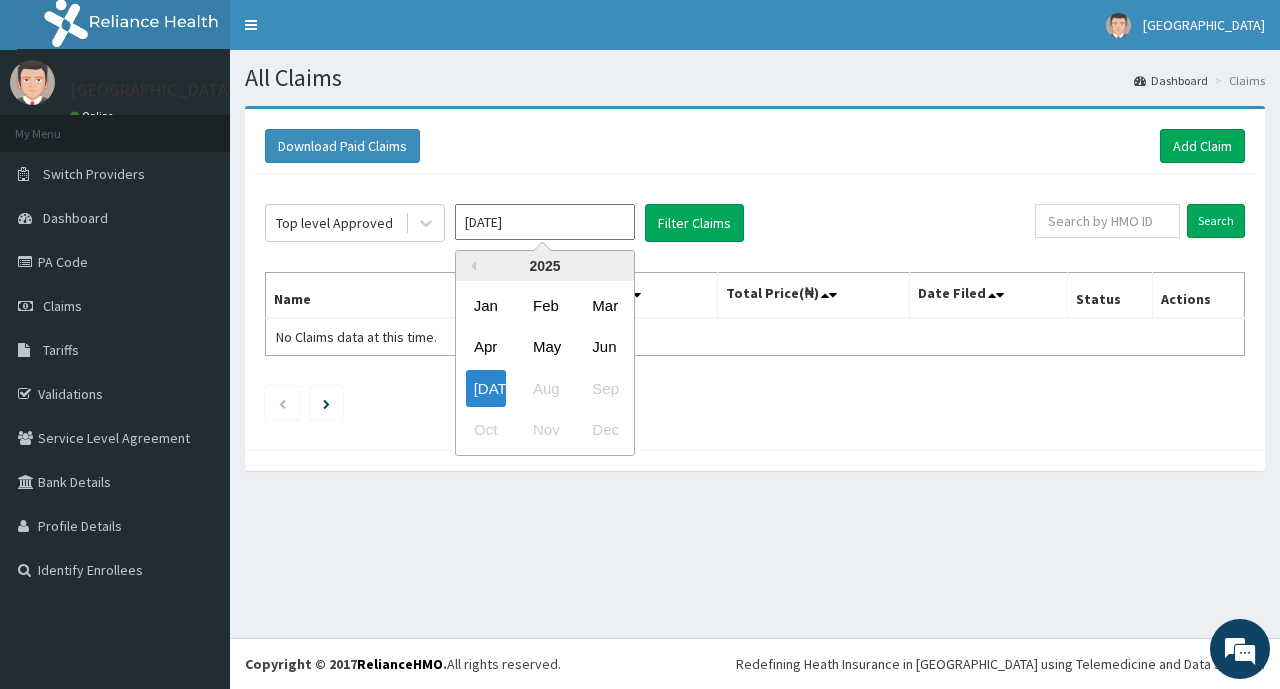 click on "[DATE]" at bounding box center (545, 222) 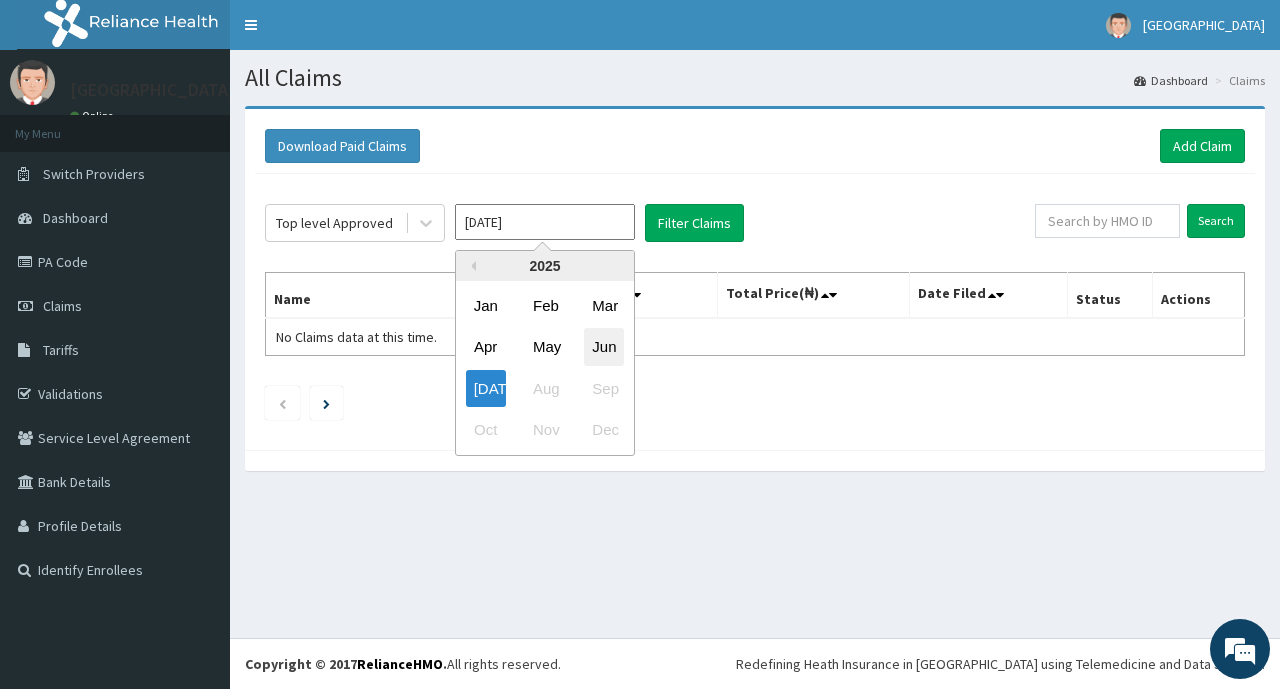 click on "Jun" at bounding box center [604, 347] 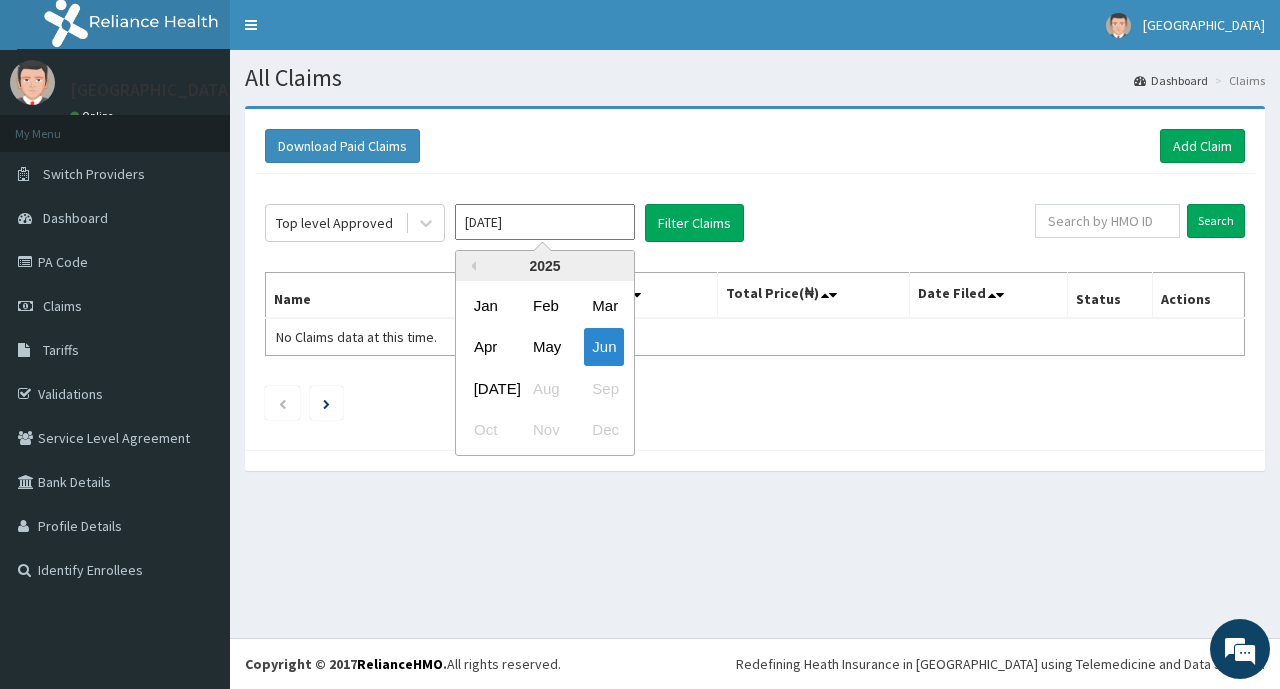 click on "[DATE]" at bounding box center [545, 222] 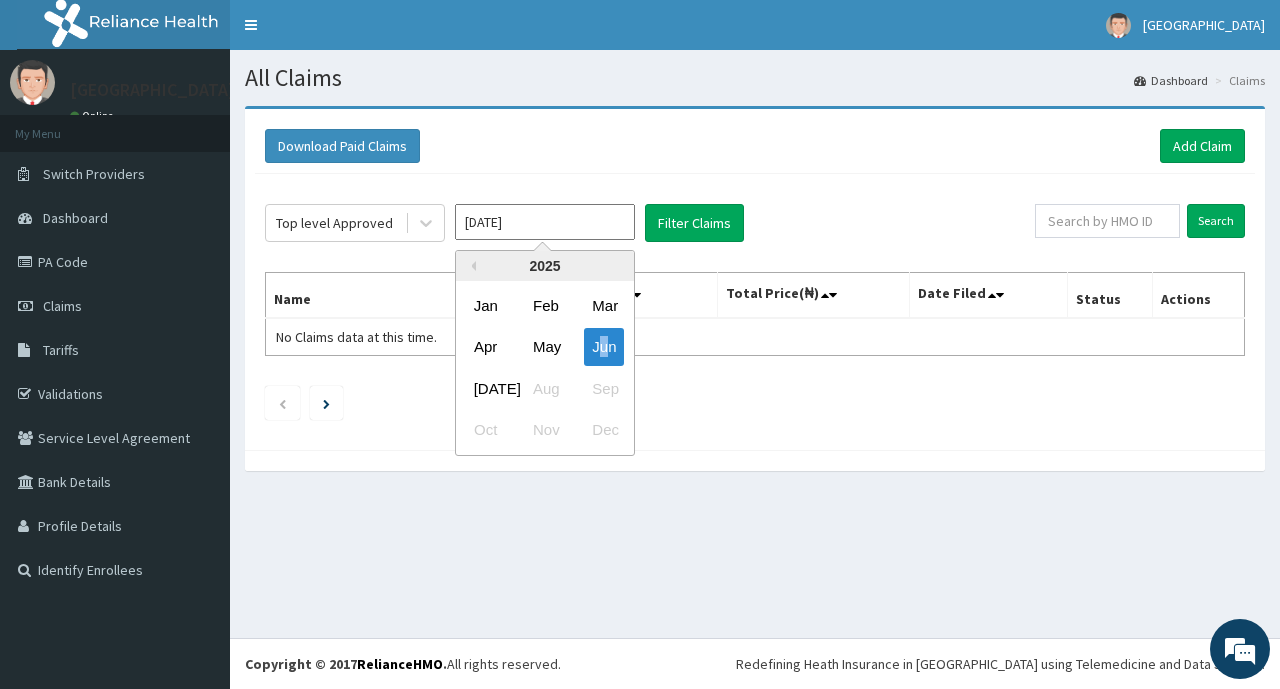drag, startPoint x: 602, startPoint y: 354, endPoint x: 615, endPoint y: 333, distance: 24.698177 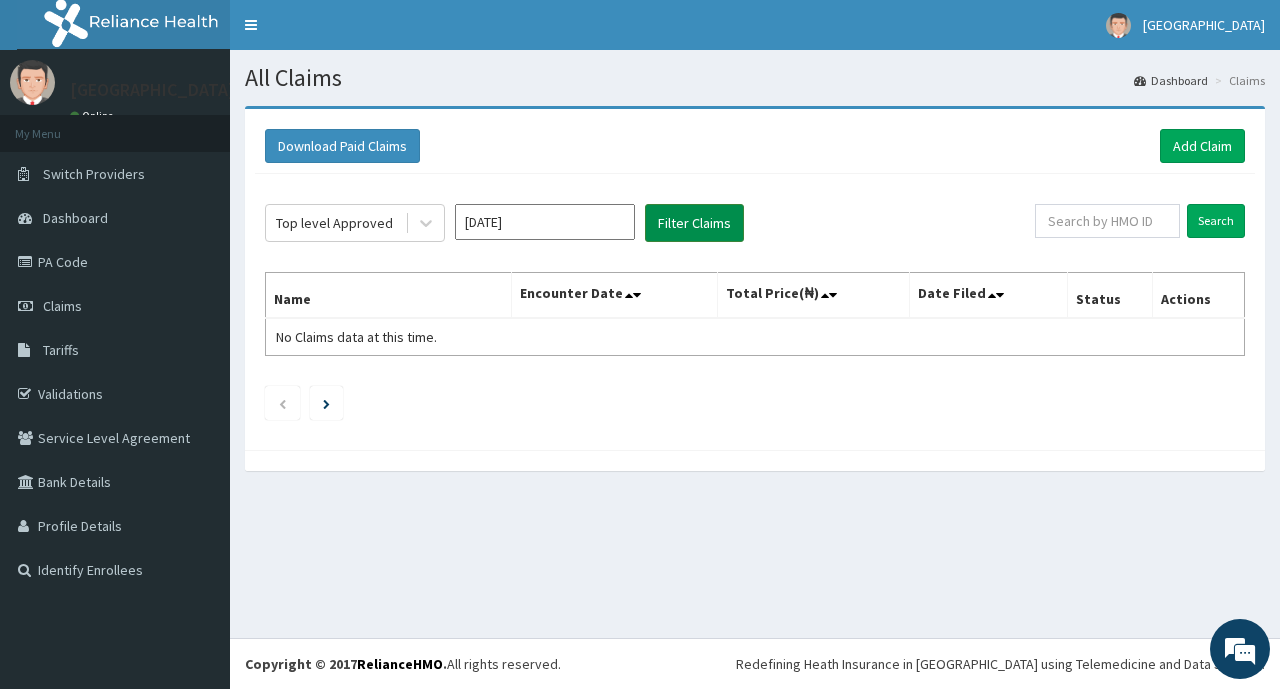 click on "Filter Claims" at bounding box center (694, 223) 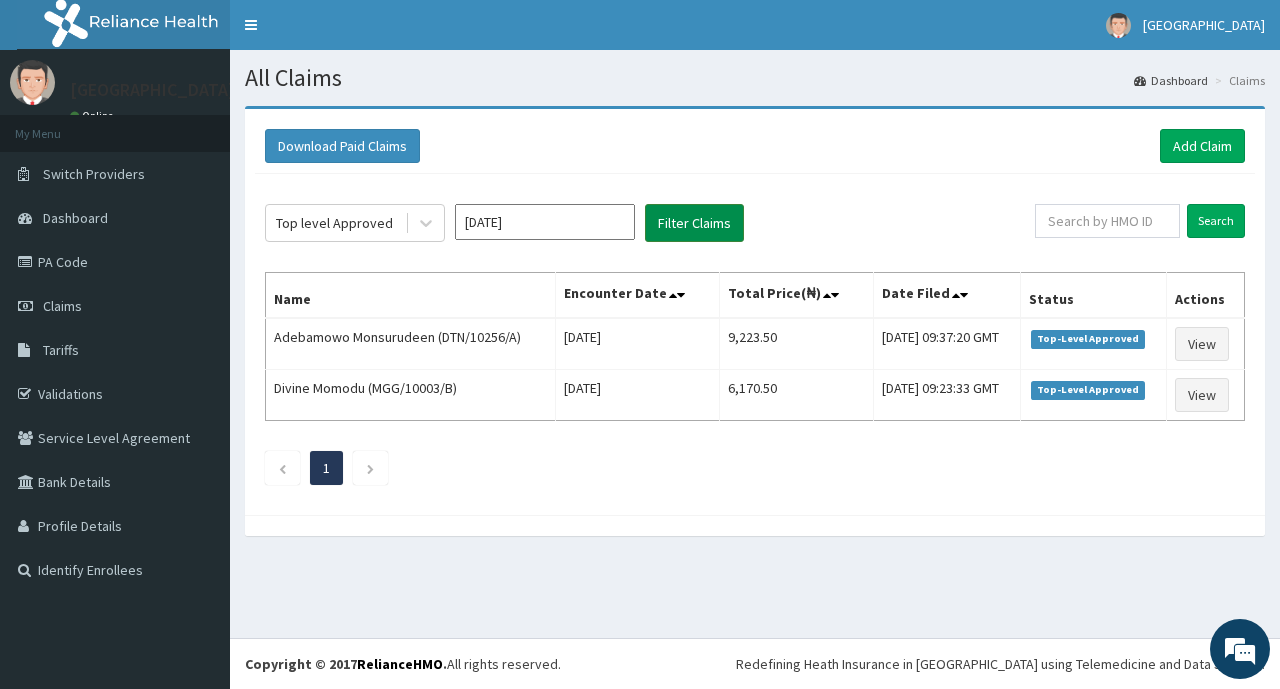 click on "Filter Claims" at bounding box center [694, 223] 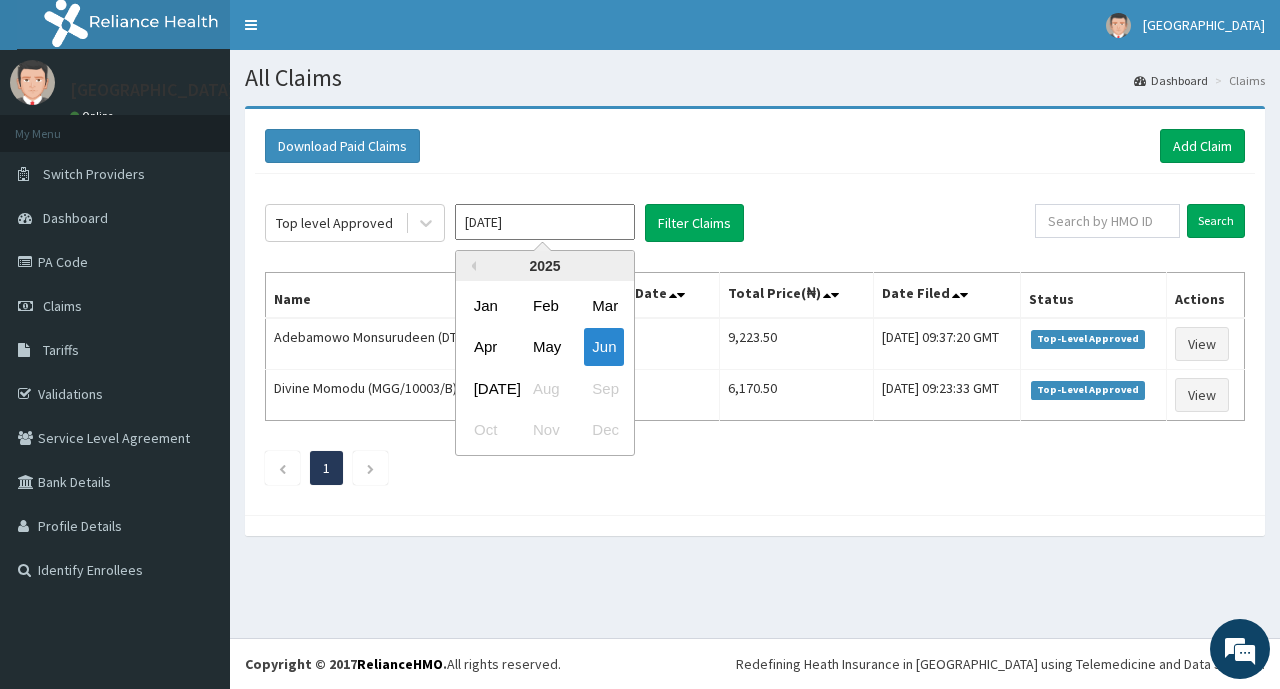 click on "[DATE]" at bounding box center (545, 222) 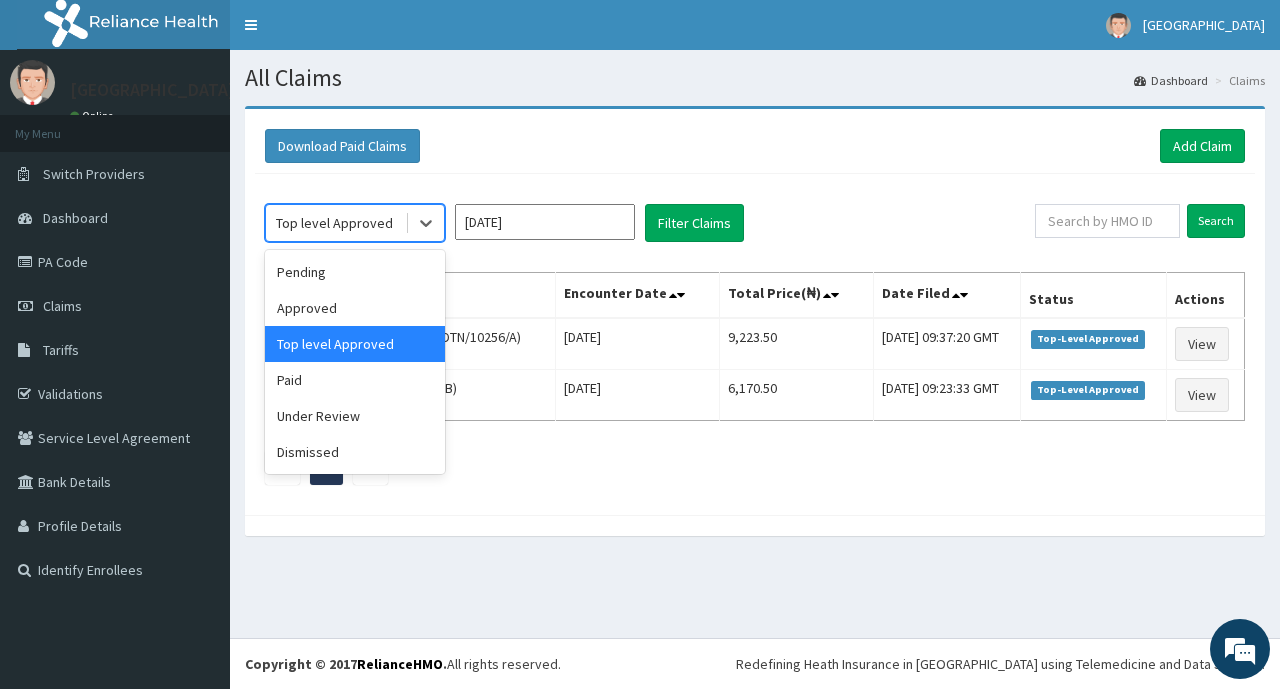 click on "Top level Approved" at bounding box center [334, 223] 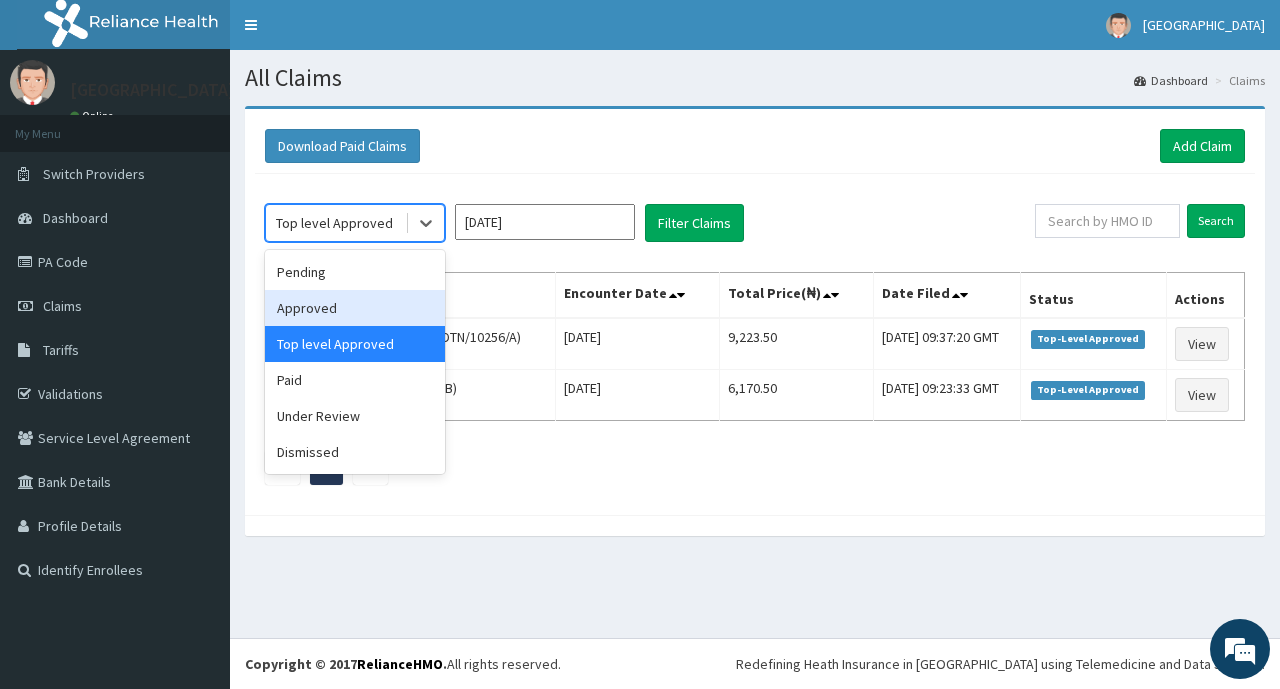 click on "Approved" at bounding box center (355, 308) 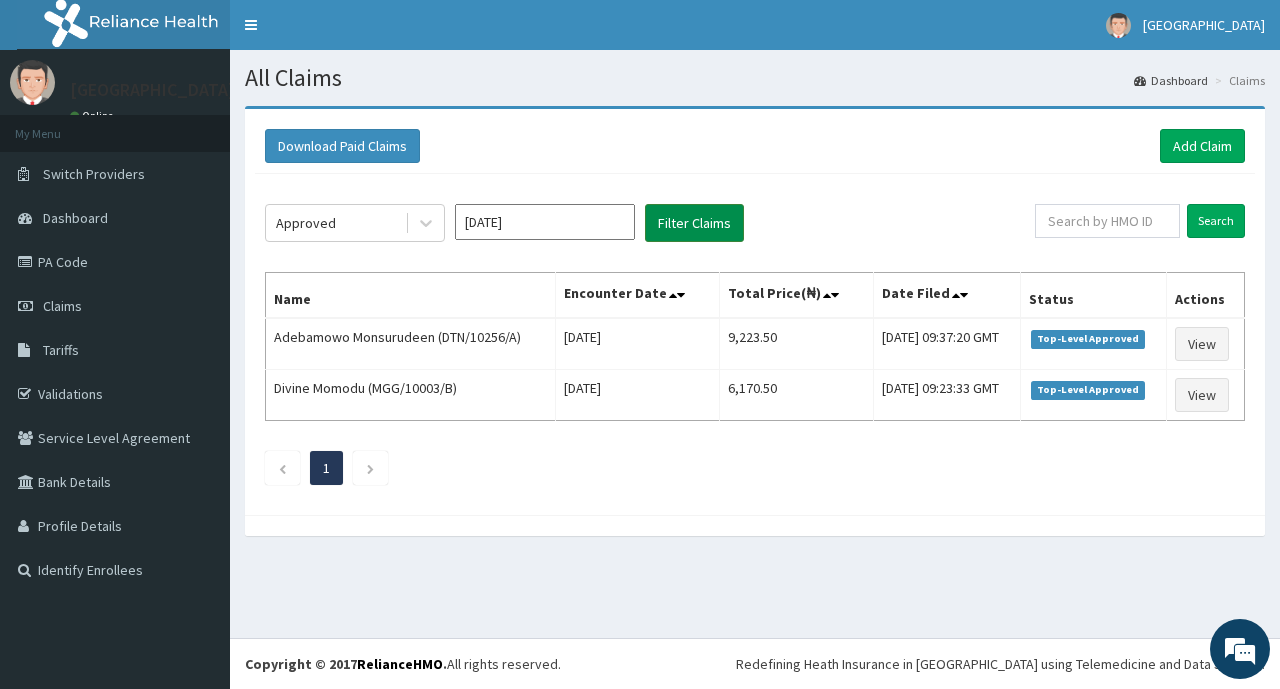 click on "Filter Claims" at bounding box center [694, 223] 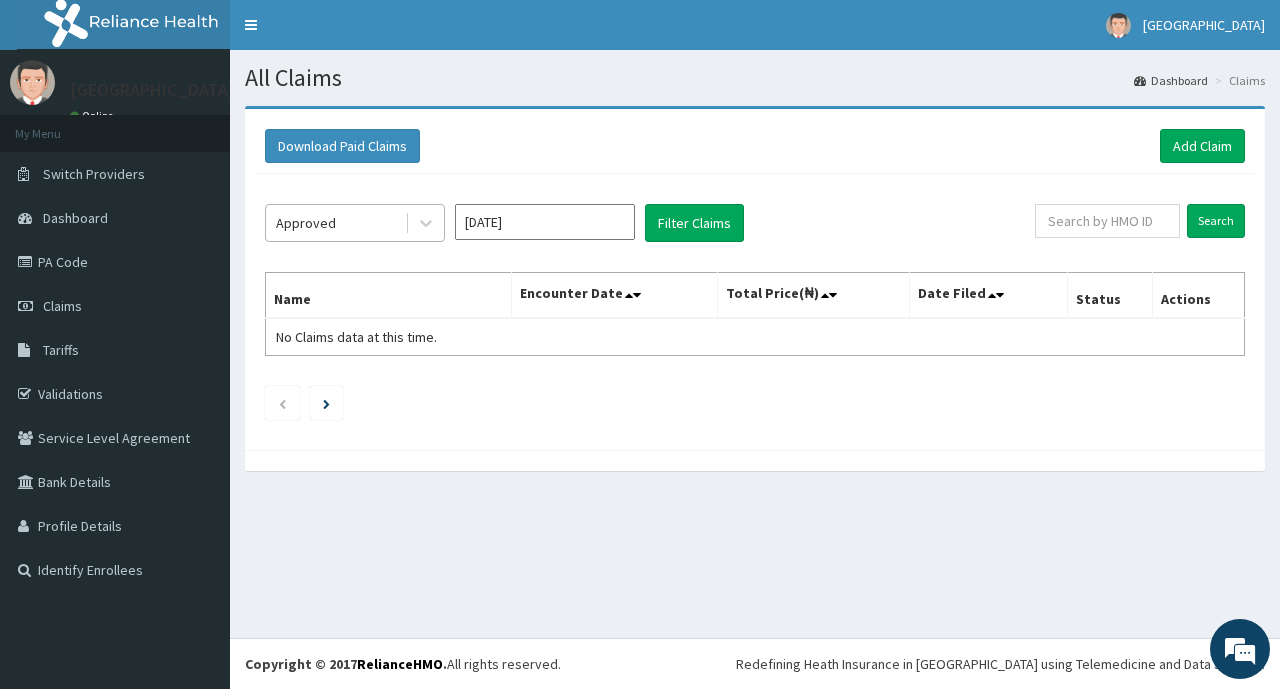click on "Approved" at bounding box center (335, 223) 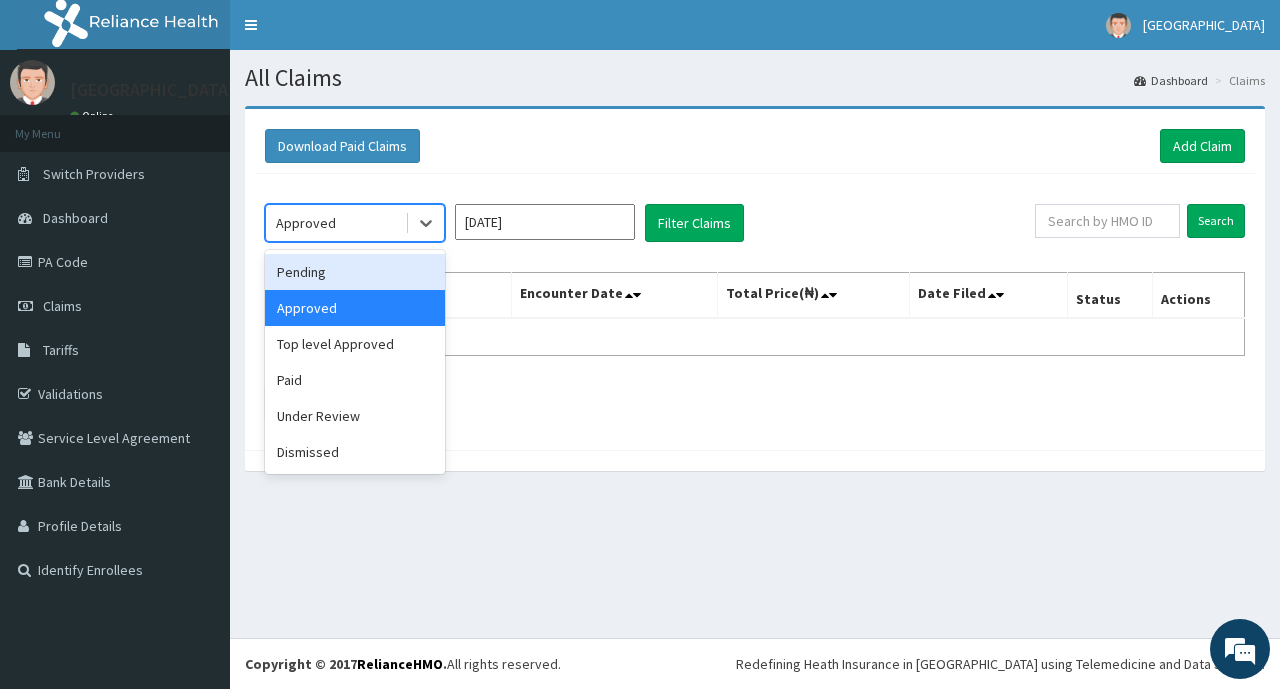 click on "Pending" at bounding box center (355, 272) 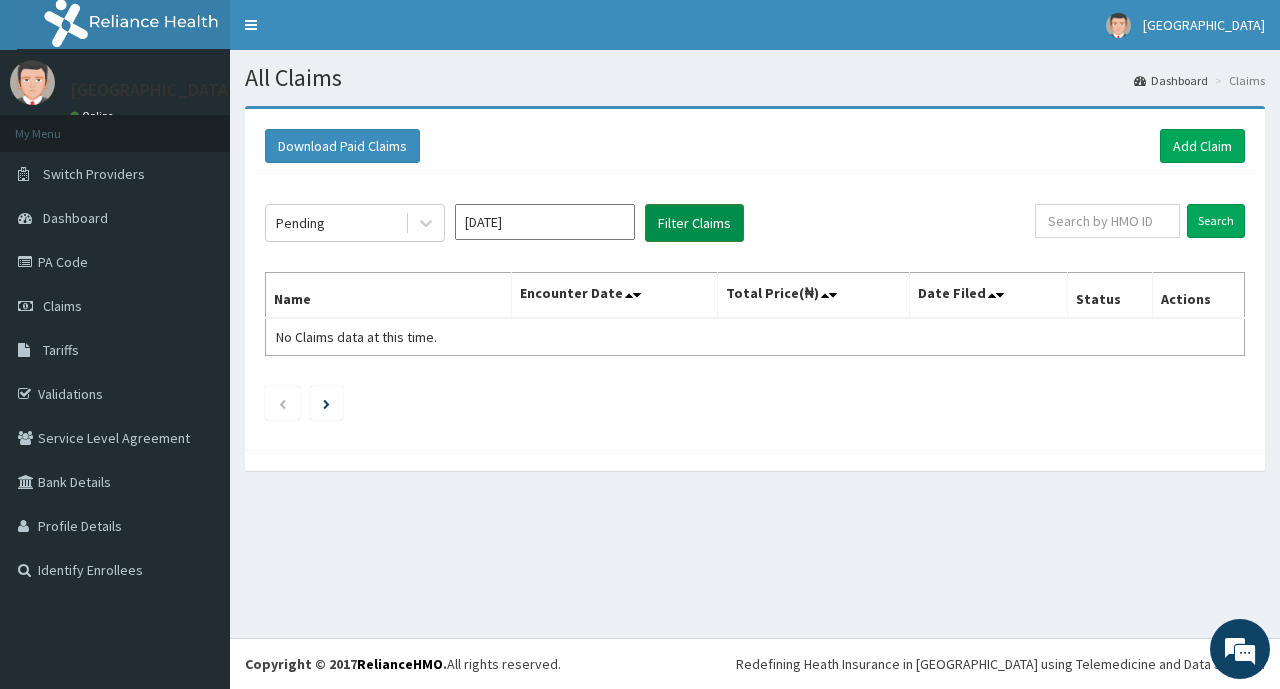 click on "Filter Claims" at bounding box center [694, 223] 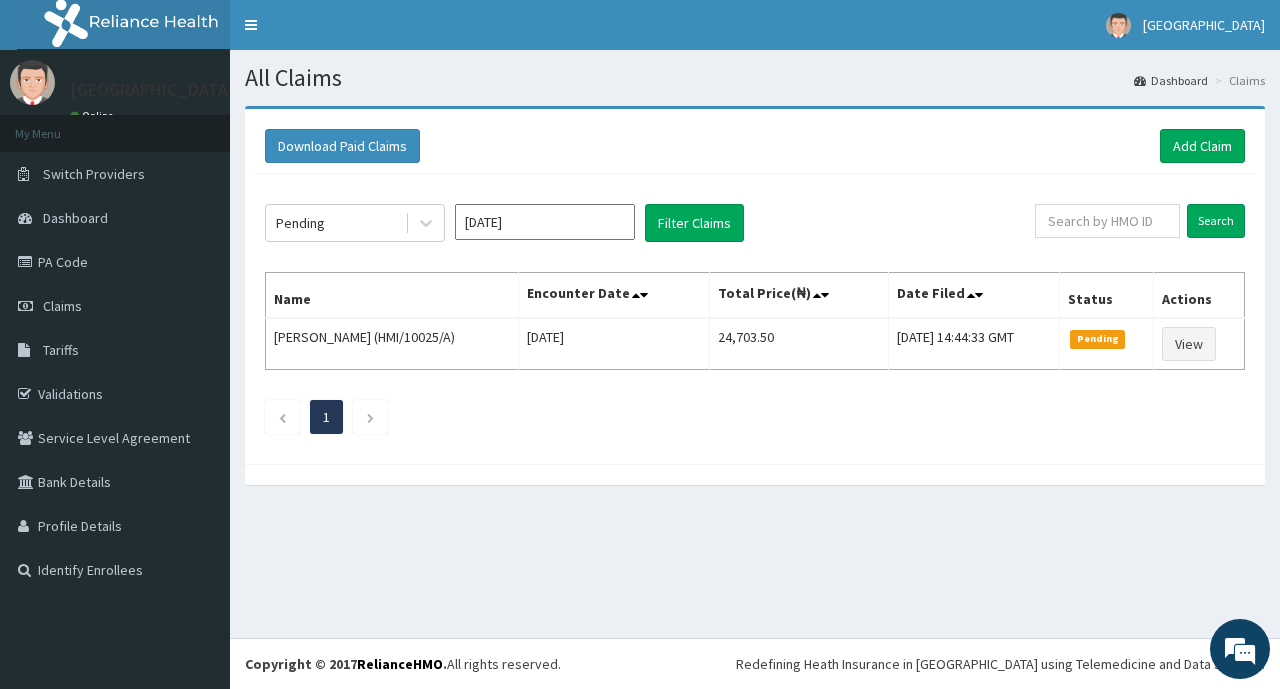 click on "Pending Jun 2025 Filter Claims Search Name Encounter Date Total Price(₦) Date Filed Status Actions BALRAM SINGH KANWAR (HMI/10025/A) Thu Jun 05 2025 24,703.50 Thu, 10 Jul 2025 14:44:33 GMT Pending View 1" 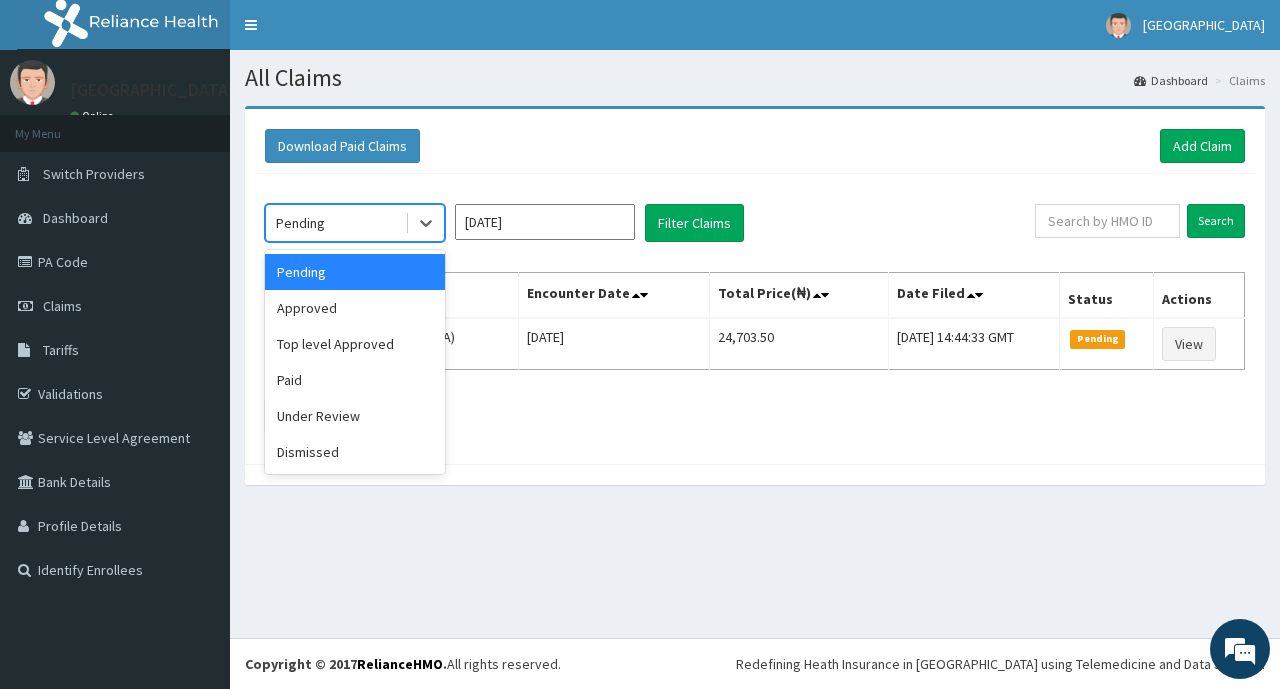 click on "Pending" at bounding box center [335, 223] 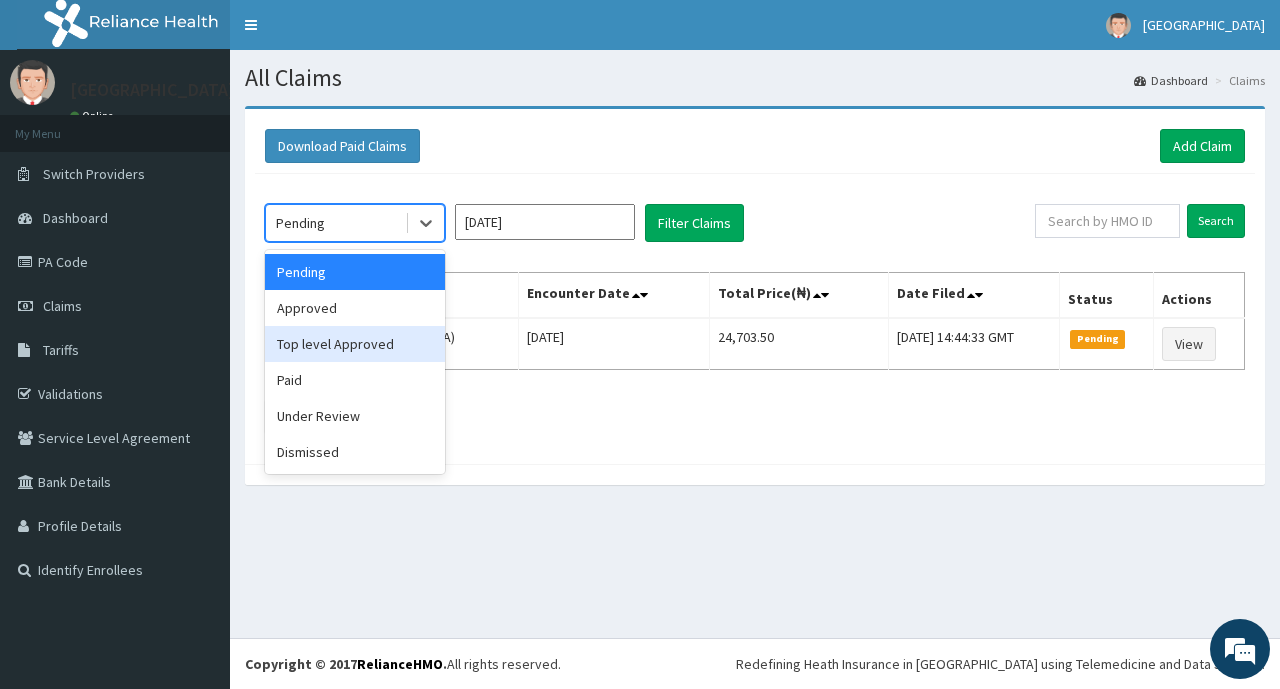 click on "Top level Approved" at bounding box center [355, 344] 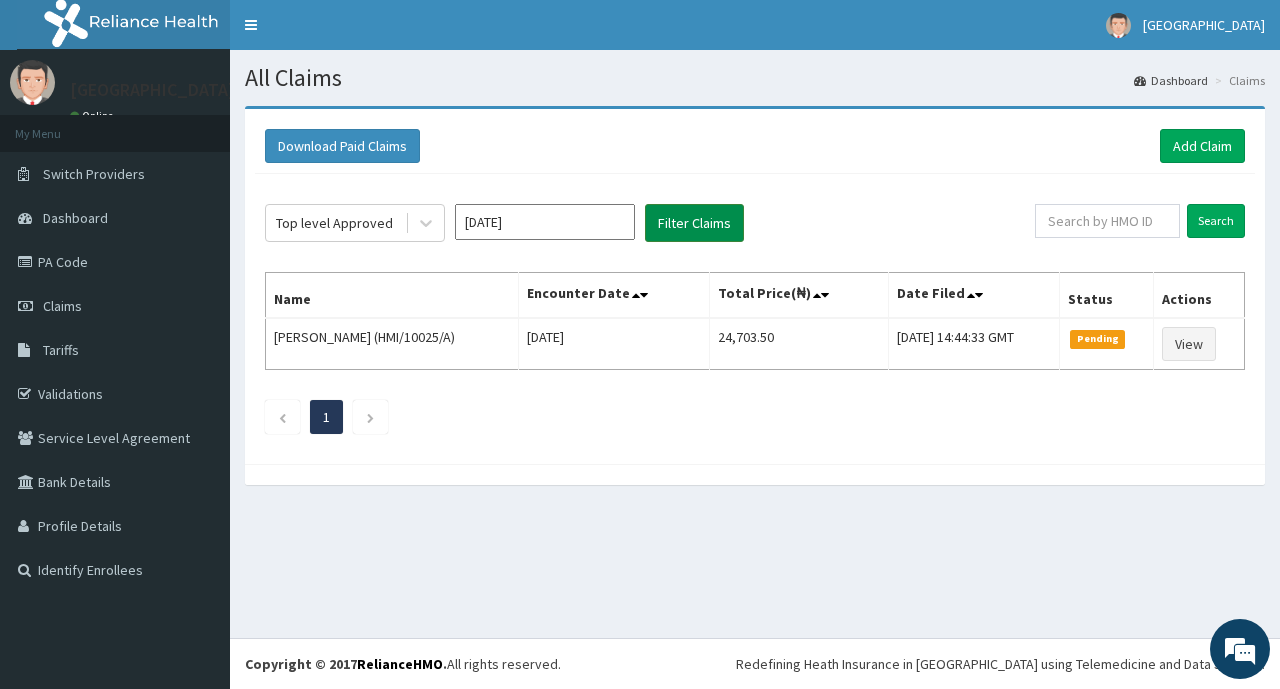 click on "Filter Claims" at bounding box center [694, 223] 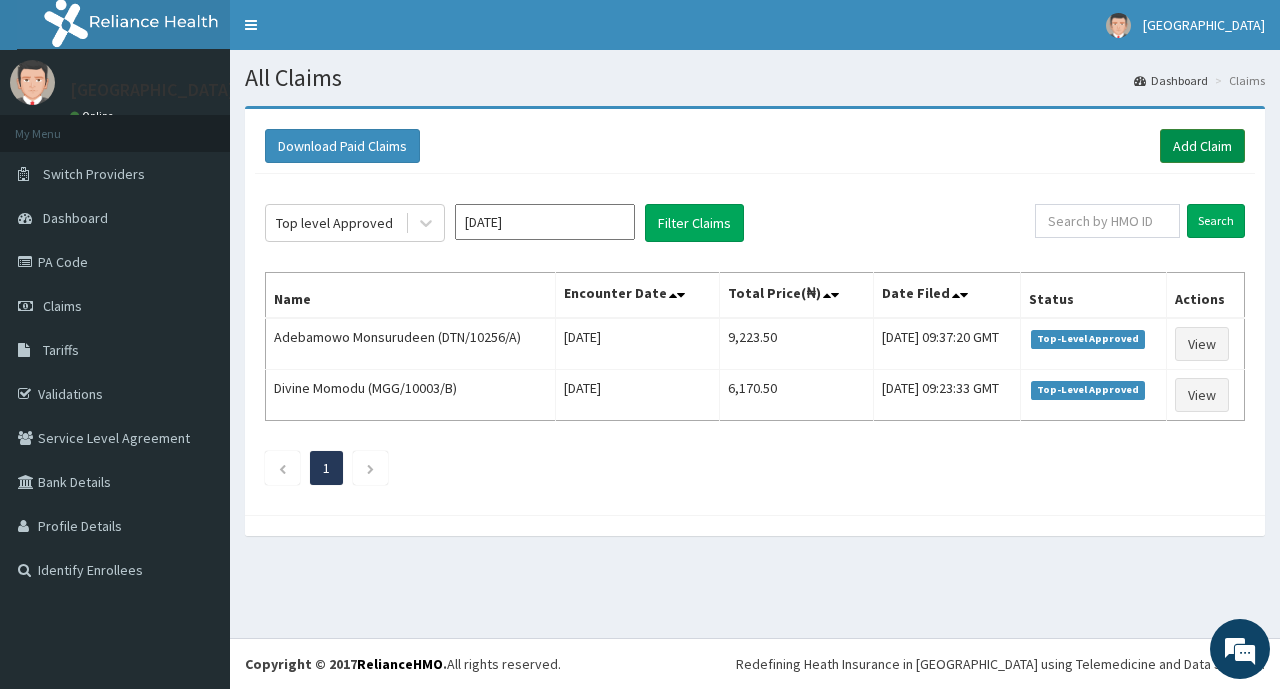 click on "Add Claim" at bounding box center (1202, 146) 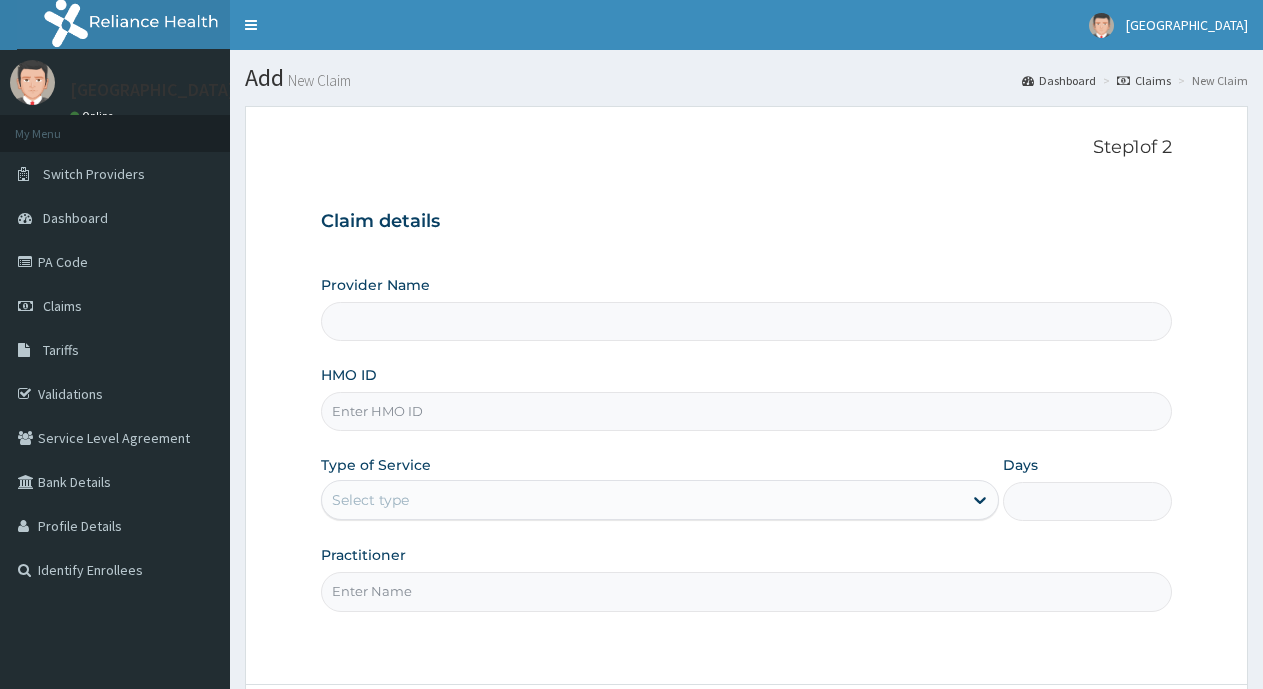 type on "[GEOGRAPHIC_DATA]" 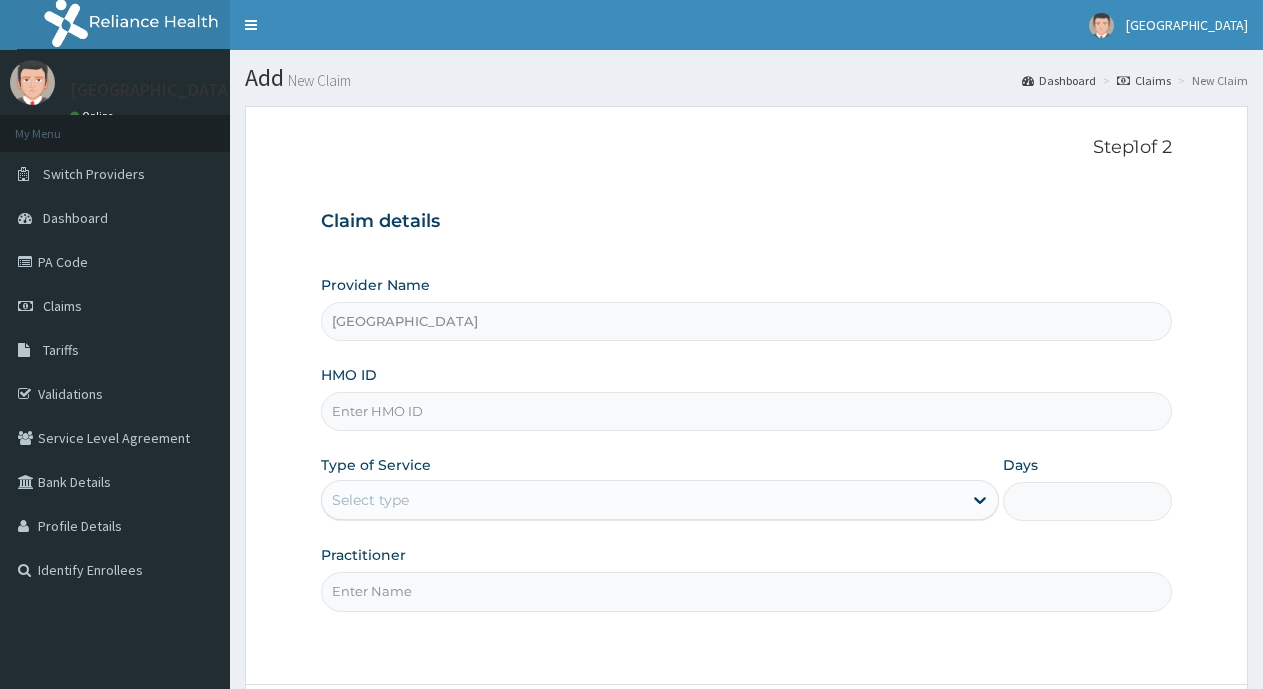 scroll, scrollTop: 0, scrollLeft: 0, axis: both 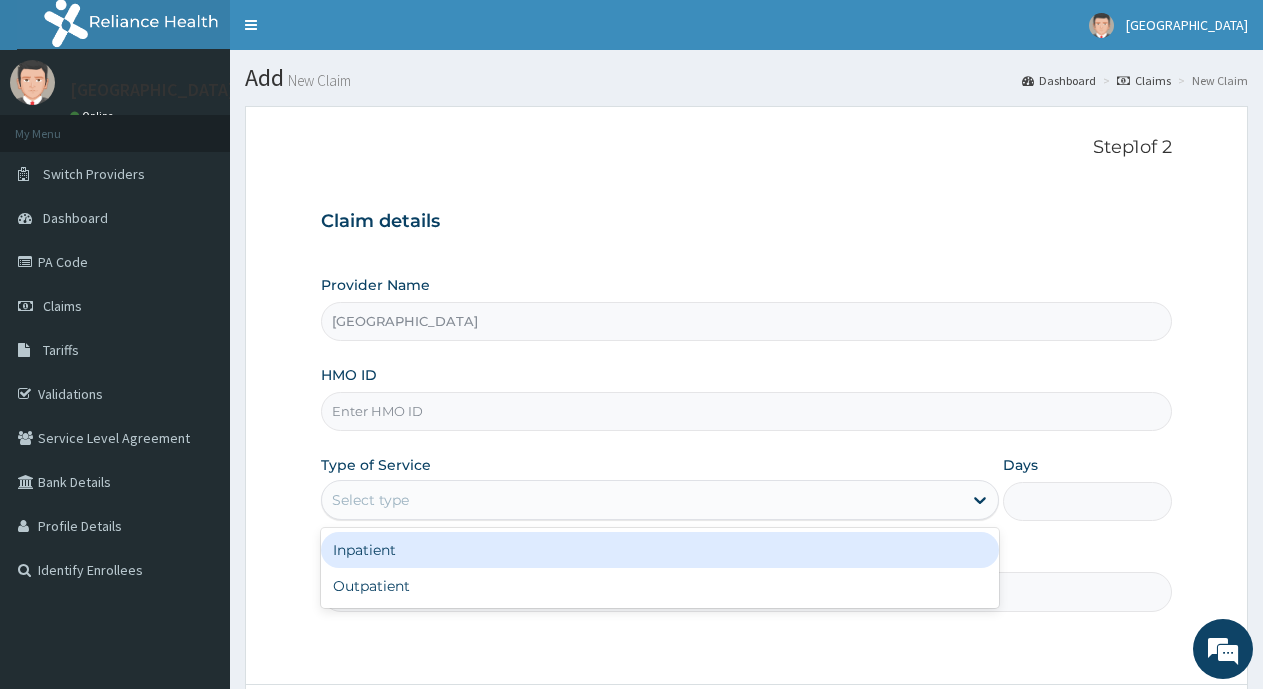 click on "Select type" at bounding box center (641, 500) 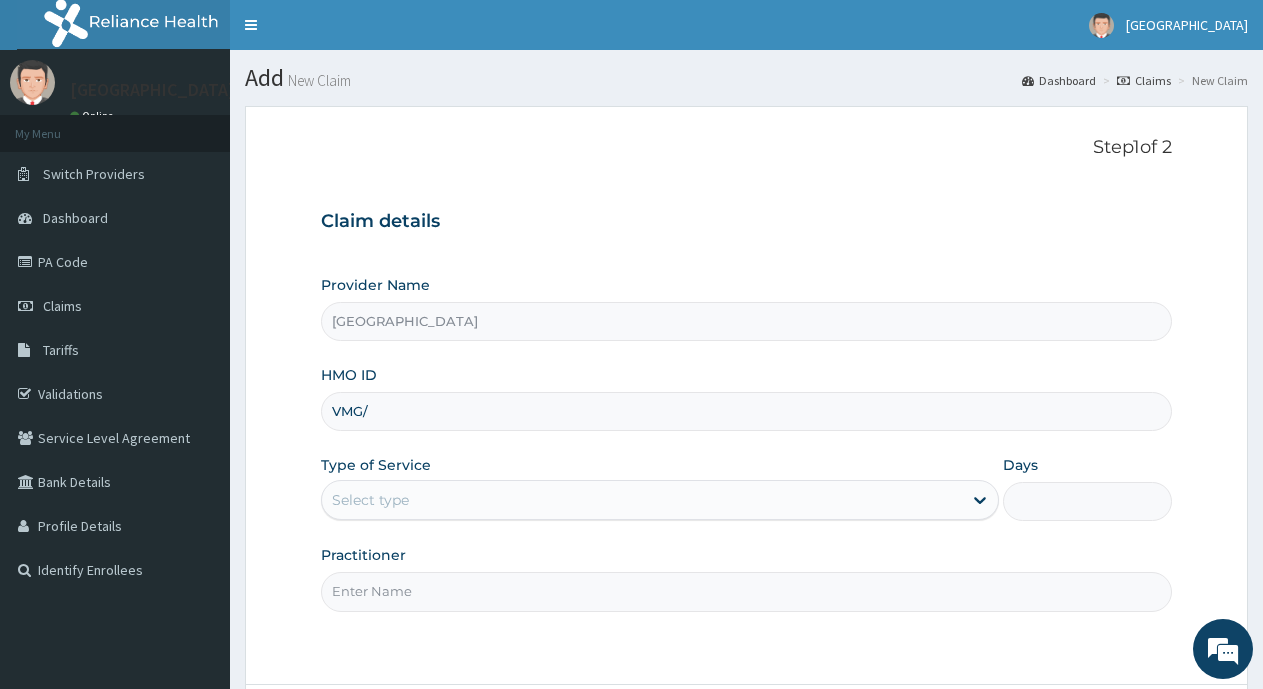 scroll, scrollTop: 0, scrollLeft: 0, axis: both 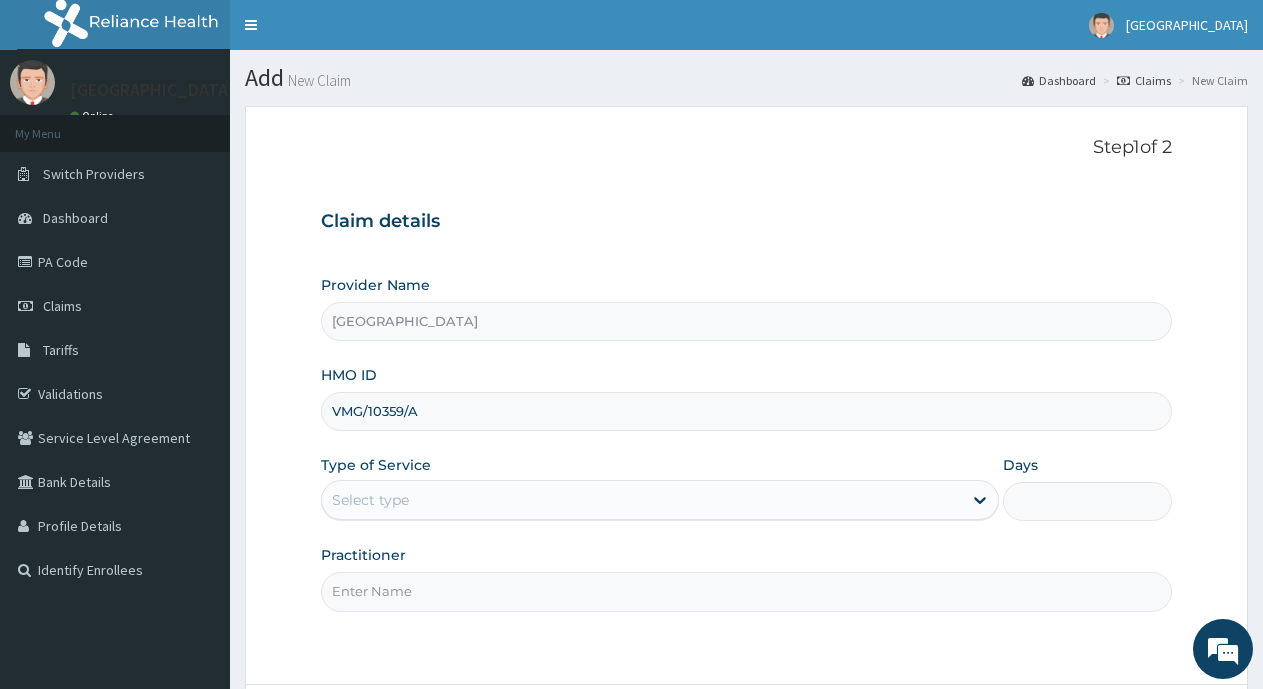 type on "VMG/10359/A" 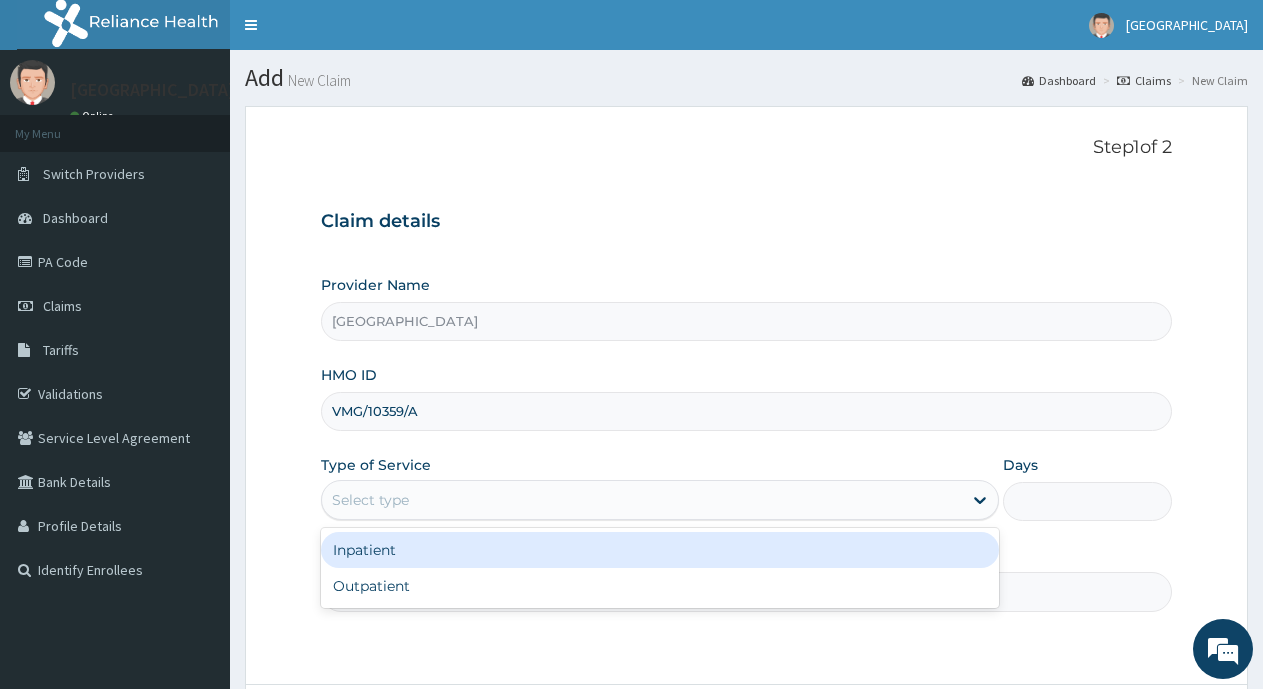 click on "Select type" at bounding box center [370, 500] 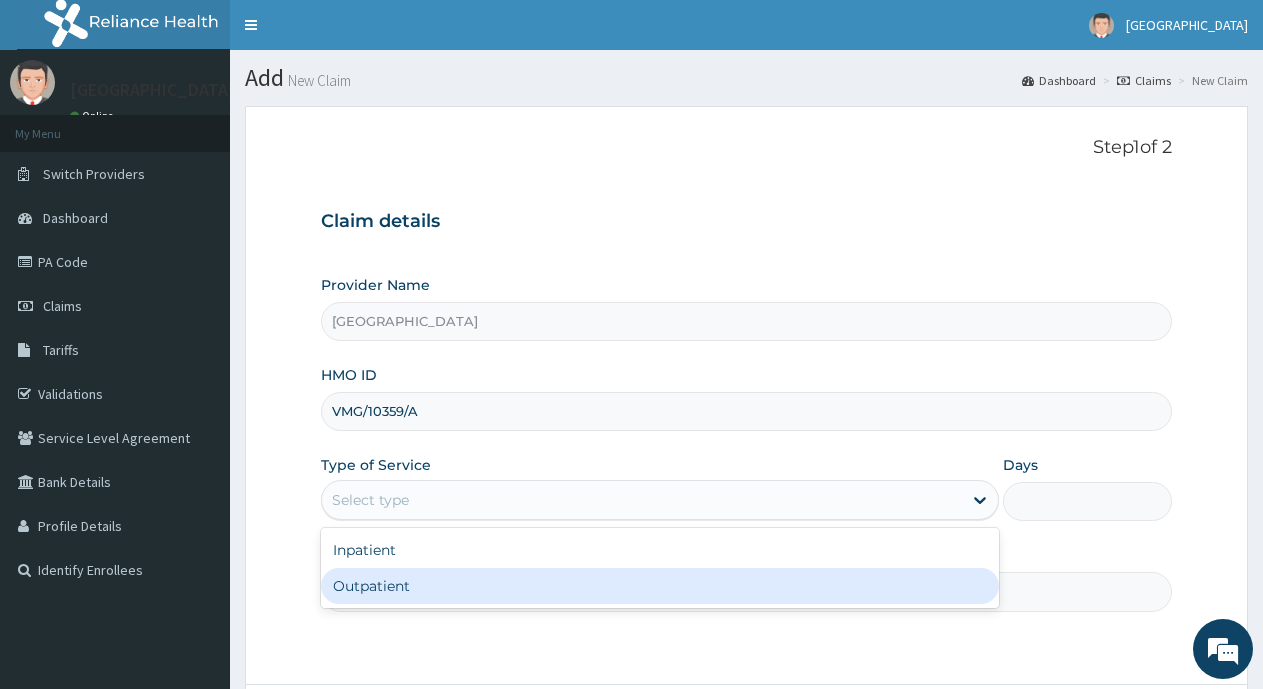 click on "Outpatient" at bounding box center [659, 586] 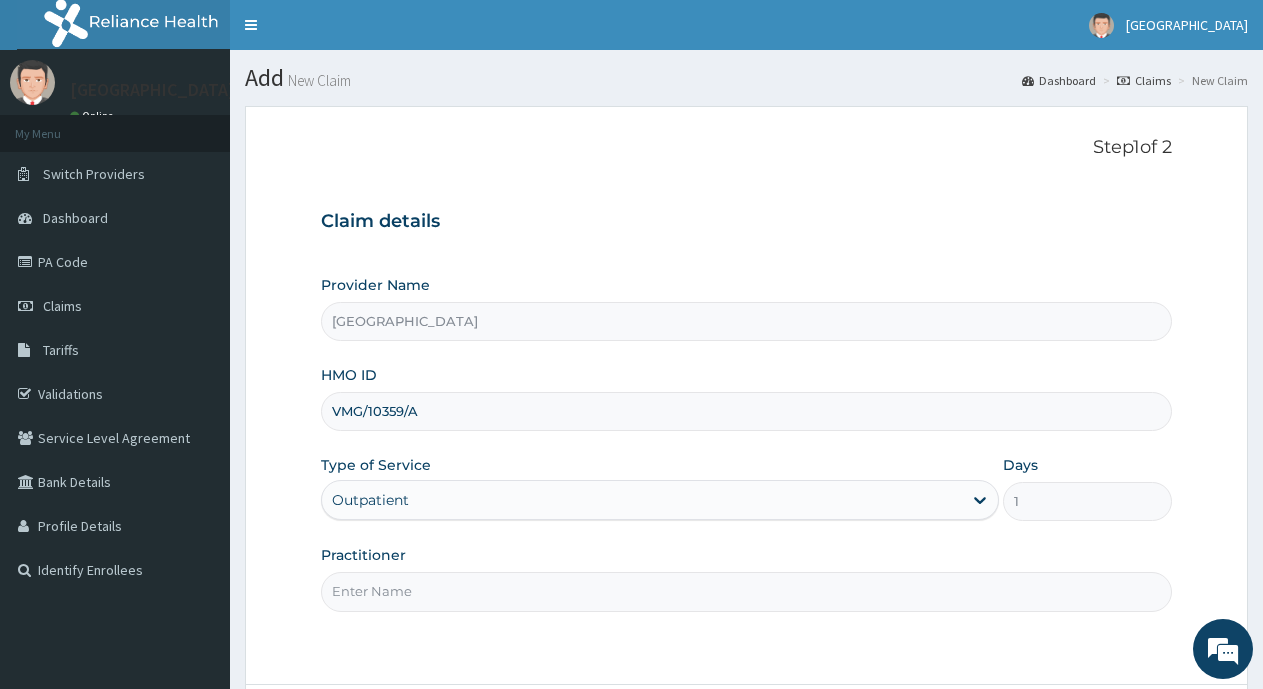 click on "Practitioner" at bounding box center [746, 591] 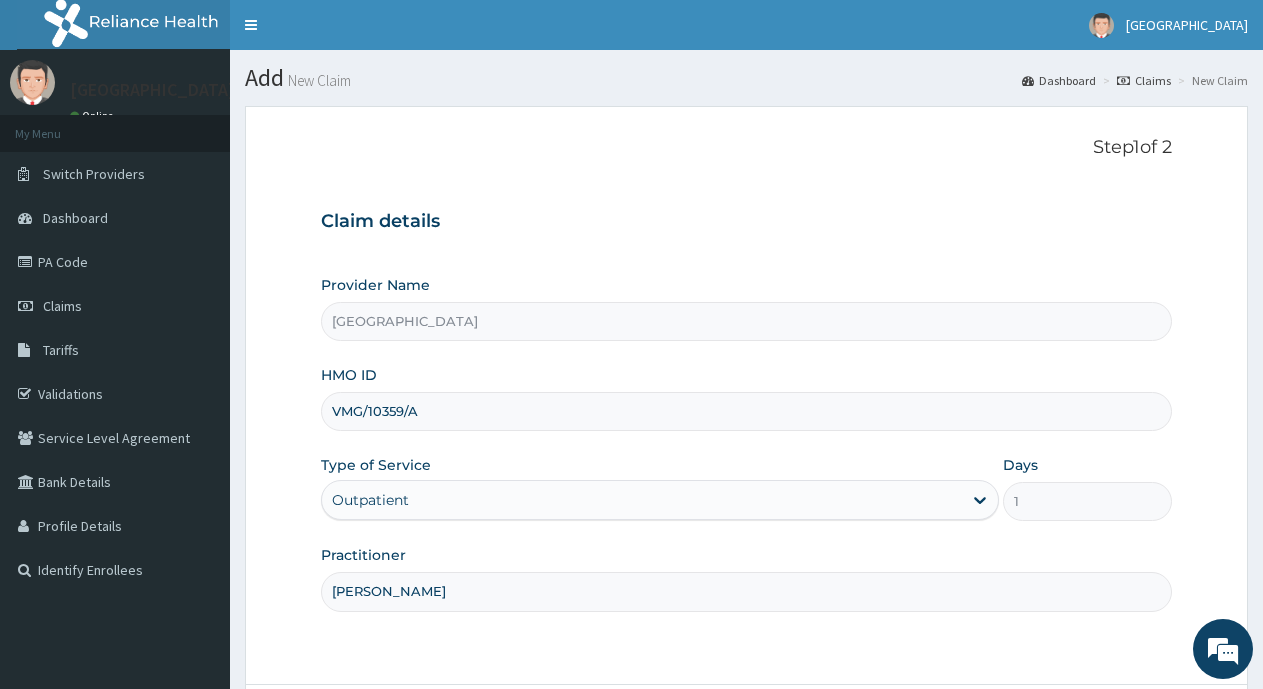 scroll, scrollTop: 175, scrollLeft: 0, axis: vertical 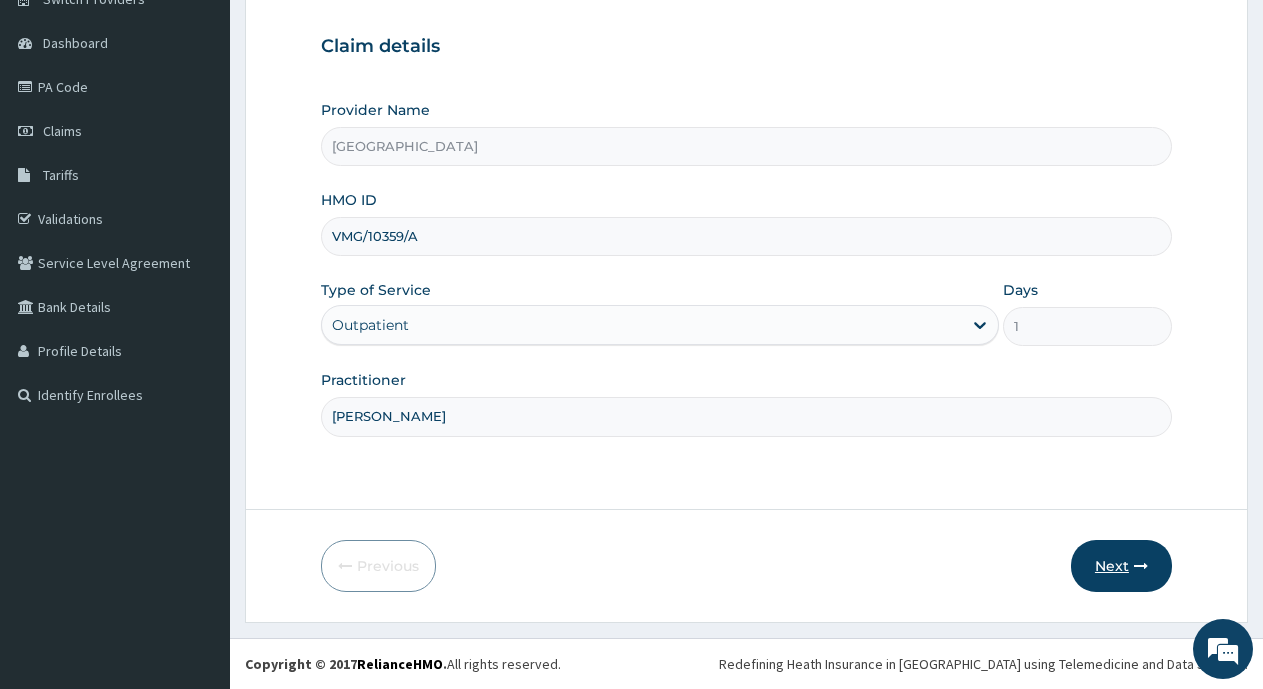 type on "DR EMMANUEL" 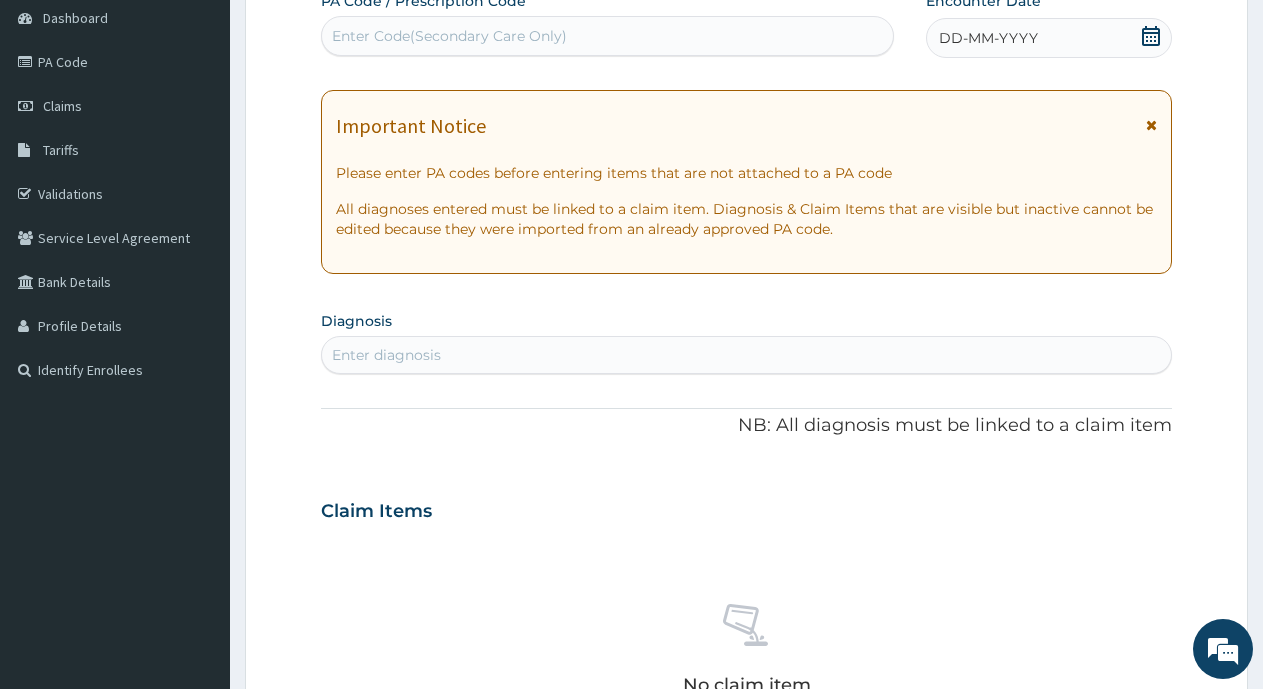 scroll, scrollTop: 0, scrollLeft: 0, axis: both 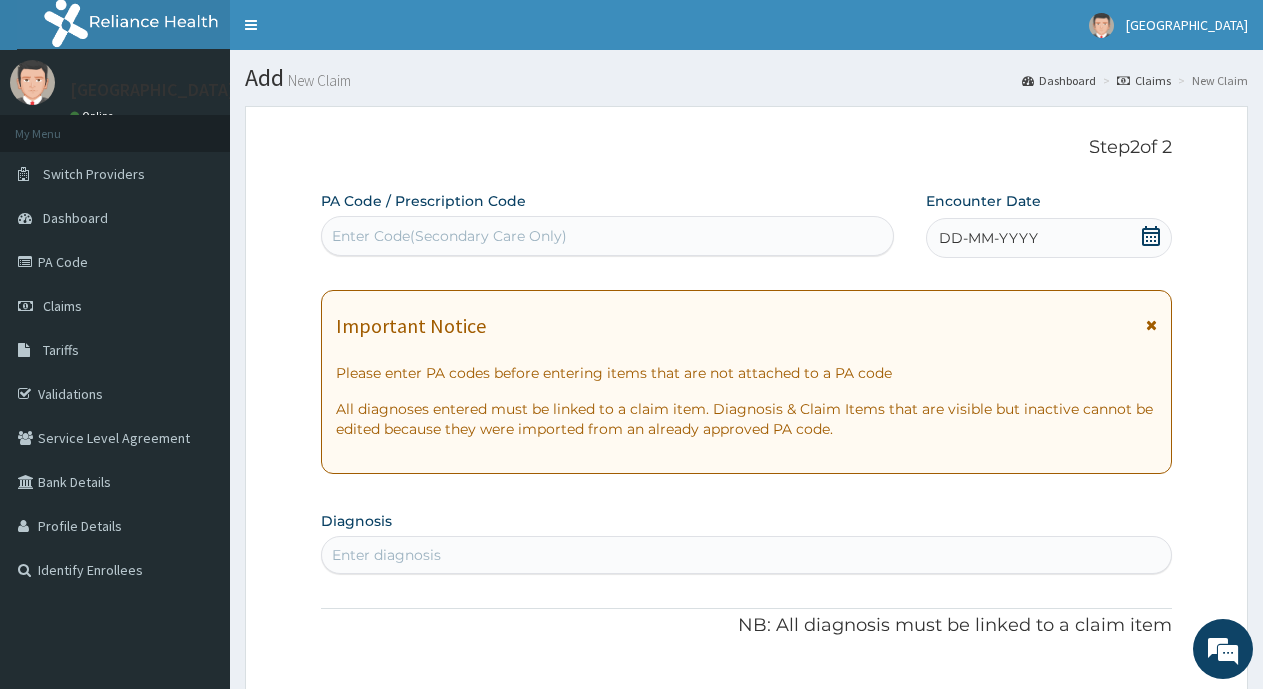 click on "Enter Code(Secondary Care Only)" at bounding box center [607, 236] 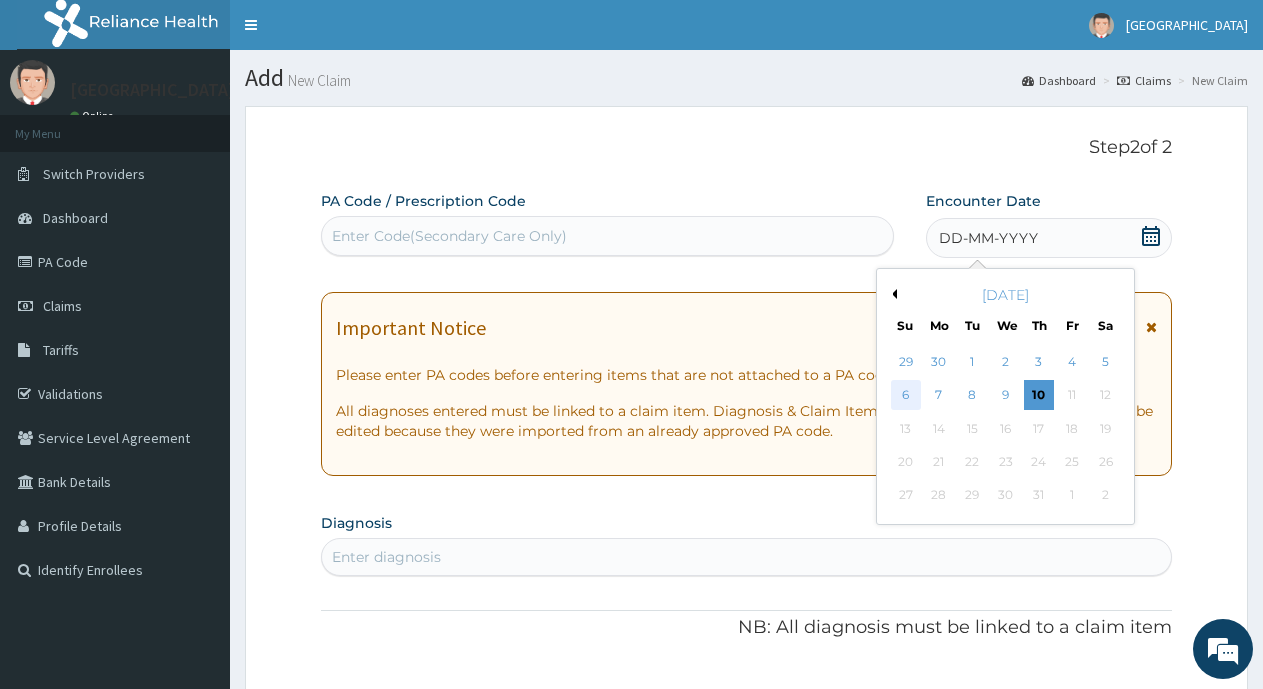 click on "6" at bounding box center (906, 396) 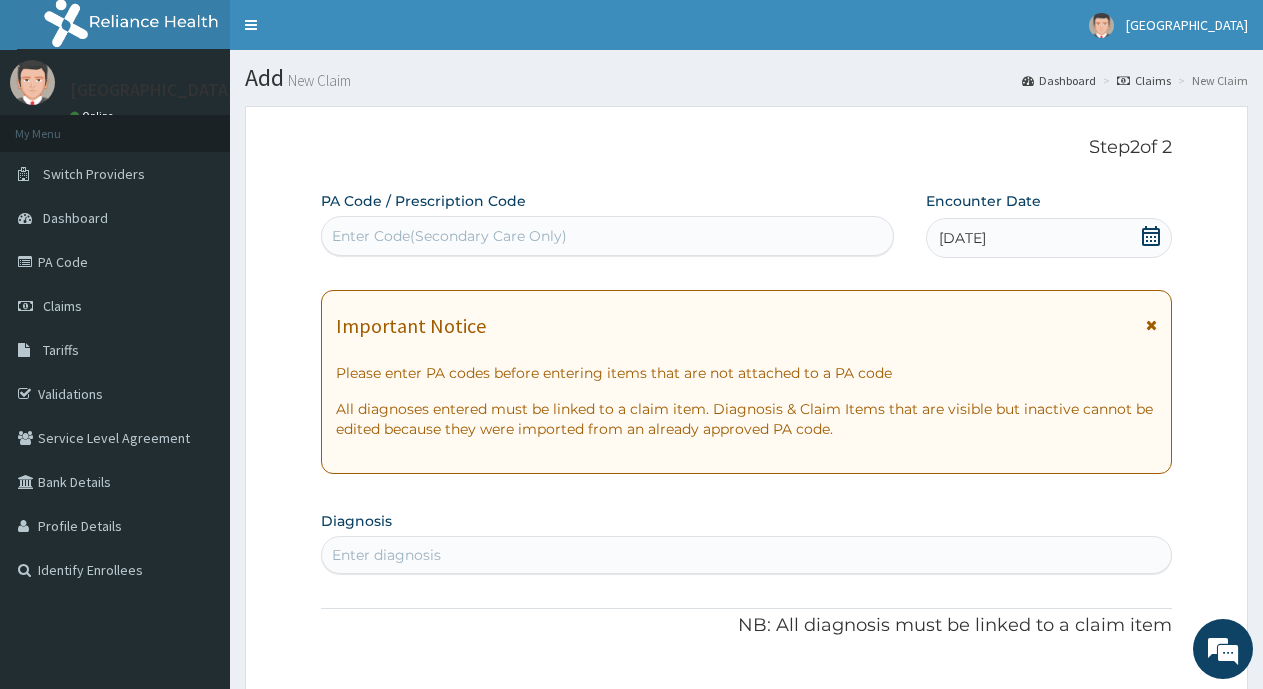 click on "06-07-2025" at bounding box center (962, 238) 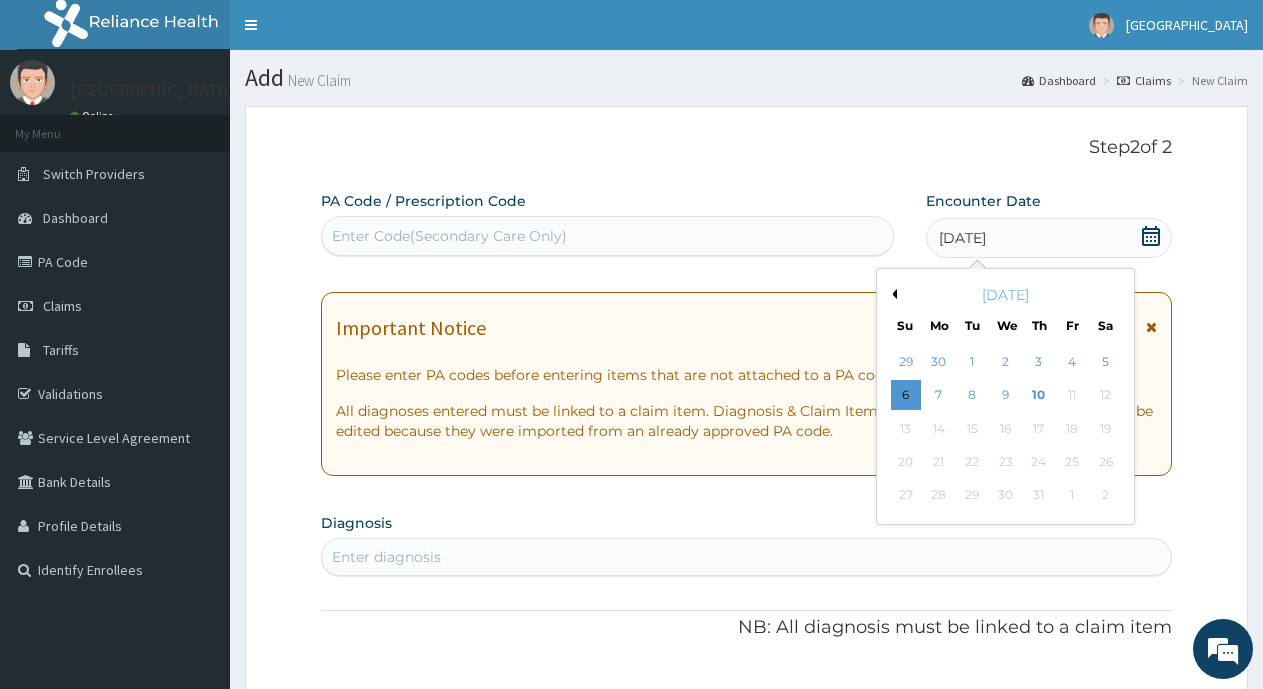 click on "Previous Month" at bounding box center [892, 294] 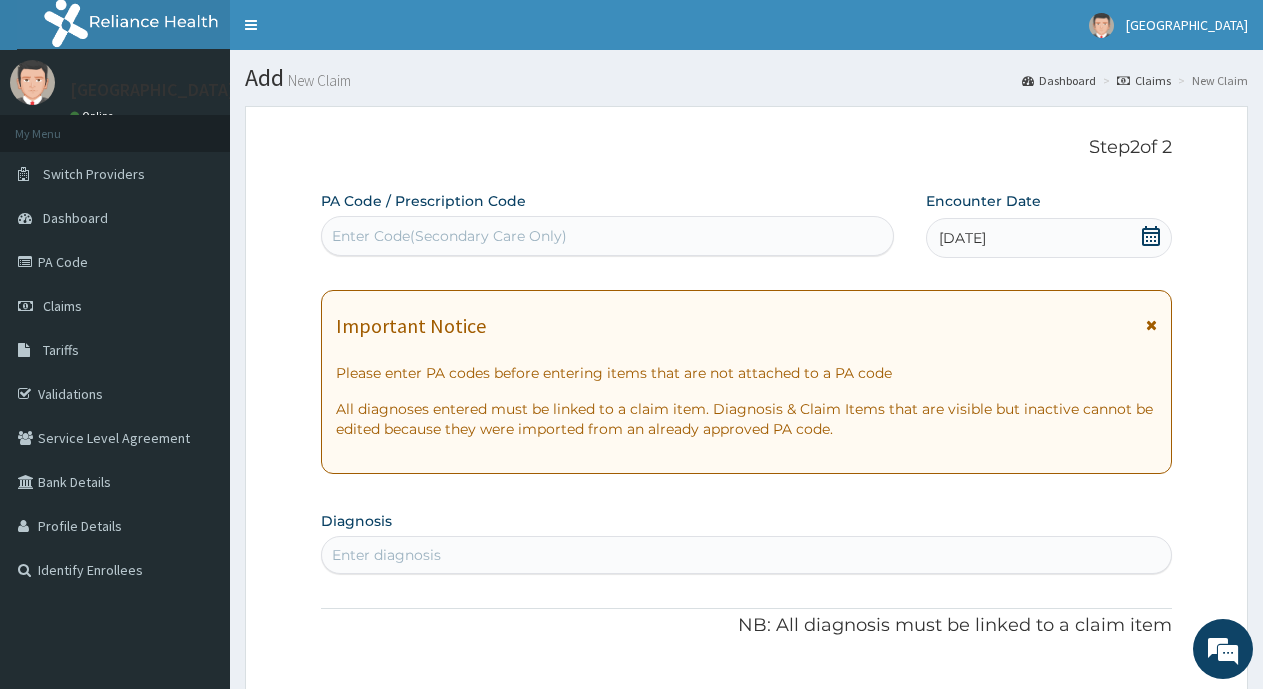 click on "Step  2  of 2 PA Code / Prescription Code Enter Code(Secondary Care Only) Encounter Date 06-07-2025 Important Notice Please enter PA codes before entering items that are not attached to a PA code   All diagnoses entered must be linked to a claim item. Diagnosis & Claim Items that are visible but inactive cannot be edited because they were imported from an already approved PA code. Diagnosis Enter diagnosis NB: All diagnosis must be linked to a claim item Claim Items No claim item Types Select Type Item Select Item Pair Diagnosis Select Diagnosis Unit Price 0 Add Comment     Previous   Submit" at bounding box center (746, 738) 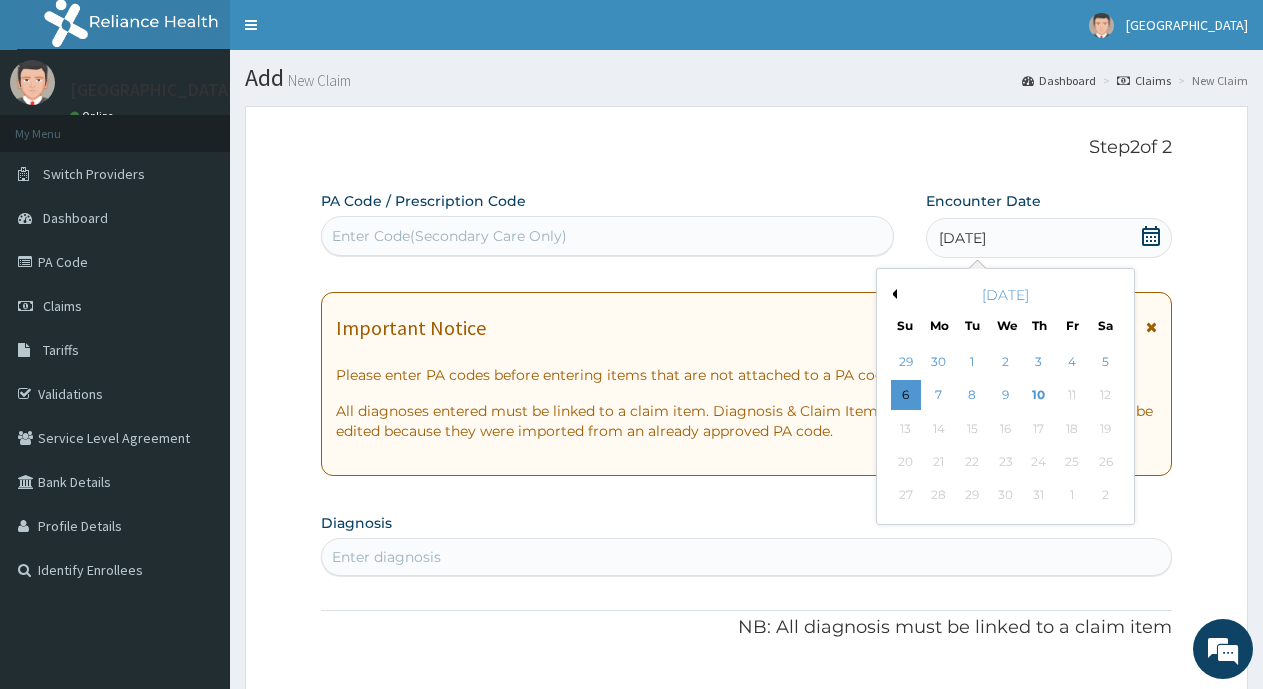 click on "[DATE]" at bounding box center (1005, 295) 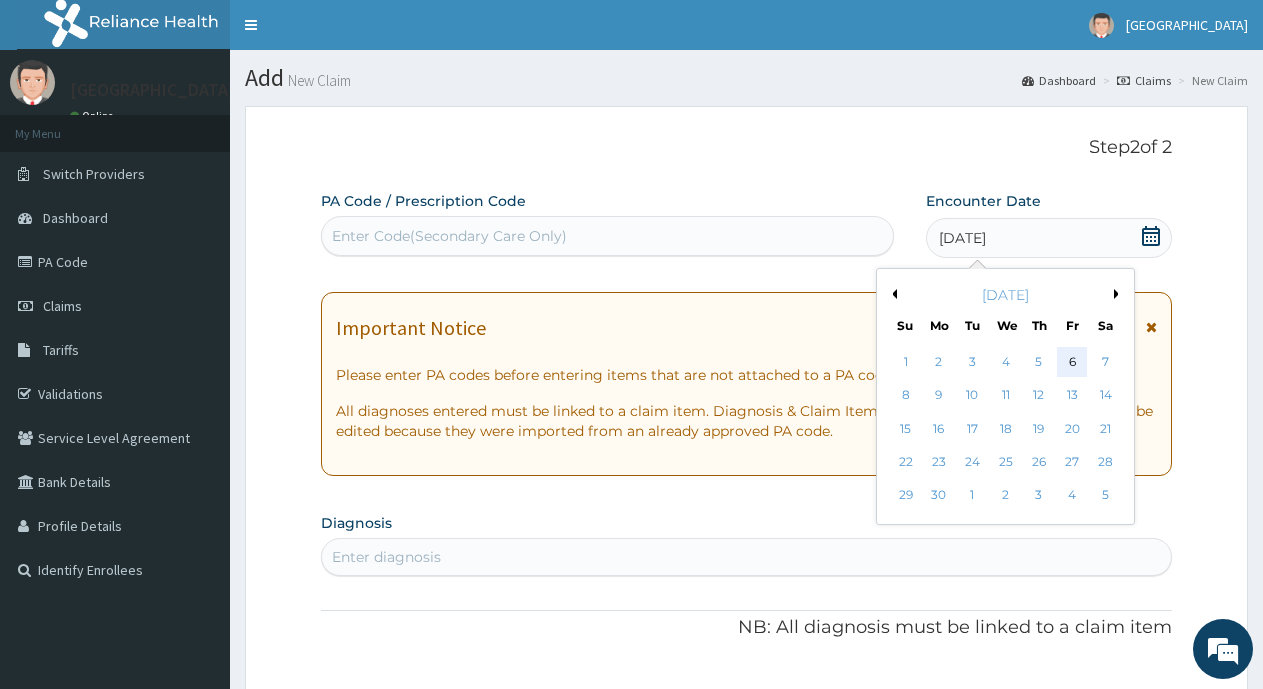 click on "6" at bounding box center (1072, 362) 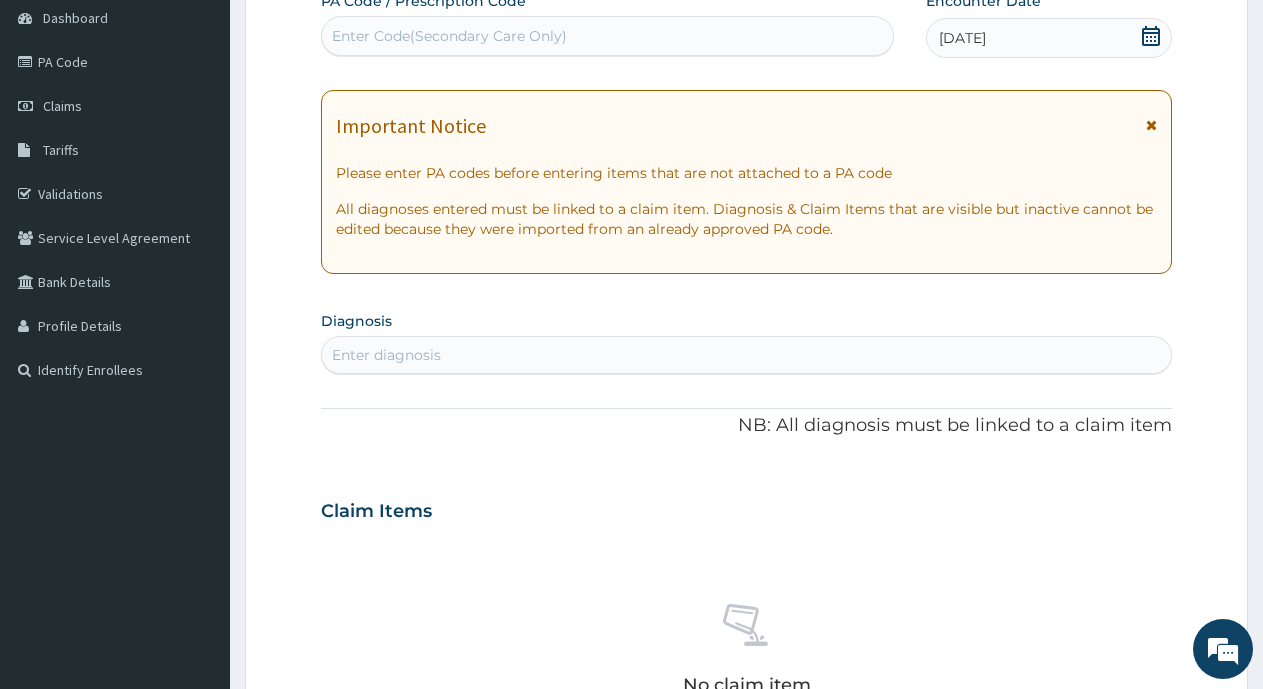scroll, scrollTop: 300, scrollLeft: 0, axis: vertical 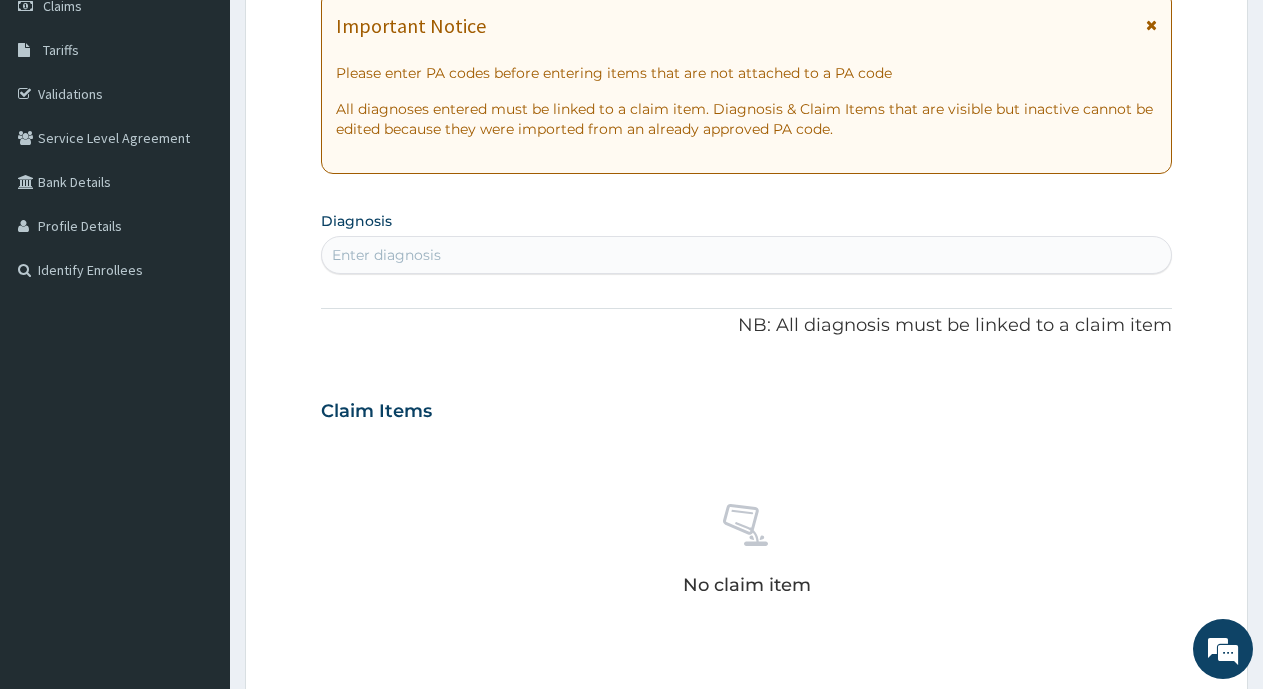 click on "Enter diagnosis" at bounding box center (386, 255) 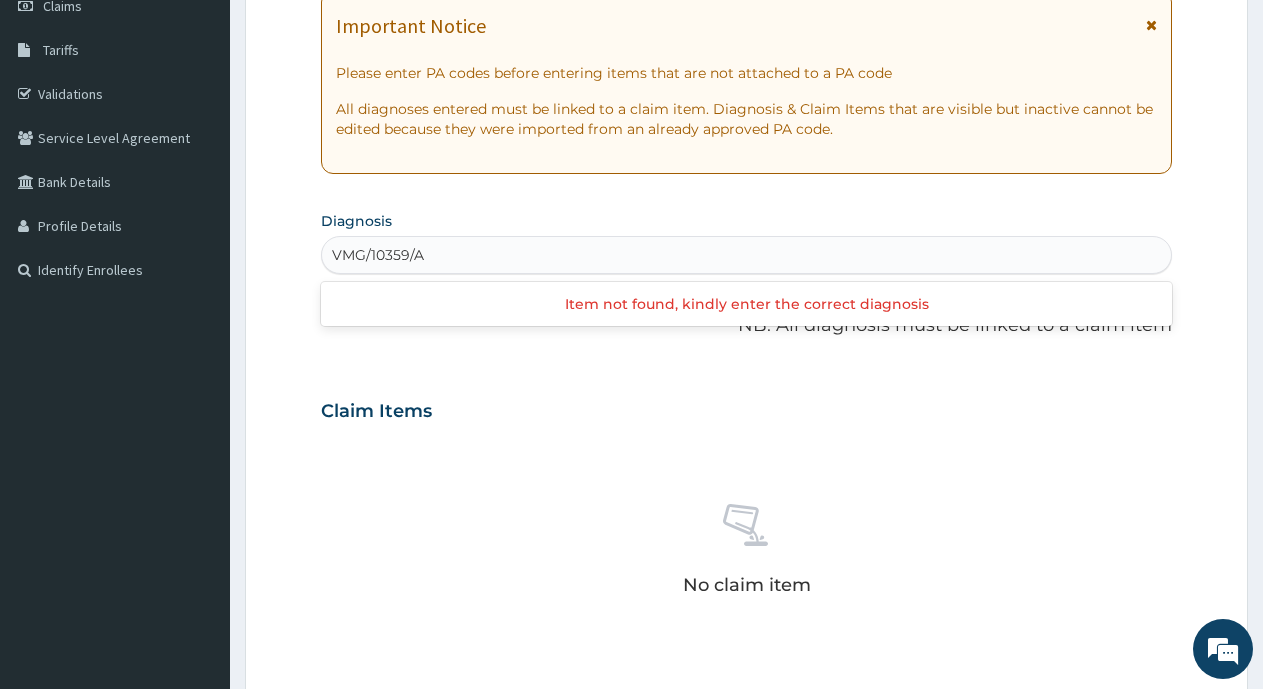 scroll, scrollTop: 400, scrollLeft: 0, axis: vertical 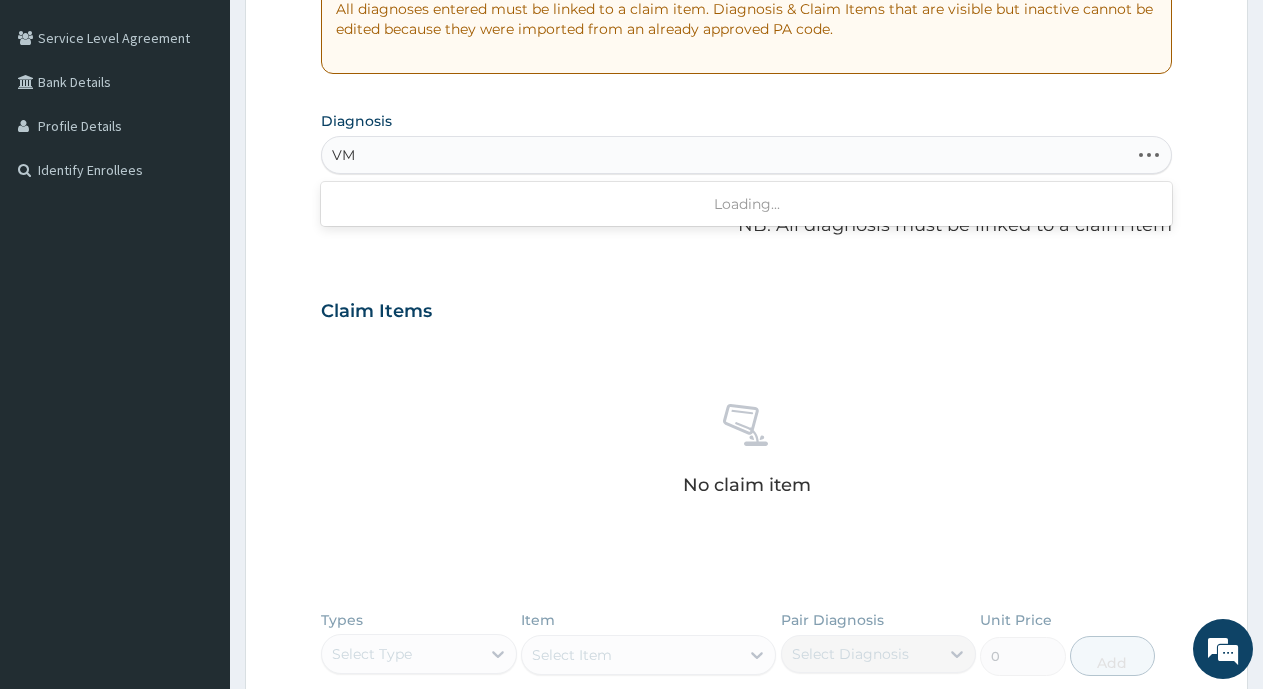 type on "V" 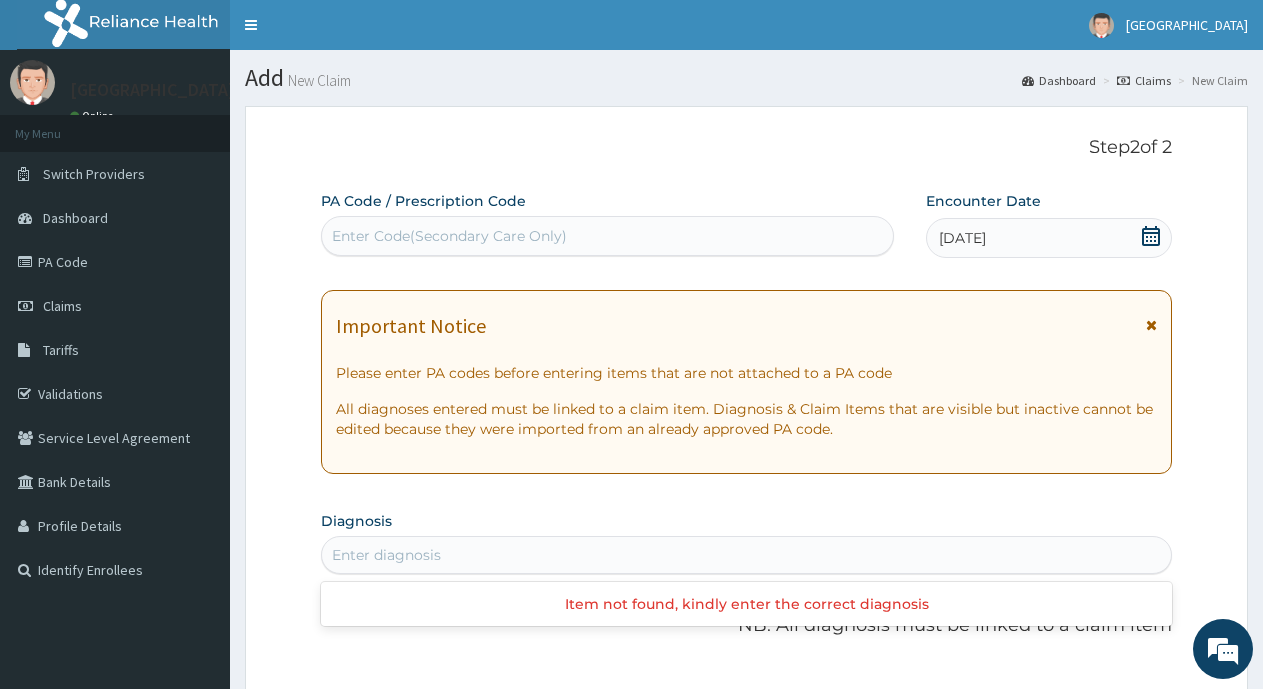 scroll, scrollTop: 100, scrollLeft: 0, axis: vertical 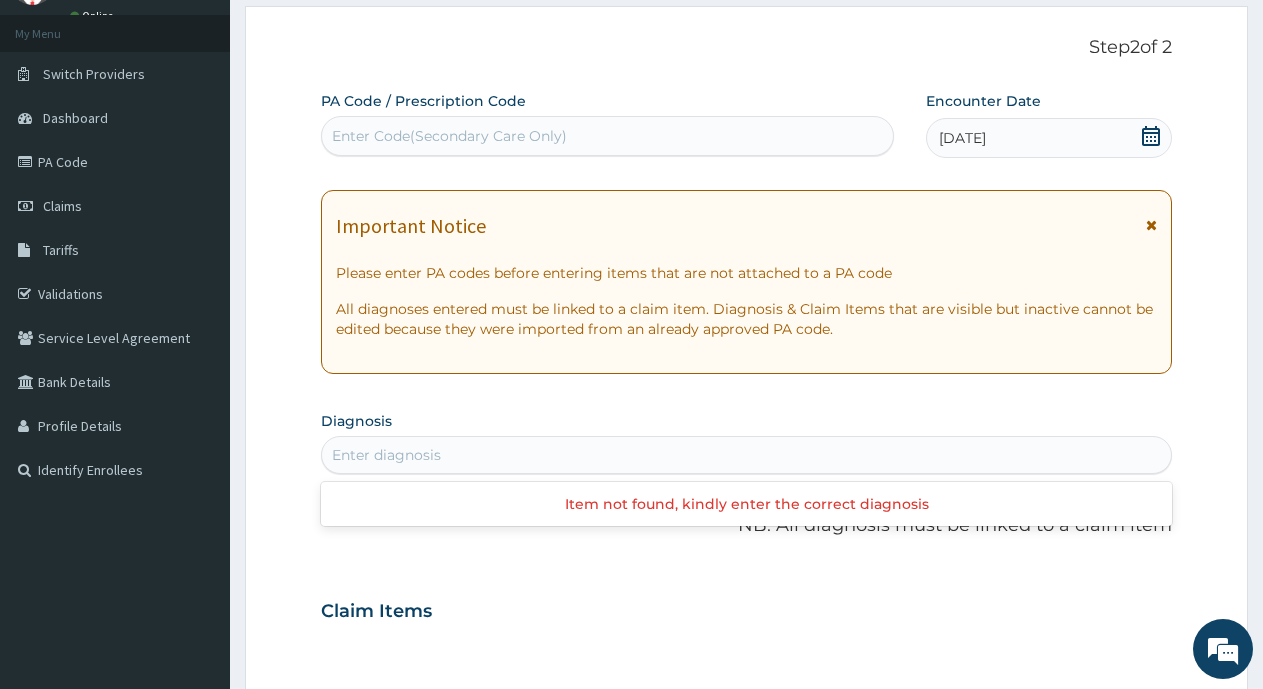 click on "Enter diagnosis" at bounding box center (386, 455) 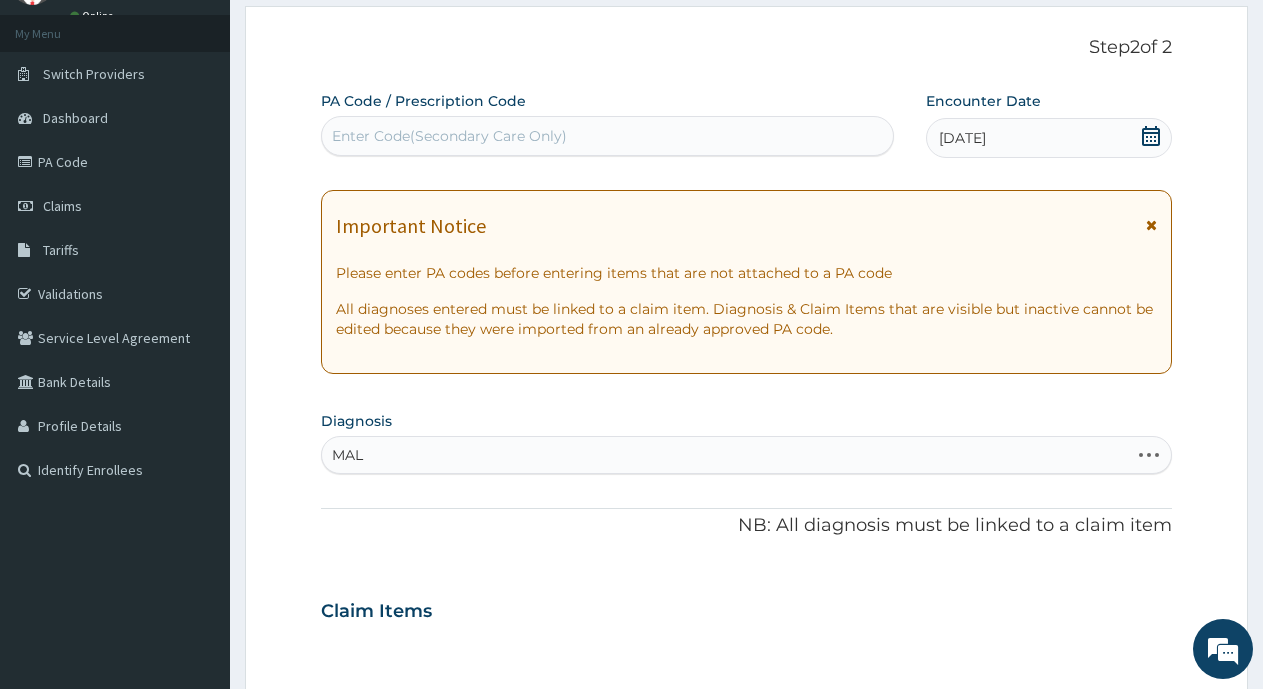 type on "MALA" 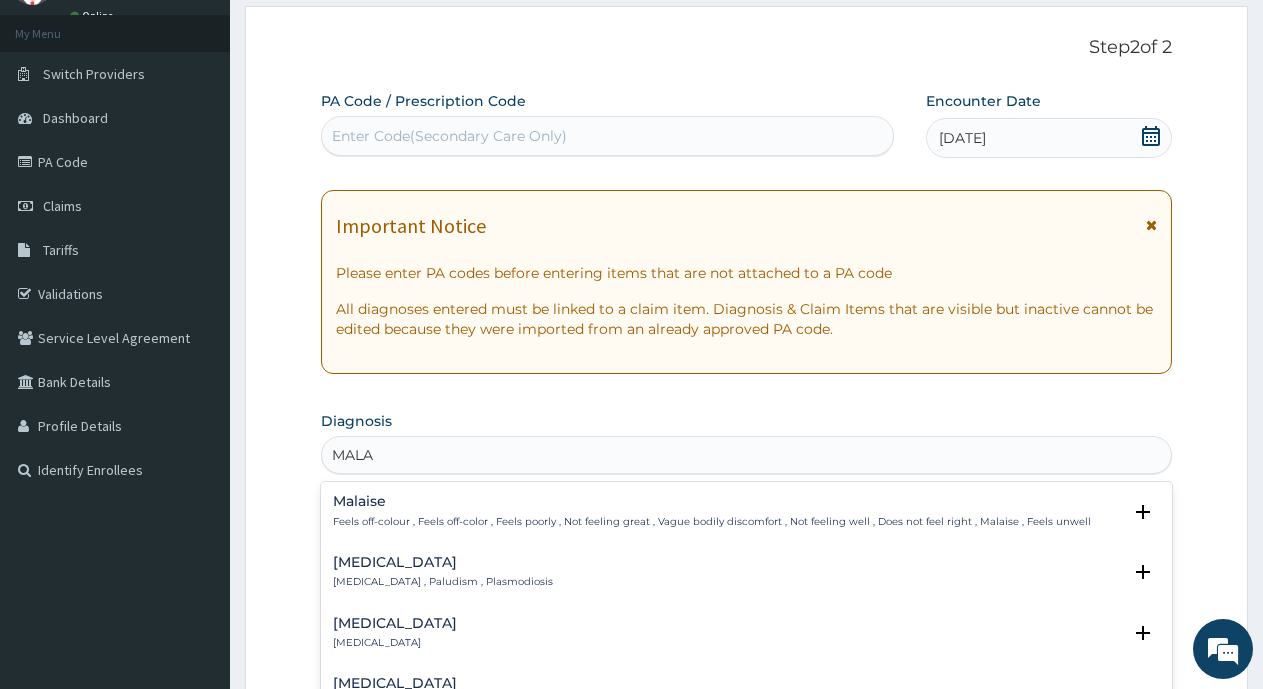click on "Malaria" at bounding box center (443, 562) 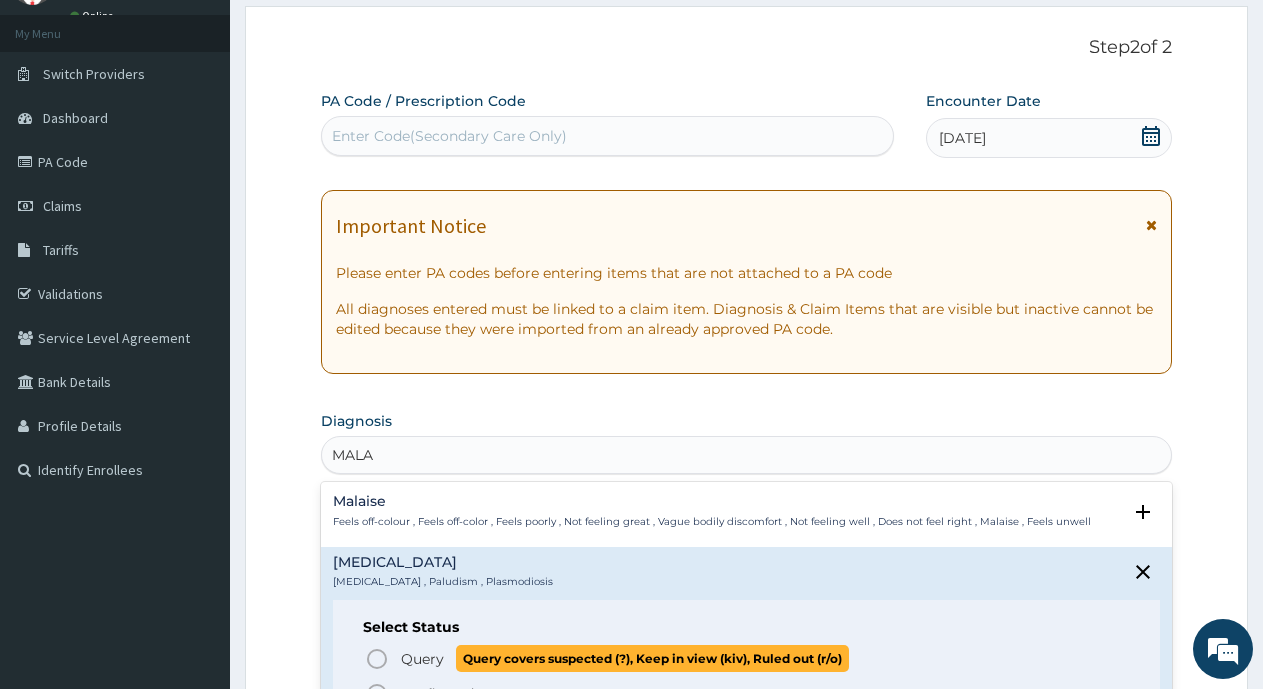 click on "Query Query covers suspected (?), Keep in view (kiv), Ruled out (r/o)" at bounding box center [747, 658] 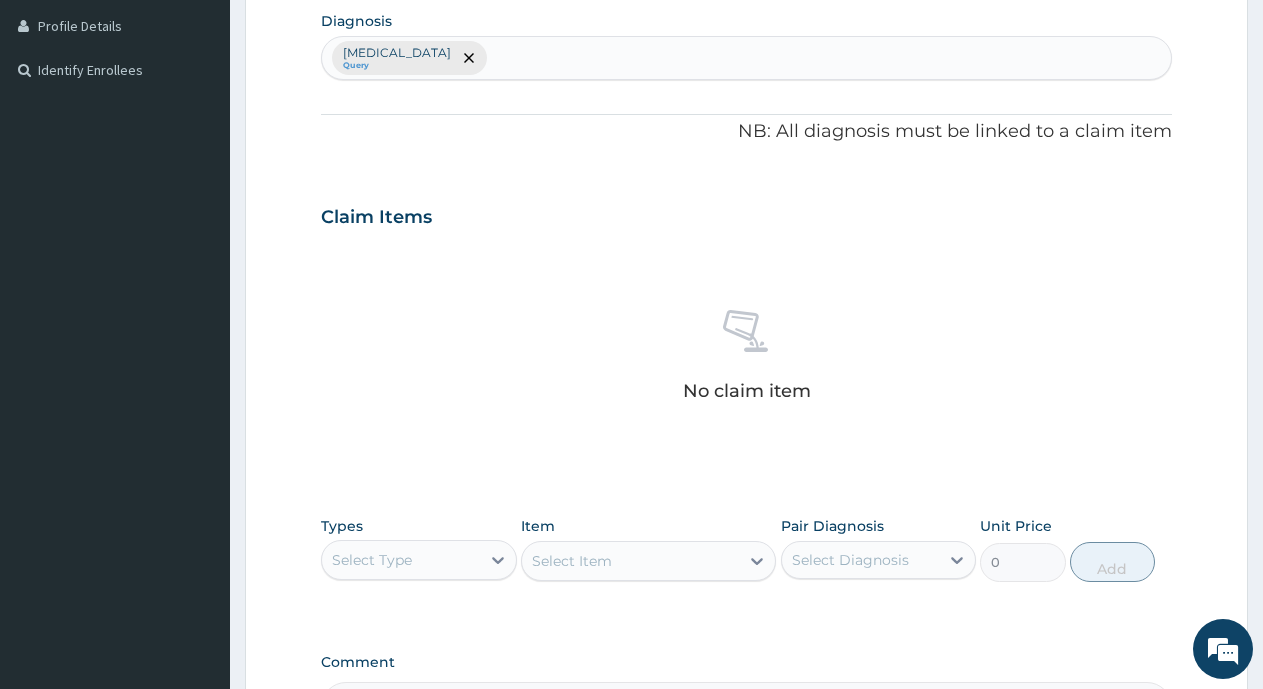 scroll, scrollTop: 600, scrollLeft: 0, axis: vertical 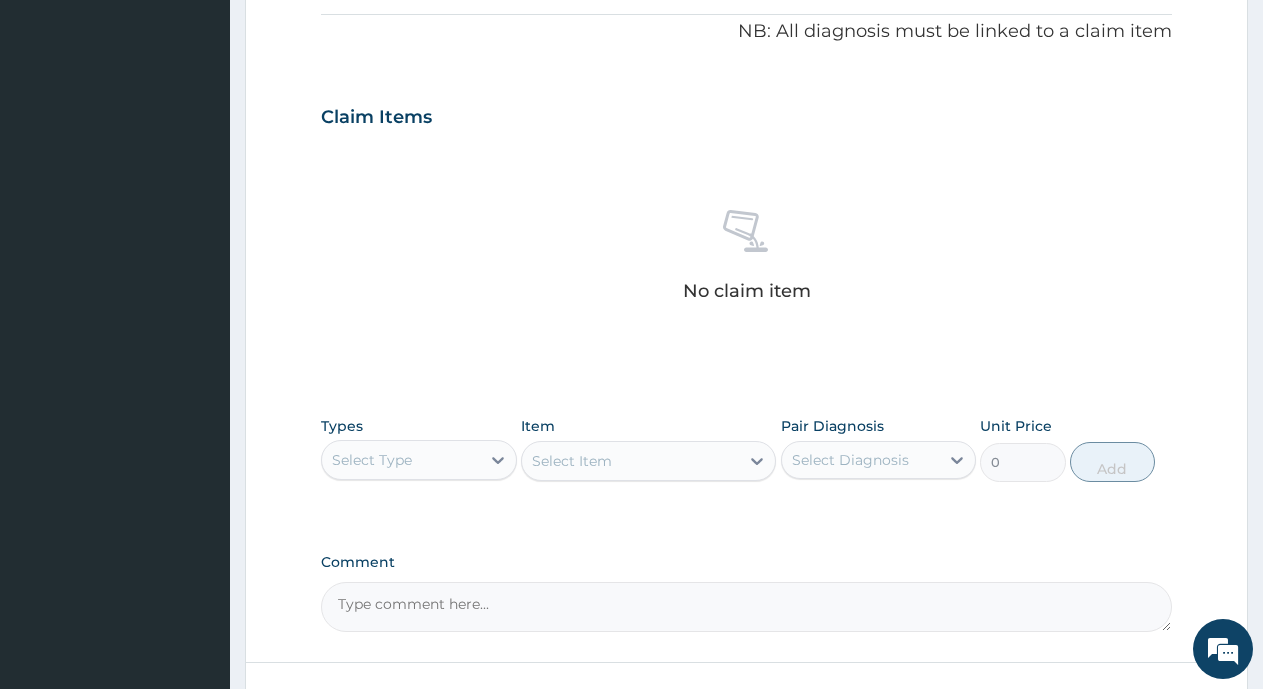 click on "Select Type" at bounding box center (401, 460) 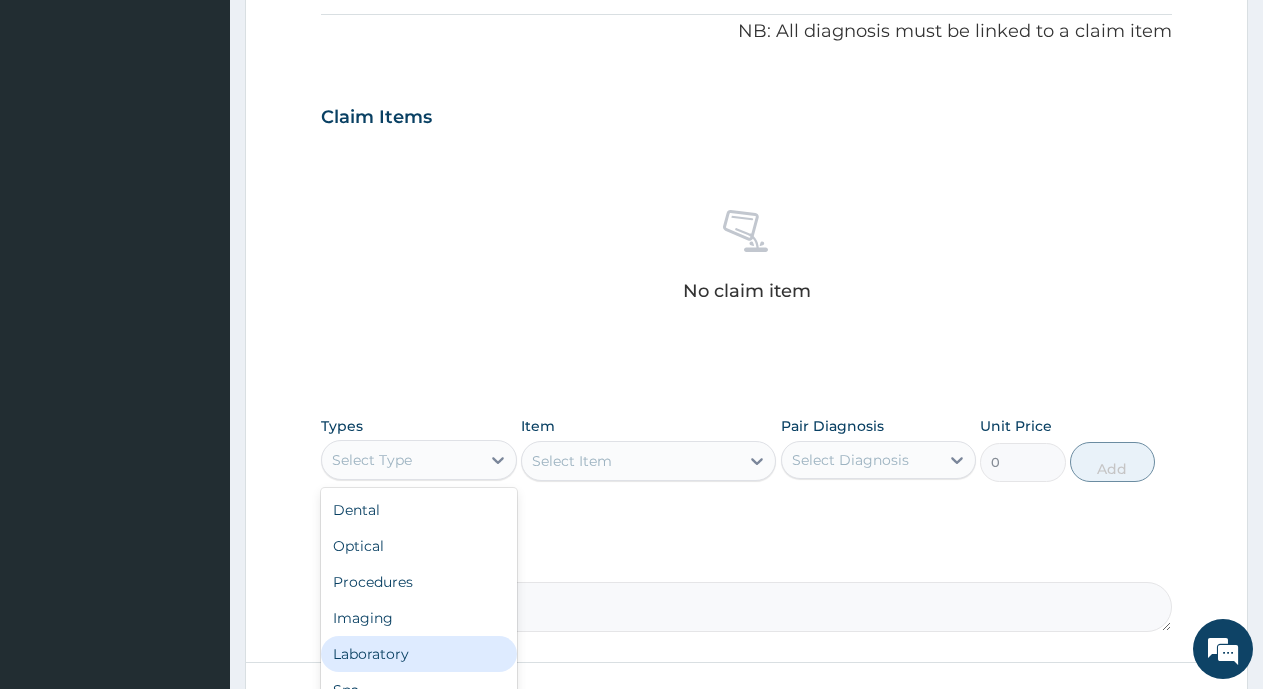 scroll, scrollTop: 68, scrollLeft: 0, axis: vertical 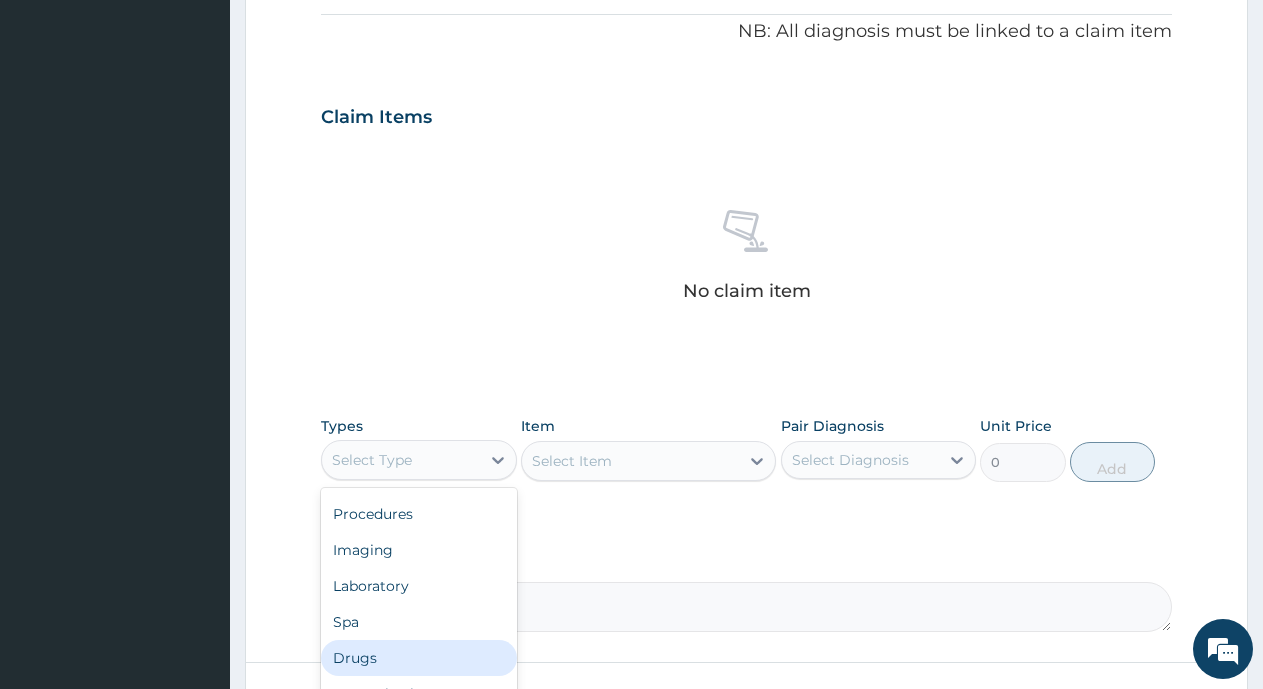 click on "Drugs" at bounding box center [419, 658] 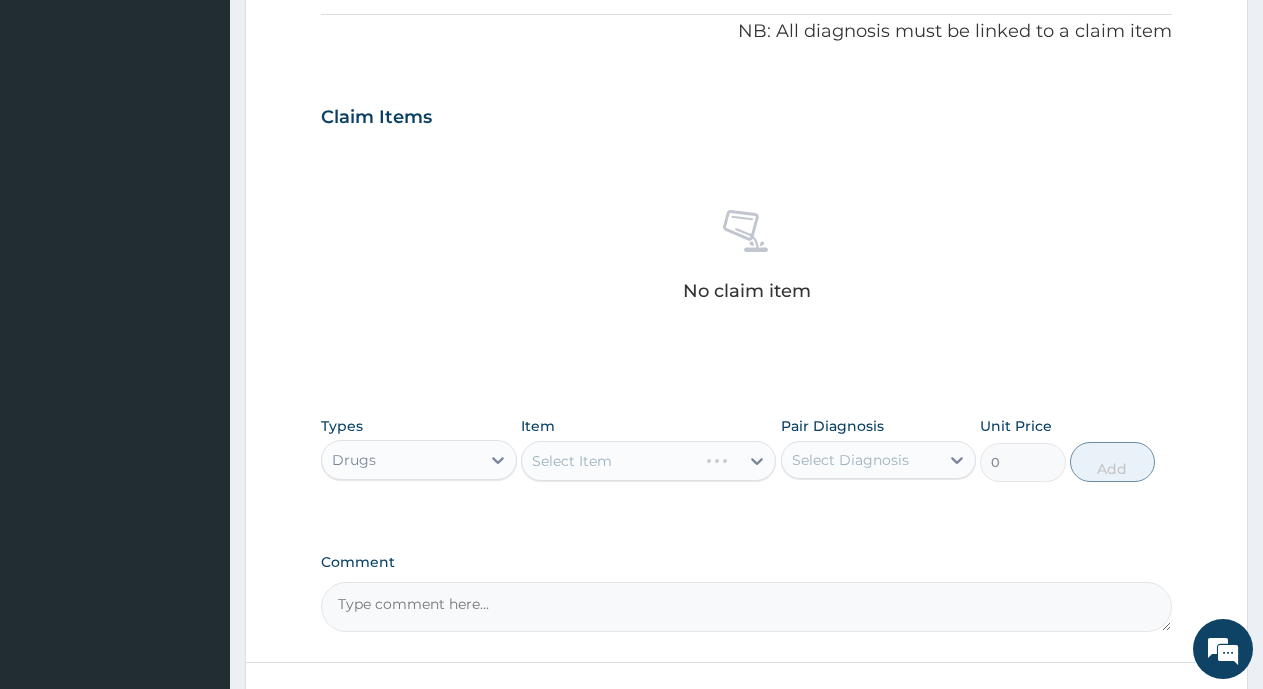 click on "Select Item" at bounding box center (648, 461) 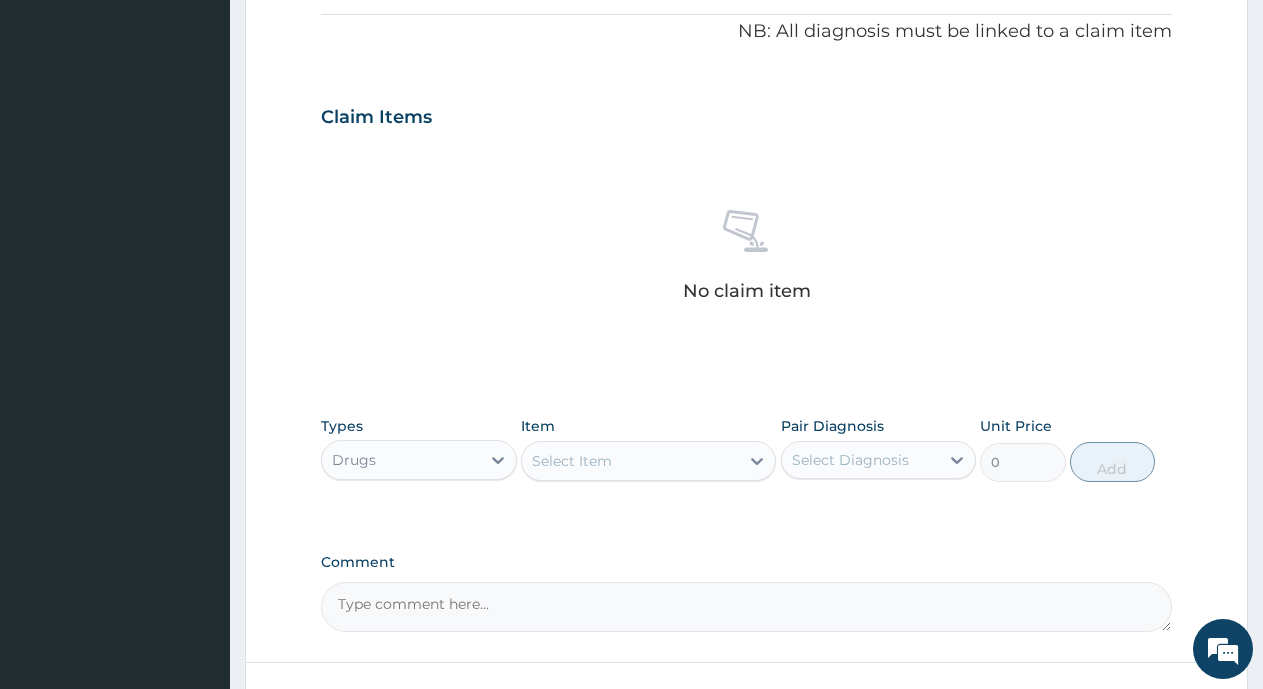 click on "Select Item" at bounding box center (572, 461) 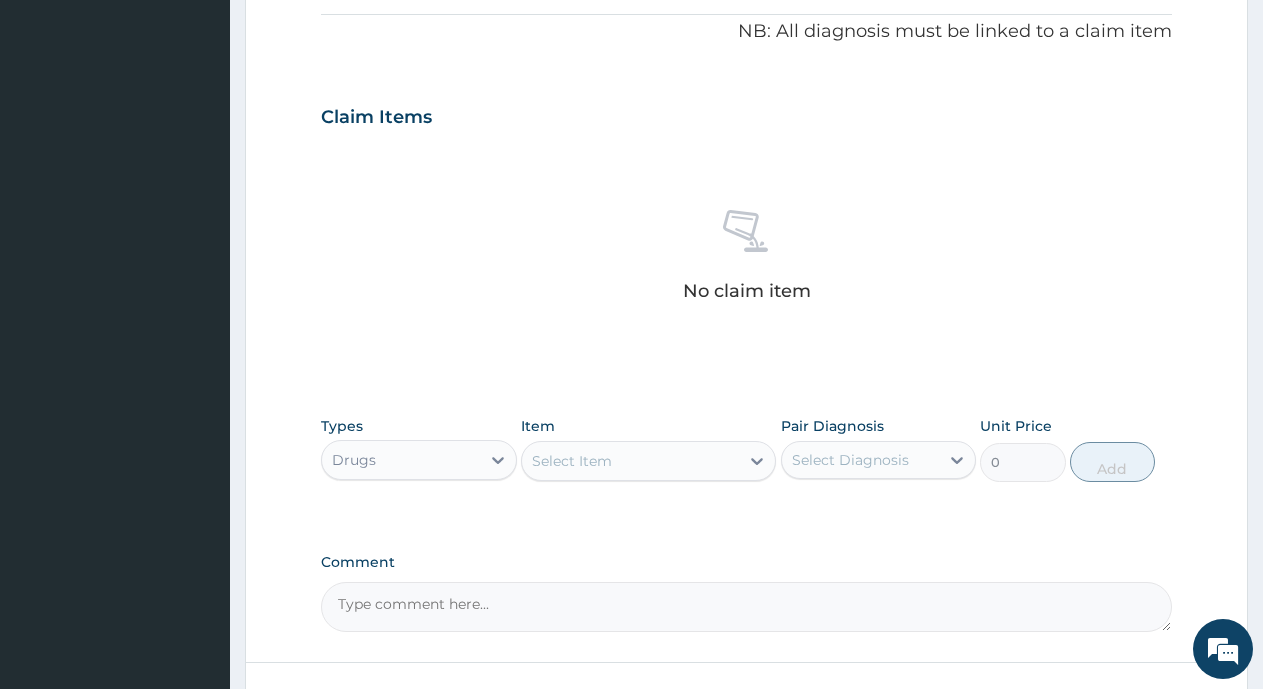 click on "Select Item" at bounding box center (572, 461) 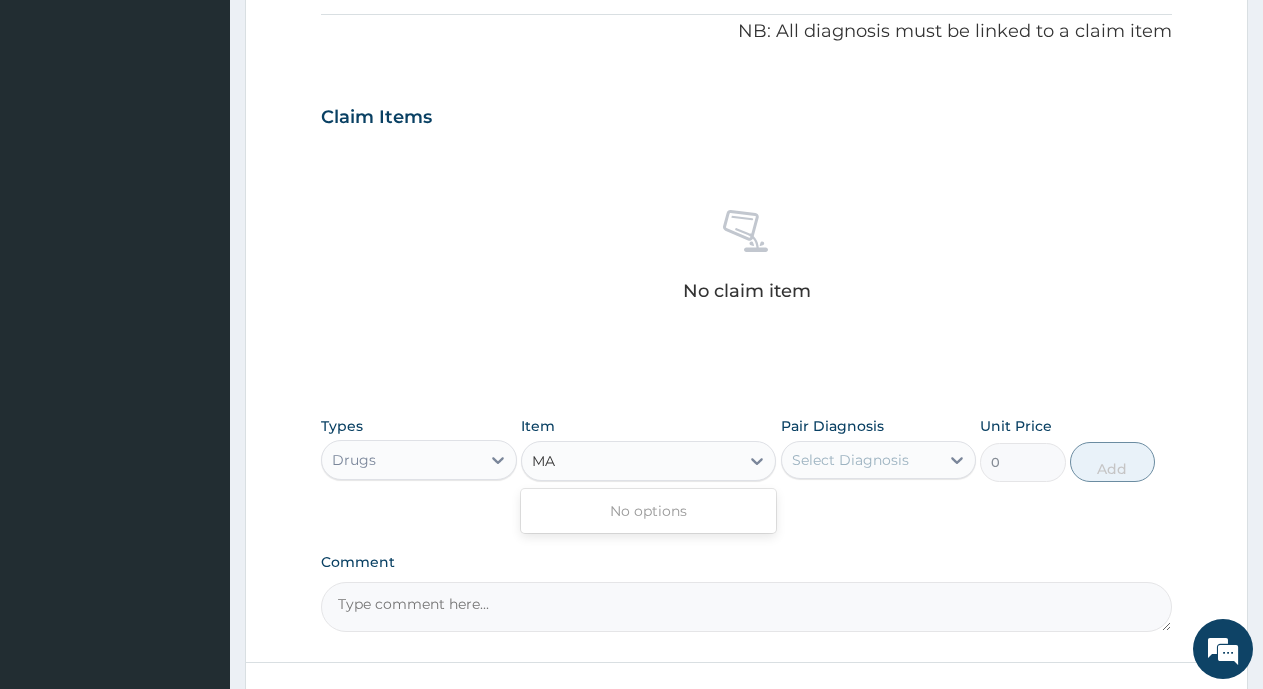 type on "M" 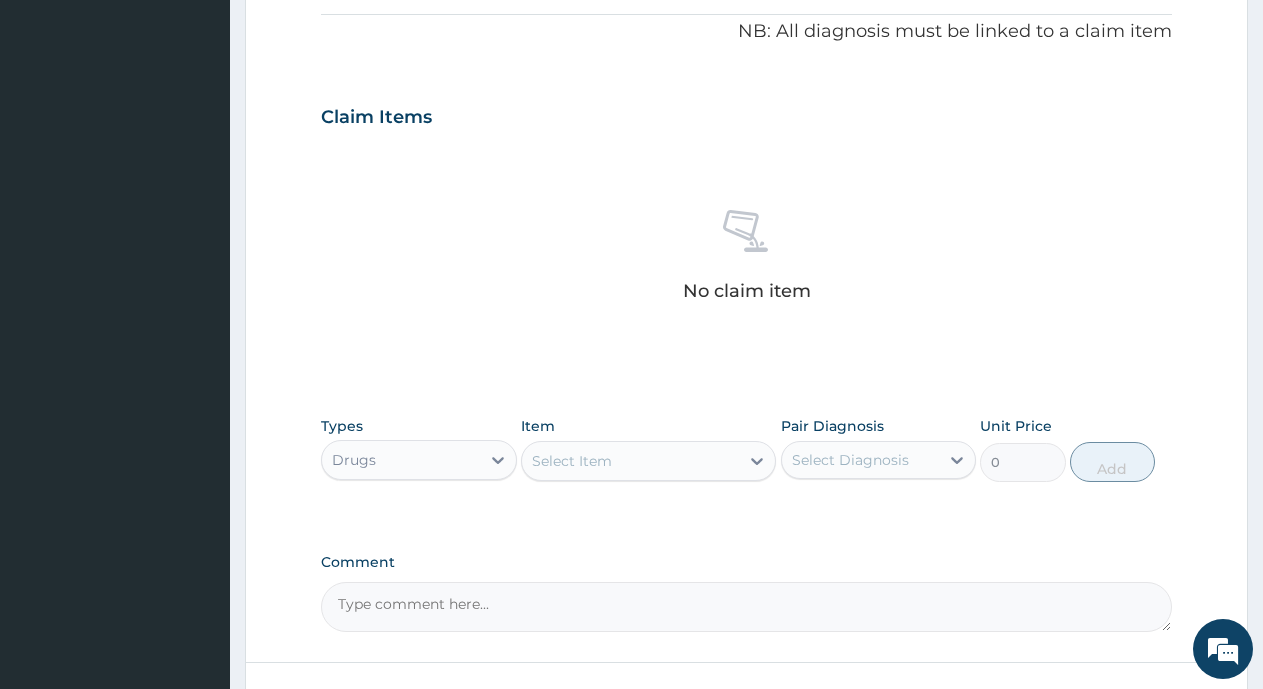 click on "Select Item" at bounding box center [572, 461] 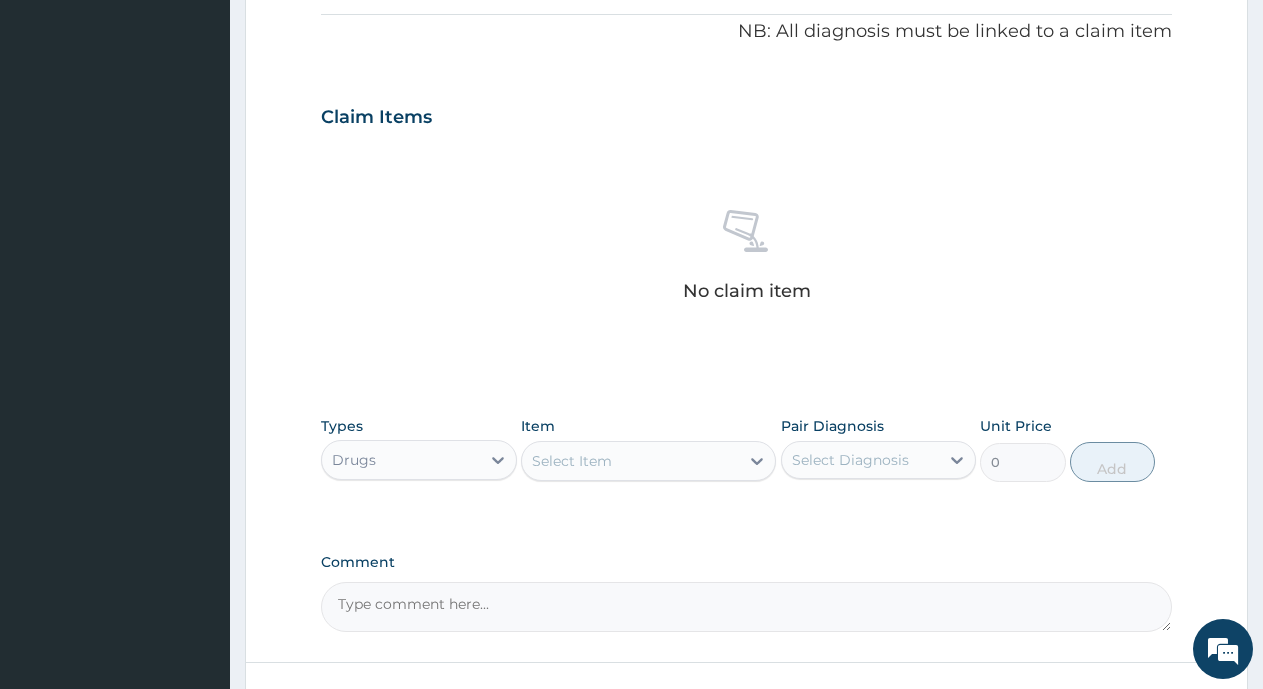 click on "Select Item" at bounding box center (572, 461) 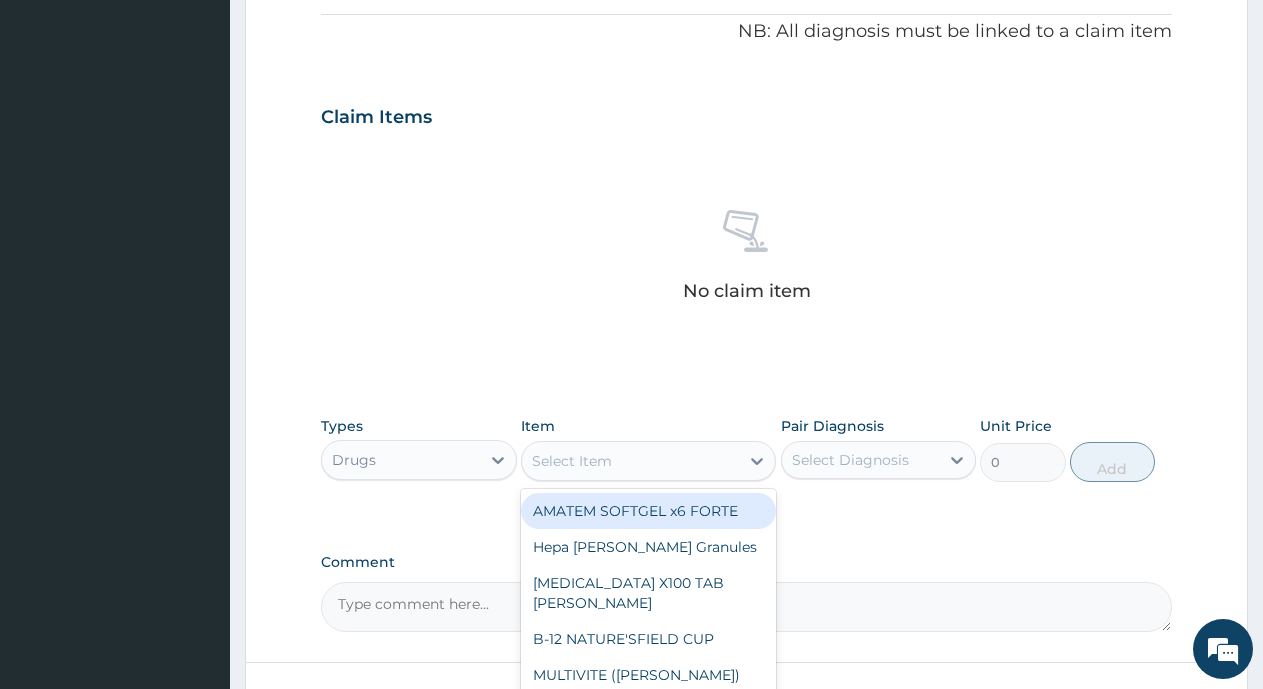 click on "Drugs" at bounding box center (401, 460) 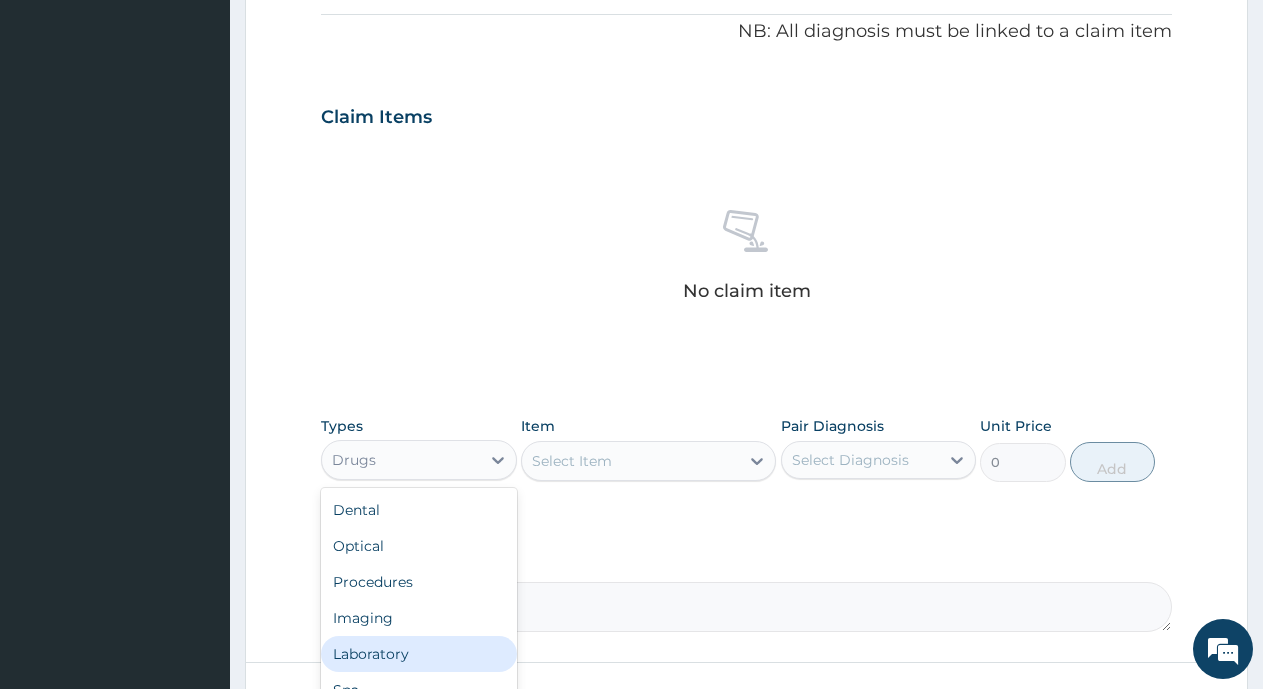 click on "Laboratory" at bounding box center (419, 654) 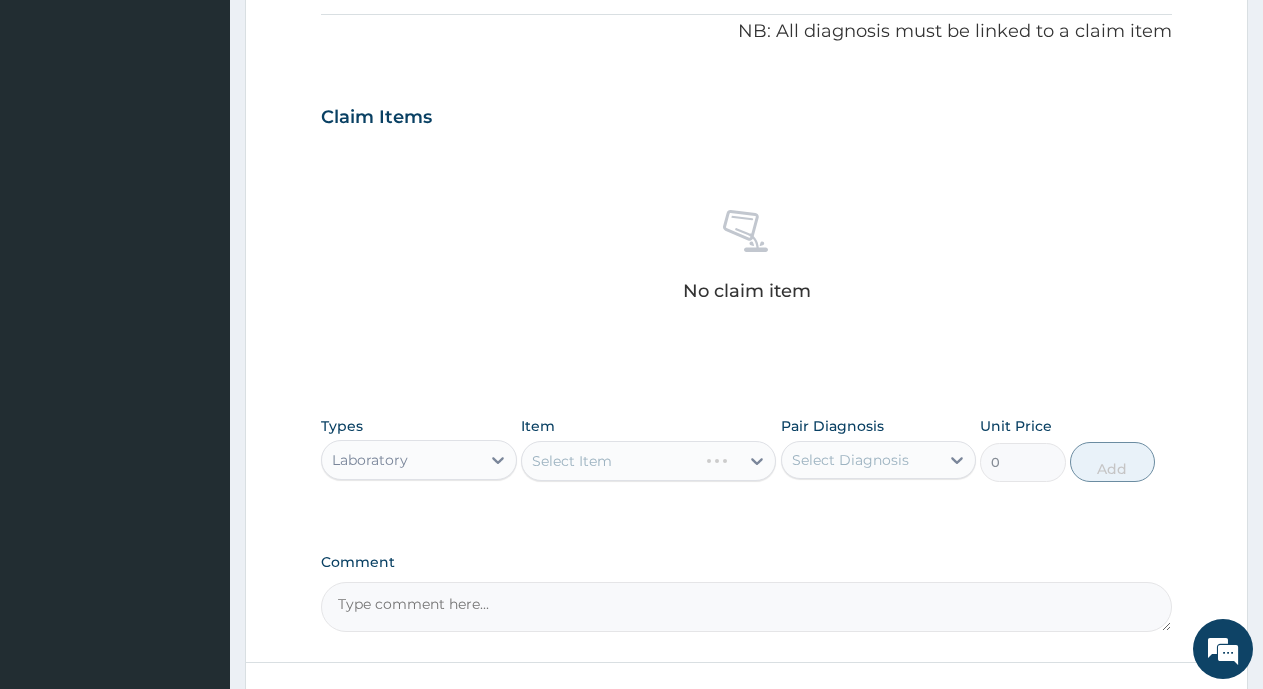 click on "Select Item" at bounding box center (648, 461) 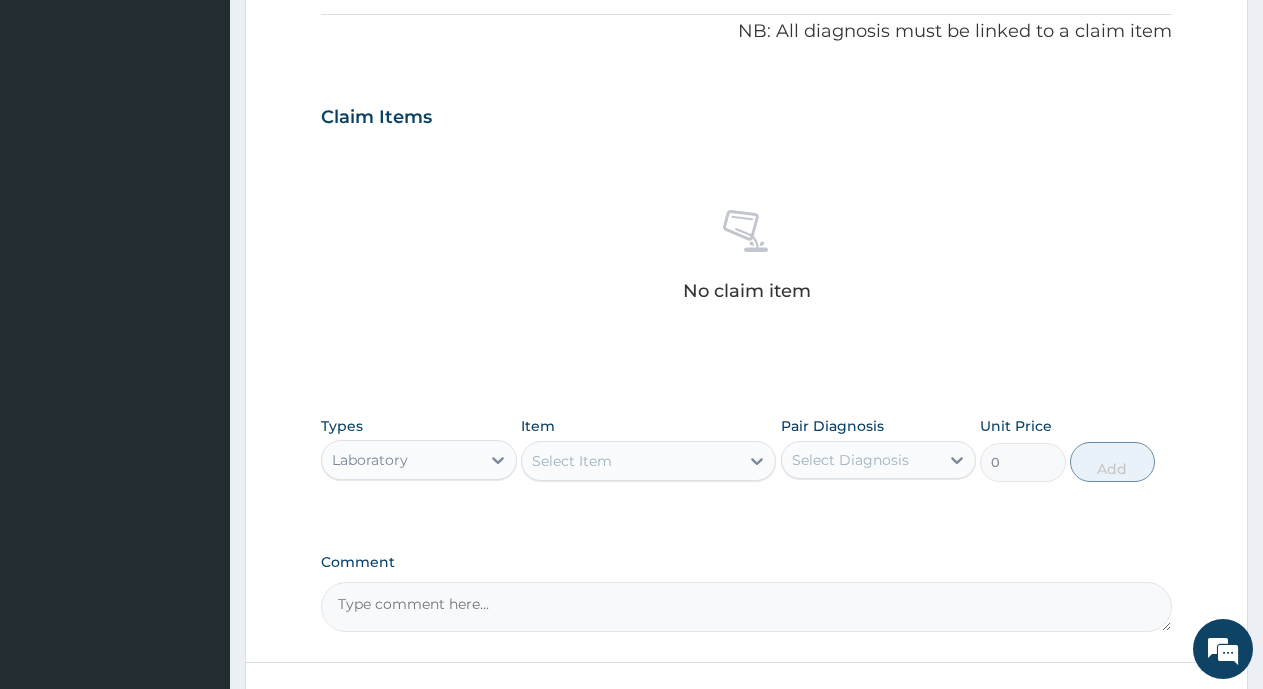 click on "Select Item" at bounding box center (572, 461) 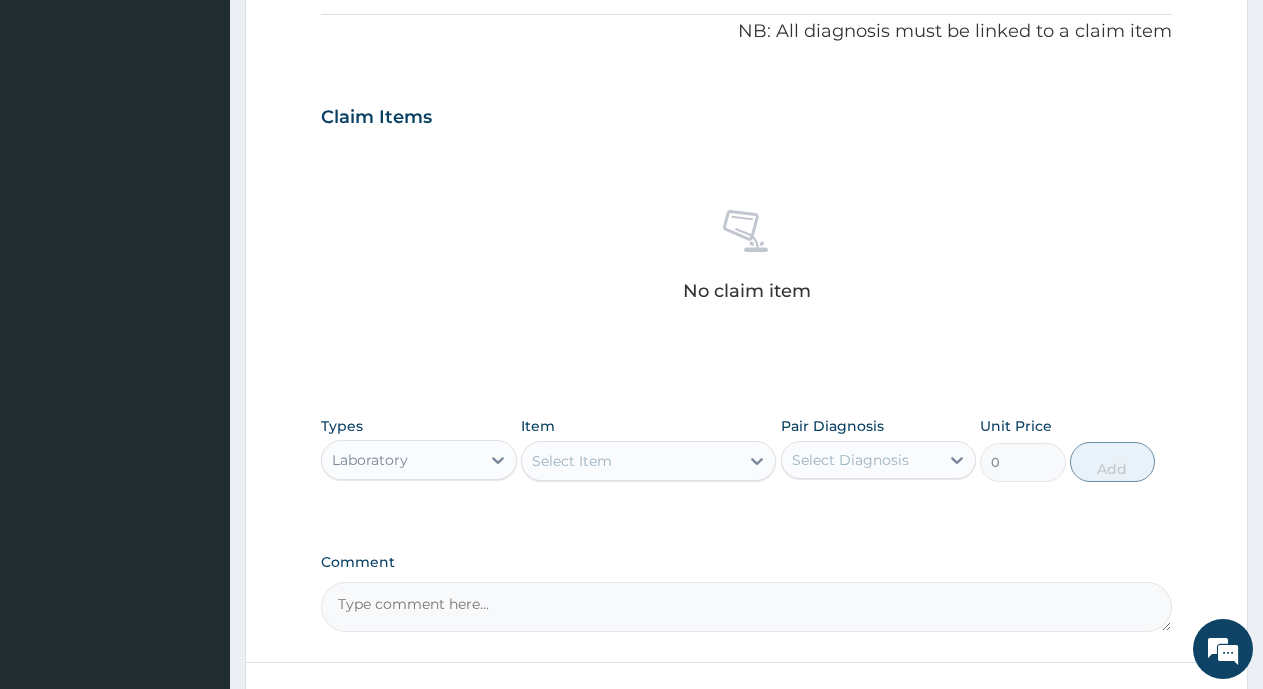 click on "Select Item" at bounding box center [572, 461] 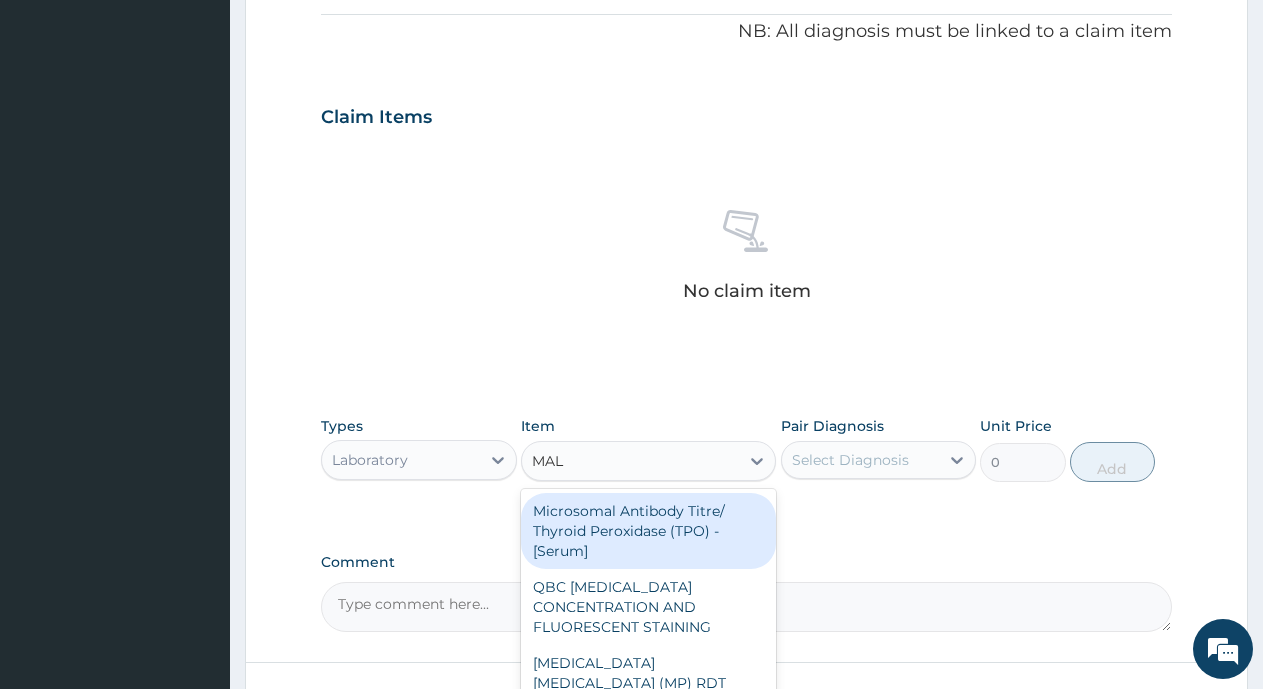 type on "MALA" 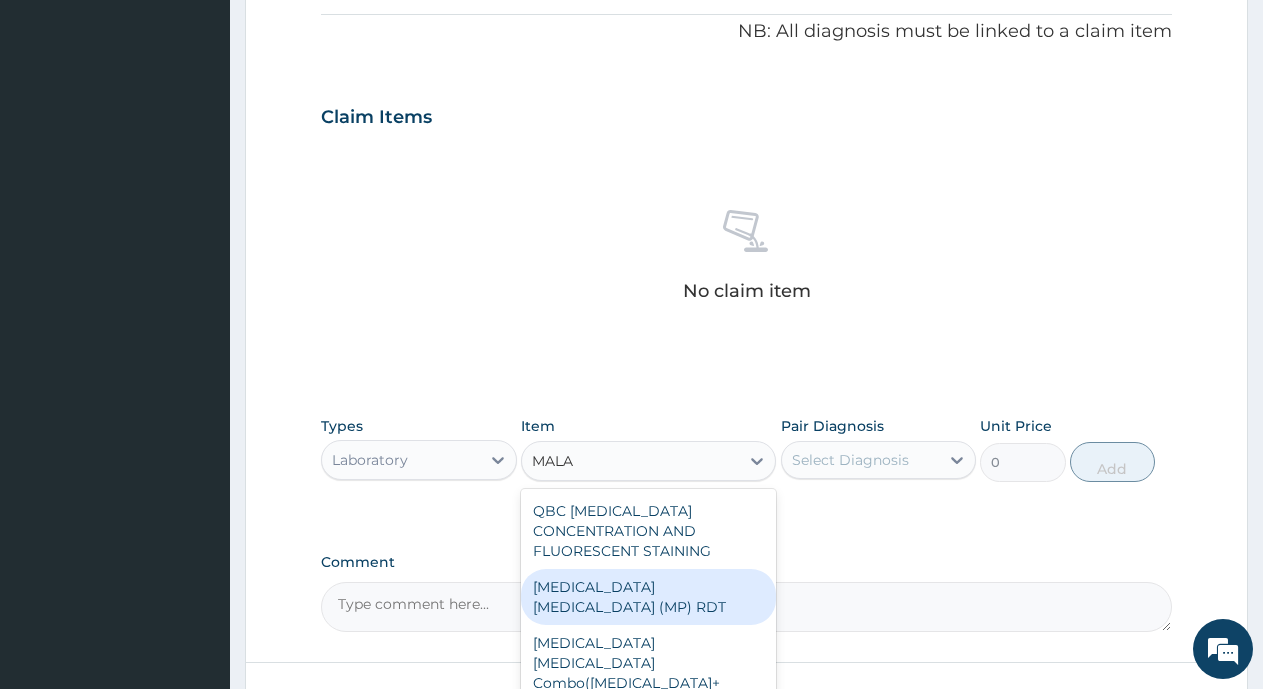 click on "MALARIA PARASITE (MP) RDT" at bounding box center [648, 597] 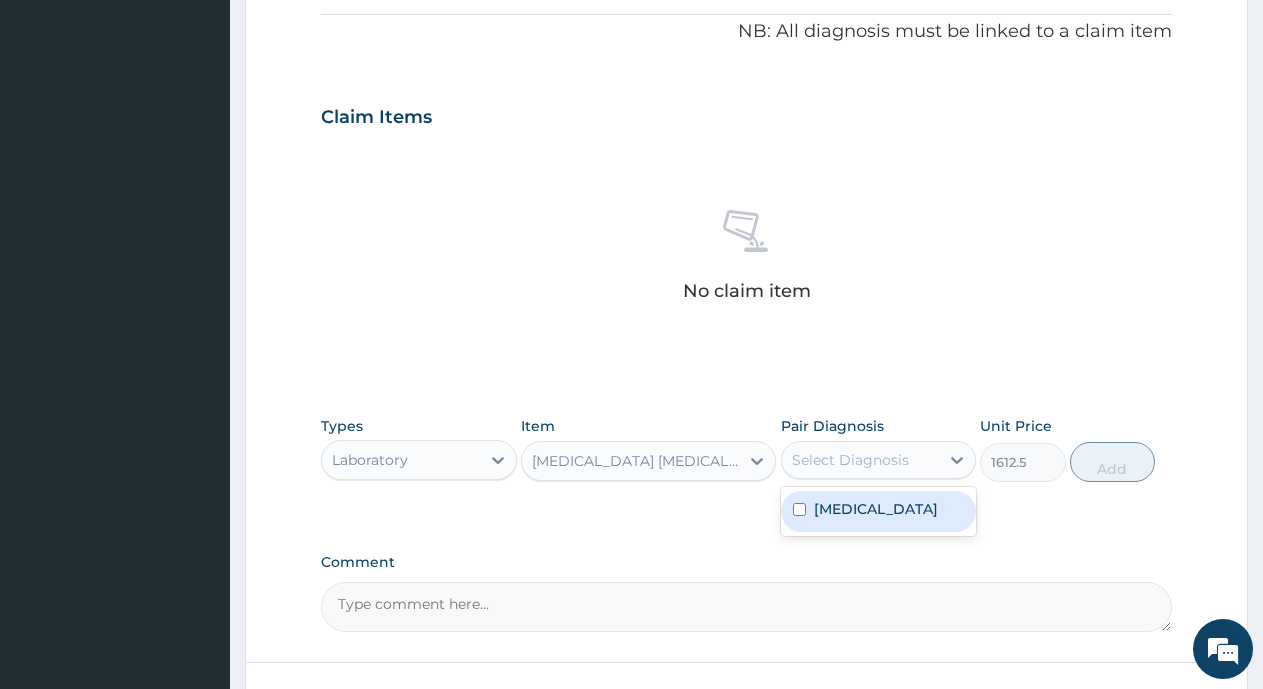 click on "Select Diagnosis" at bounding box center (861, 460) 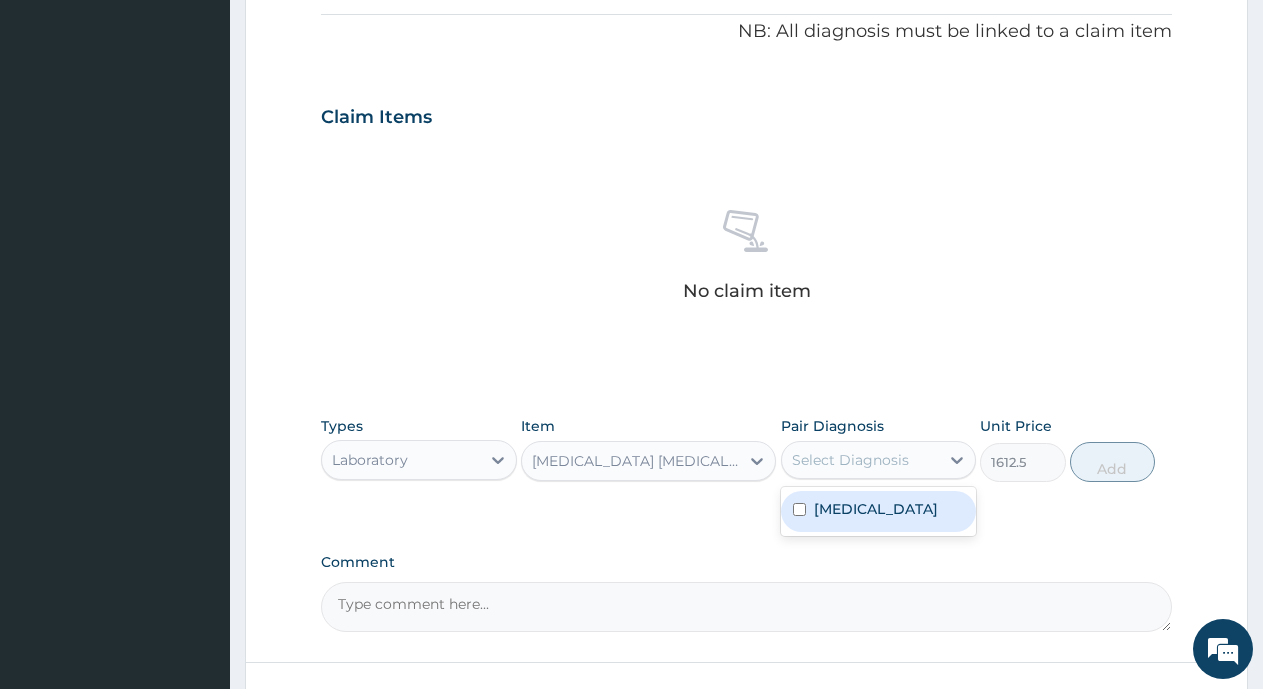 click on "Malaria" at bounding box center [876, 509] 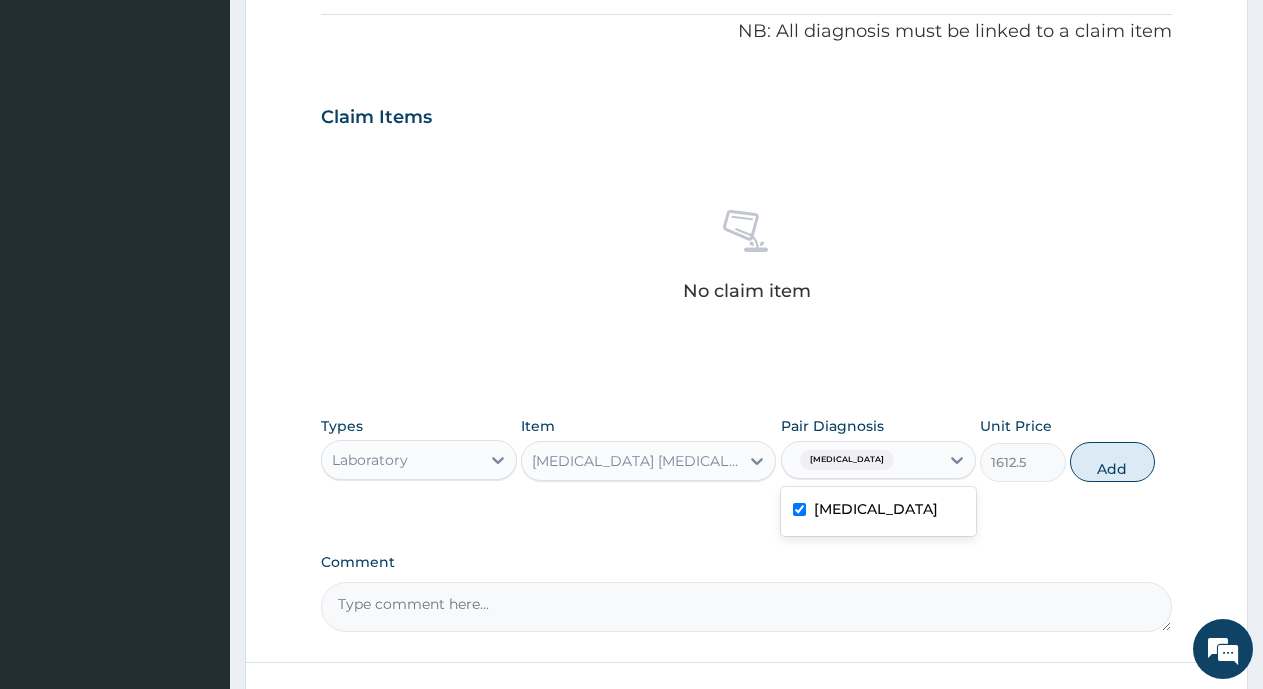 checkbox on "true" 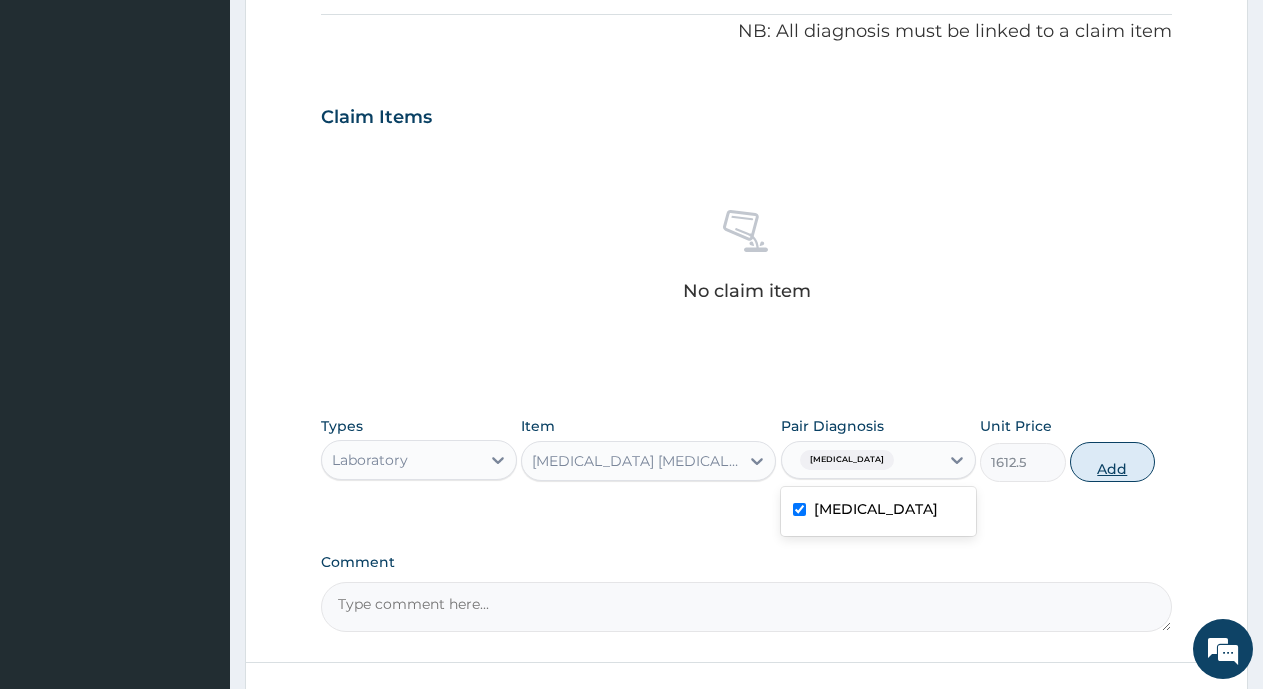 click on "Add" at bounding box center (1112, 462) 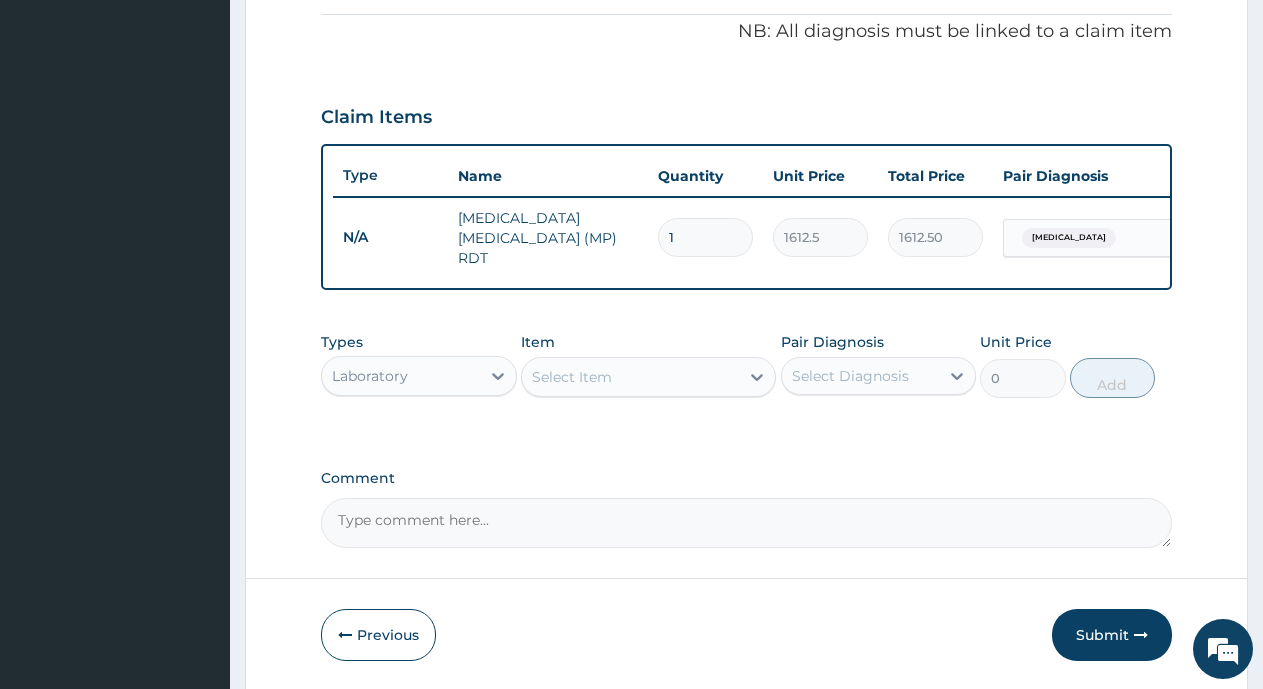 click on "1" at bounding box center (705, 237) 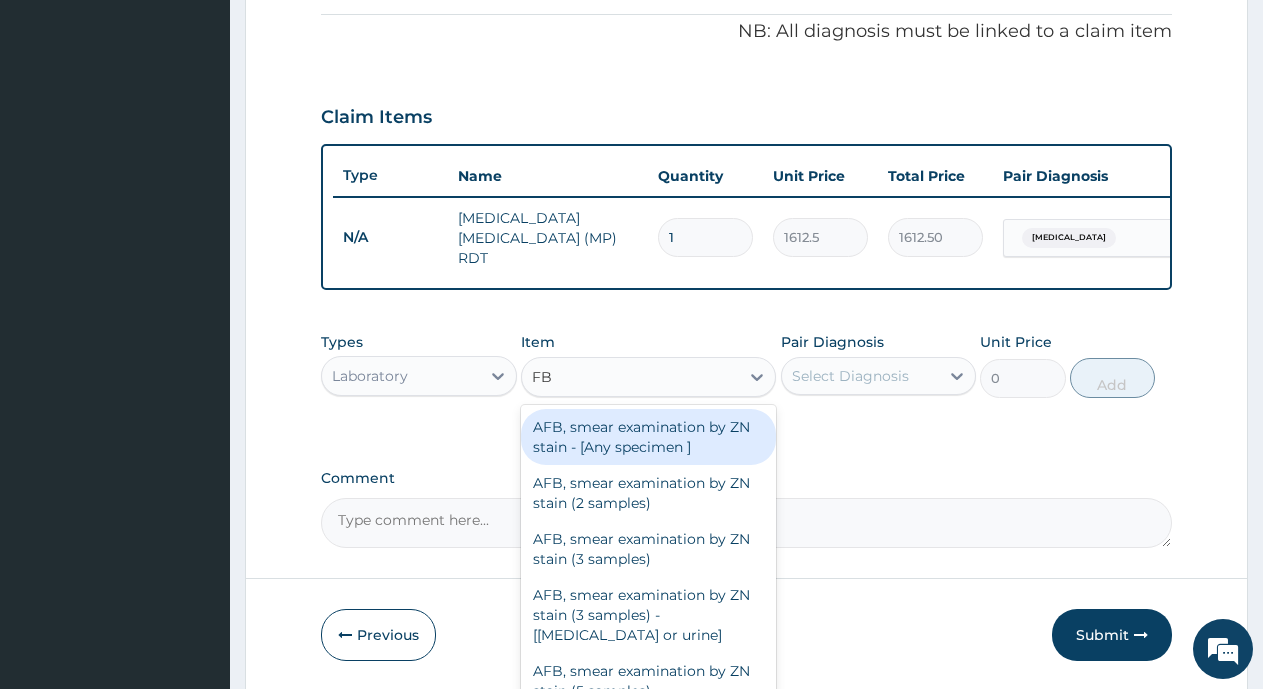 type on "FBC" 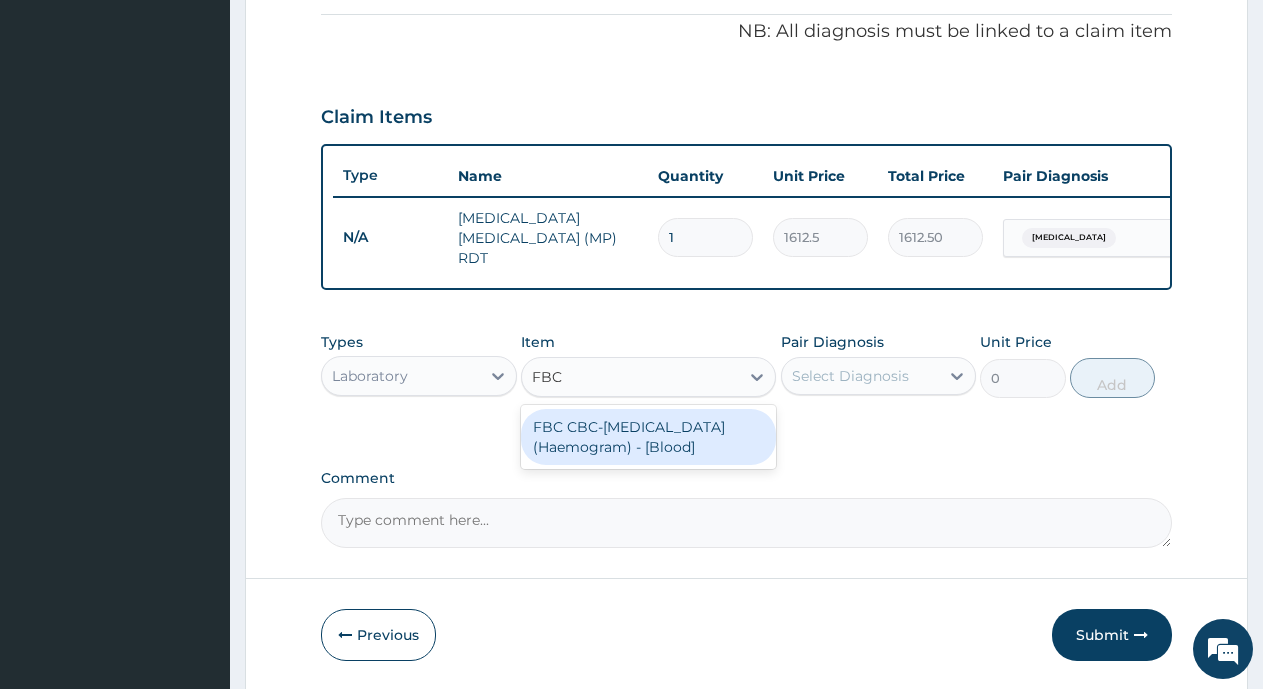 click on "FBC CBC-Complete Blood Count (Haemogram) - [Blood]" at bounding box center [648, 437] 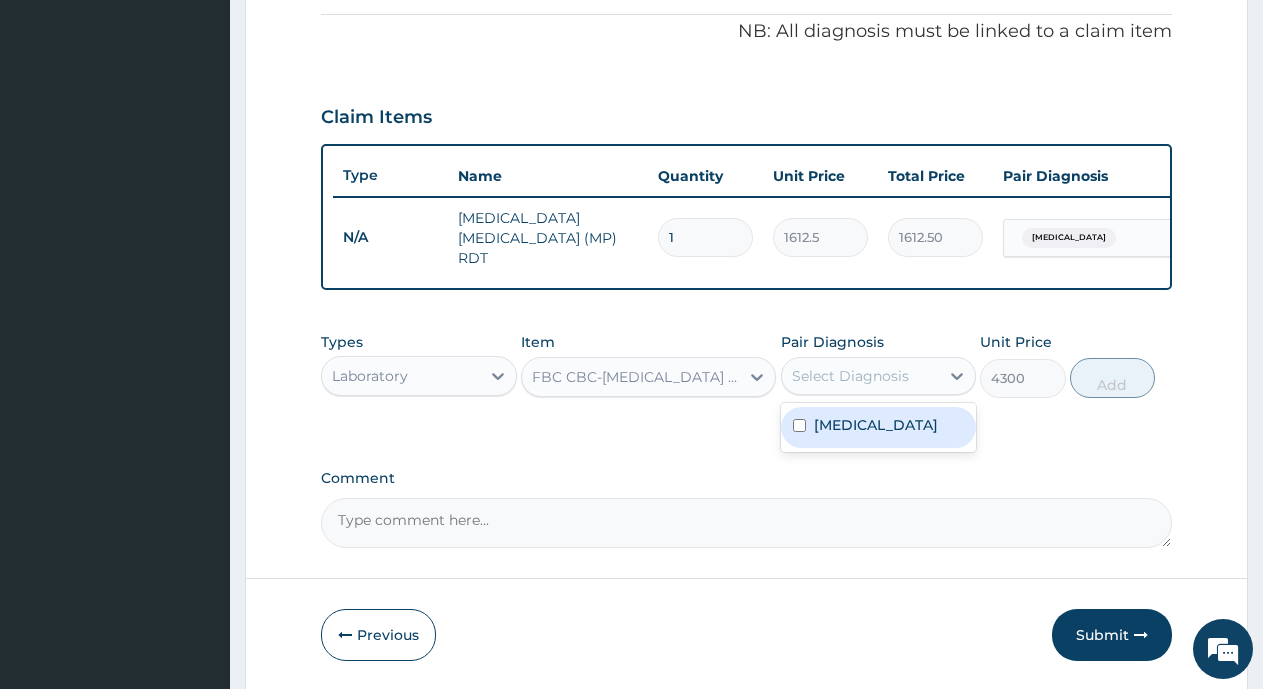 click on "Select Diagnosis" at bounding box center [850, 376] 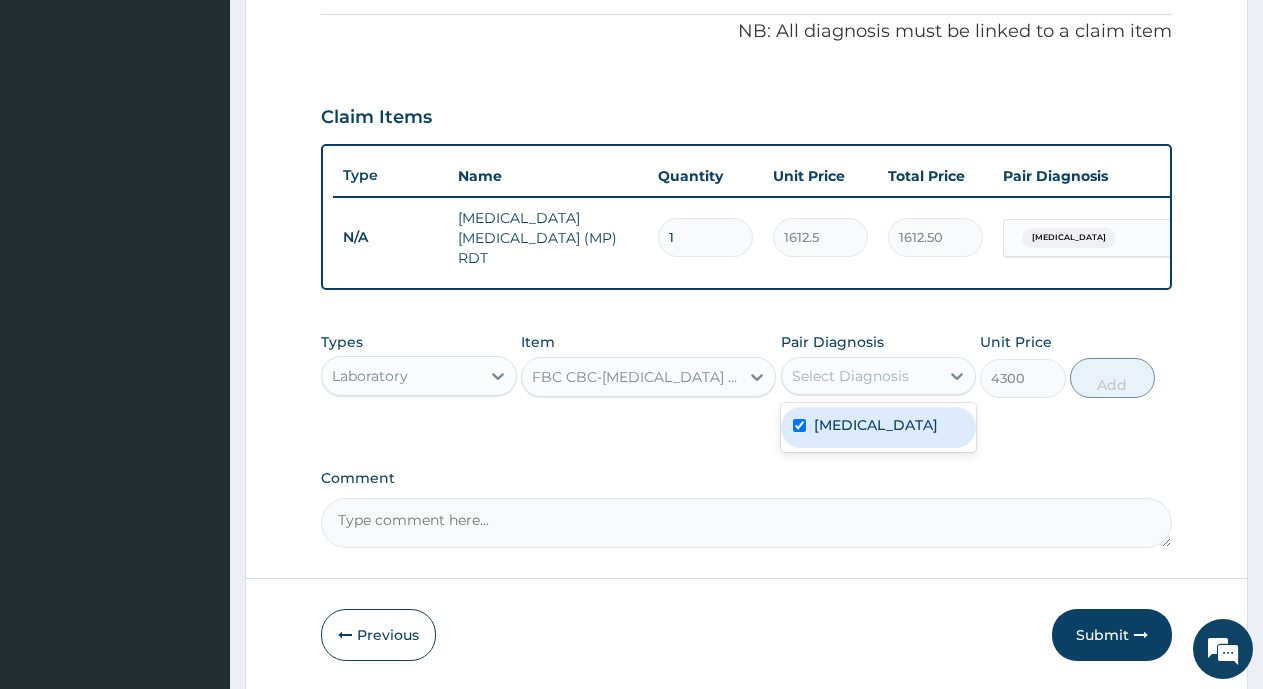 checkbox on "true" 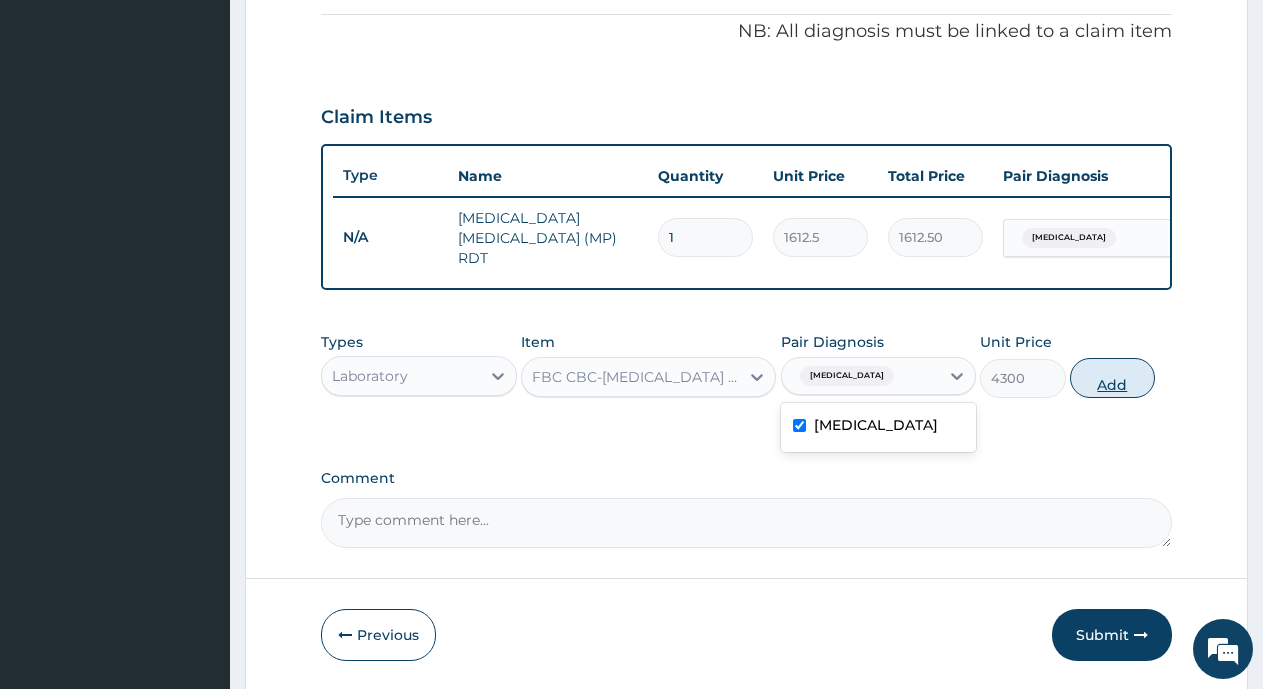 click on "Add" at bounding box center (1112, 378) 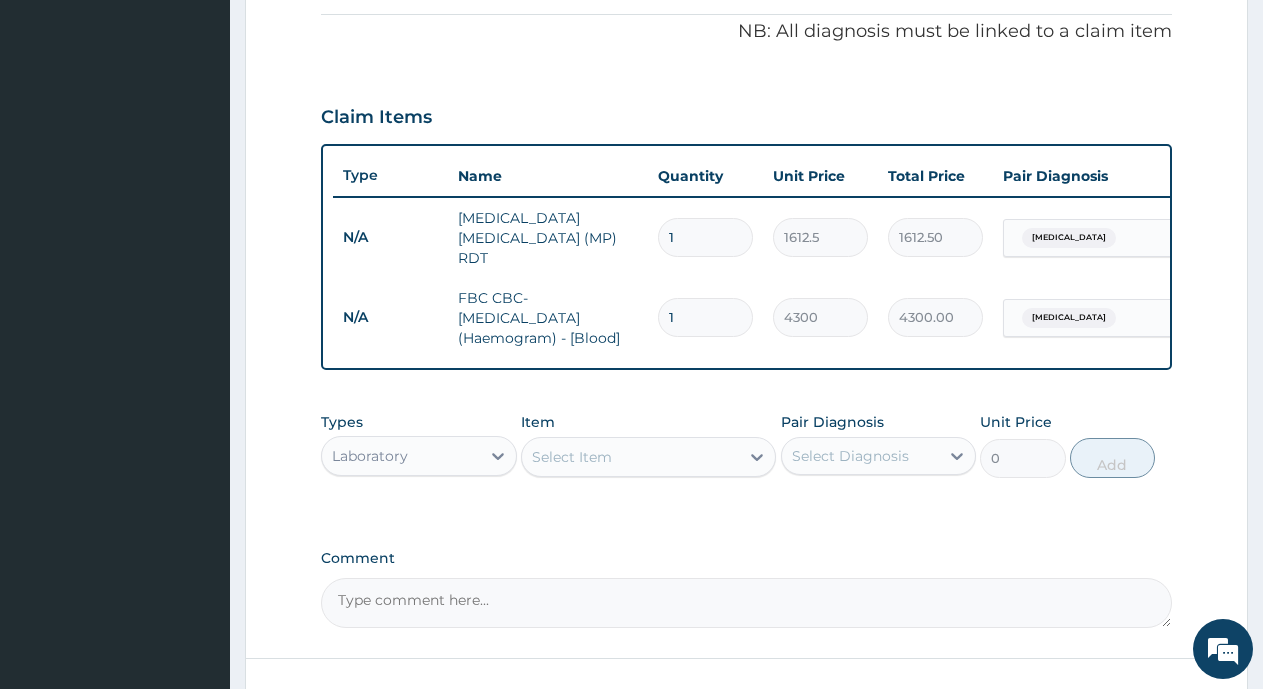 scroll, scrollTop: 700, scrollLeft: 0, axis: vertical 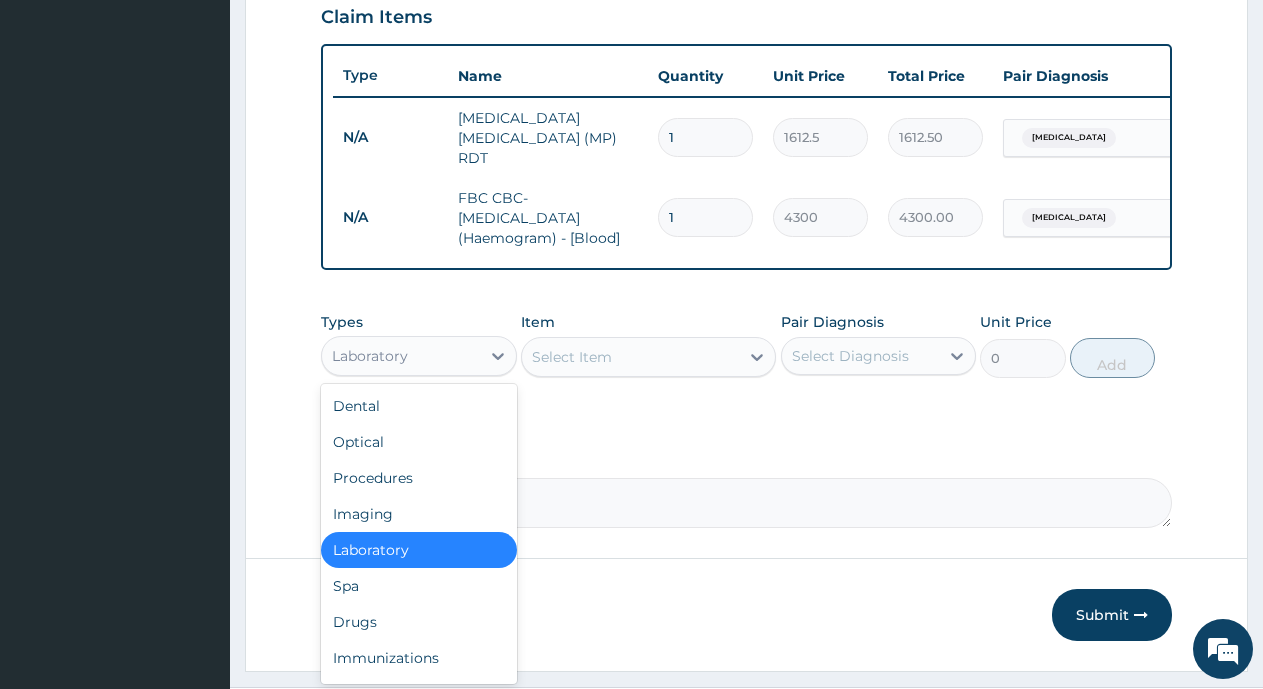 click on "Laboratory" at bounding box center (370, 356) 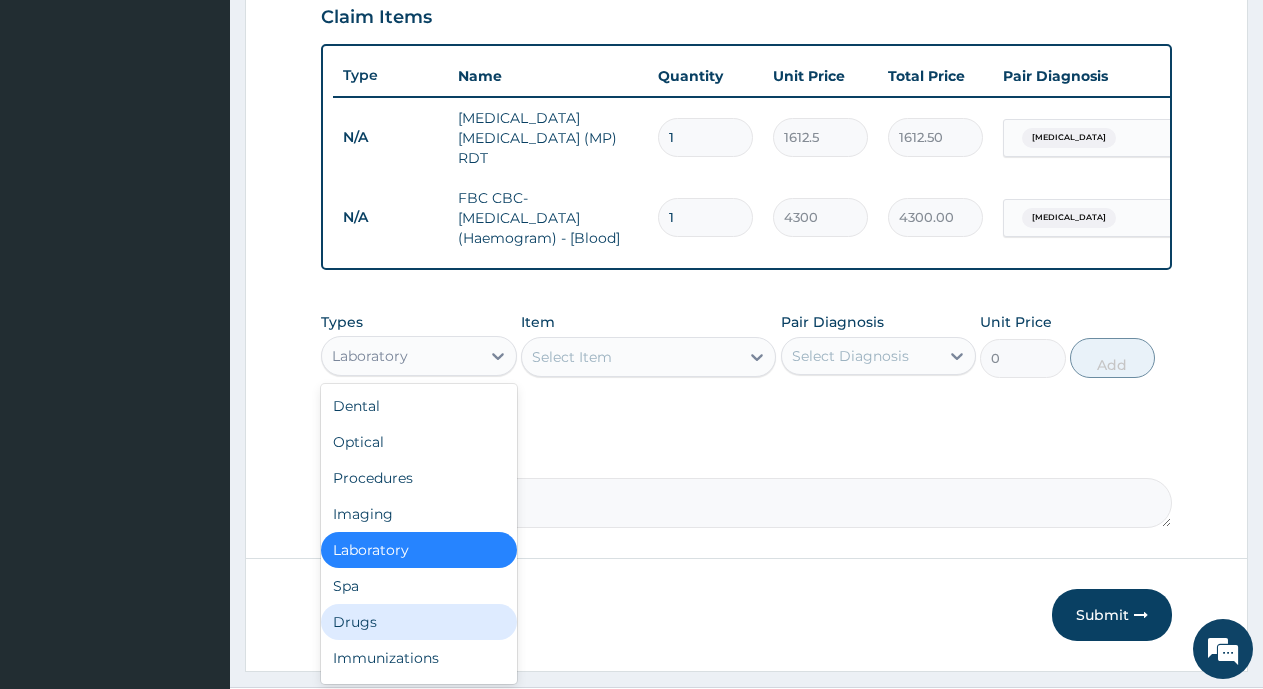 click on "Drugs" at bounding box center [419, 622] 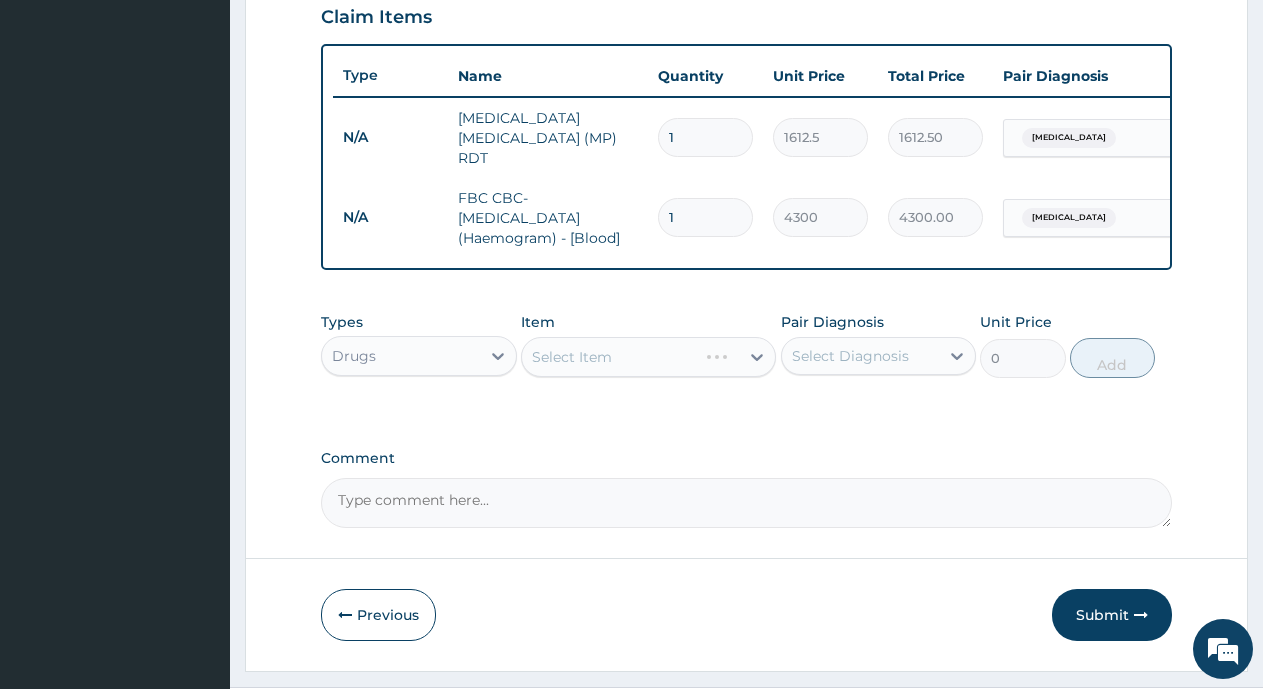 click on "Select Item" at bounding box center [648, 357] 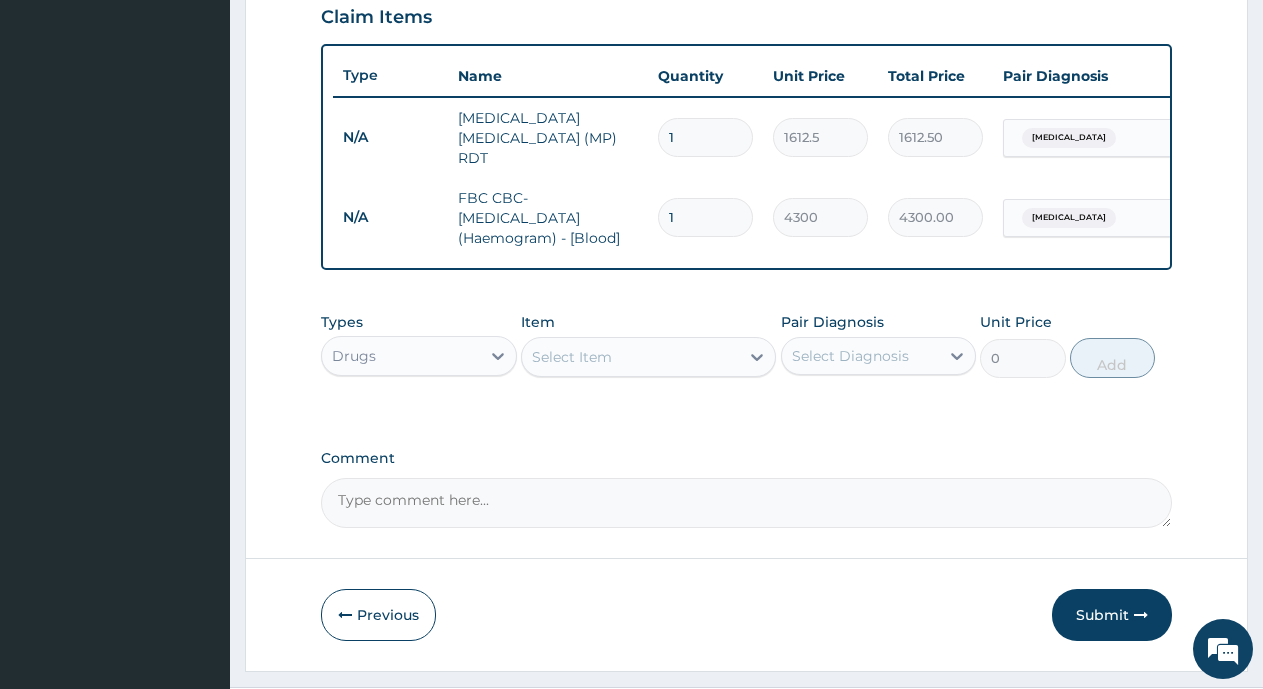 click on "Select Item" at bounding box center [572, 357] 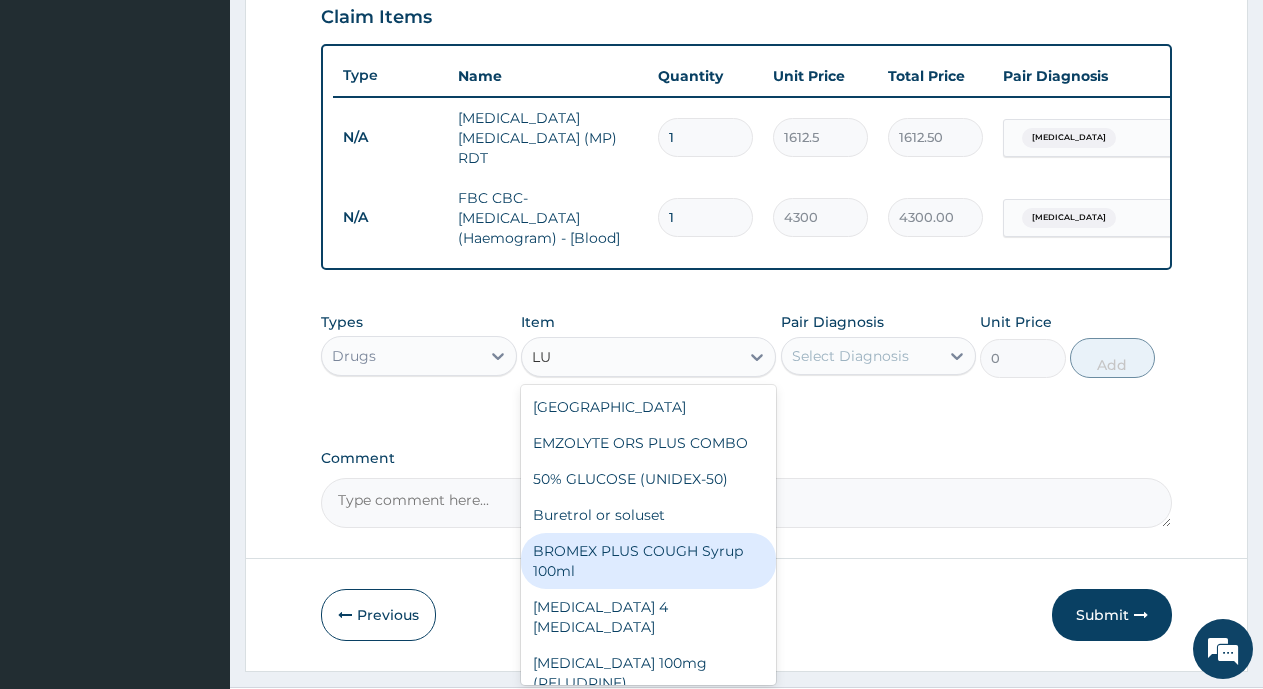scroll, scrollTop: 0, scrollLeft: 0, axis: both 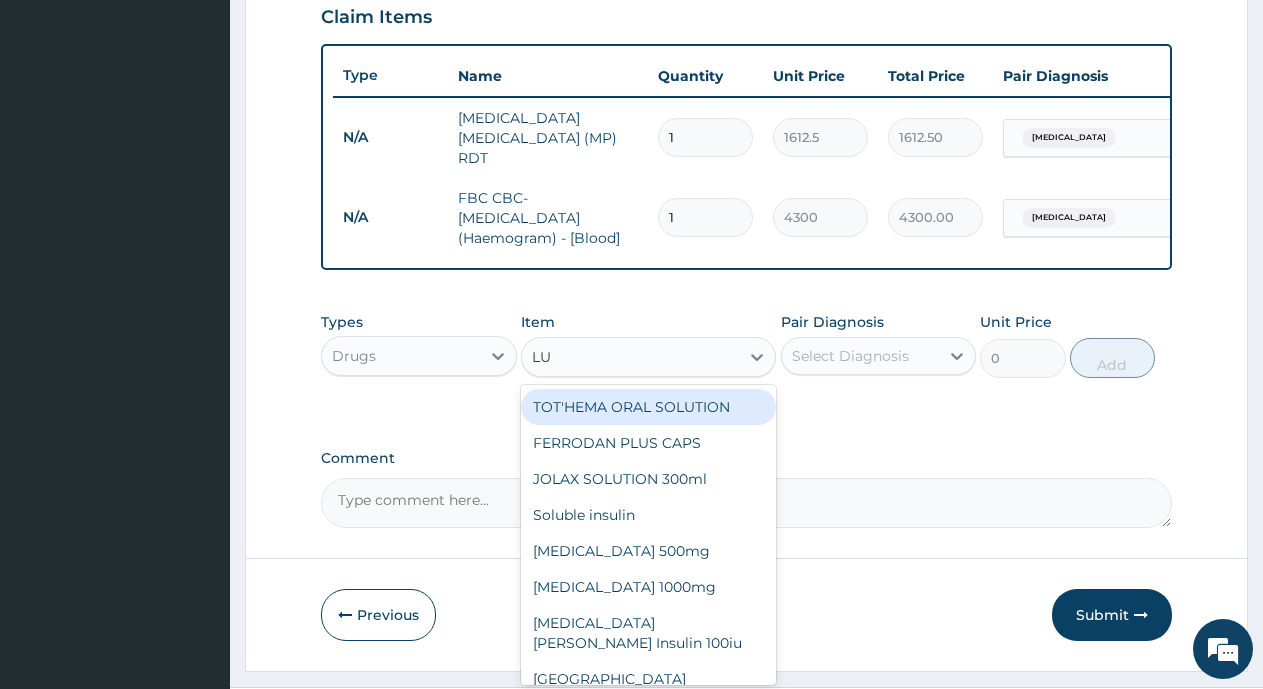 type on "L" 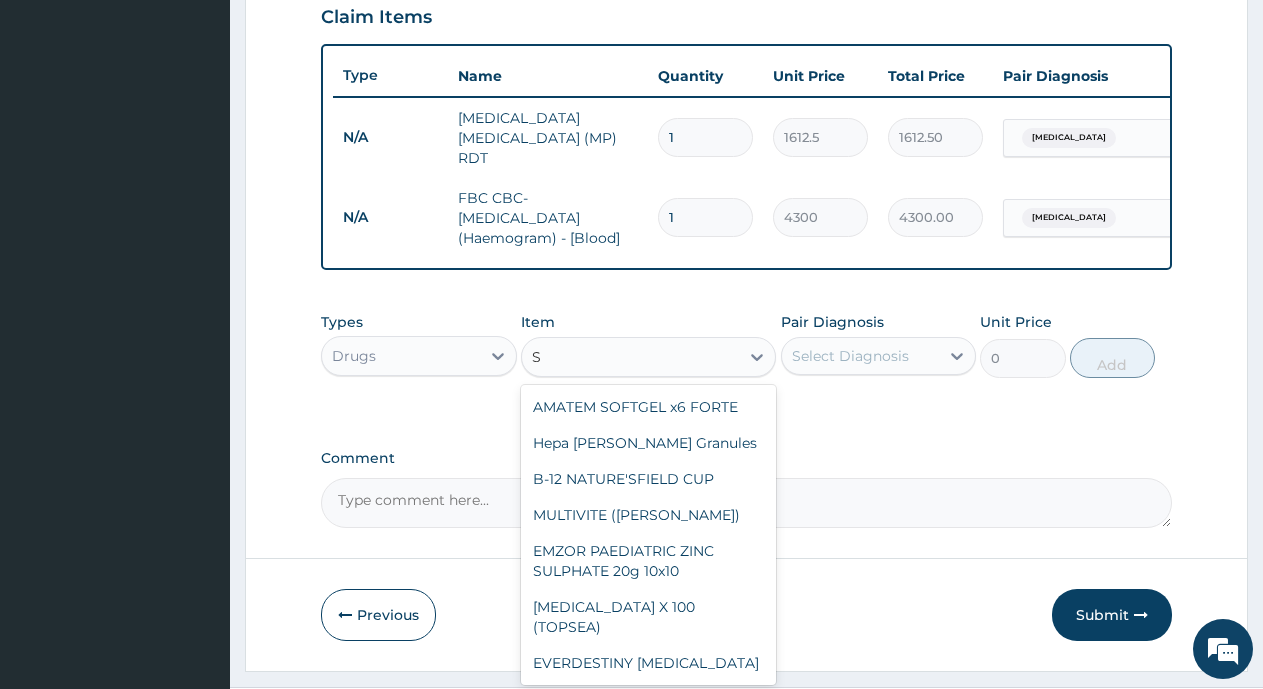 type on "SO" 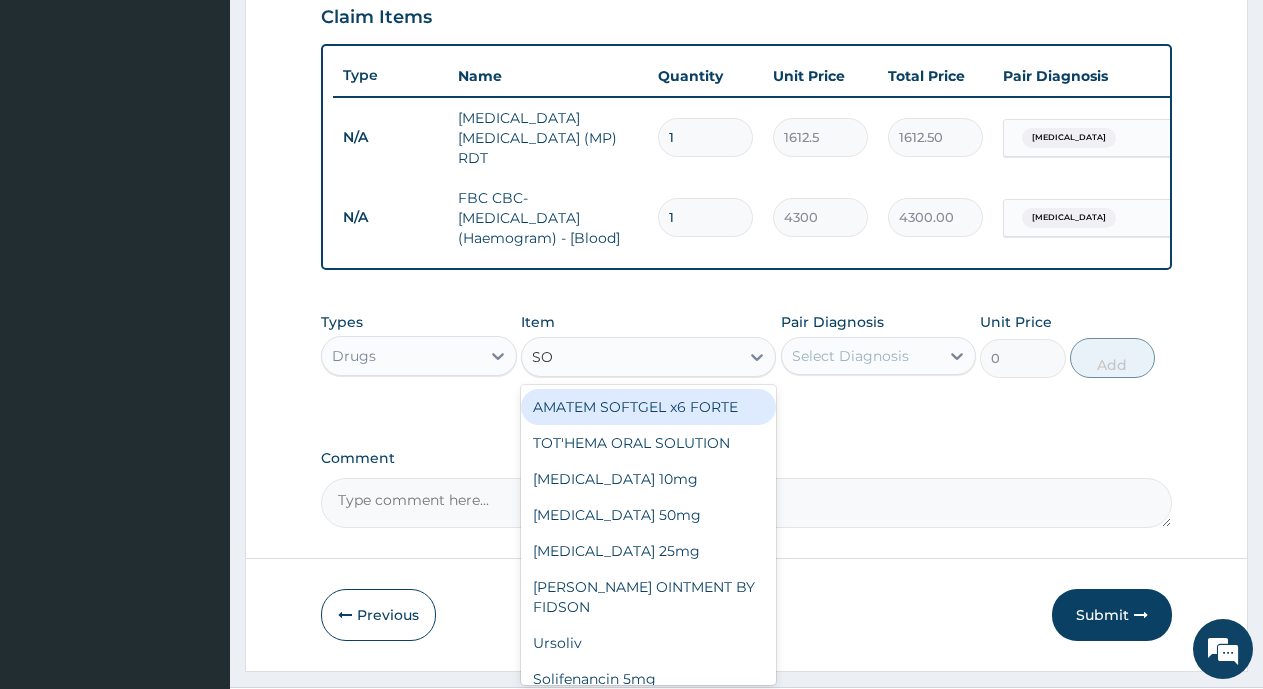 click on "AMATEM SOFTGEL x6 FORTE" at bounding box center (648, 407) 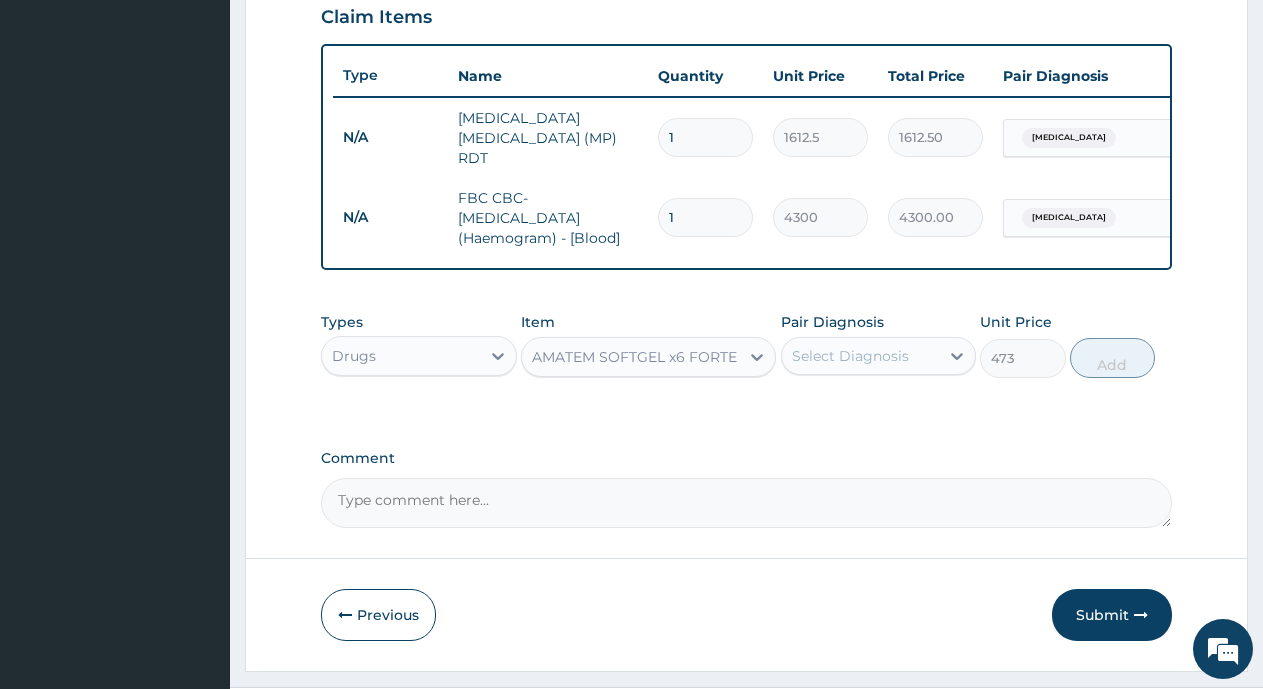 click on "Select Diagnosis" at bounding box center [850, 356] 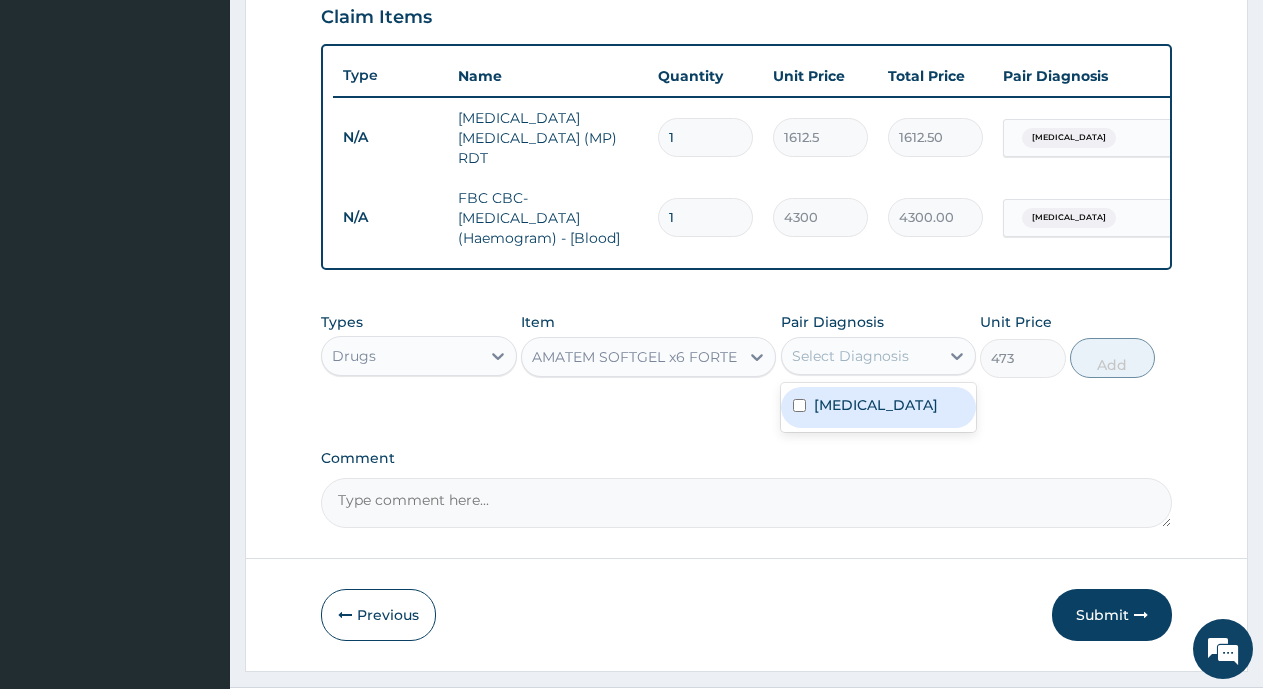 click on "Malaria" at bounding box center [876, 405] 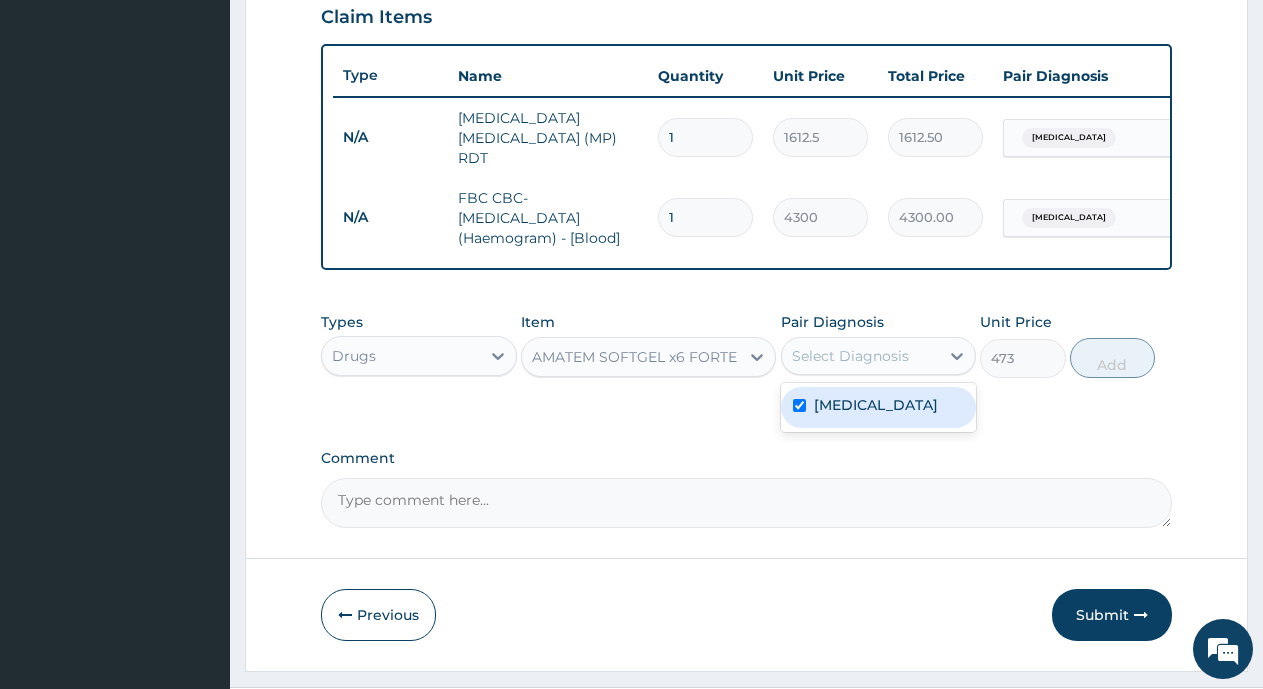 checkbox on "true" 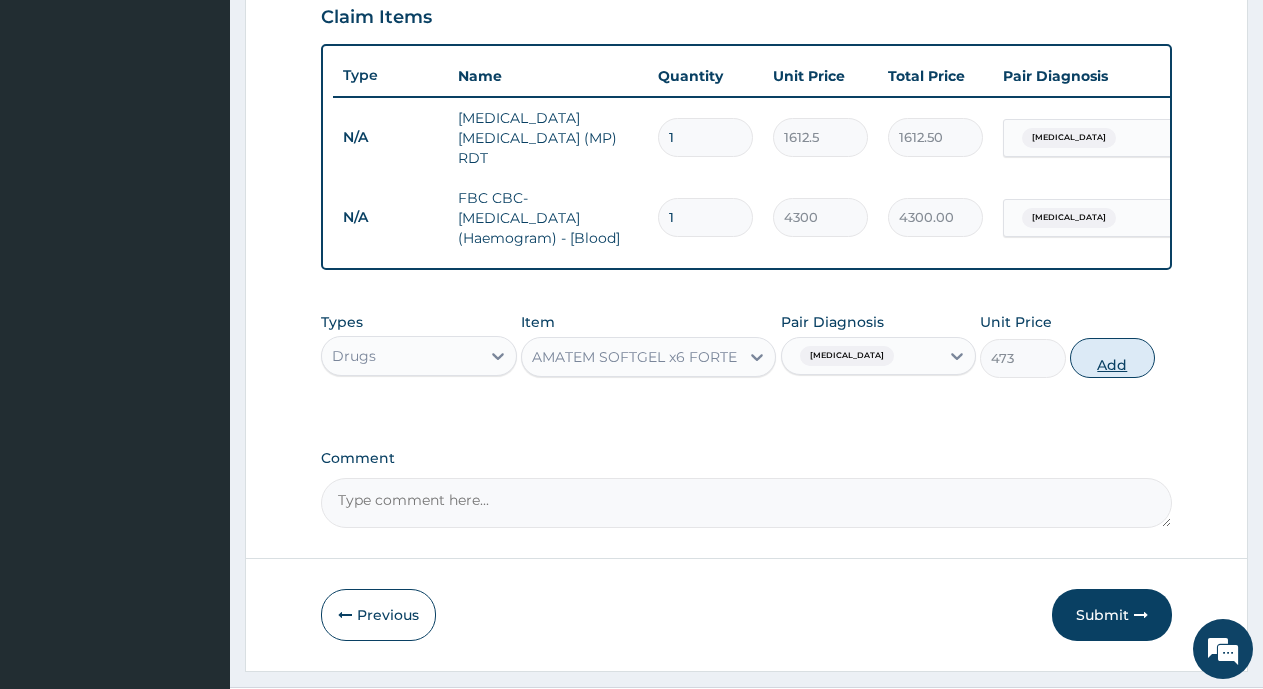 click on "Add" at bounding box center [1112, 358] 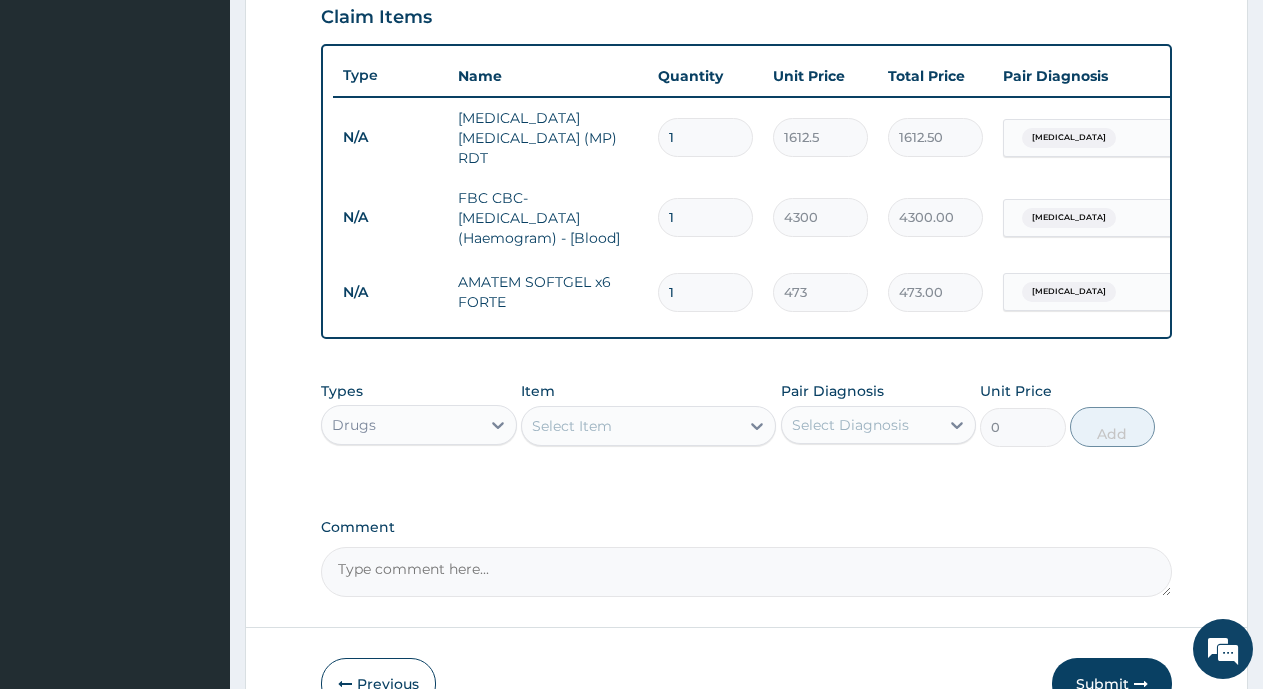 click on "Select Item" at bounding box center (630, 426) 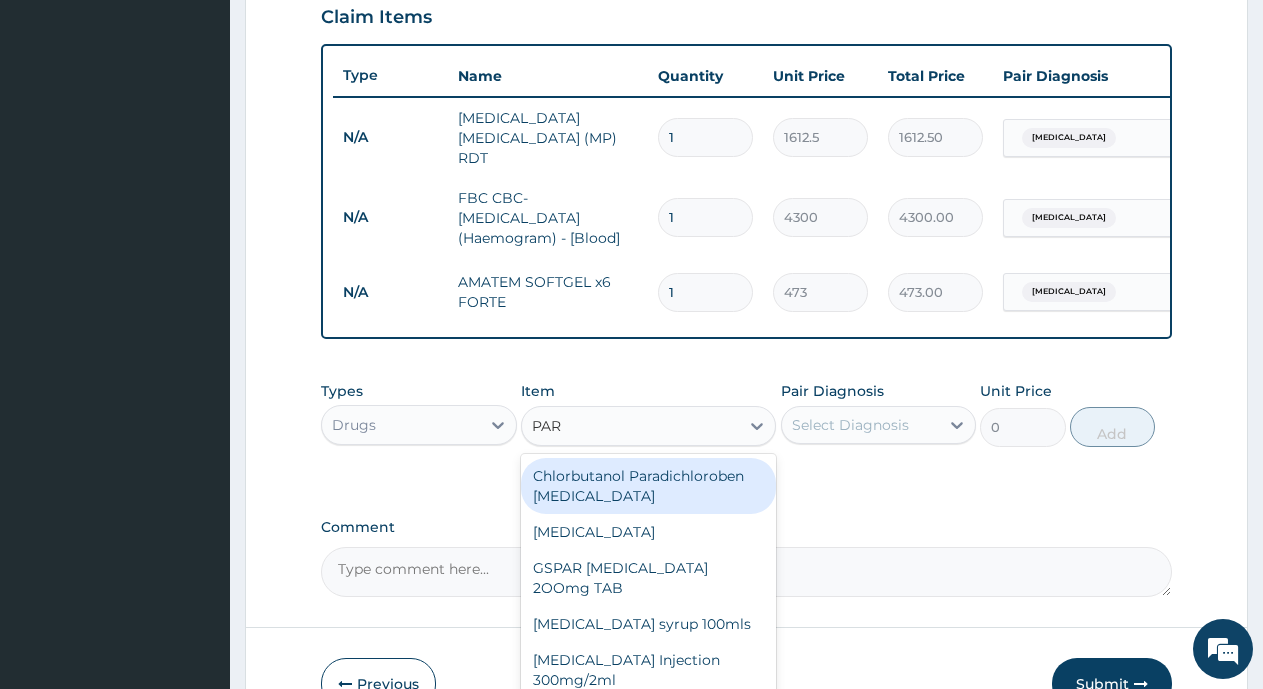 type on "PARA" 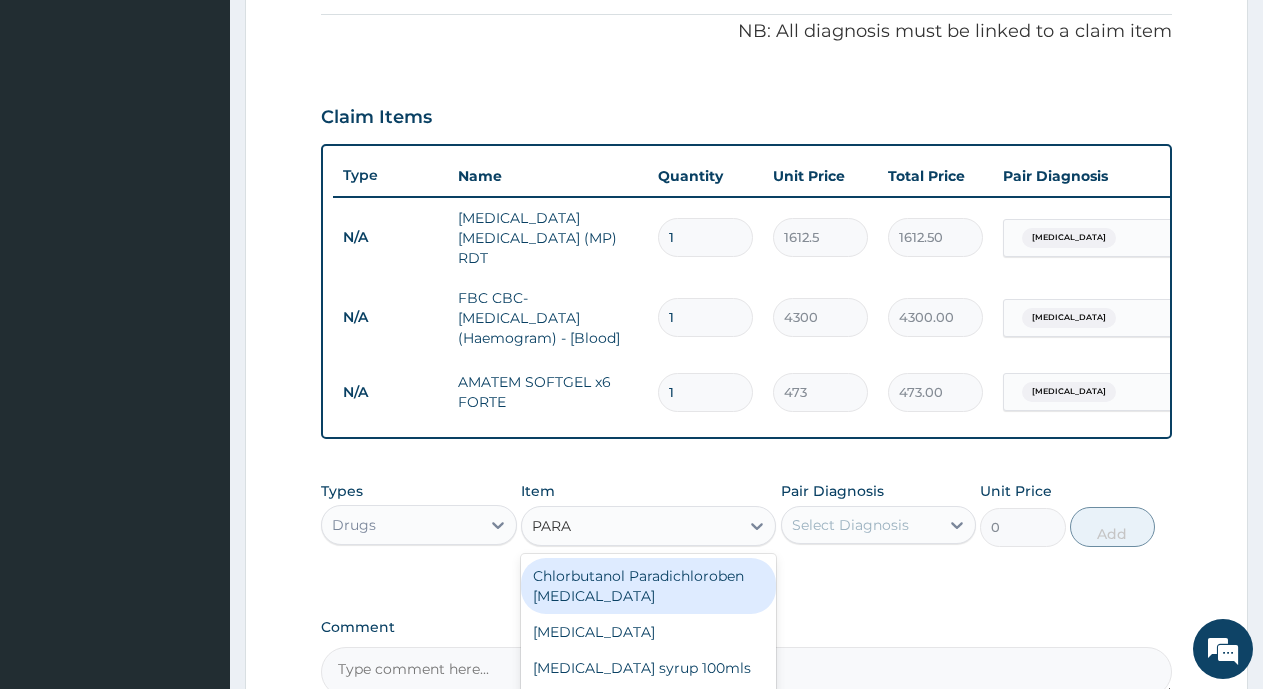 scroll, scrollTop: 800, scrollLeft: 0, axis: vertical 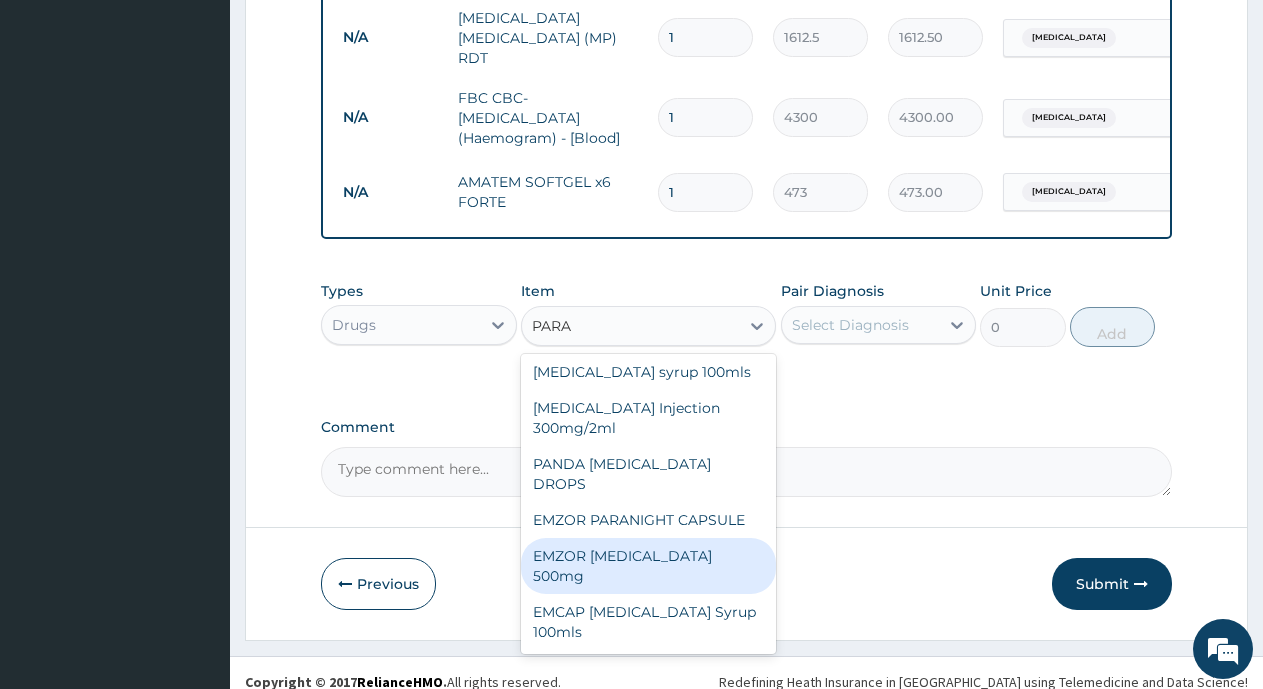 click on "EMZOR PARACETAMOL 500mg" at bounding box center [648, 566] 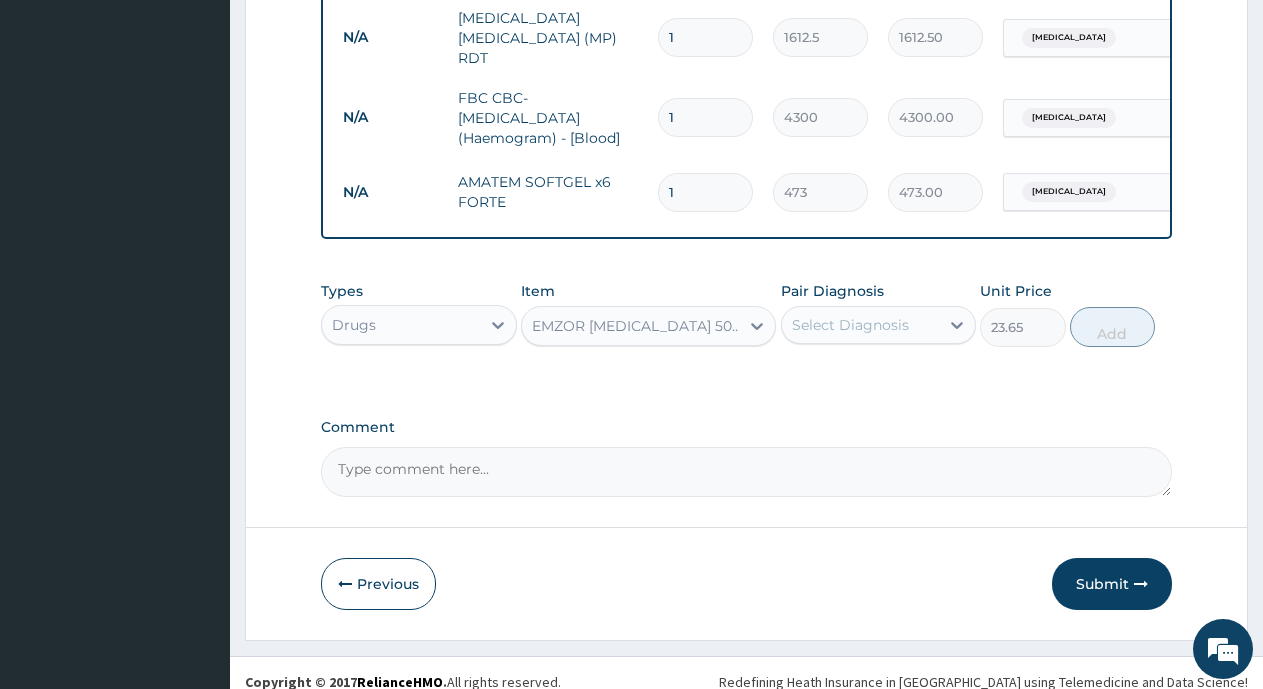 click on "Select Diagnosis" at bounding box center [850, 325] 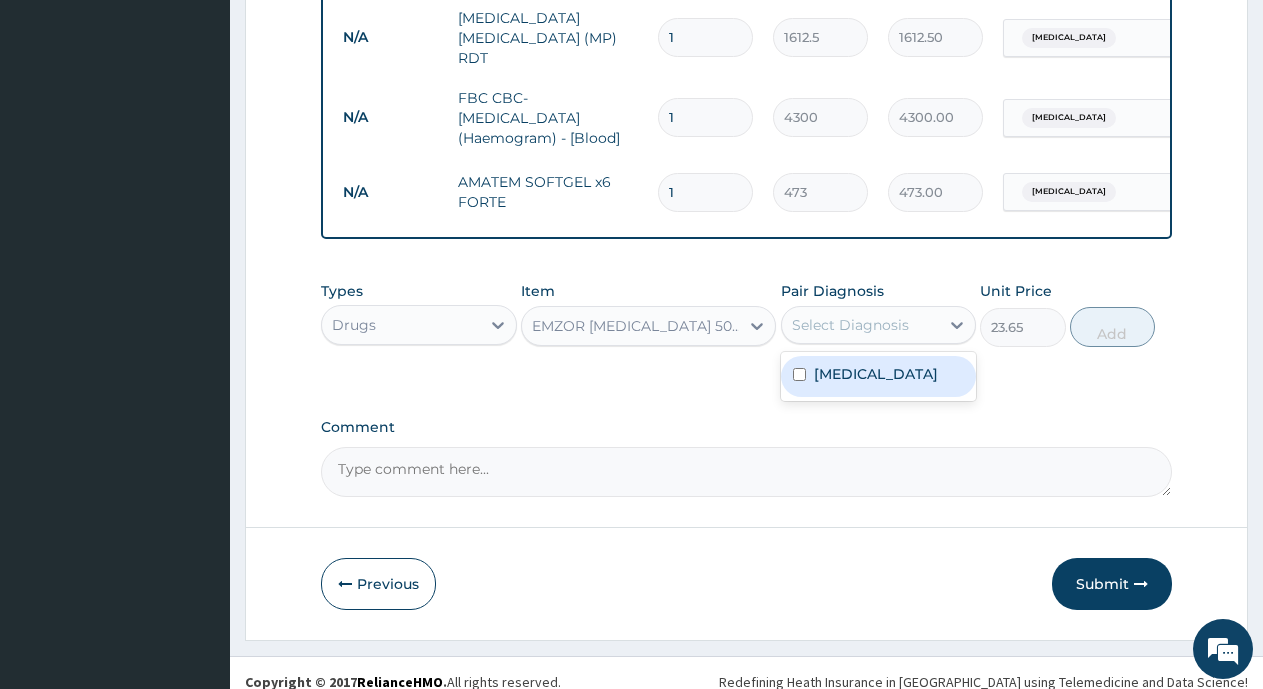 click on "Malaria" at bounding box center [876, 374] 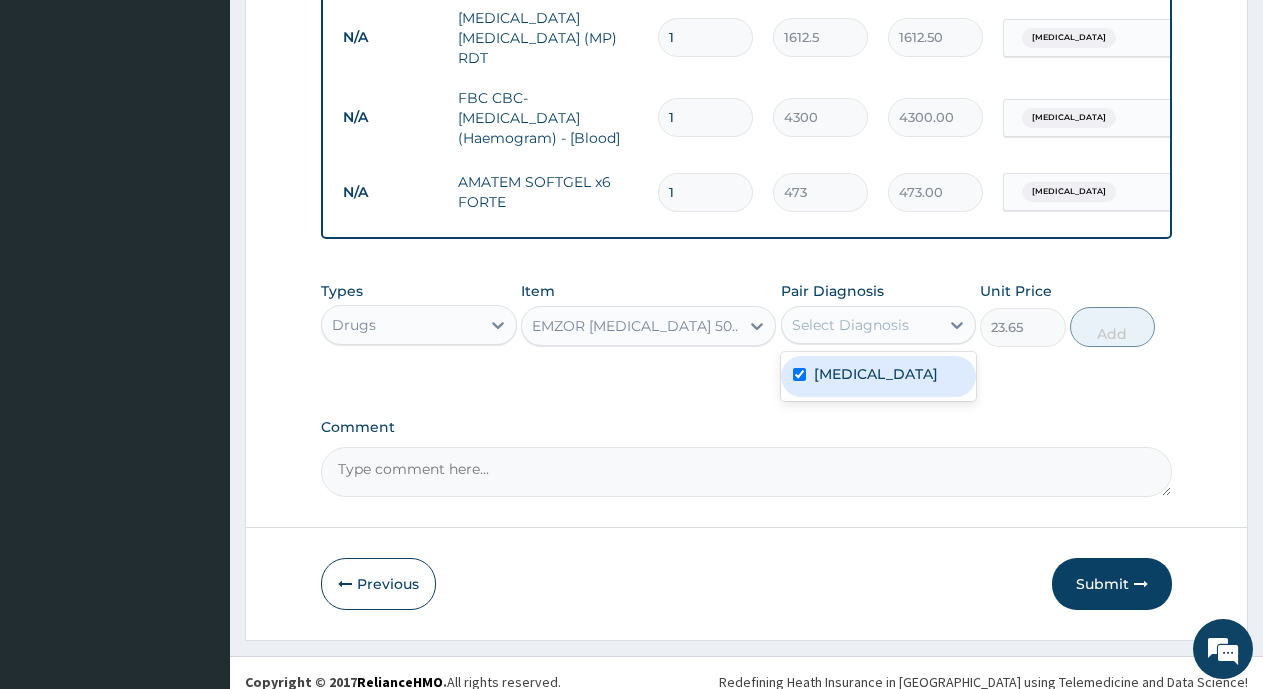 checkbox on "true" 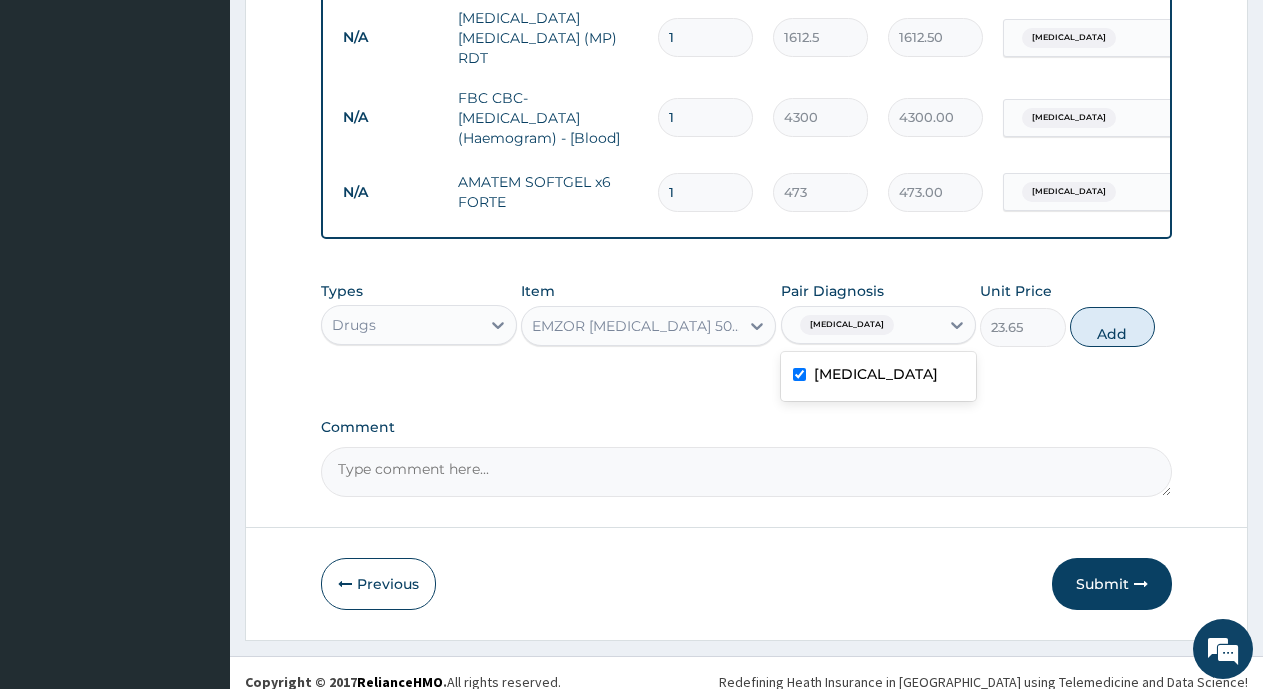 drag, startPoint x: 1138, startPoint y: 333, endPoint x: 1050, endPoint y: 301, distance: 93.637596 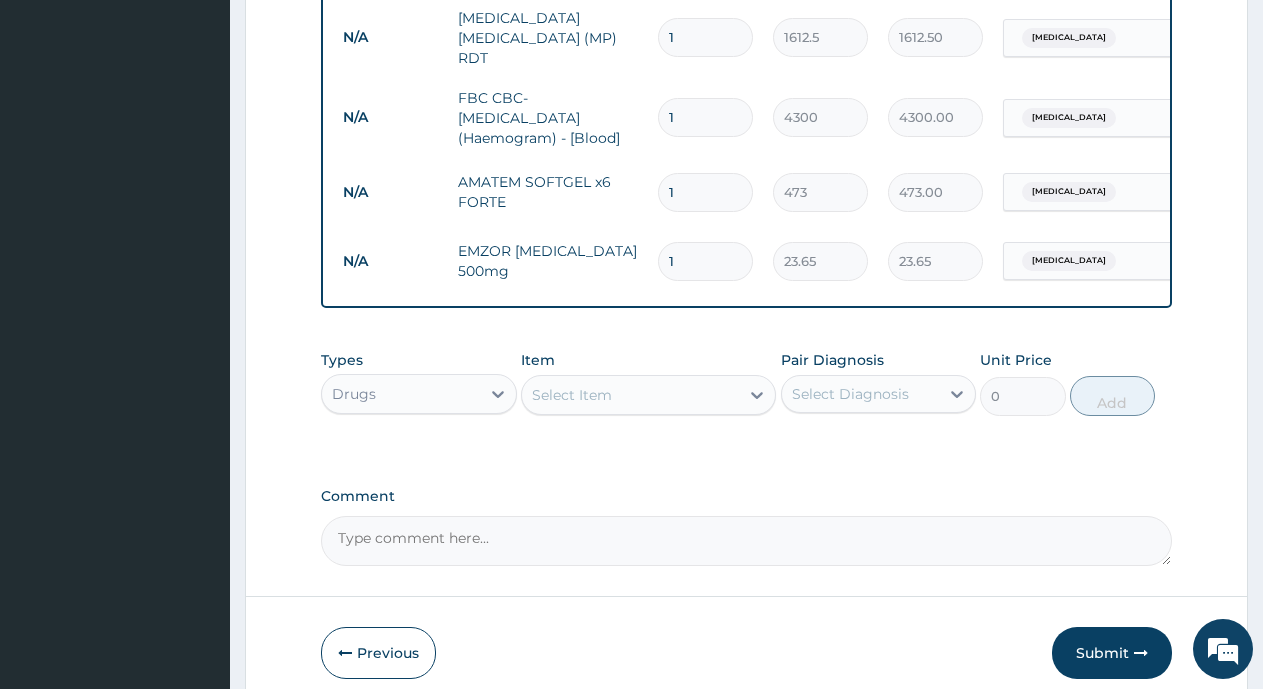click on "1" at bounding box center (705, 261) 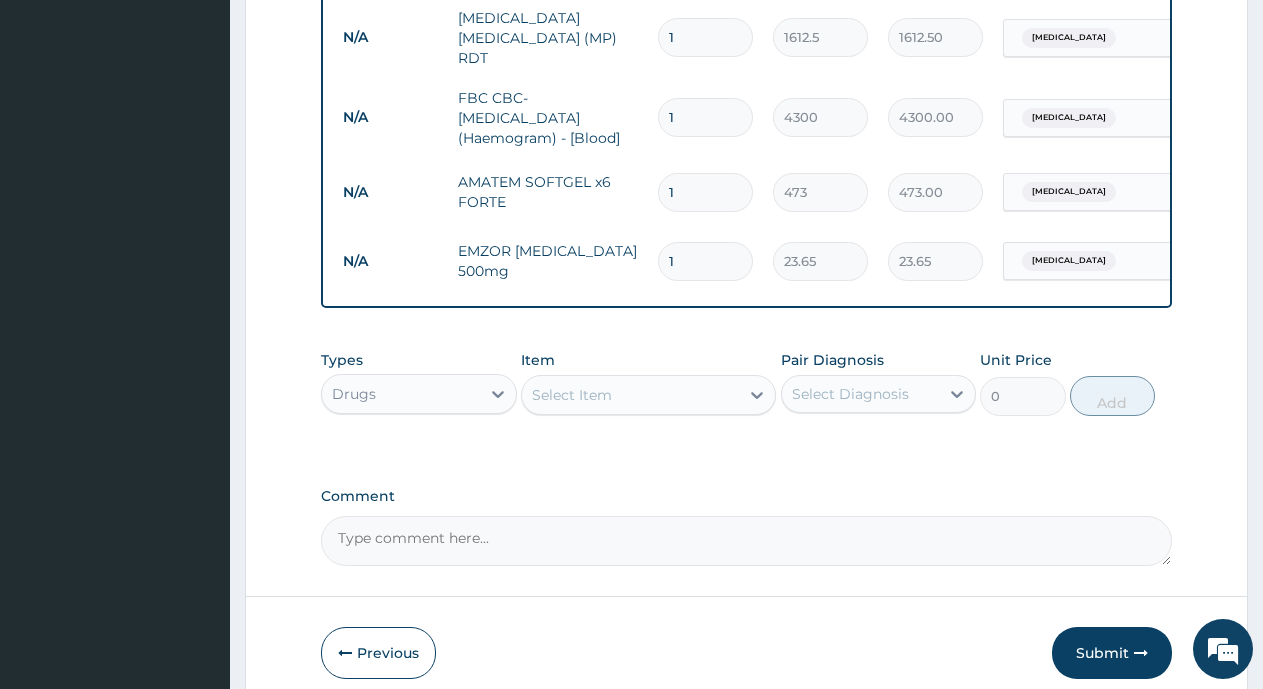 type 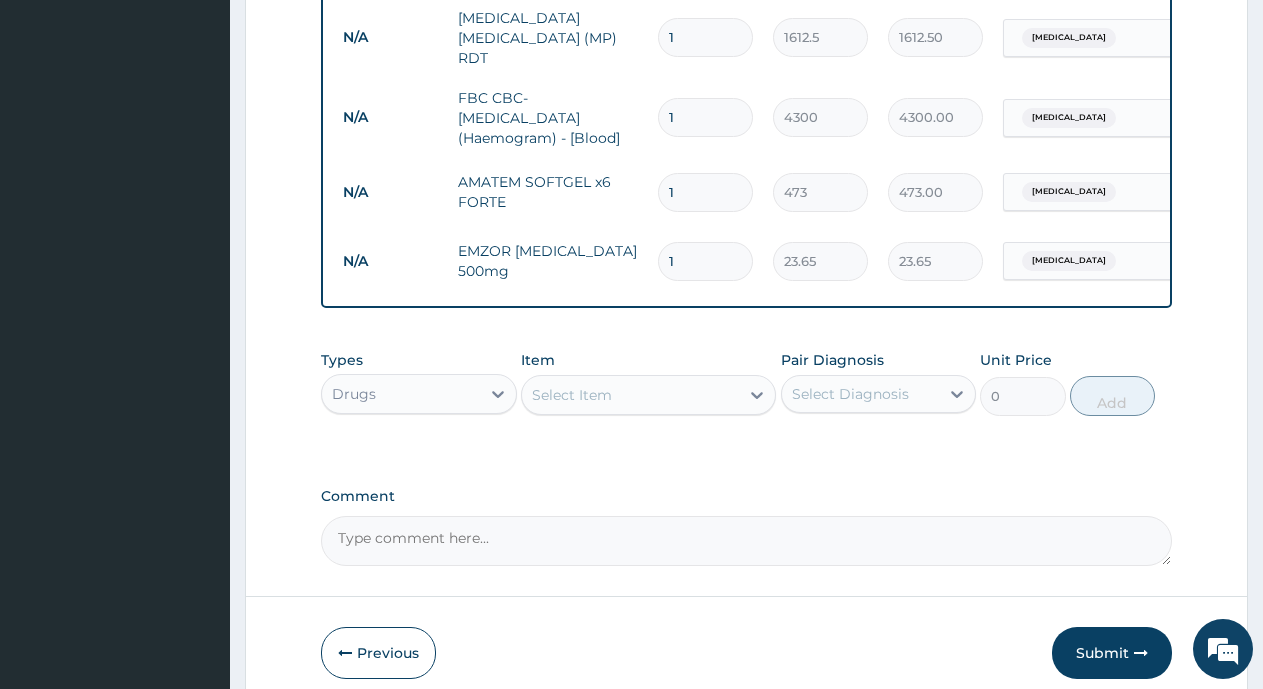 type on "0.00" 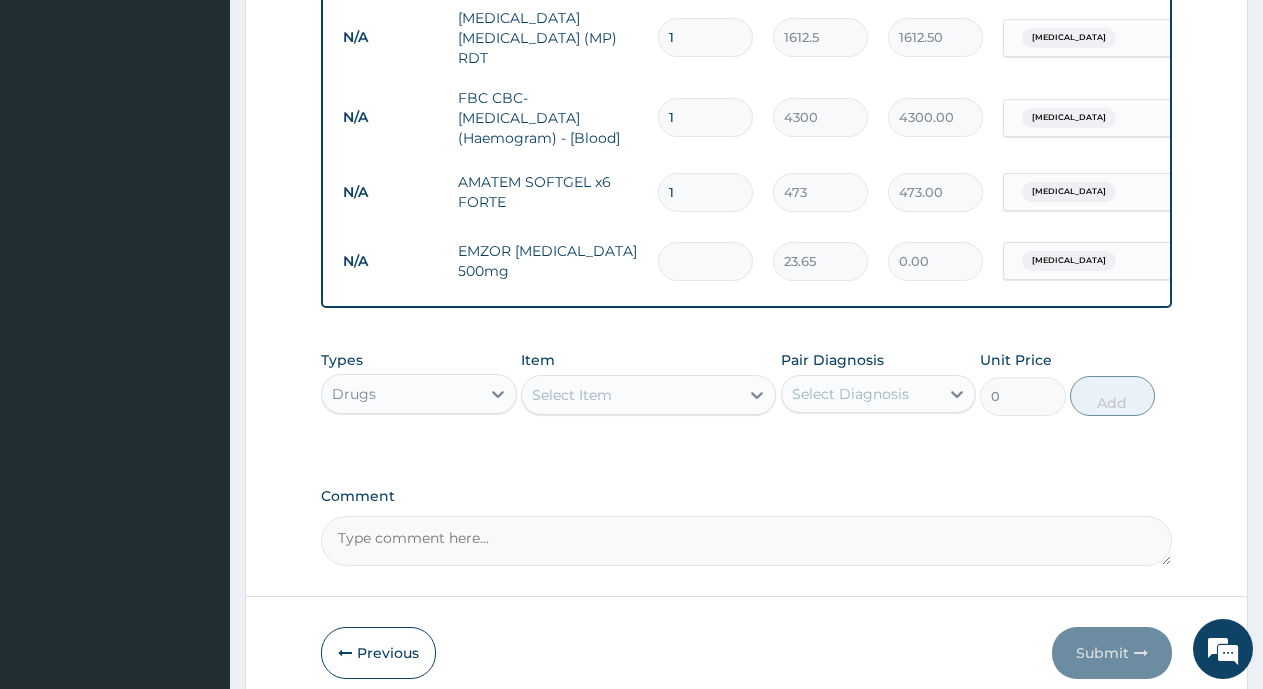 type on "1" 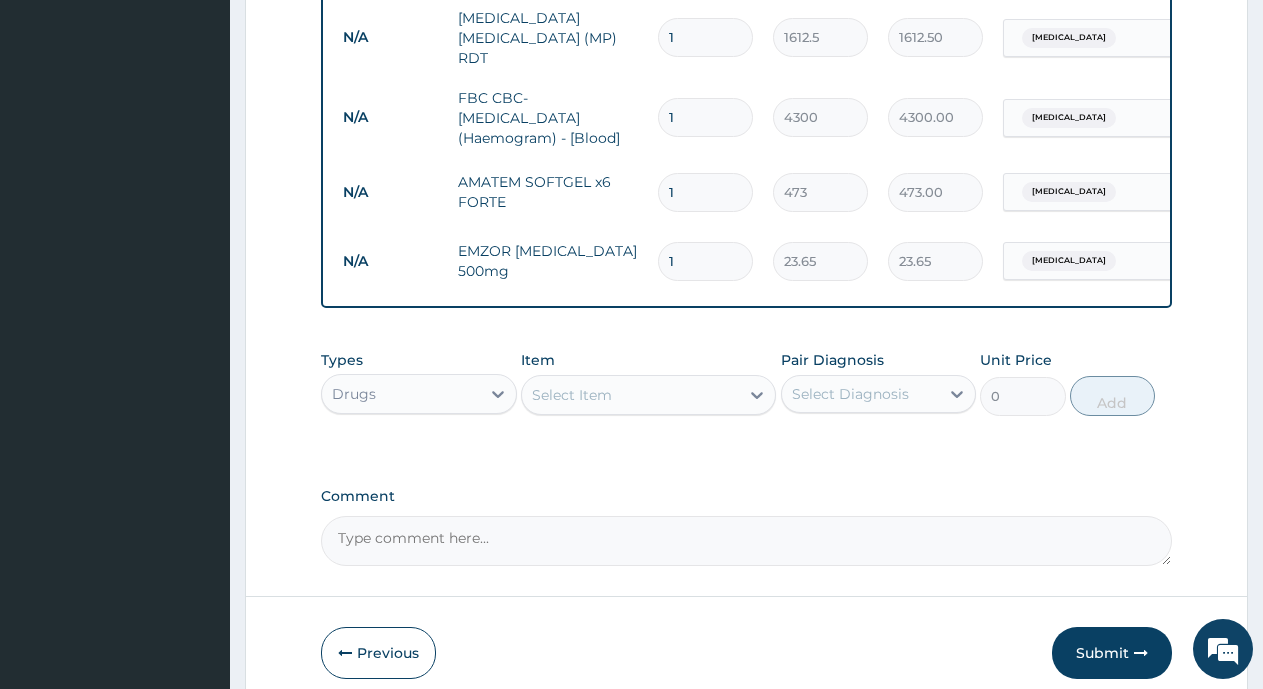type on "15" 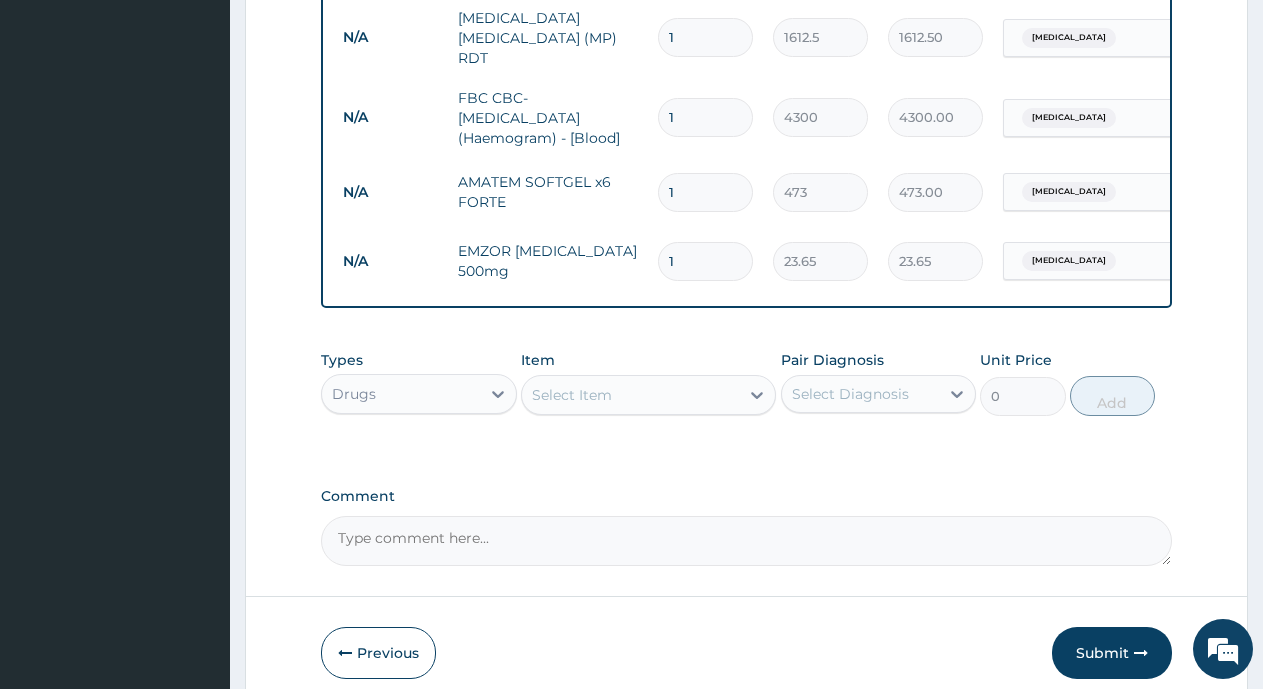 type on "354.75" 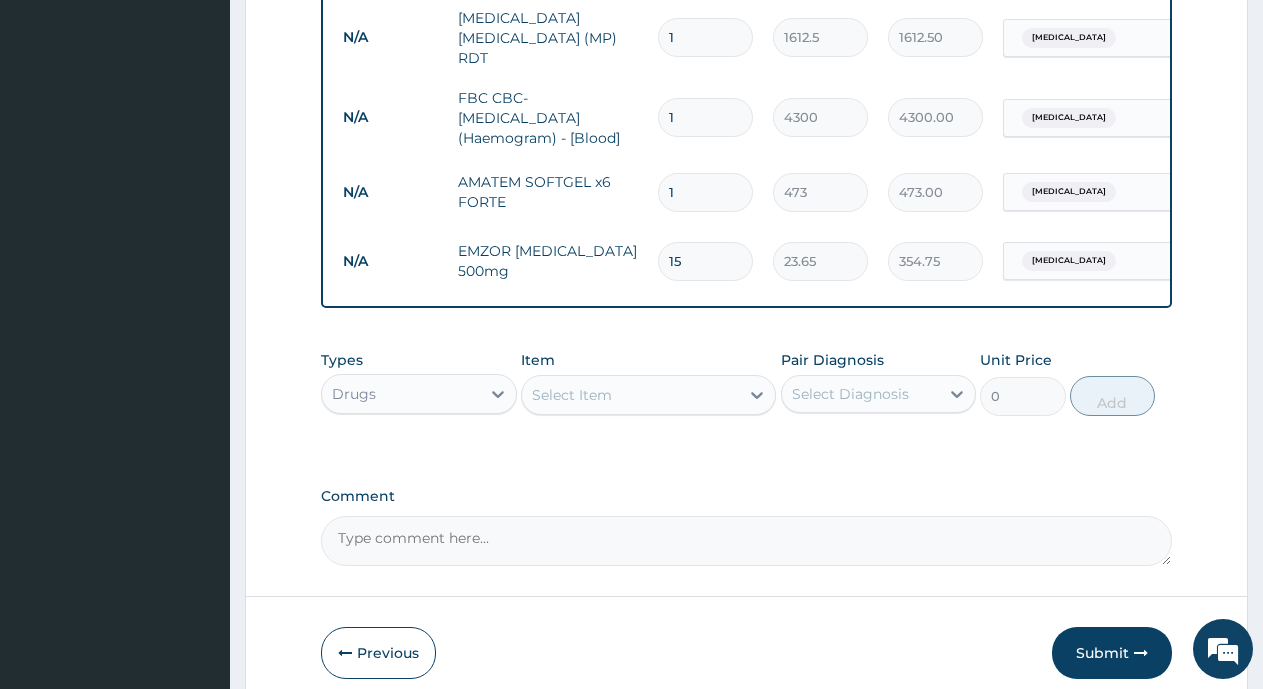 type on "15" 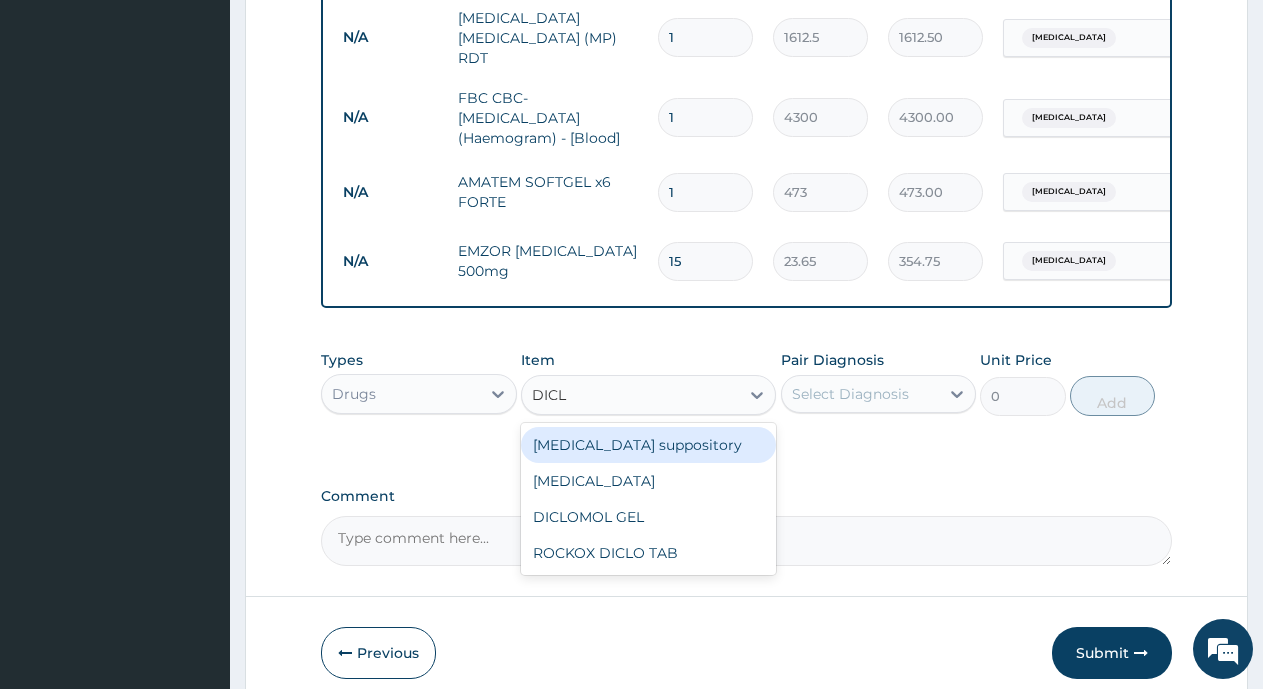 type on "DICLO" 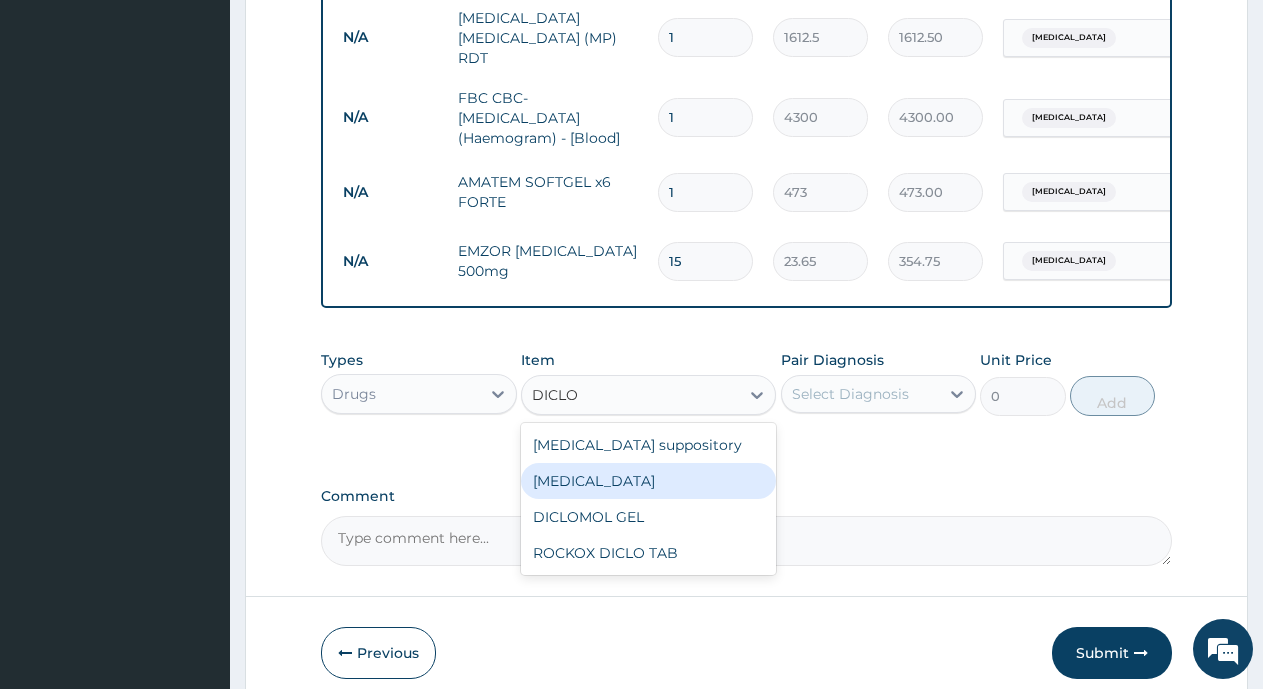 click on "[MEDICAL_DATA]" at bounding box center (648, 481) 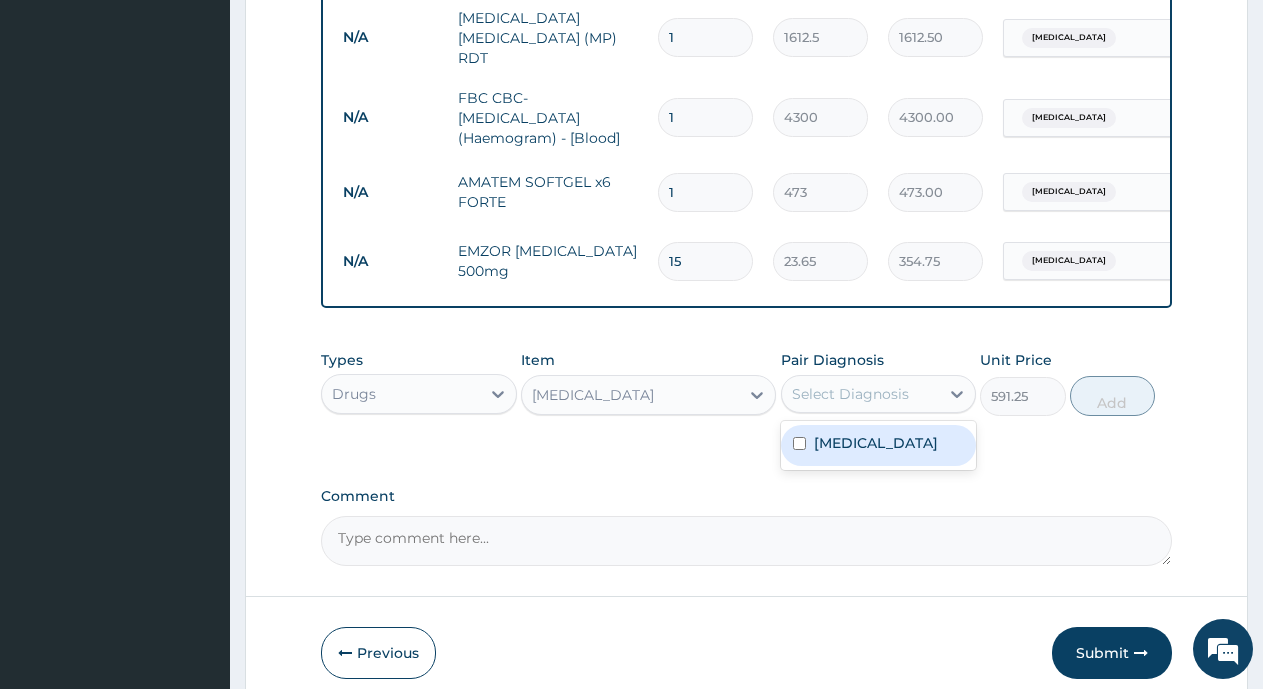 click on "Select Diagnosis" at bounding box center (850, 394) 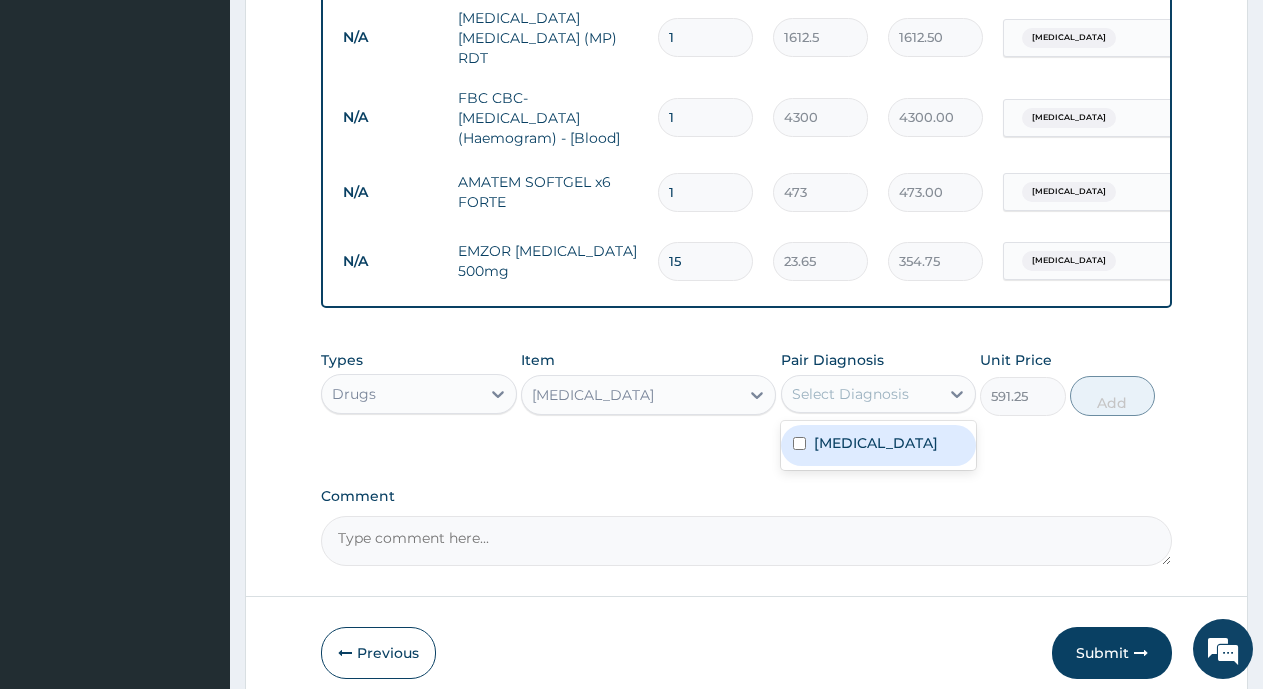 click on "Malaria" at bounding box center (876, 443) 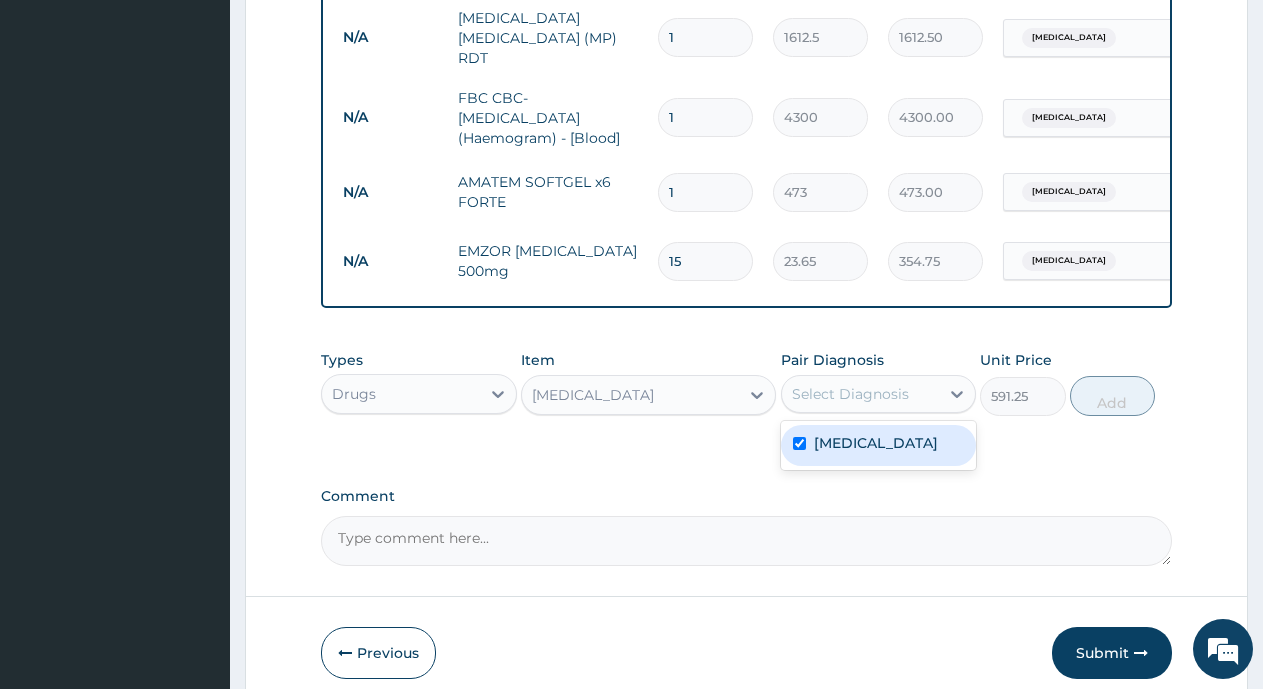 checkbox on "true" 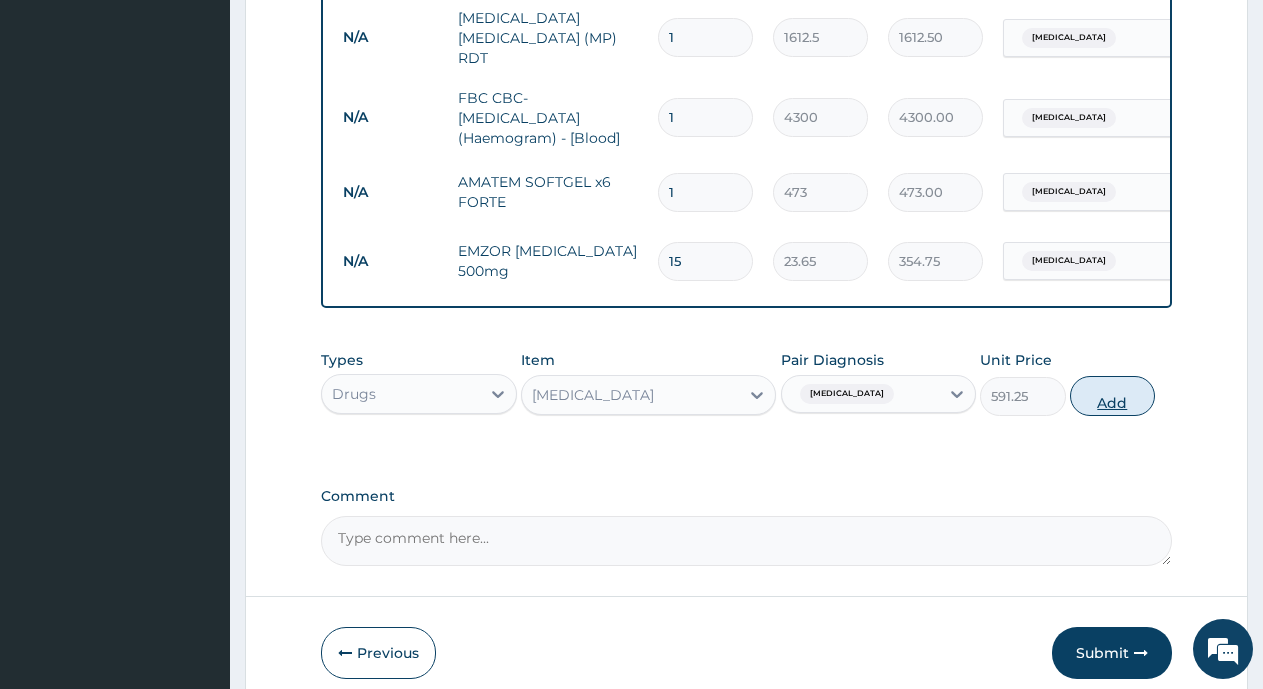 click on "Add" at bounding box center (1112, 396) 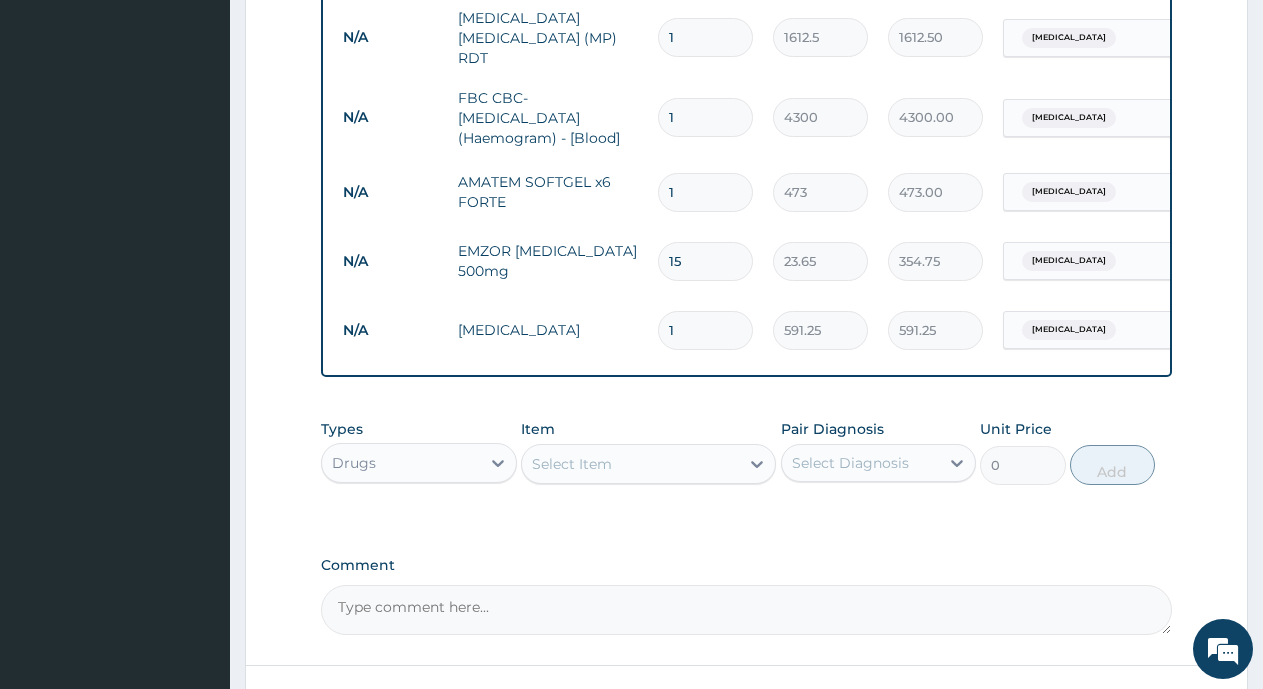 type on "10" 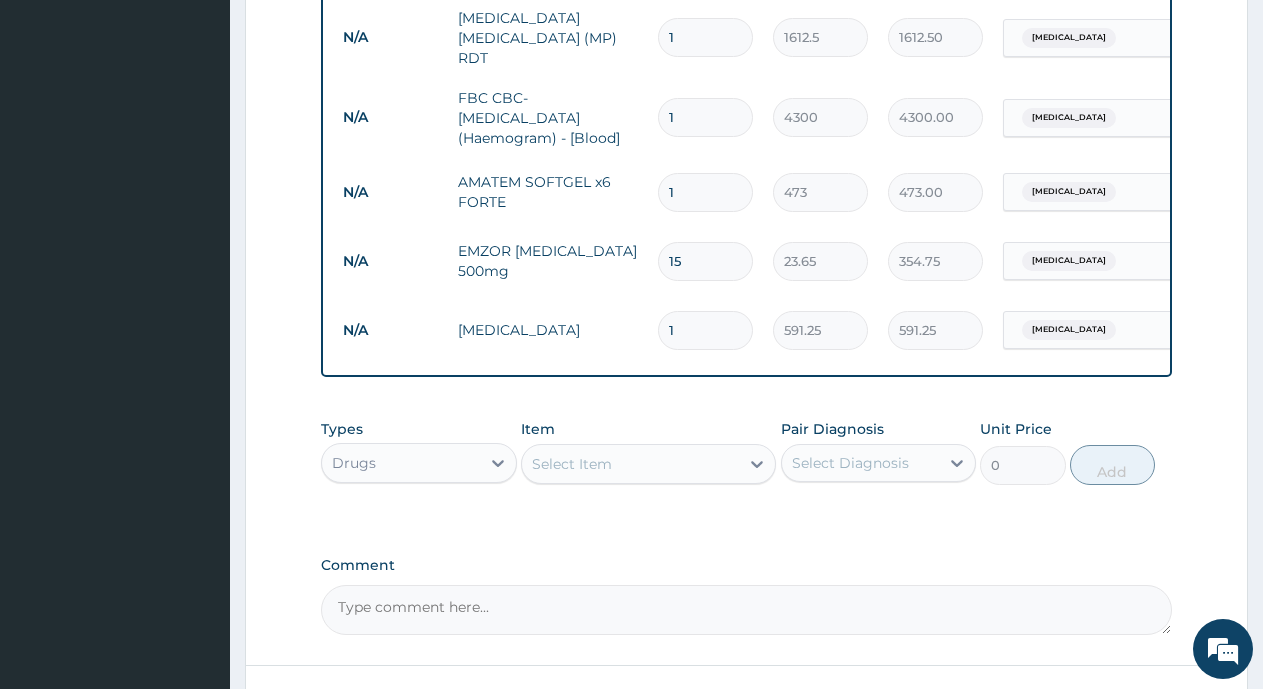 type on "5912.50" 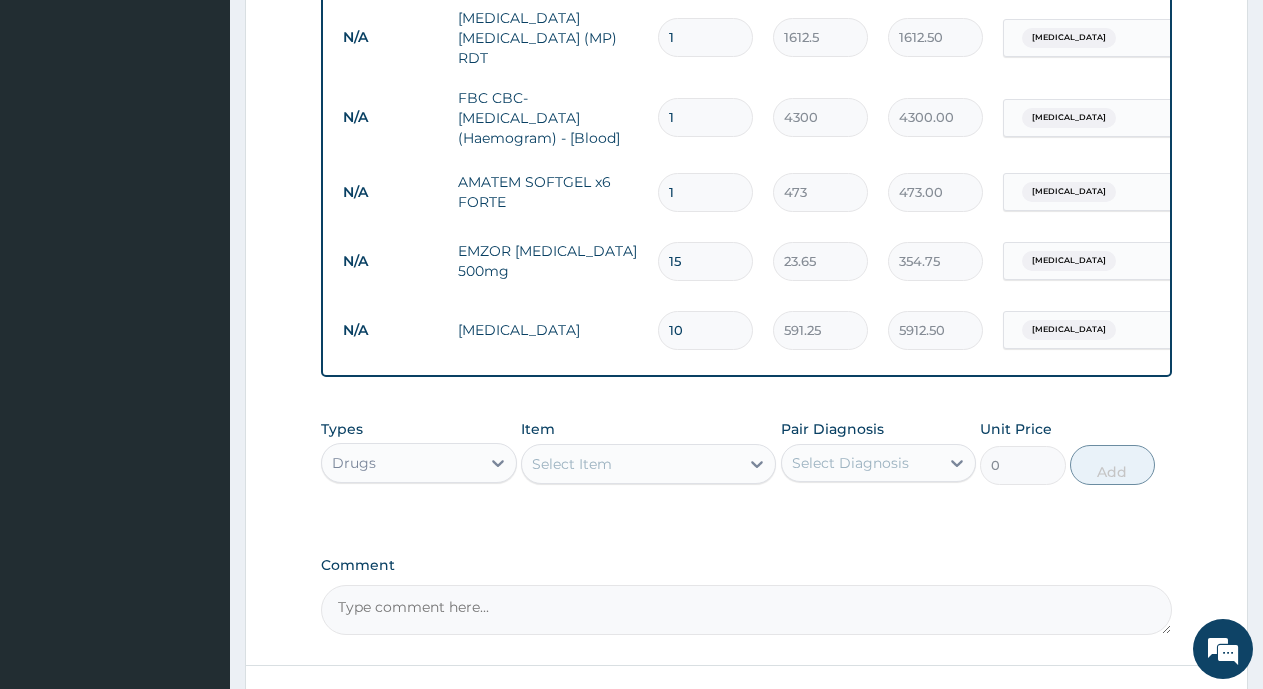 type on "10" 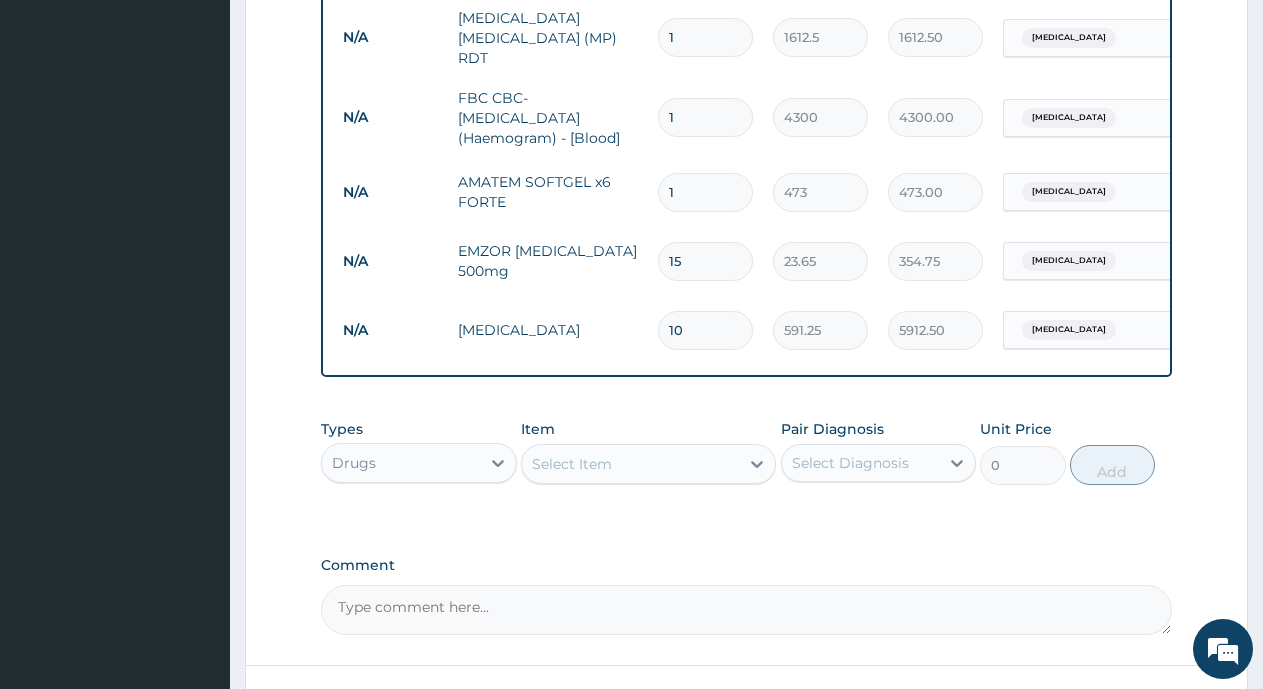 scroll, scrollTop: 962, scrollLeft: 0, axis: vertical 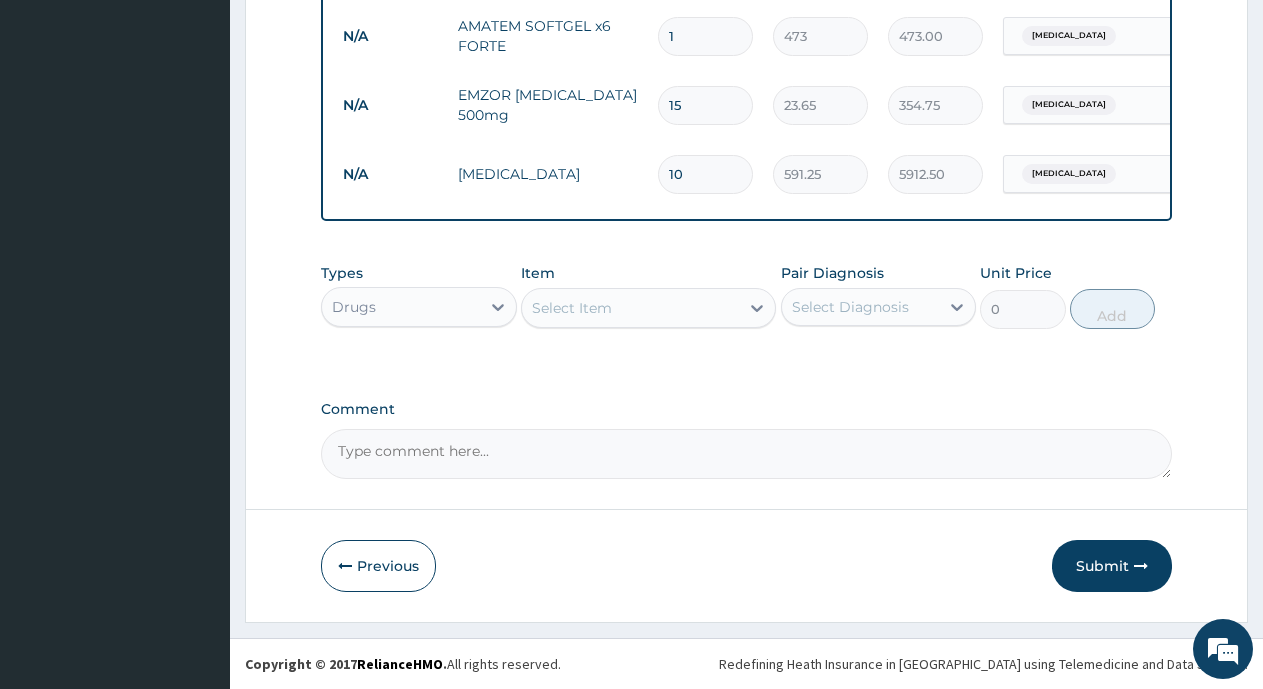 click on "10" at bounding box center [705, 174] 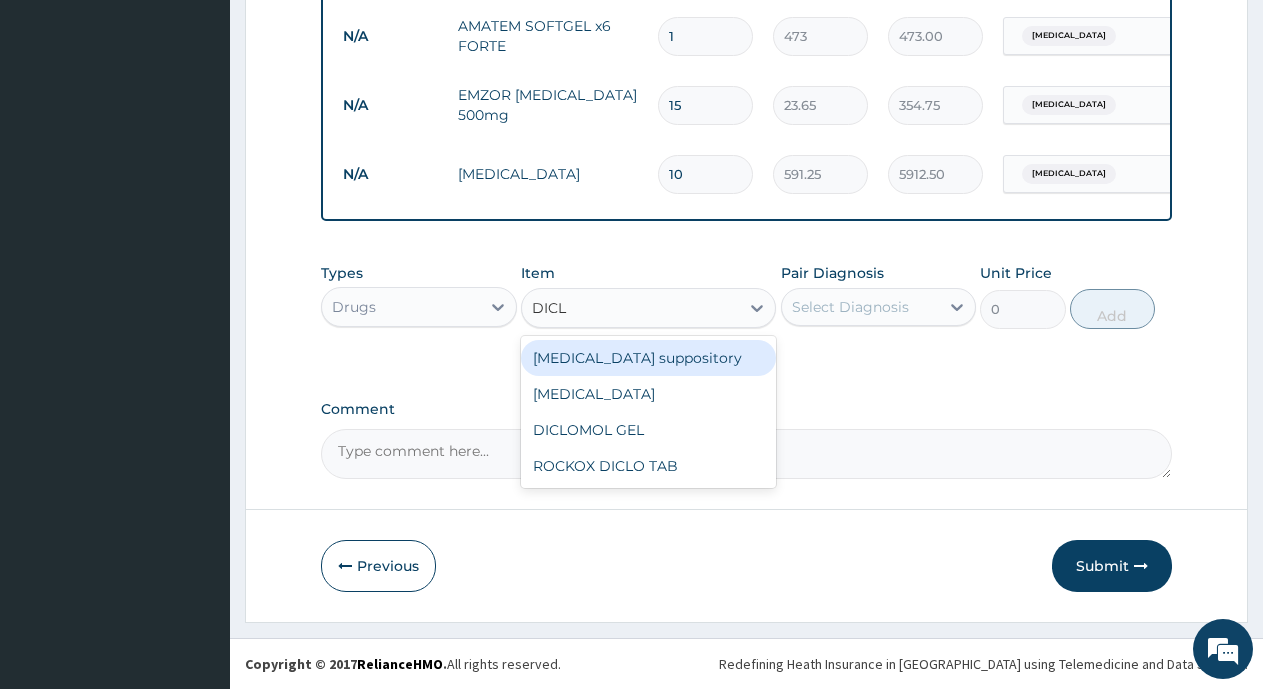 type on "DICLO" 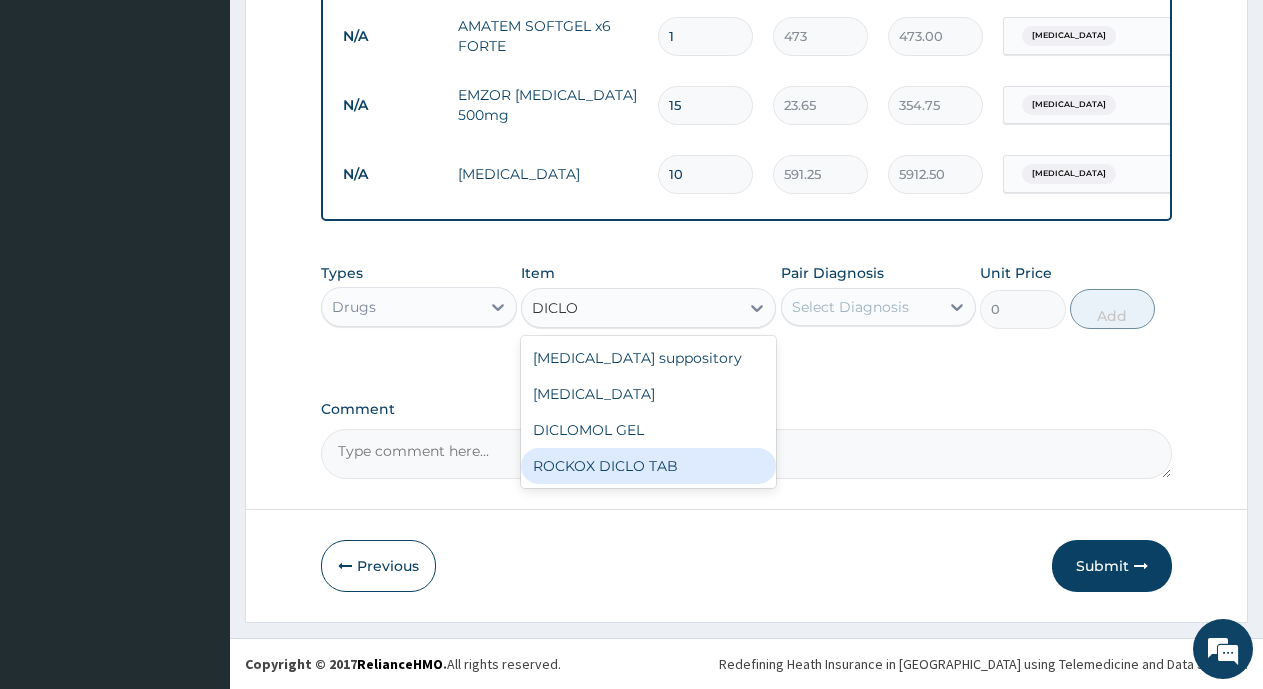 click on "ROCKOX DICLO TAB" at bounding box center [648, 466] 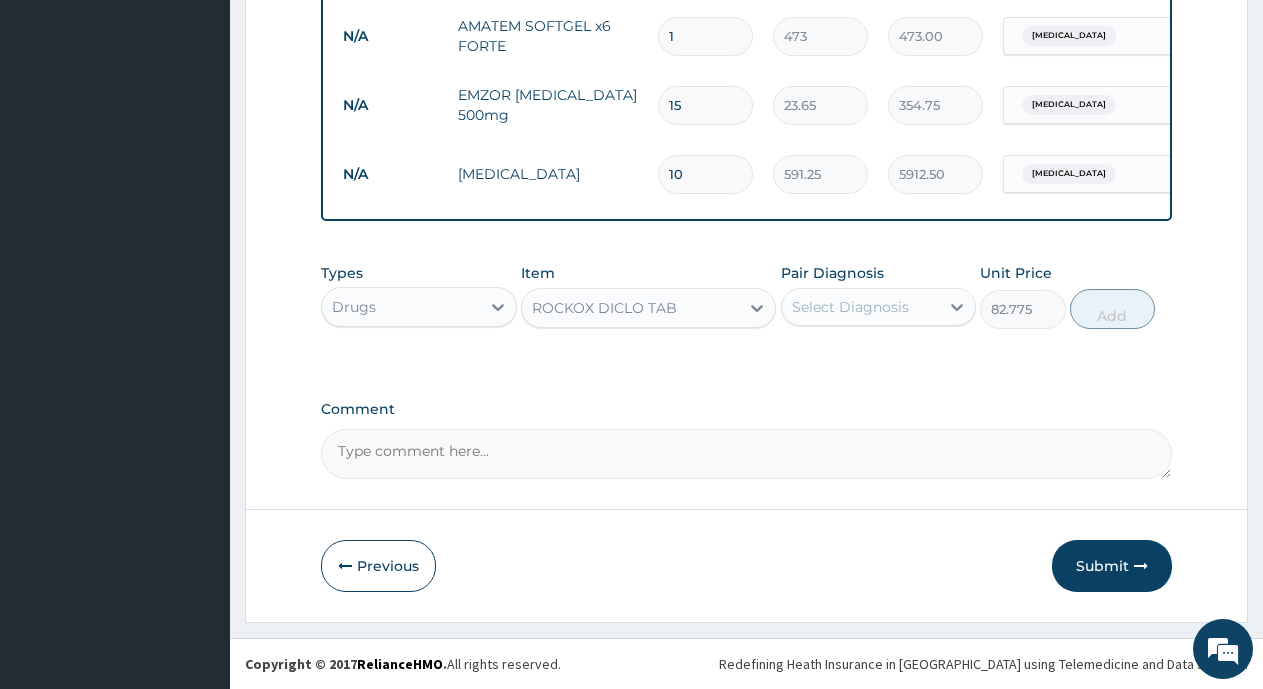 click on "10" at bounding box center (705, 174) 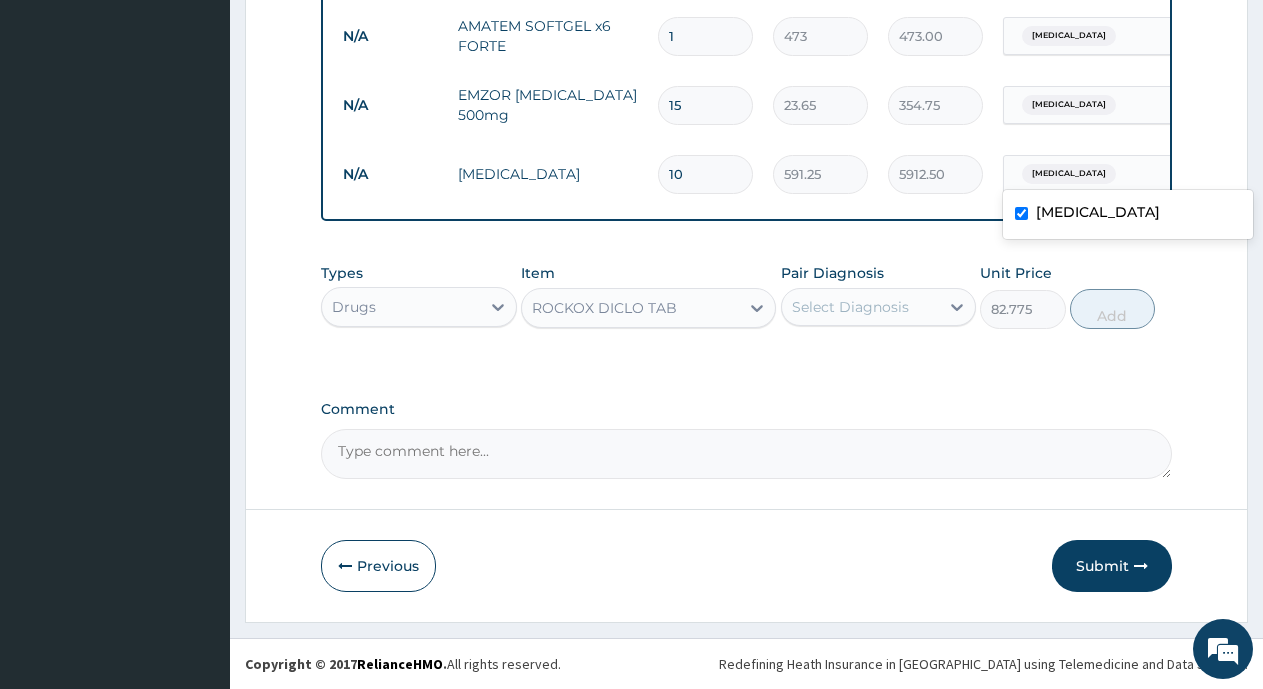 click on "Malaria" at bounding box center (1069, 174) 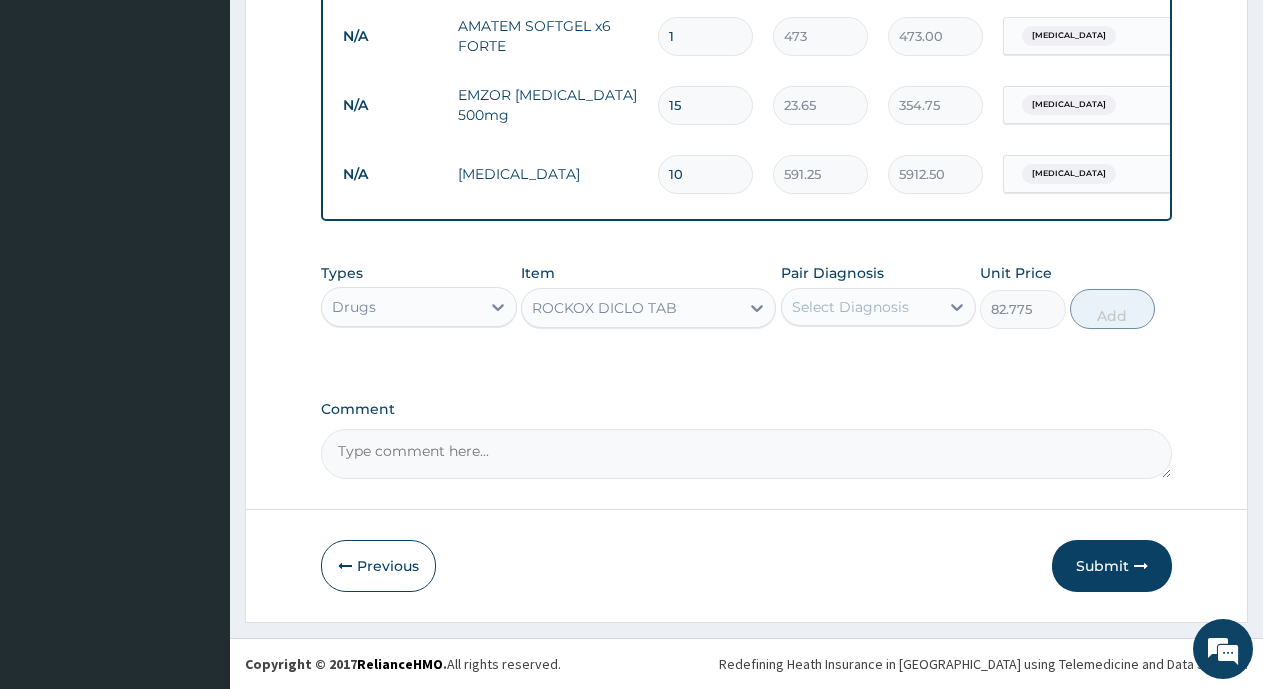click on "5912.50" at bounding box center [935, 174] 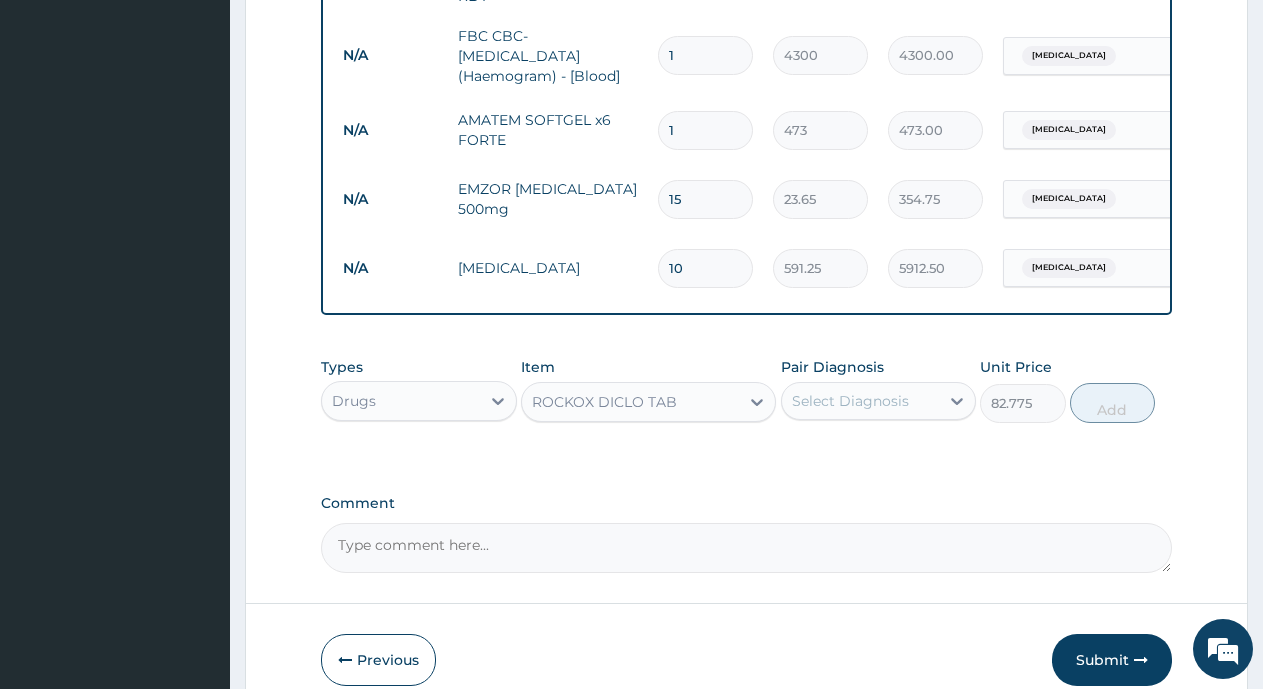 click on "10" at bounding box center (705, 268) 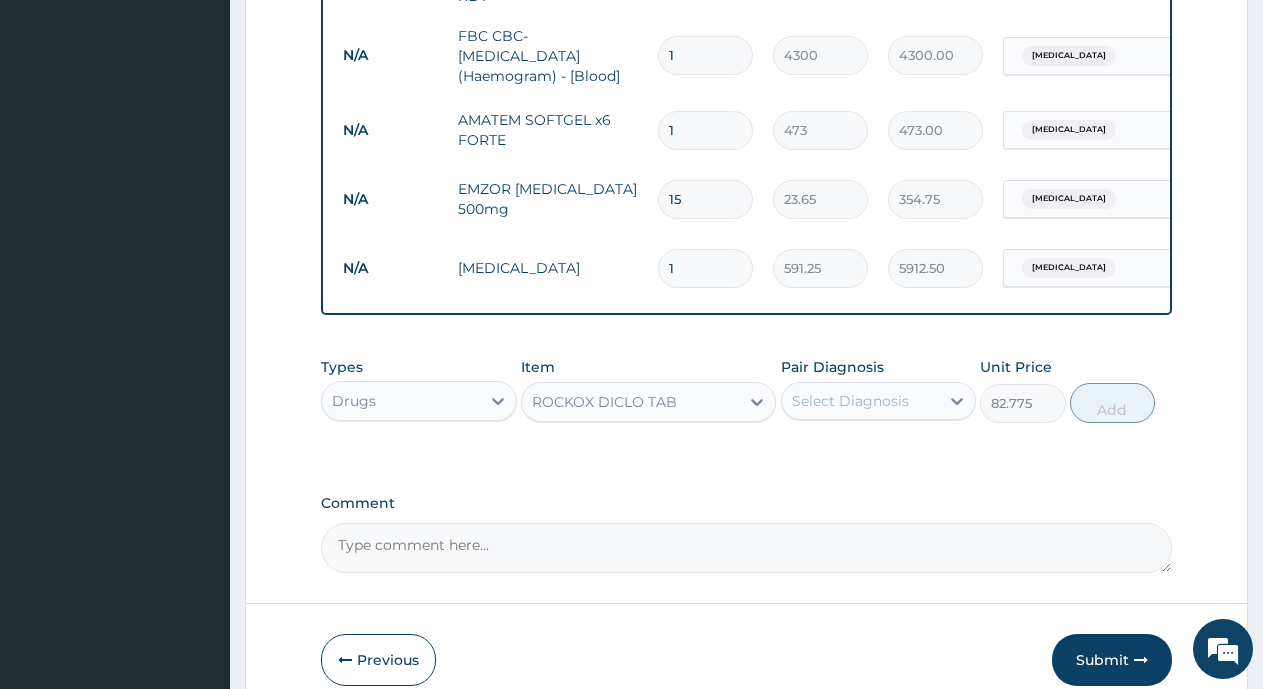 type on "591.25" 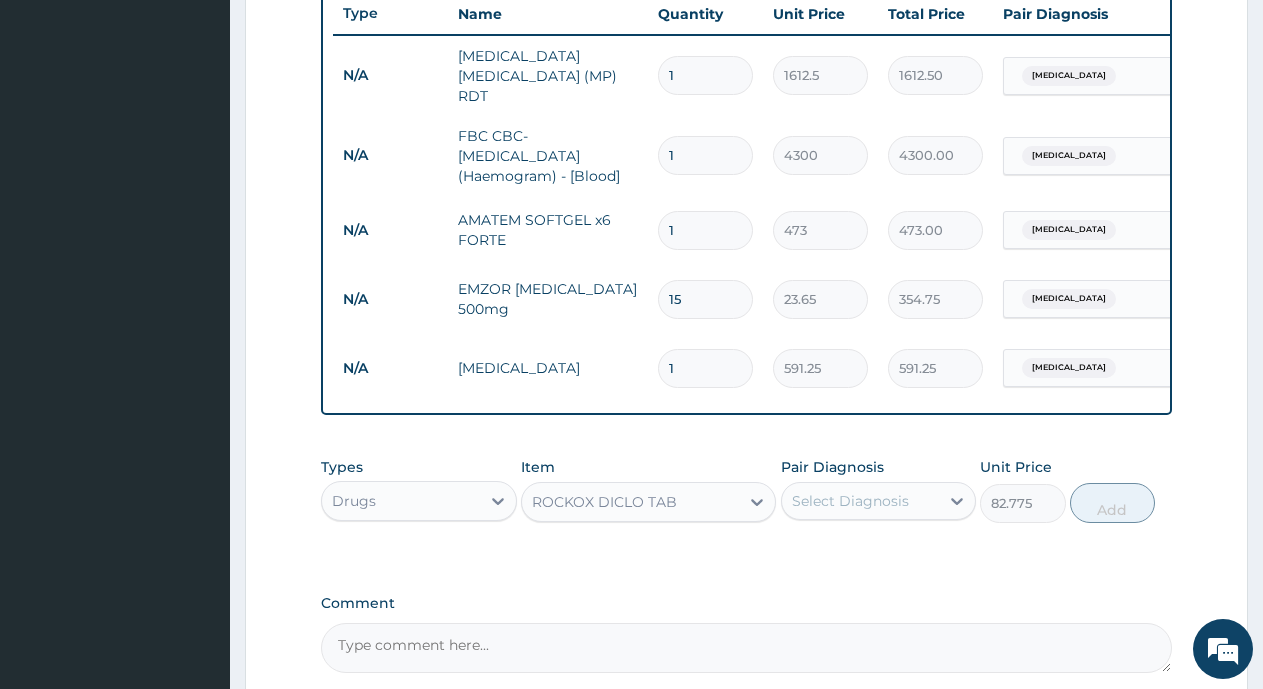scroll, scrollTop: 962, scrollLeft: 0, axis: vertical 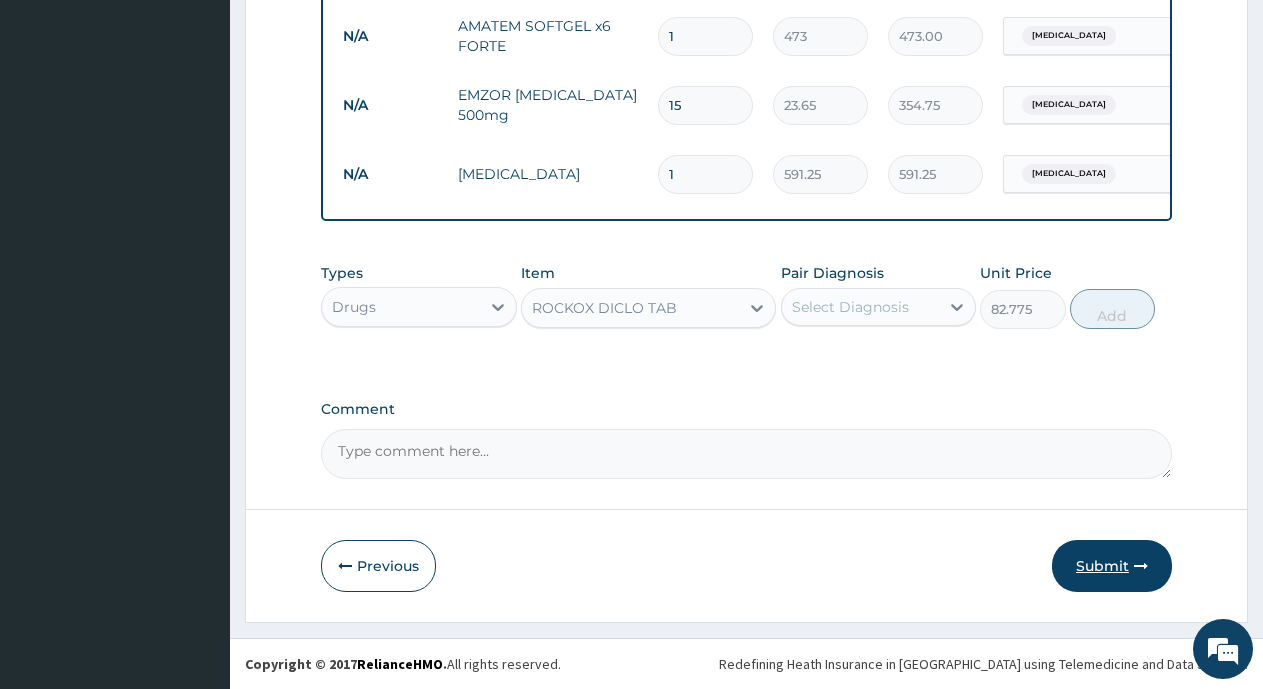type on "1" 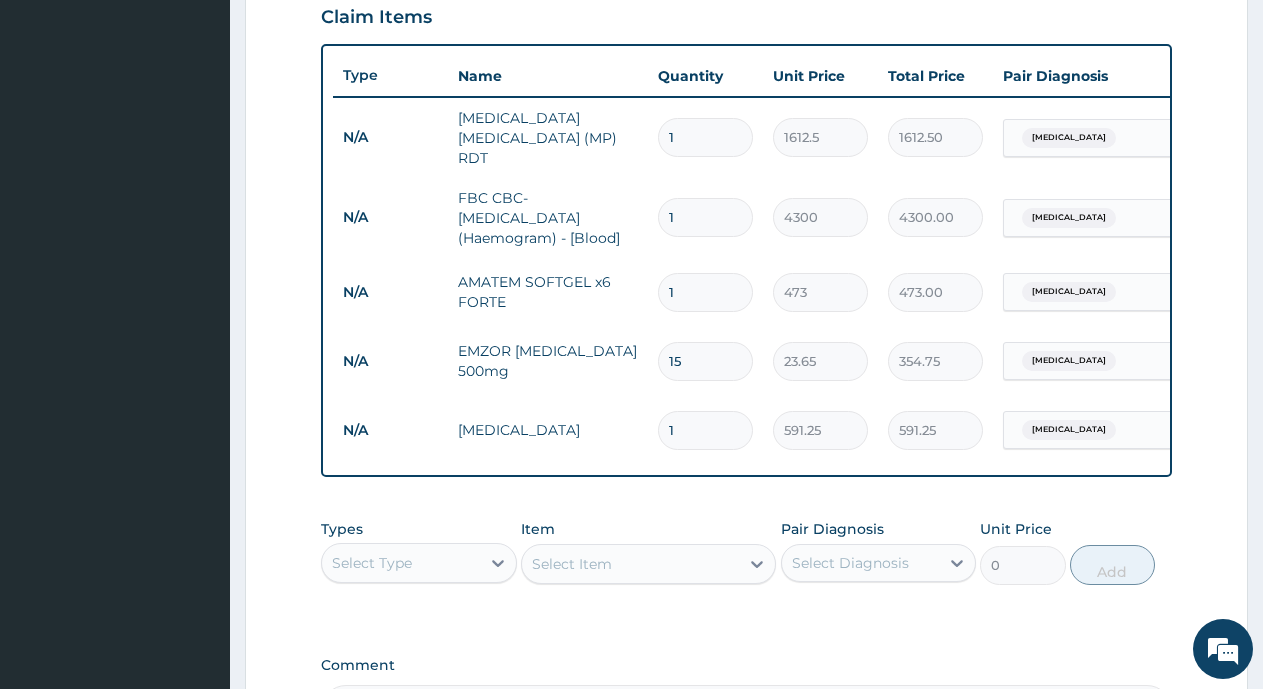 scroll, scrollTop: 962, scrollLeft: 0, axis: vertical 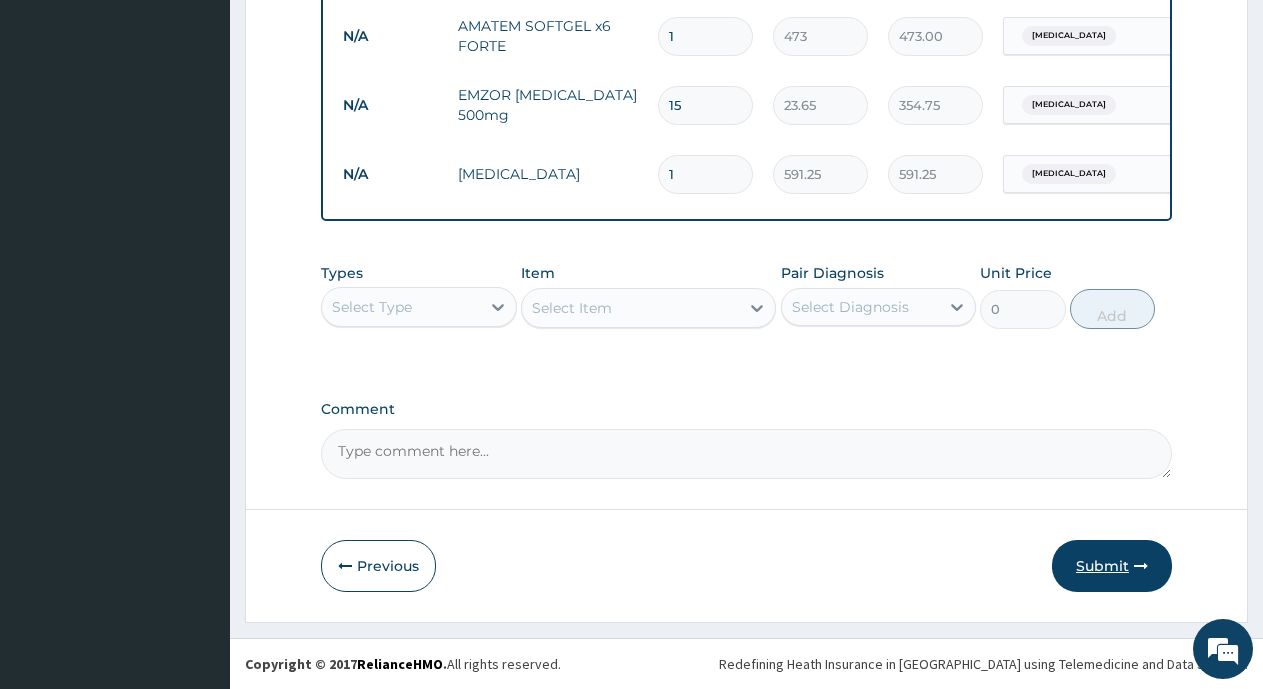 click on "Submit" at bounding box center (1112, 566) 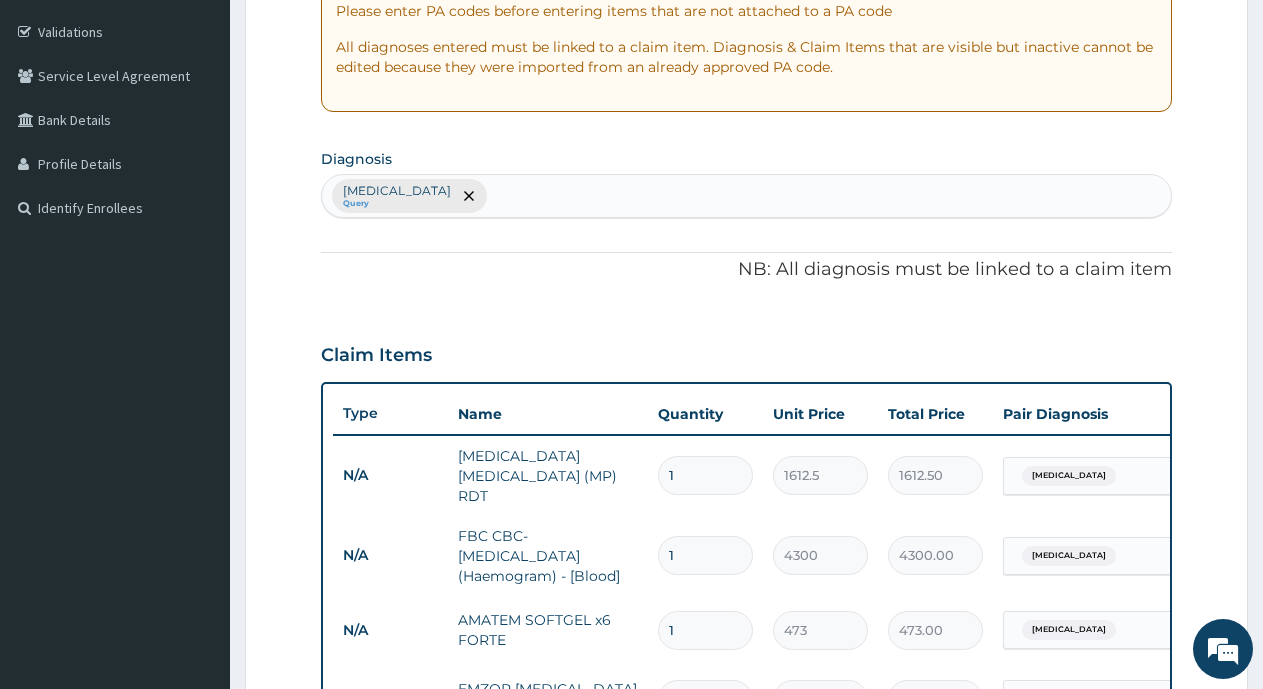 scroll, scrollTop: 162, scrollLeft: 0, axis: vertical 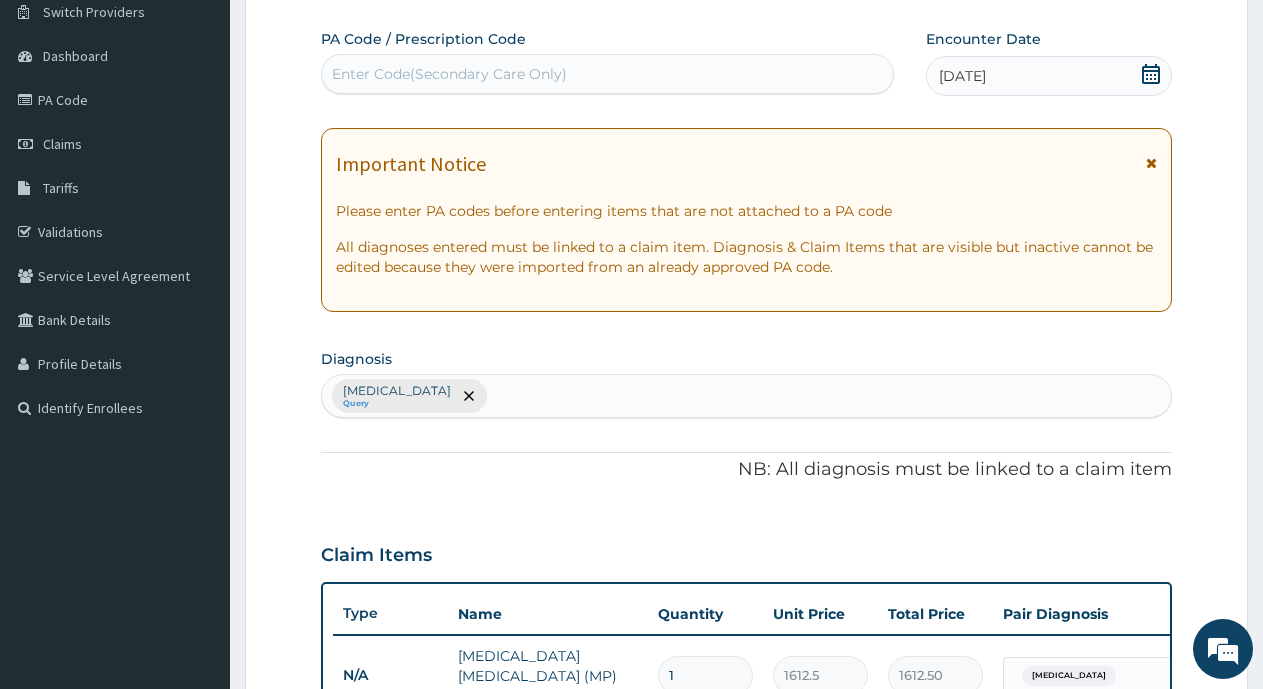 click on "06-06-2025" at bounding box center (962, 76) 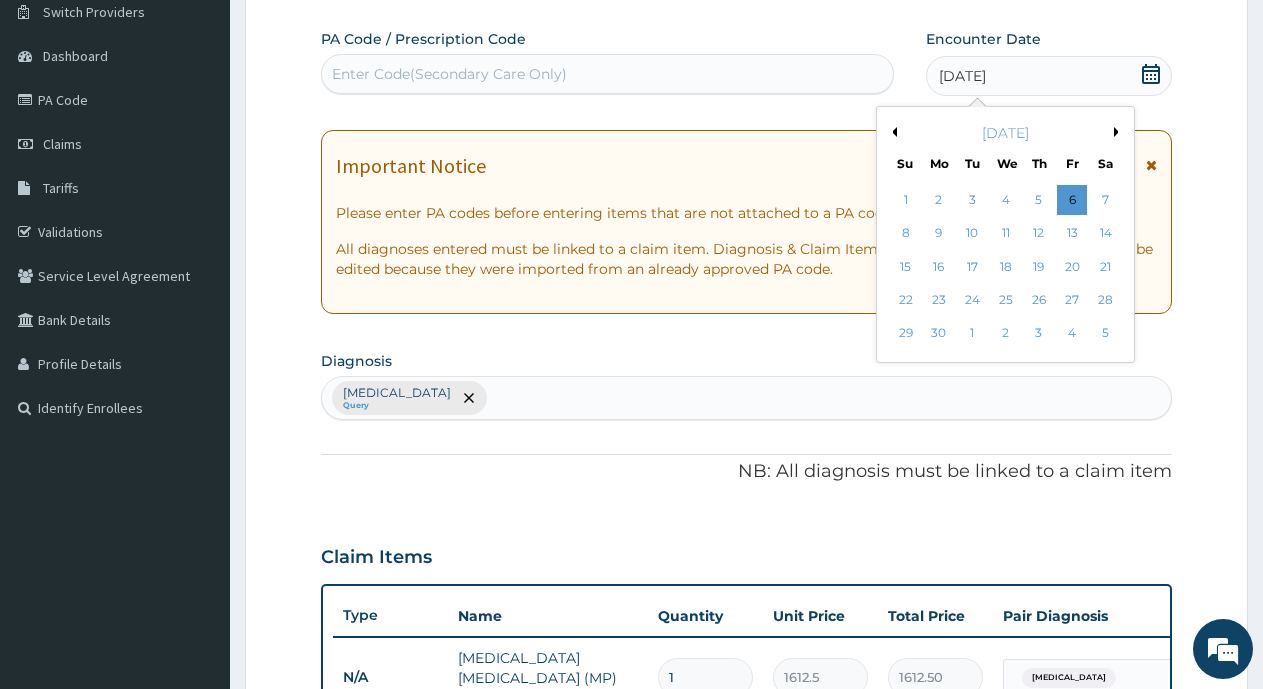 click on "Next Month" at bounding box center (1119, 132) 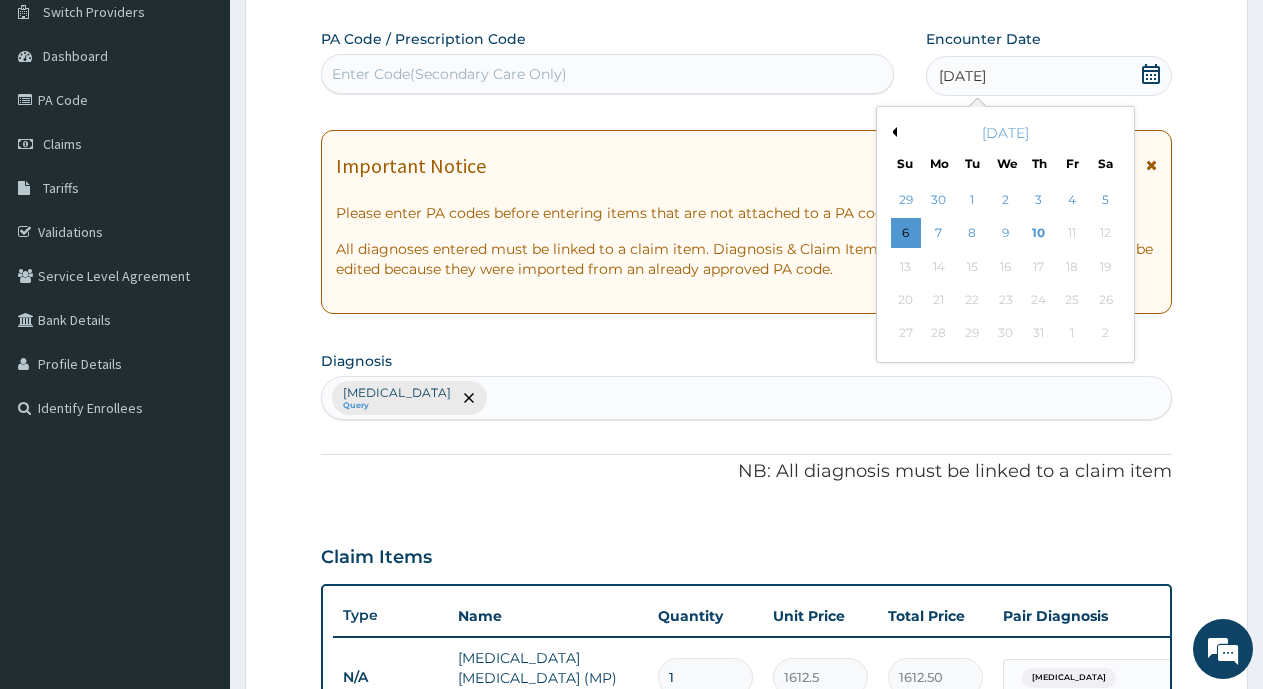 click on "Previous Month July 2025 Su Mo Tu We Th Fr Sa 29 30 1 2 3 4 5 6 7 8 9 10 11 12 13 14 15 16 17 18 19 20 21 22 23 24 25 26 27 28 29 30 31 1 2" at bounding box center (1046, 237) 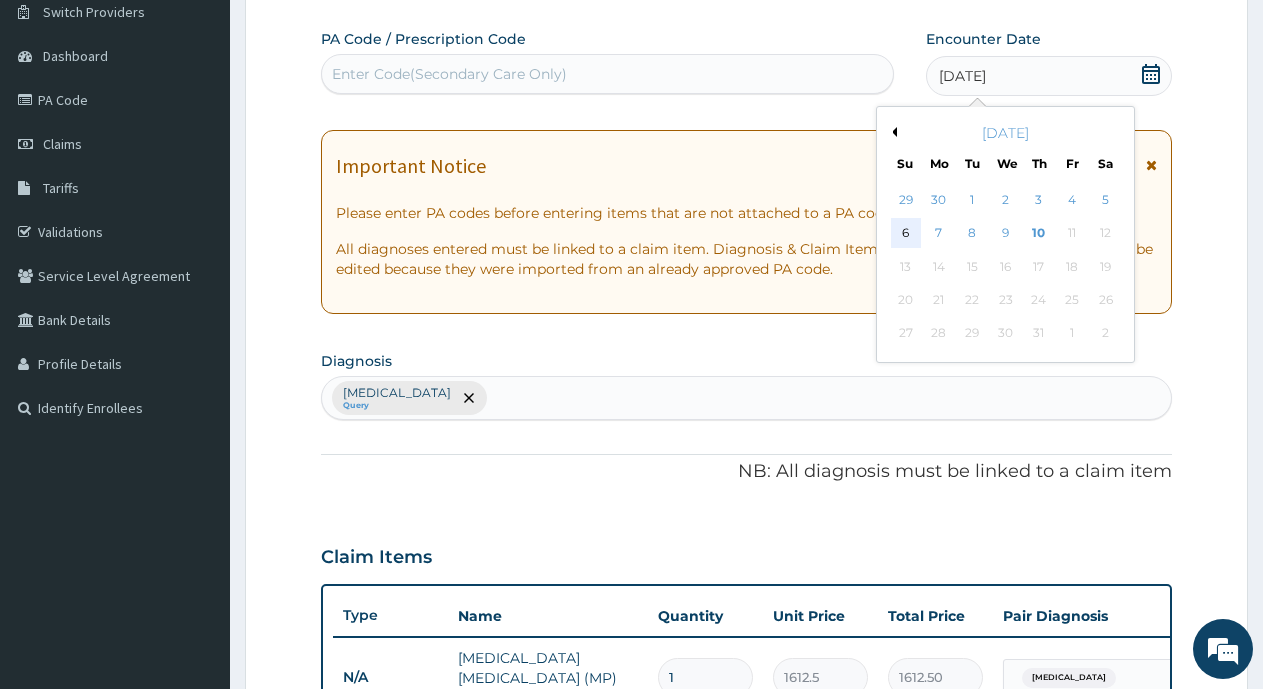 click on "6" at bounding box center [906, 234] 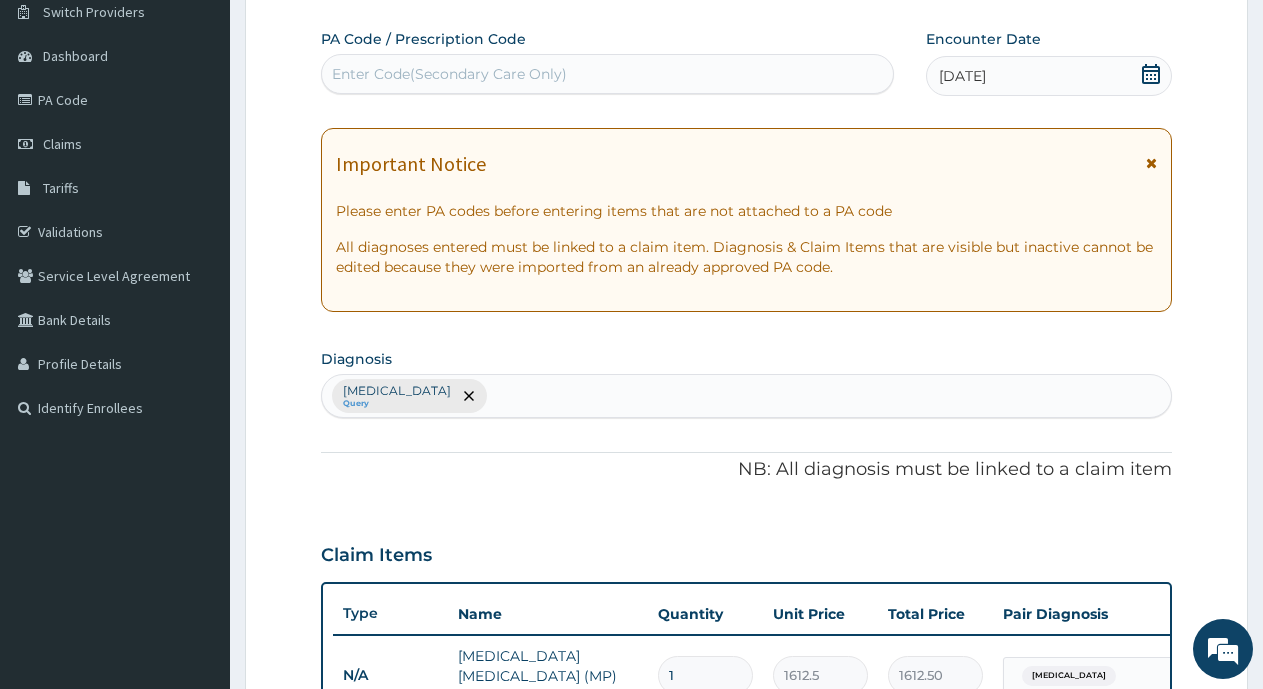 scroll, scrollTop: 0, scrollLeft: 0, axis: both 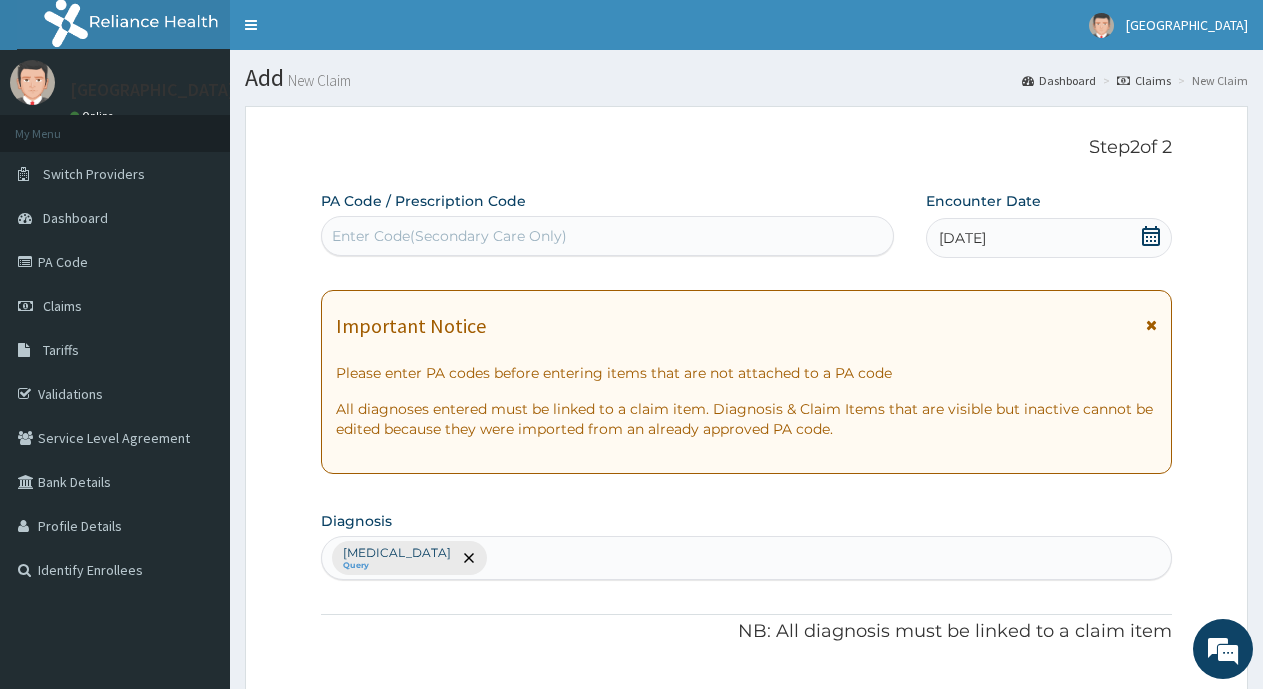 click on "06-07-2025" at bounding box center (962, 238) 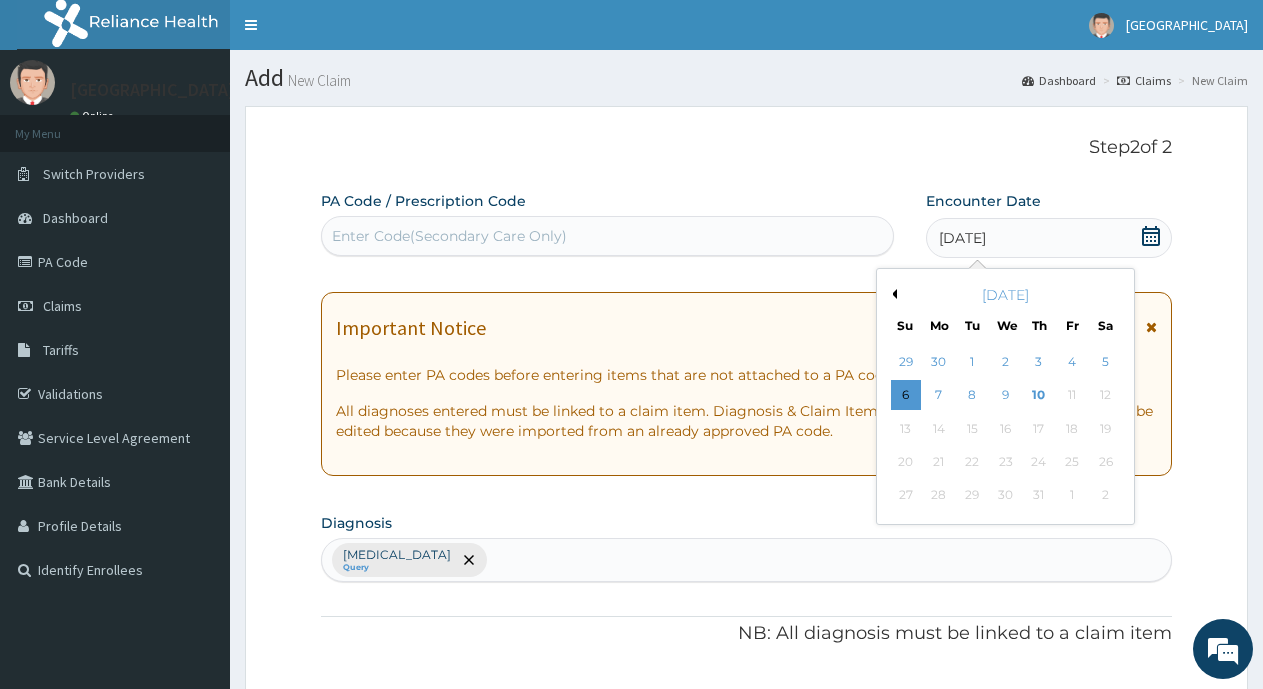 click on "Previous Month" at bounding box center (892, 294) 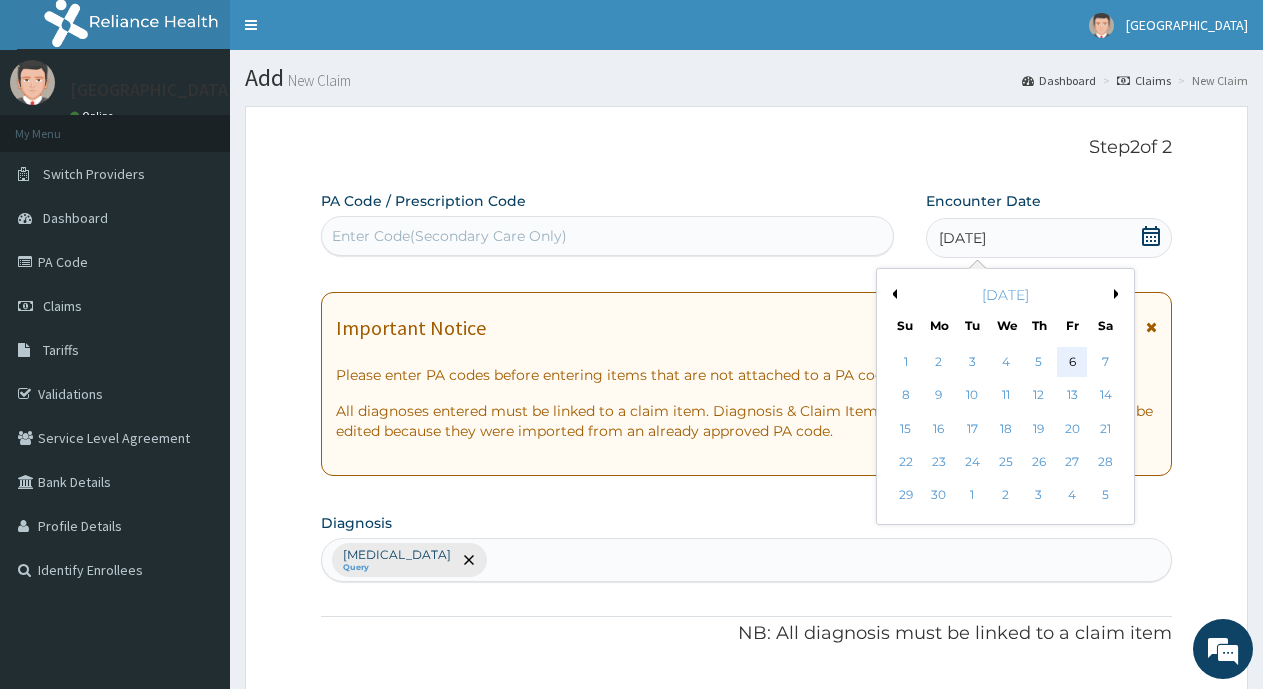 click on "6" at bounding box center [1072, 362] 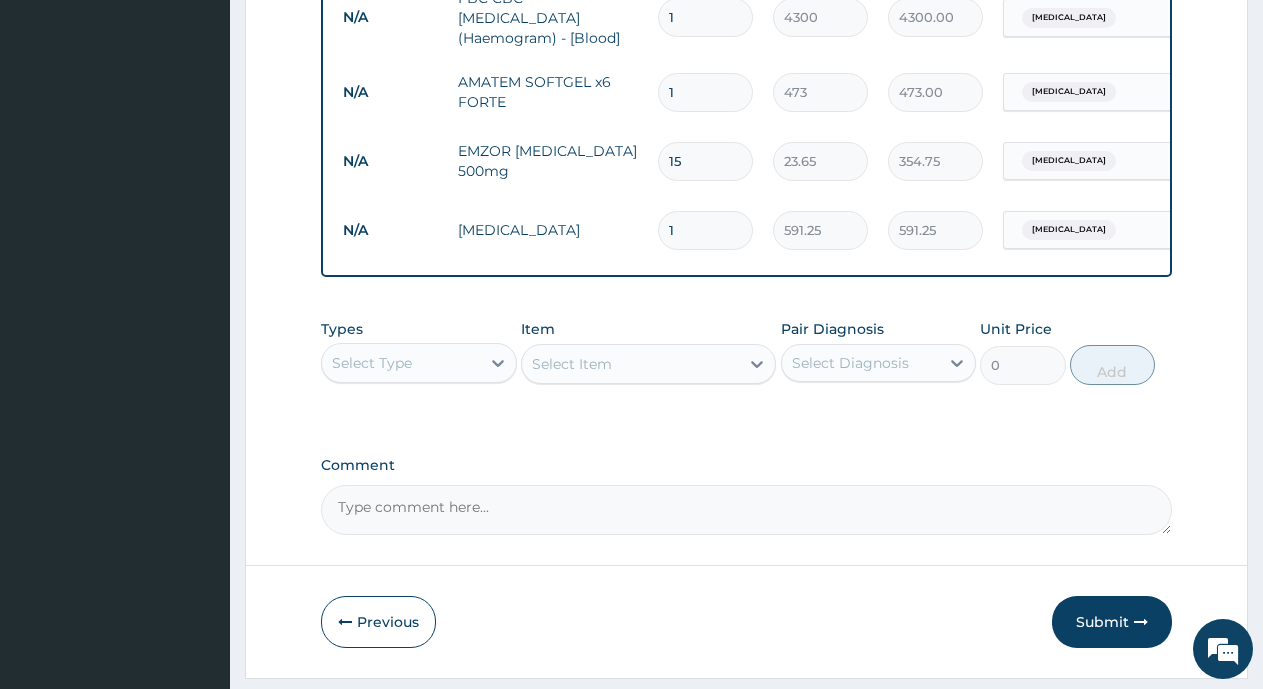 scroll, scrollTop: 962, scrollLeft: 0, axis: vertical 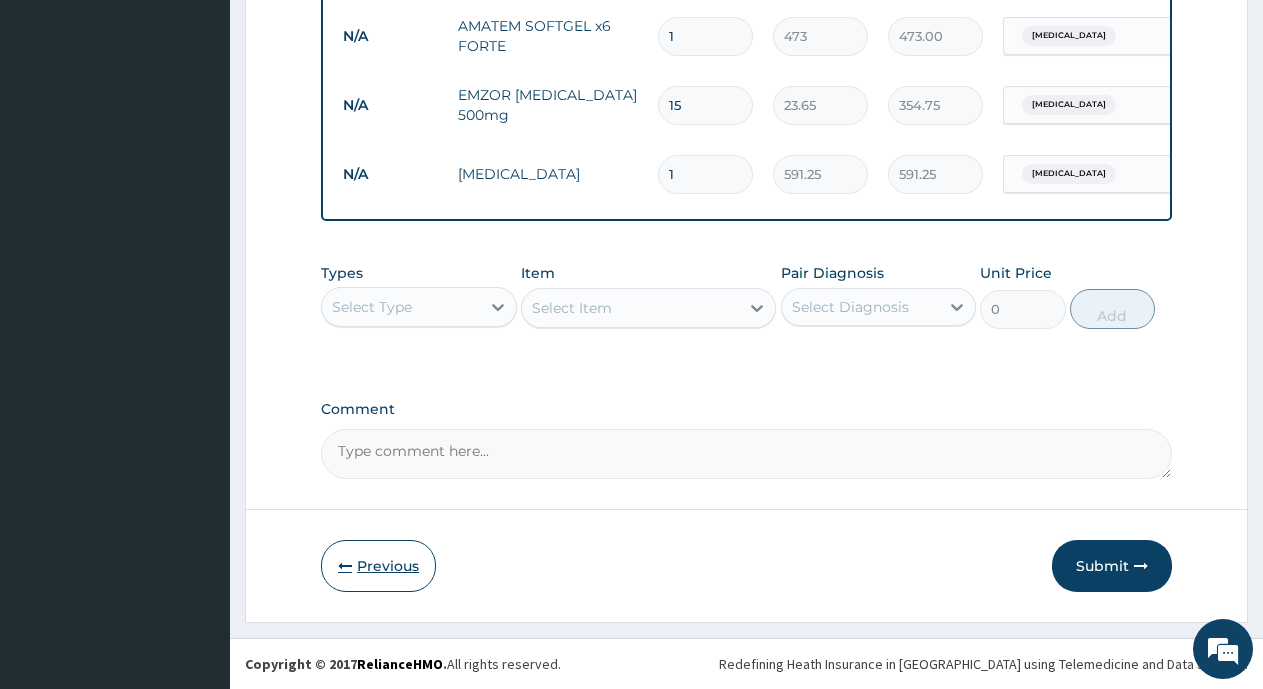 click on "Previous" at bounding box center [378, 566] 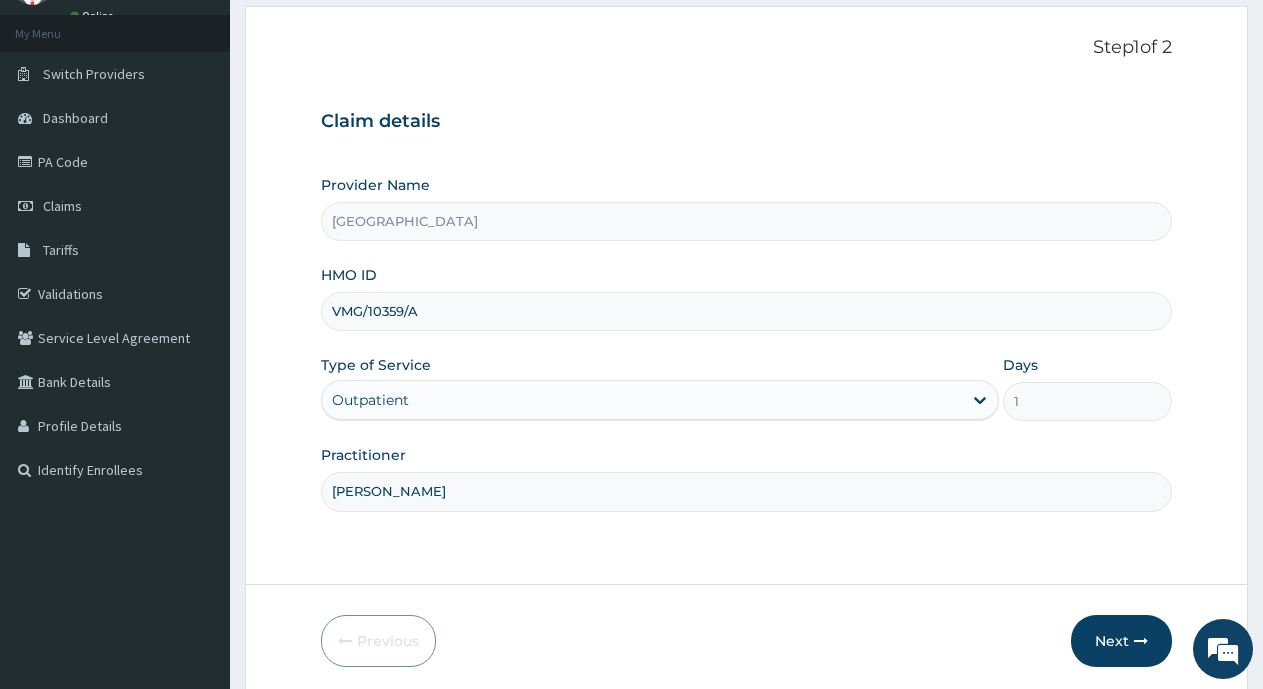 scroll, scrollTop: 175, scrollLeft: 0, axis: vertical 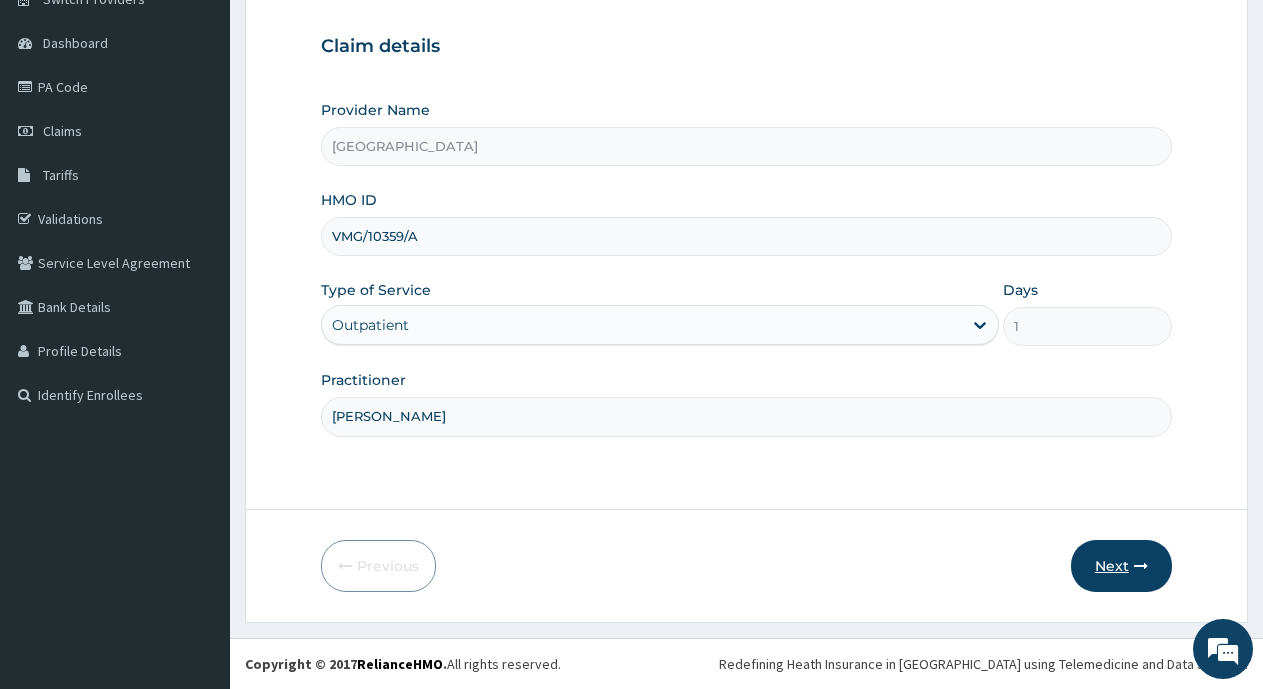 click on "Next" at bounding box center [1121, 566] 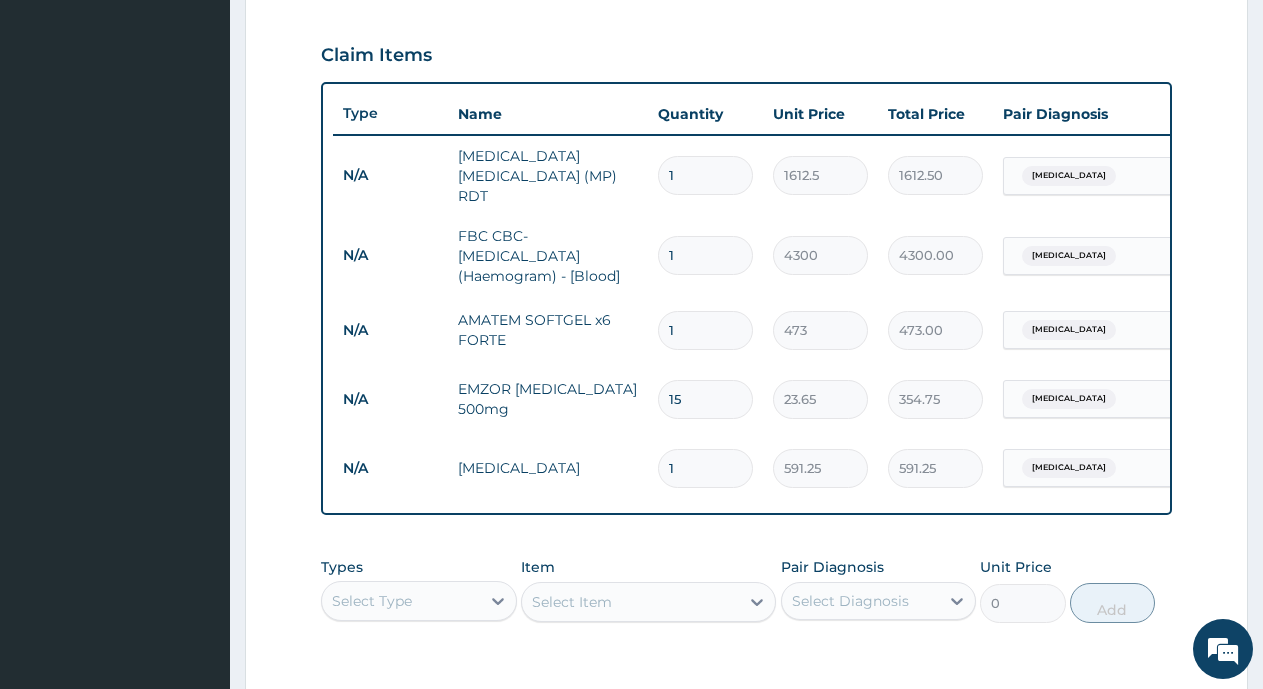 scroll, scrollTop: 962, scrollLeft: 0, axis: vertical 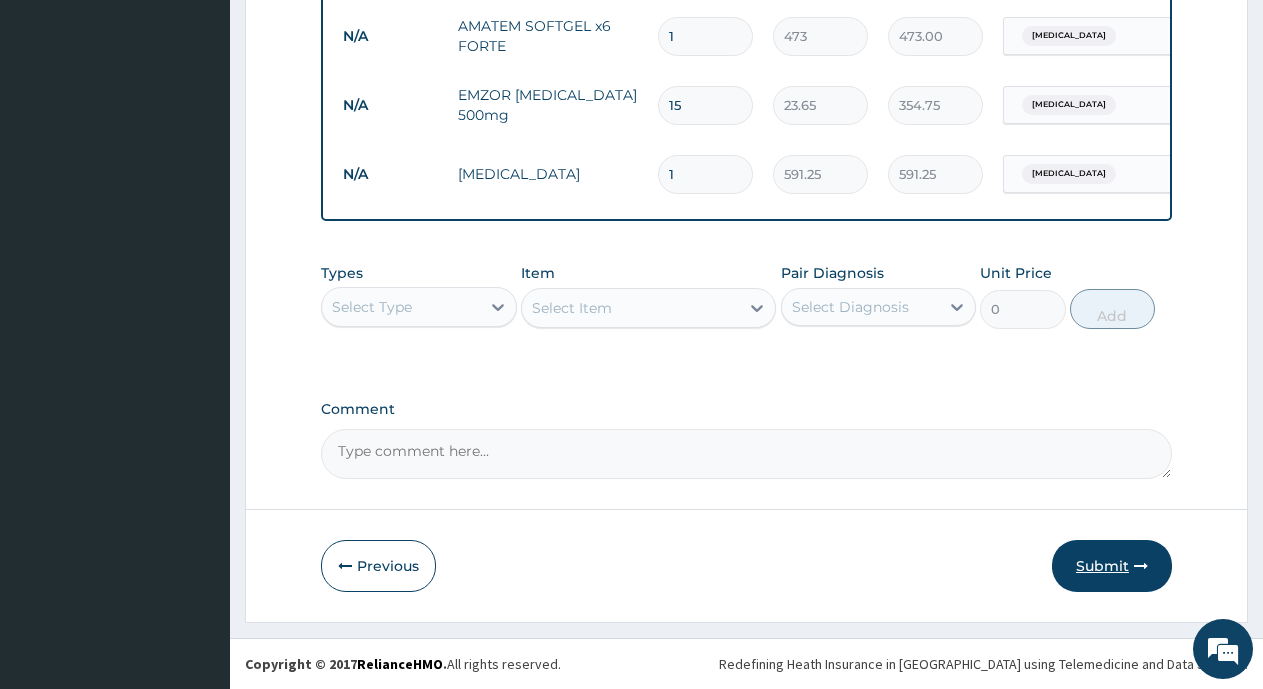 click on "Submit" at bounding box center [1112, 566] 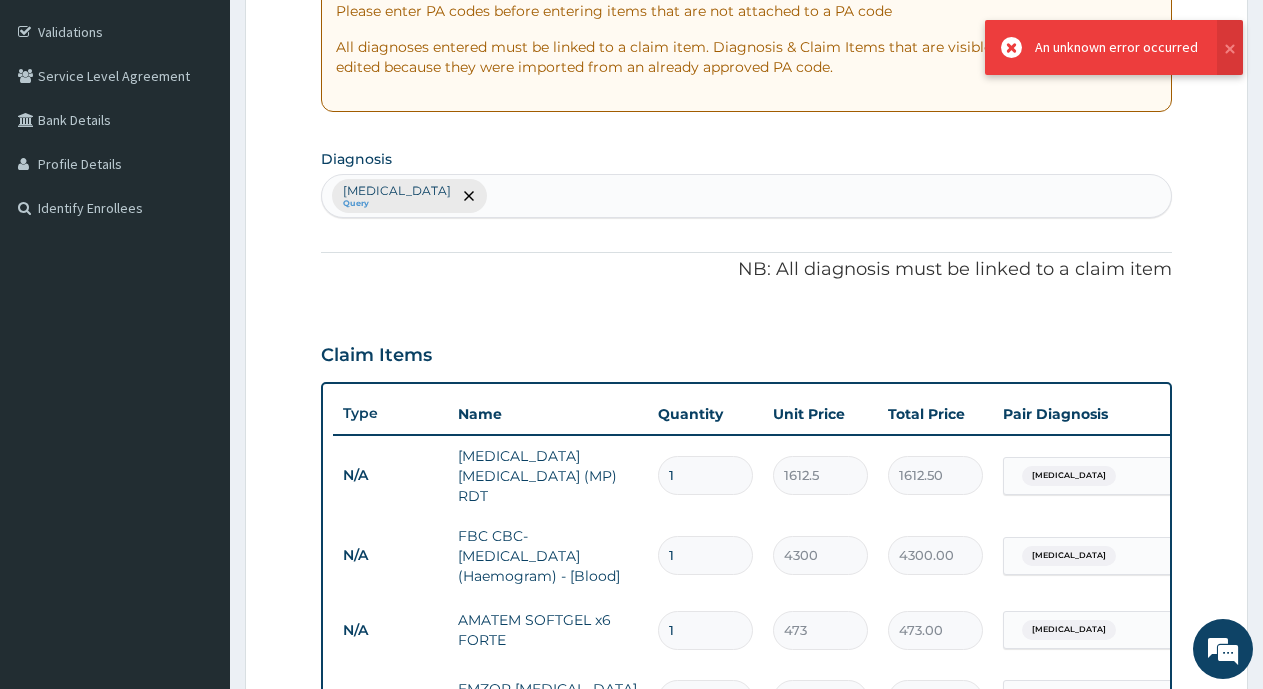 scroll, scrollTop: 62, scrollLeft: 0, axis: vertical 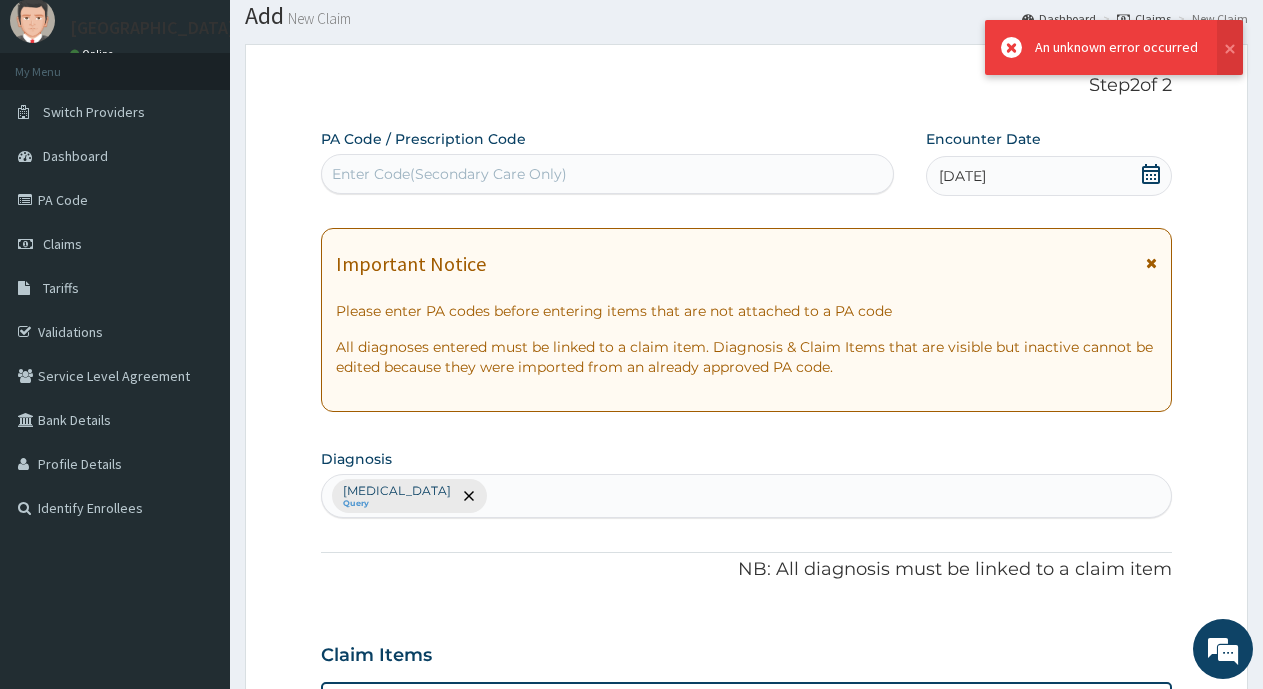 click on "Important Notice Please enter PA codes before entering items that are not attached to a PA code   All diagnoses entered must be linked to a claim item. Diagnosis & Claim Items that are visible but inactive cannot be edited because they were imported from an already approved PA code." at bounding box center [746, 320] 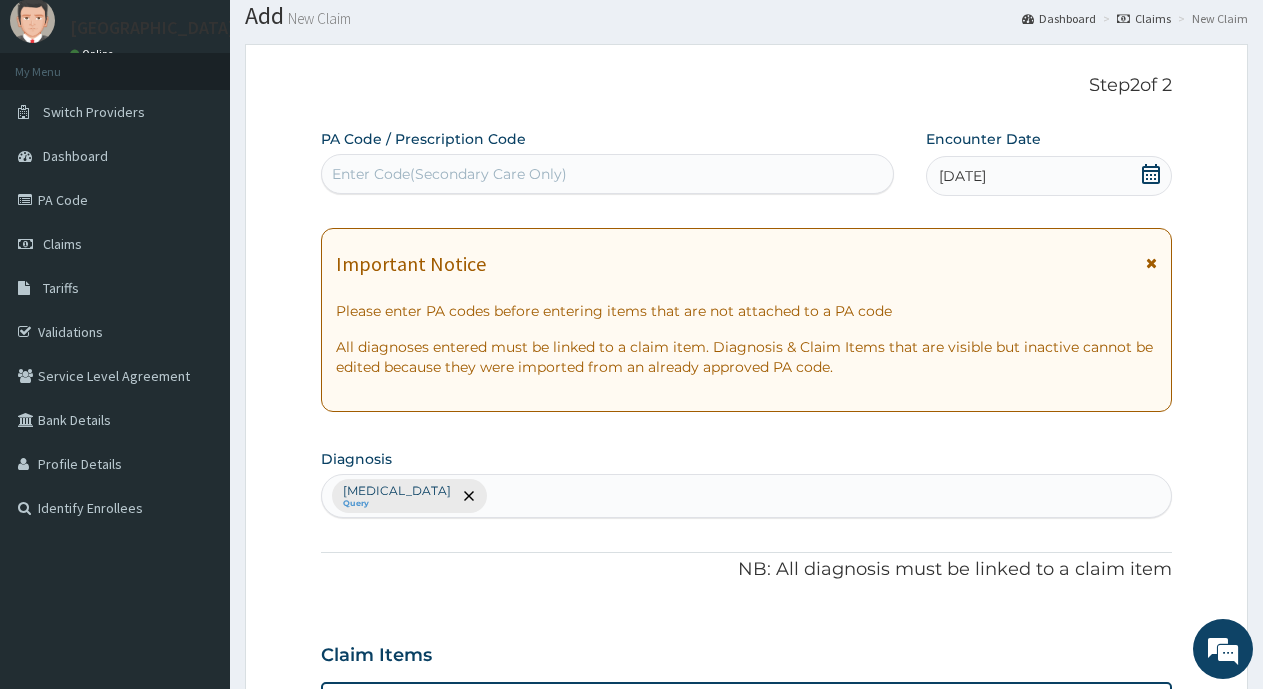 click on "All diagnoses entered must be linked to a claim item. Diagnosis & Claim Items that are visible but inactive cannot be edited because they were imported from an already approved PA code." at bounding box center (746, 357) 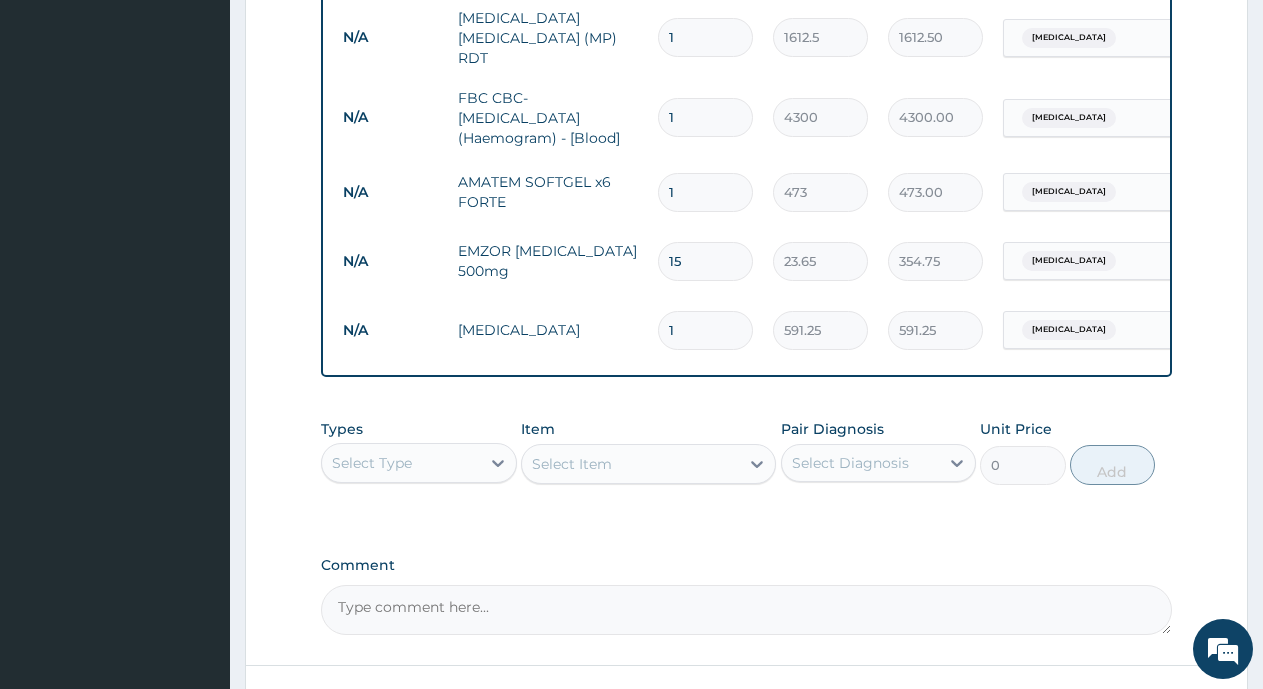 scroll, scrollTop: 962, scrollLeft: 0, axis: vertical 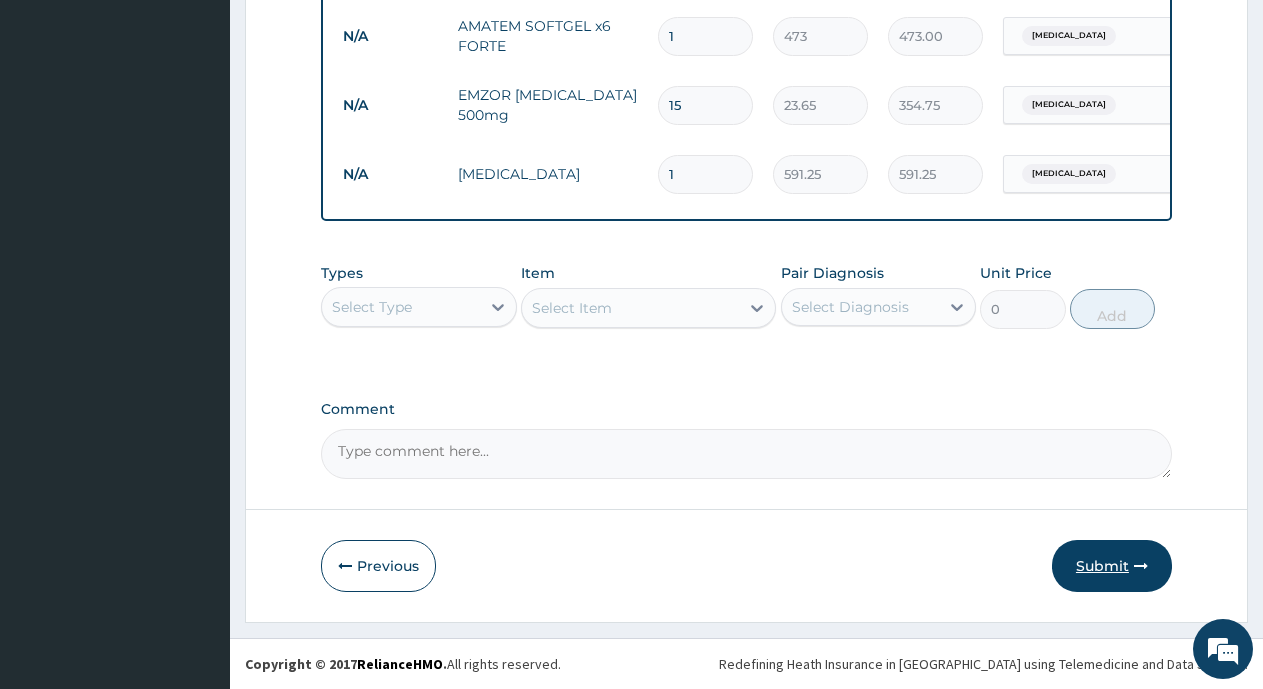 click on "Submit" at bounding box center (1112, 566) 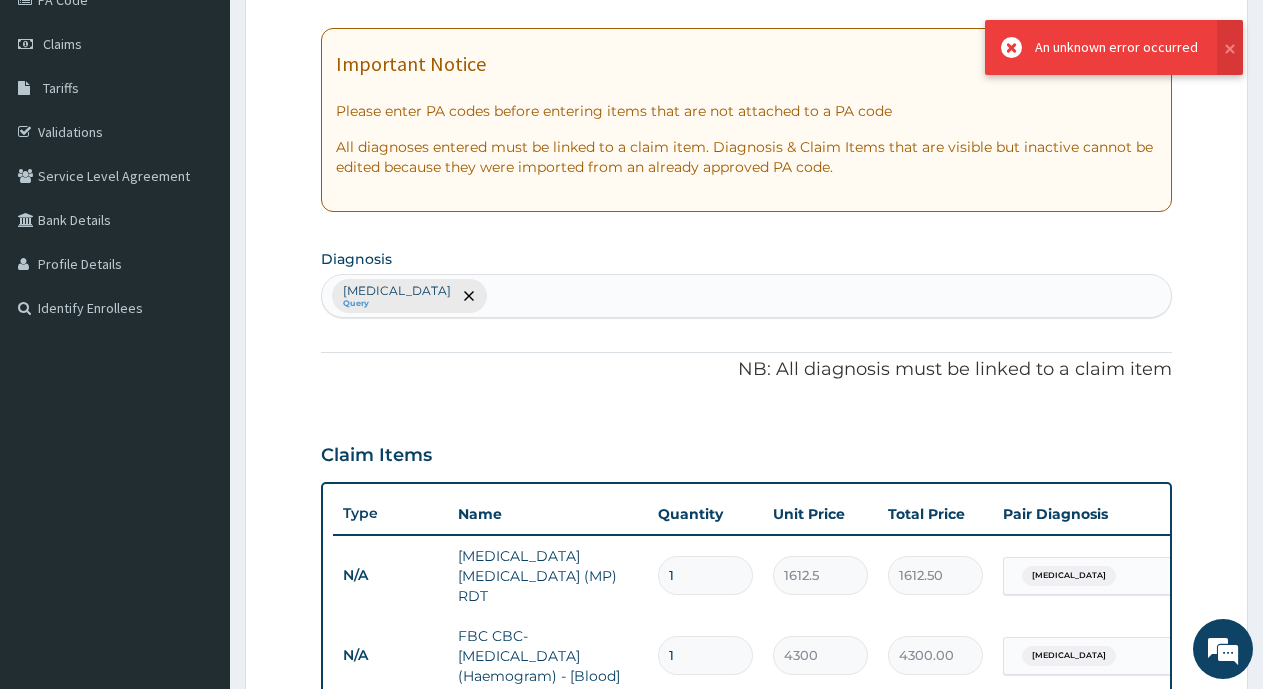 scroll, scrollTop: 0, scrollLeft: 0, axis: both 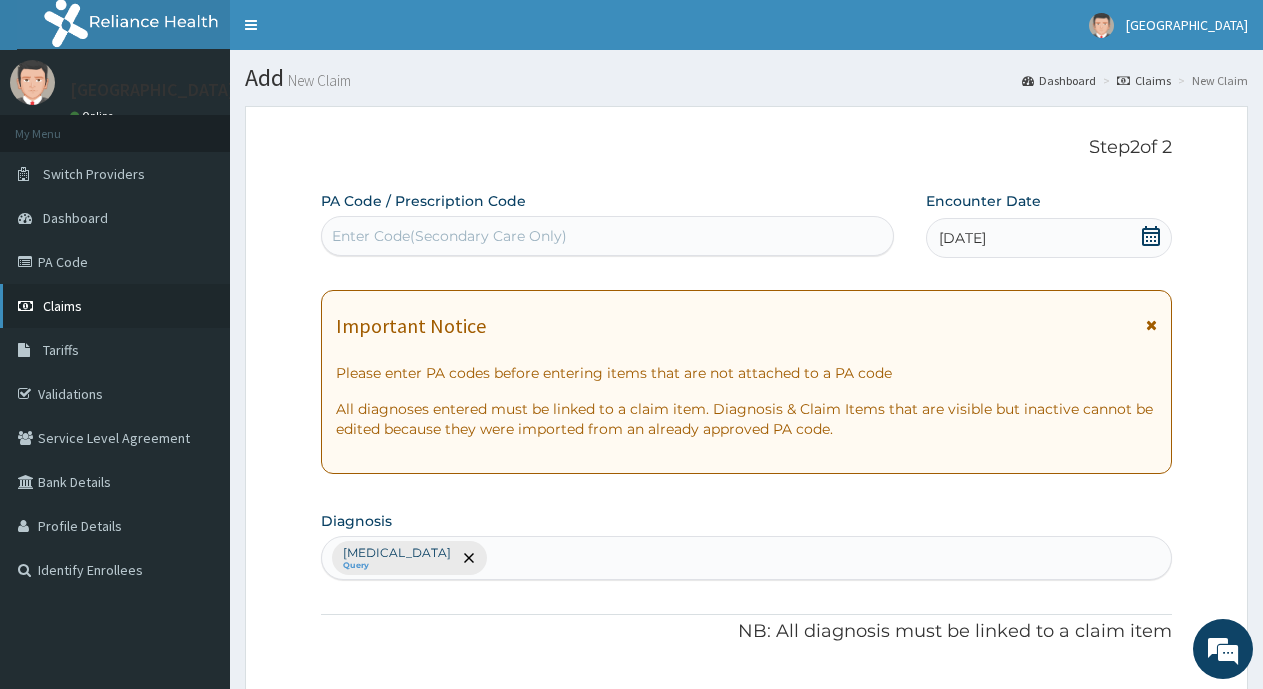 click on "Claims" at bounding box center [115, 306] 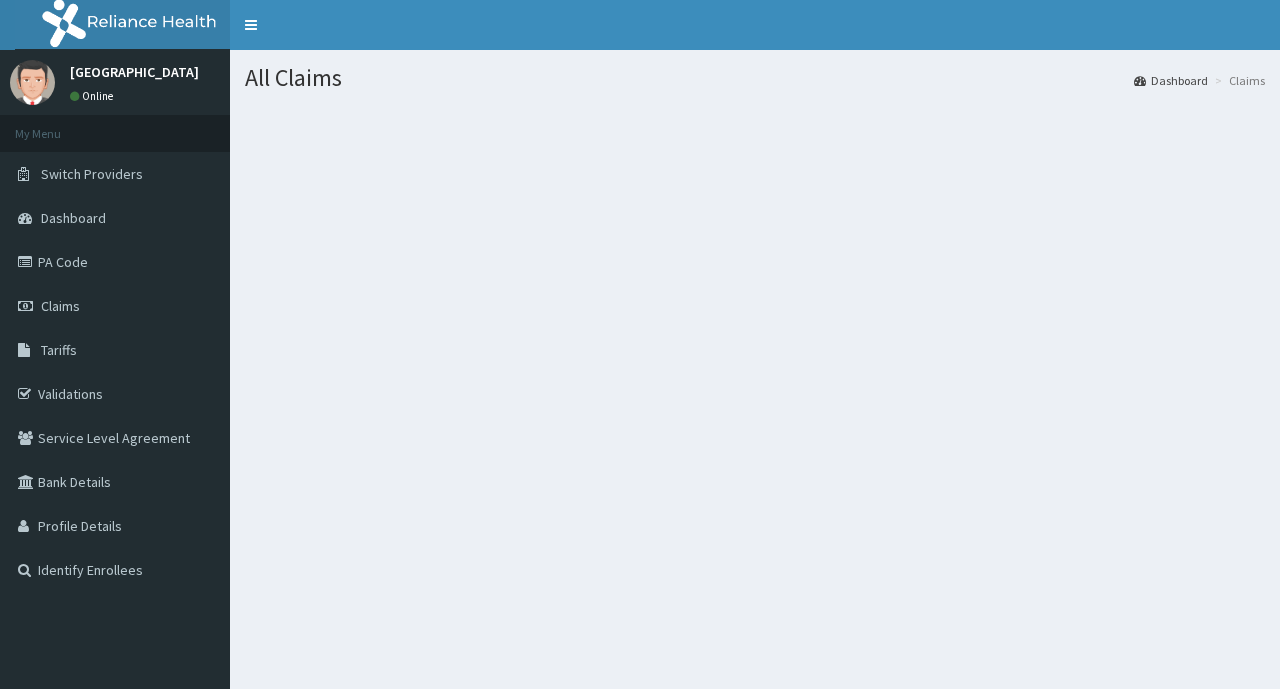 scroll, scrollTop: 0, scrollLeft: 0, axis: both 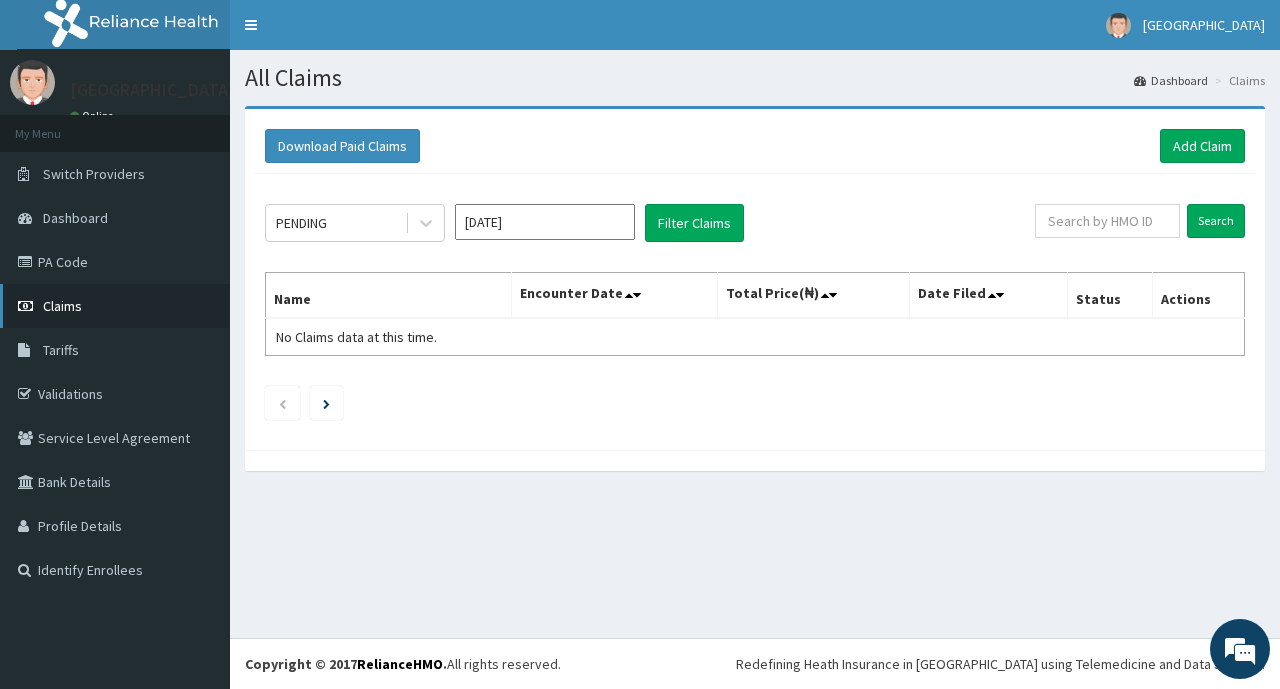 click on "Claims" at bounding box center [62, 306] 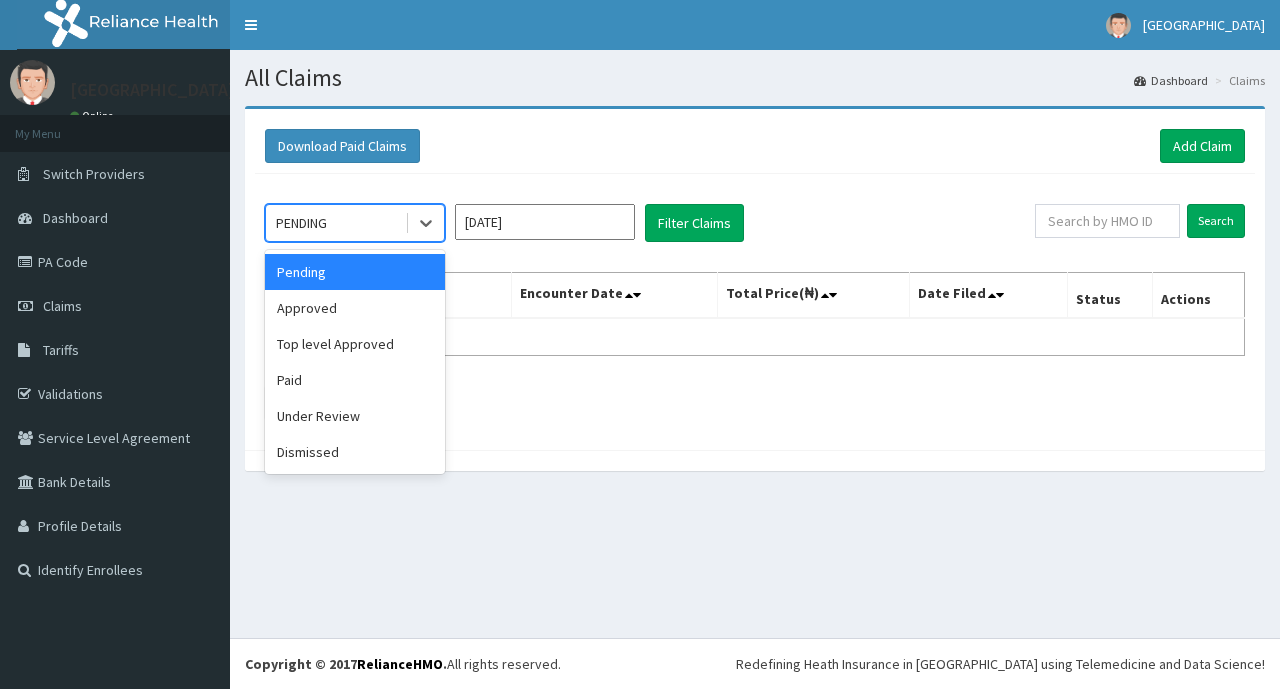 click on "PENDING" at bounding box center [335, 223] 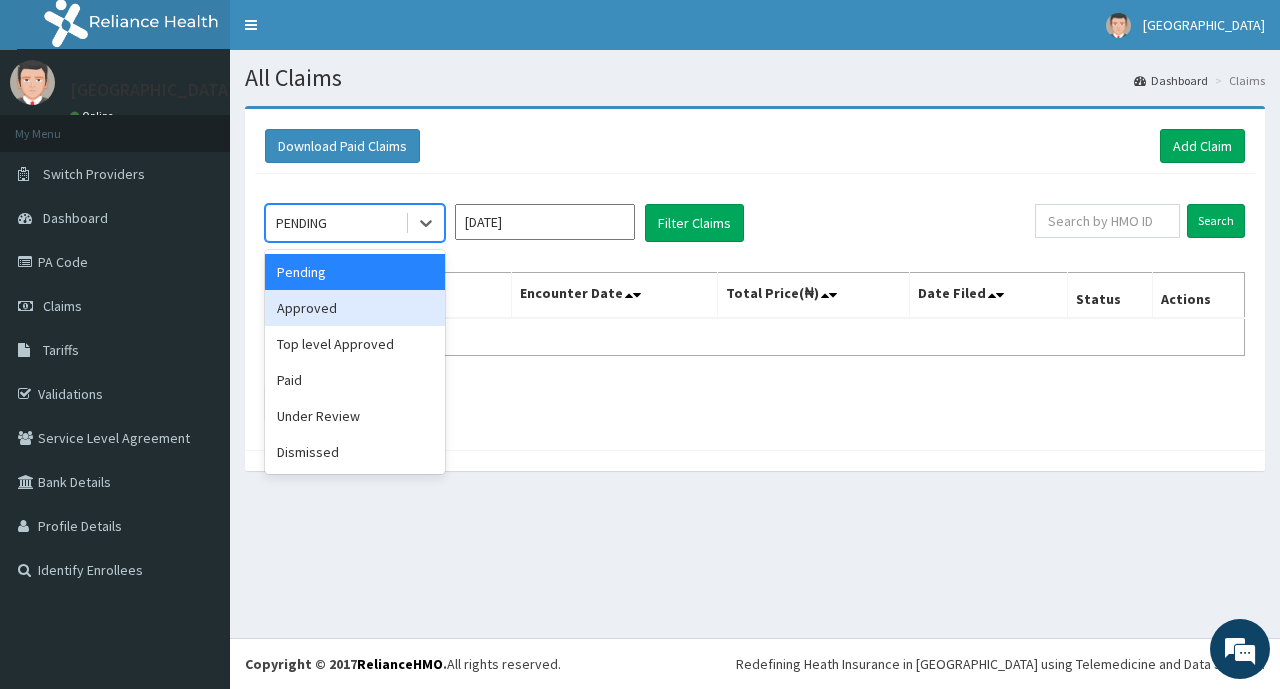 scroll, scrollTop: 0, scrollLeft: 0, axis: both 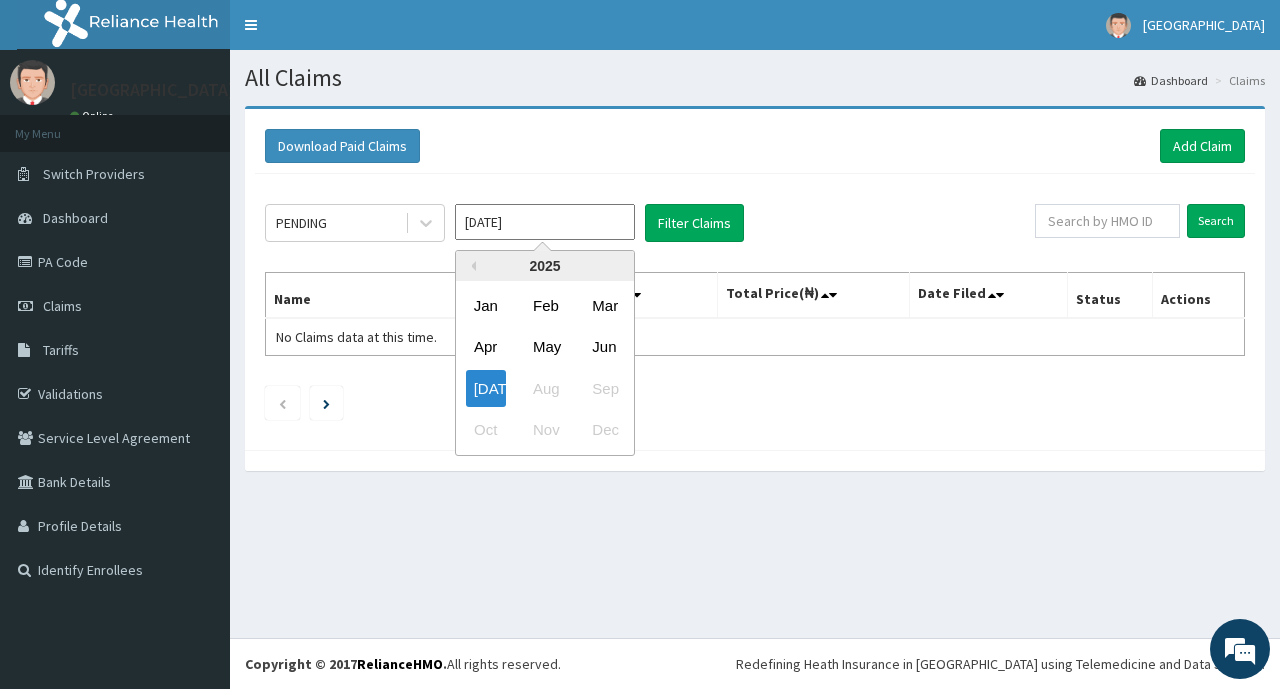 click on "[DATE]" at bounding box center [545, 222] 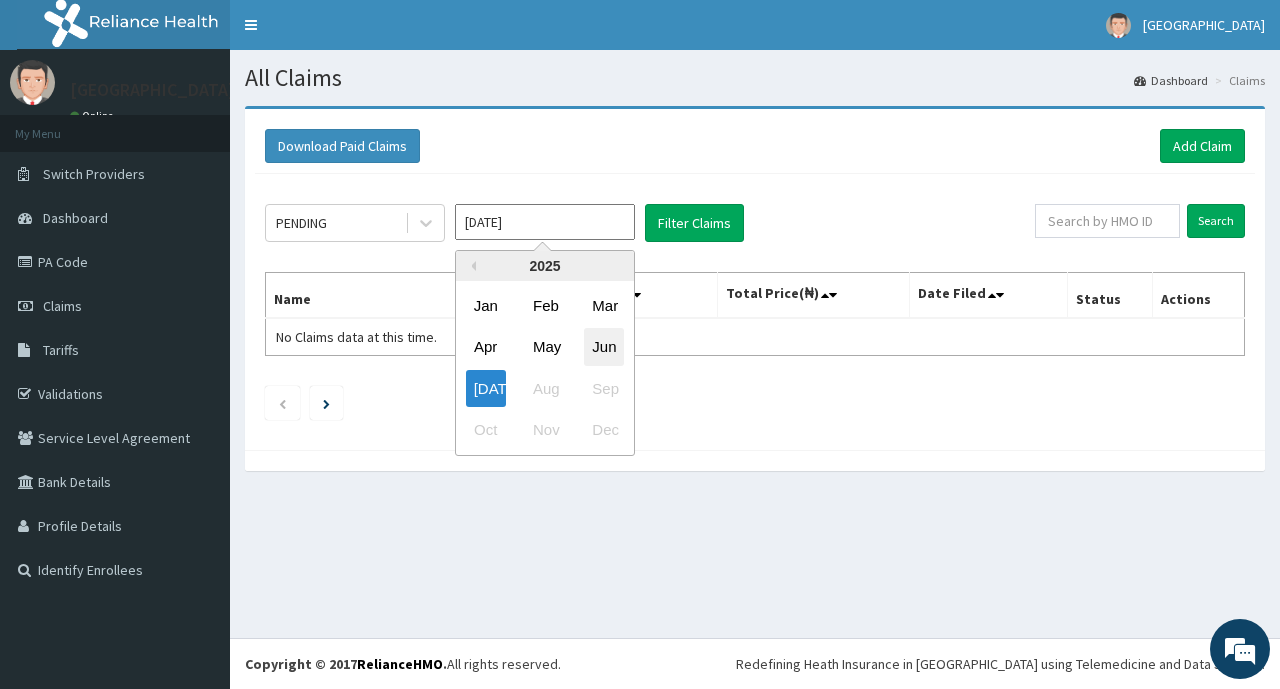 click on "Jun" at bounding box center (604, 347) 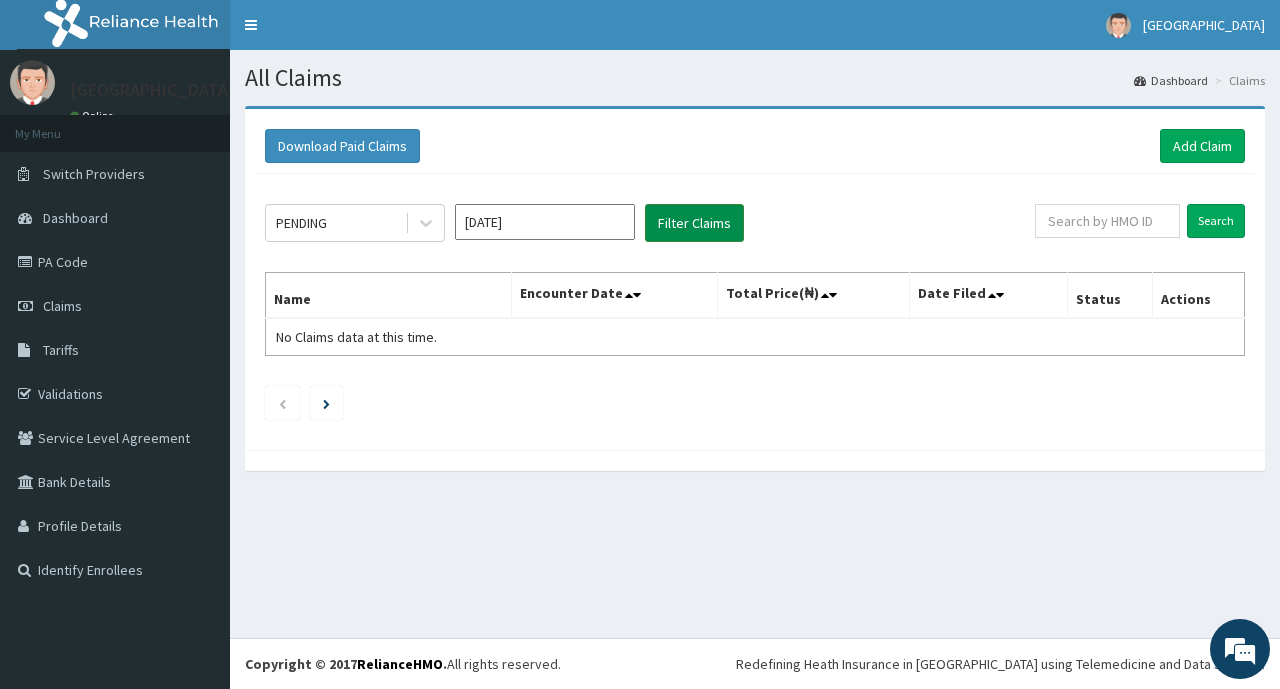 click on "Filter Claims" at bounding box center (694, 223) 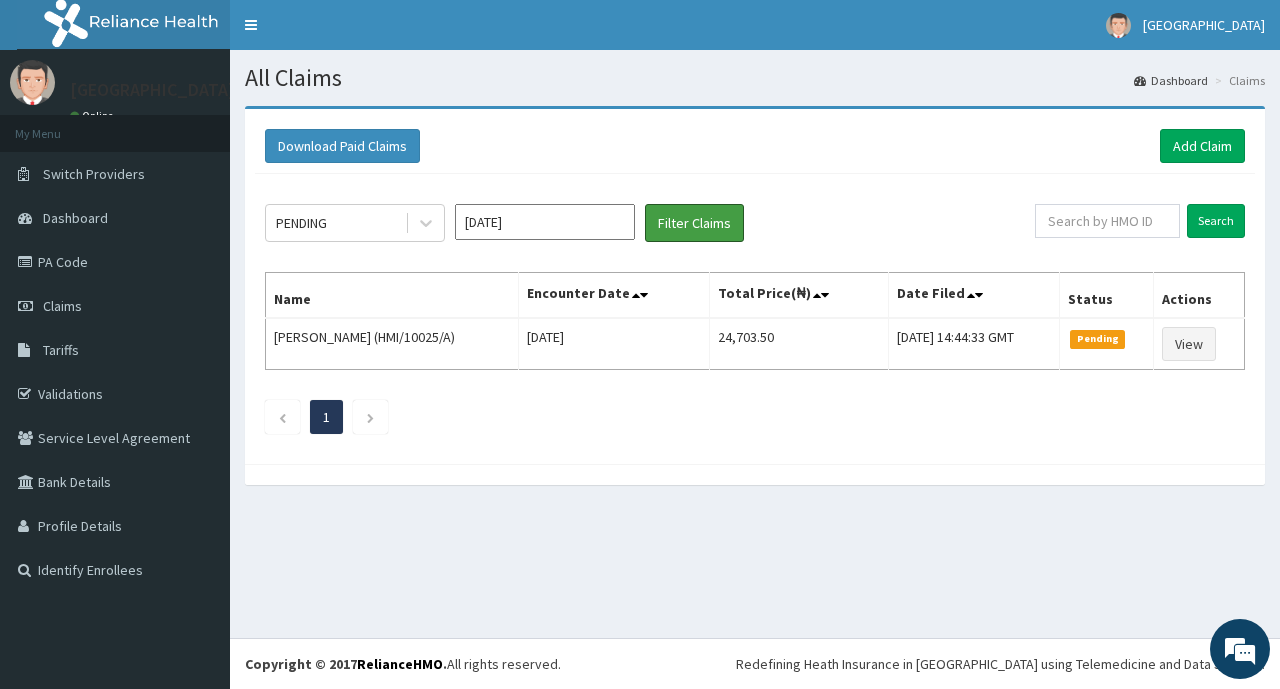scroll, scrollTop: 0, scrollLeft: 0, axis: both 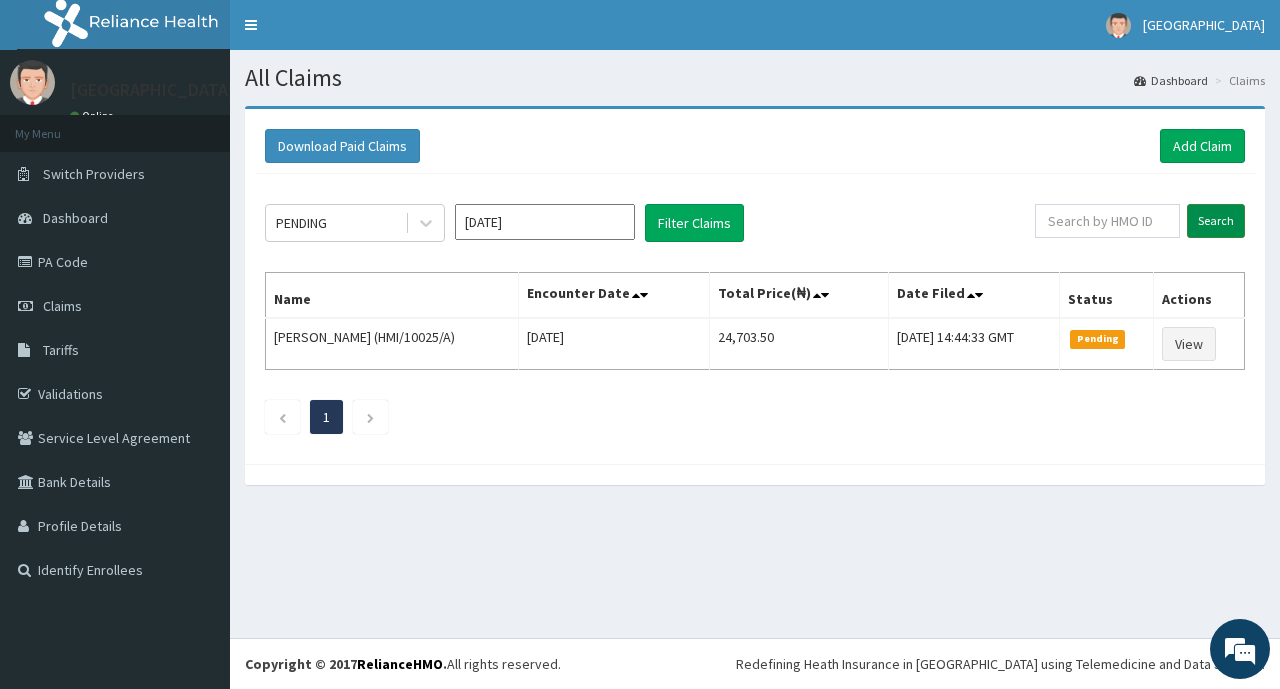 click on "Search" at bounding box center [1216, 221] 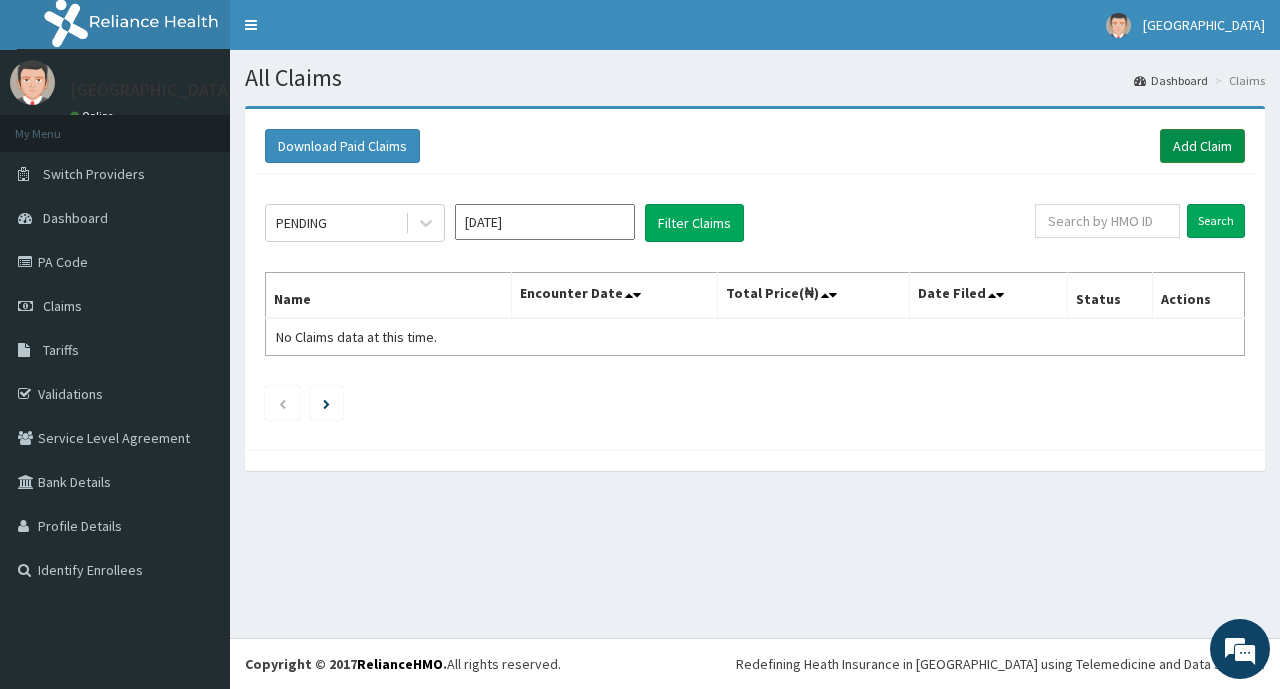 click on "Add Claim" at bounding box center [1202, 146] 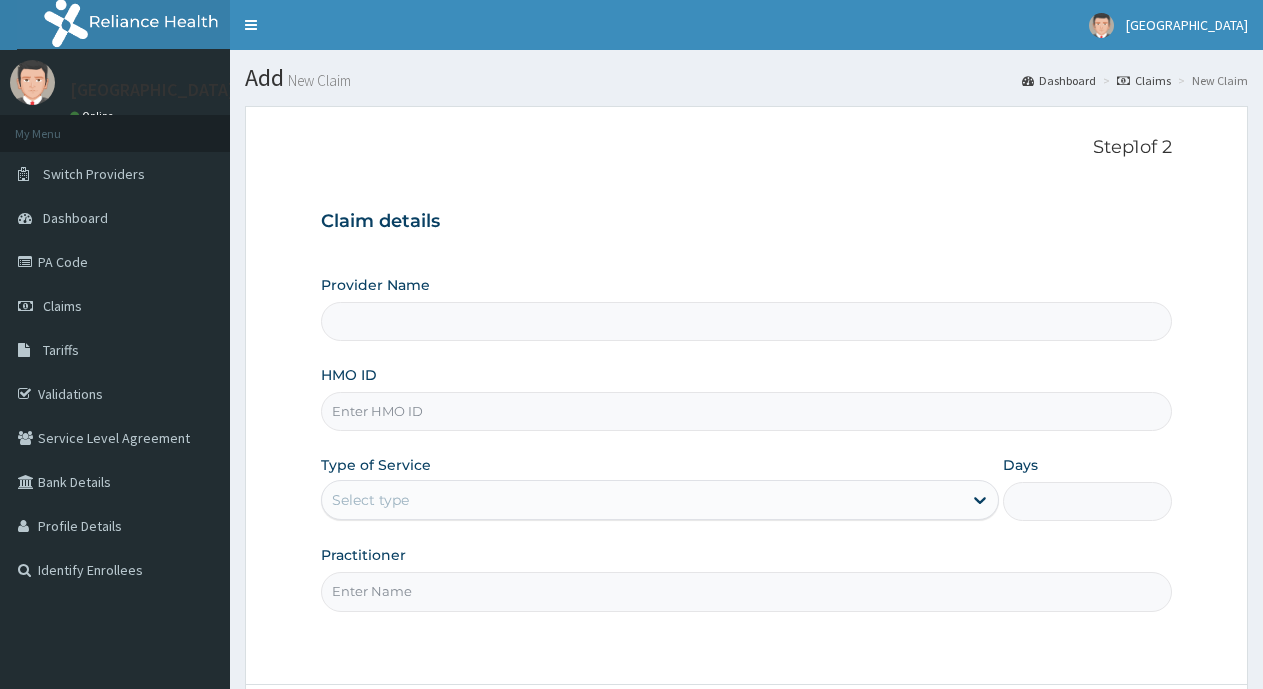scroll, scrollTop: 0, scrollLeft: 0, axis: both 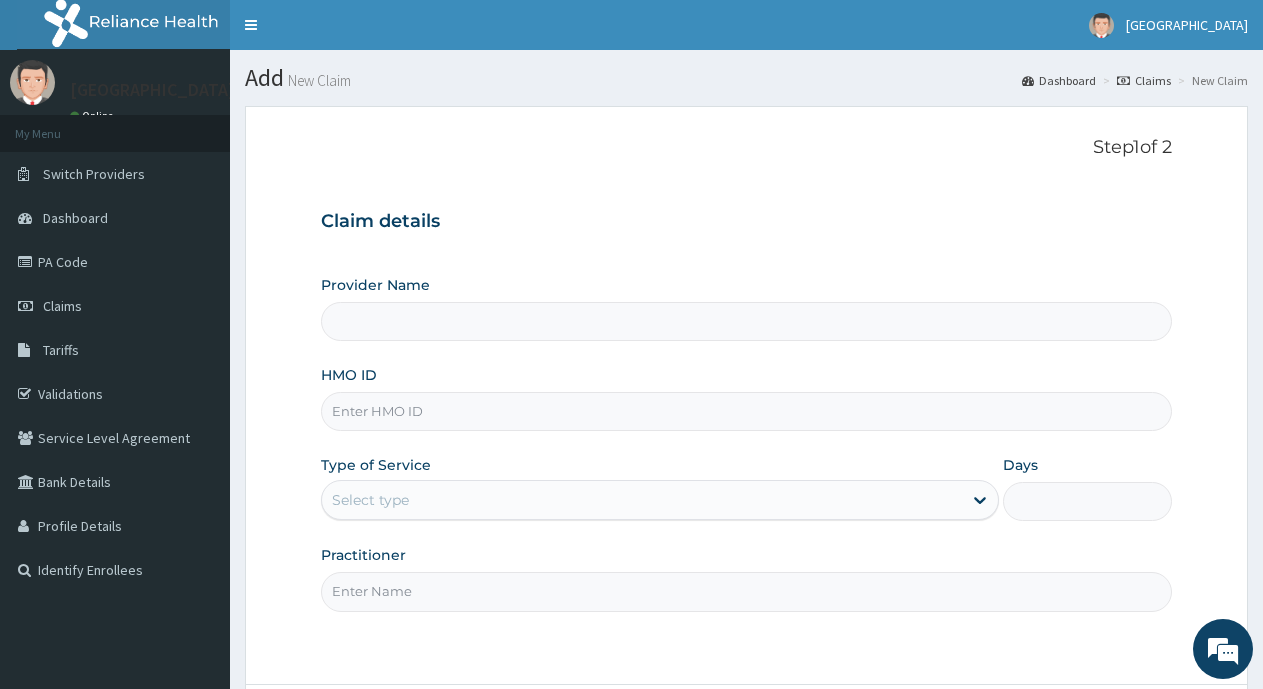 type on "[GEOGRAPHIC_DATA]" 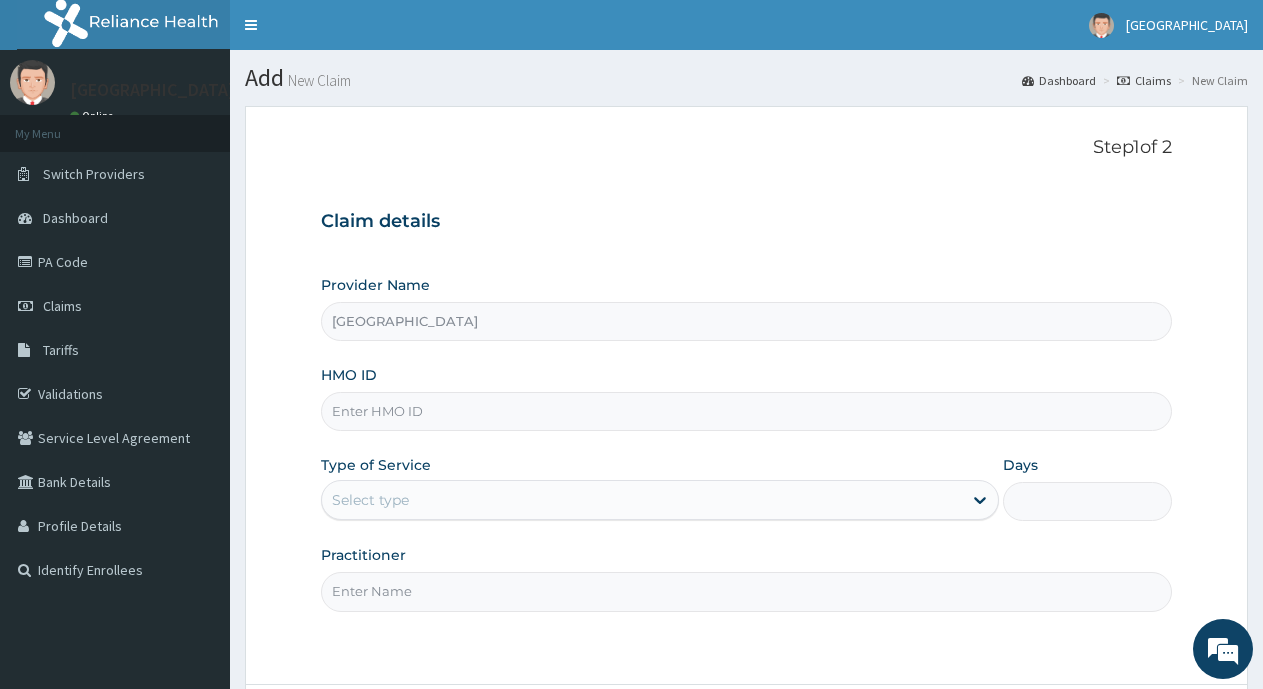 click on "HMO ID" at bounding box center (746, 411) 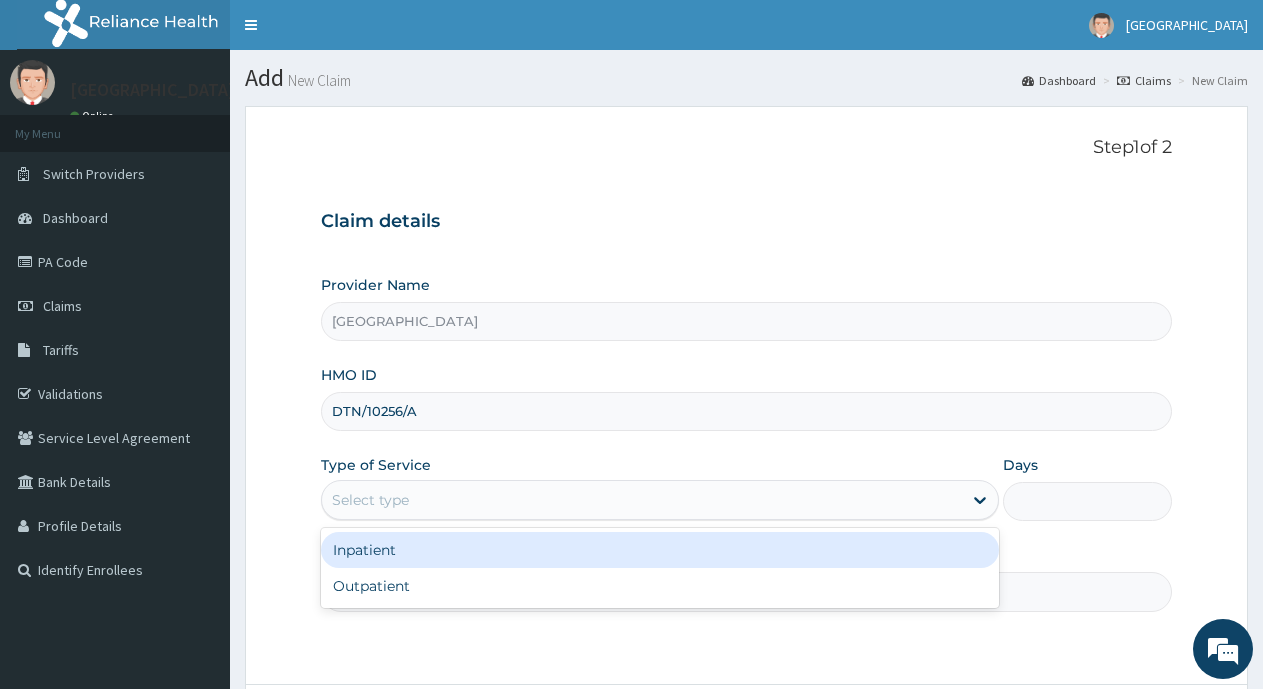 click on "Select type" at bounding box center (370, 500) 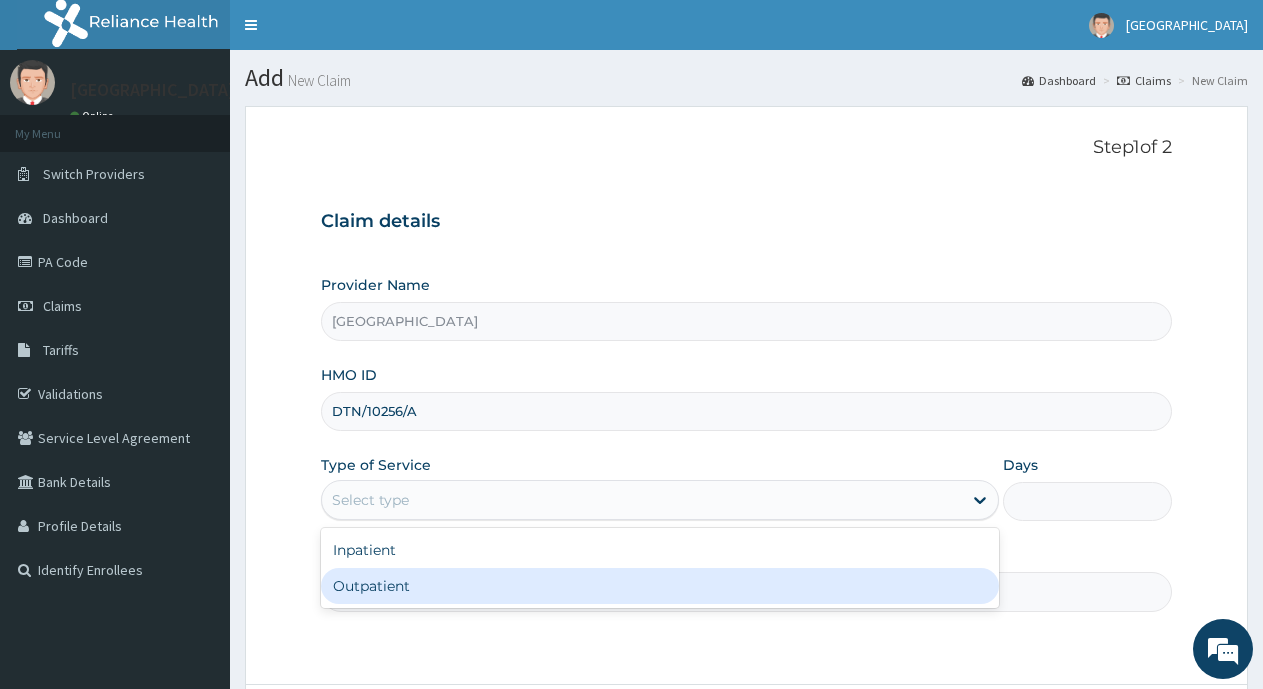 scroll, scrollTop: 0, scrollLeft: 0, axis: both 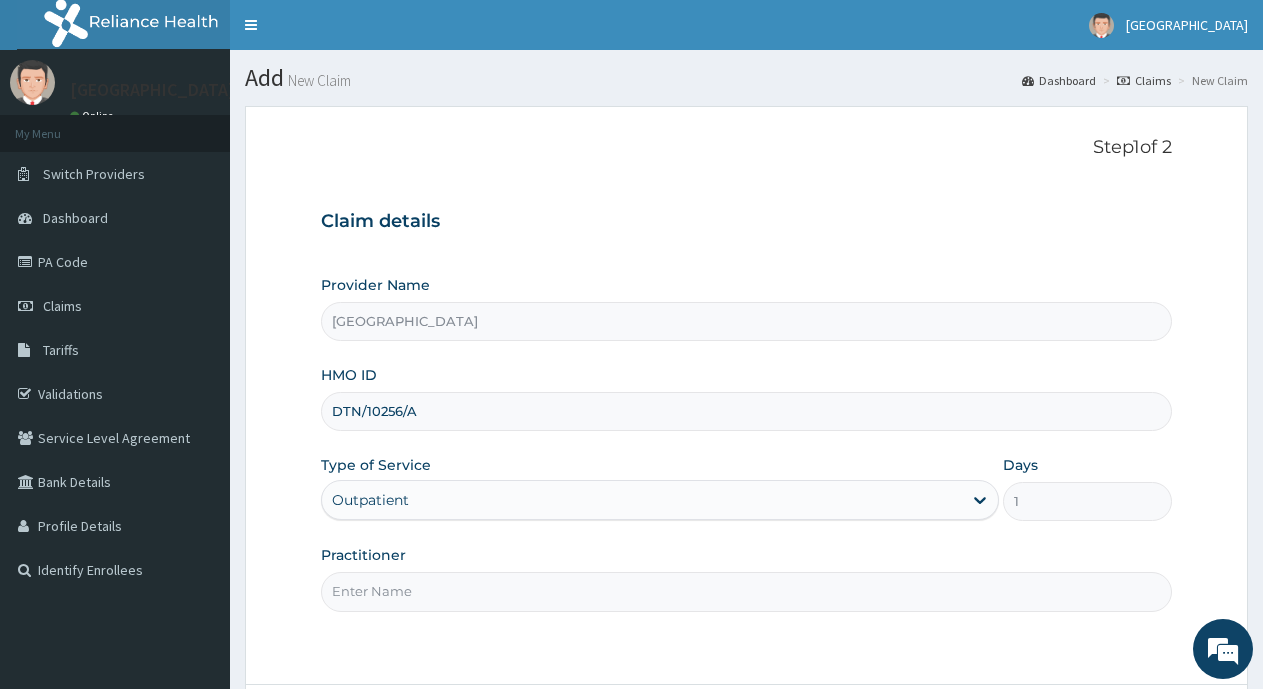click on "Practitioner" at bounding box center (746, 591) 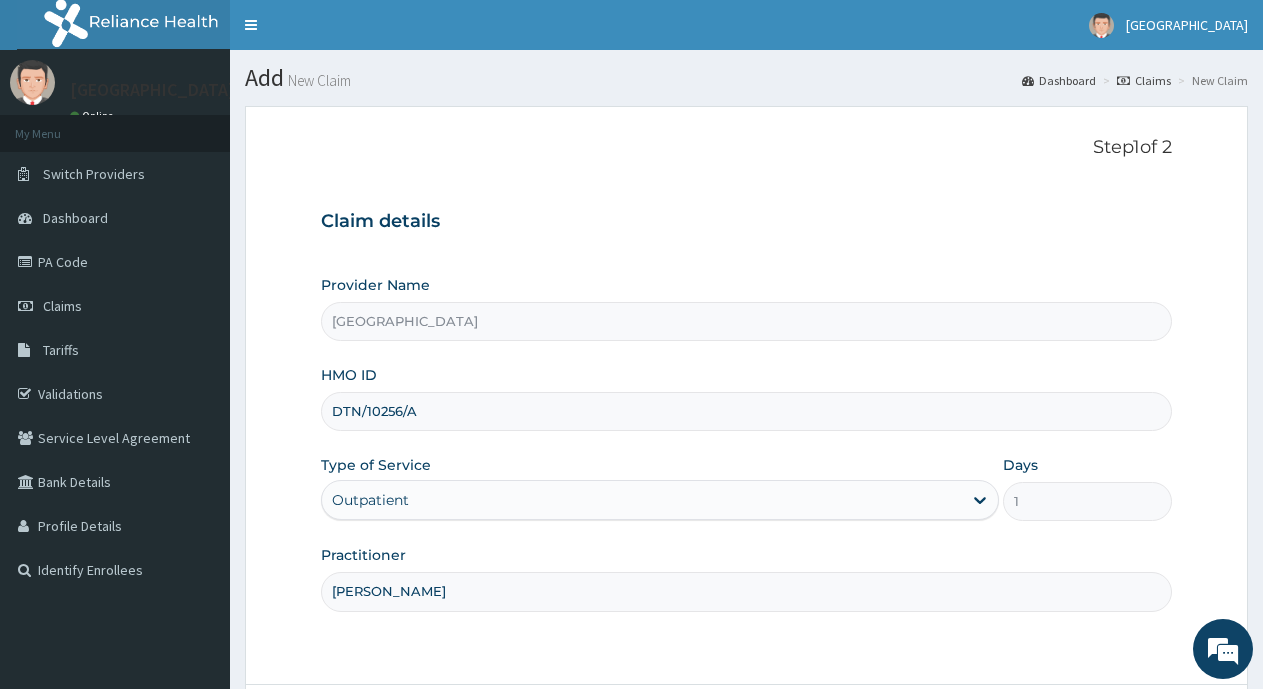 type on "[PERSON_NAME]" 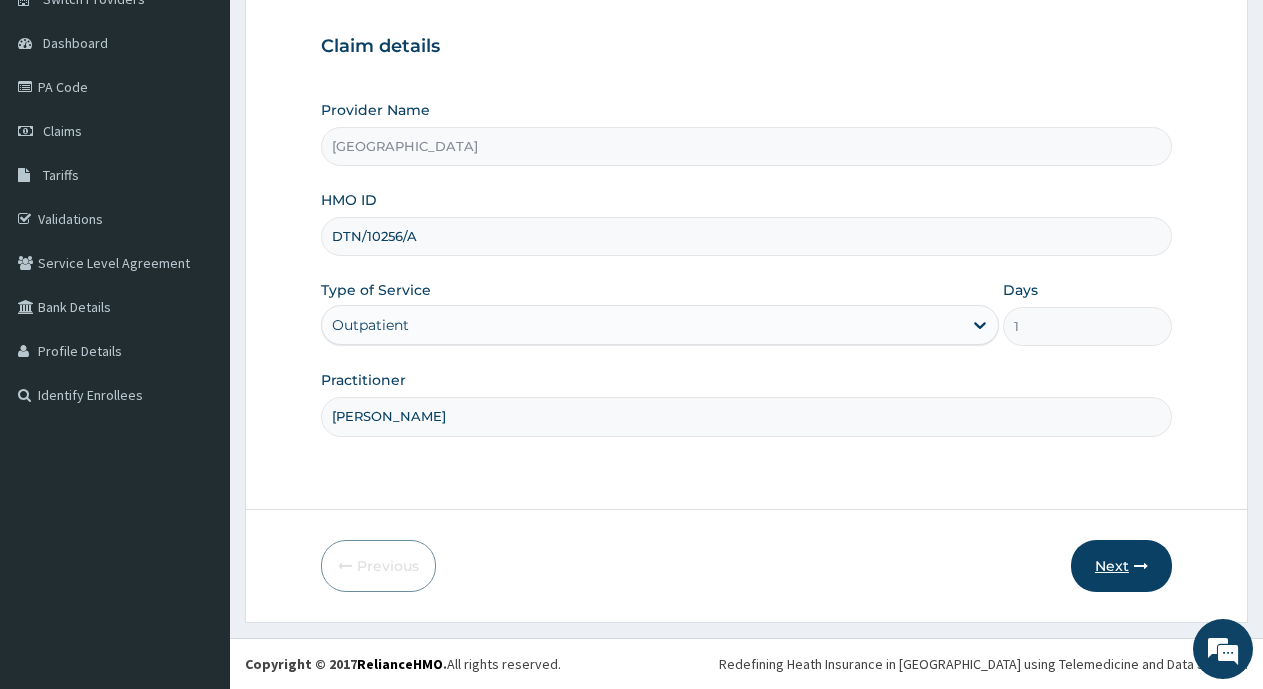 click on "Next" at bounding box center (1121, 566) 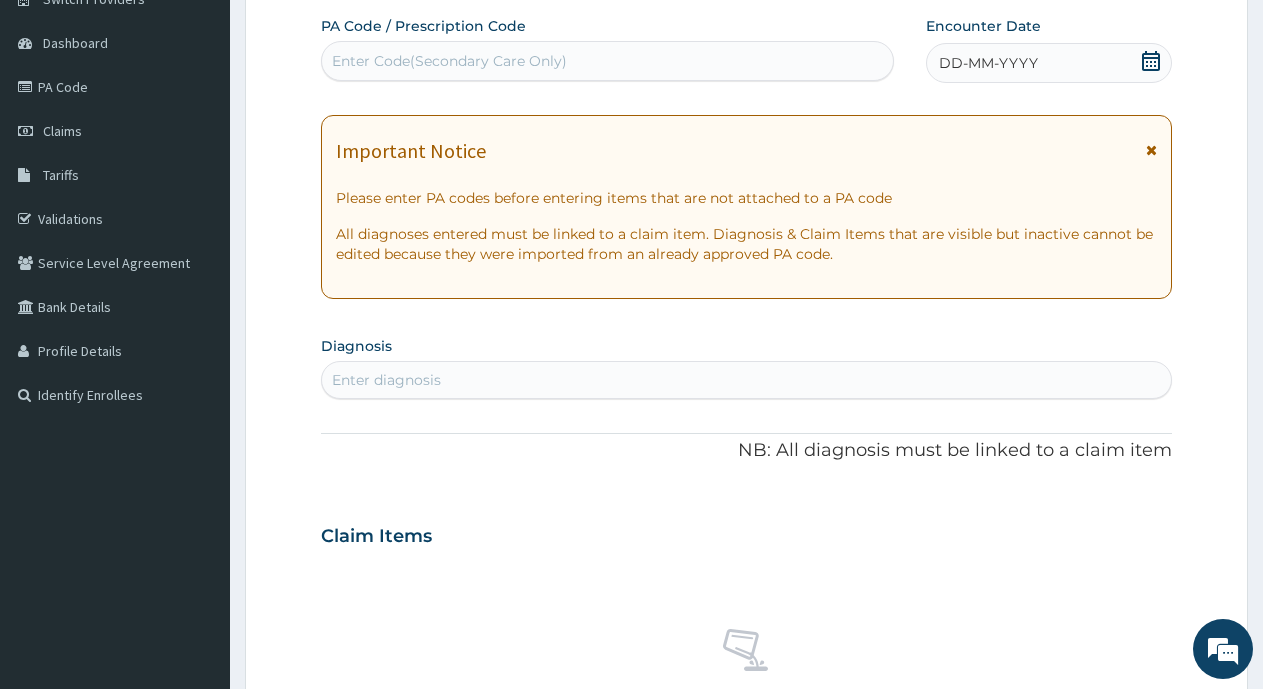scroll, scrollTop: 0, scrollLeft: 0, axis: both 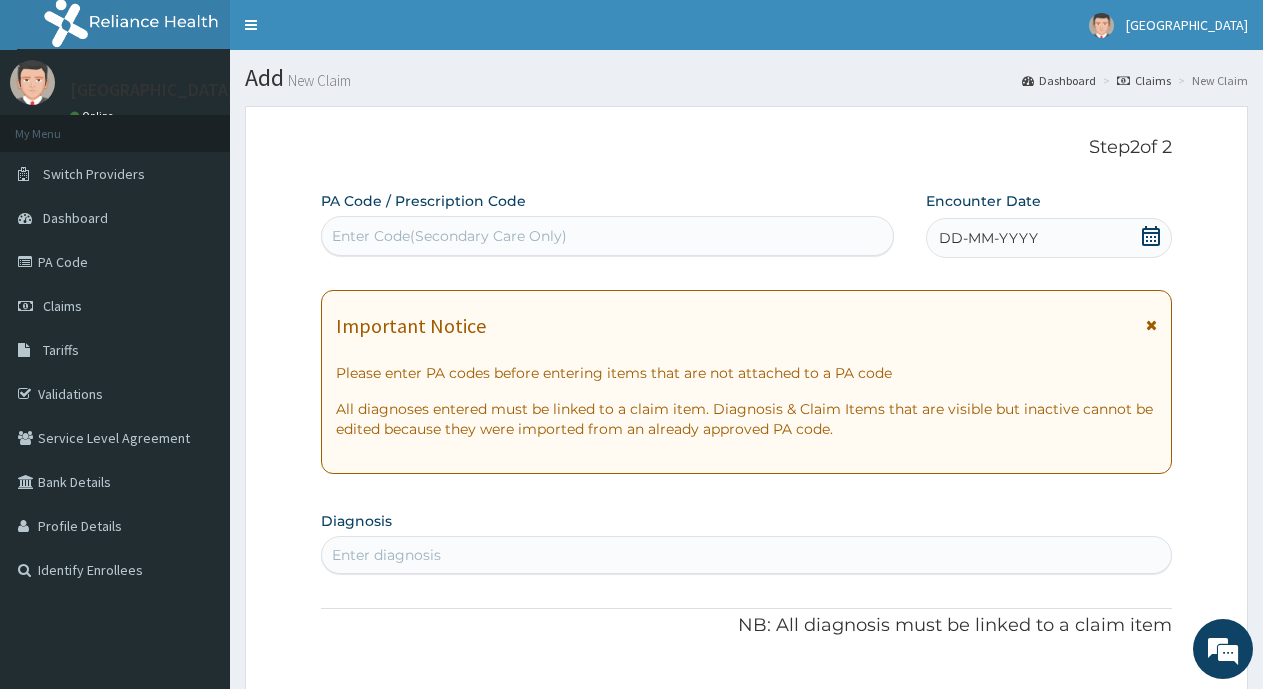 click on "DD-MM-YYYY" at bounding box center [988, 238] 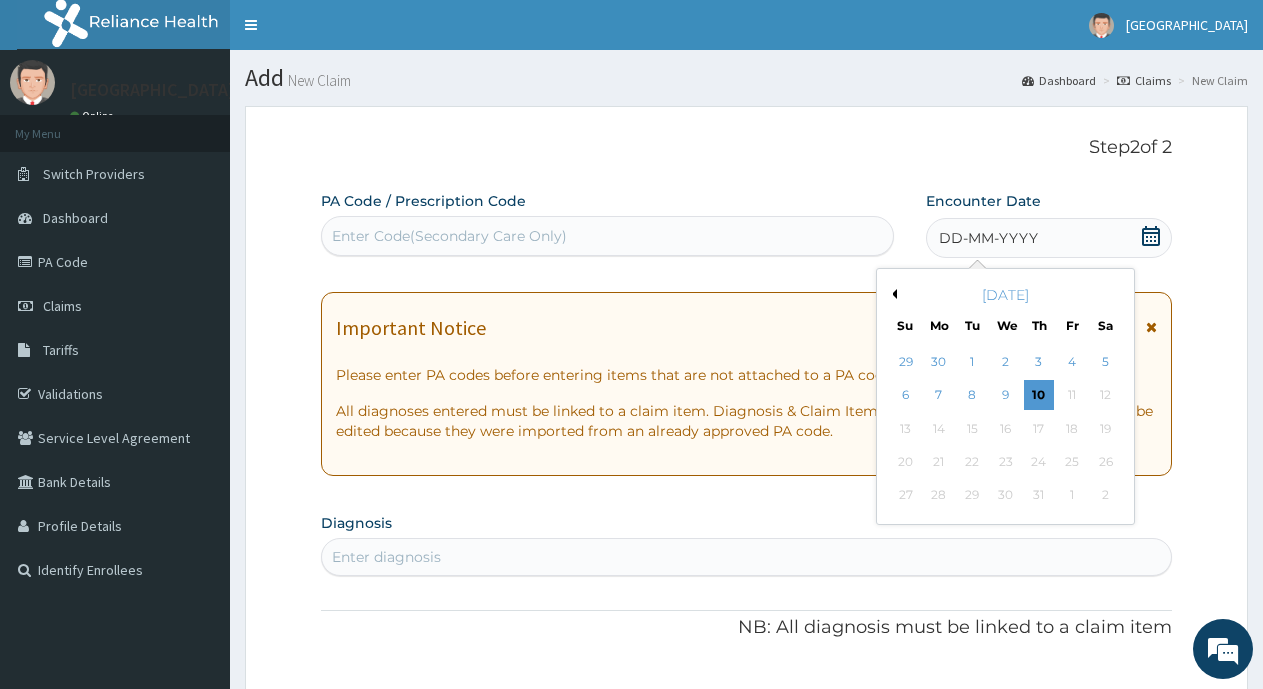 click on "Previous Month" at bounding box center [892, 294] 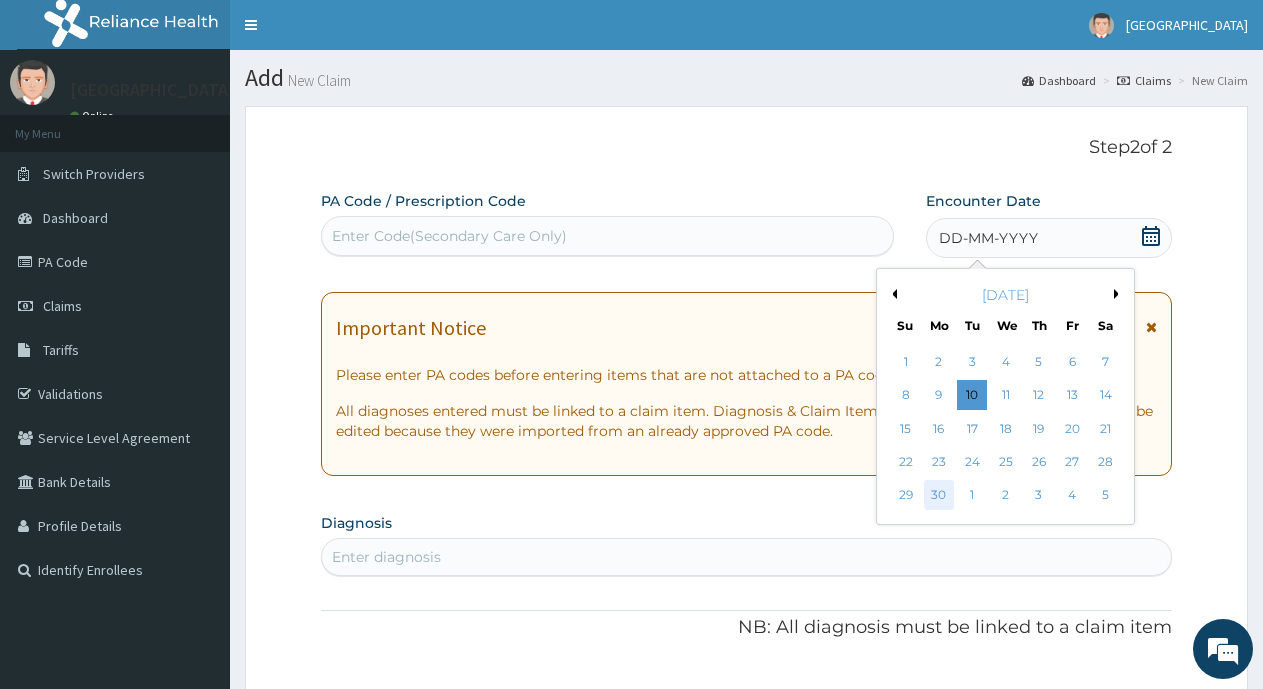 click on "30" at bounding box center [939, 496] 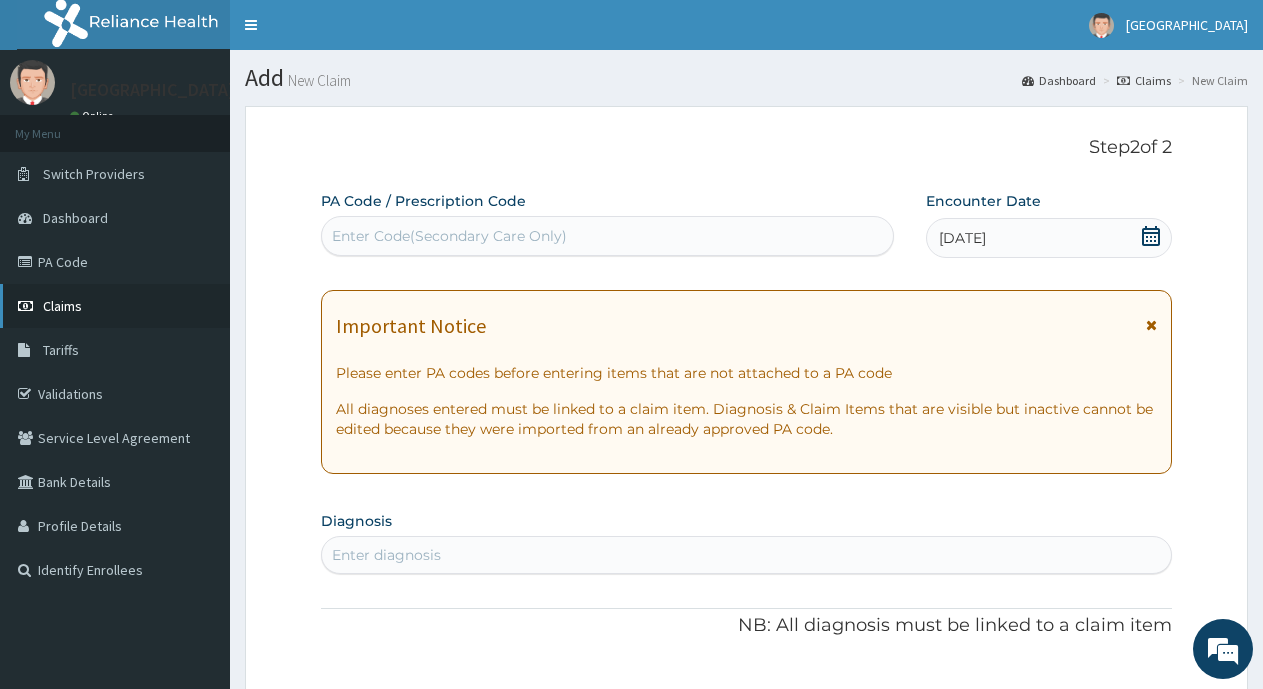 click on "Claims" at bounding box center [62, 306] 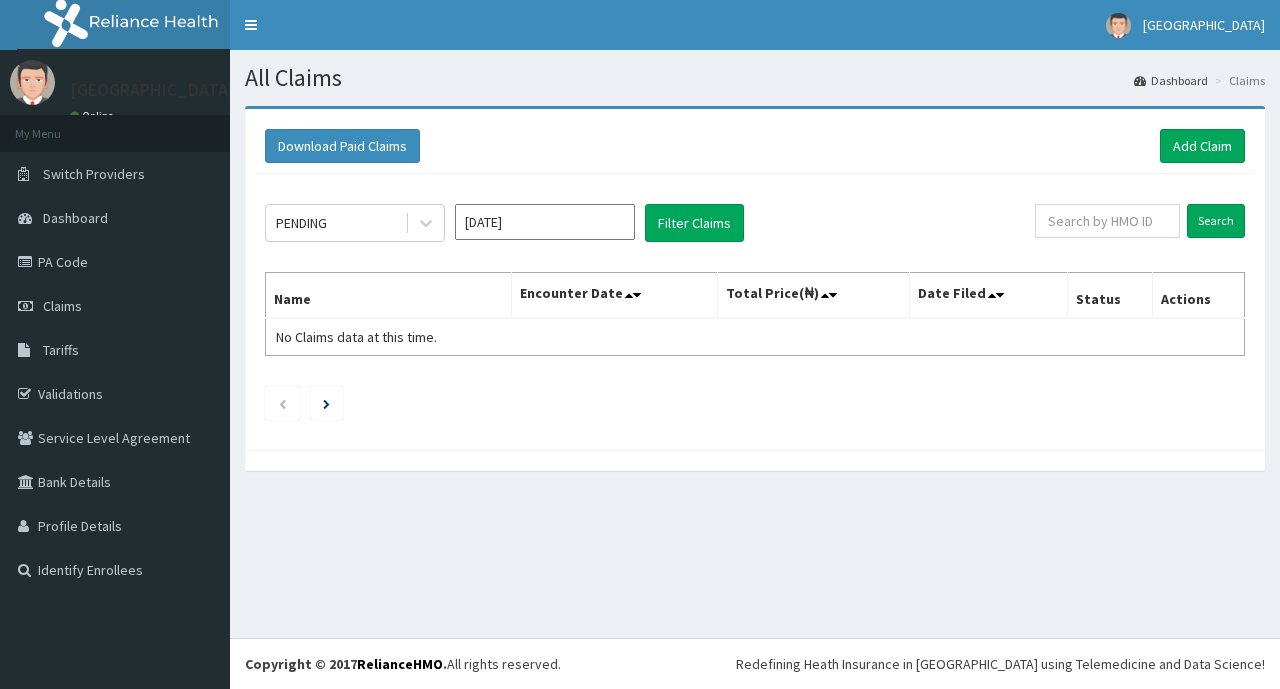 click on "Add Claim" at bounding box center [1202, 146] 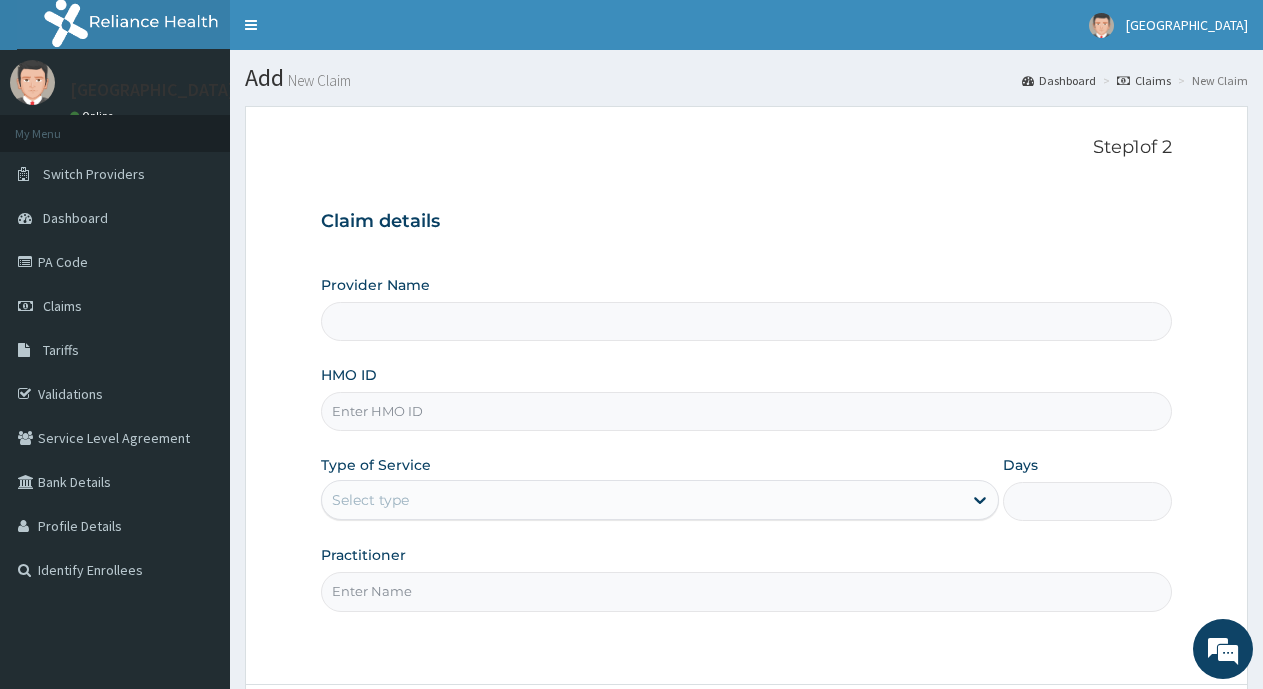 scroll, scrollTop: 0, scrollLeft: 0, axis: both 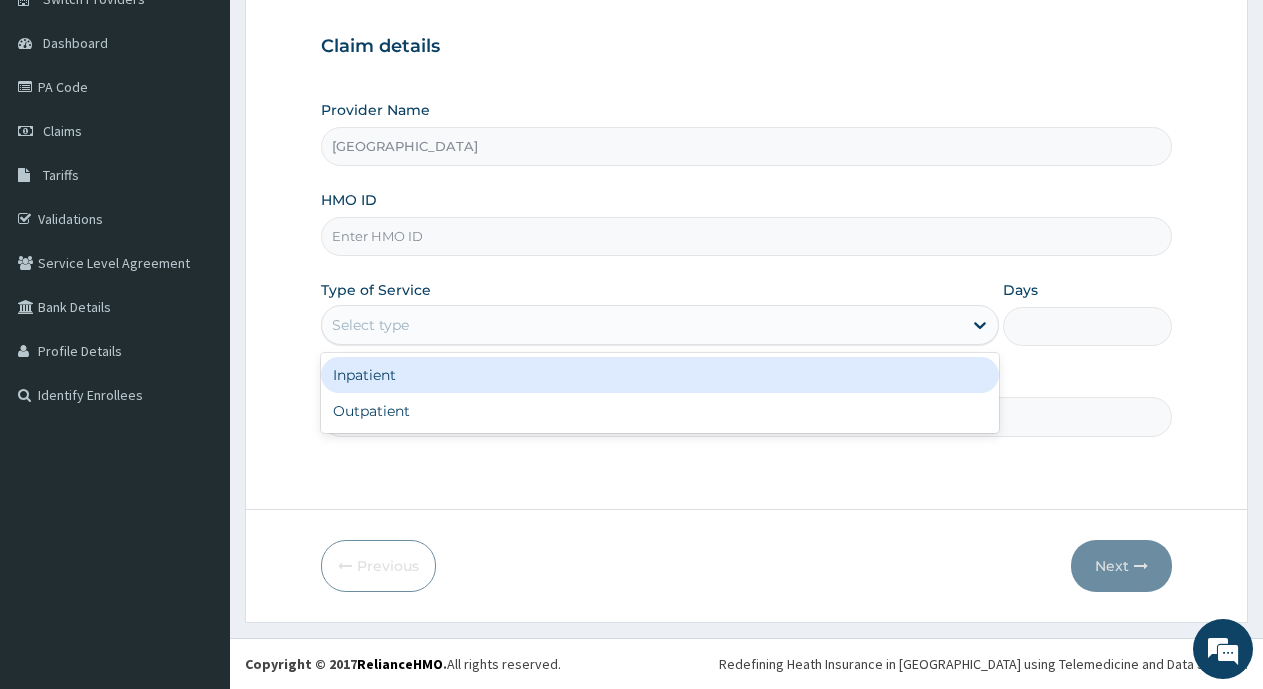 click on "Select type" at bounding box center [370, 325] 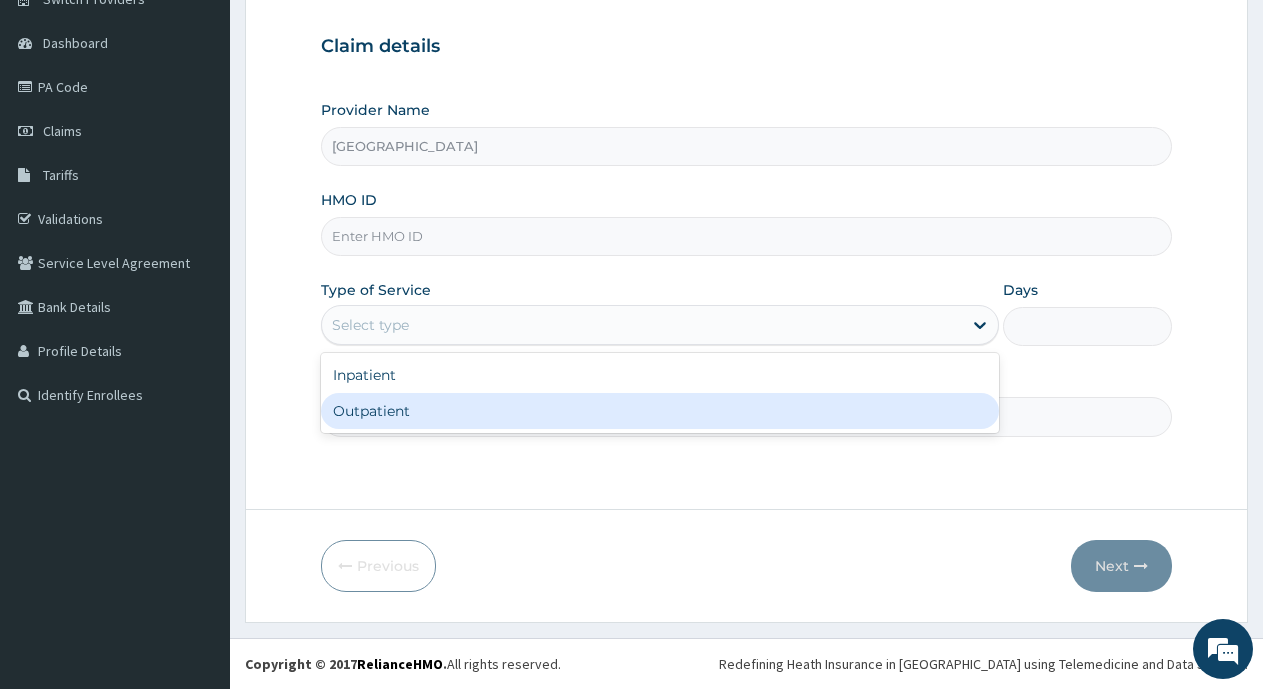 click on "Outpatient" at bounding box center (659, 411) 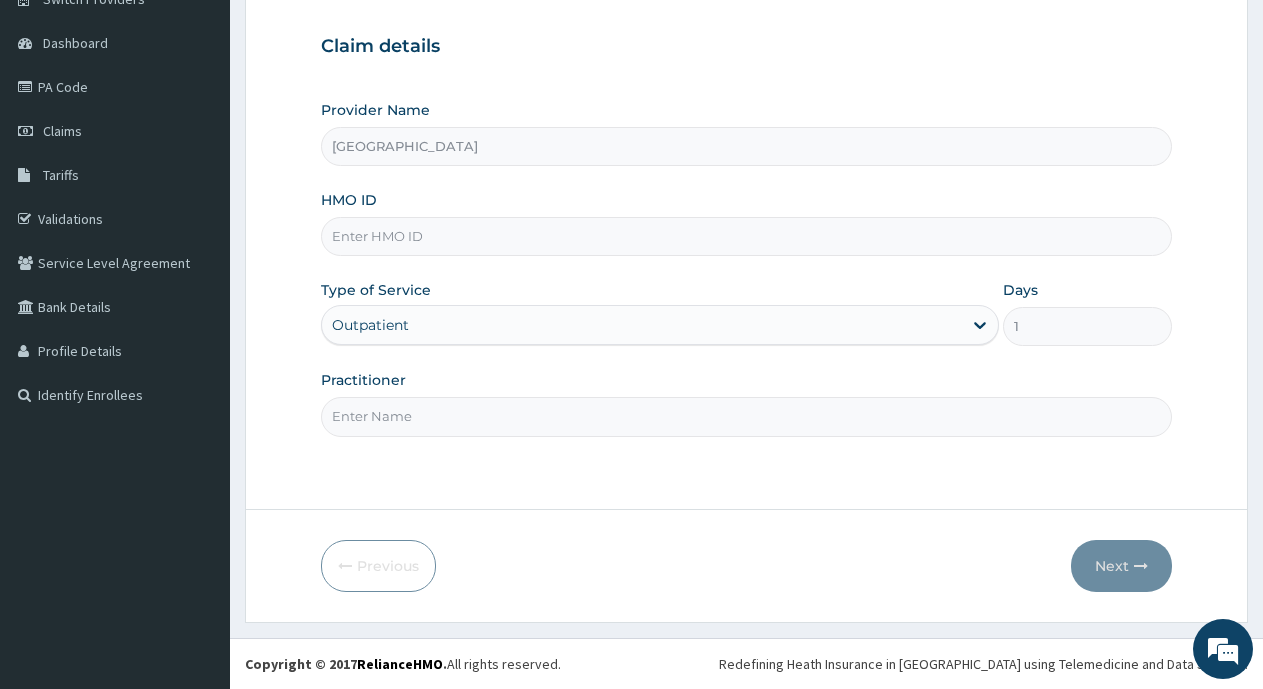 click on "HMO ID" at bounding box center [746, 236] 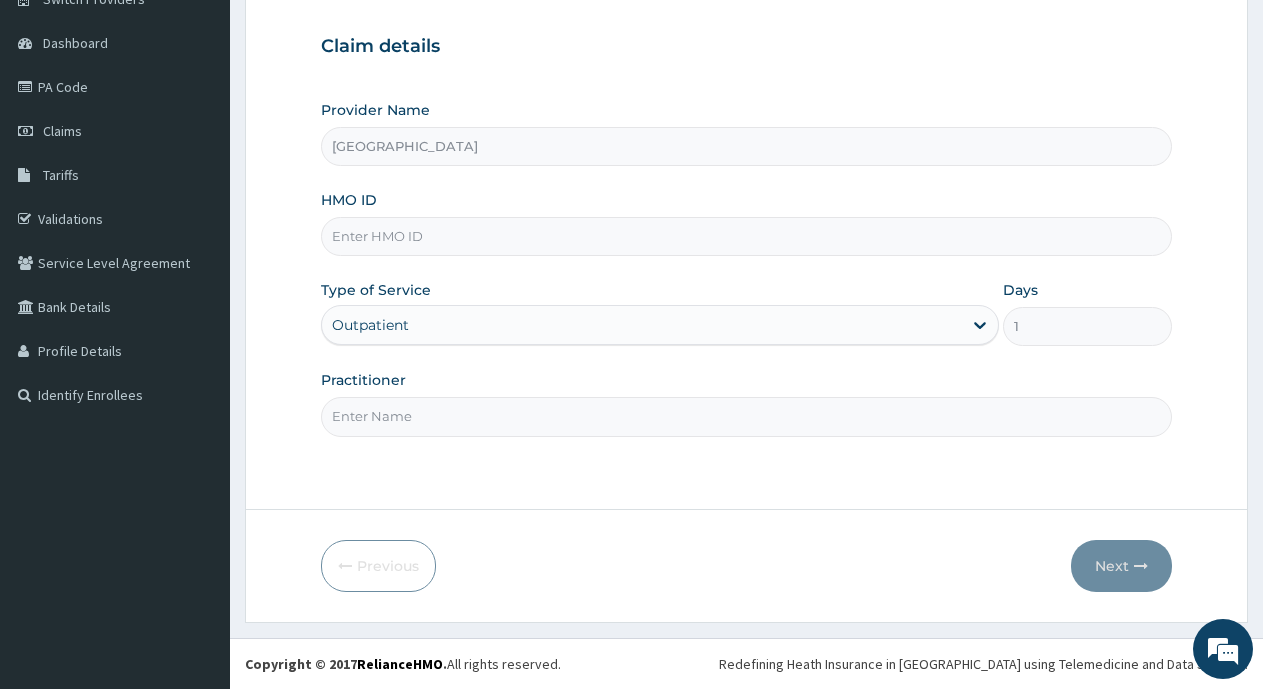 type on "DTN/10256/A" 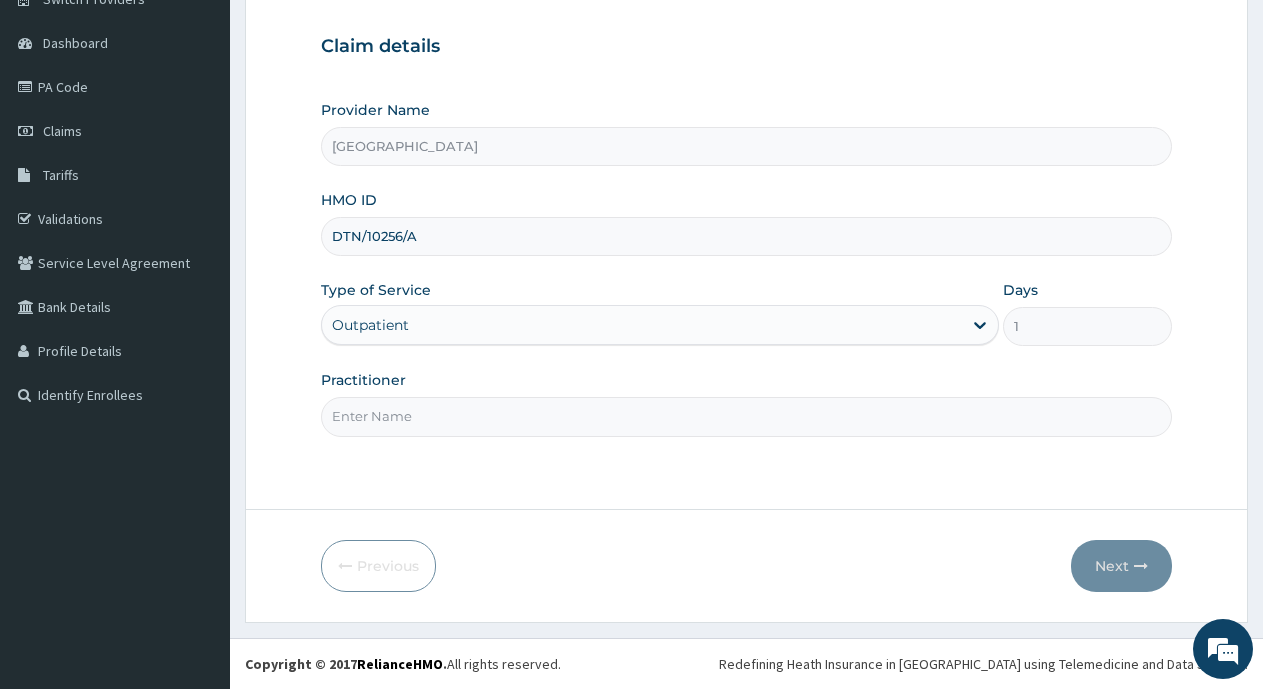 click on "Practitioner" at bounding box center (746, 416) 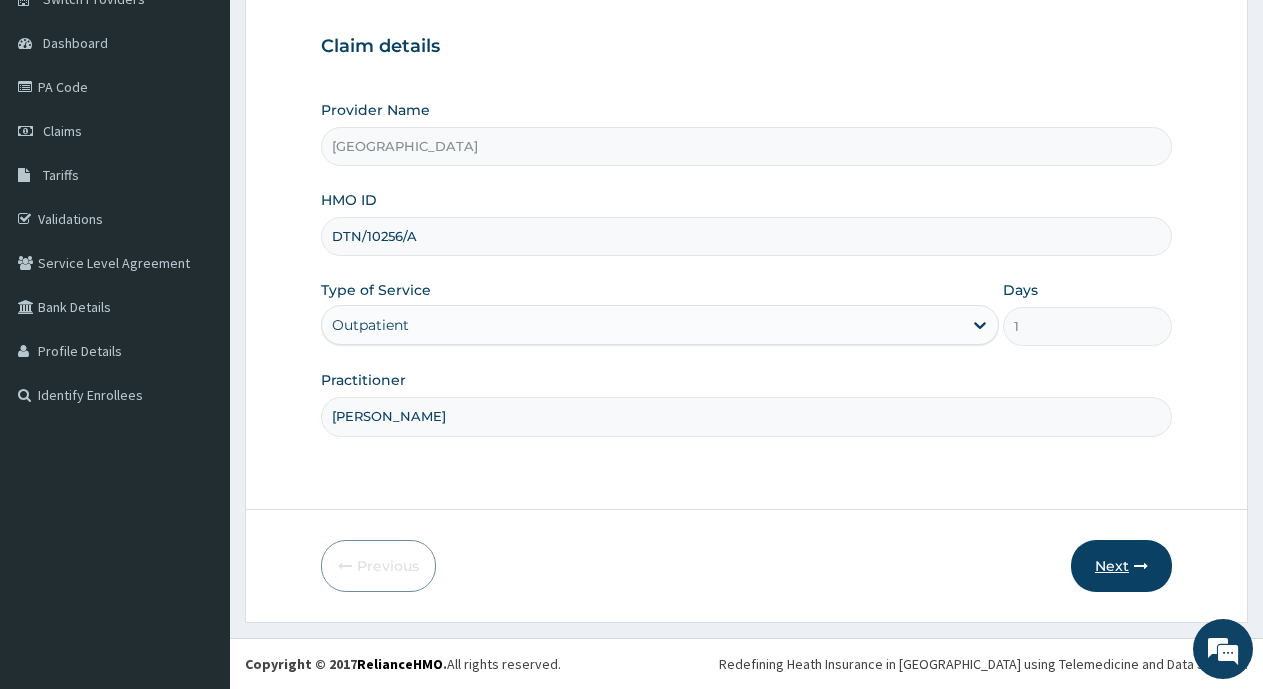 type on "[PERSON_NAME]" 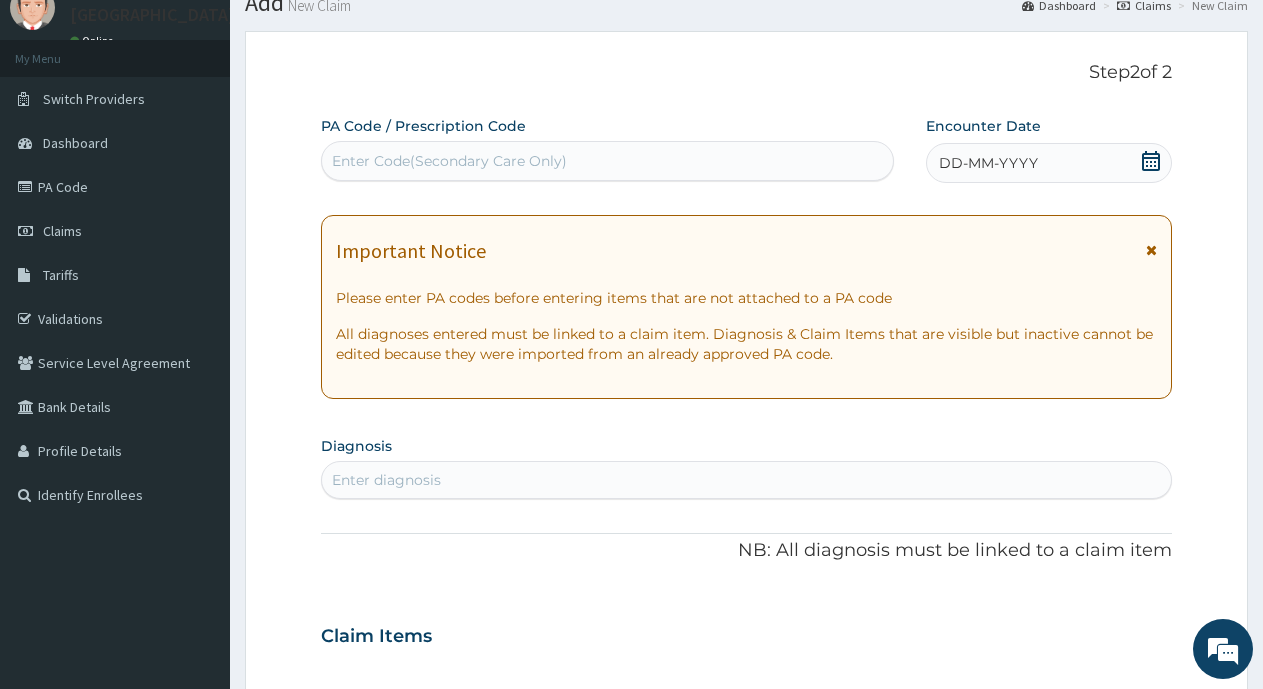 scroll, scrollTop: 0, scrollLeft: 0, axis: both 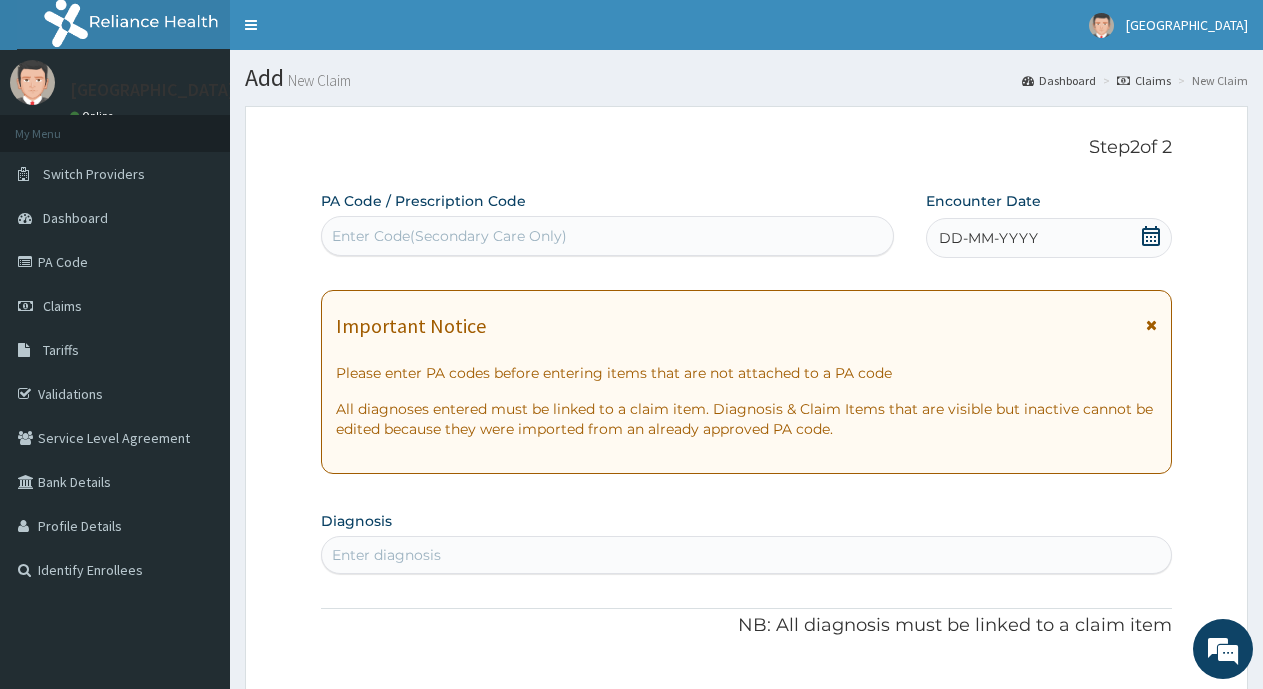 click on "DD-MM-YYYY" at bounding box center [988, 238] 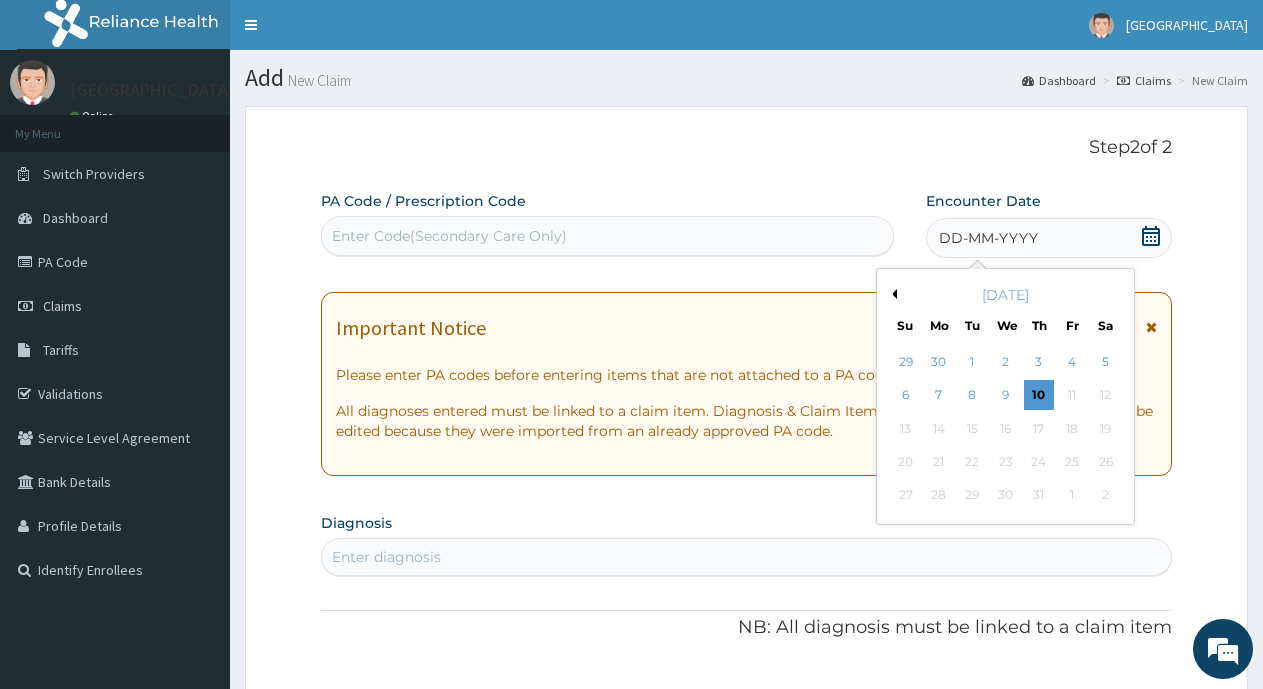 click on "[DATE]" at bounding box center [1005, 295] 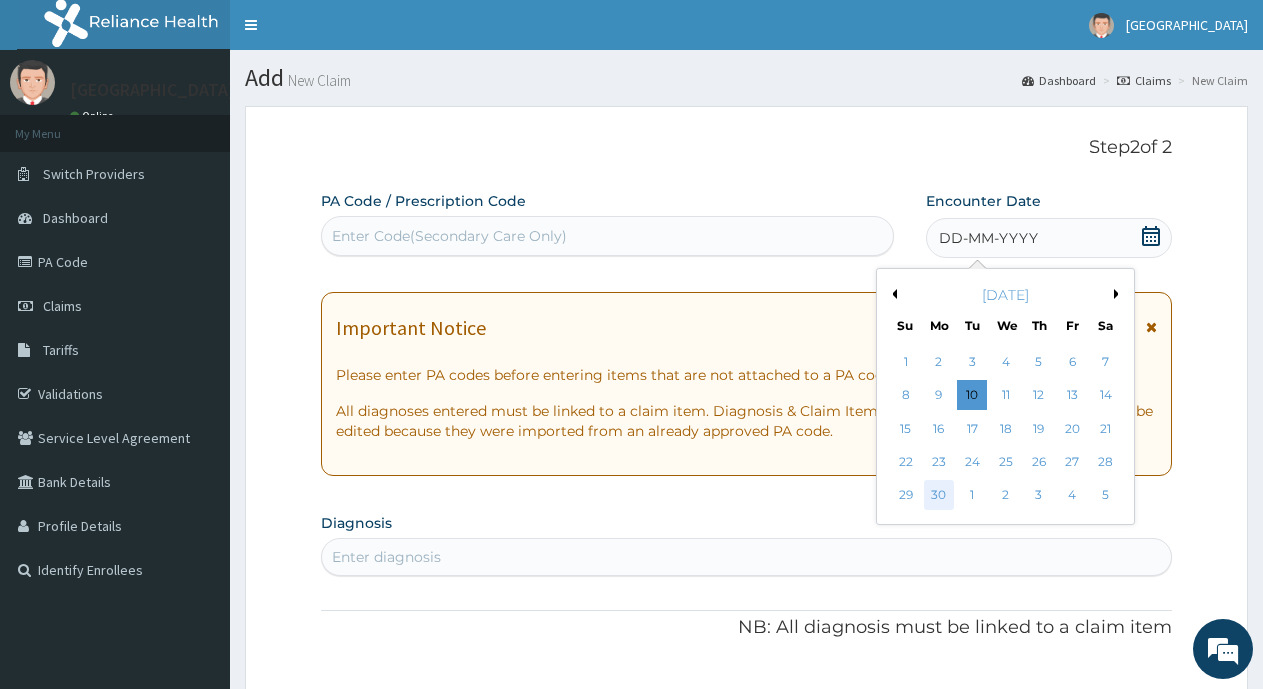 click on "30" at bounding box center (939, 496) 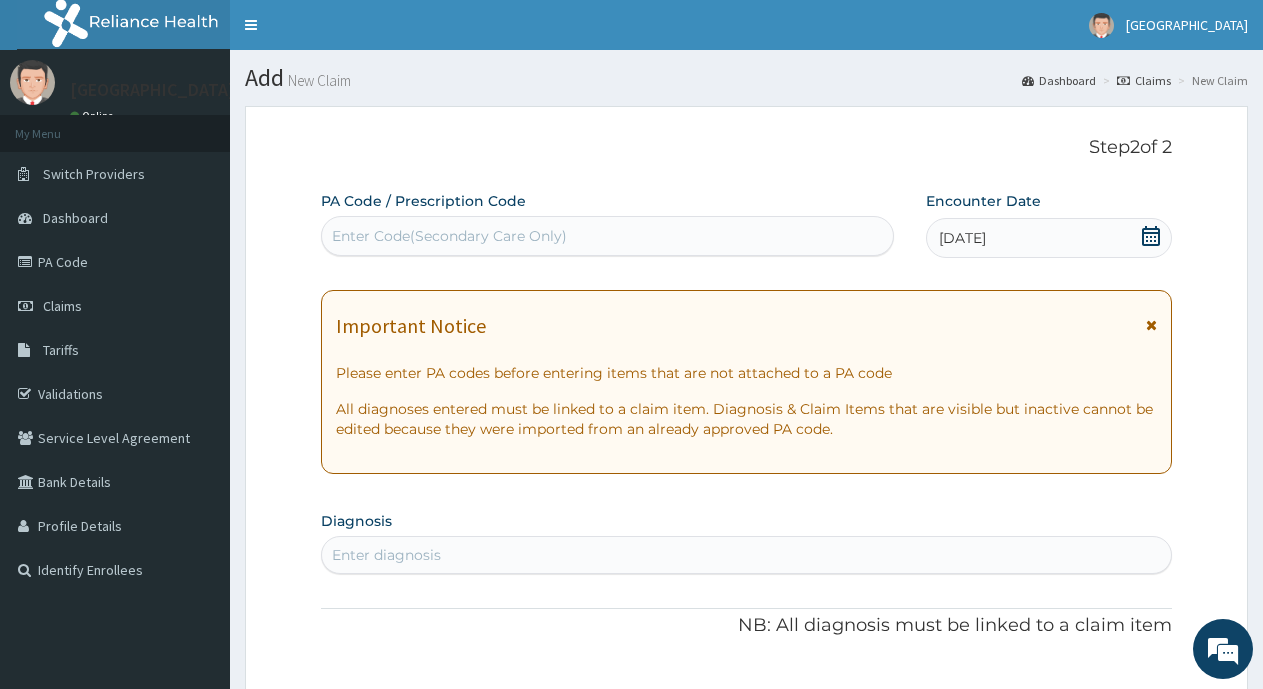 scroll, scrollTop: 200, scrollLeft: 0, axis: vertical 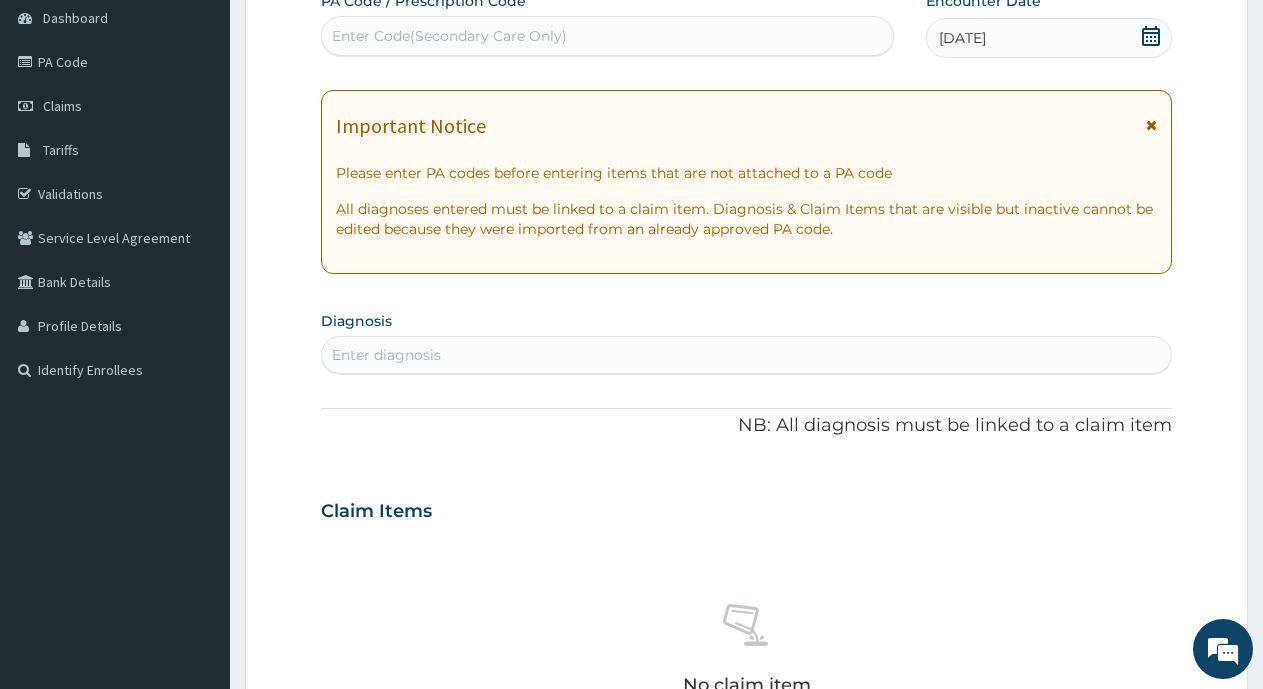 click on "Enter diagnosis" at bounding box center (386, 355) 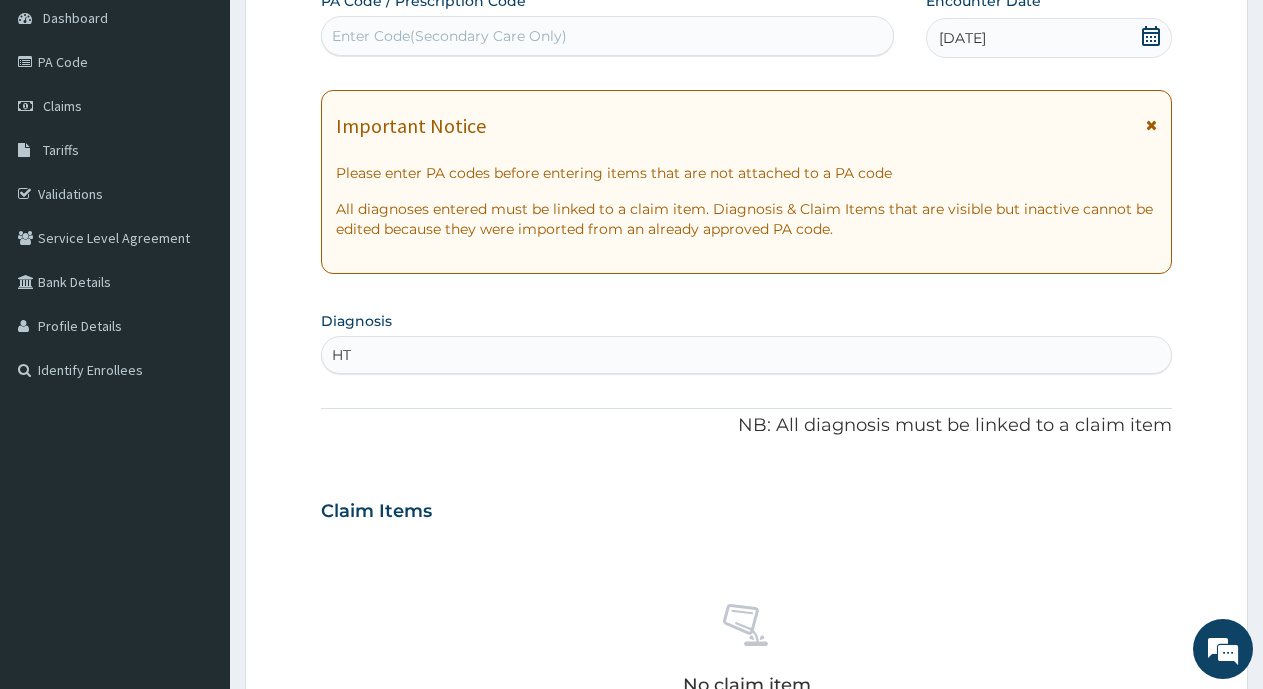 type on "HTN" 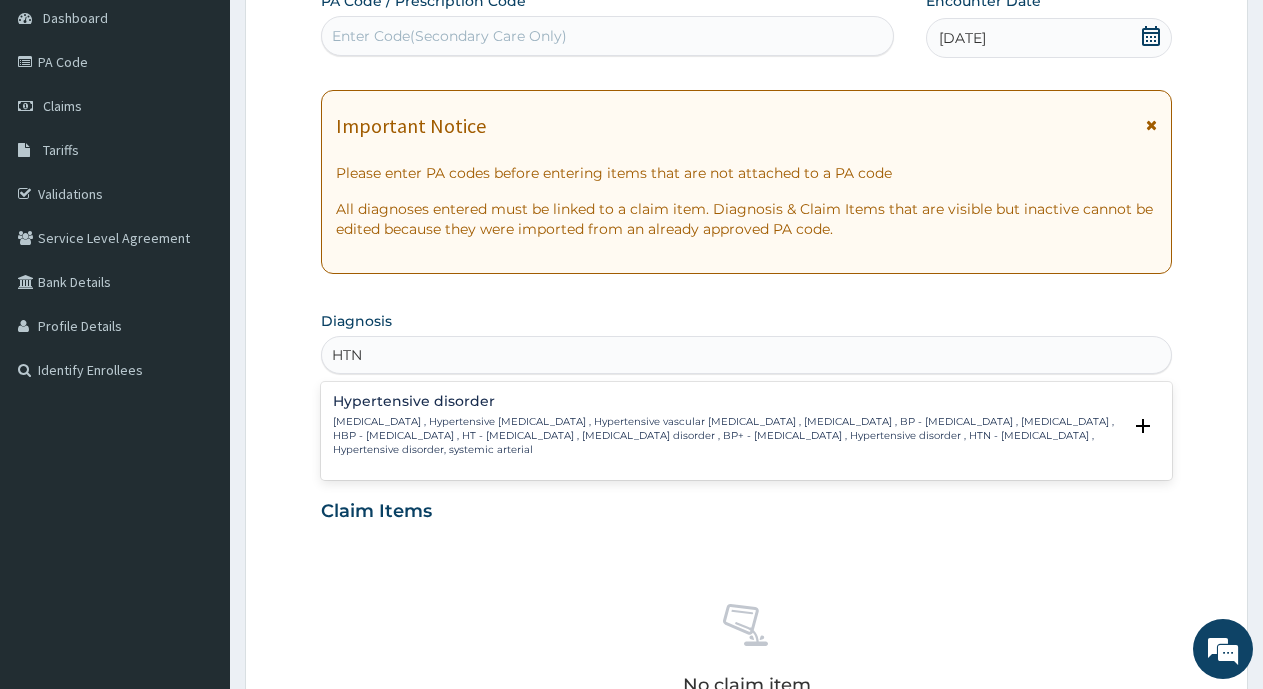 click on "[MEDICAL_DATA] , Hypertensive [MEDICAL_DATA] , Hypertensive vascular [MEDICAL_DATA] , [MEDICAL_DATA] , BP - [MEDICAL_DATA] , [MEDICAL_DATA] , HBP - [MEDICAL_DATA] , HT - [MEDICAL_DATA] , [MEDICAL_DATA] disorder , BP+ - [MEDICAL_DATA] , Hypertensive disorder , HTN - [MEDICAL_DATA] , Hypertensive disorder, systemic arterial" at bounding box center (727, 436) 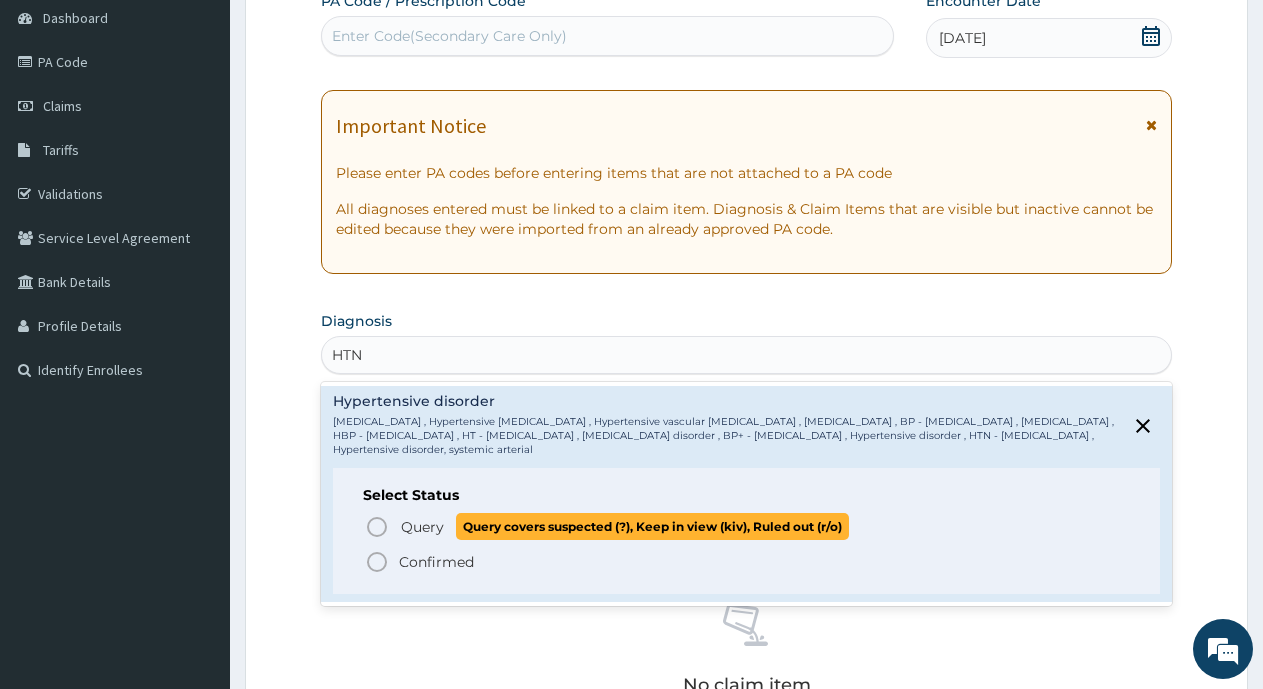 click on "Query" at bounding box center (422, 527) 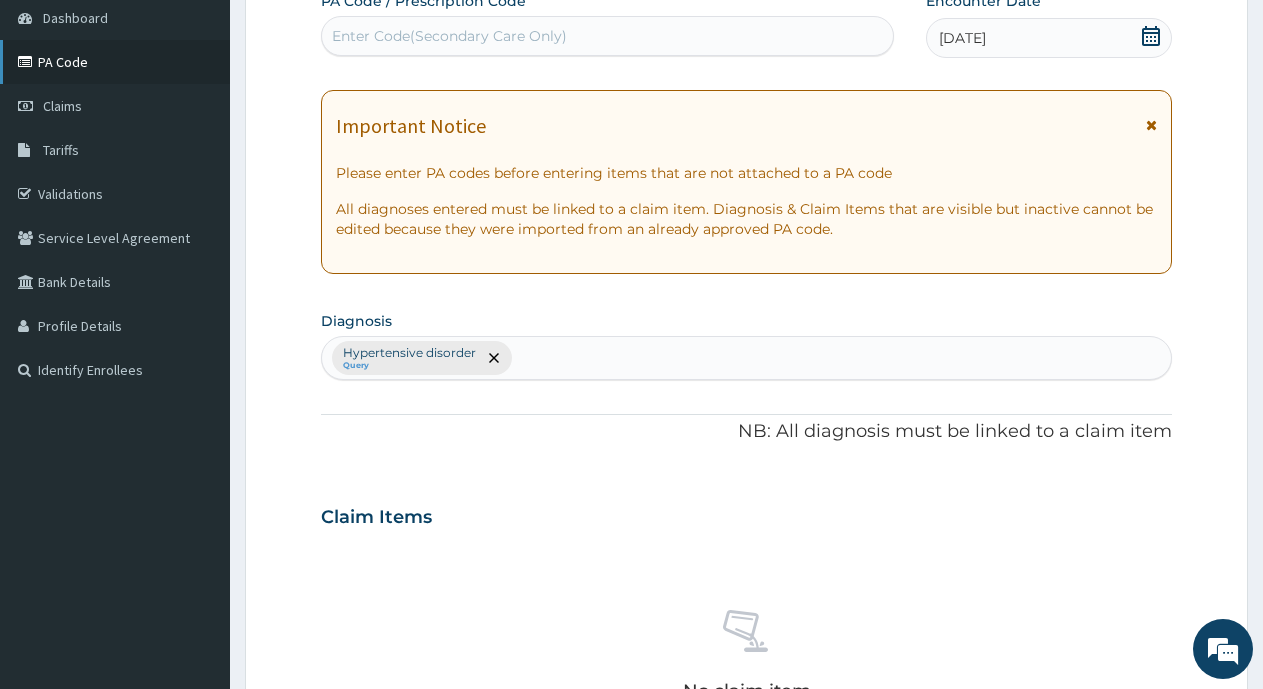 scroll, scrollTop: 100, scrollLeft: 0, axis: vertical 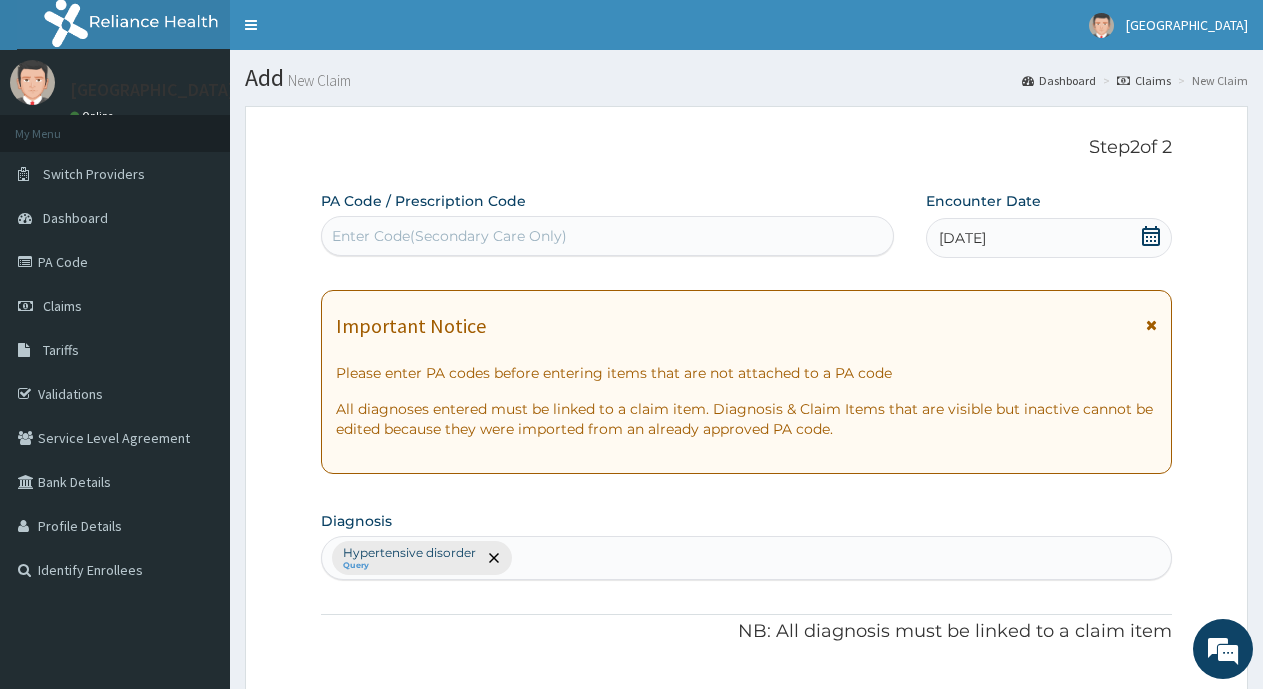 click on "Enter Code(Secondary Care Only)" at bounding box center (449, 236) 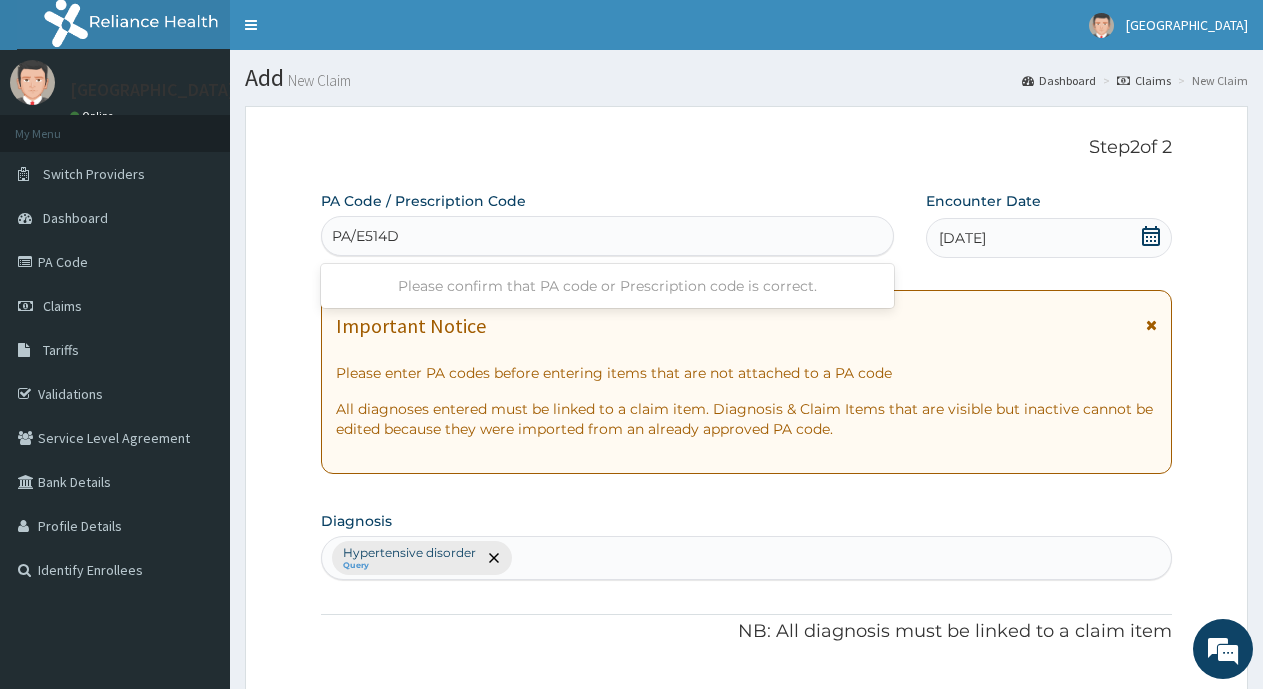 type on "PA/E514DF" 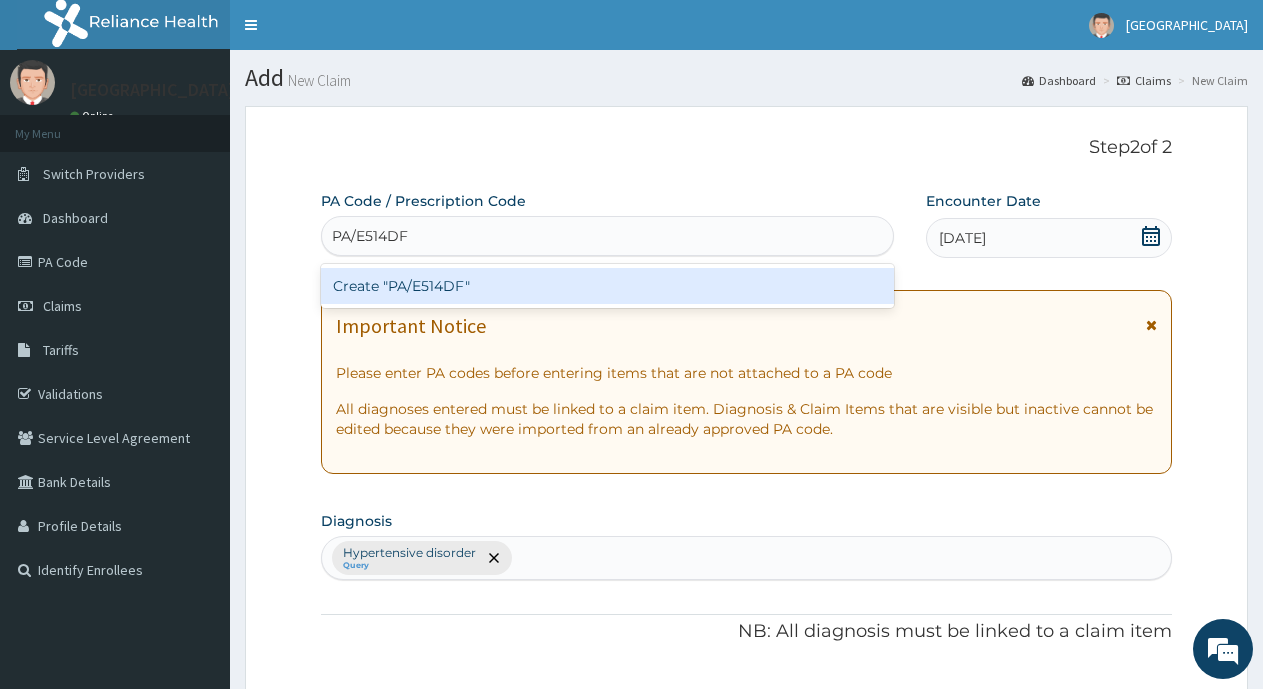 click on "Create "PA/E514DF"" at bounding box center (607, 286) 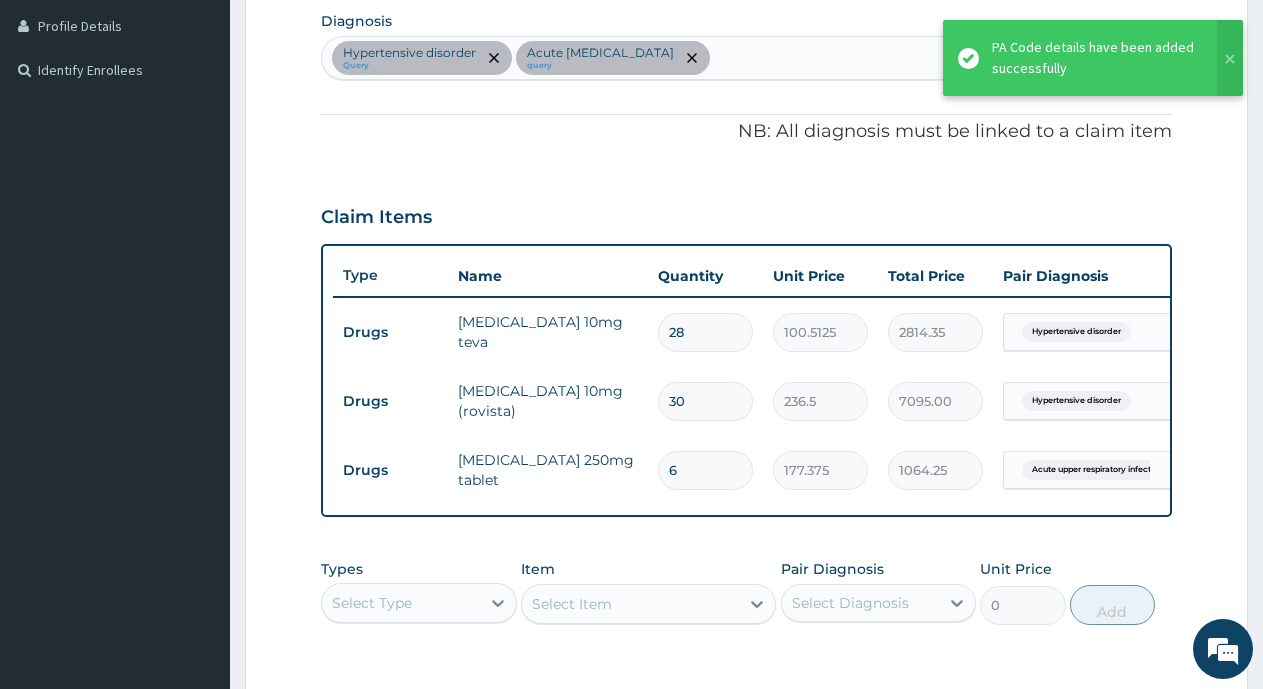 scroll, scrollTop: 600, scrollLeft: 0, axis: vertical 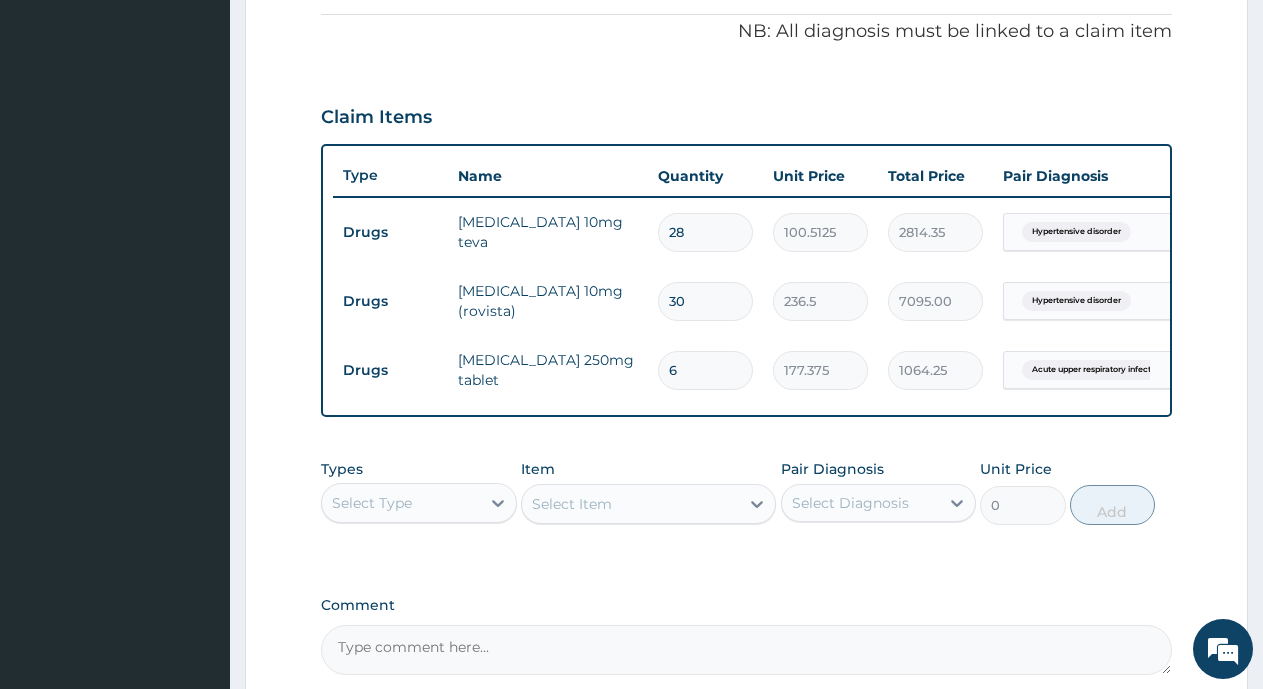 click on "Select Type" at bounding box center (372, 503) 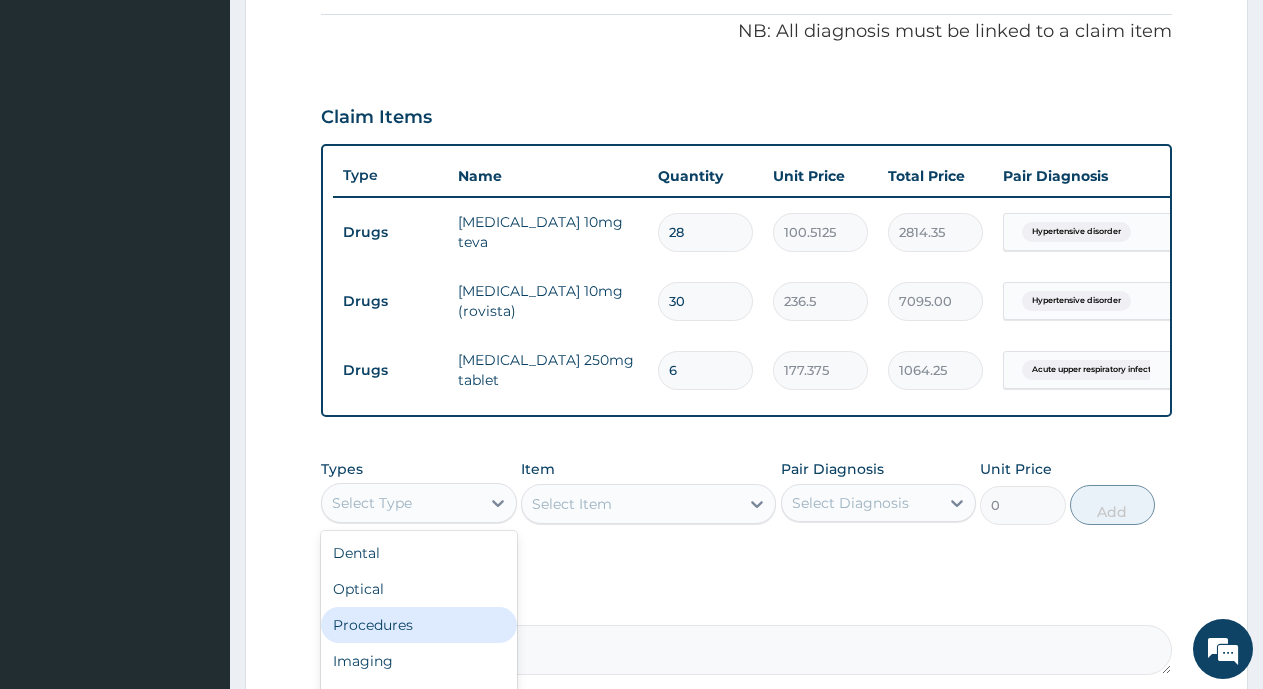 scroll, scrollTop: 68, scrollLeft: 0, axis: vertical 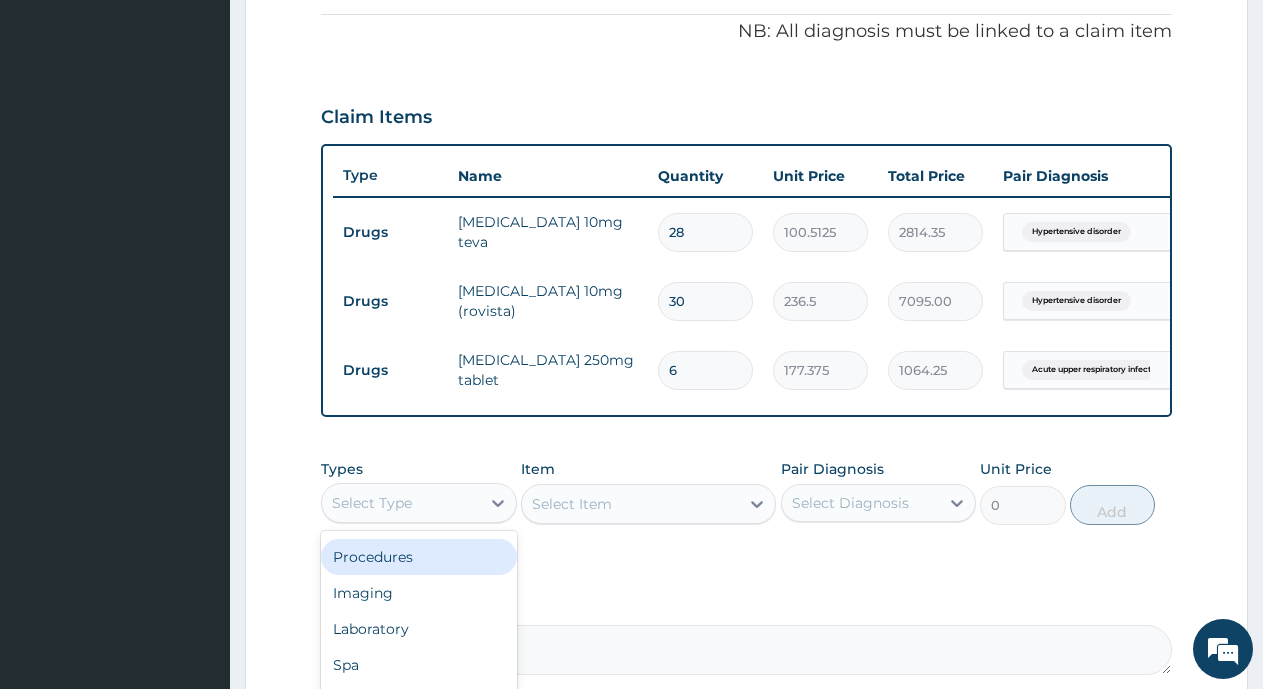 click on "Procedures" at bounding box center [419, 557] 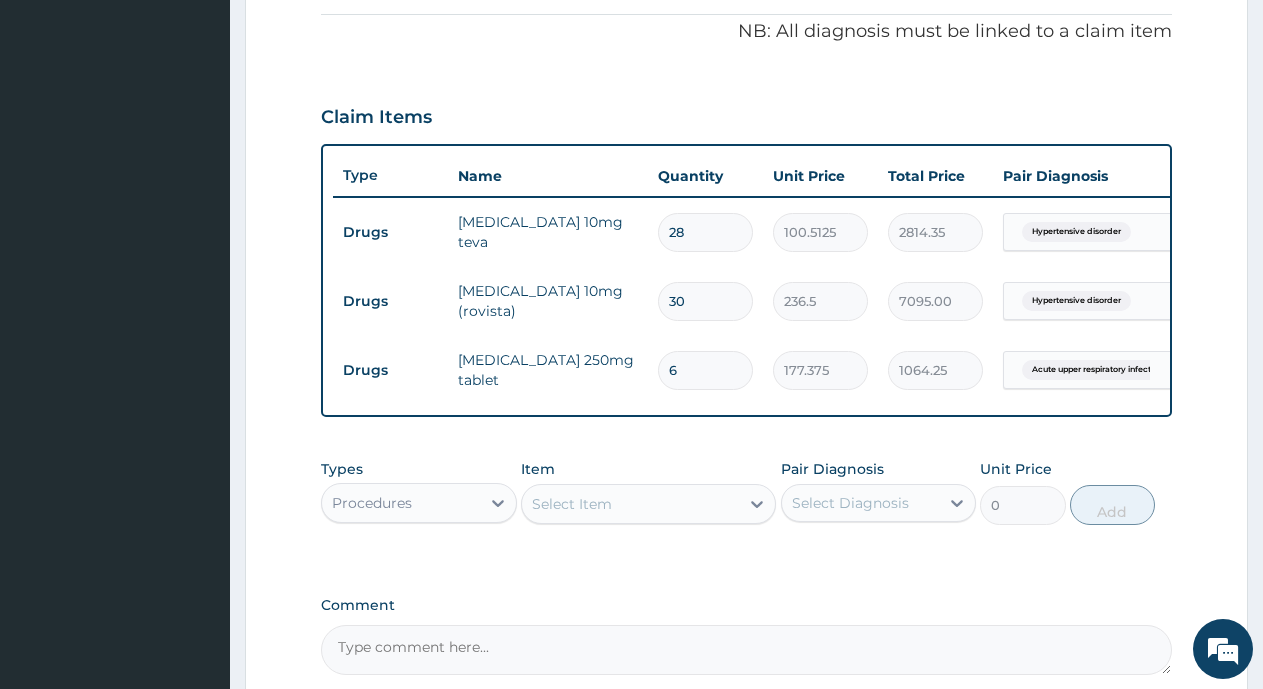 click on "28" at bounding box center [705, 232] 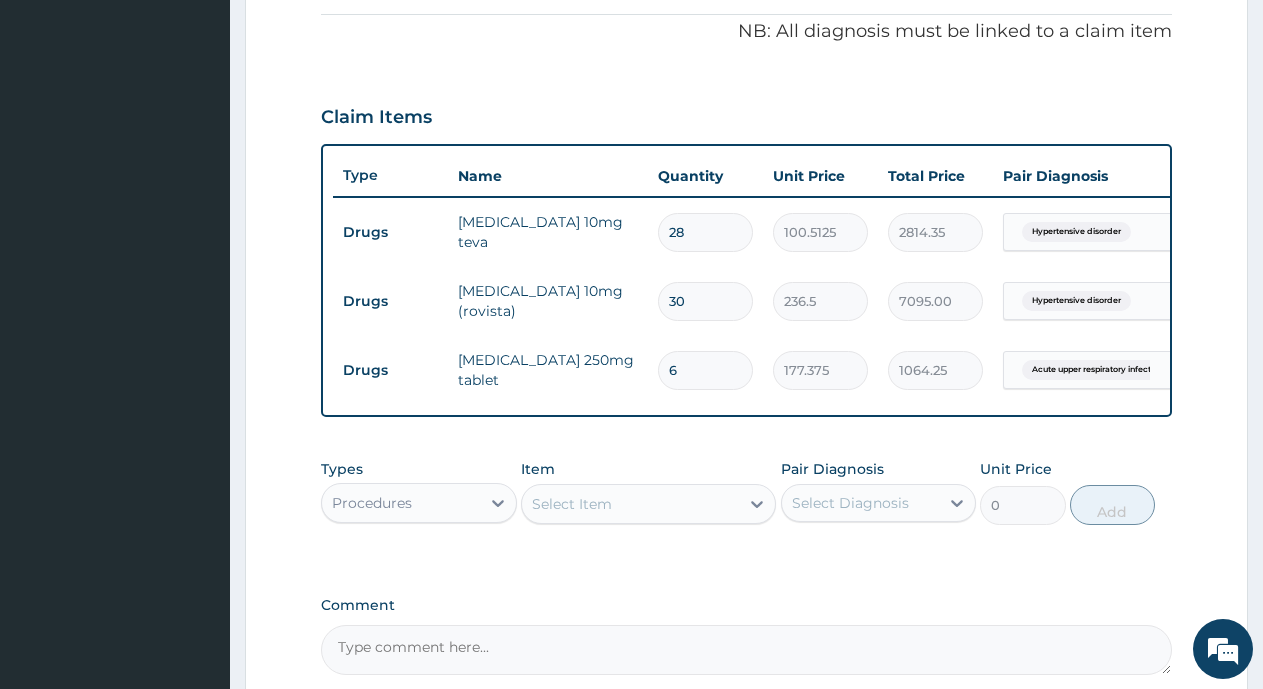 type on "2" 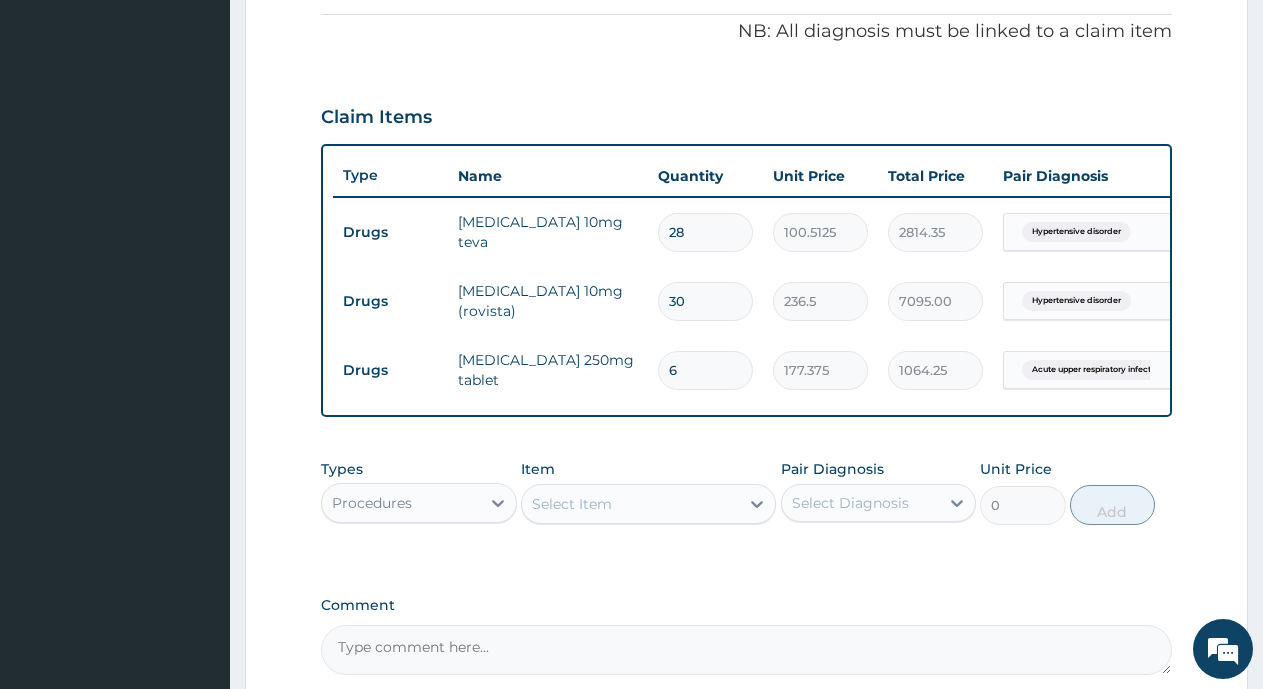 type on "201.03" 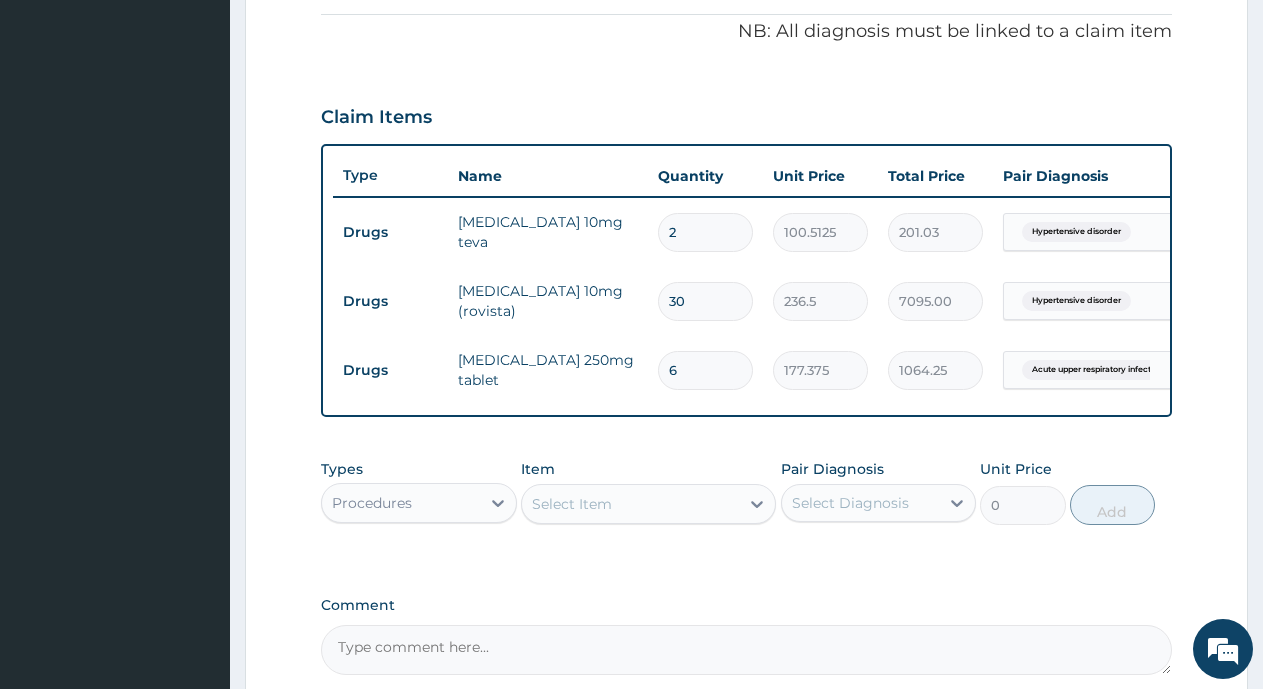 type 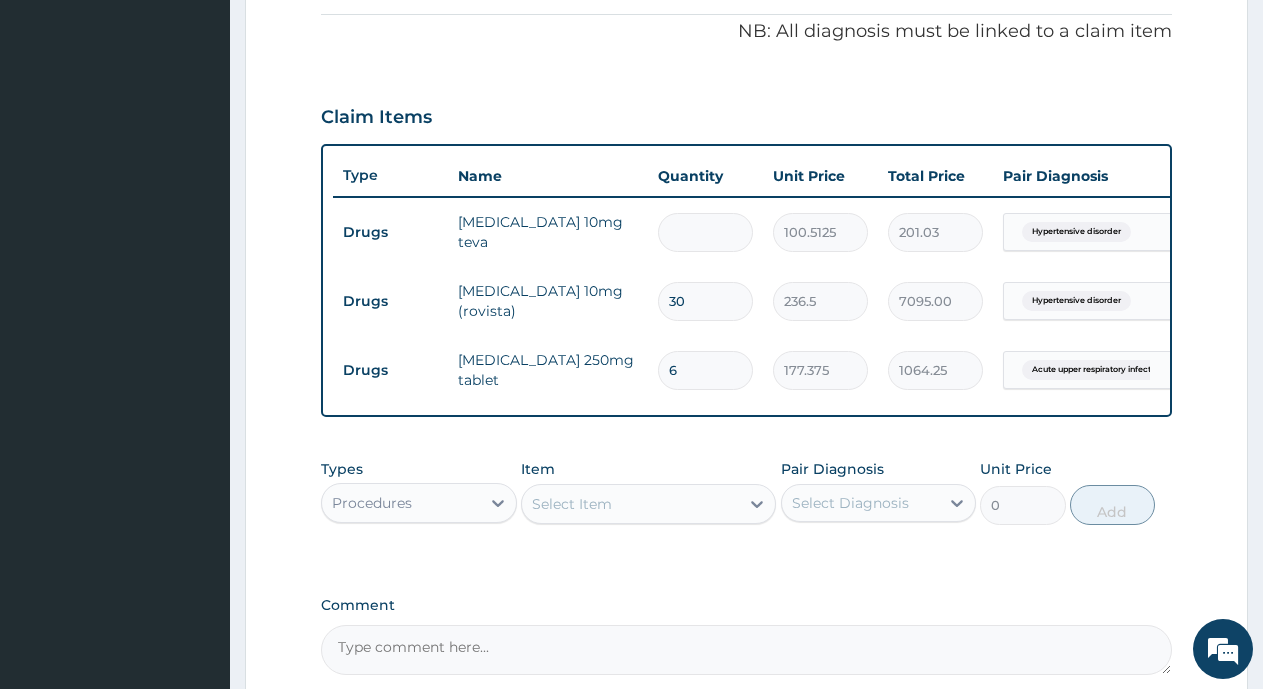 type on "0.00" 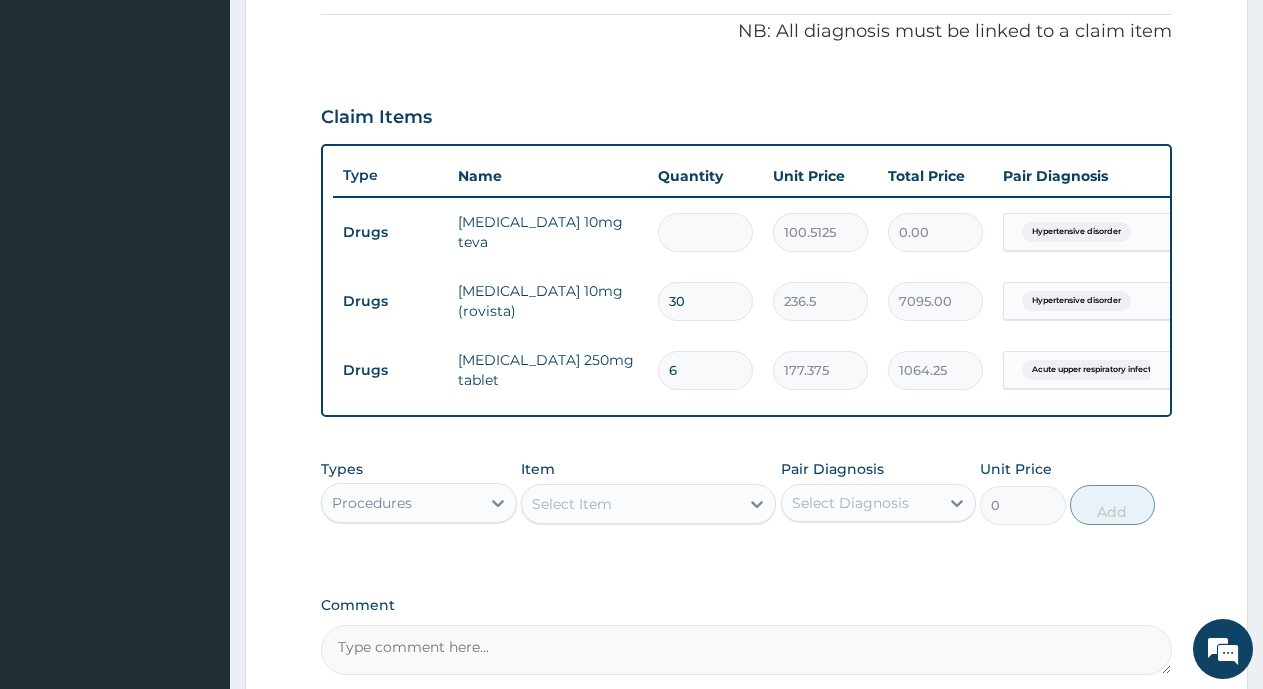 type on "2" 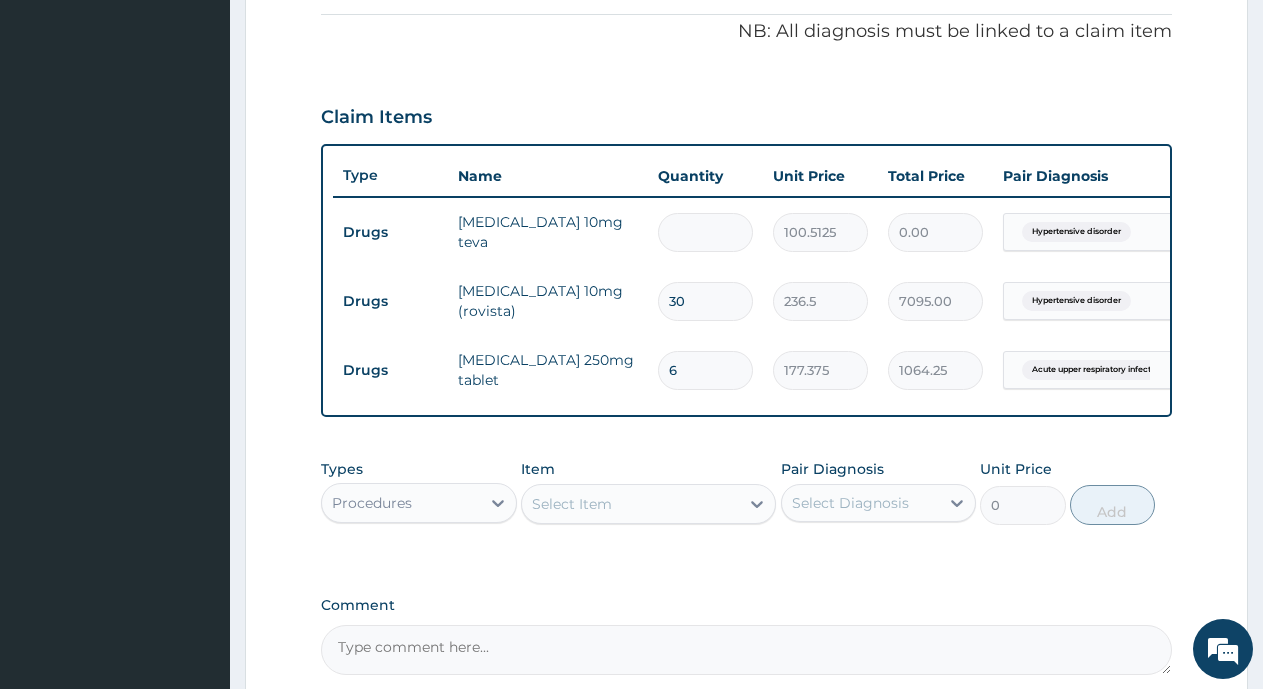 type on "201.03" 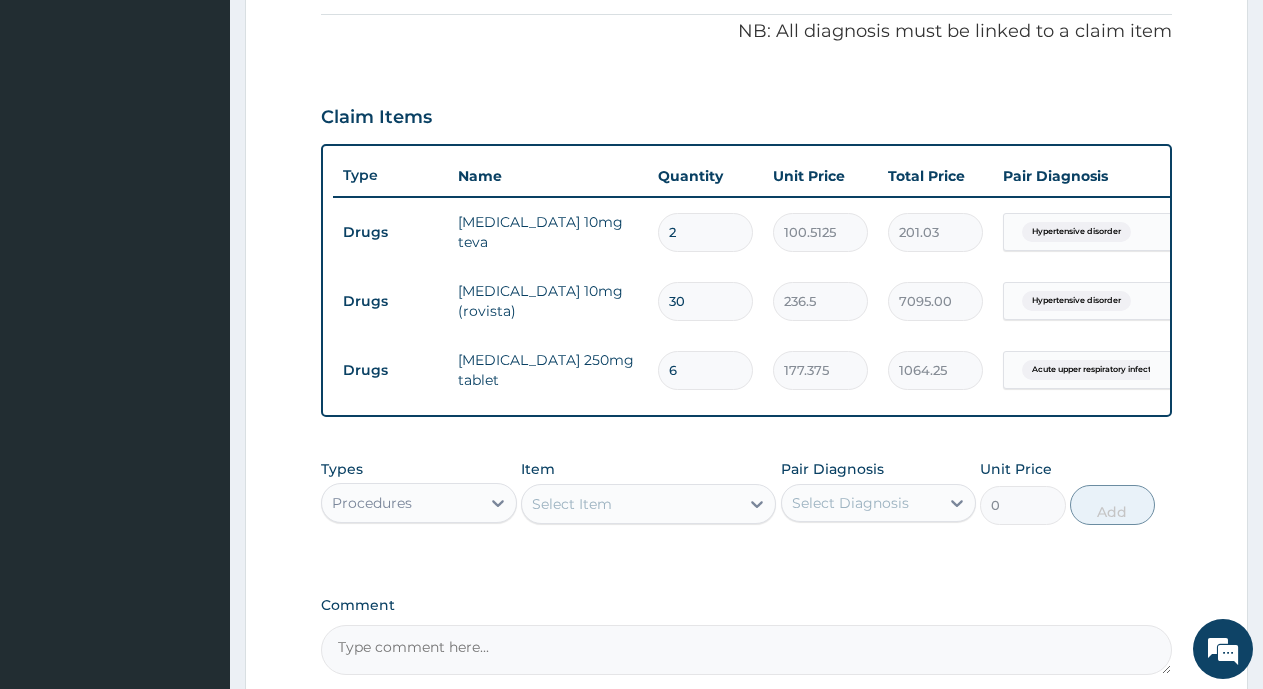 type on "24" 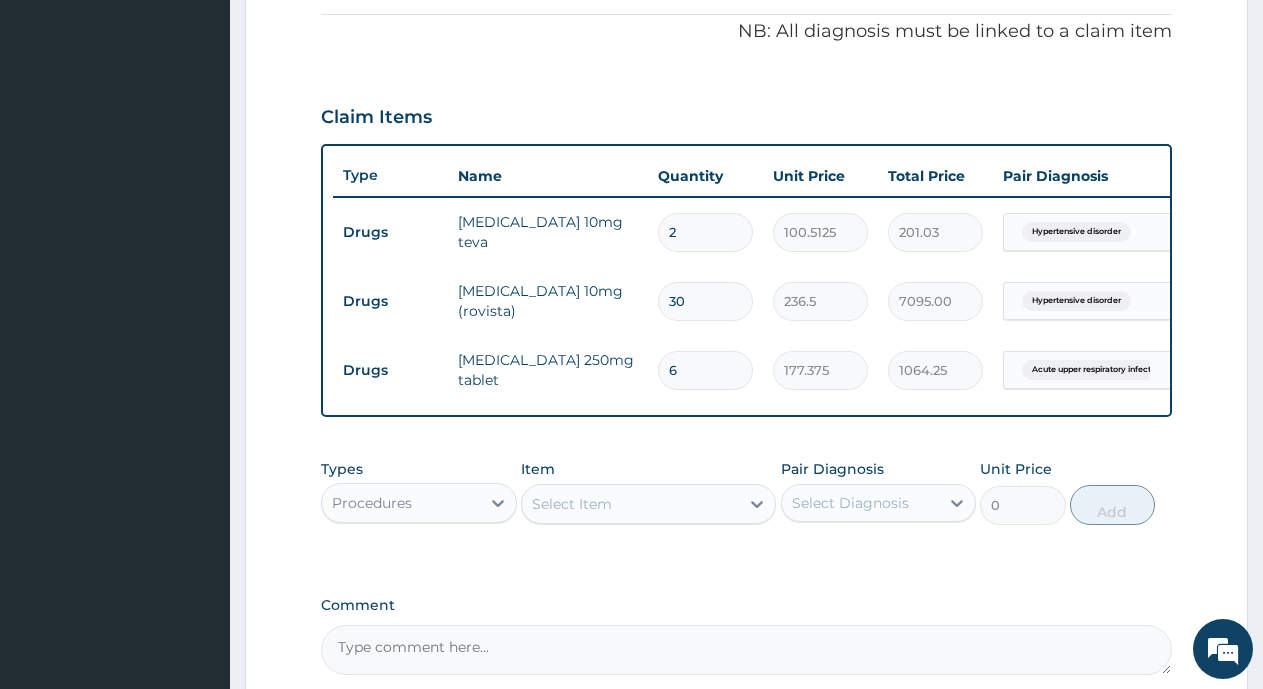 type on "2412.30" 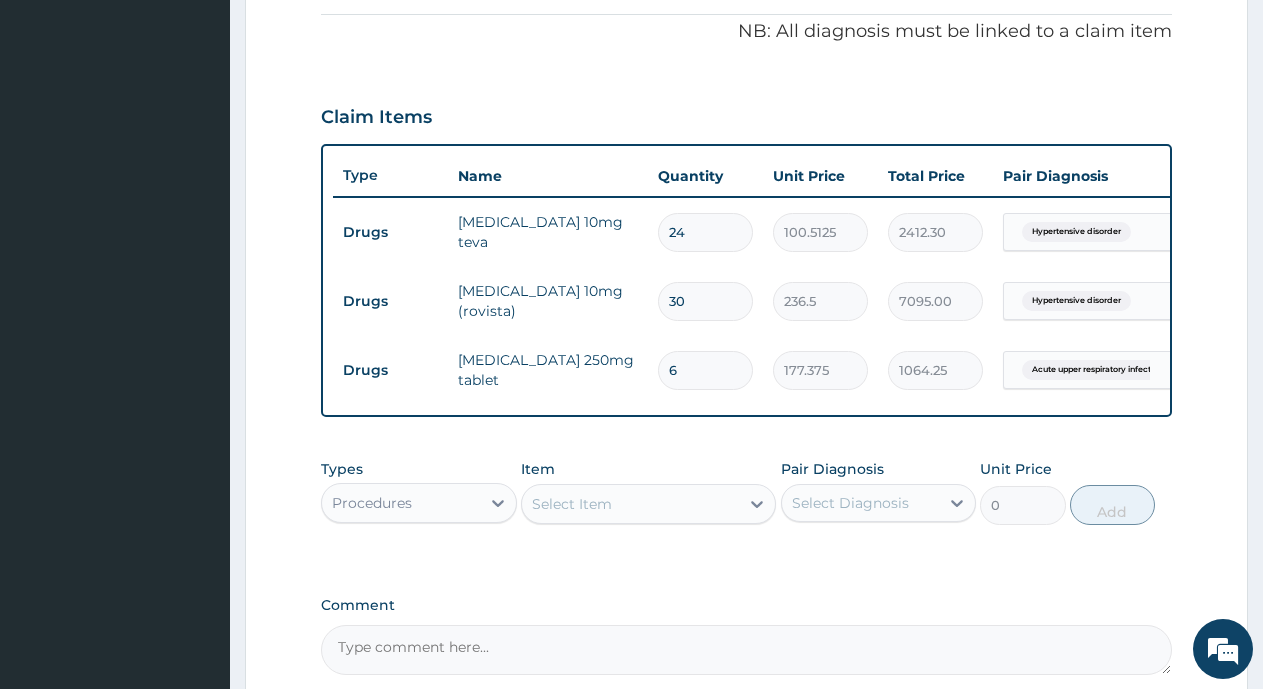 click on "24" at bounding box center [705, 232] 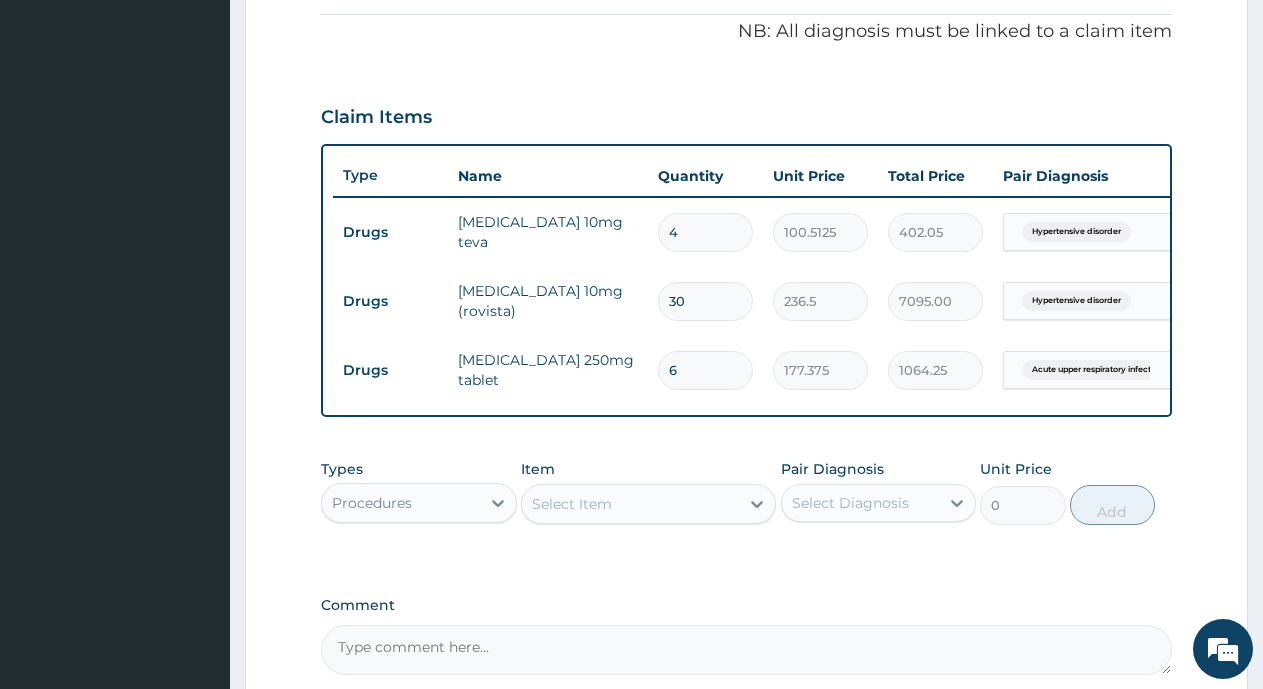 type on "14" 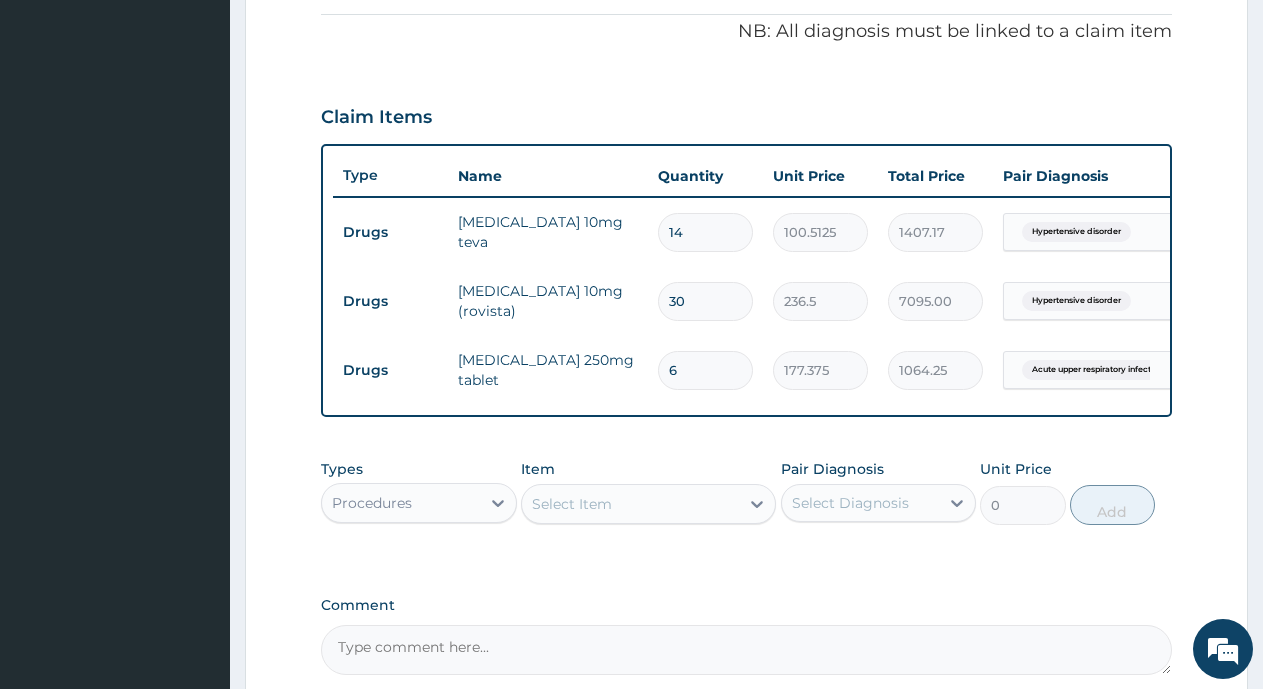 type on "14" 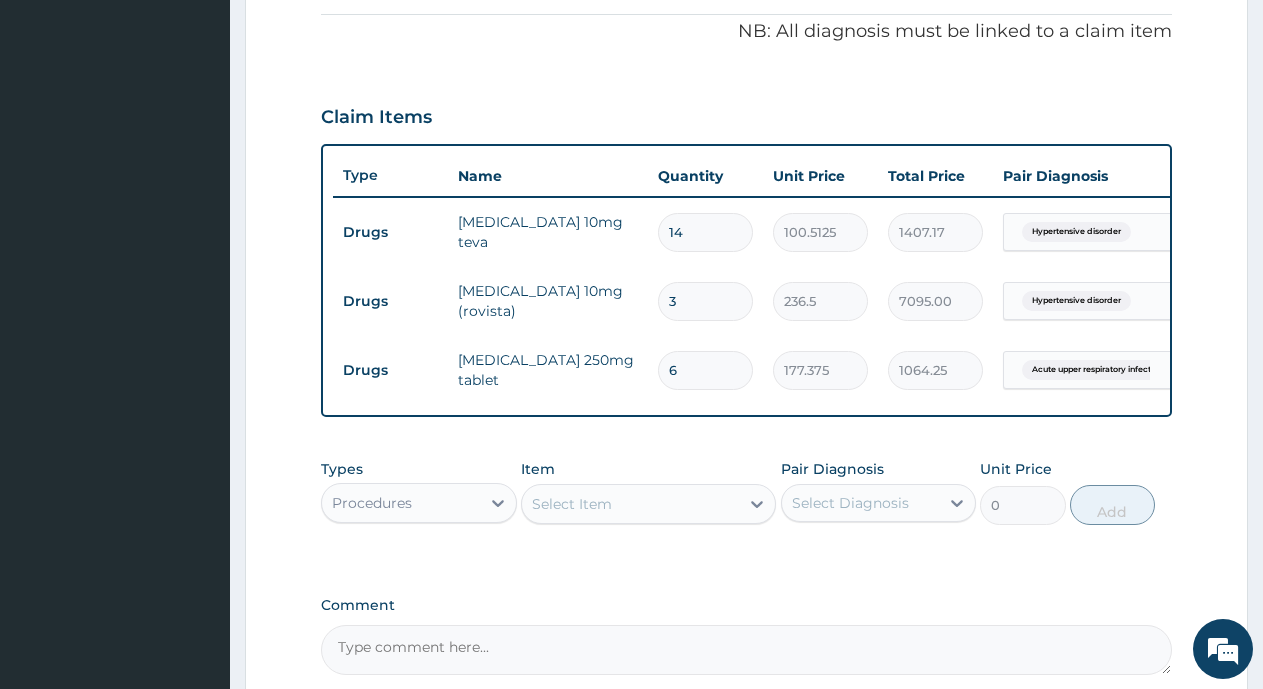 type on "709.50" 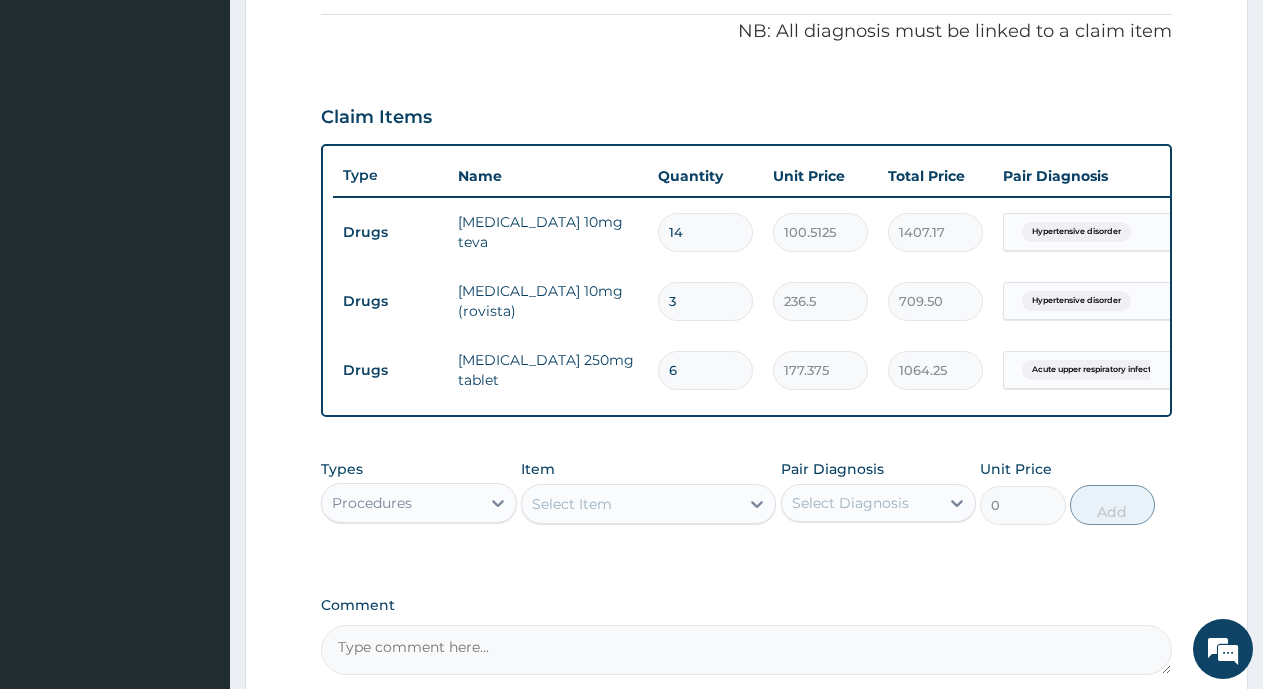 type 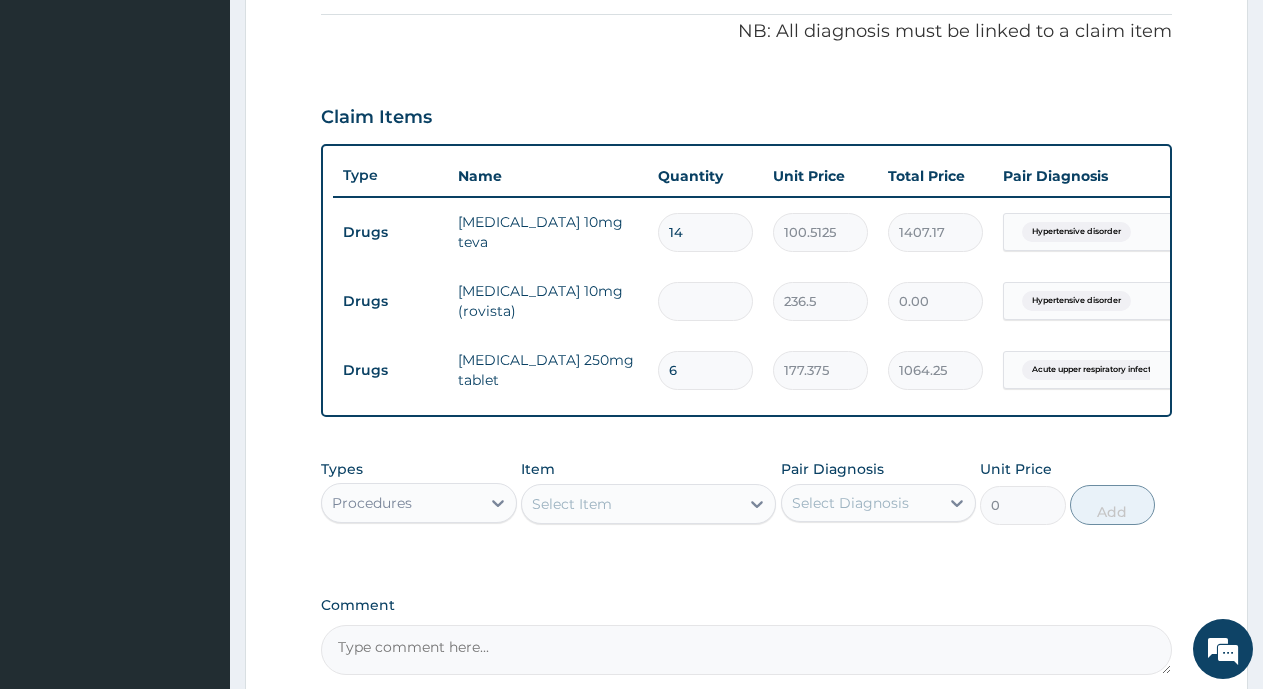 type on "1" 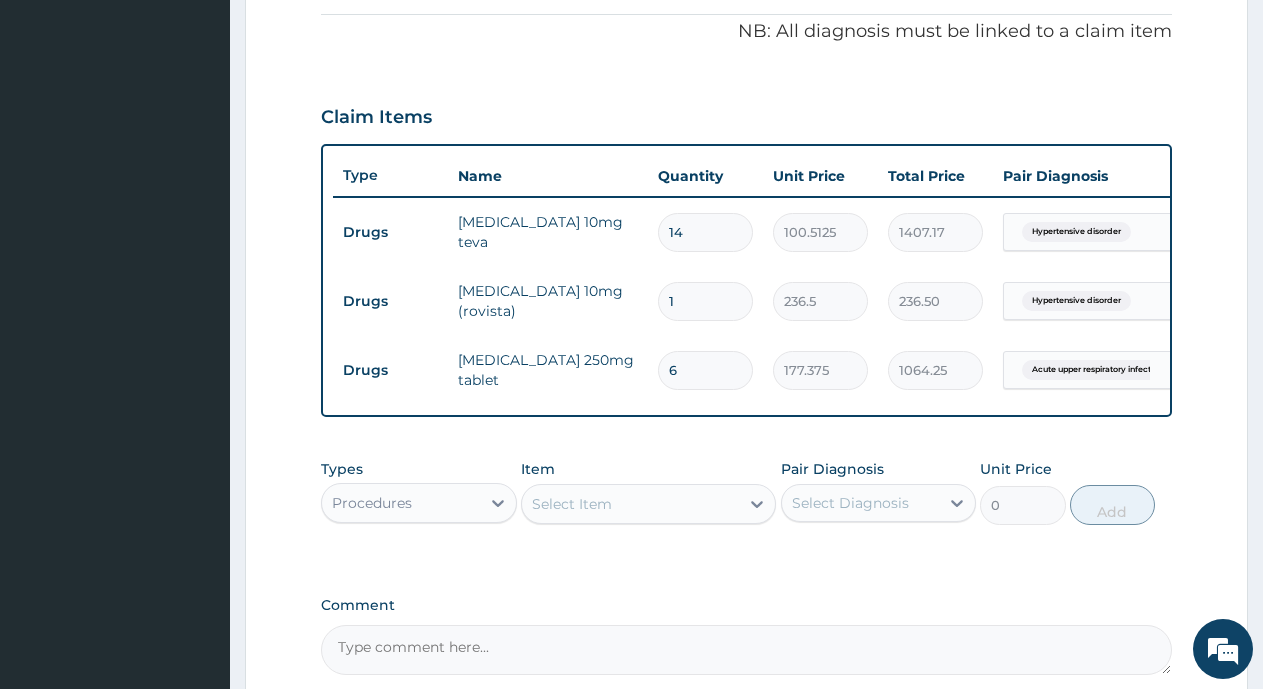 type on "15" 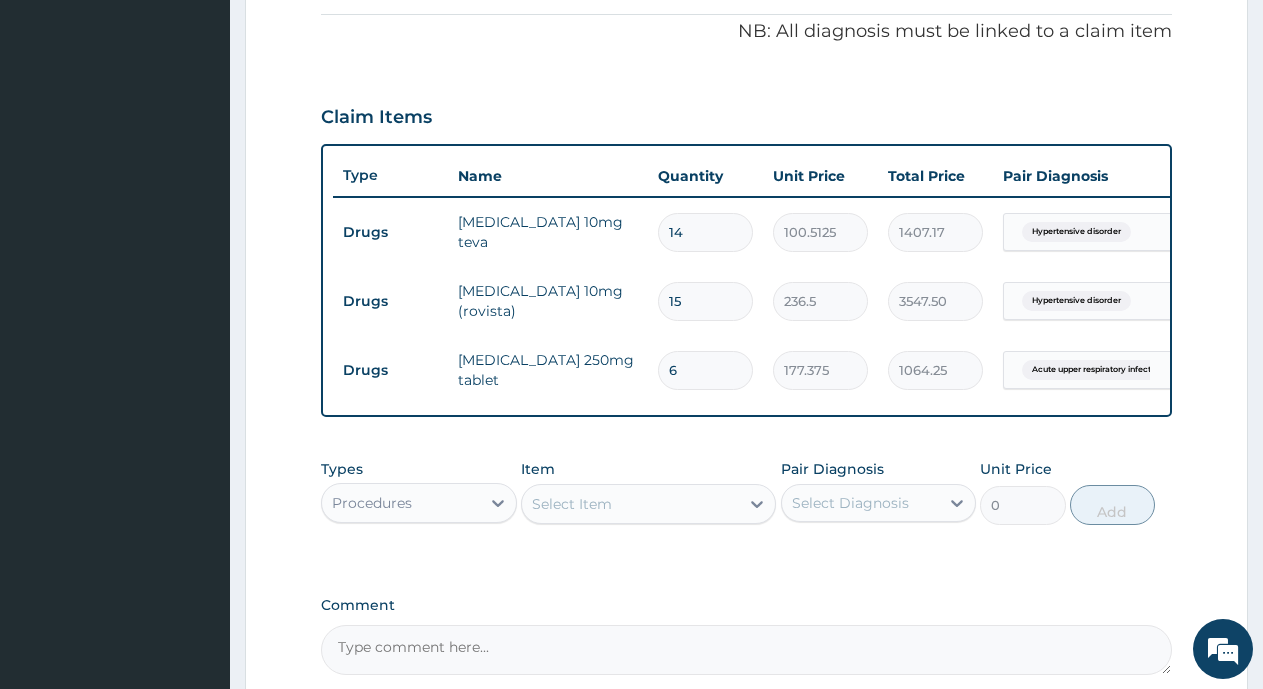 type on "15" 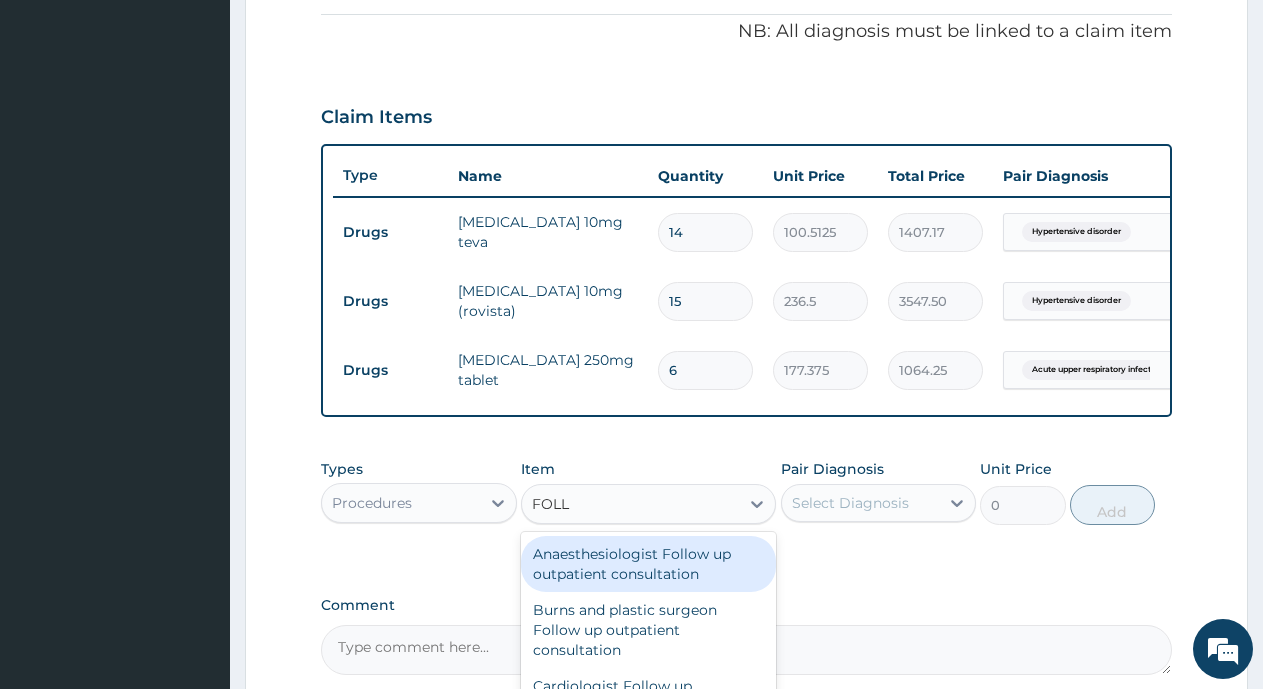 type on "FOLLO" 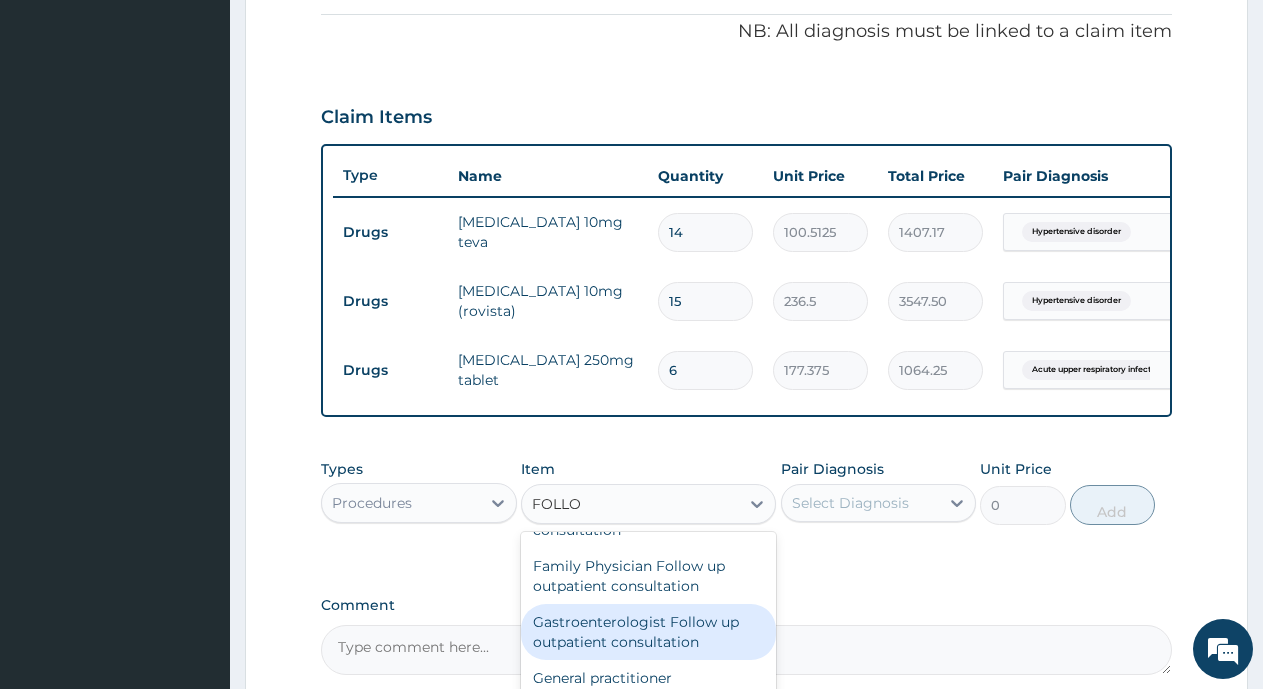 scroll, scrollTop: 500, scrollLeft: 0, axis: vertical 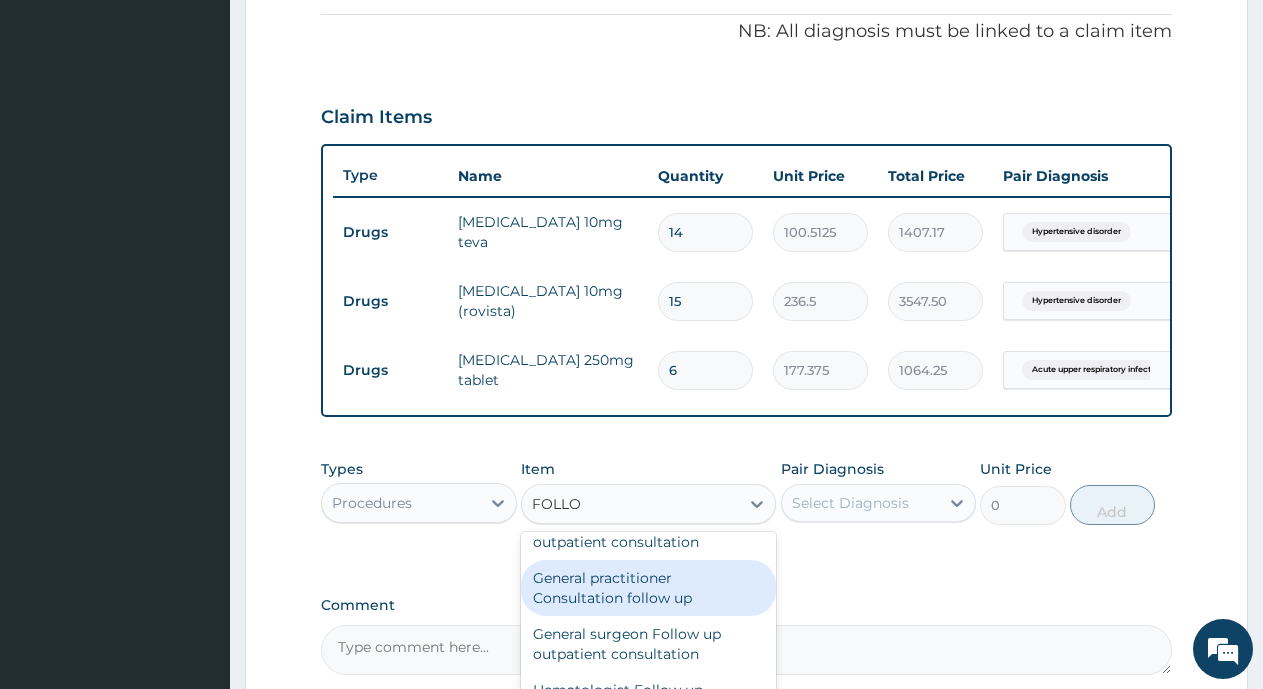 click on "General practitioner Consultation follow up" at bounding box center (648, 588) 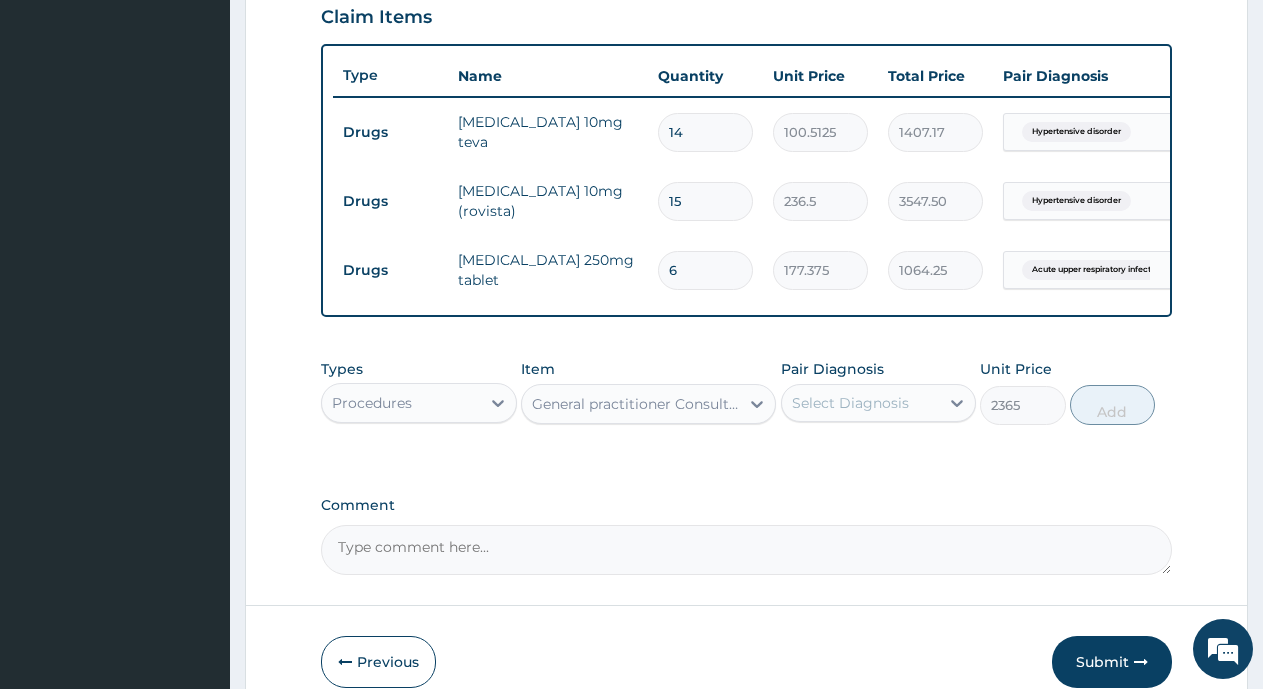 scroll, scrollTop: 800, scrollLeft: 0, axis: vertical 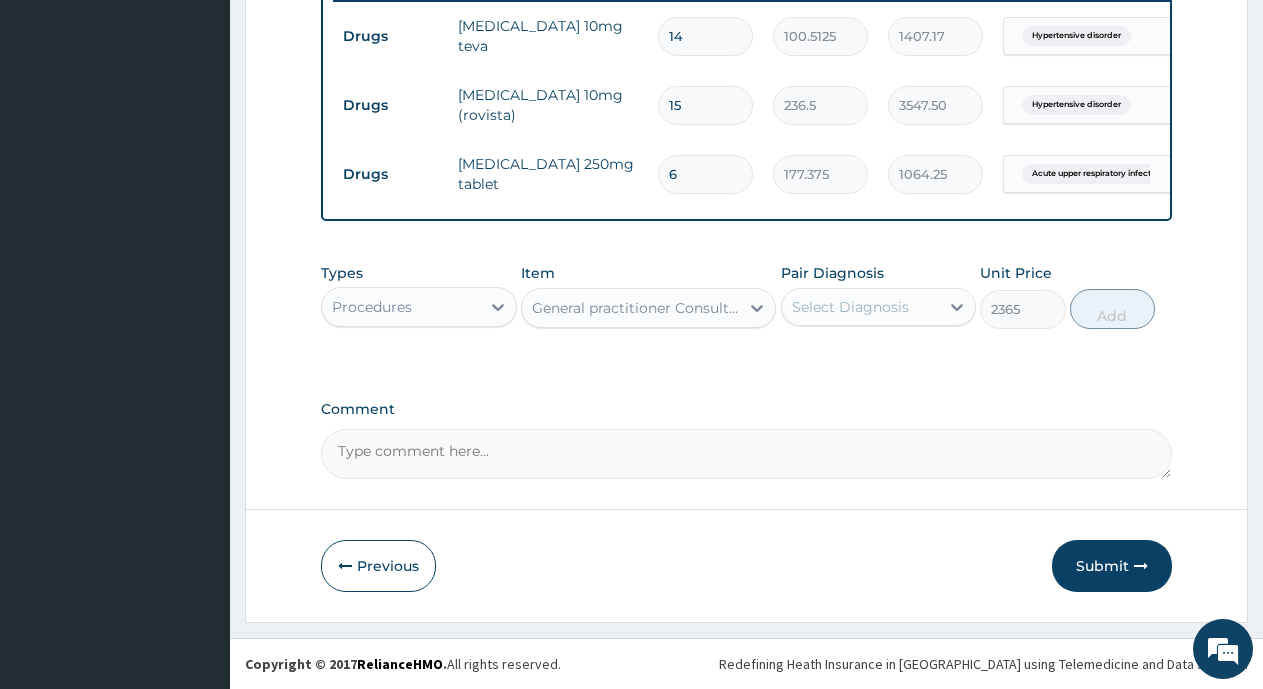click on "Select Diagnosis" at bounding box center [850, 307] 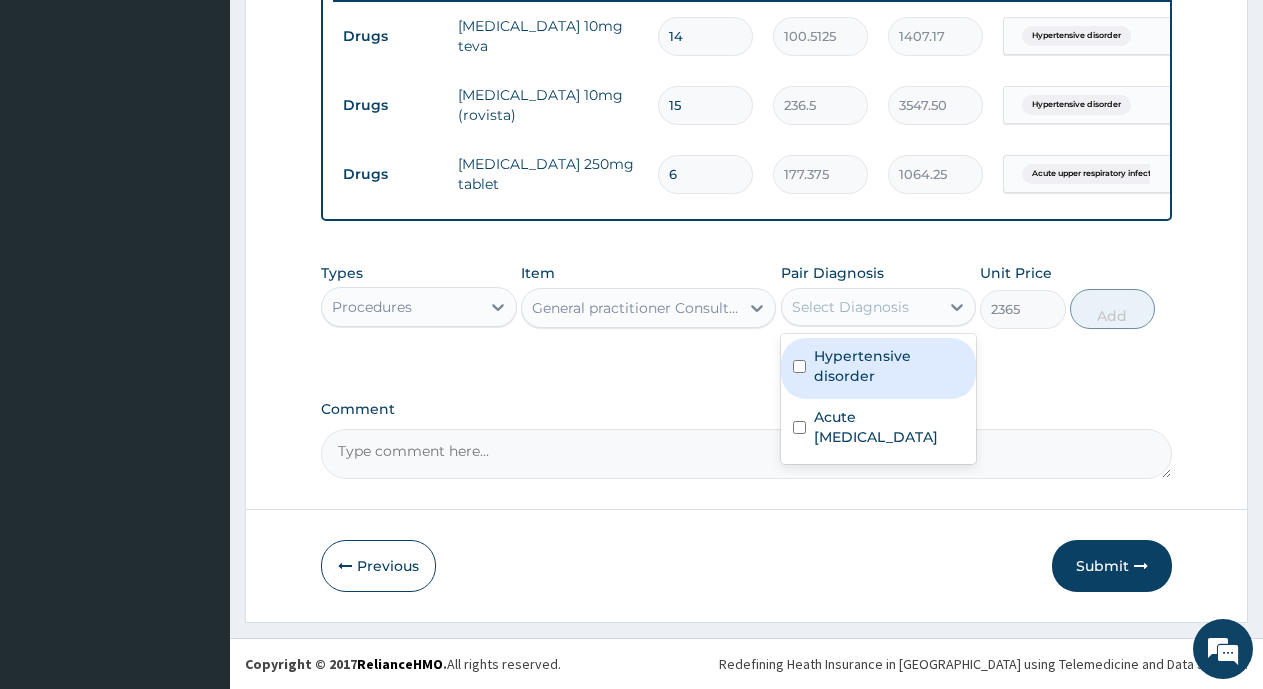 click on "Hypertensive disorder" at bounding box center (889, 366) 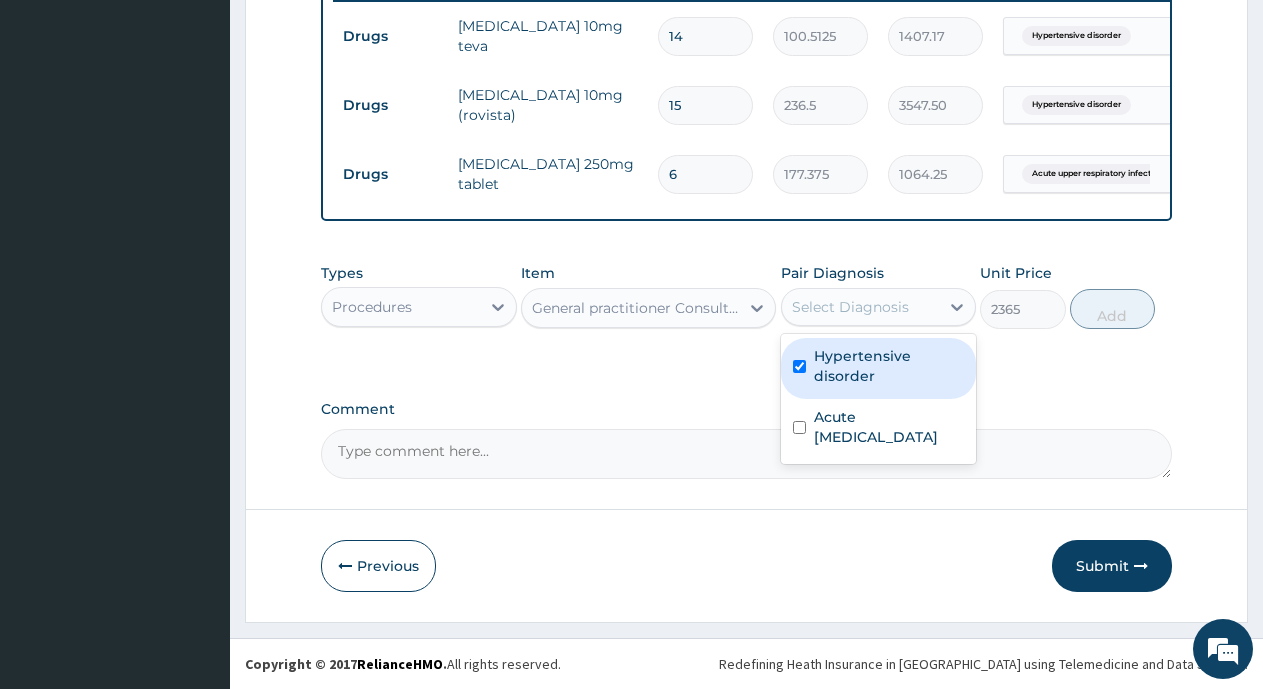 checkbox on "true" 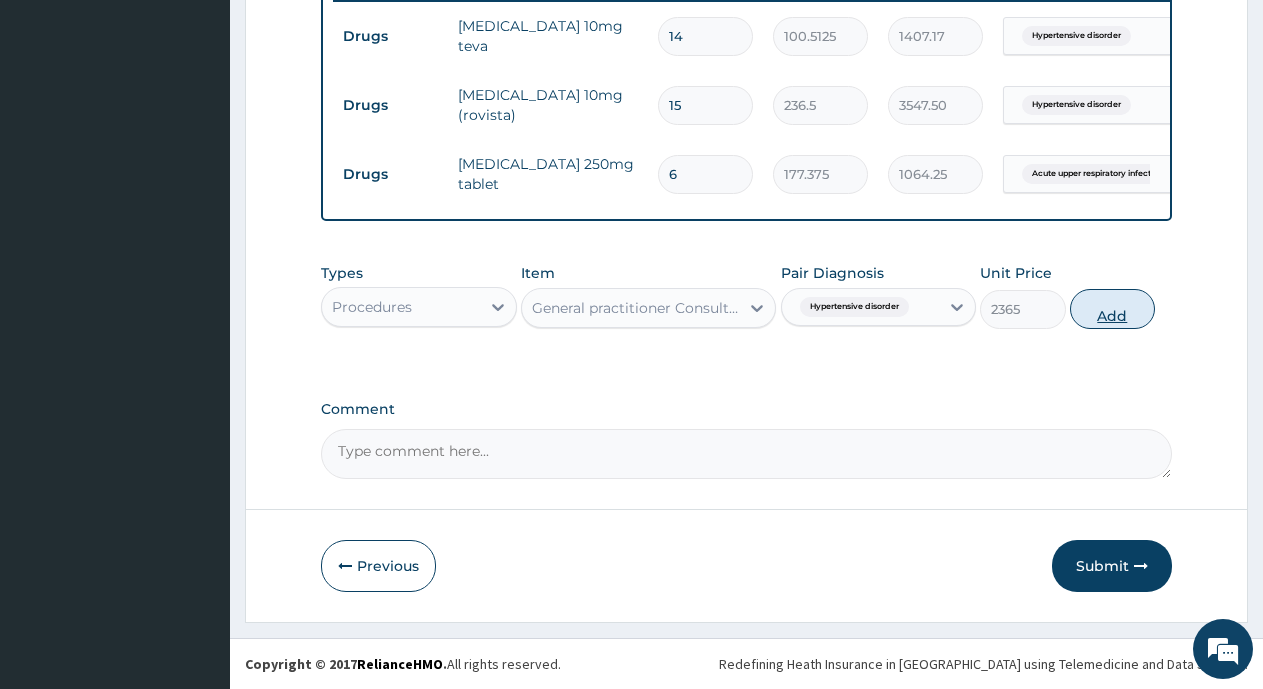 click on "Add" at bounding box center [1112, 309] 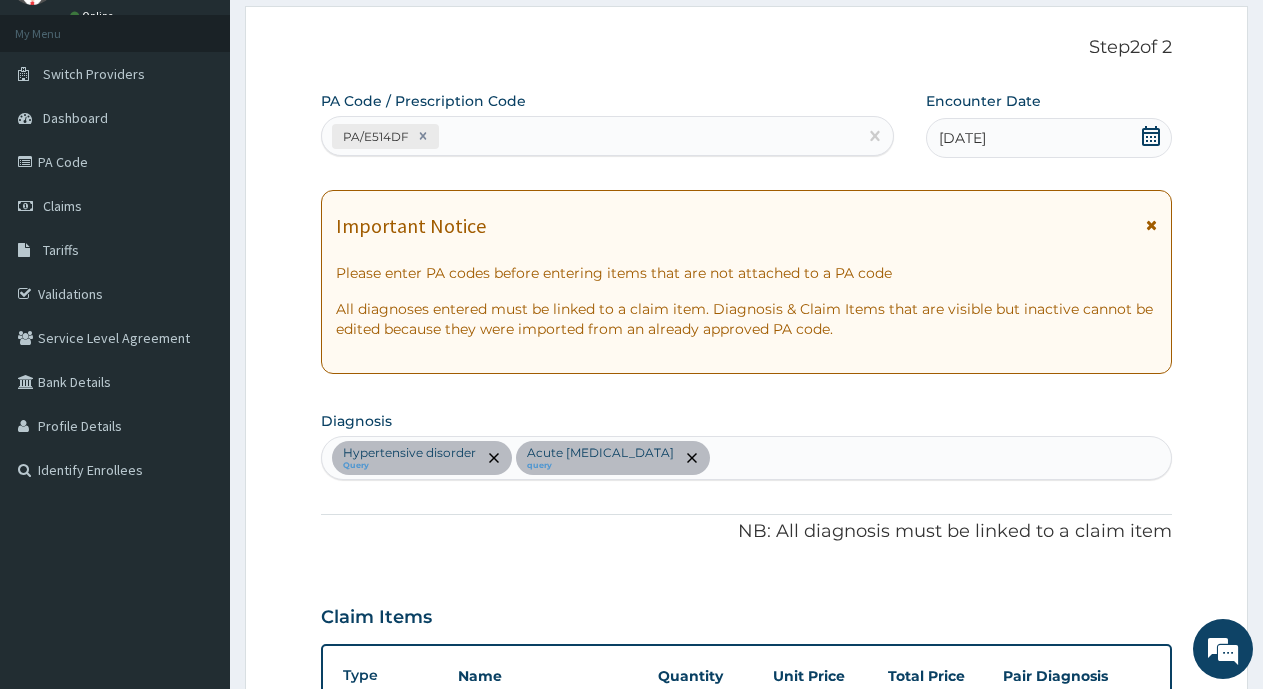 scroll, scrollTop: 0, scrollLeft: 0, axis: both 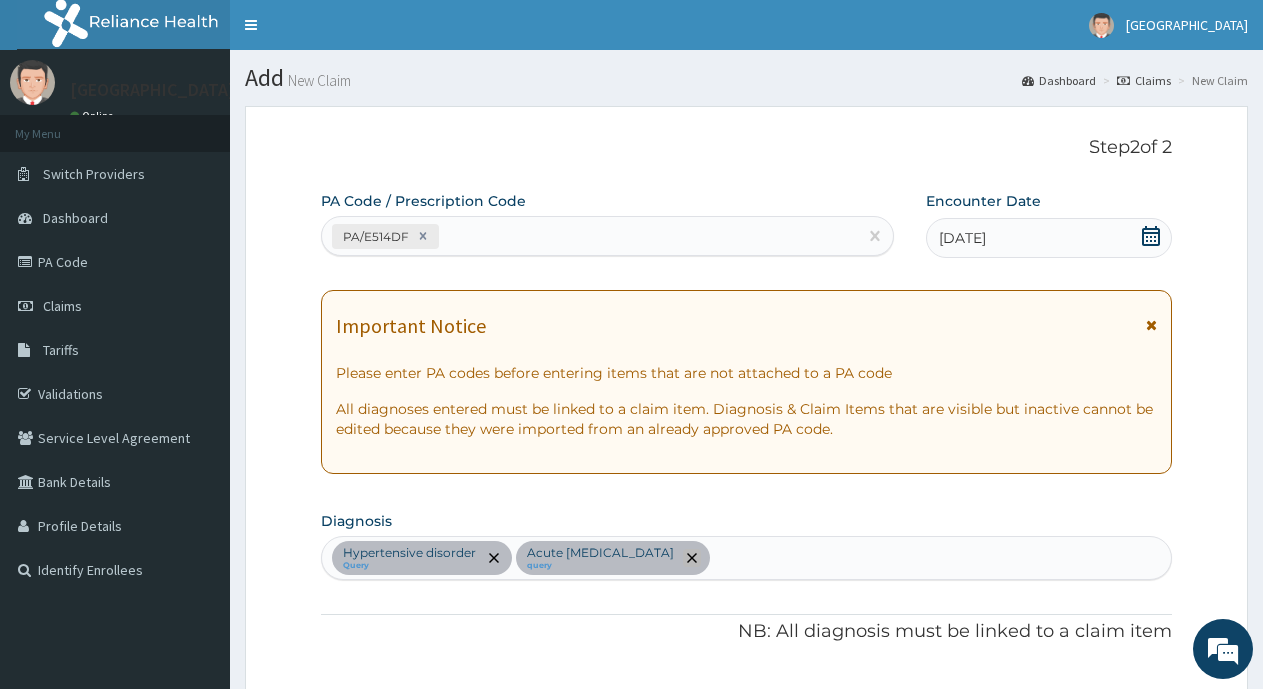 click 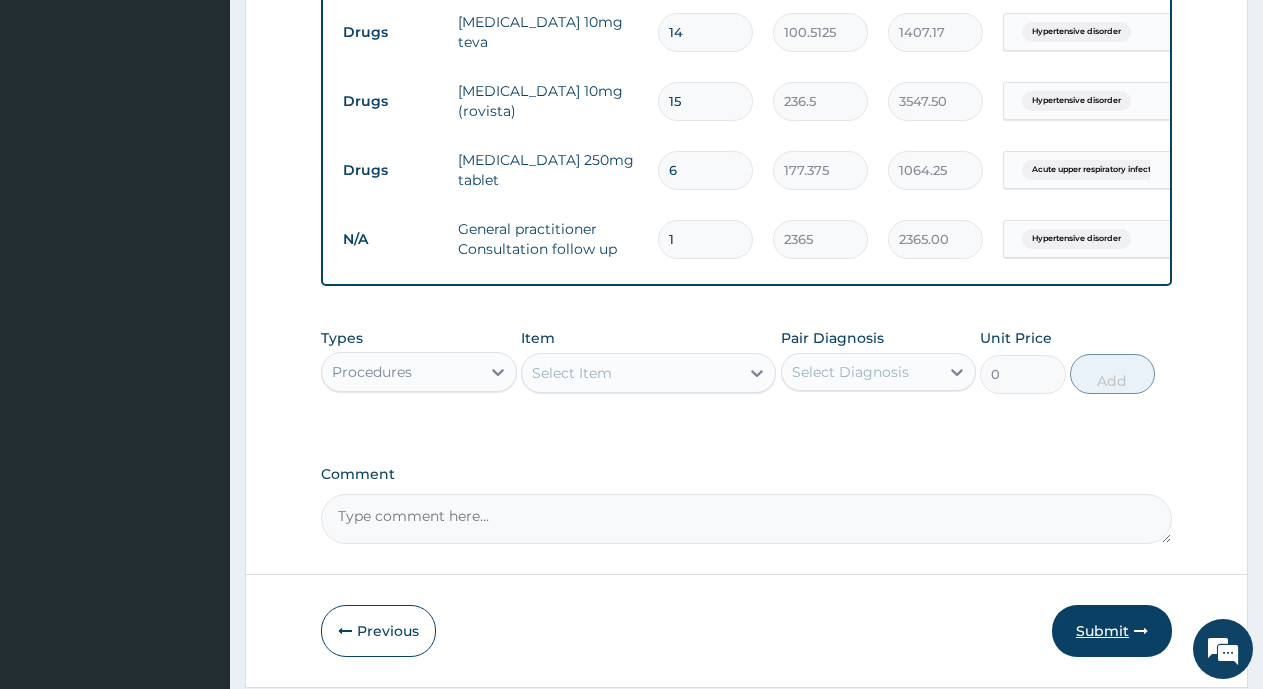 scroll, scrollTop: 882, scrollLeft: 0, axis: vertical 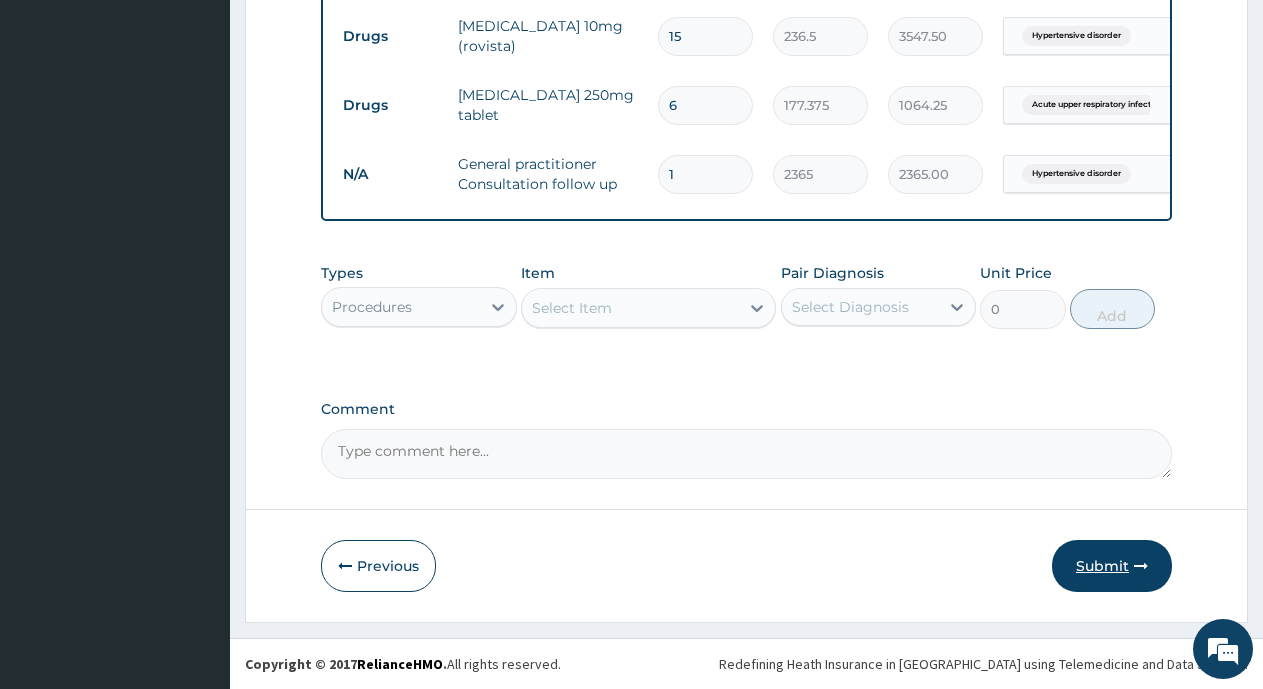 click on "Submit" at bounding box center (1112, 566) 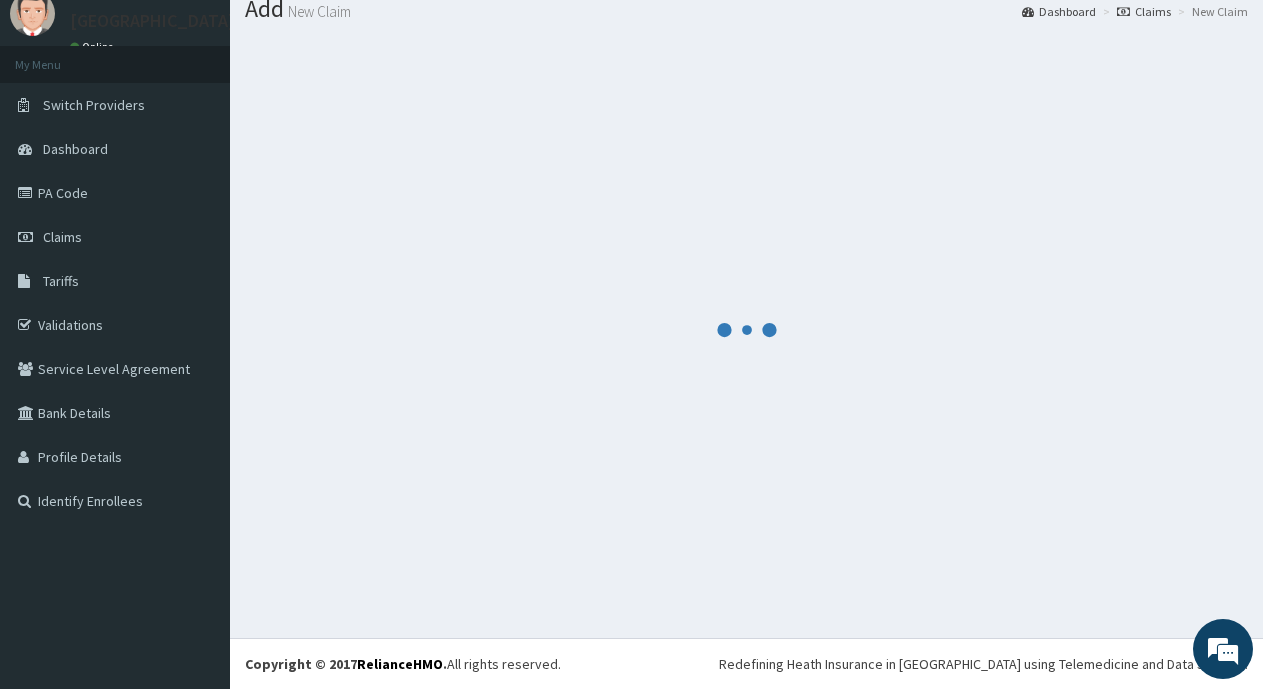 scroll, scrollTop: 882, scrollLeft: 0, axis: vertical 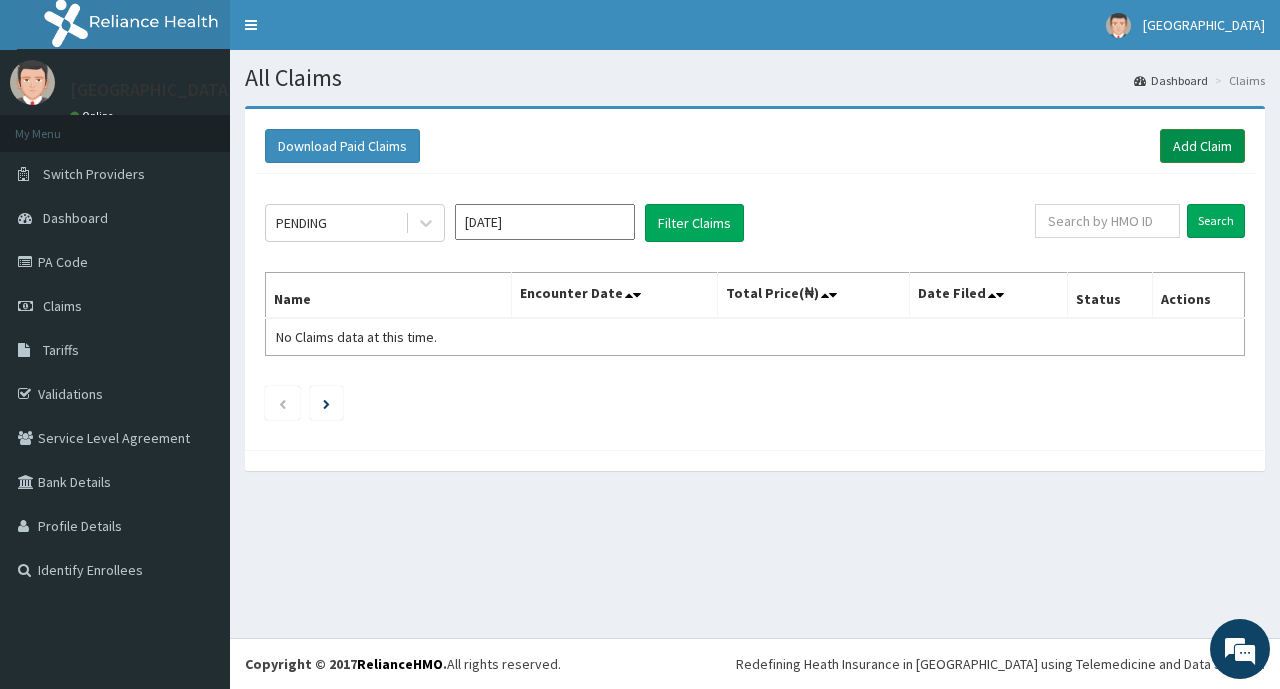 click on "Add Claim" at bounding box center (1202, 146) 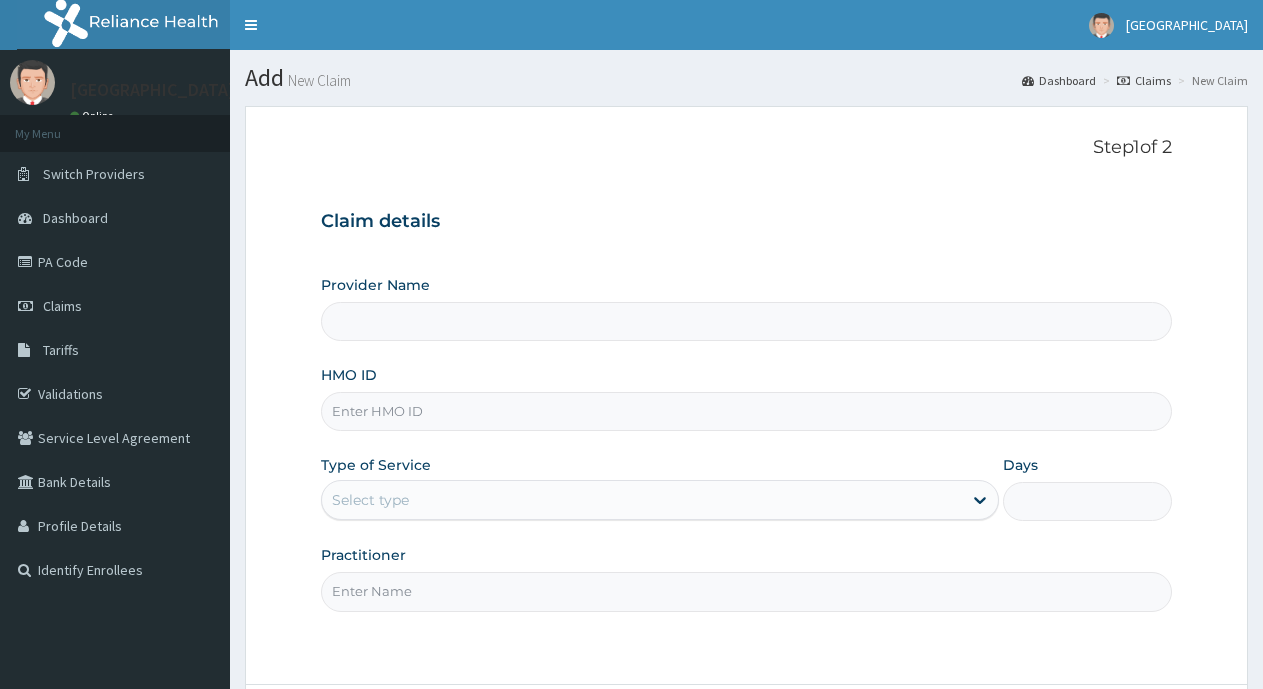 scroll, scrollTop: 0, scrollLeft: 0, axis: both 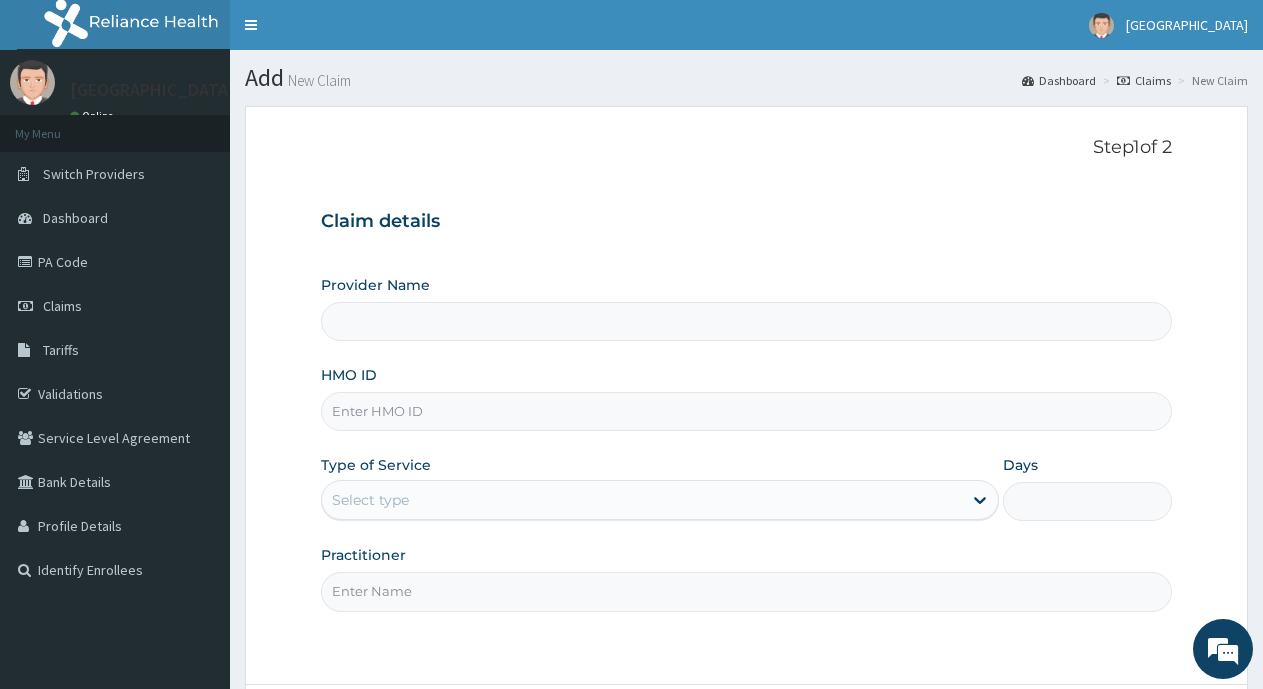 type on "[GEOGRAPHIC_DATA]" 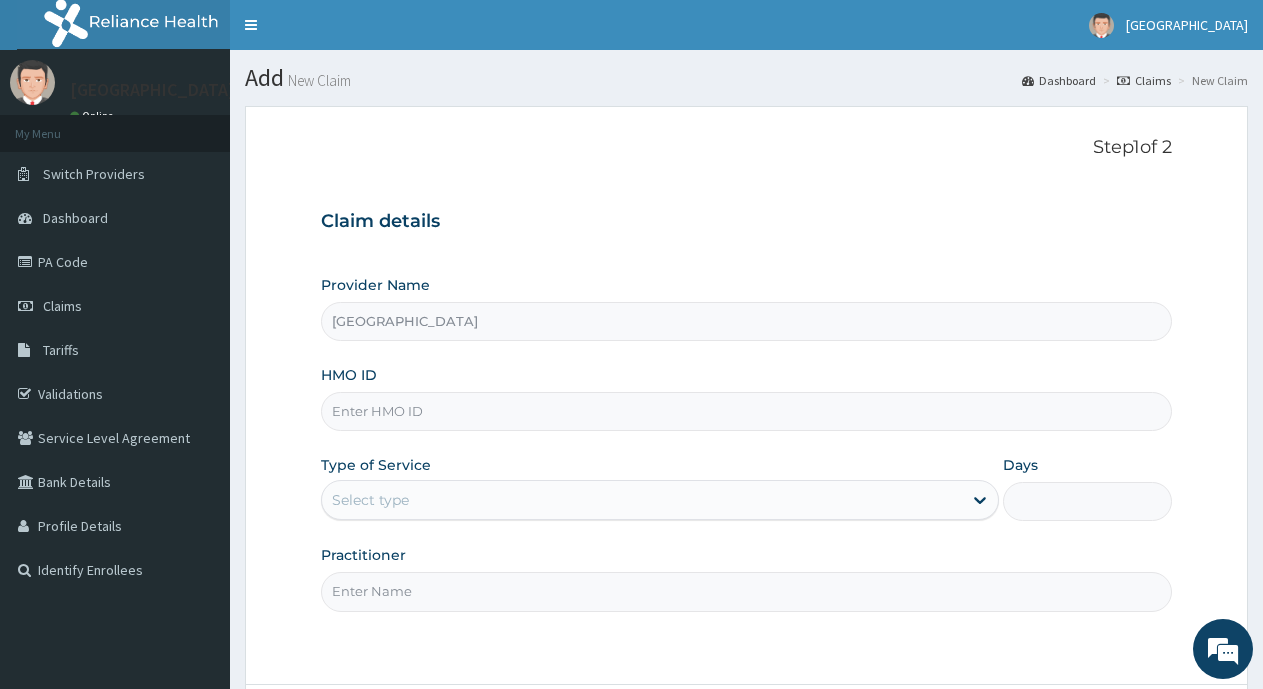 click on "HMO ID" at bounding box center (746, 411) 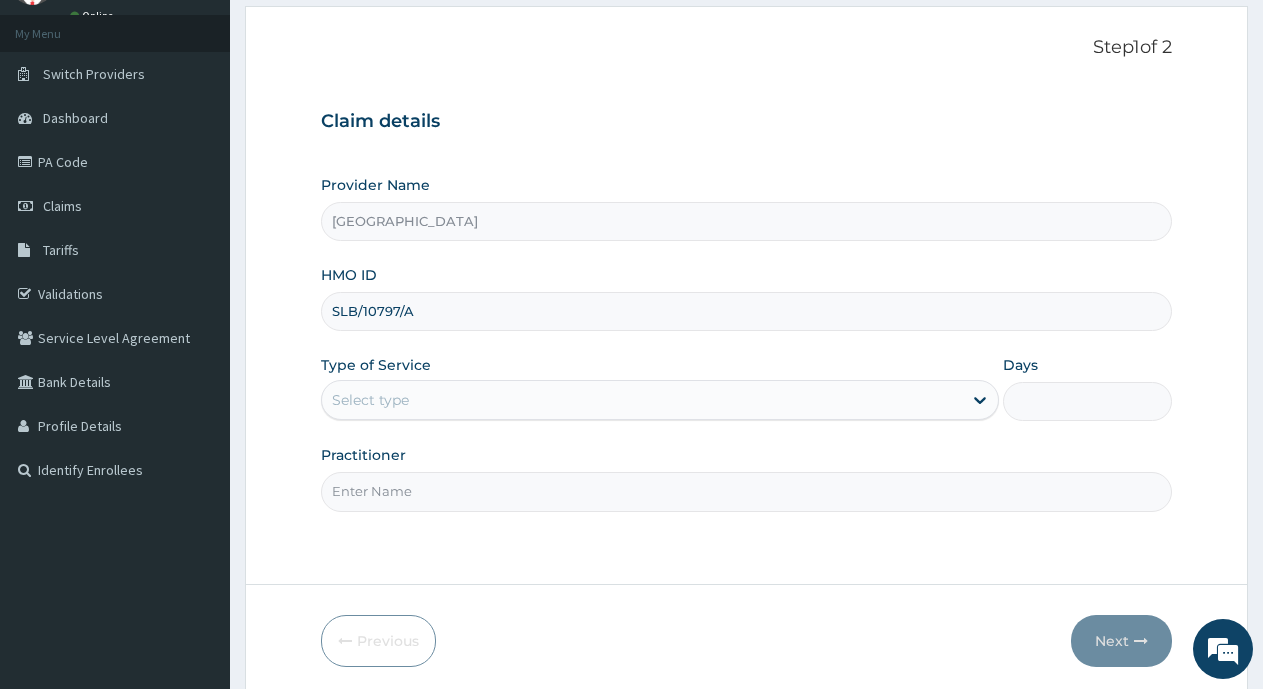 scroll, scrollTop: 175, scrollLeft: 0, axis: vertical 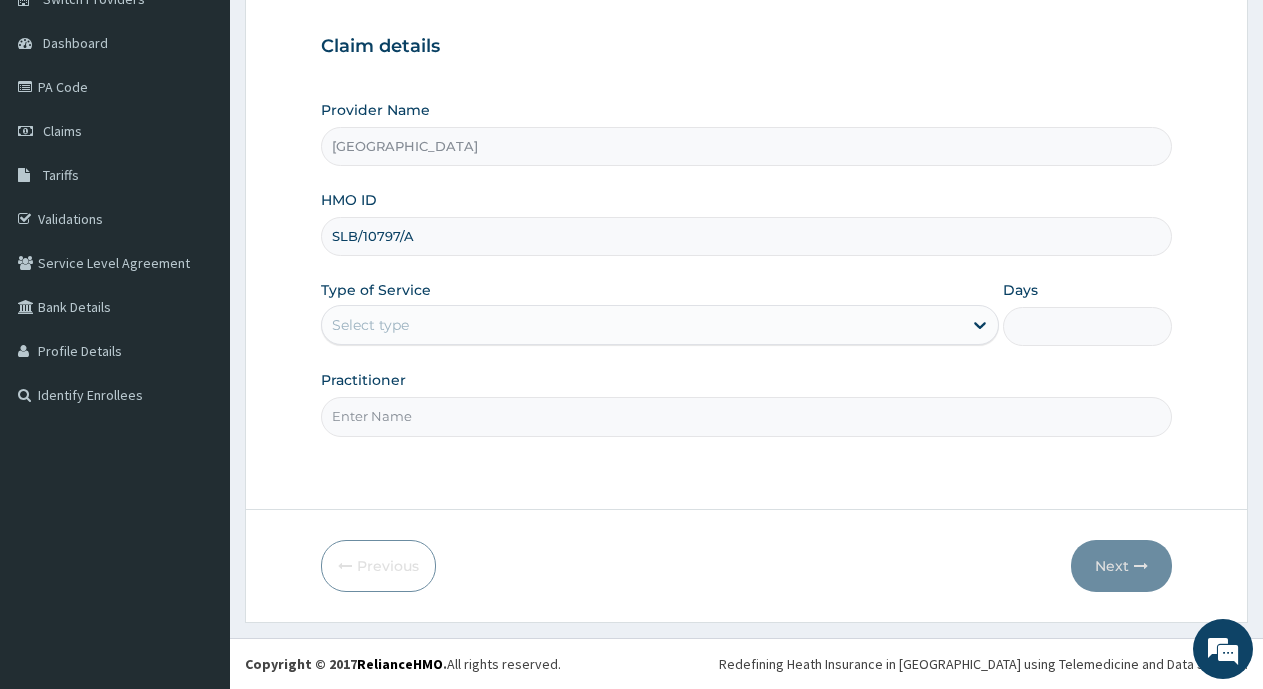 type on "SLB/10797/A" 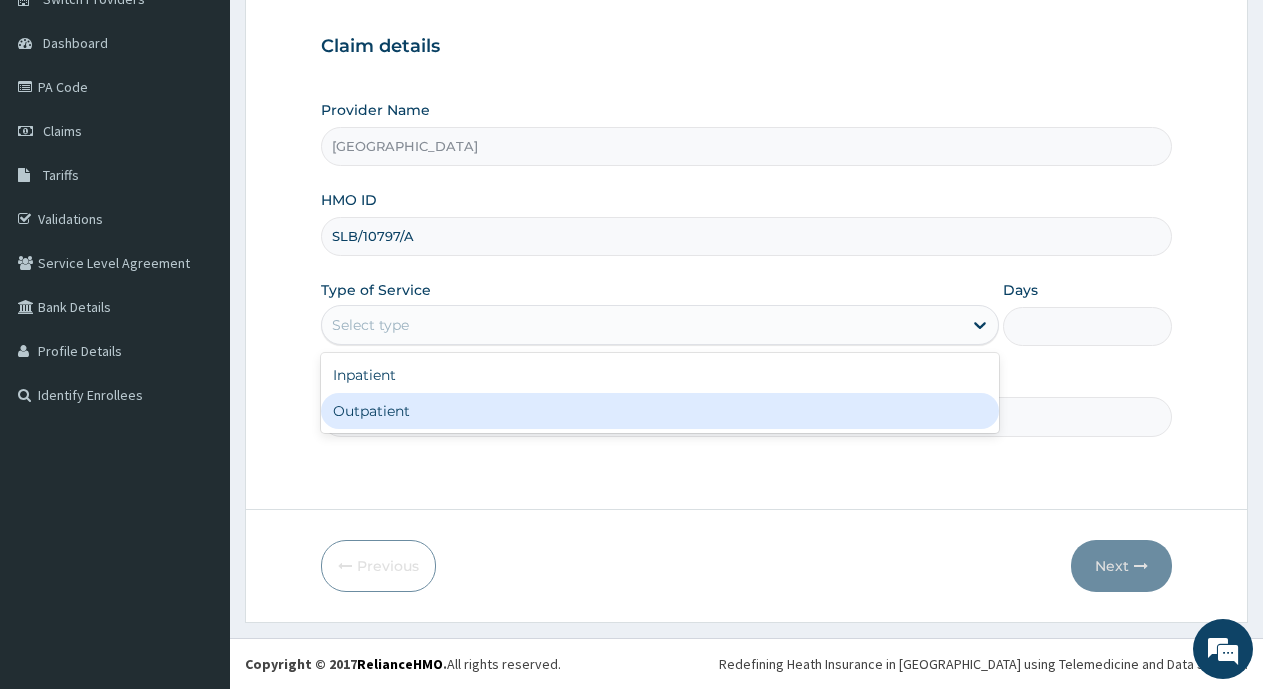 click on "Outpatient" at bounding box center [659, 411] 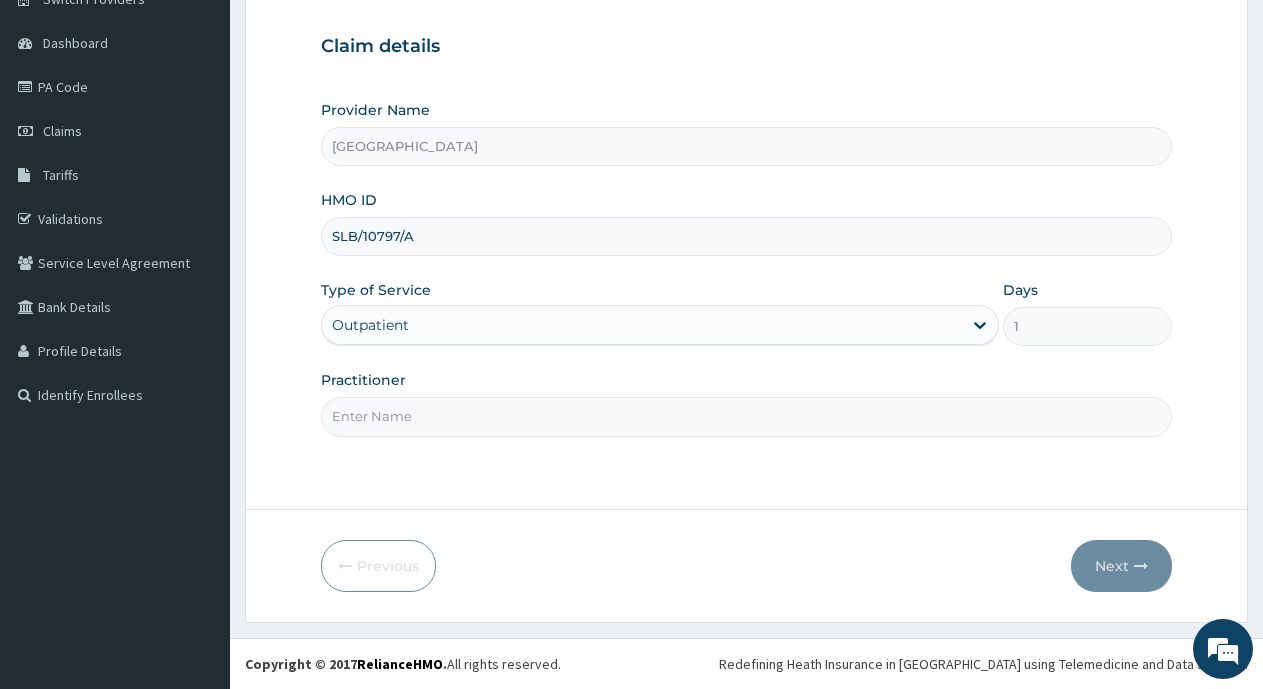 click on "Practitioner" at bounding box center [746, 416] 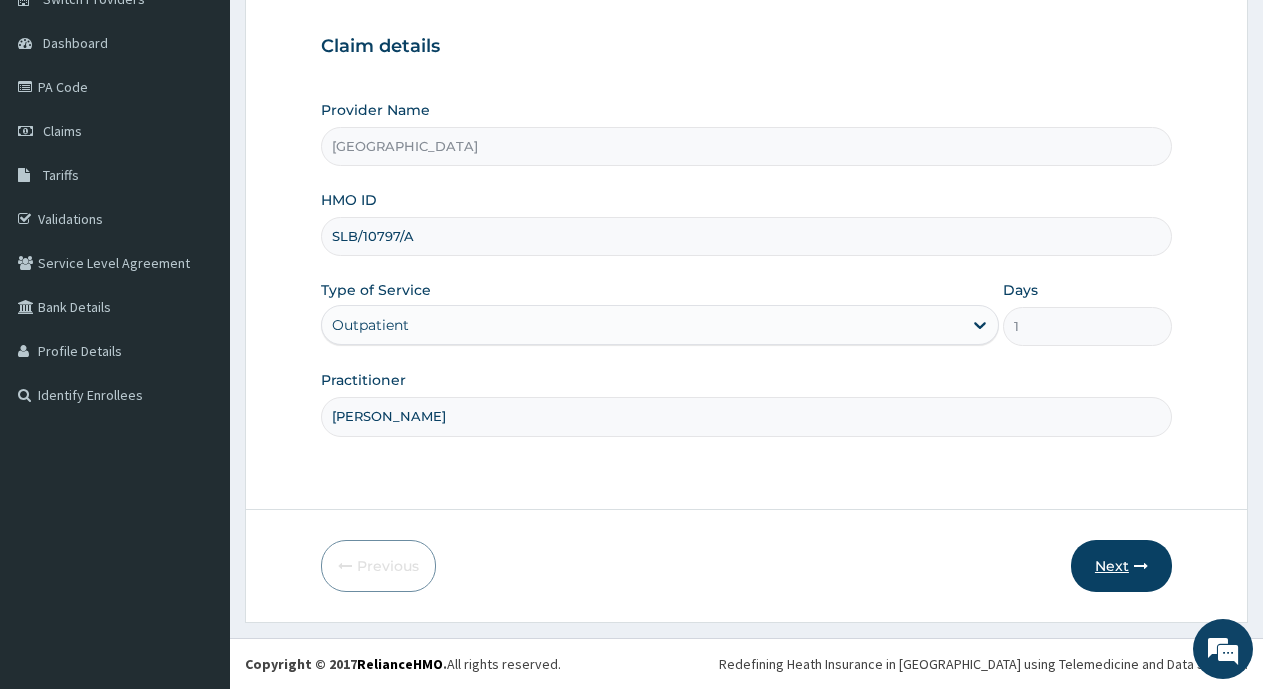 type on "[PERSON_NAME]" 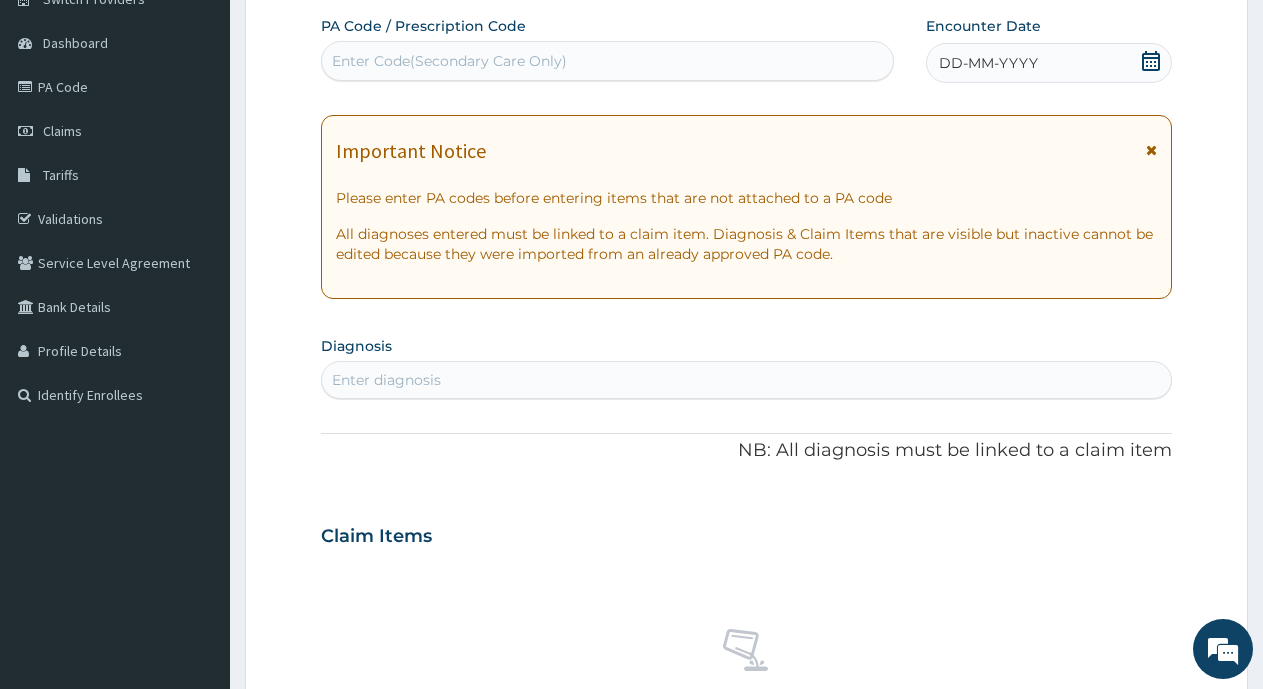 scroll, scrollTop: 0, scrollLeft: 0, axis: both 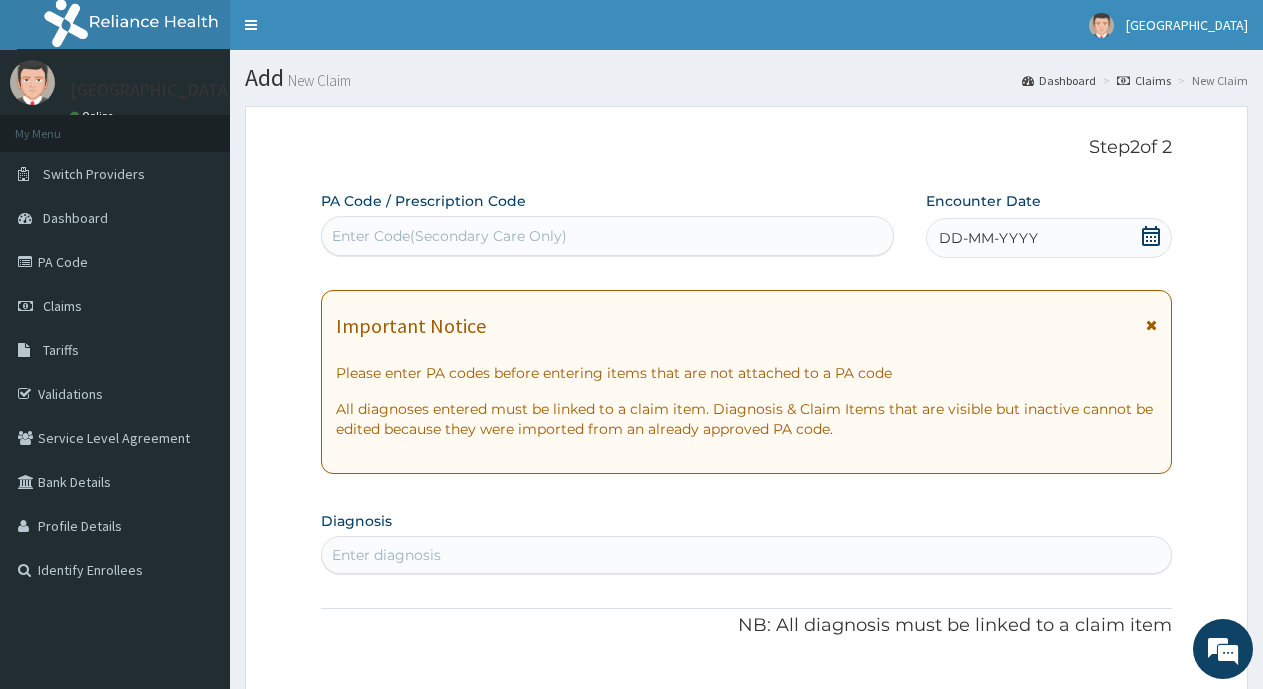 click on "DD-MM-YYYY" at bounding box center (988, 238) 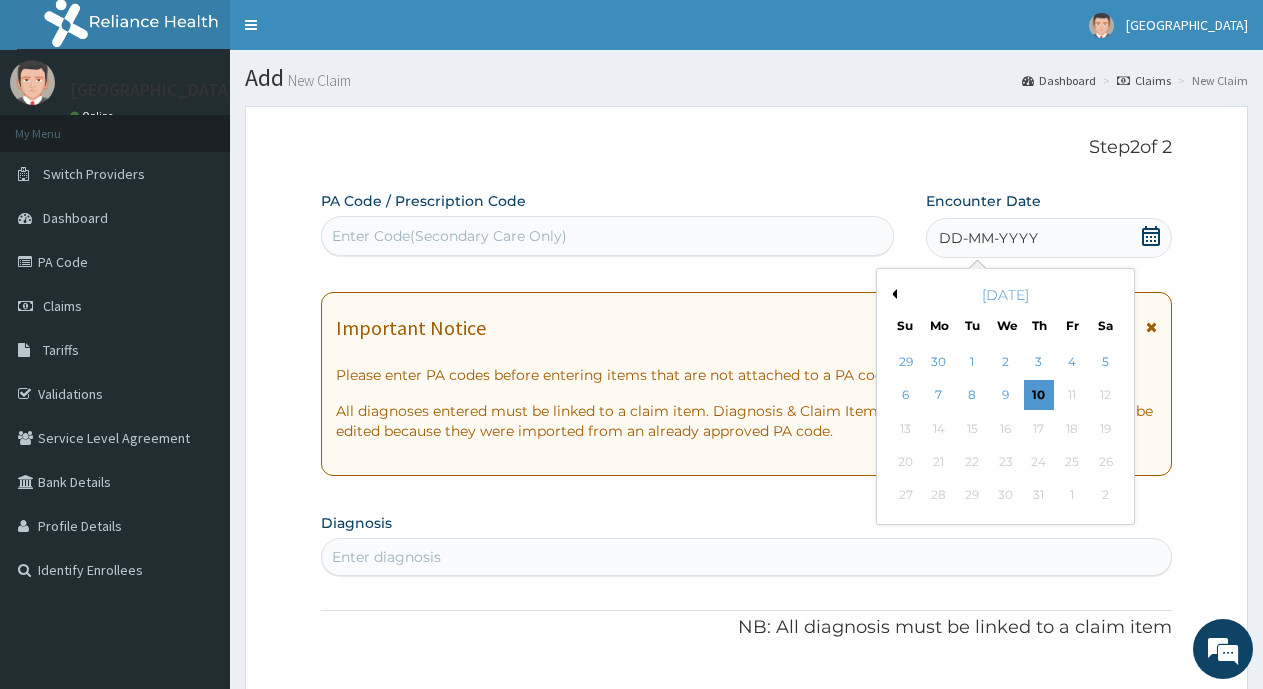 click on "Previous Month" at bounding box center [892, 294] 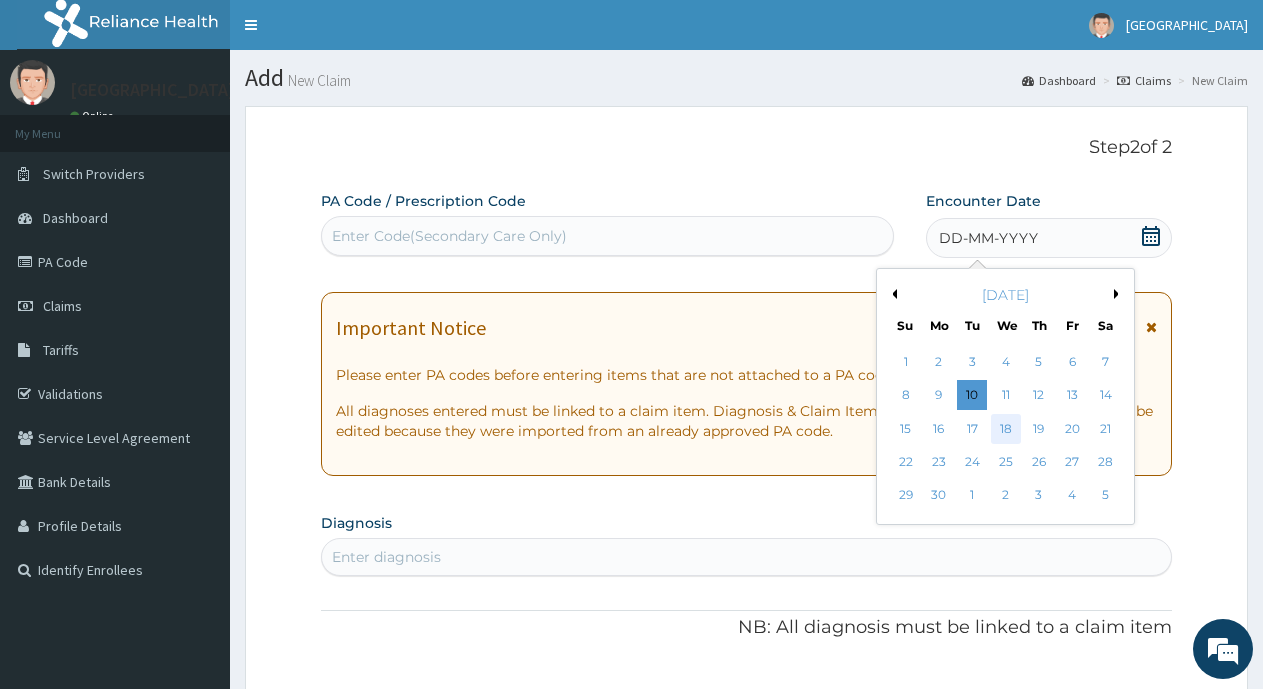 click on "18" at bounding box center [1006, 429] 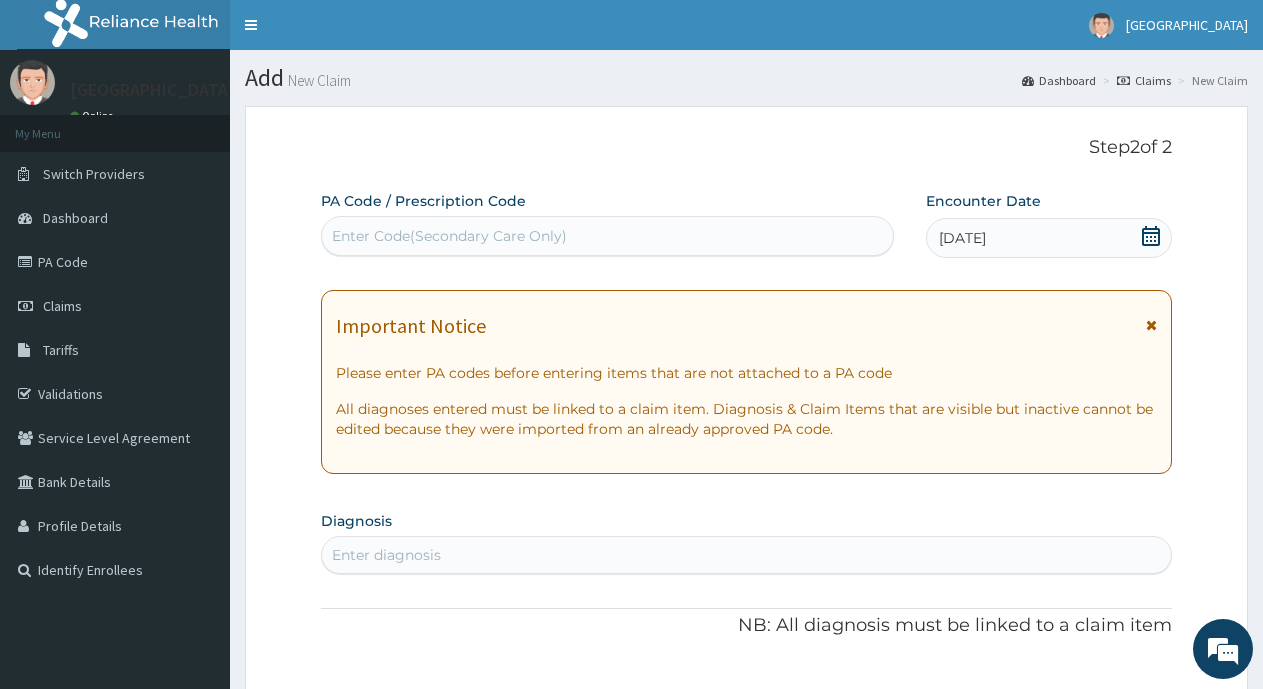 scroll, scrollTop: 100, scrollLeft: 0, axis: vertical 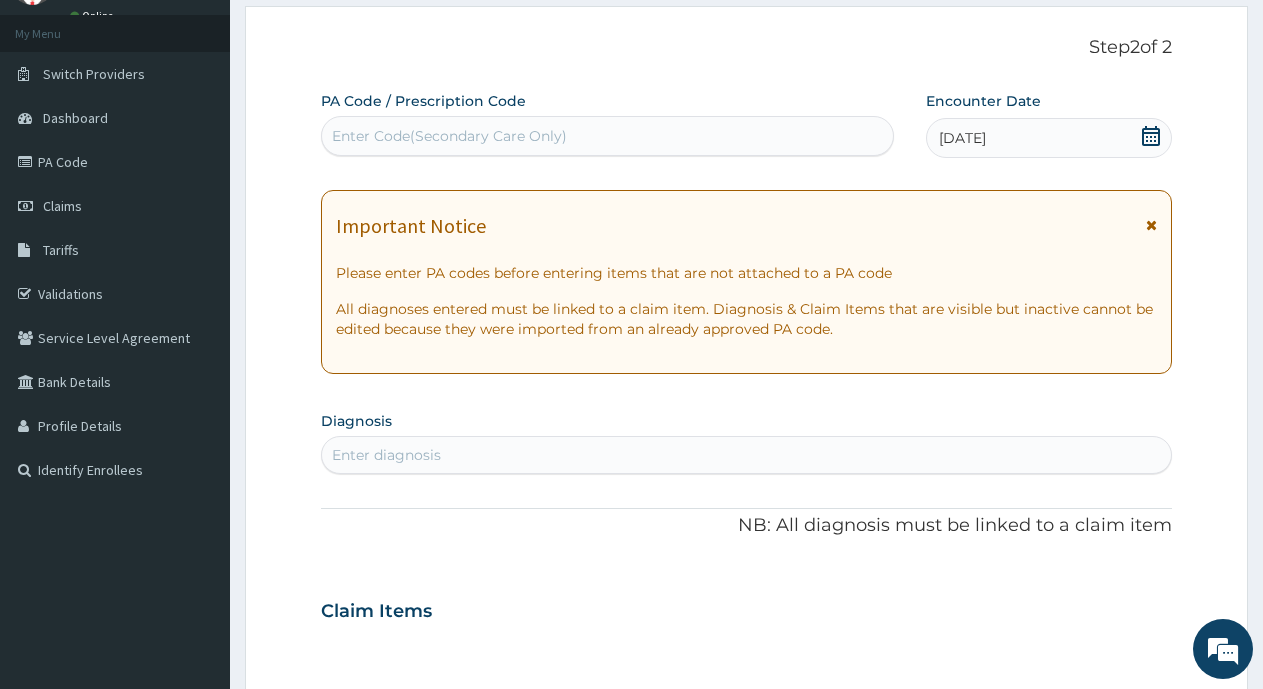 click on "Enter diagnosis" at bounding box center [386, 455] 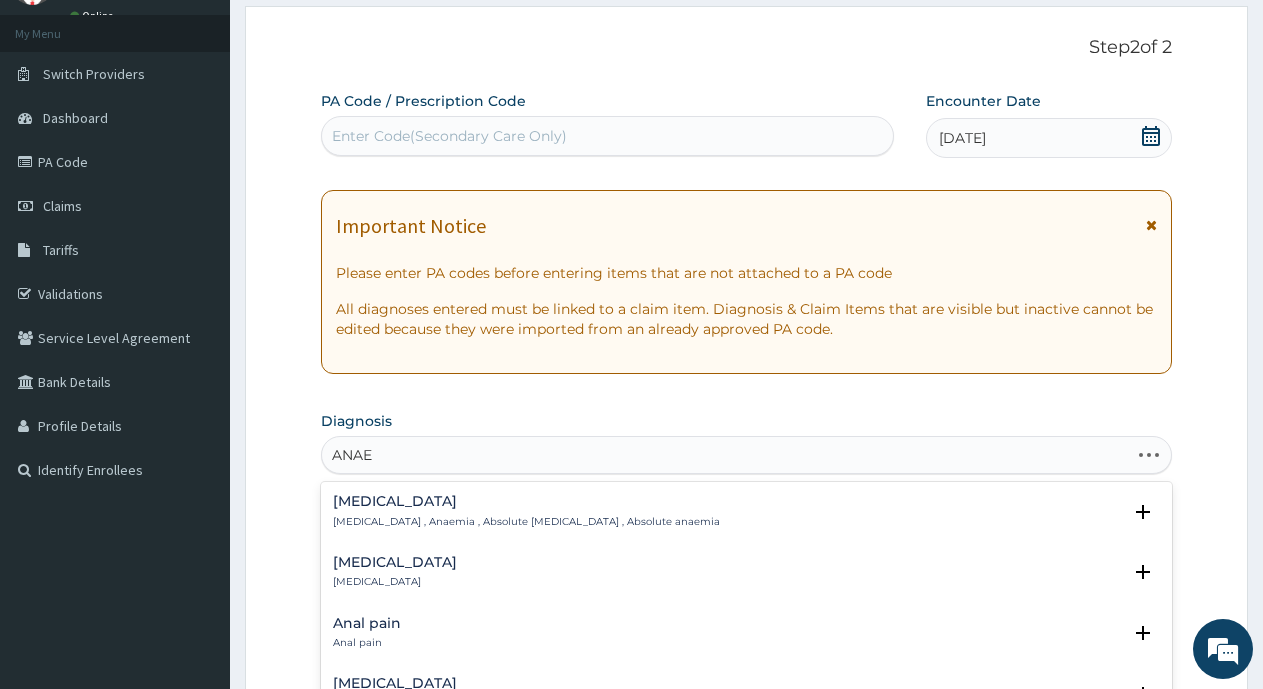 type on "ANAEM" 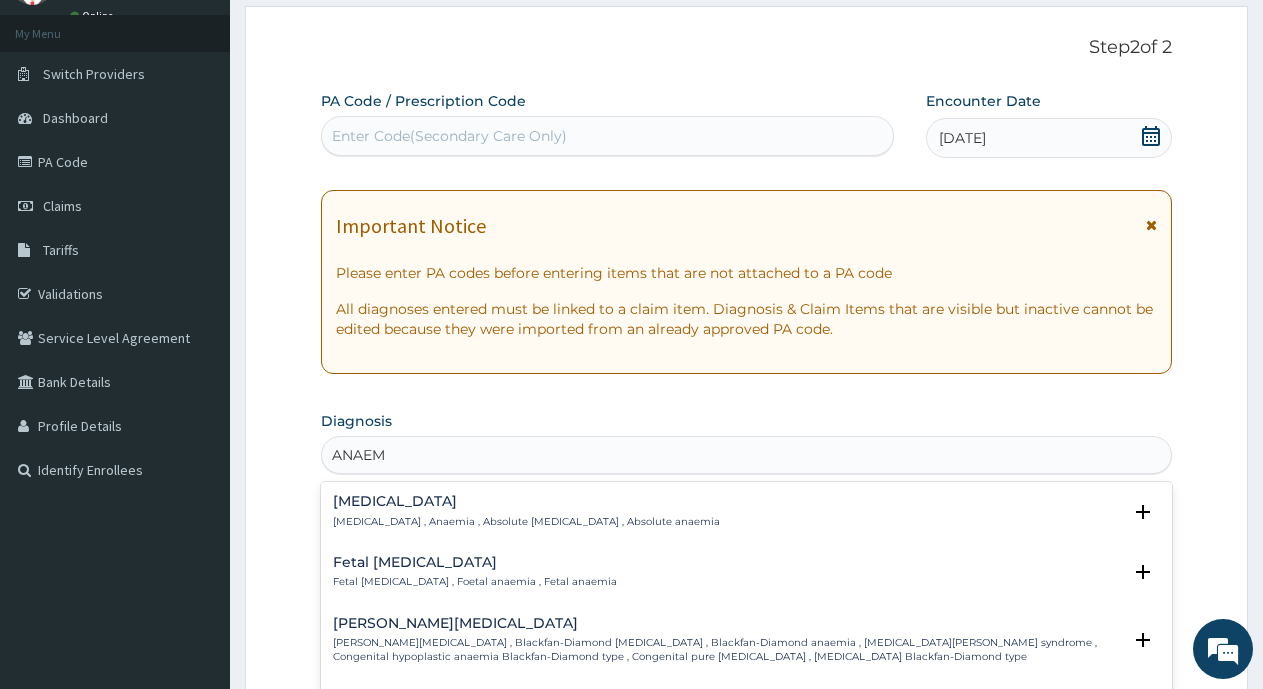 click on "[MEDICAL_DATA] [MEDICAL_DATA] , Anaemia , Absolute [MEDICAL_DATA] , Absolute anaemia Select Status Query Query covers suspected (?), Keep in view (kiv), Ruled out (r/o) Confirmed" at bounding box center [746, 516] 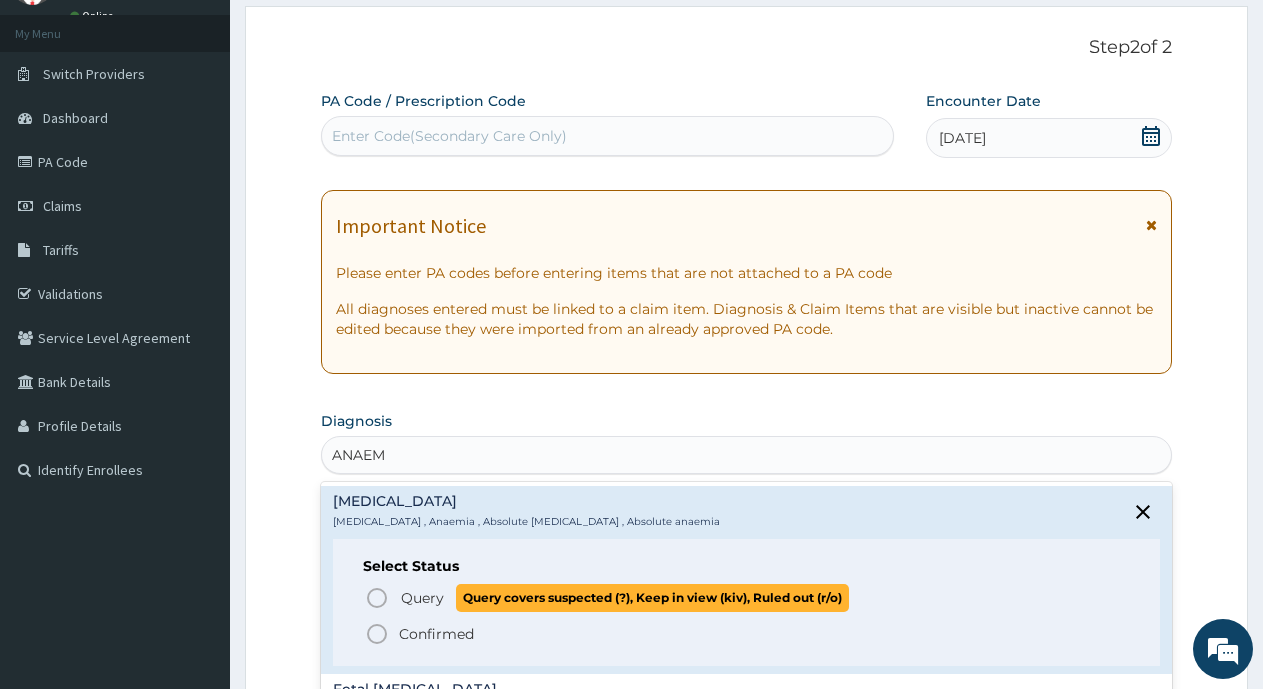 click on "Query" at bounding box center (422, 598) 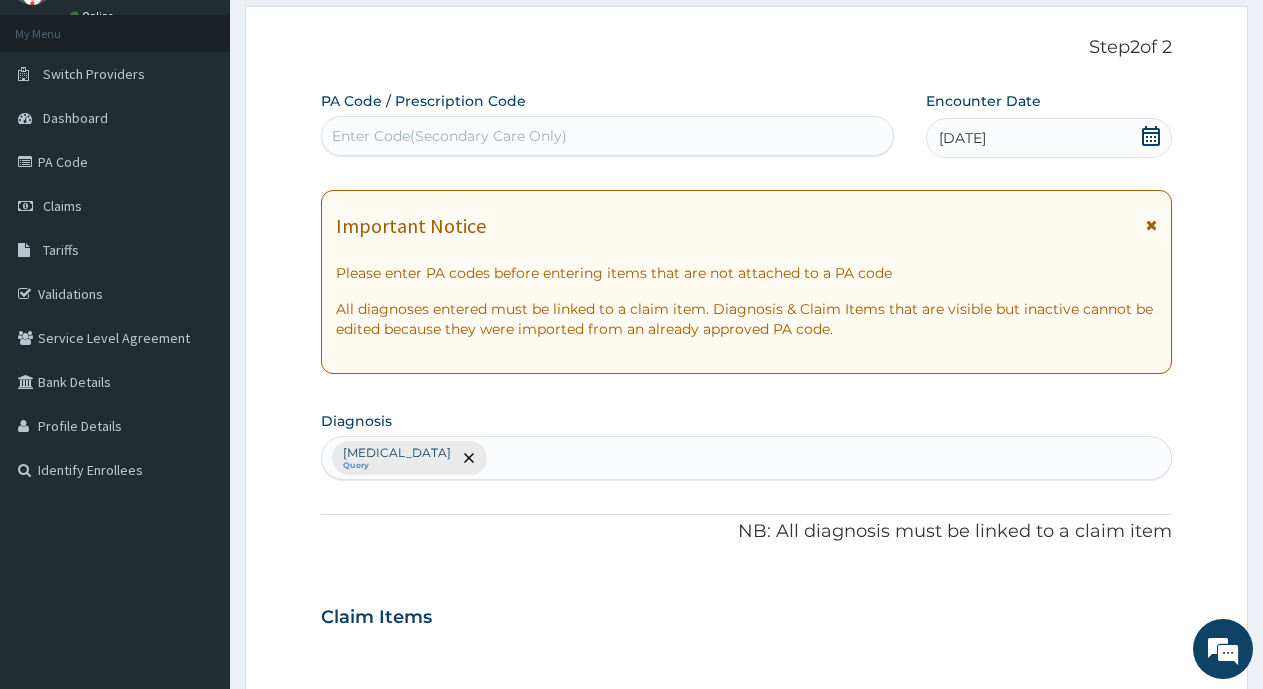 scroll, scrollTop: 500, scrollLeft: 0, axis: vertical 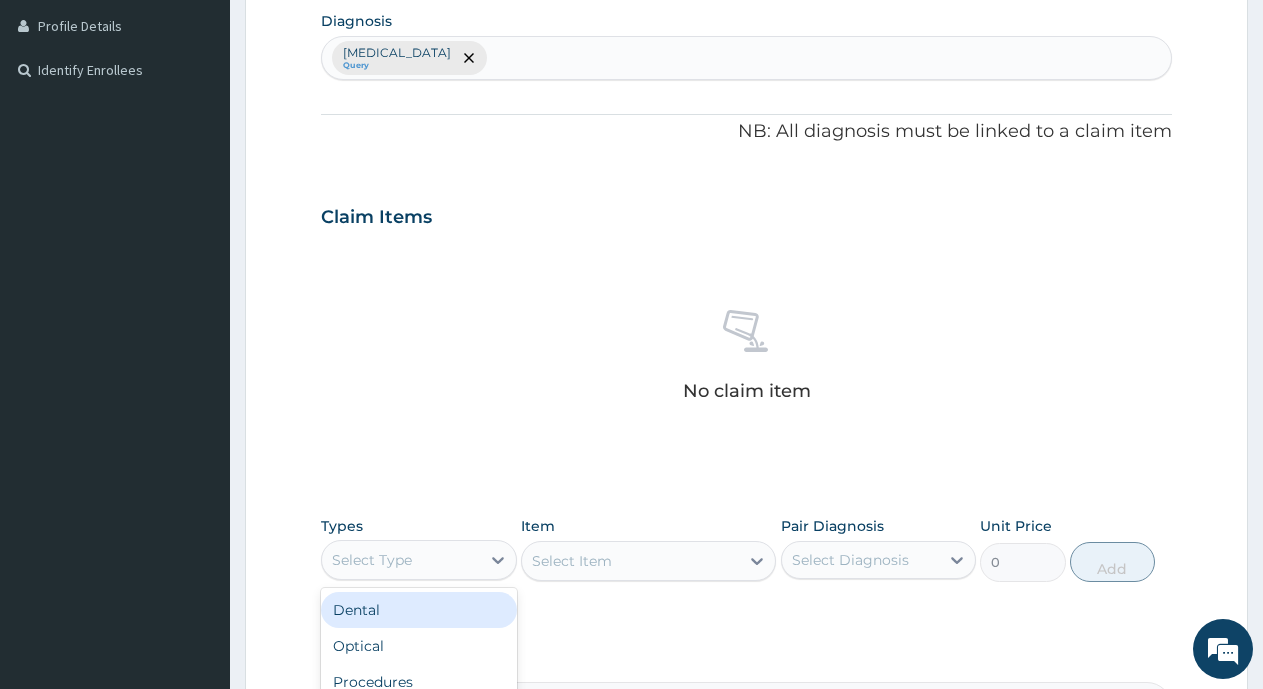 click on "Select Type" at bounding box center [401, 560] 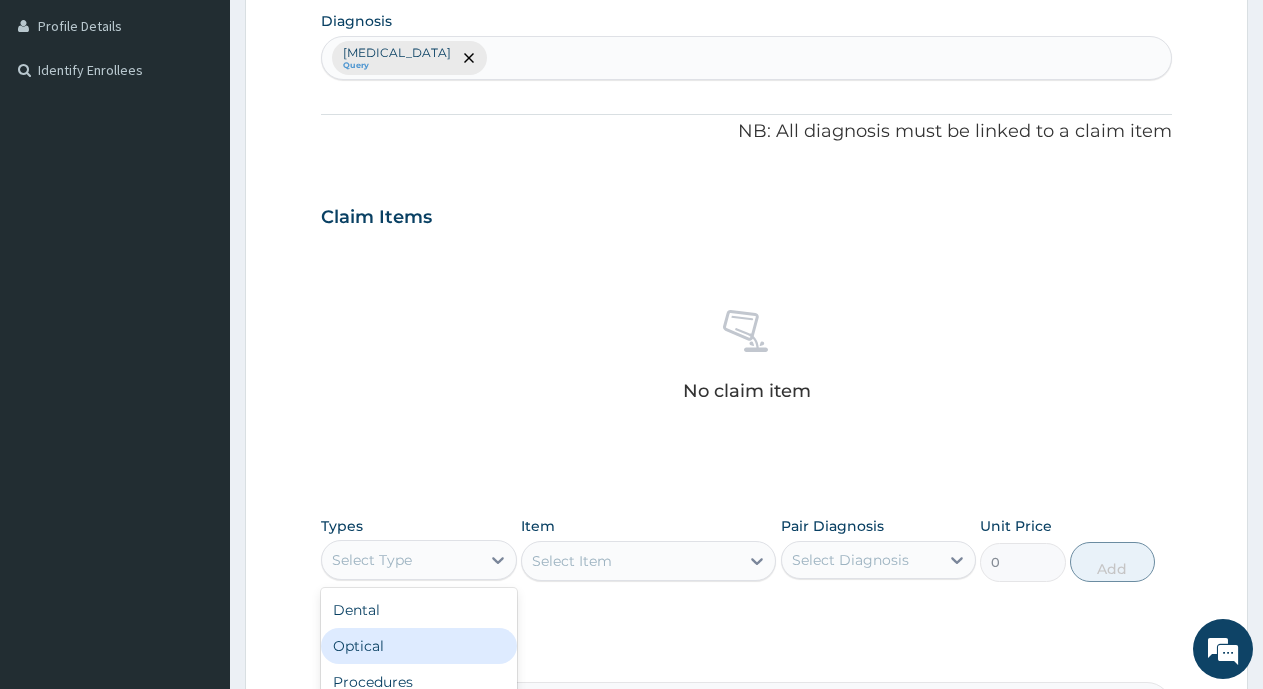 scroll, scrollTop: 68, scrollLeft: 0, axis: vertical 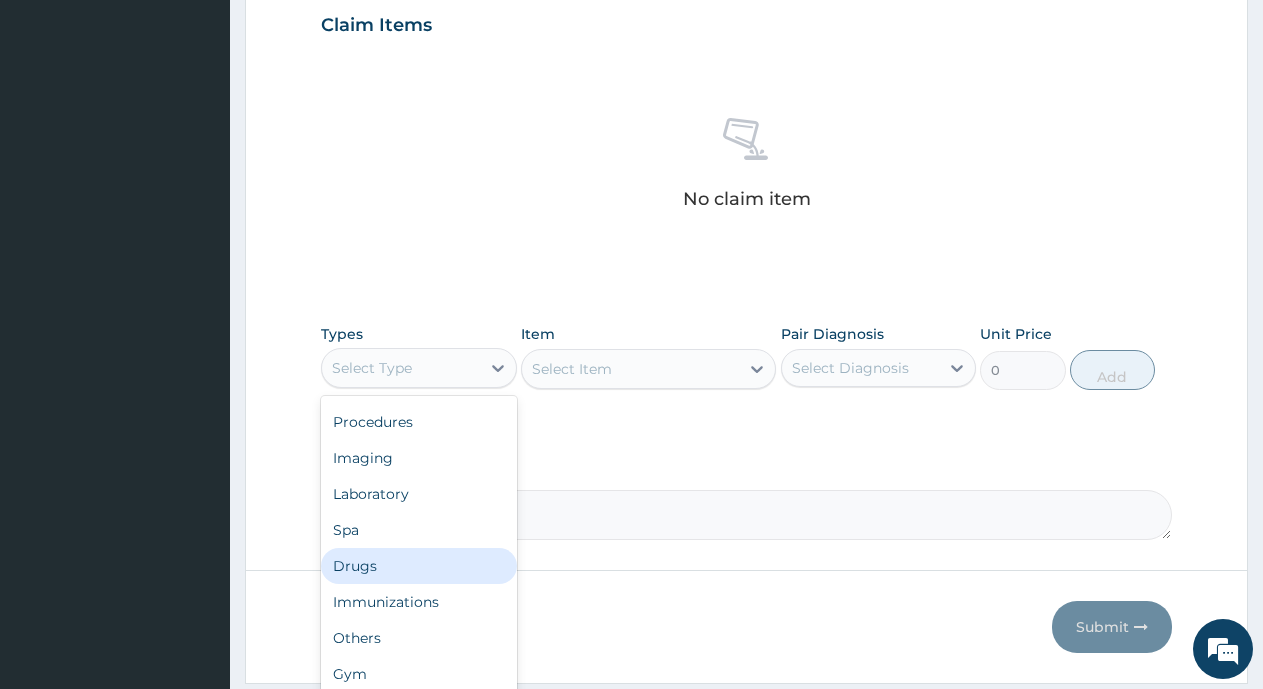 click on "Drugs" at bounding box center [419, 566] 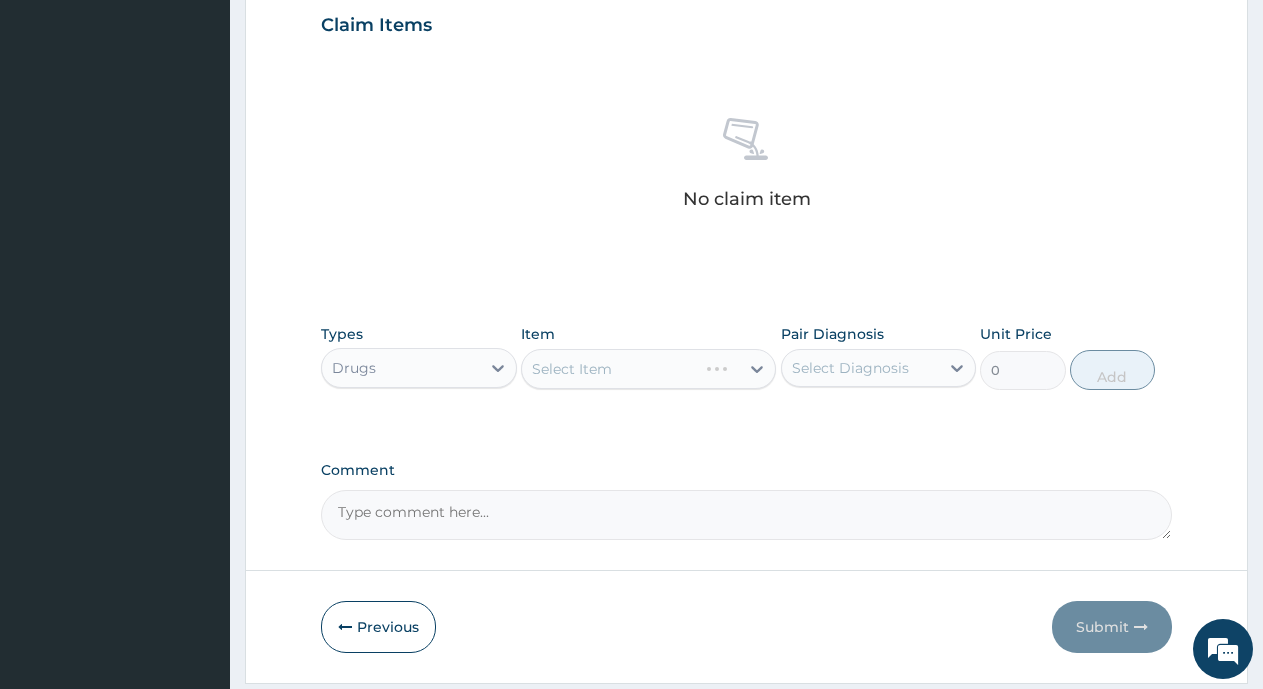 click on "Select Item" at bounding box center (648, 369) 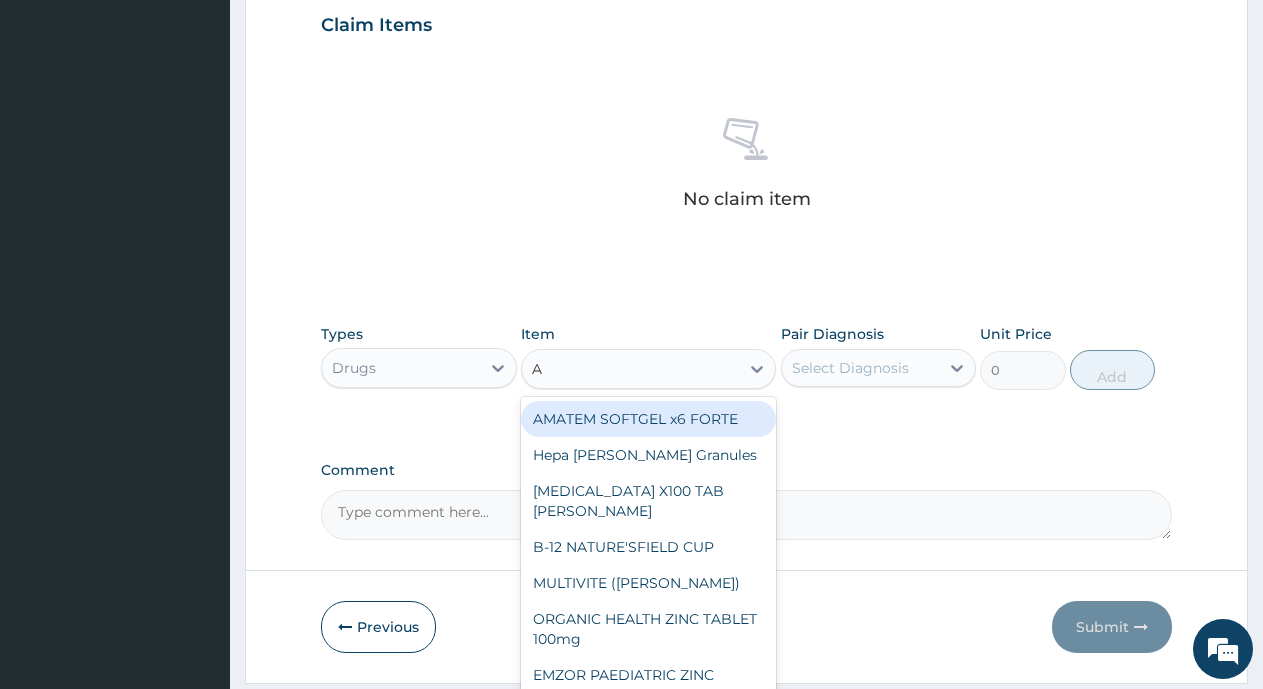 type on "AS" 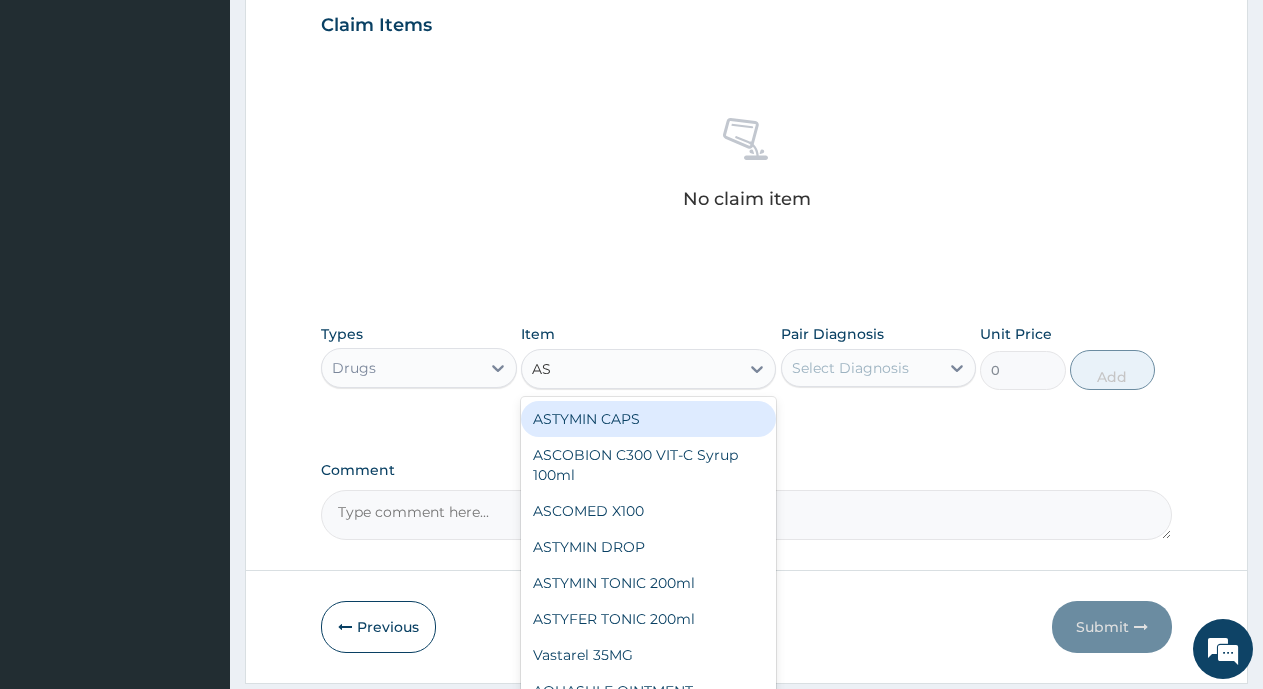 click on "ASTYMIN CAPS" at bounding box center [648, 419] 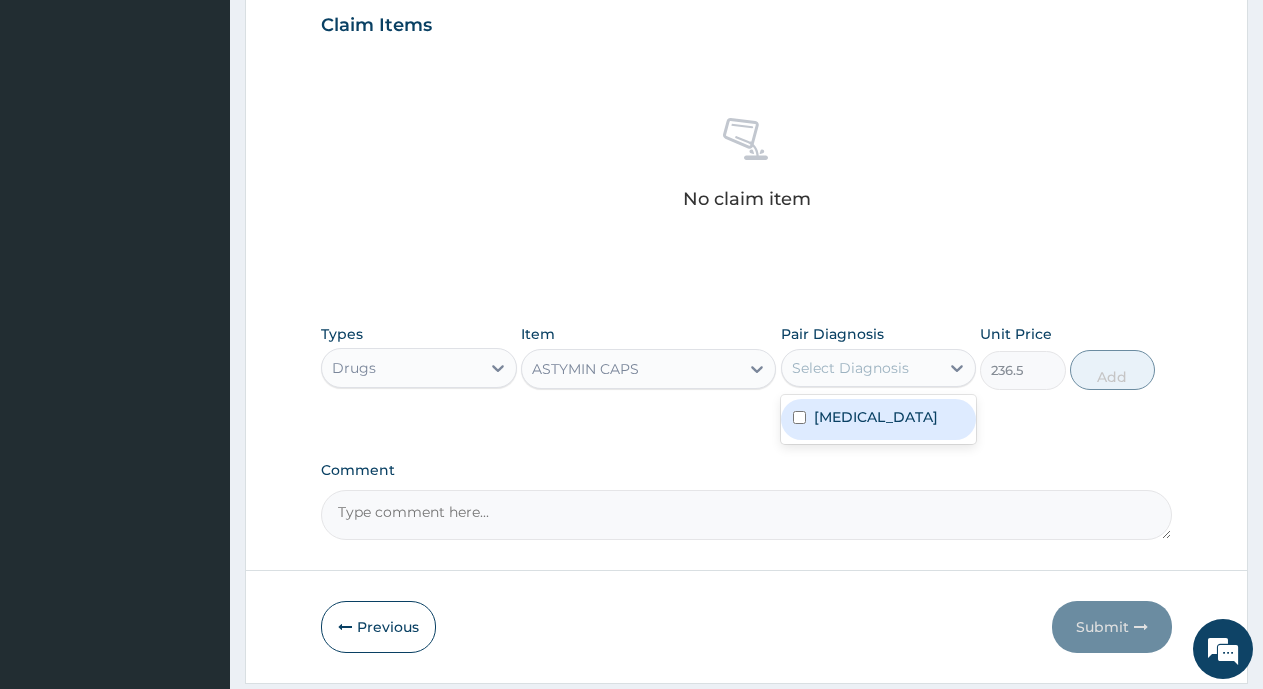 click on "Select Diagnosis" at bounding box center [850, 368] 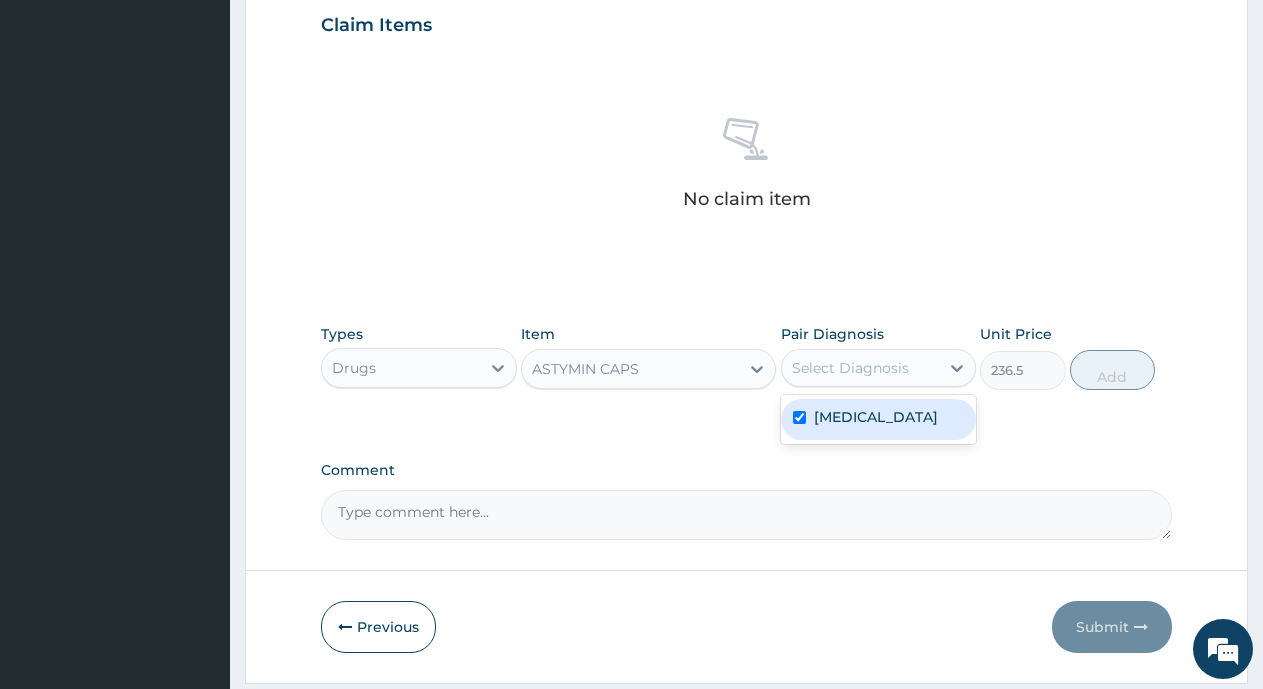 checkbox on "true" 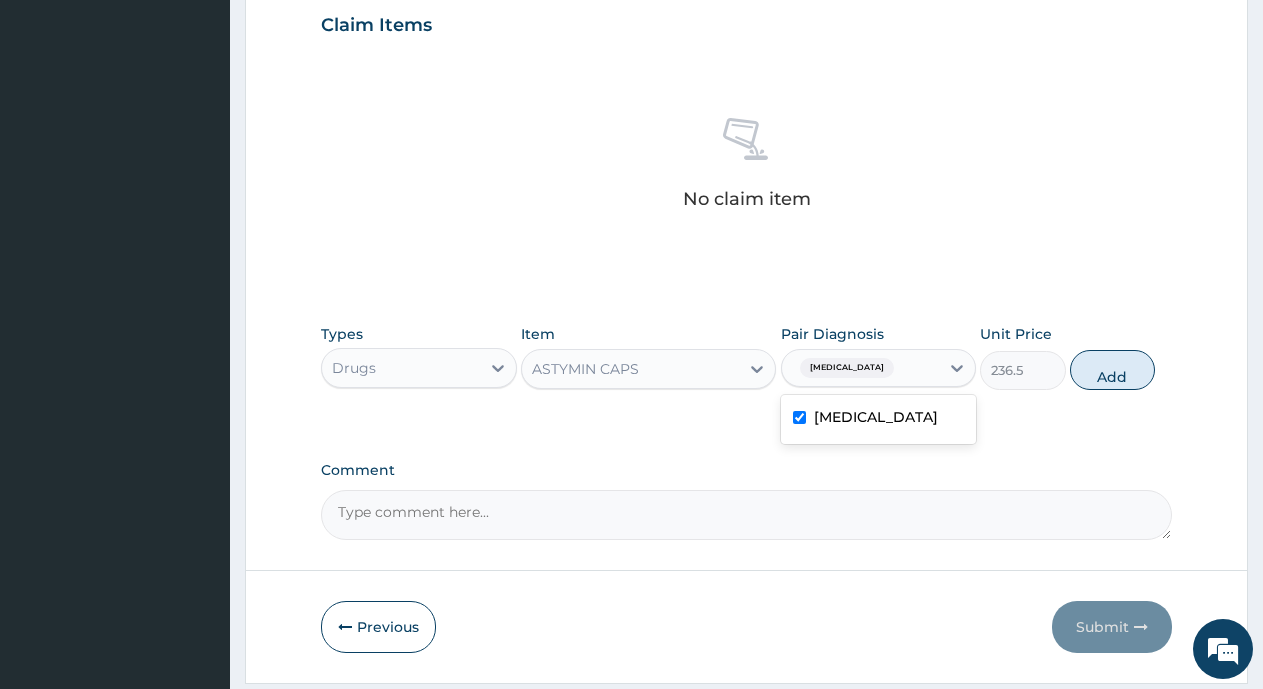 click on "Add" at bounding box center [1112, 370] 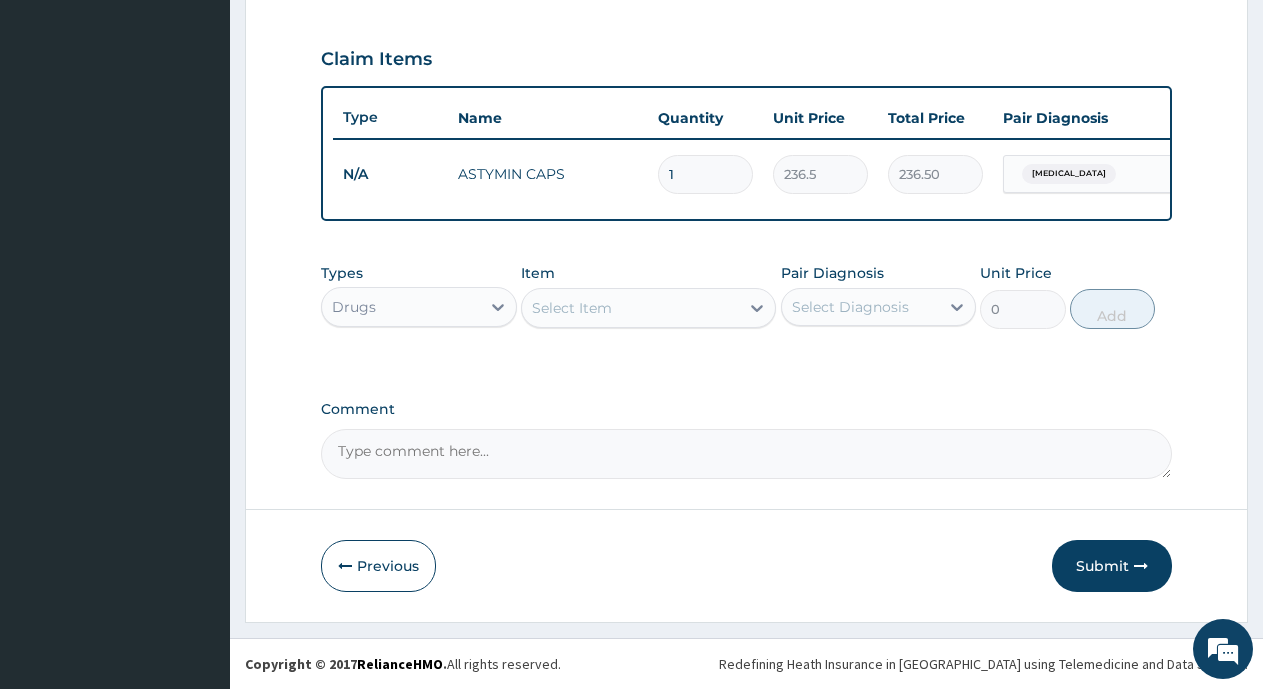scroll, scrollTop: 675, scrollLeft: 0, axis: vertical 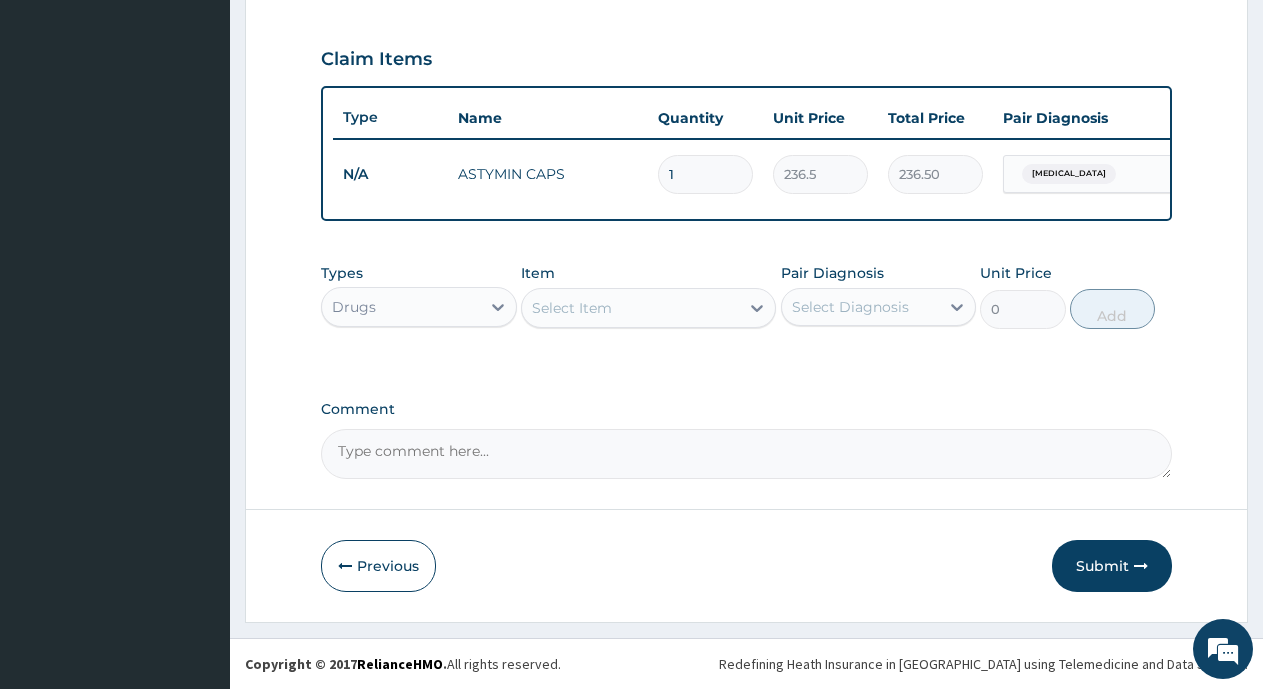 click on "Select Item" at bounding box center [630, 308] 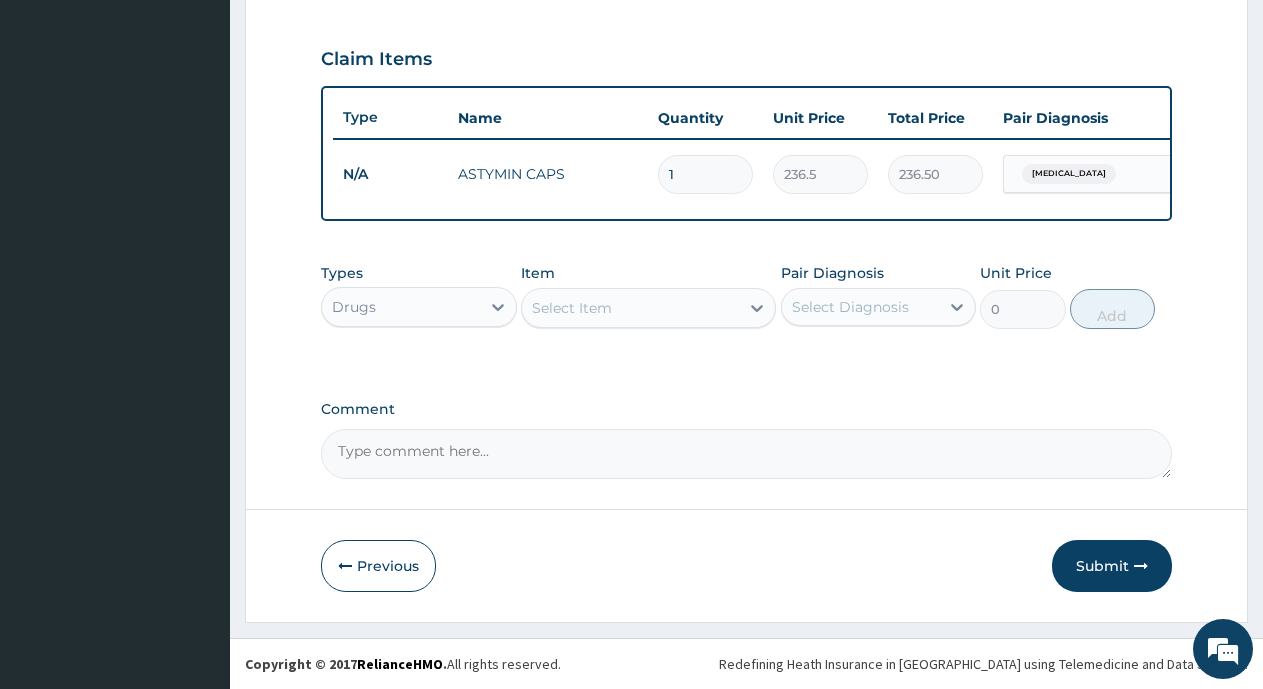 click on "Select Item" at bounding box center (572, 308) 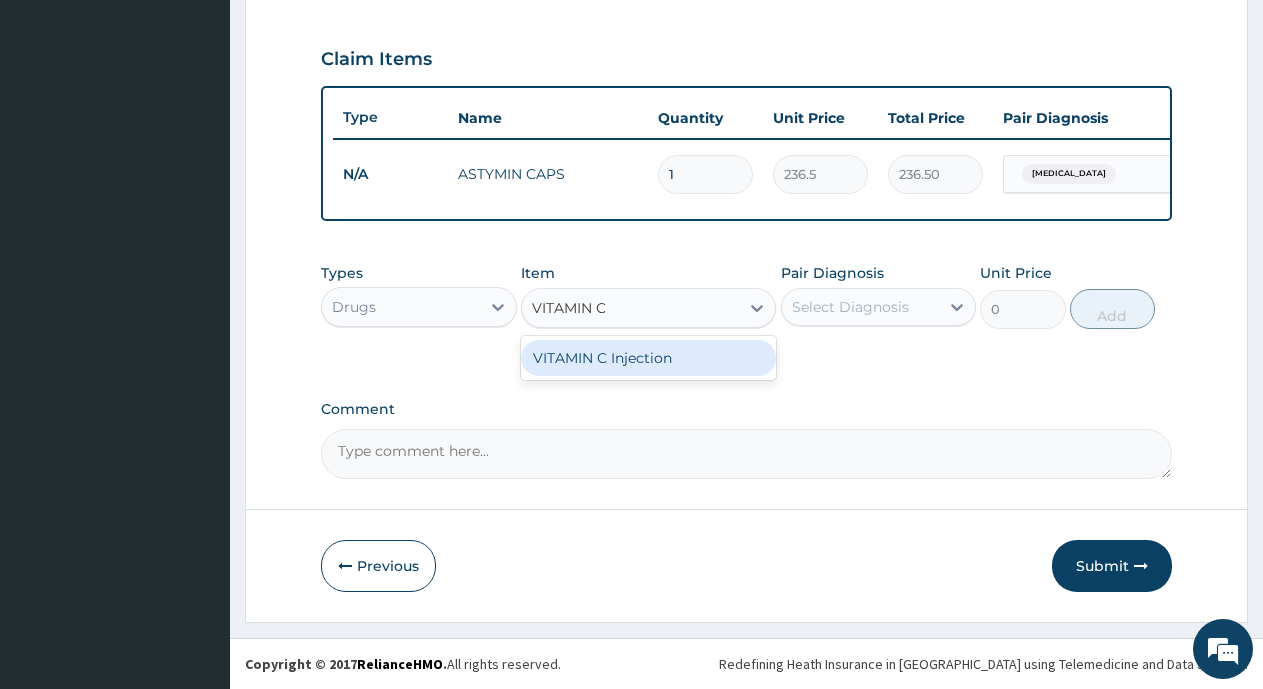 type on "VITAMIN" 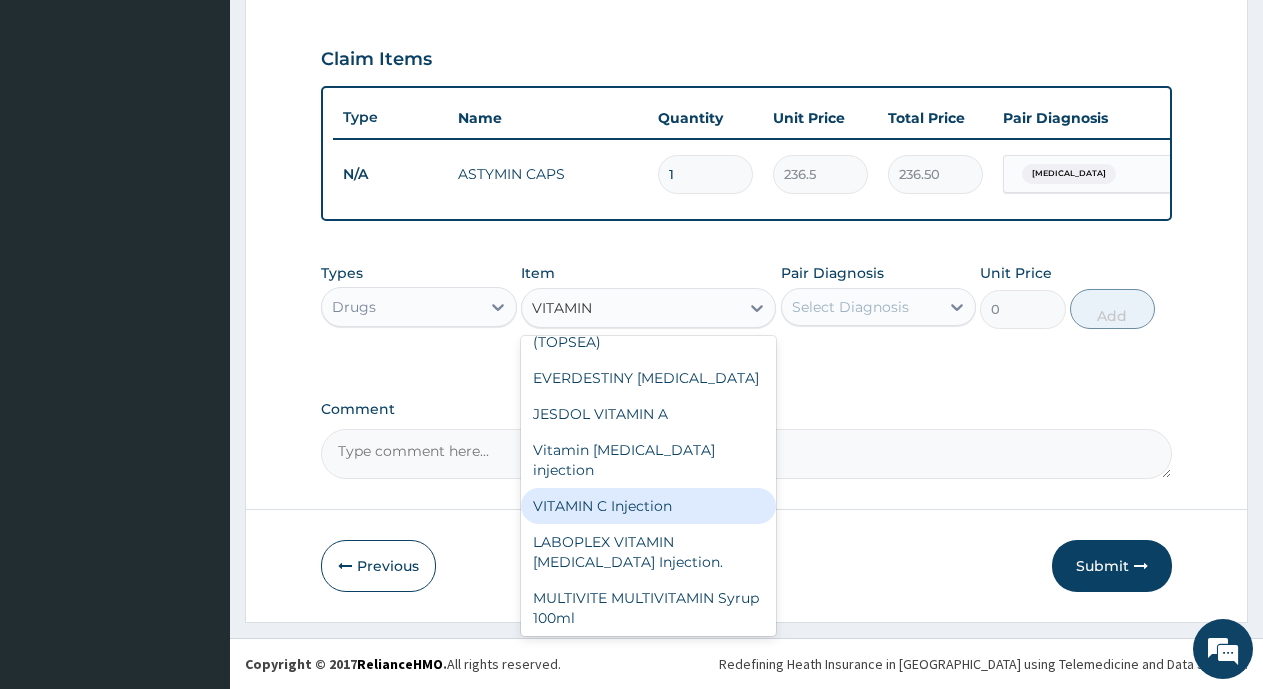 scroll, scrollTop: 0, scrollLeft: 0, axis: both 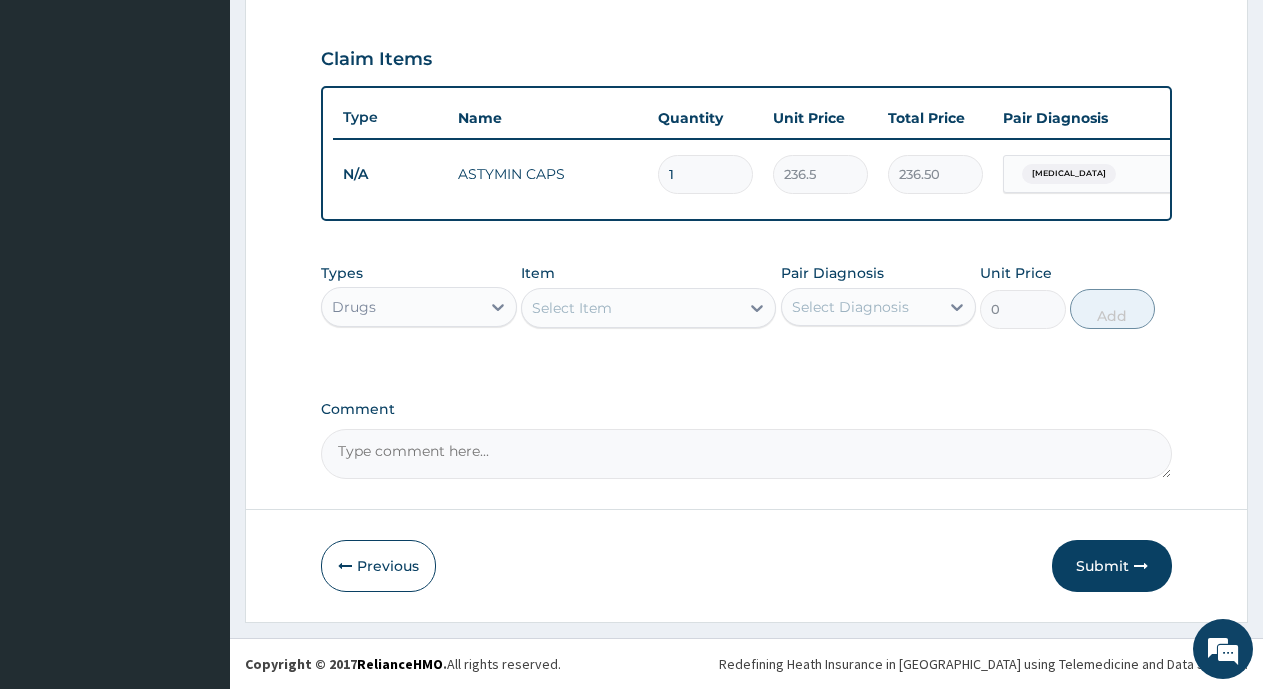 click on "Select Item" at bounding box center (630, 308) 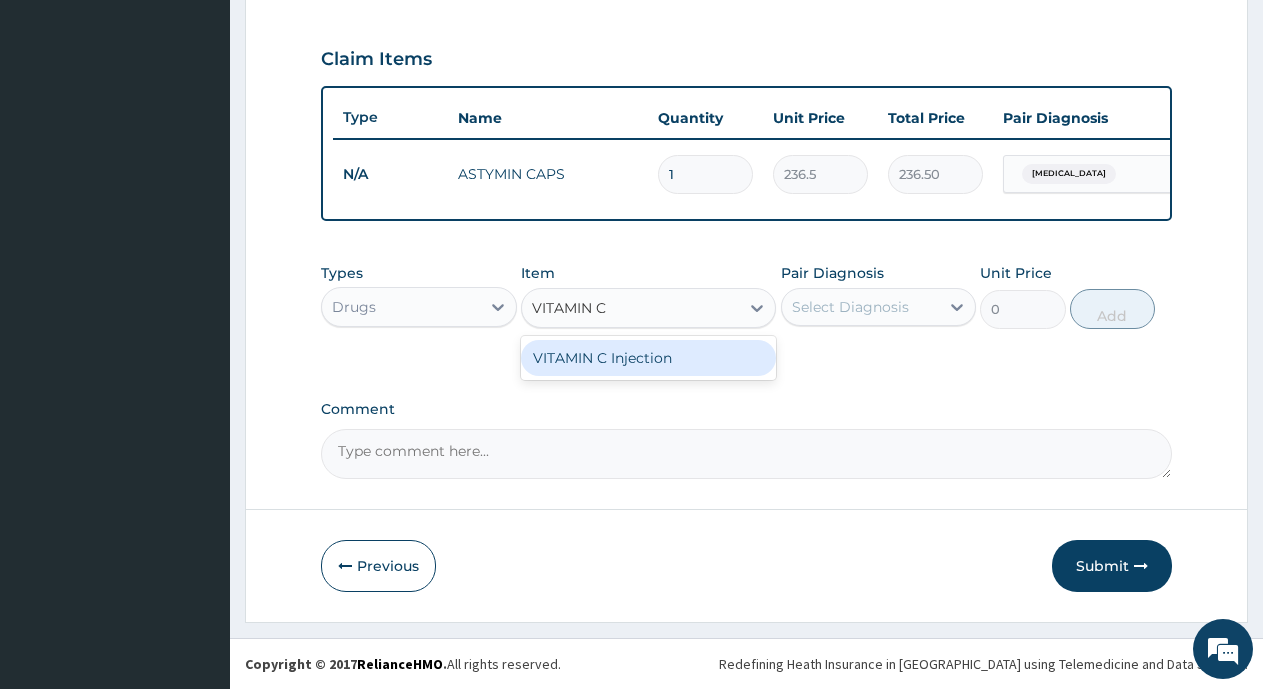 type on "VITAMIN C" 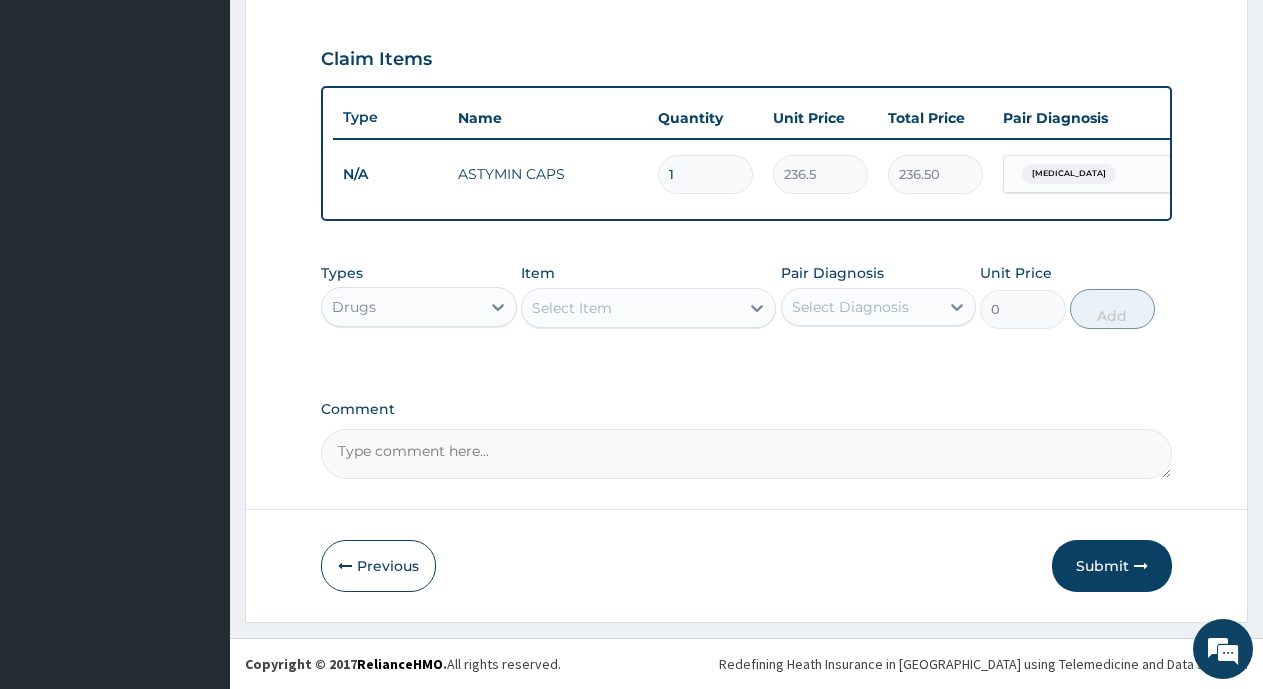 click on "Select Item" at bounding box center [630, 308] 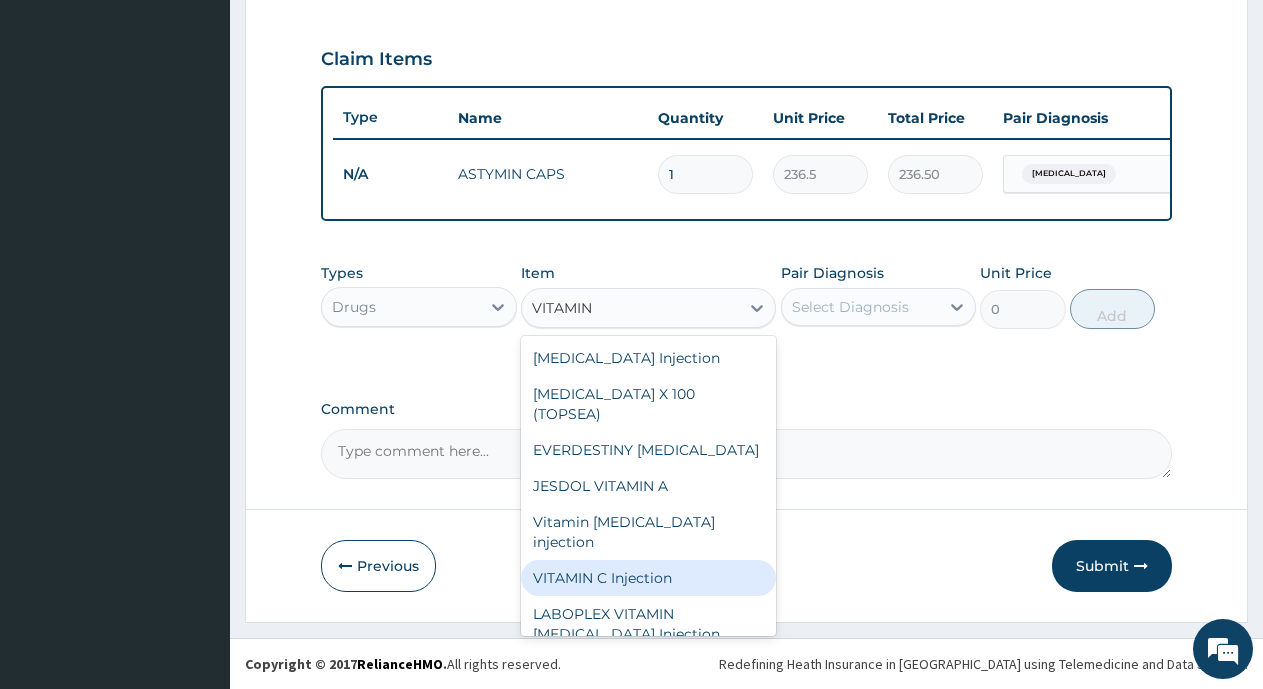 type on "VITAMIN" 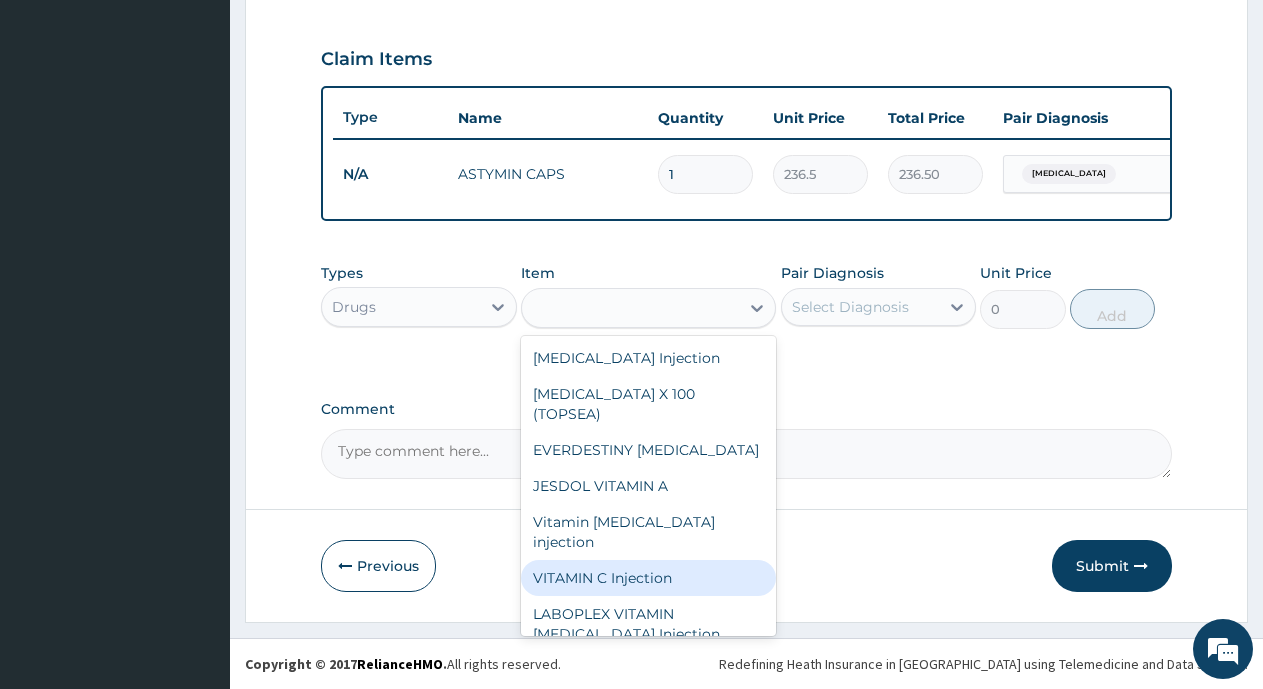 click on "Step  2  of 2 PA Code / Prescription Code Enter Code(Secondary Care Only) Encounter Date [DATE] Important Notice Please enter PA codes before entering items that are not attached to a PA code   All diagnoses entered must be linked to a claim item. Diagnosis & Claim Items that are visible but inactive cannot be edited because they were imported from an already approved PA code. Diagnosis [MEDICAL_DATA] Query Item not found, kindly enter the correct diagnosis NB: All diagnosis must be linked to a claim item Claim Items Type Name Quantity Unit Price Total Price Pair Diagnosis Actions N/A ASTYMIN CAPS 1 236.5 236.50 [MEDICAL_DATA] Delete Types Drugs Item option ASTYMIN CAPS, selected. option VITAMIN C Injection focused, 23 of 789. 9 results available for search term VITAMIN. Use Up and Down to choose options, press Enter to select the currently focused option, press Escape to exit the menu, press Tab to select the option and exit the menu. VITAMIN [MEDICAL_DATA] Injection [MEDICAL_DATA] X 100 (TOPSEA) EVERDESTINY [MEDICAL_DATA] Unit Price" at bounding box center [746, 35] 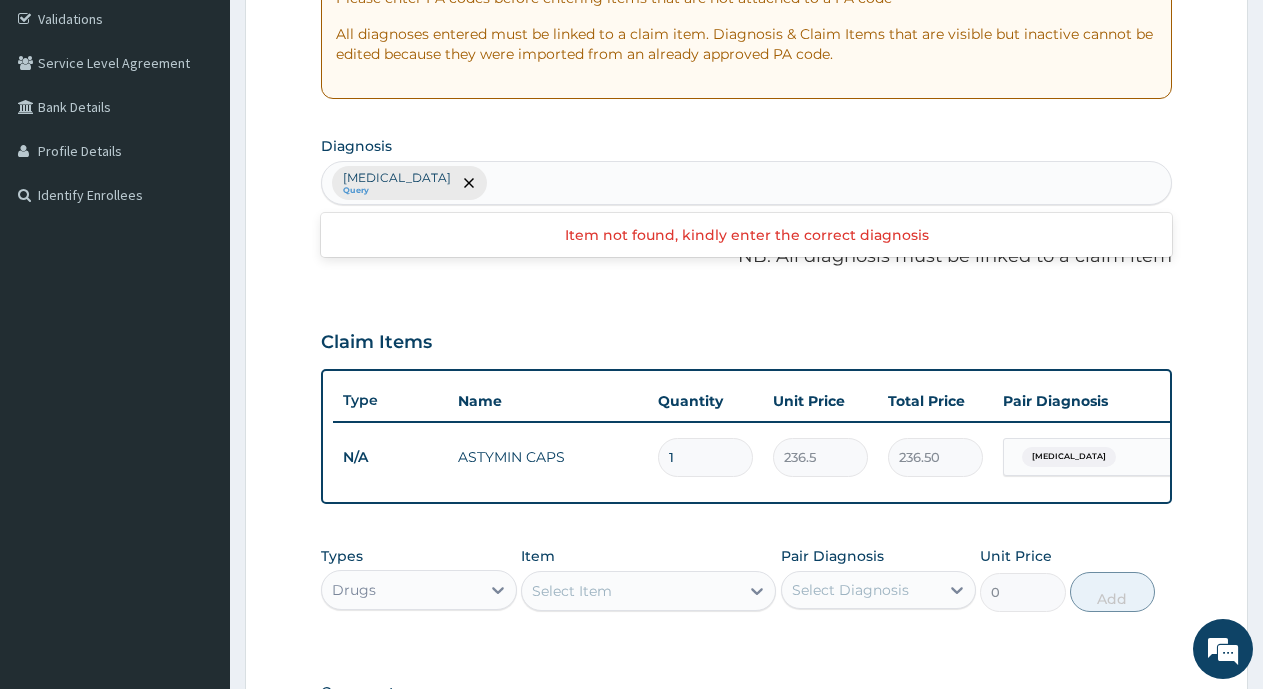scroll, scrollTop: 575, scrollLeft: 0, axis: vertical 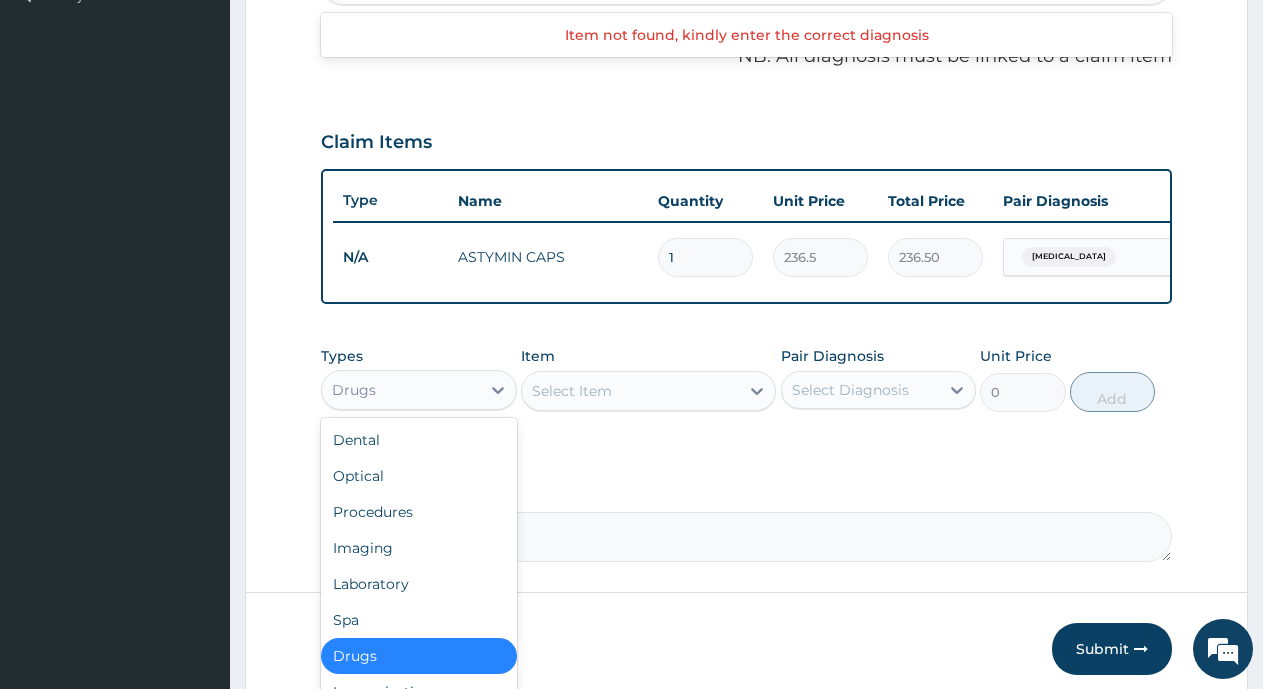 click on "Drugs" at bounding box center (354, 390) 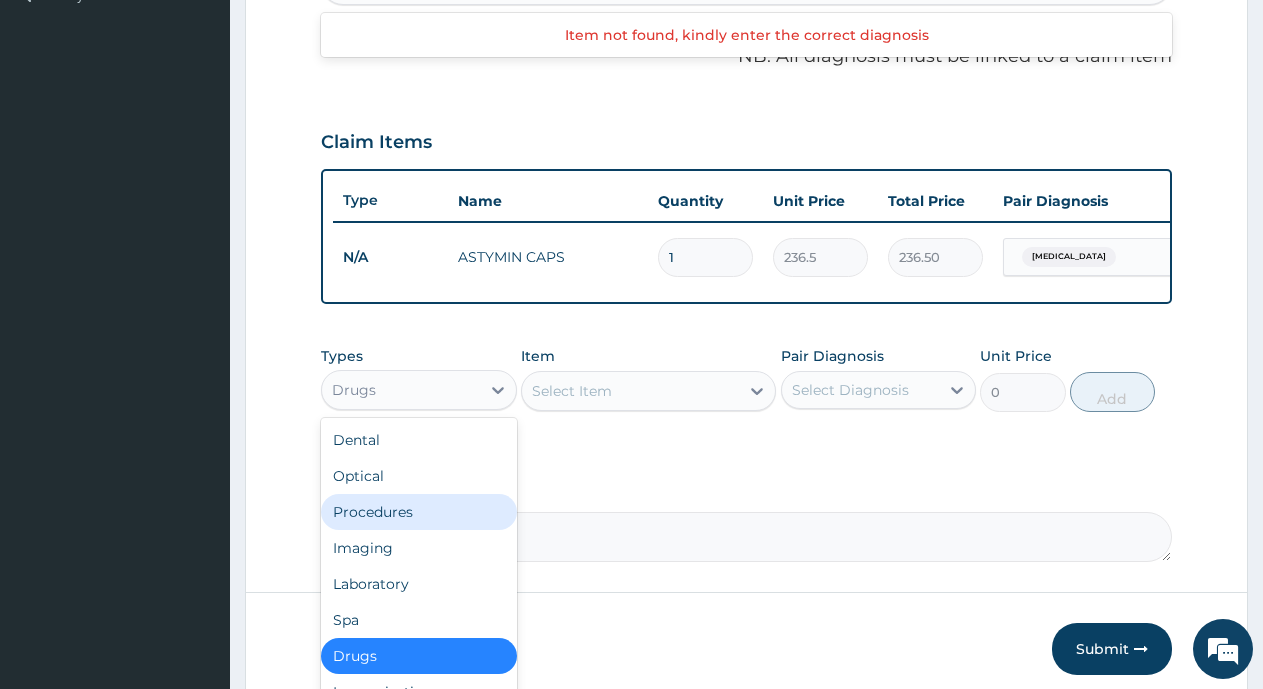 click on "Procedures" at bounding box center (419, 512) 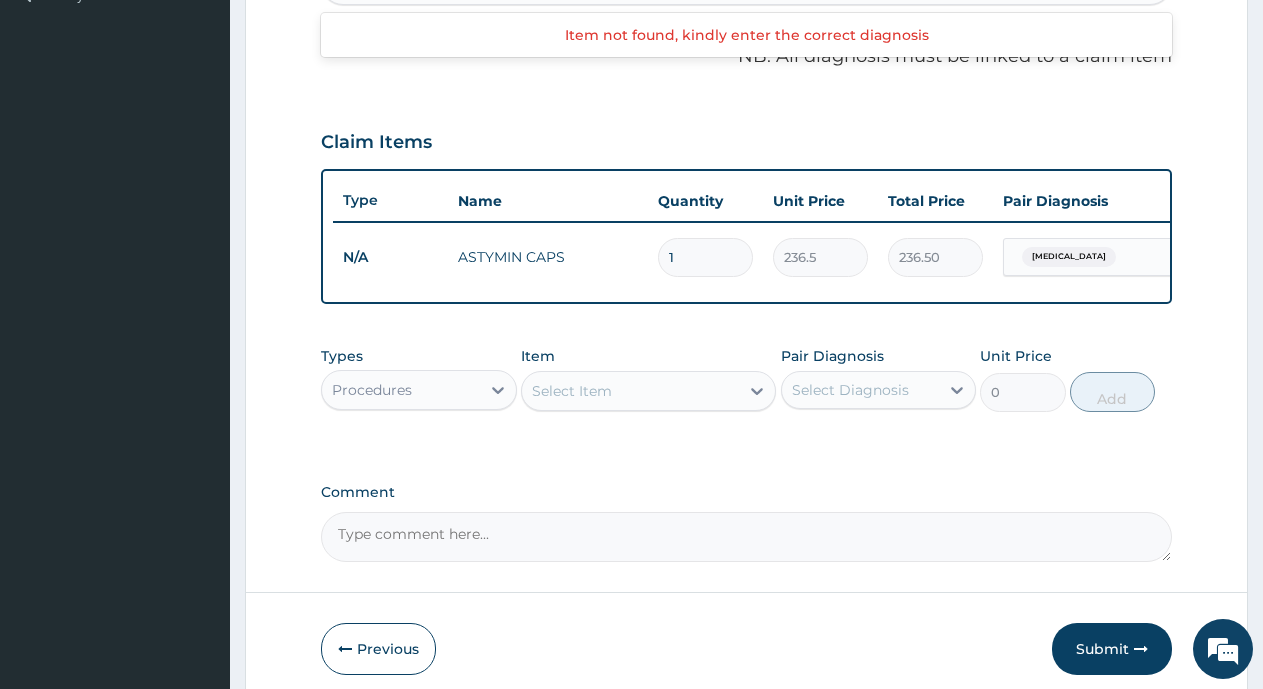 click on "Select Item" at bounding box center (648, 391) 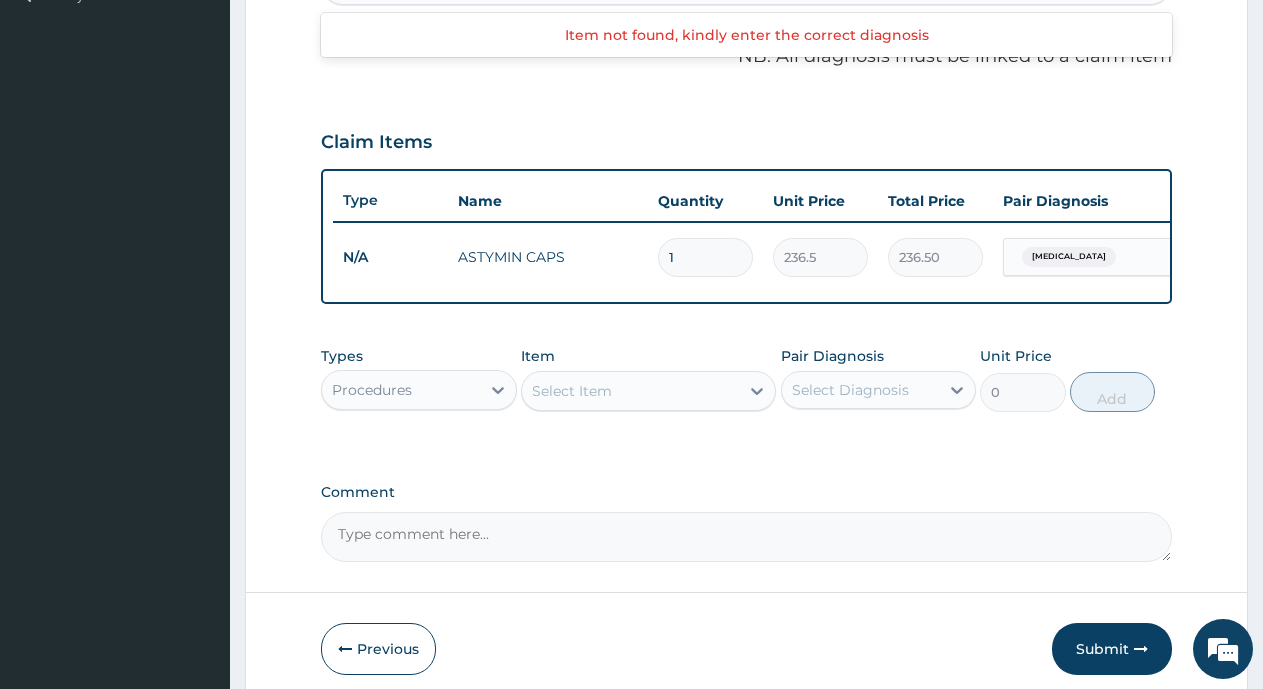 click on "Select Item" at bounding box center (630, 391) 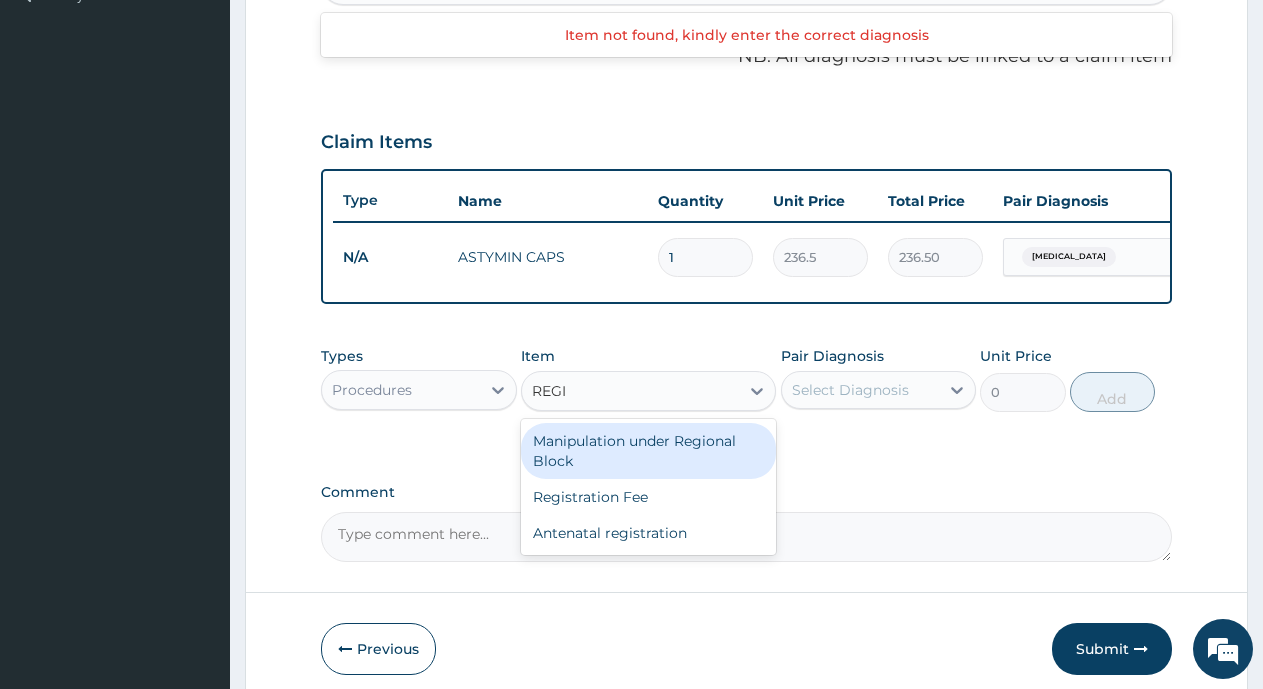 type on "REGIS" 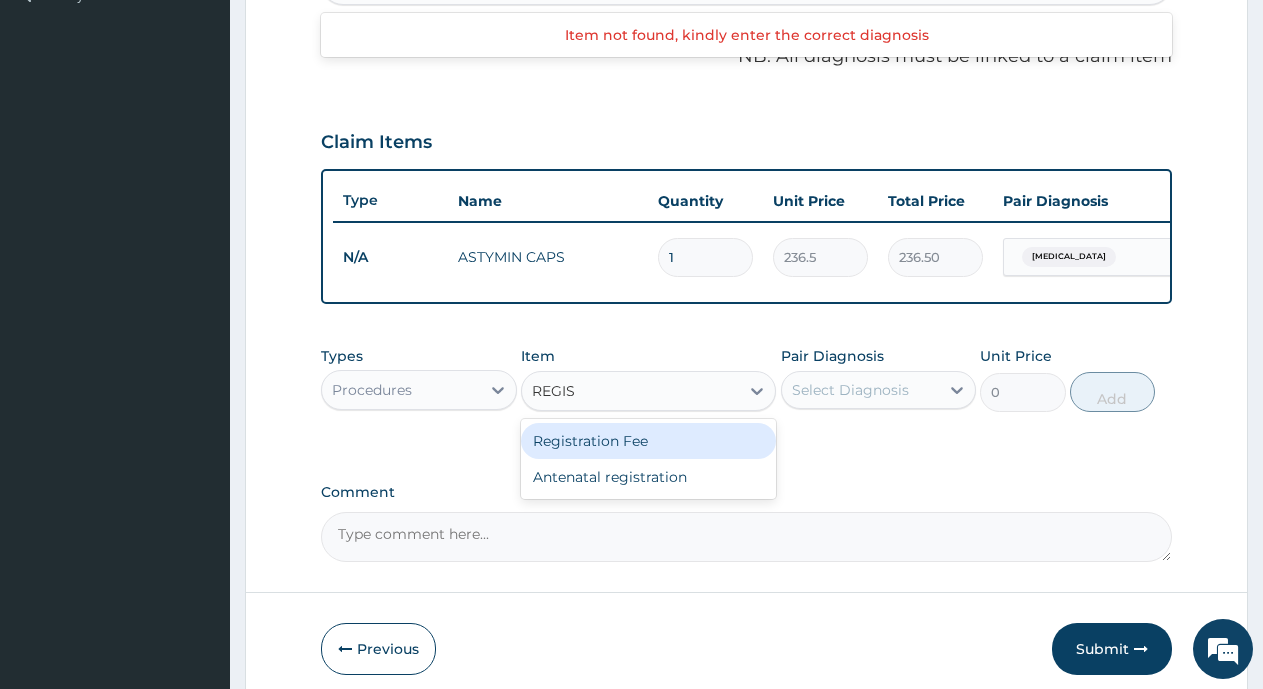 click on "Registration Fee" at bounding box center (648, 441) 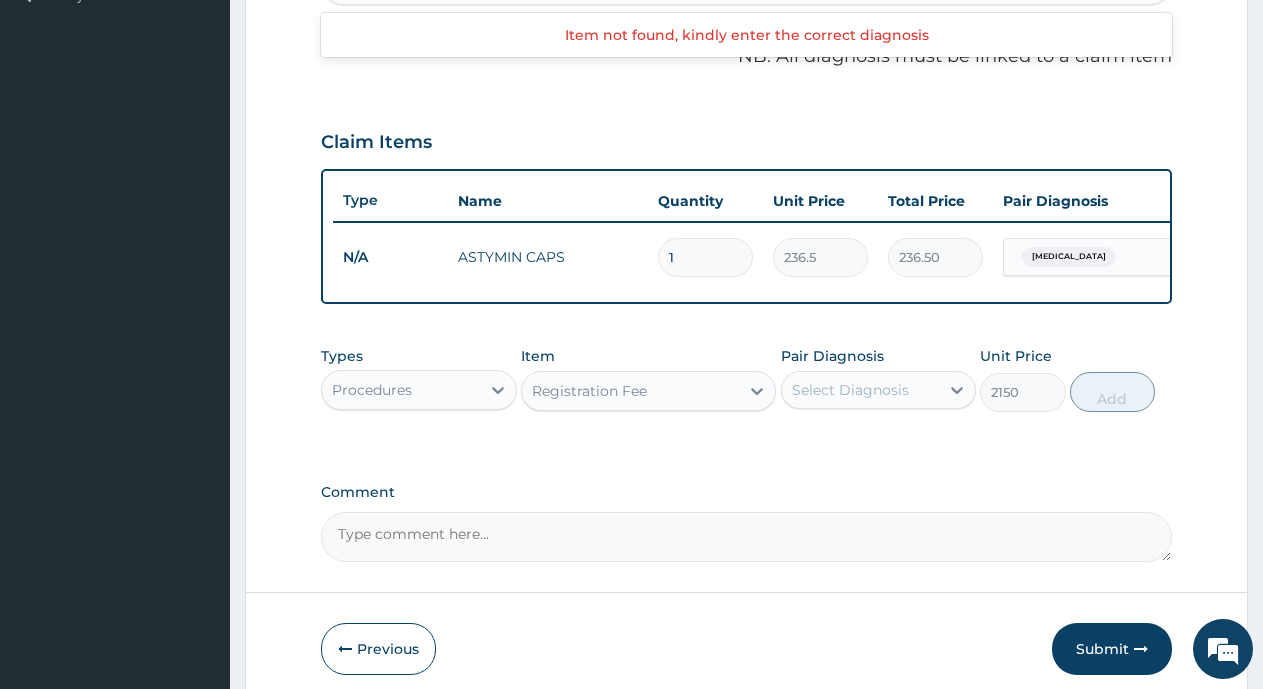 click on "Select Diagnosis" at bounding box center [850, 390] 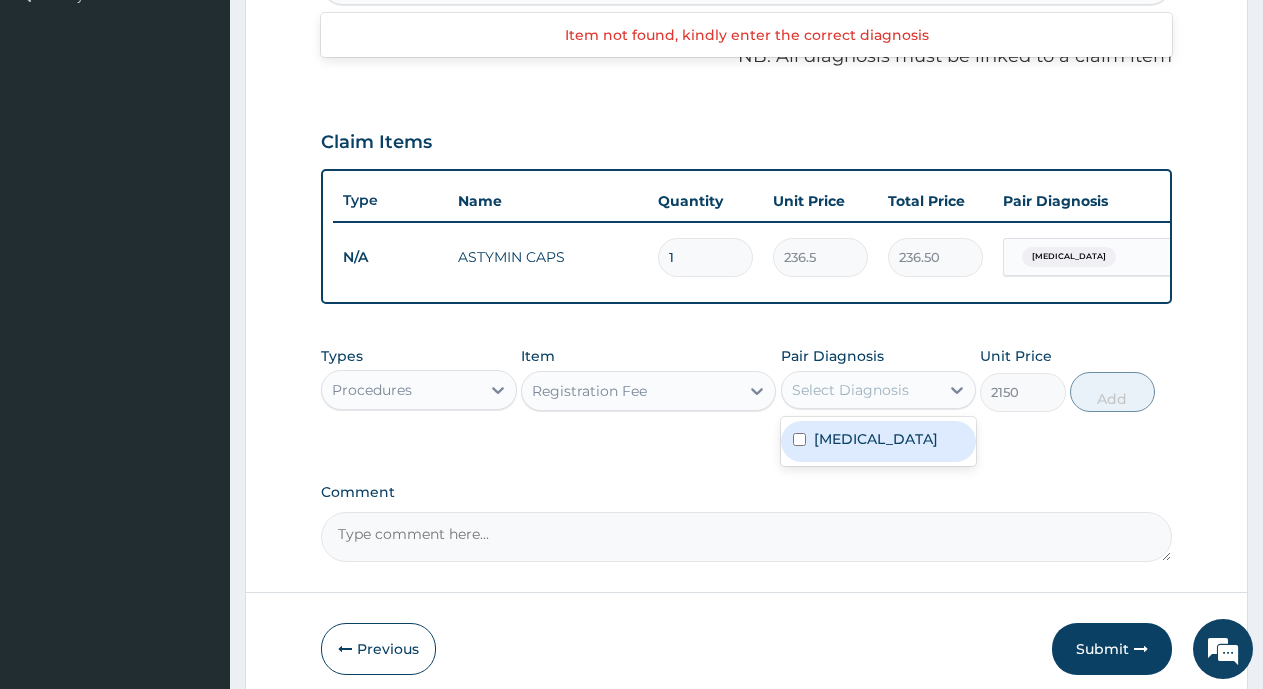 click on "[MEDICAL_DATA]" at bounding box center (876, 439) 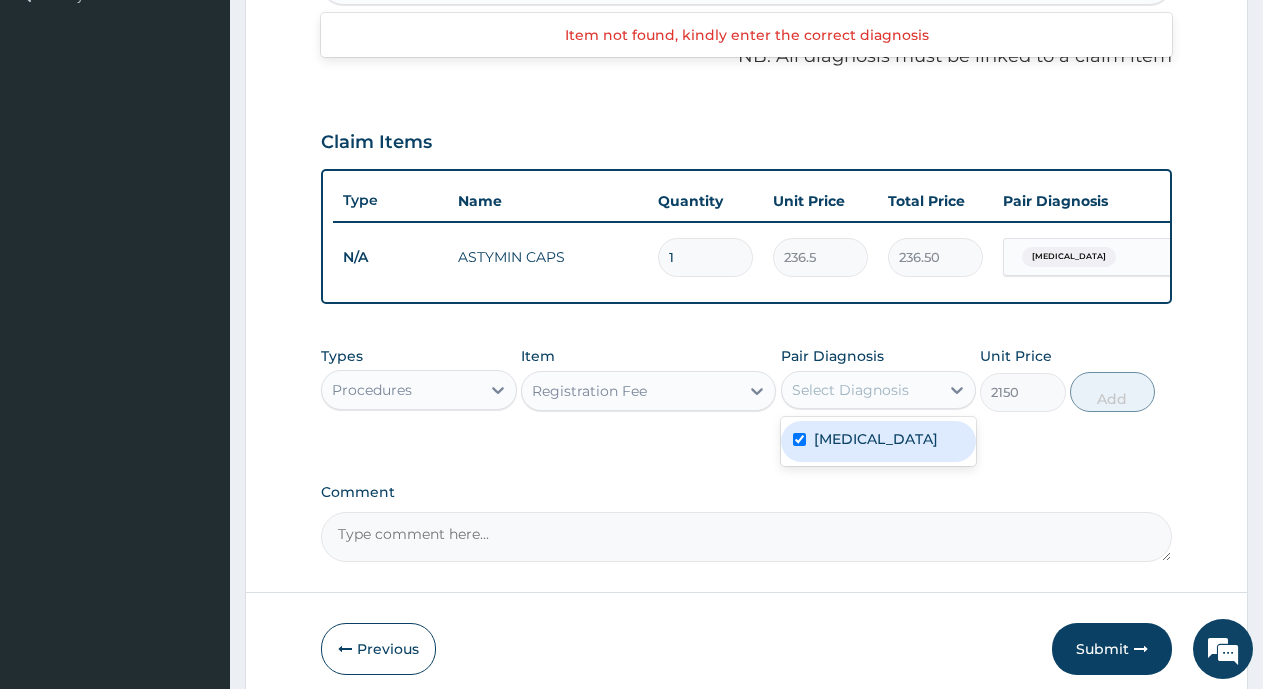 checkbox on "true" 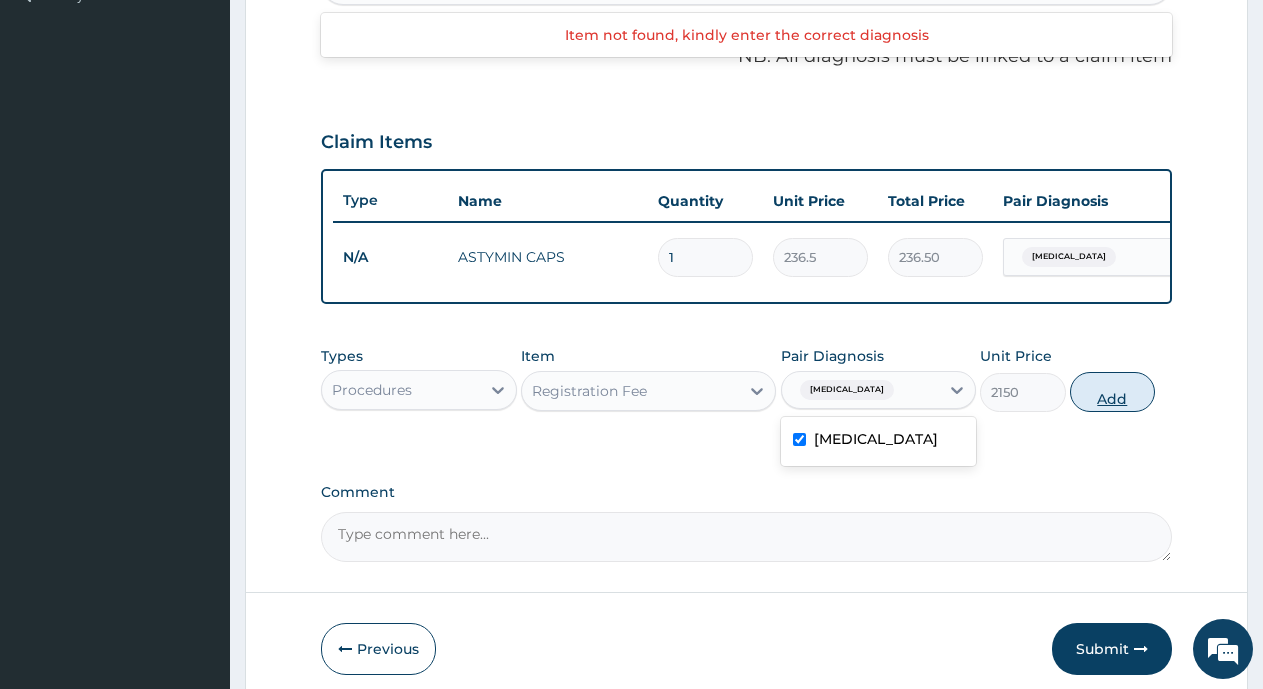 click on "Add" at bounding box center (1112, 392) 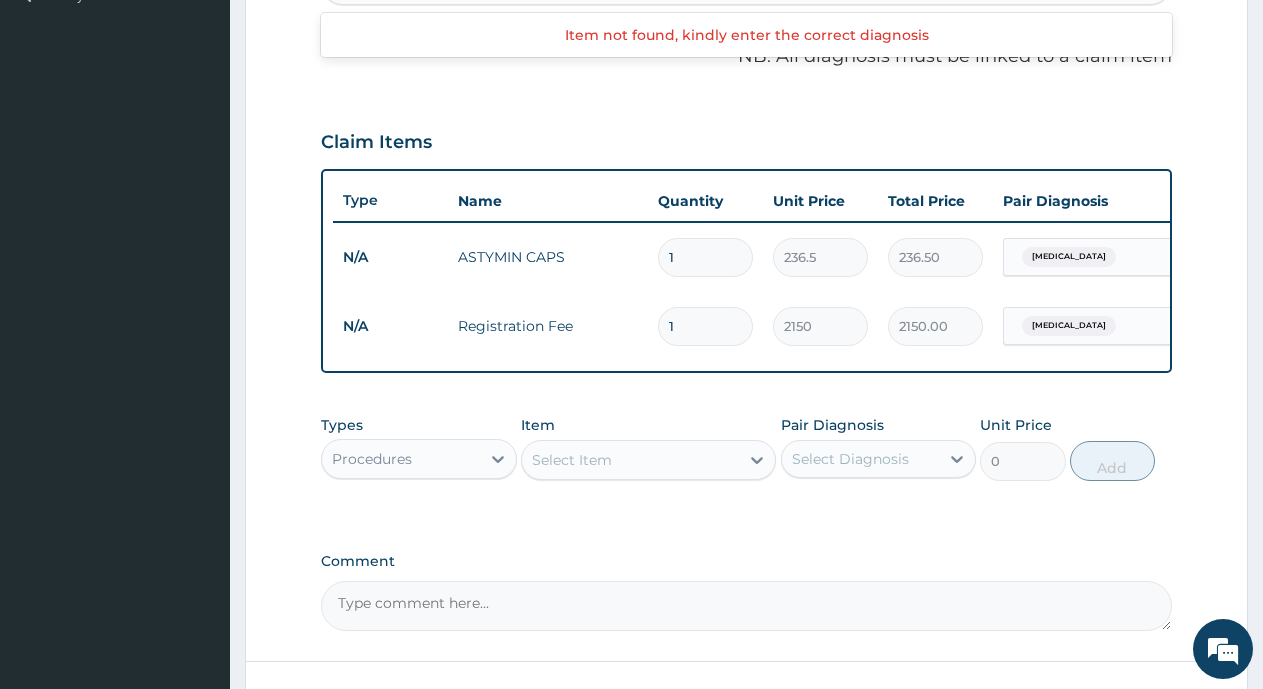 click on "Procedures" at bounding box center (372, 459) 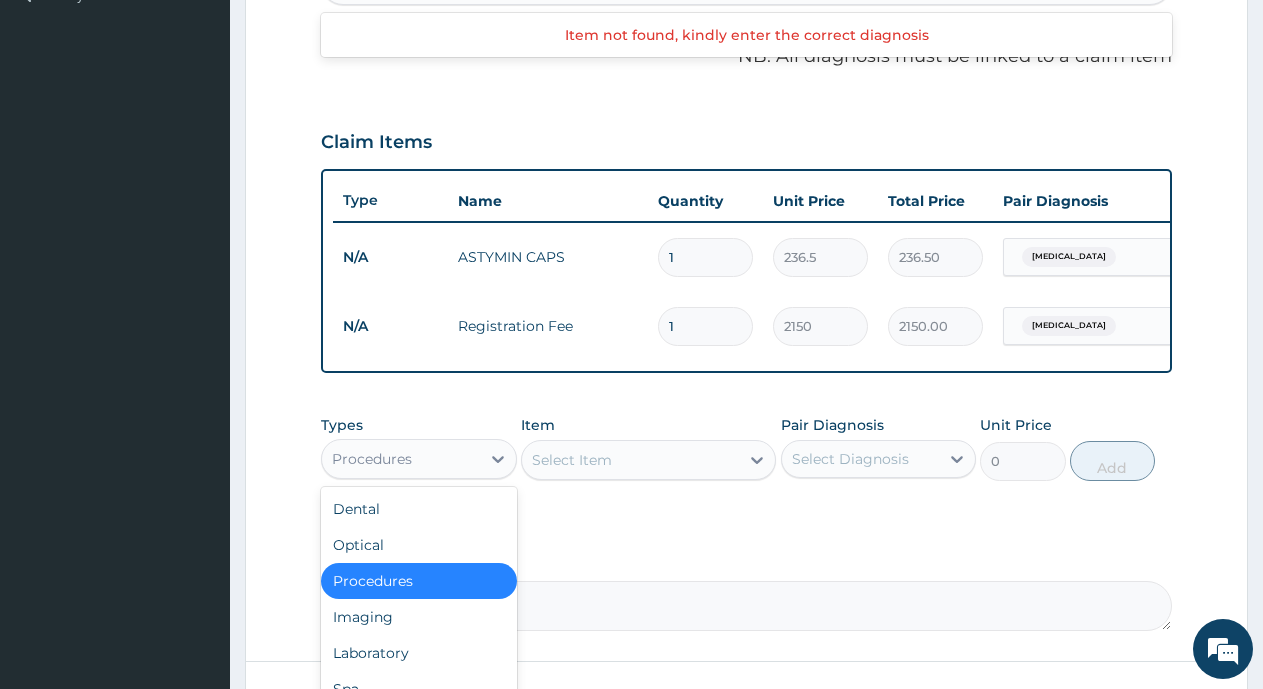 scroll, scrollTop: 68, scrollLeft: 0, axis: vertical 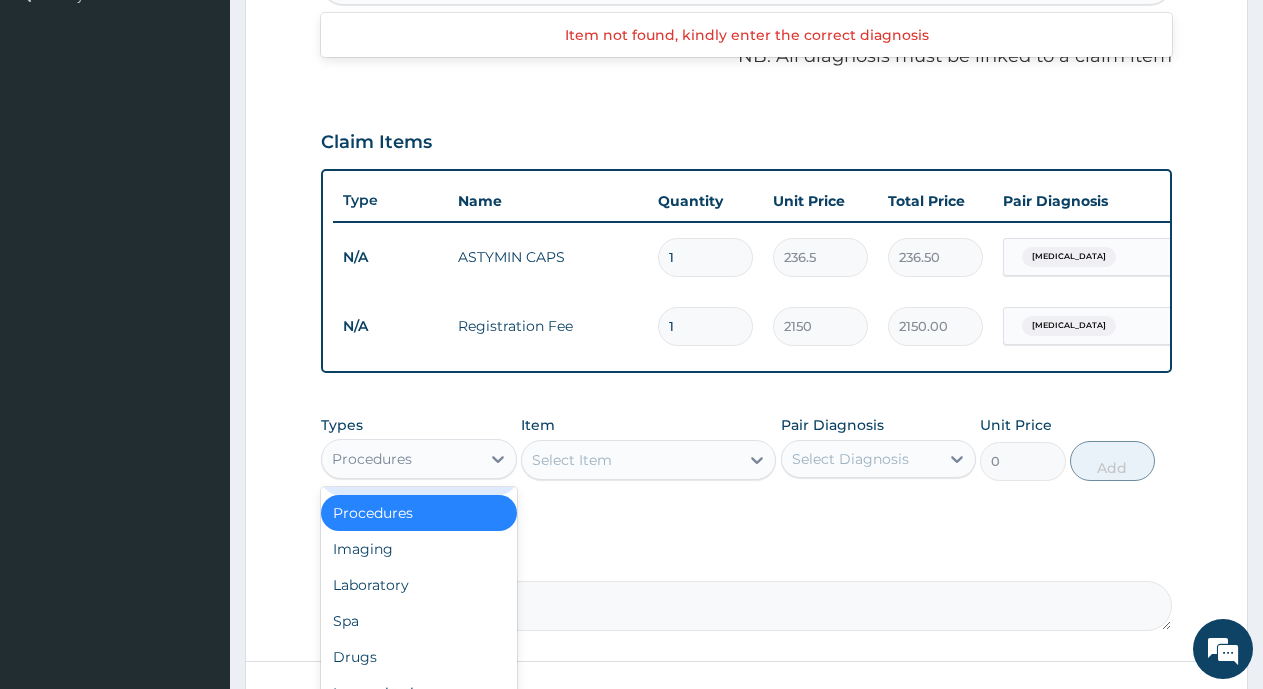 click on "Select Item" at bounding box center (572, 460) 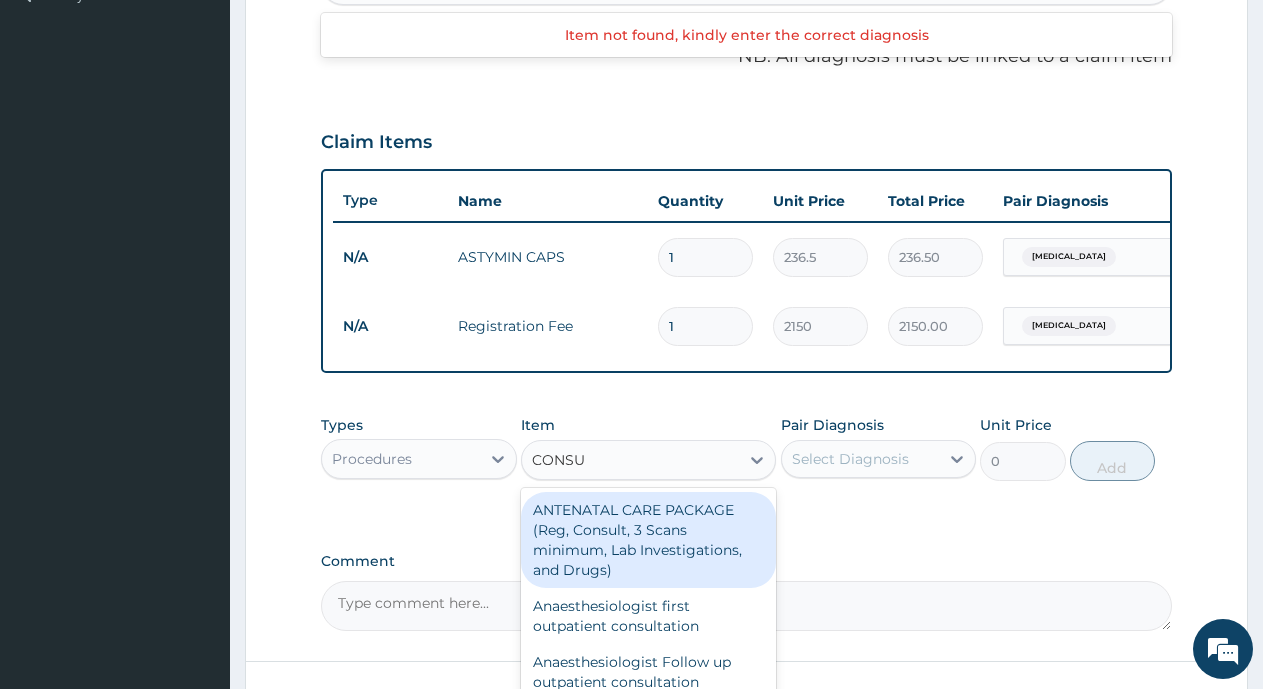 type on "CONSUL" 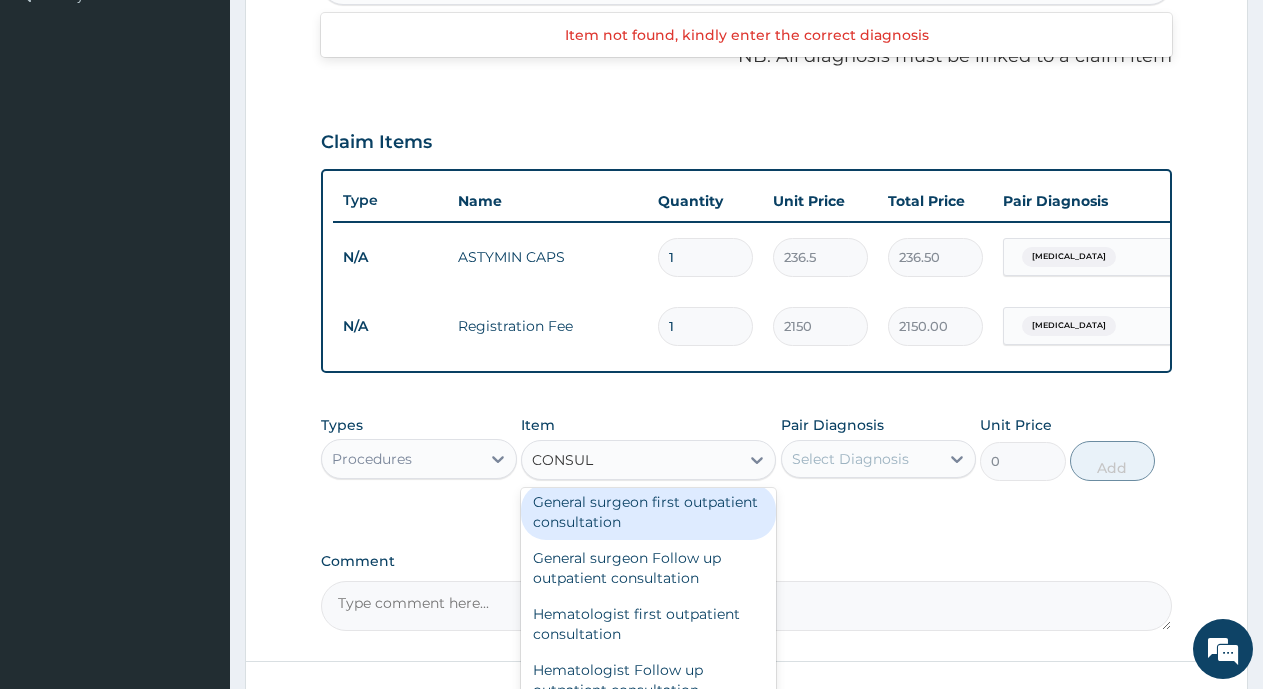 scroll, scrollTop: 1200, scrollLeft: 0, axis: vertical 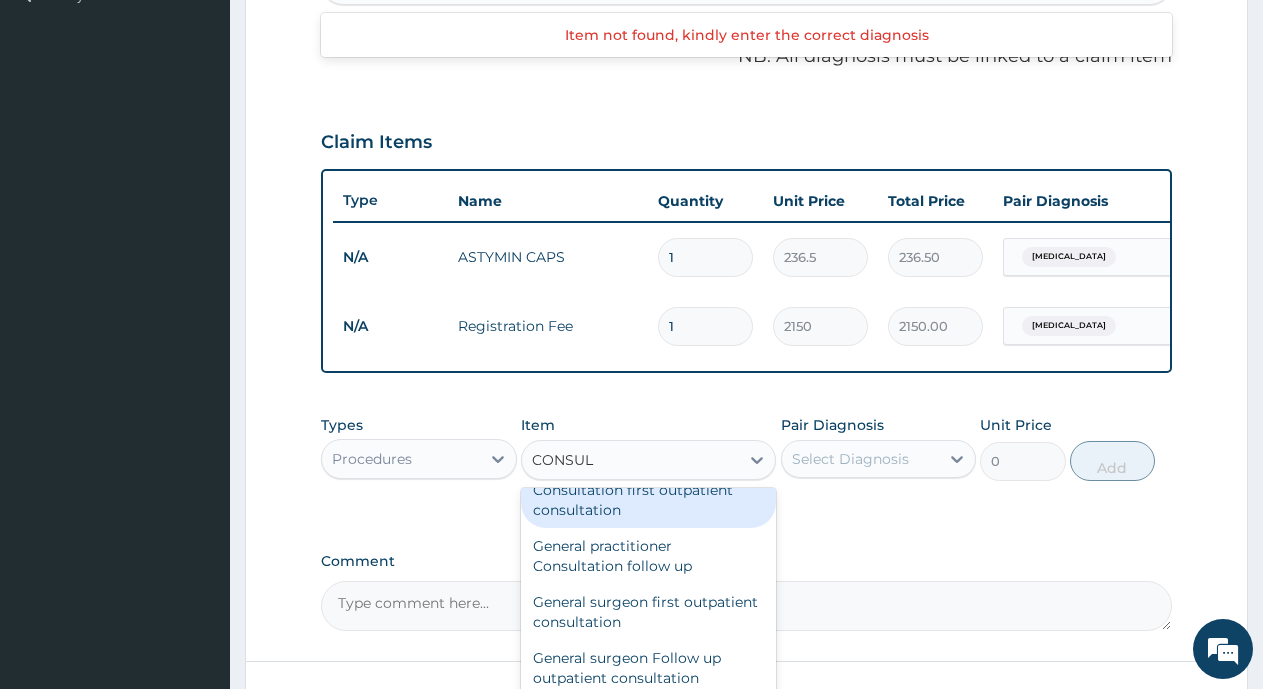 click on "General practitioner Consultation first outpatient consultation" at bounding box center [648, 490] 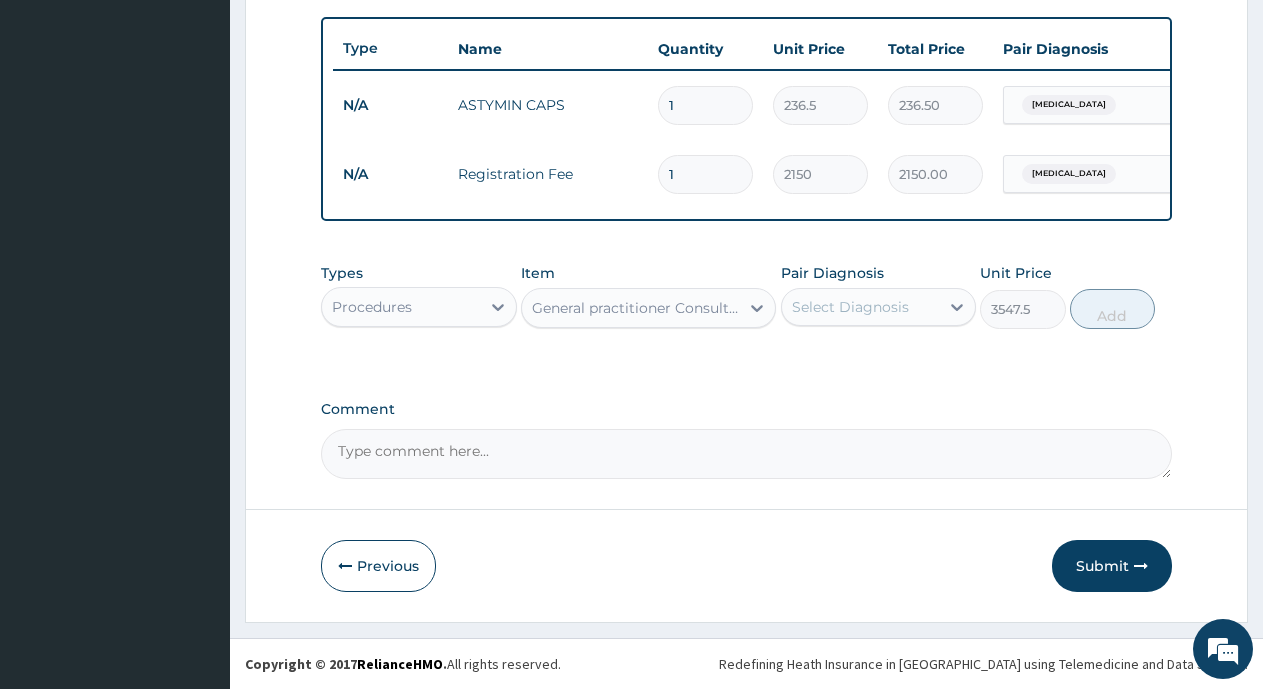 scroll, scrollTop: 544, scrollLeft: 0, axis: vertical 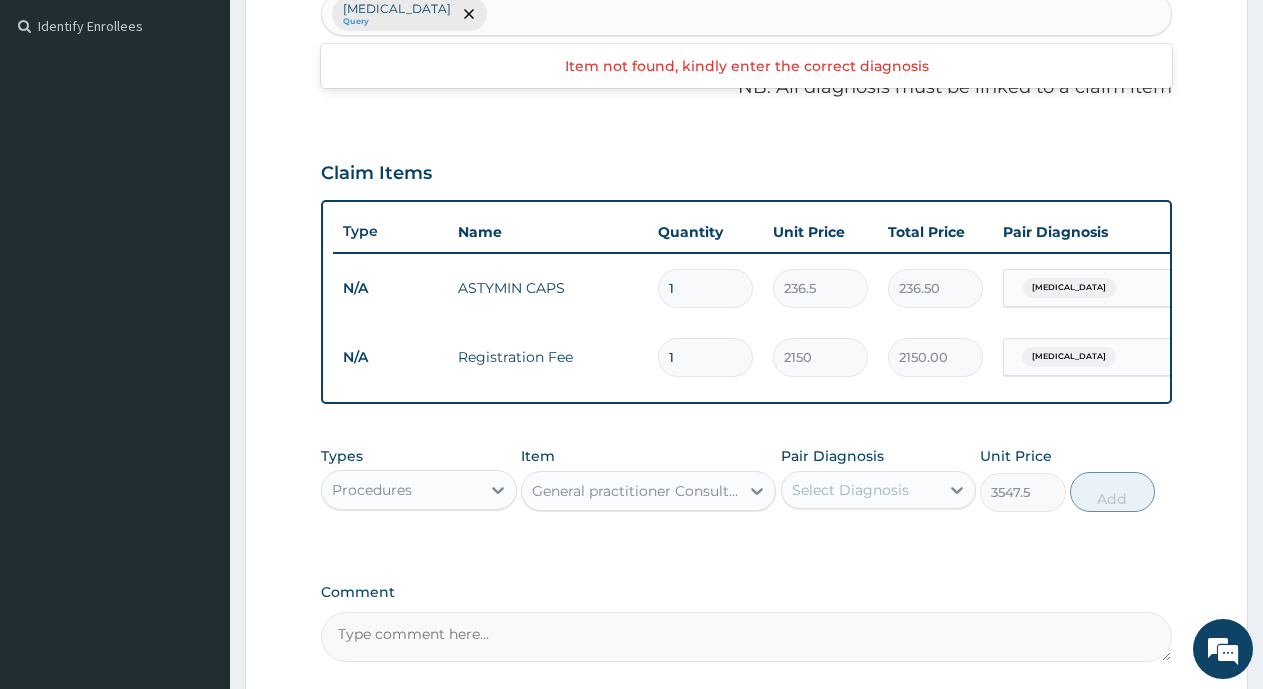 click on "Select Diagnosis" at bounding box center (850, 490) 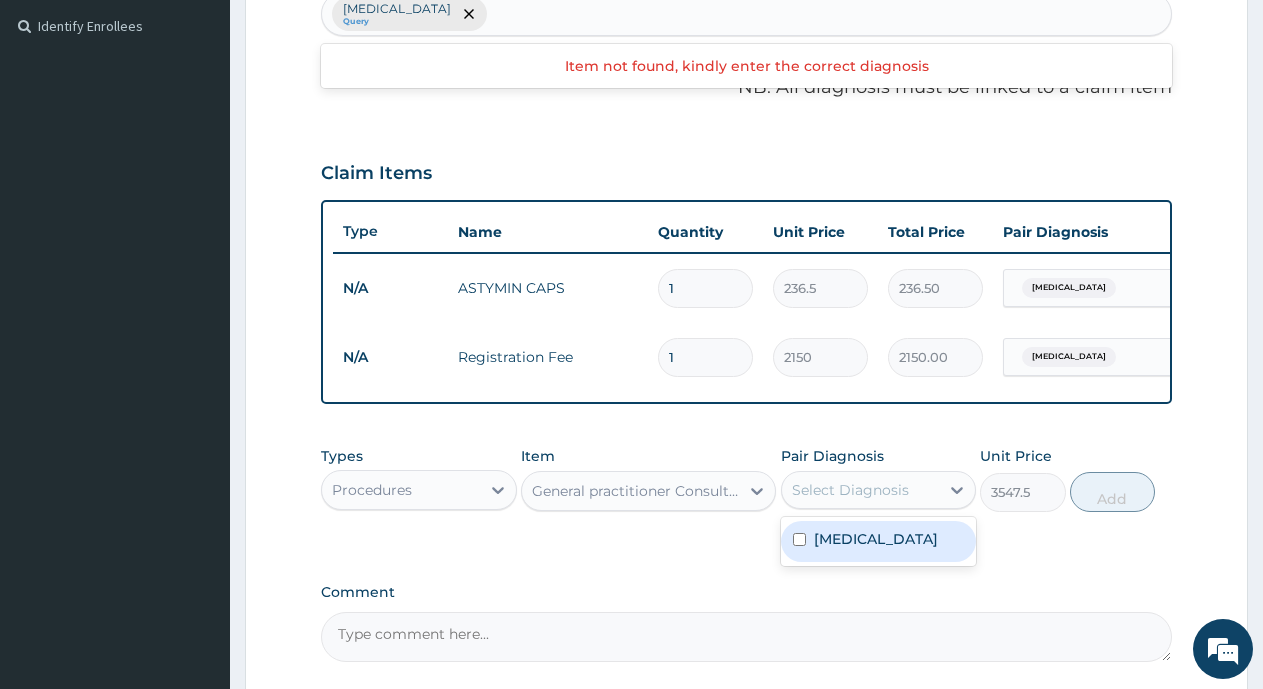 click on "[MEDICAL_DATA]" at bounding box center (876, 539) 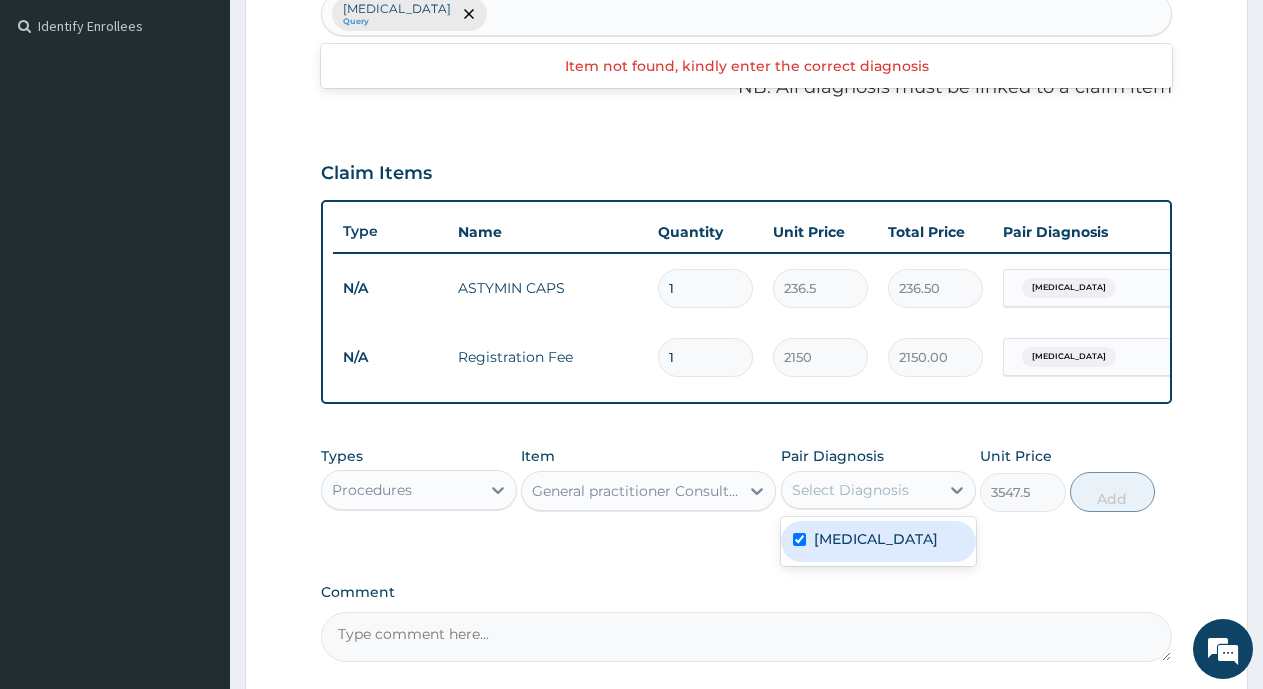 checkbox on "true" 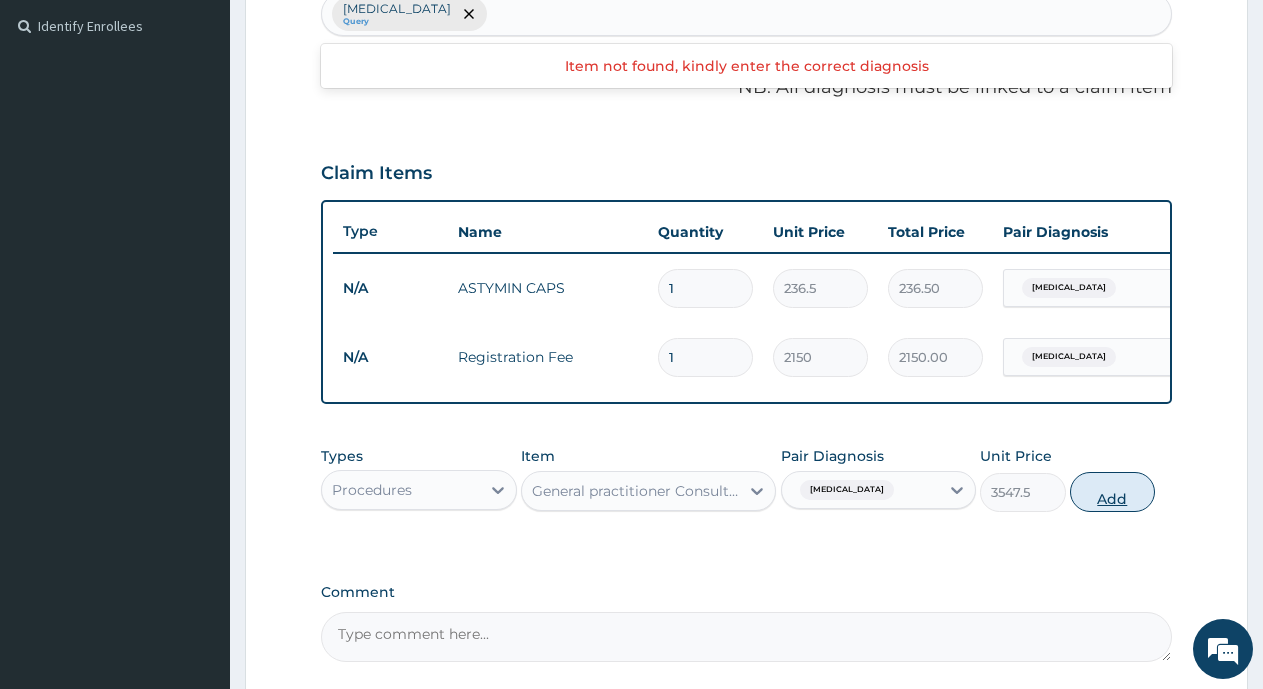 click on "Add" at bounding box center (1112, 492) 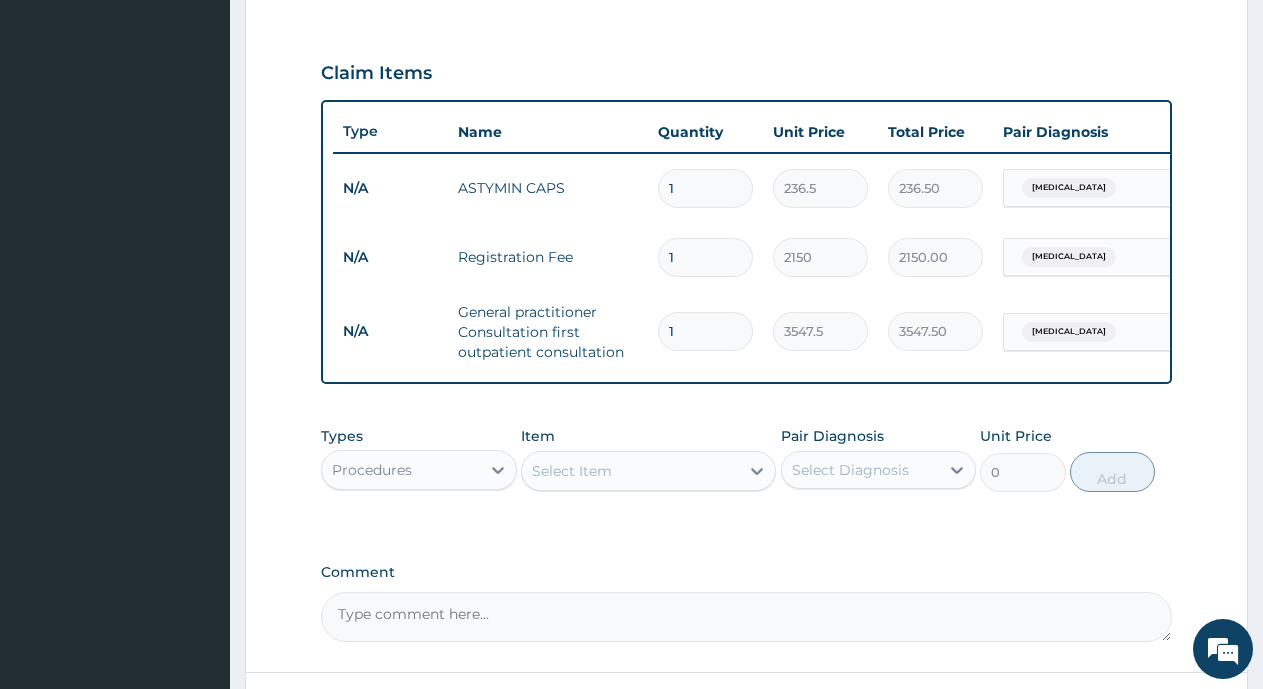 scroll, scrollTop: 744, scrollLeft: 0, axis: vertical 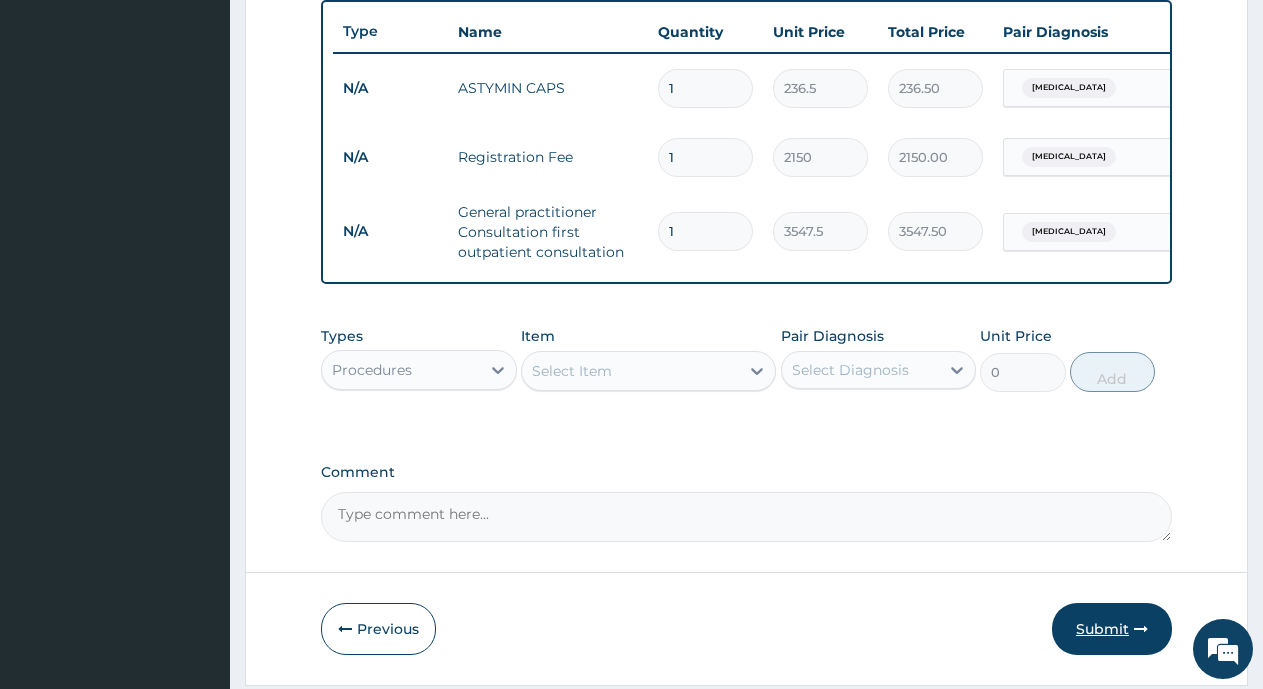 click on "Submit" at bounding box center (1112, 629) 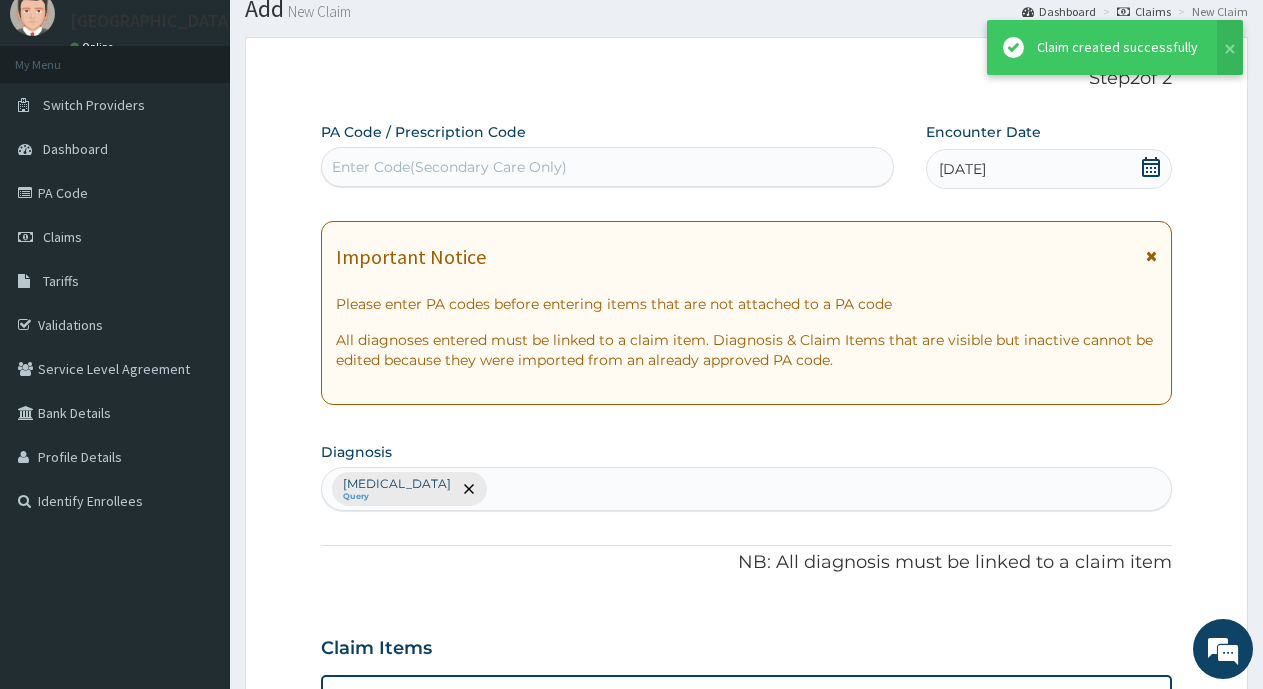 scroll, scrollTop: 744, scrollLeft: 0, axis: vertical 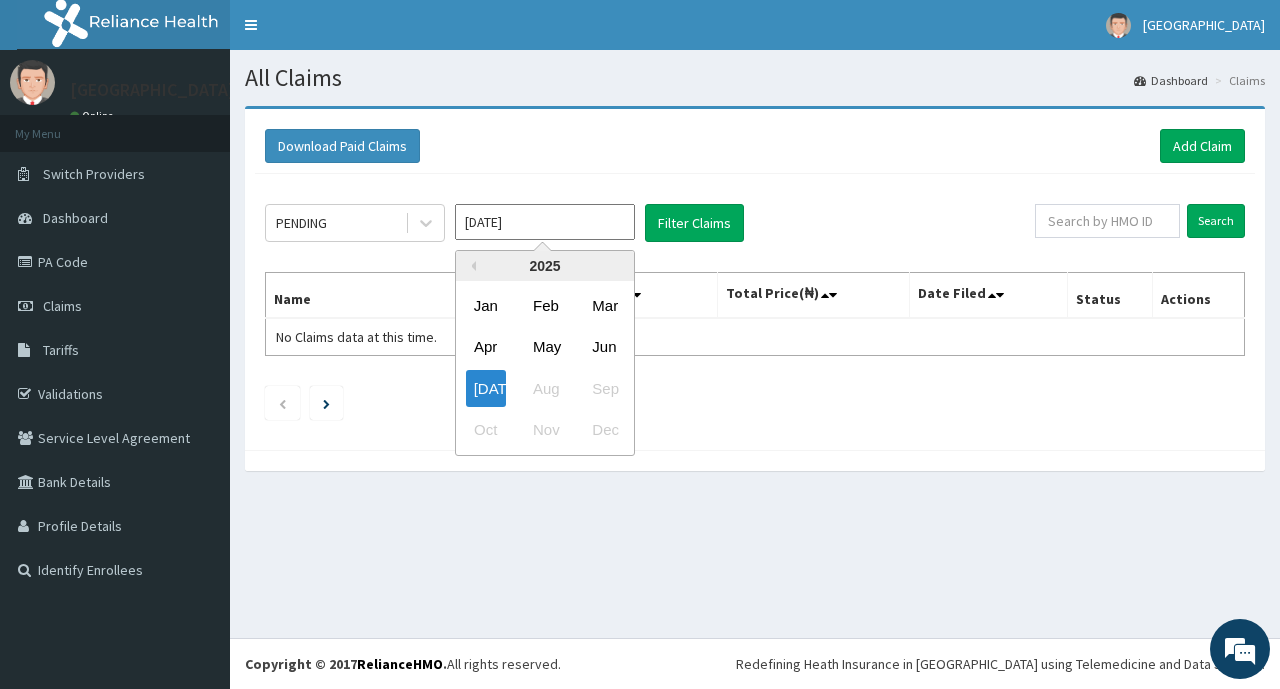 click on "[DATE]" at bounding box center [545, 222] 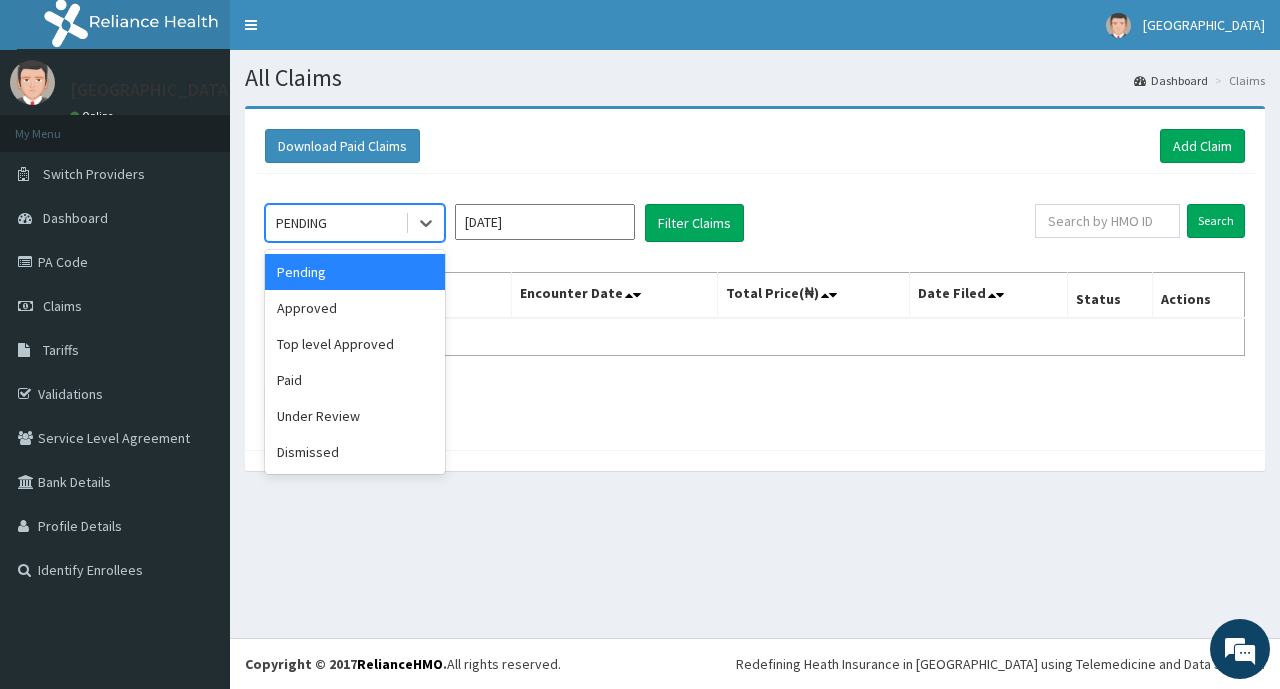 click on "PENDING" at bounding box center (335, 223) 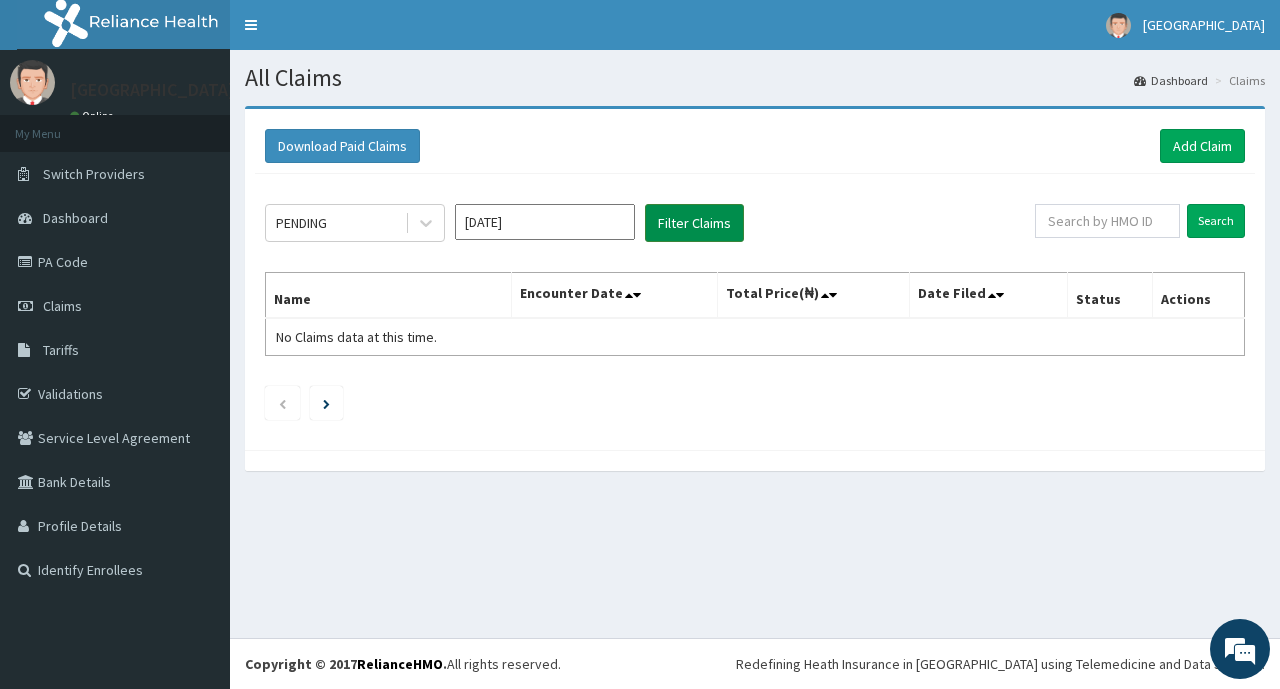 click on "Filter Claims" at bounding box center [694, 223] 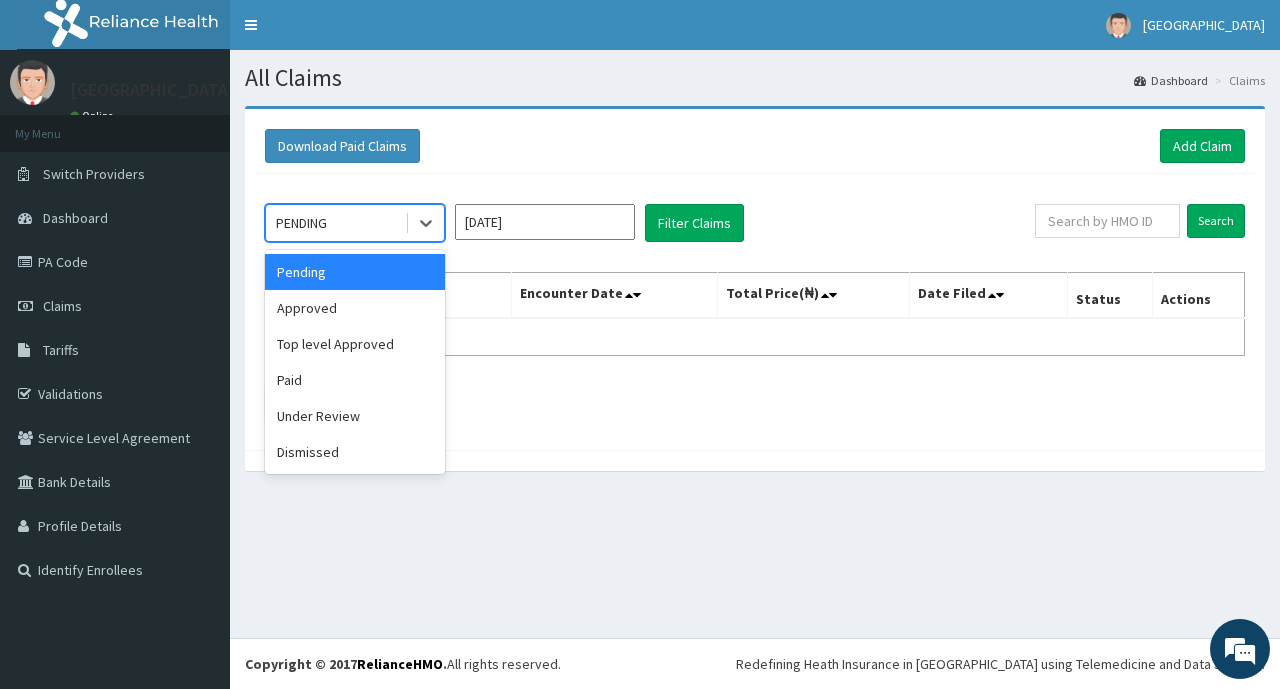 click on "PENDING" at bounding box center [335, 223] 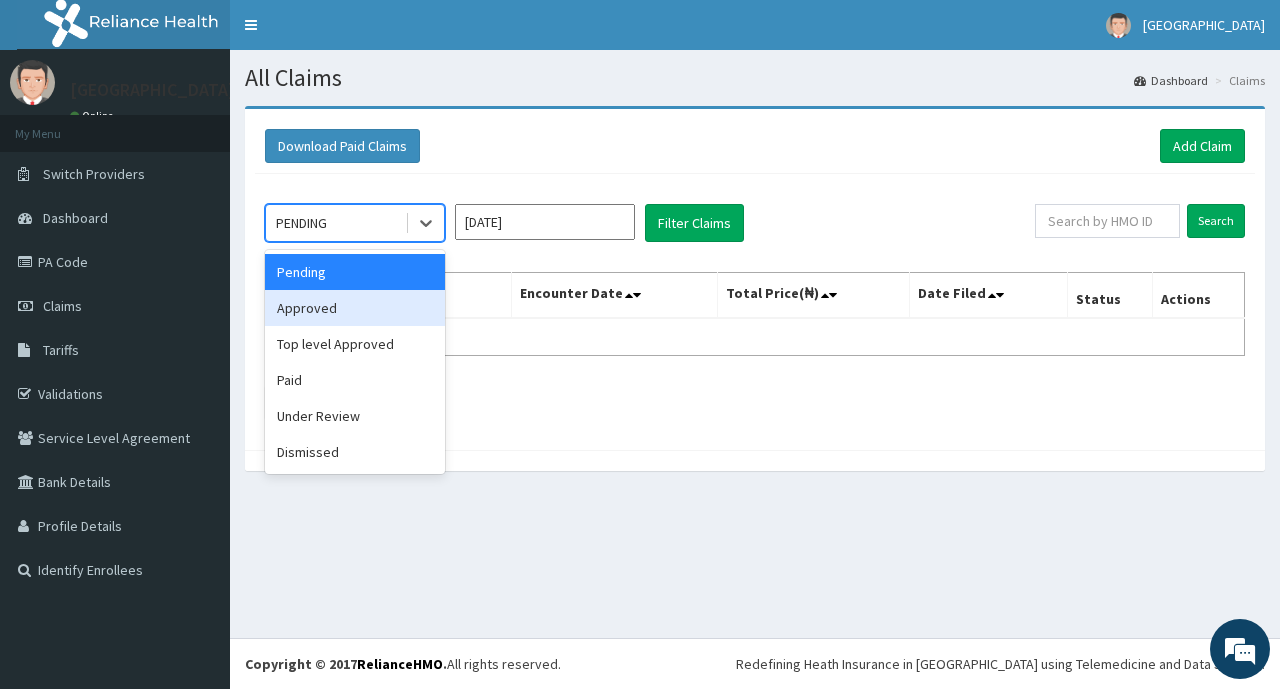 scroll, scrollTop: 0, scrollLeft: 0, axis: both 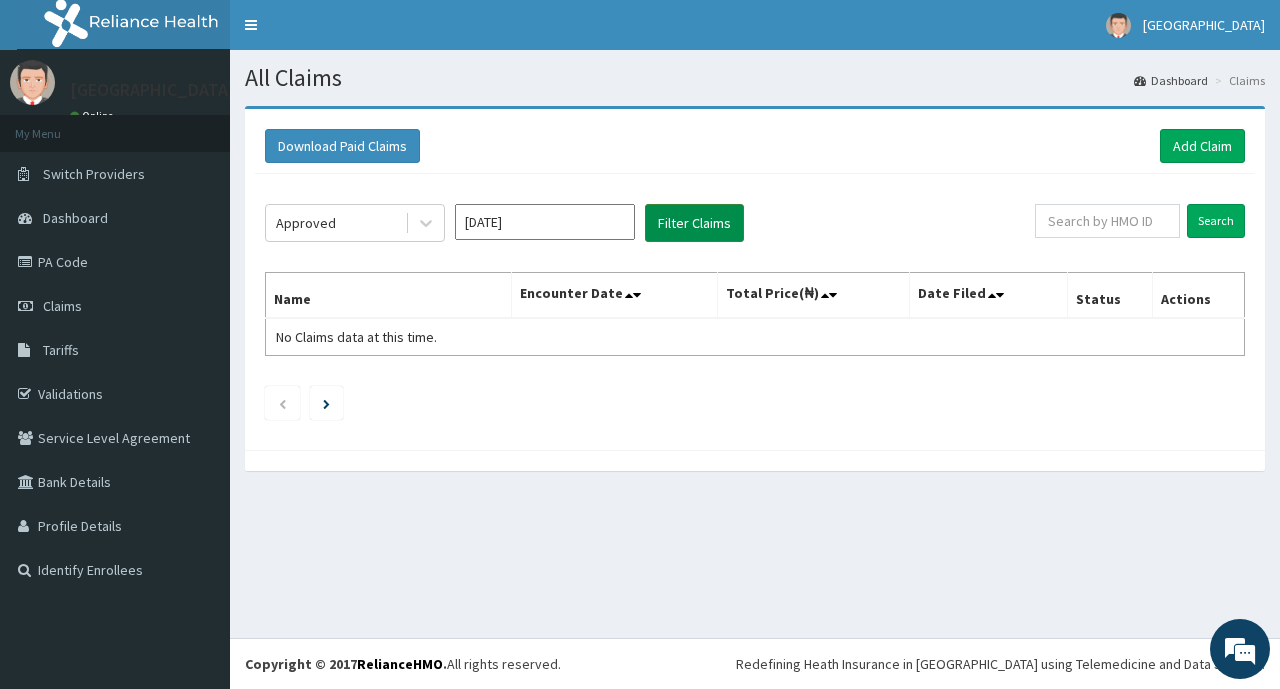 click on "Filter Claims" at bounding box center [694, 223] 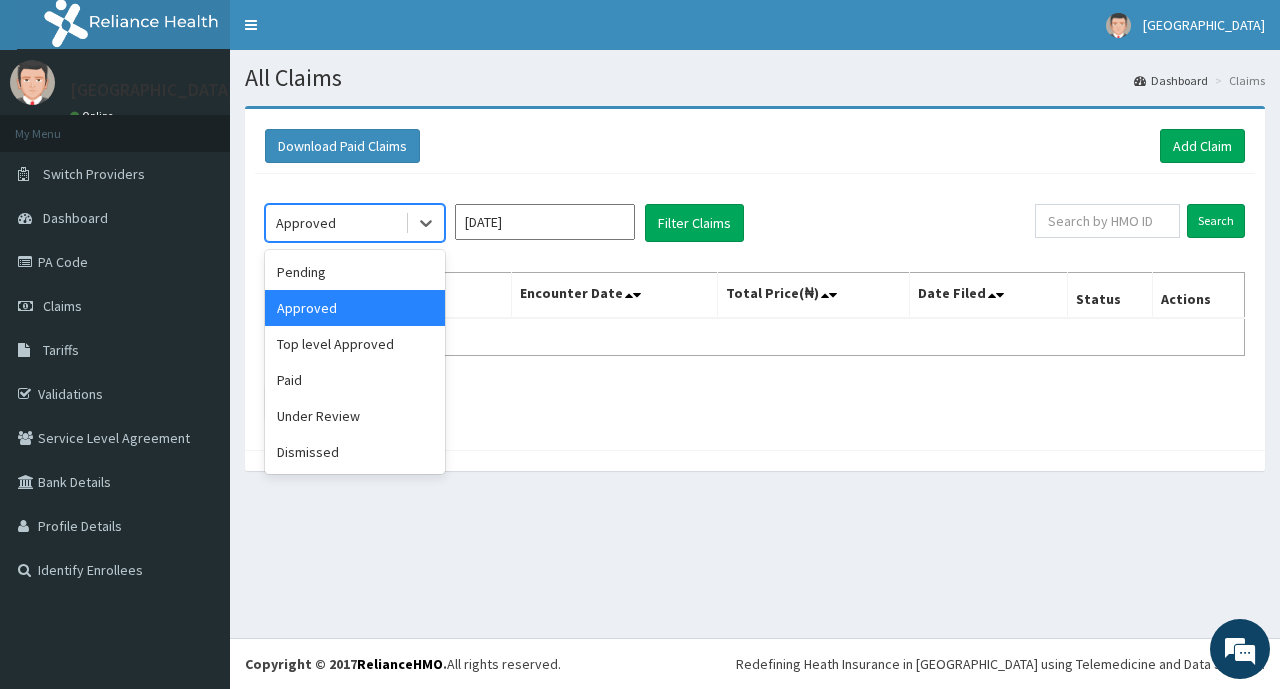 click on "Approved" at bounding box center (335, 223) 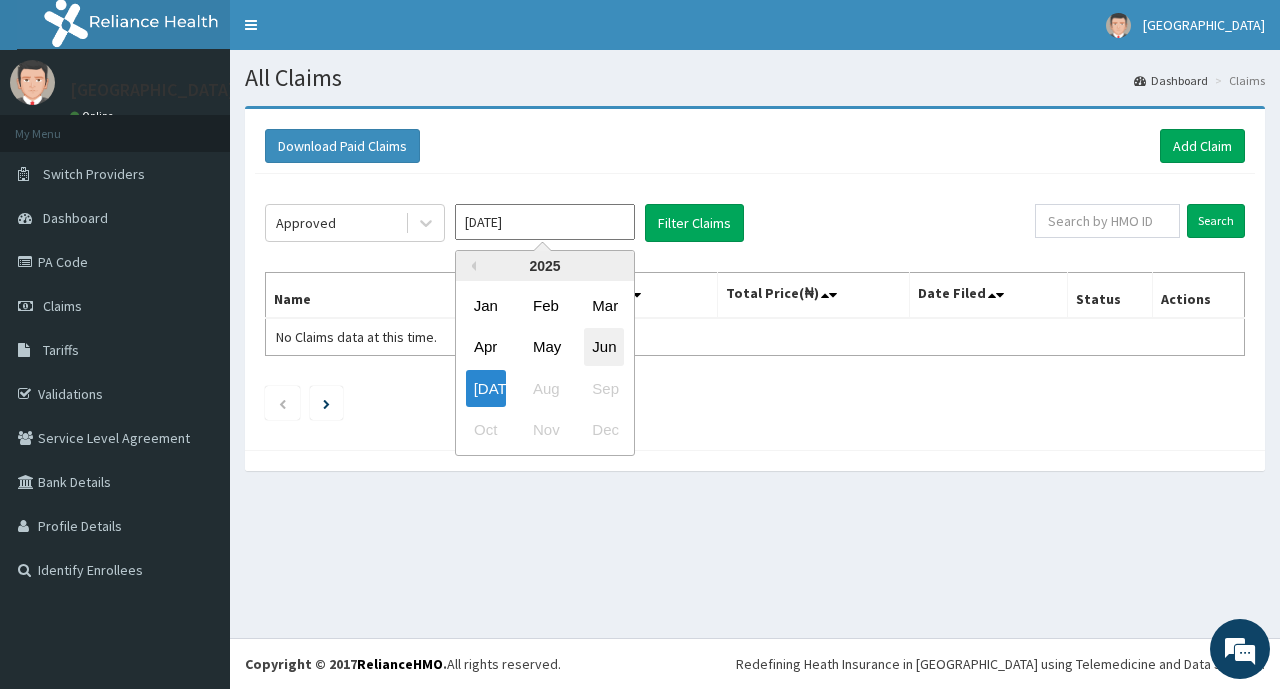 click on "Jun" at bounding box center (604, 347) 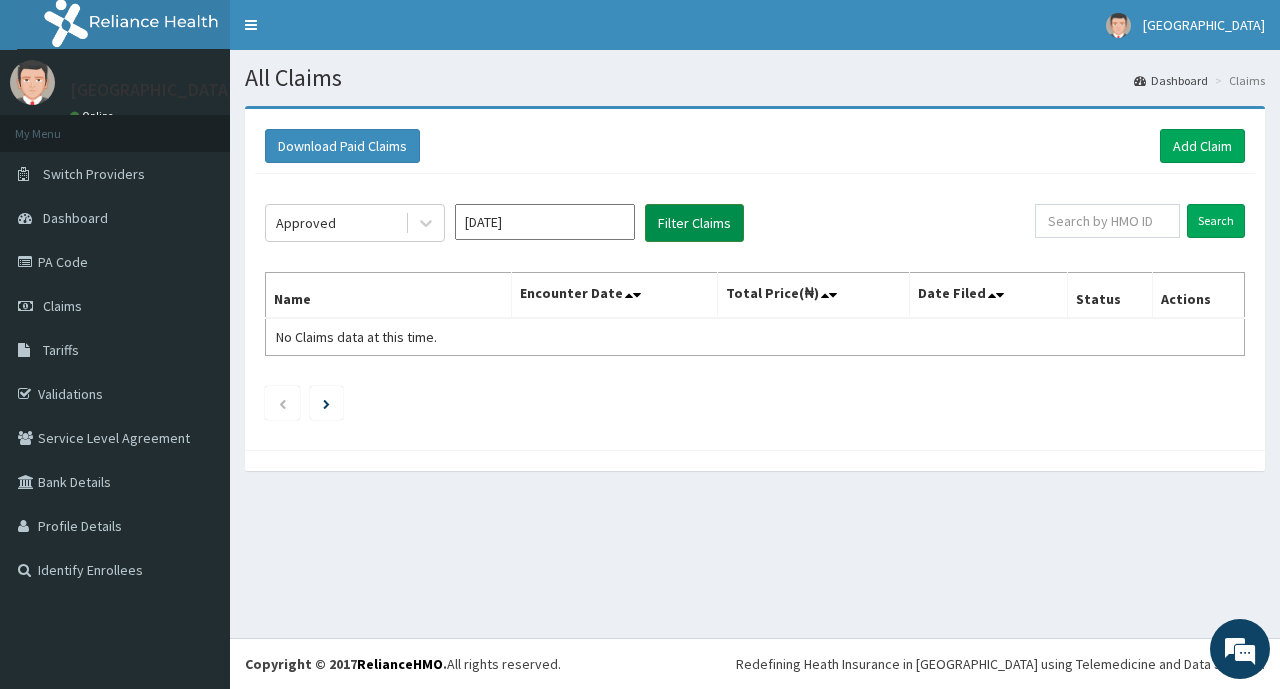 click on "Filter Claims" at bounding box center (694, 223) 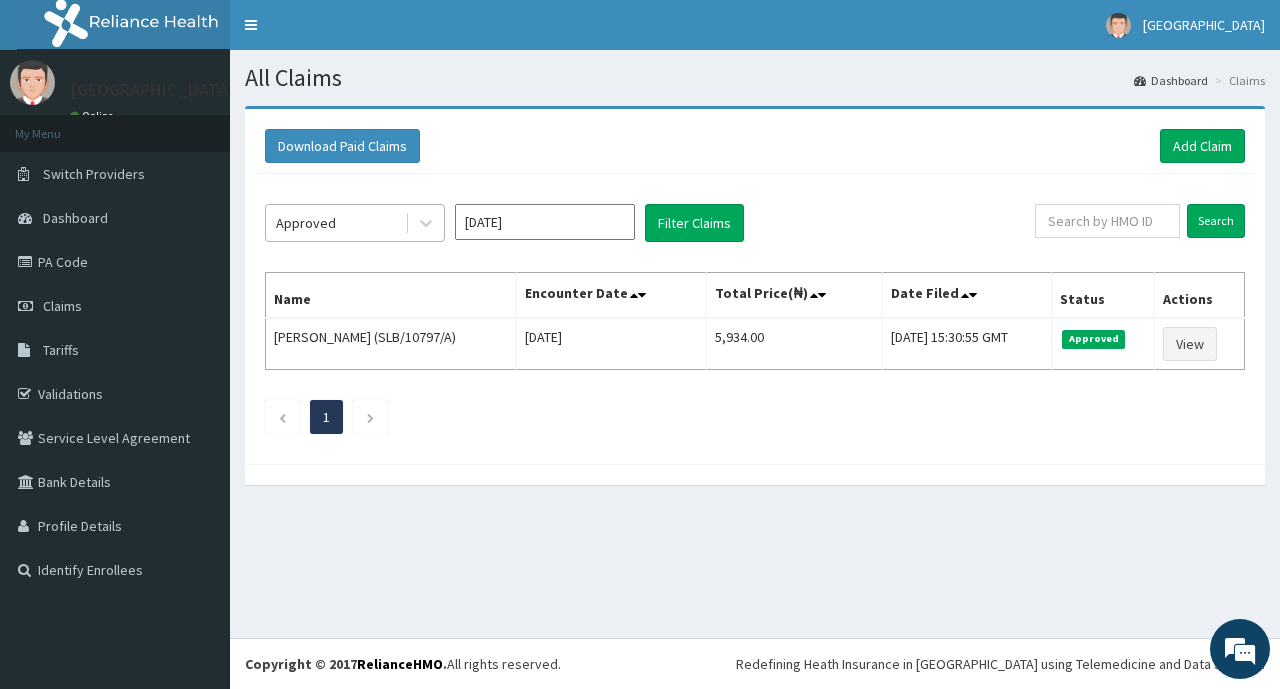 click on "Approved" at bounding box center (335, 223) 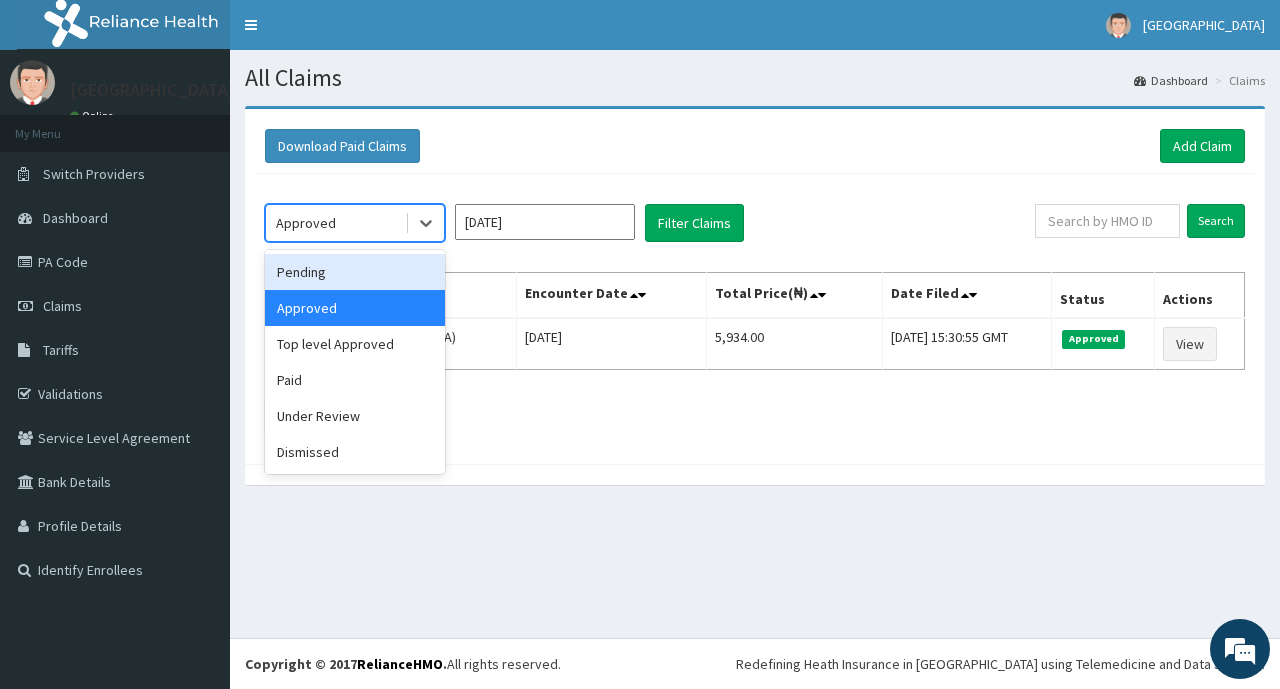 click on "Pending" at bounding box center (355, 272) 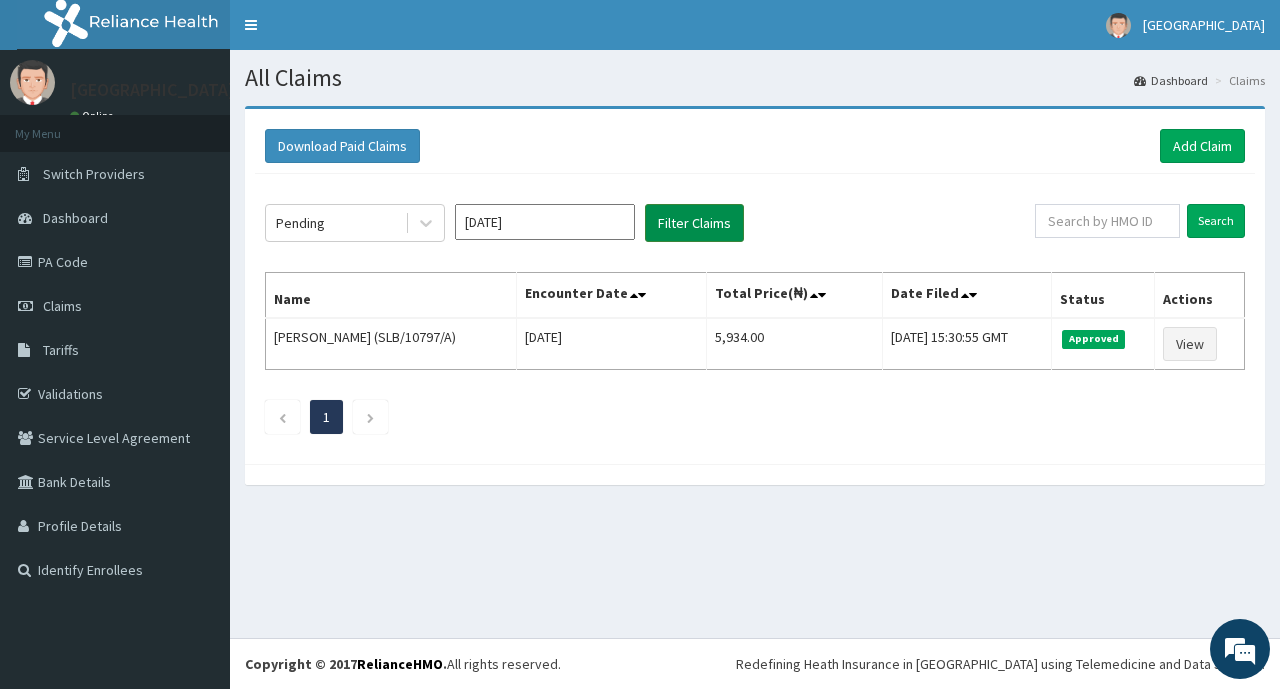 click on "Filter Claims" at bounding box center [694, 223] 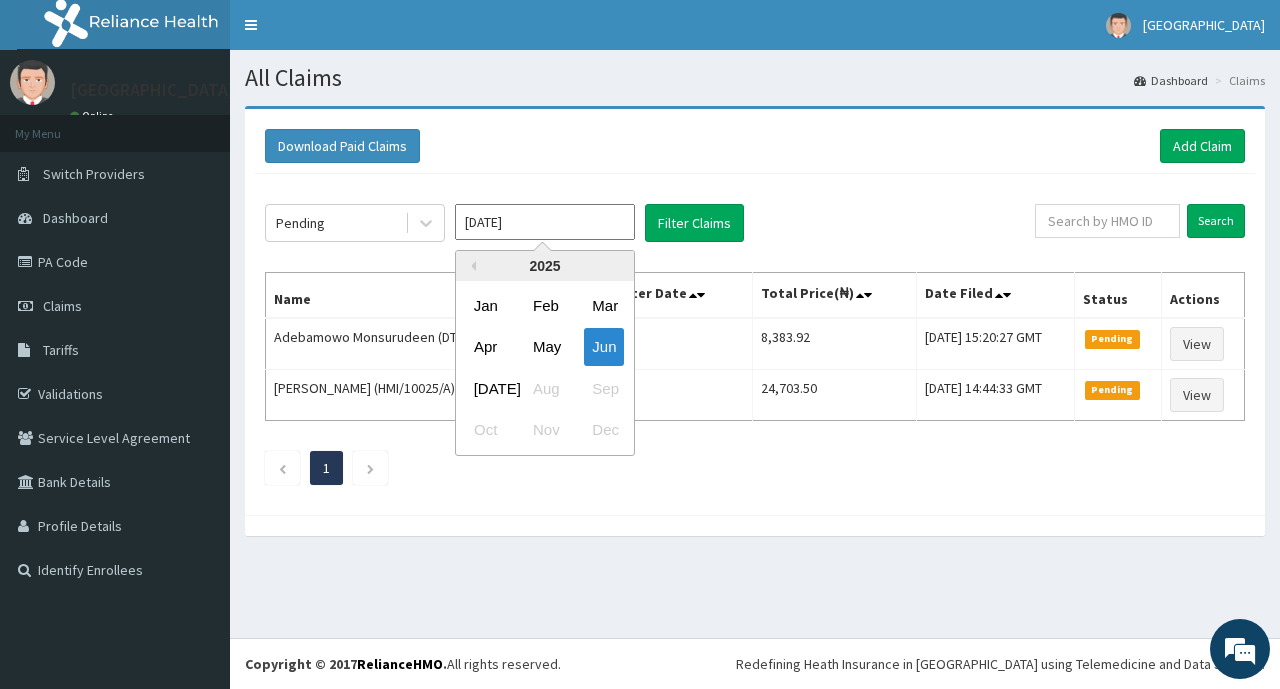 drag, startPoint x: 498, startPoint y: 227, endPoint x: 473, endPoint y: 228, distance: 25.019993 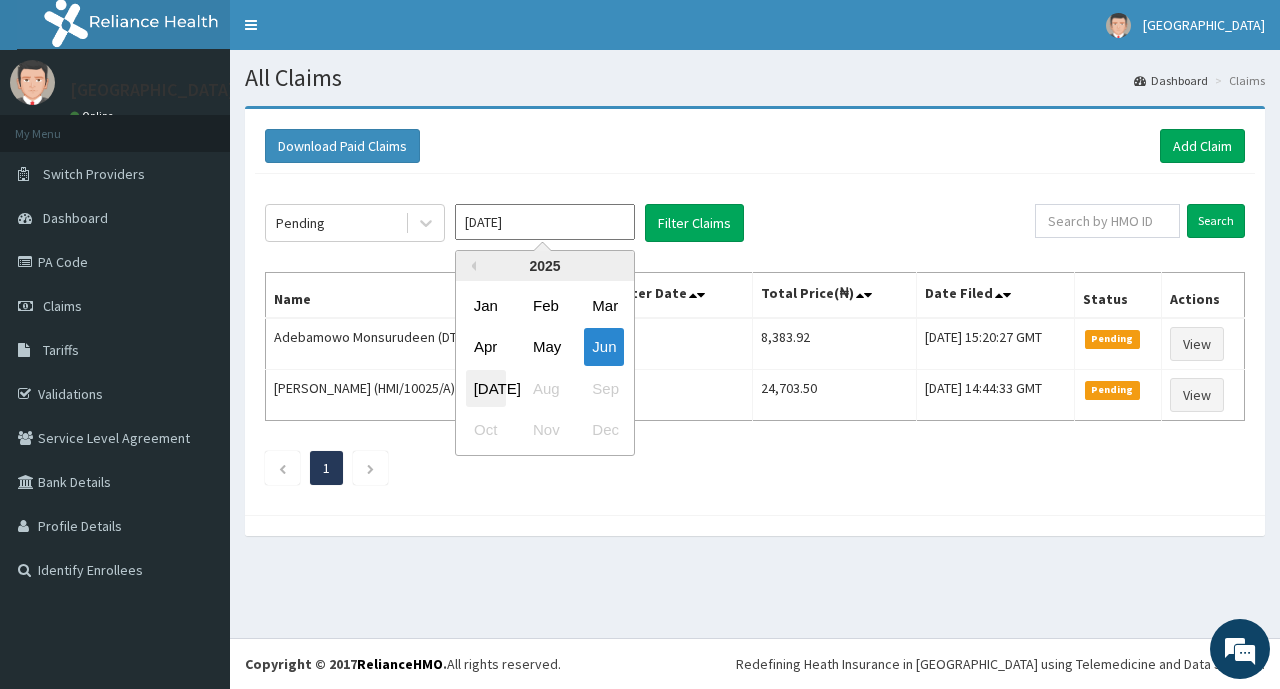 click on "Jul" at bounding box center (486, 388) 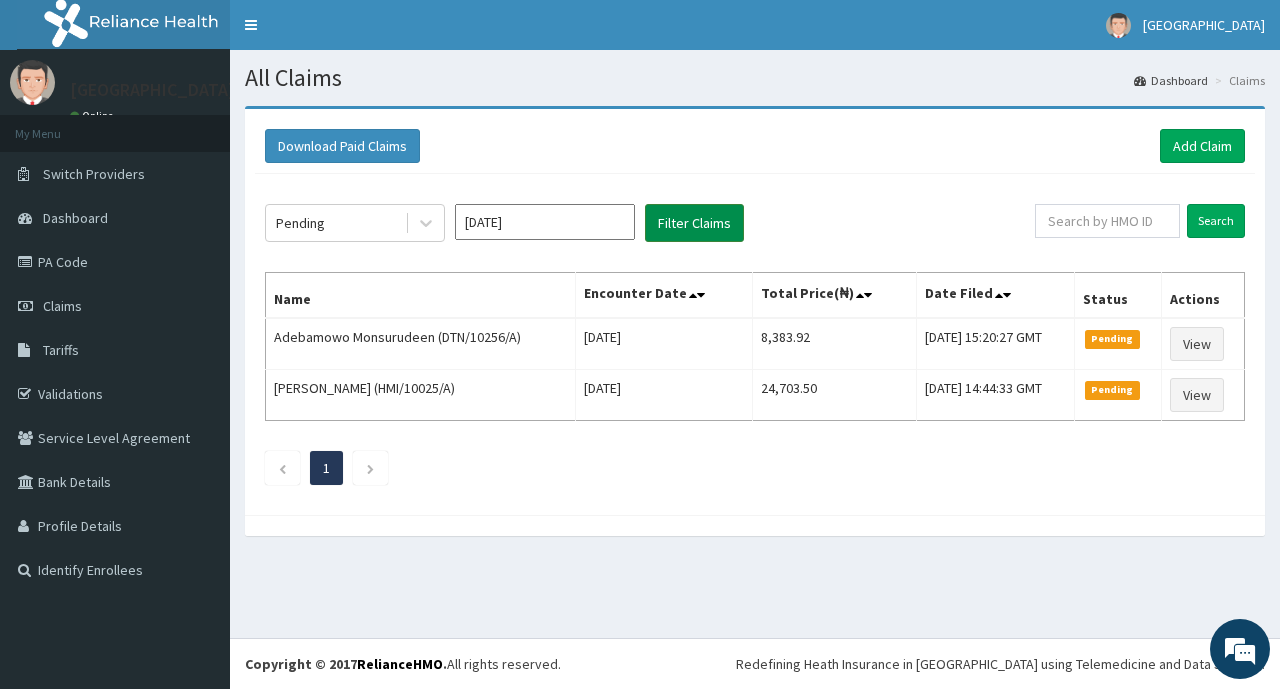 click on "Filter Claims" at bounding box center [694, 223] 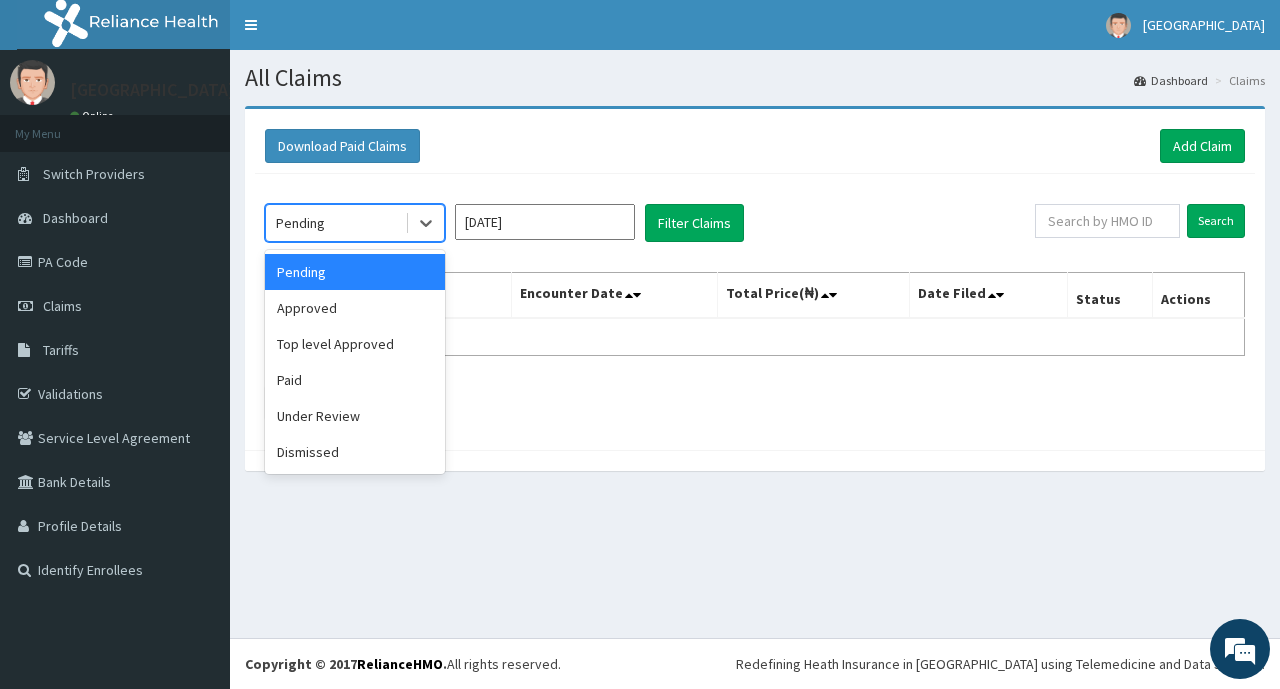 click on "Pending" at bounding box center [300, 223] 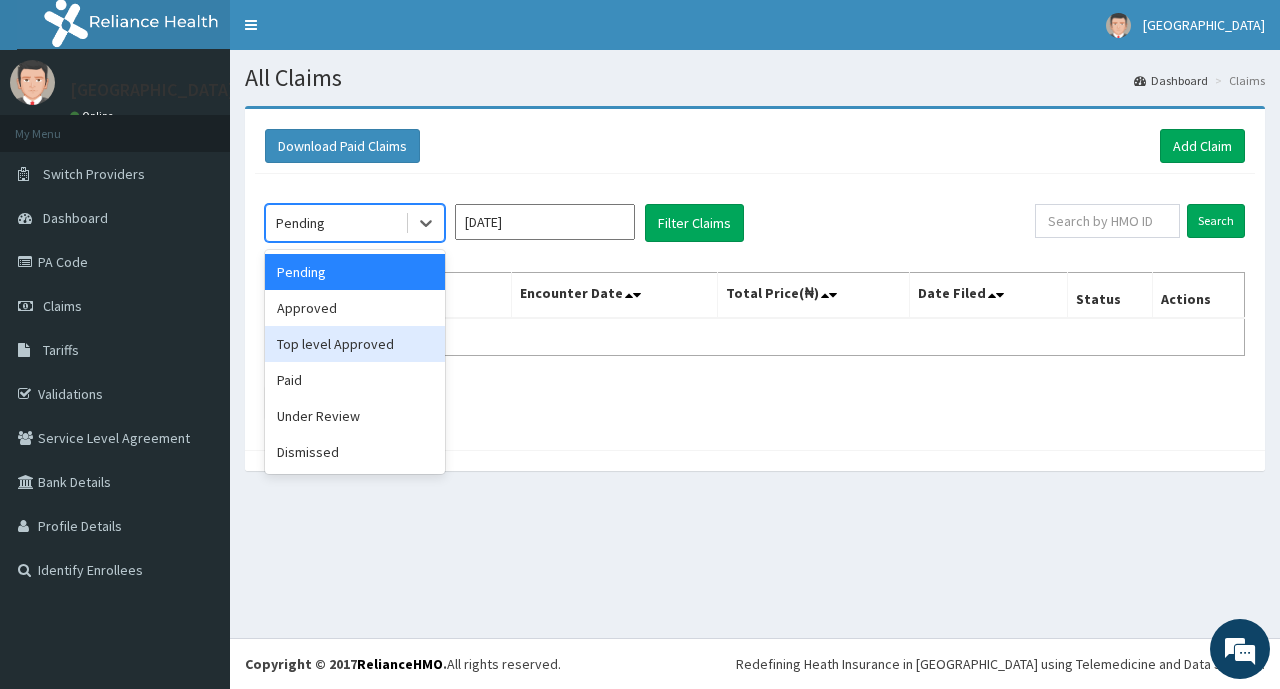 click on "Top level Approved" at bounding box center (355, 344) 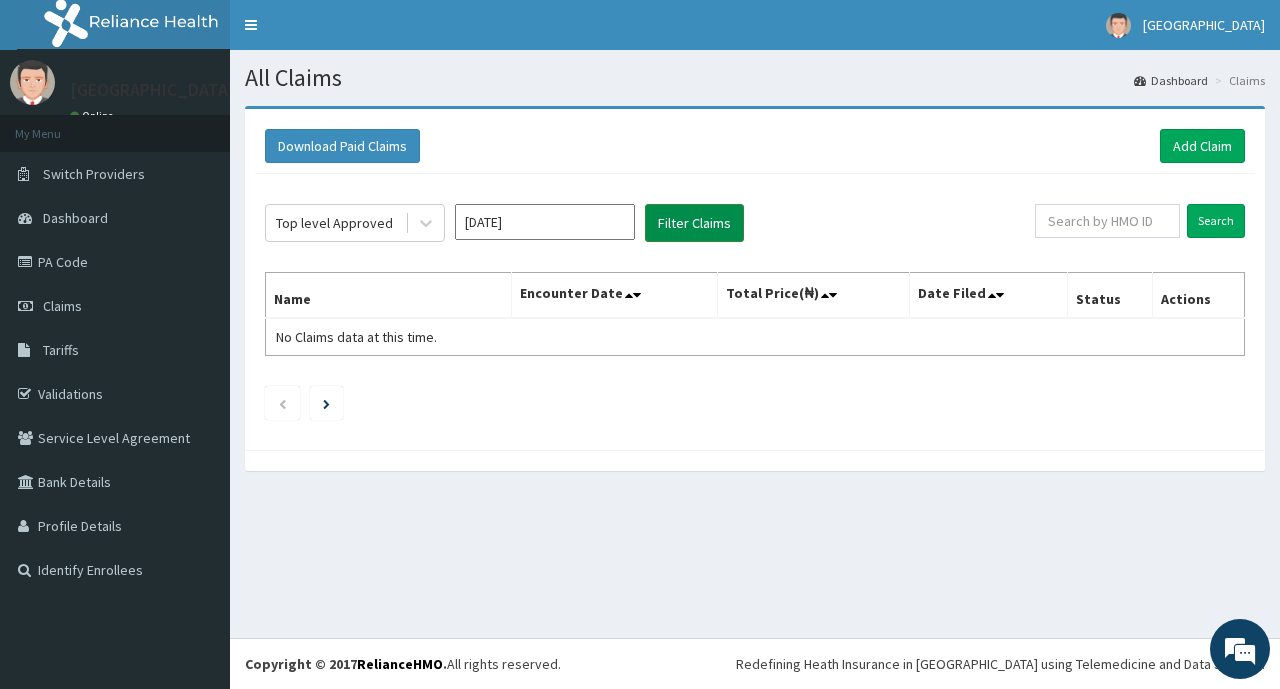 click on "Filter Claims" at bounding box center (694, 223) 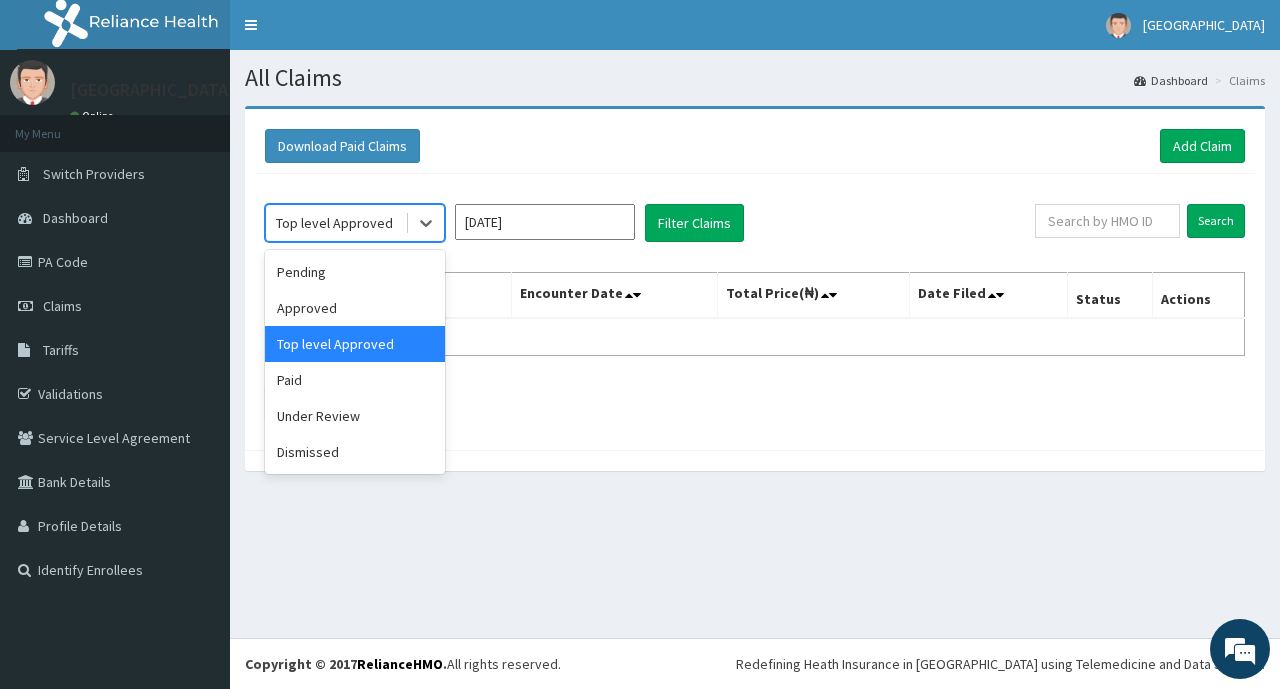 click on "Top level Approved" at bounding box center (334, 223) 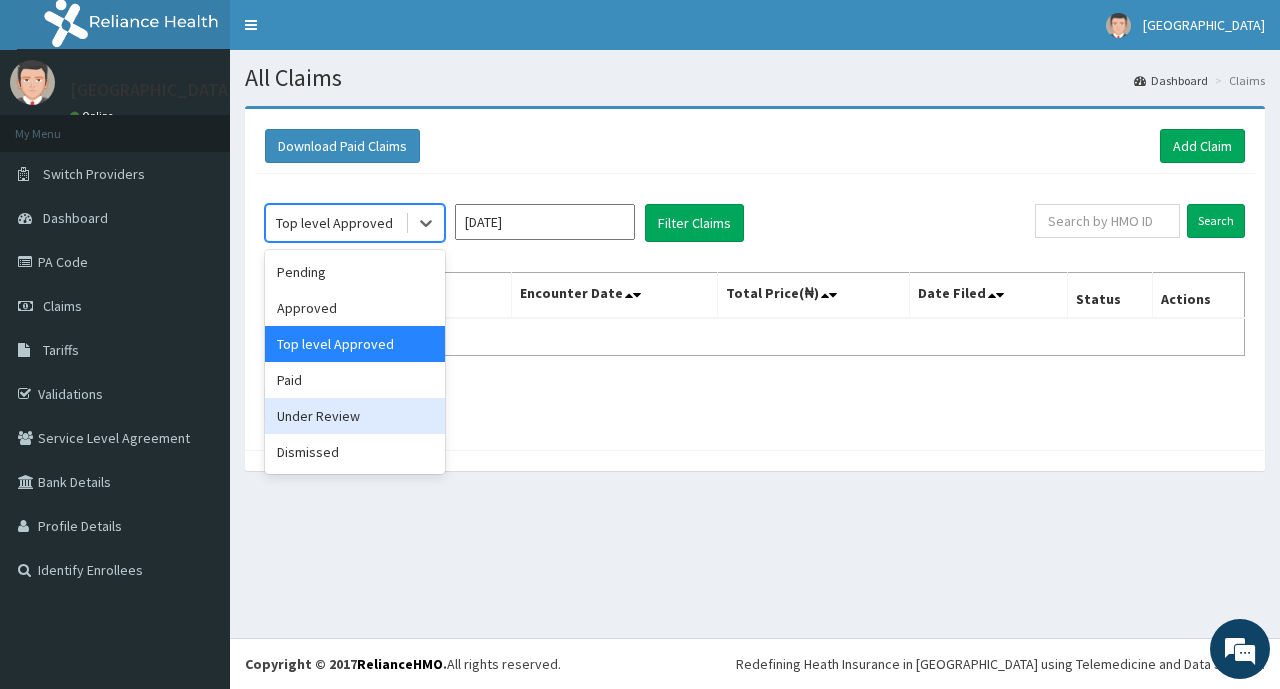 click on "Under Review" at bounding box center [355, 416] 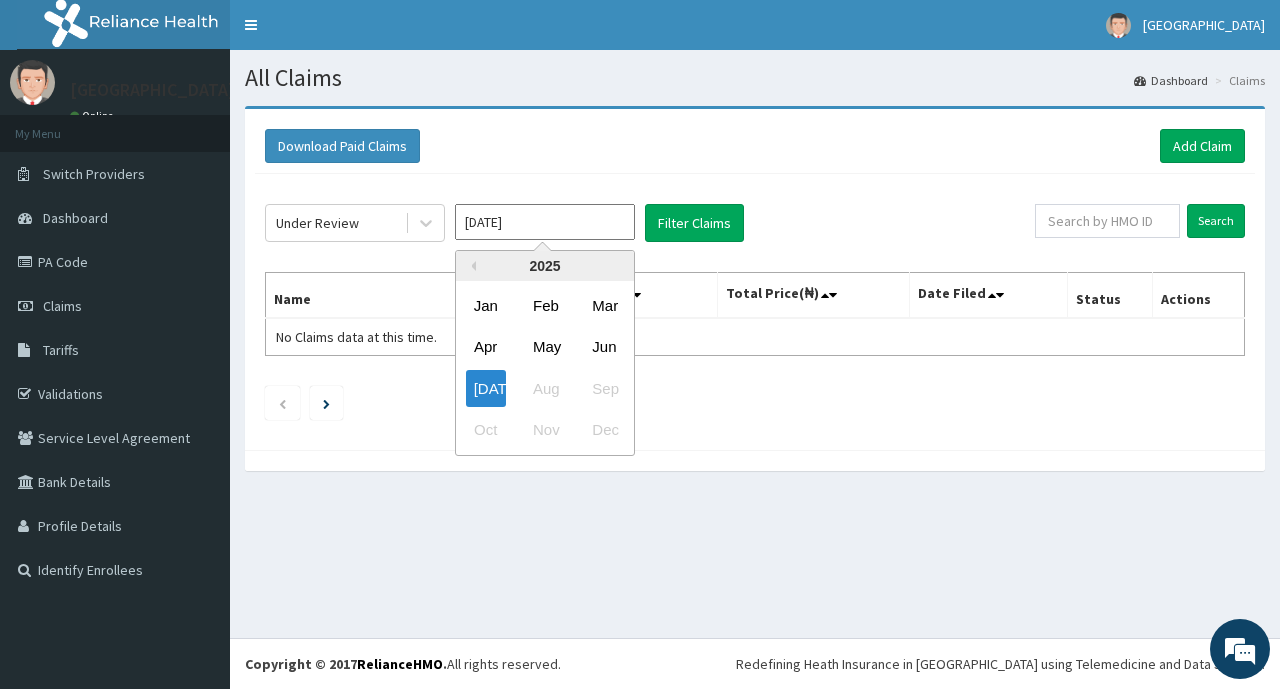 click on "Jul 2025" at bounding box center [545, 222] 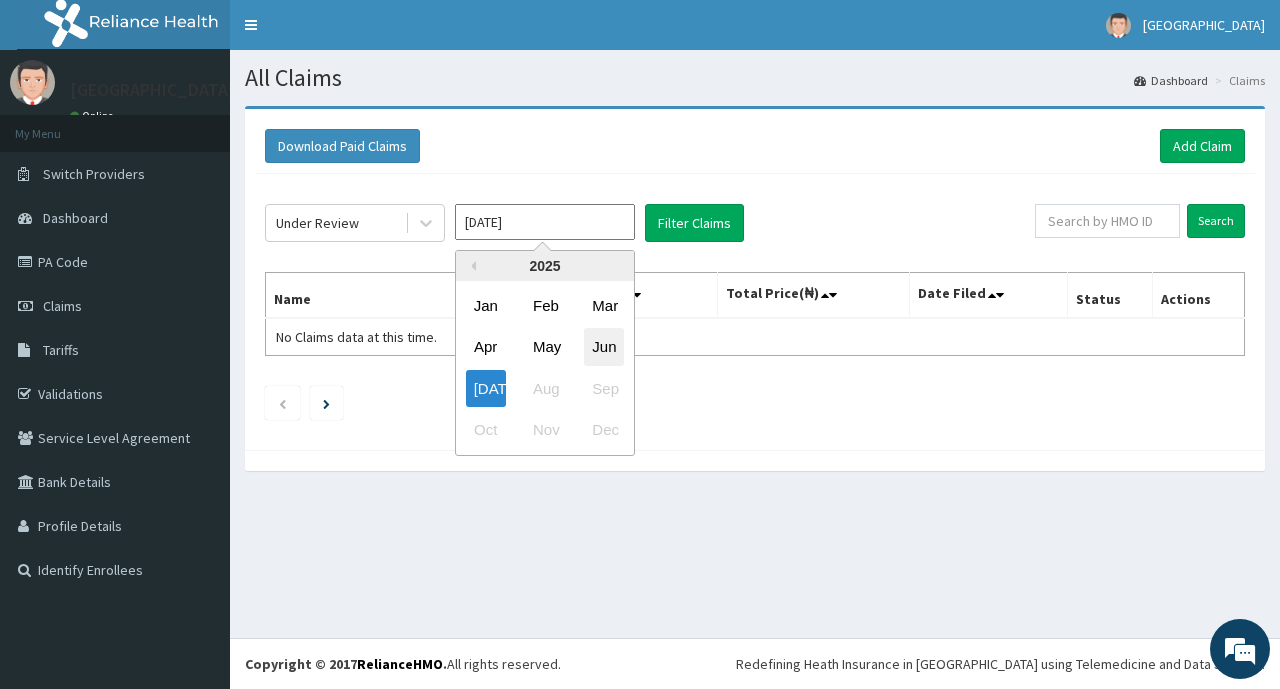 click on "Jun" at bounding box center (604, 347) 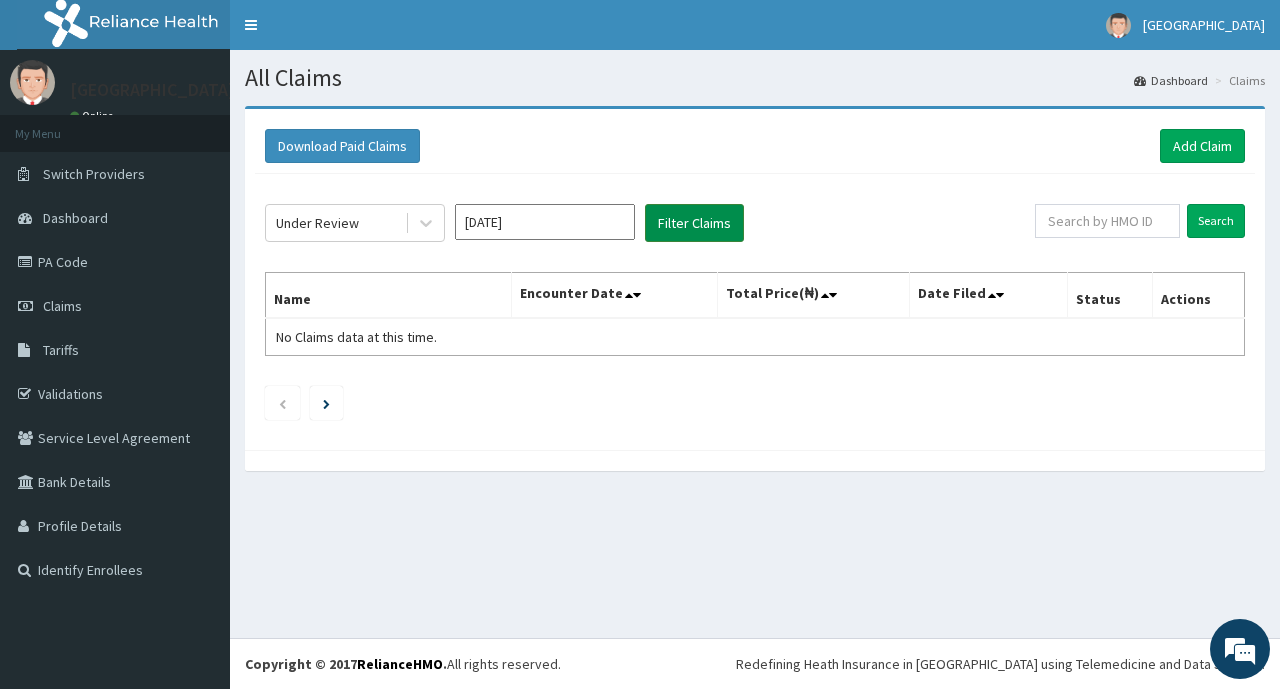 click on "Filter Claims" at bounding box center [694, 223] 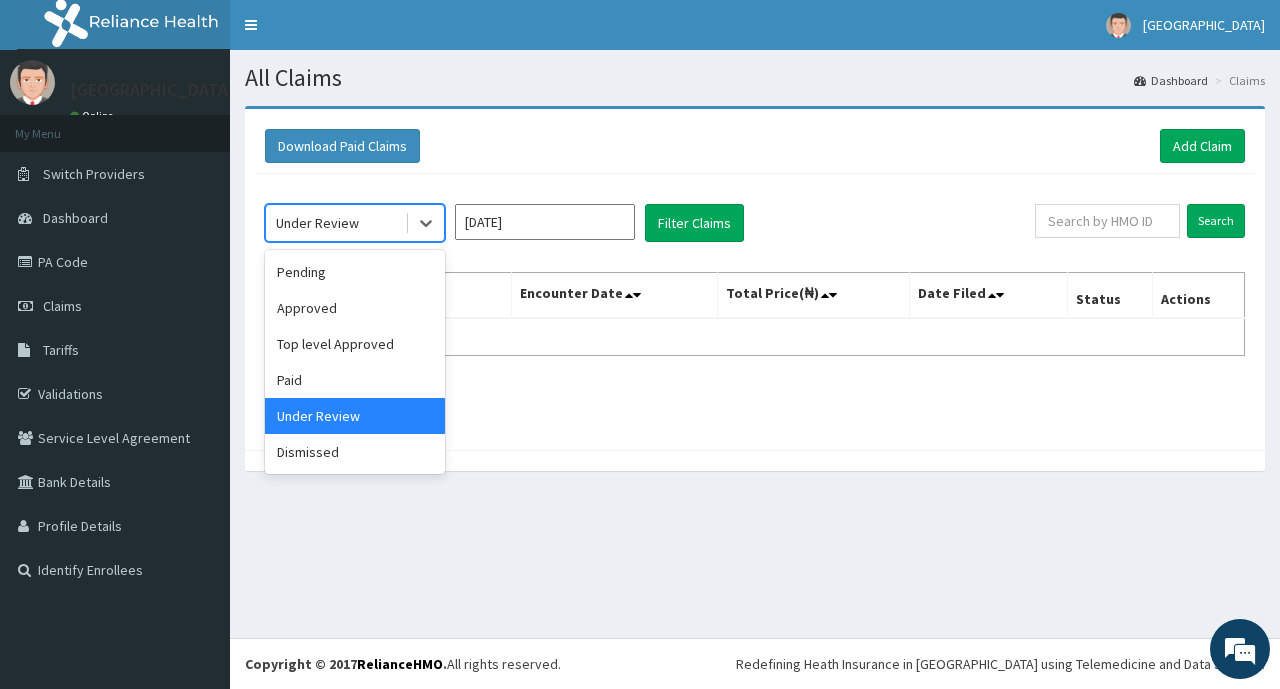 click on "Under Review" at bounding box center [317, 223] 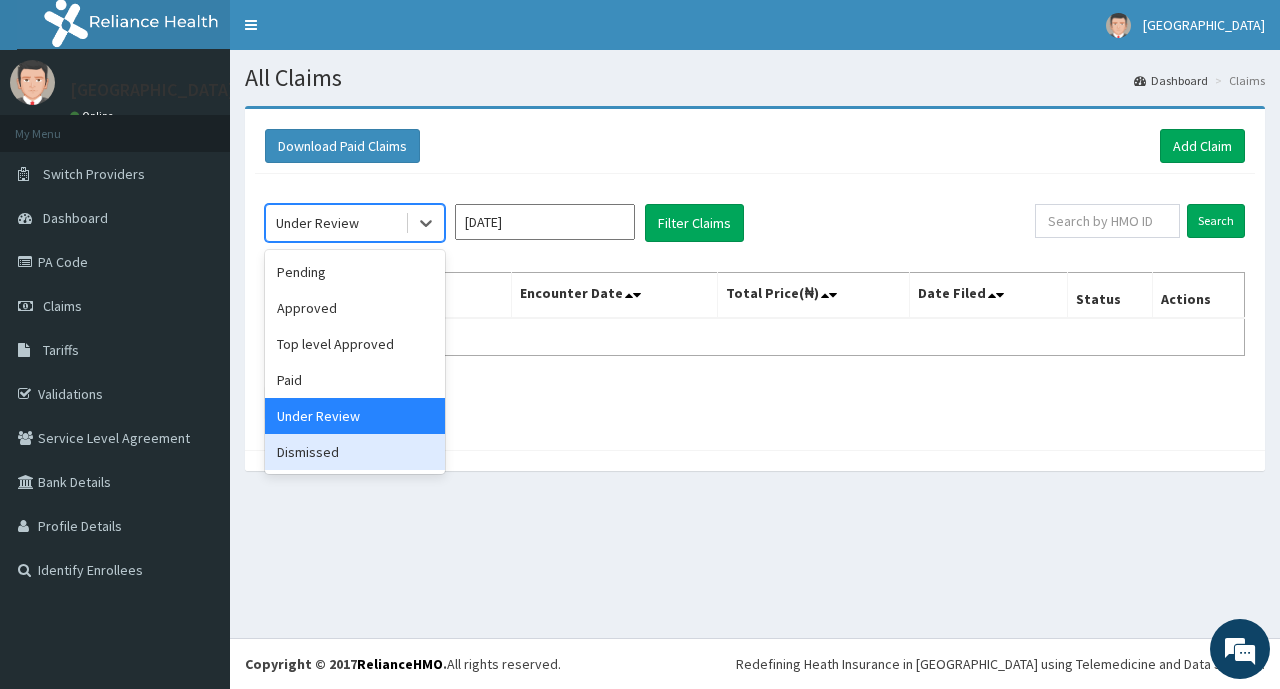 click on "Dismissed" at bounding box center (355, 452) 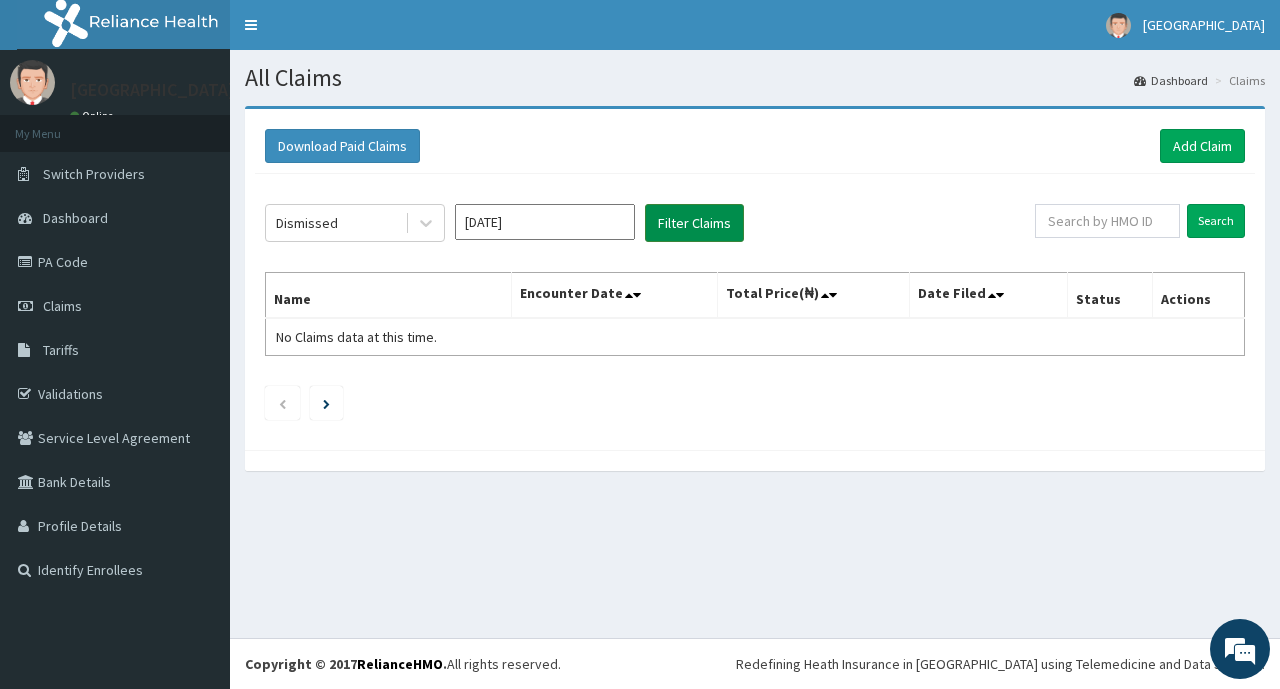 click on "Filter Claims" at bounding box center (694, 223) 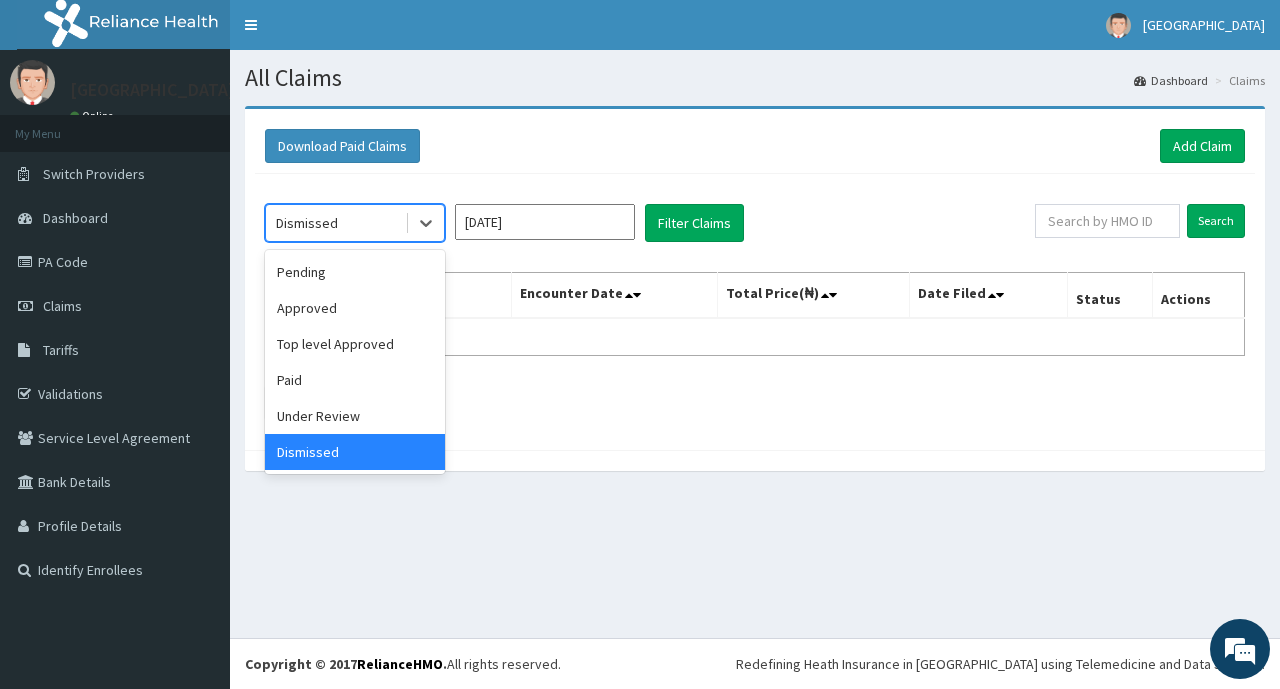 click on "Dismissed" at bounding box center [335, 223] 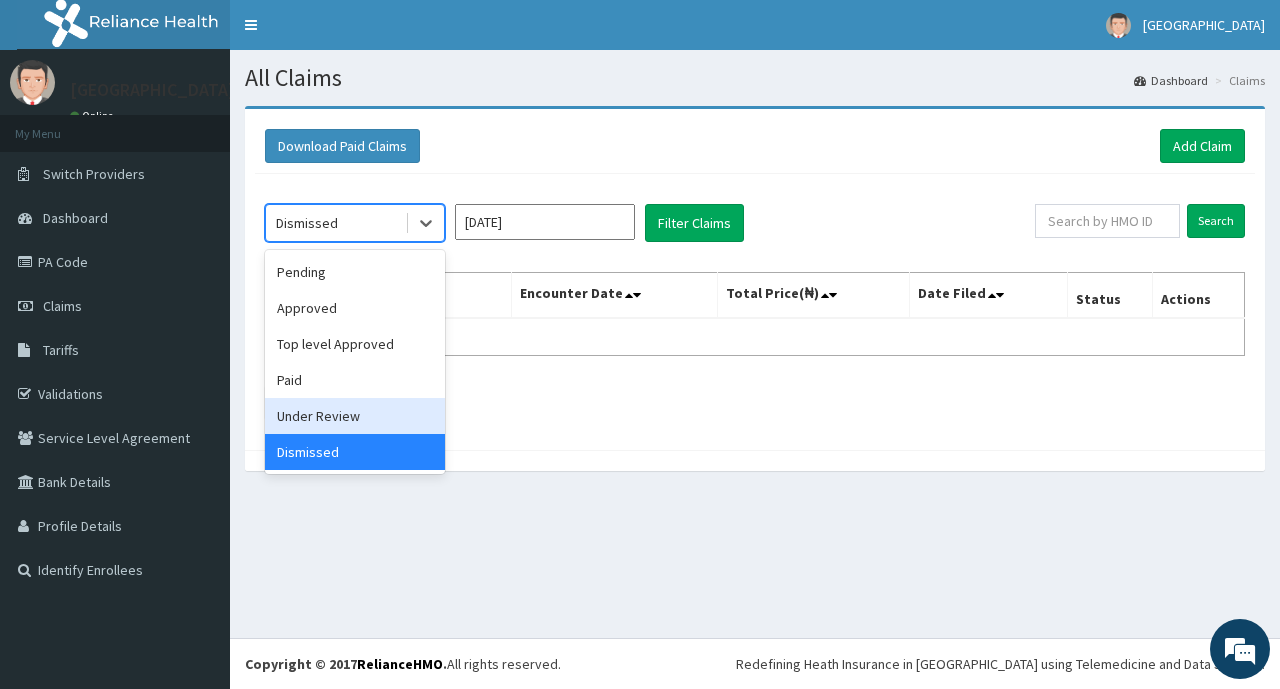click on "Under Review" at bounding box center [355, 416] 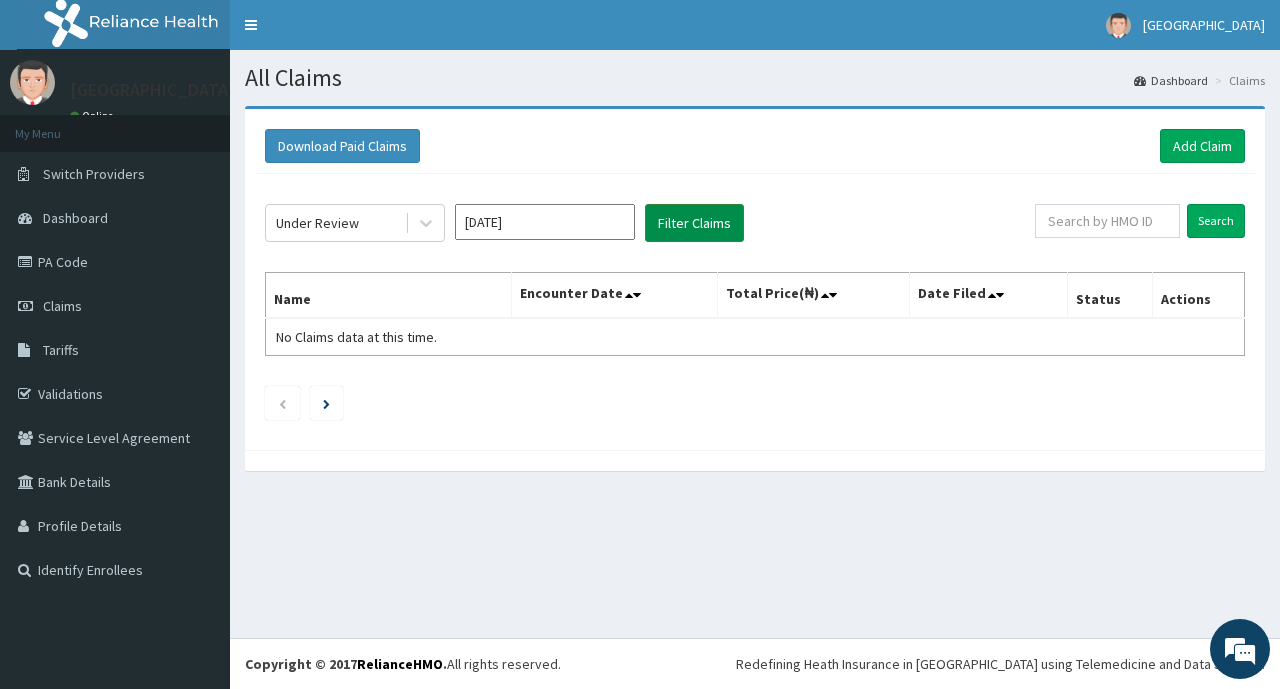 click on "Filter Claims" at bounding box center [694, 223] 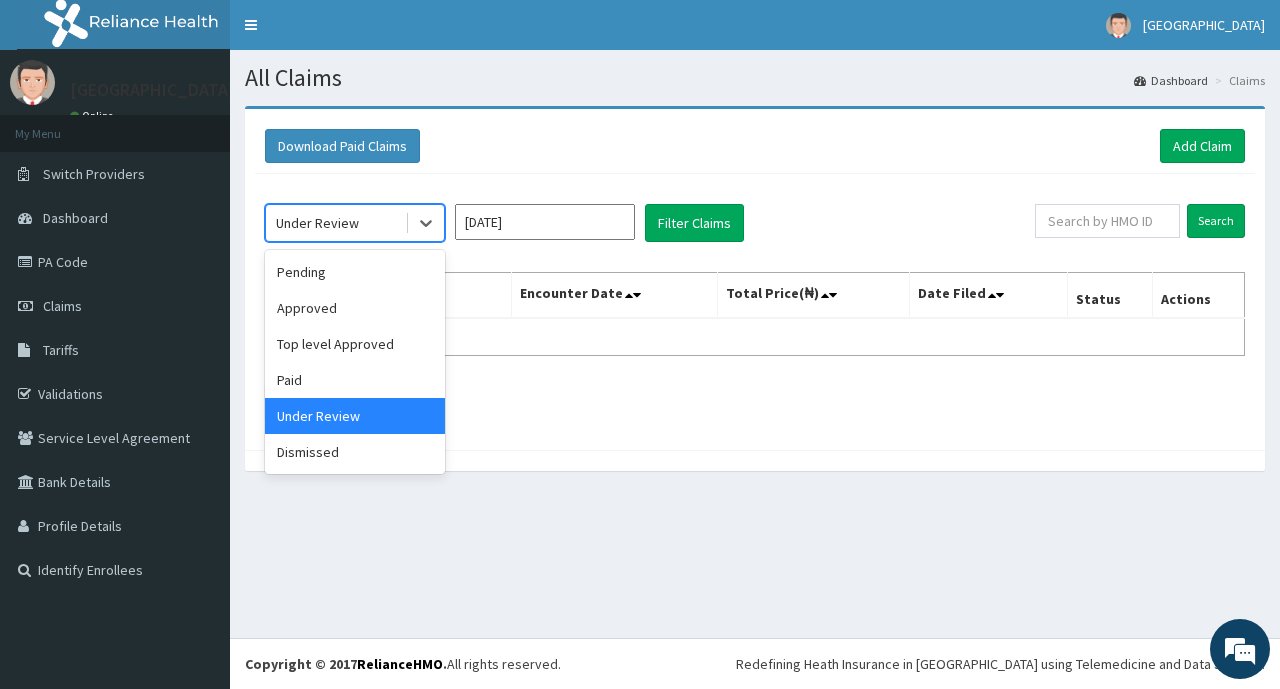 click on "Under Review" at bounding box center (317, 223) 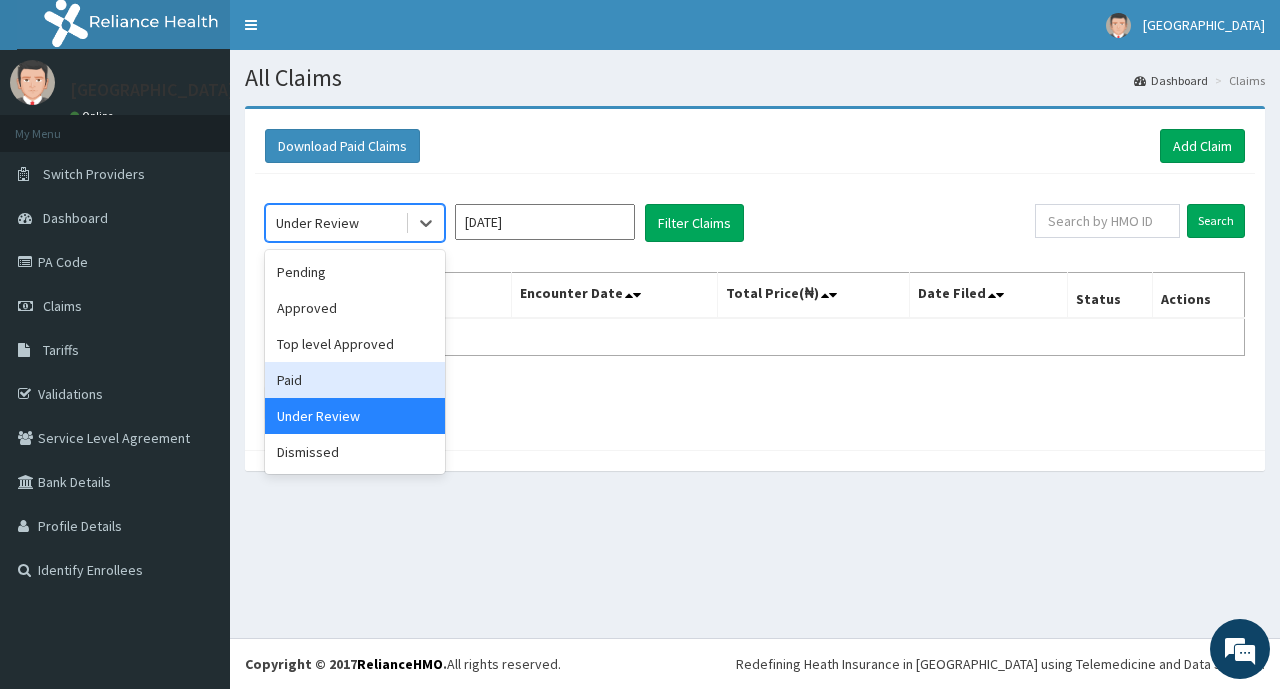 click on "Paid" at bounding box center (355, 380) 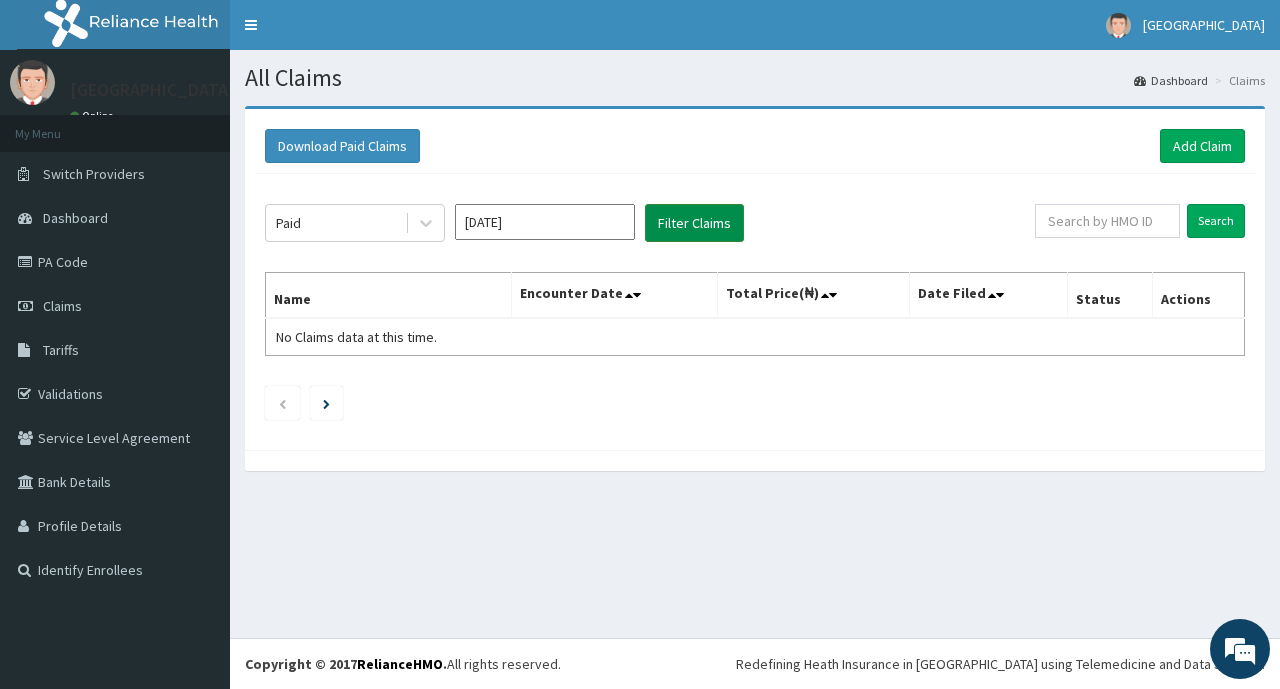 click on "Filter Claims" at bounding box center (694, 223) 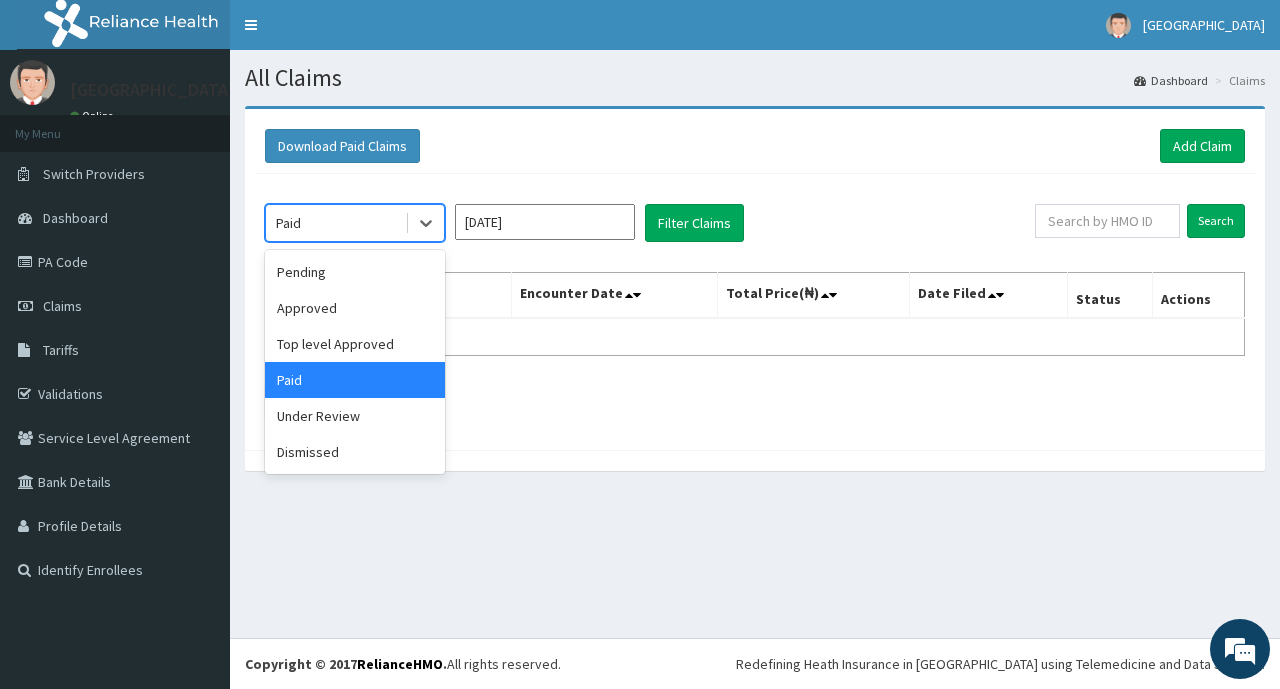 click on "Paid" at bounding box center [335, 223] 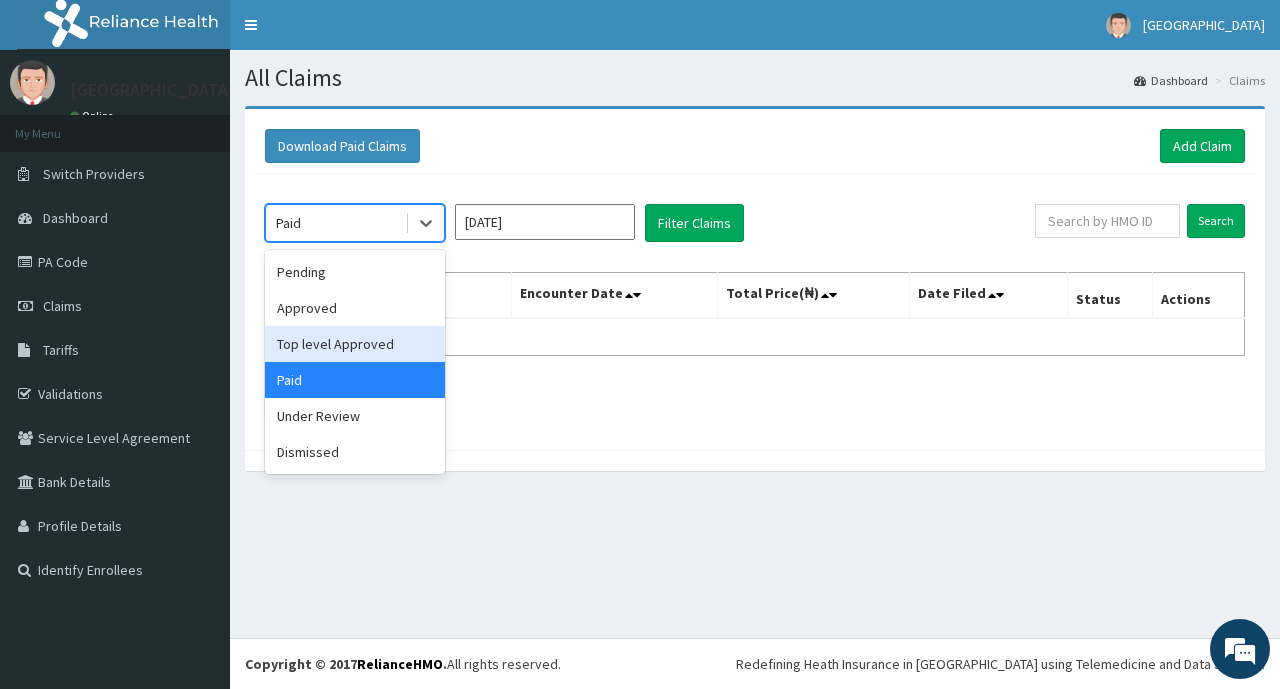 click on "Top level Approved" at bounding box center (355, 344) 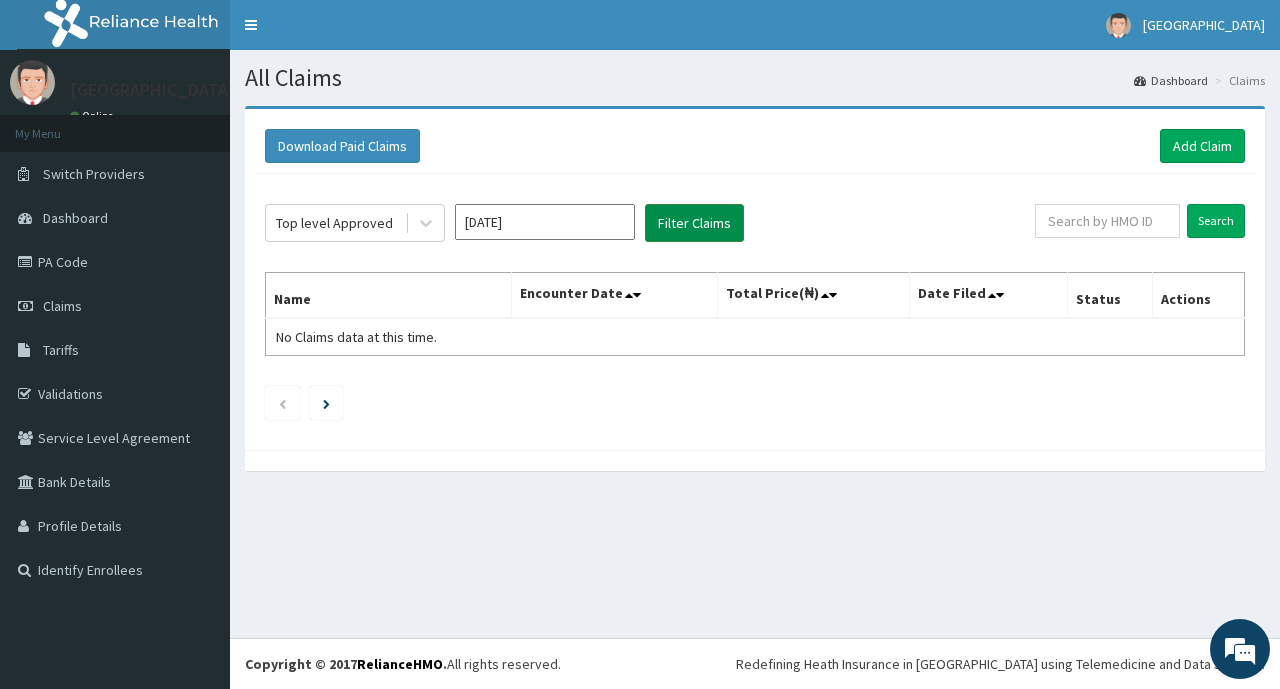 click on "Filter Claims" at bounding box center [694, 223] 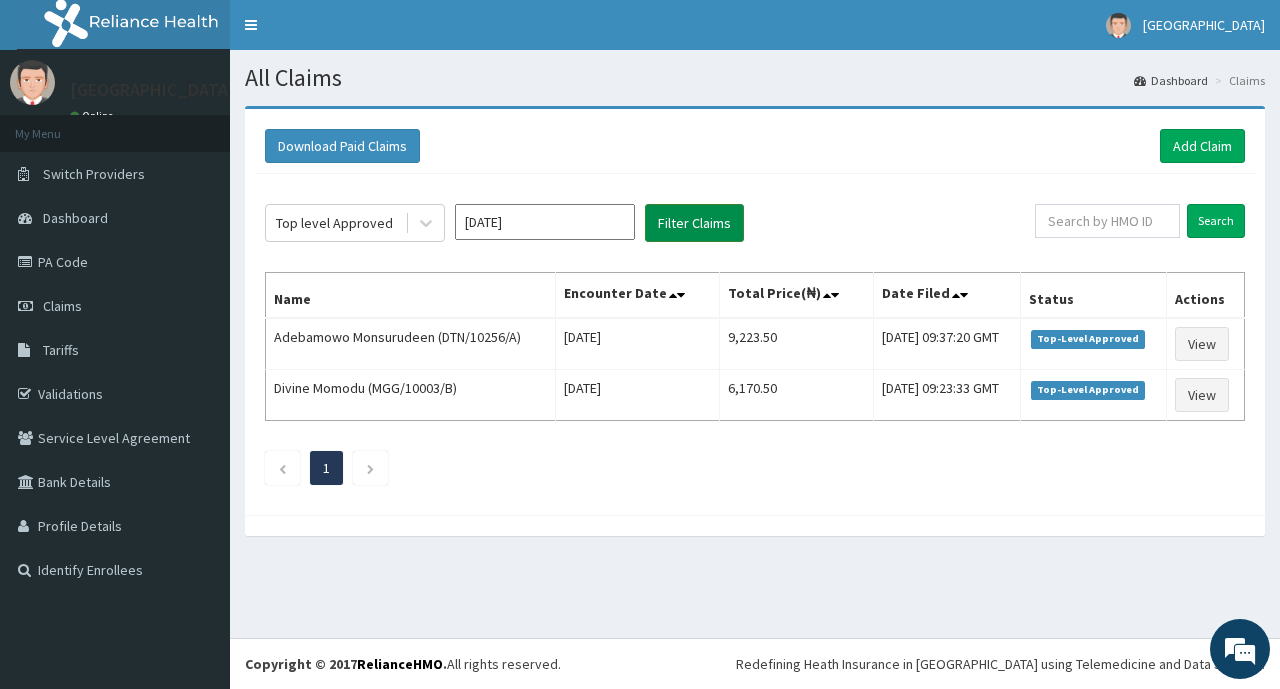click on "Filter Claims" at bounding box center [694, 223] 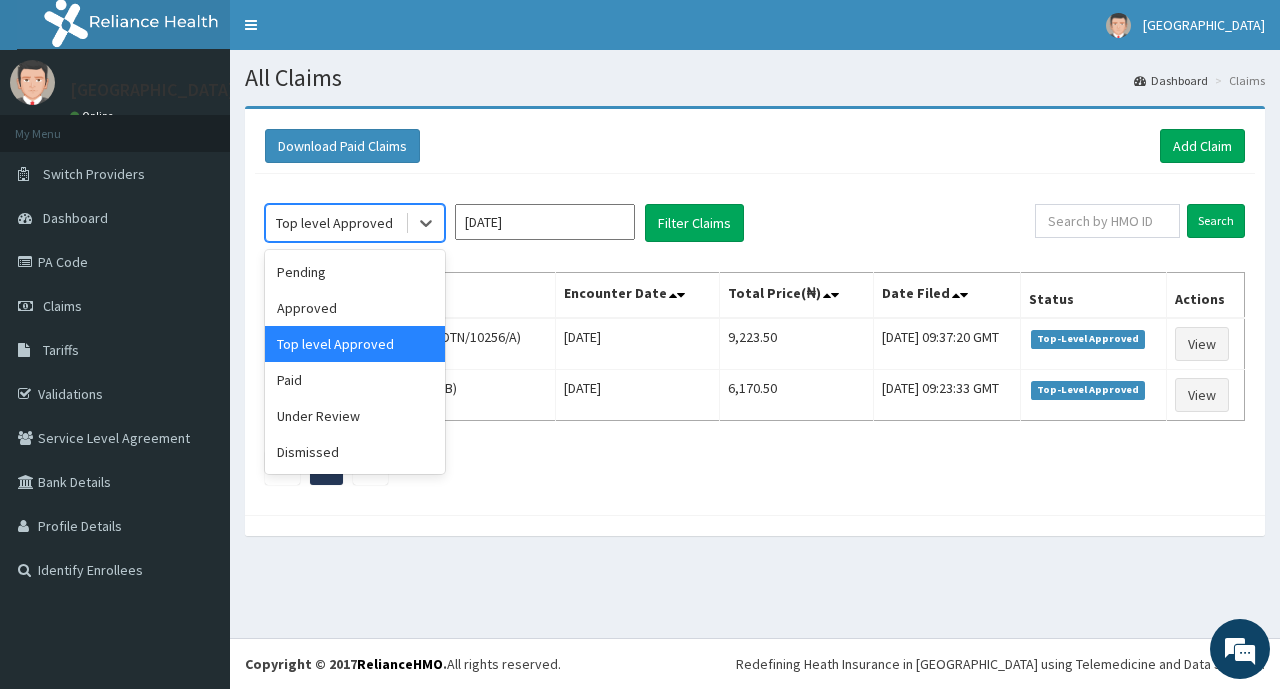 click on "Top level Approved" at bounding box center (334, 223) 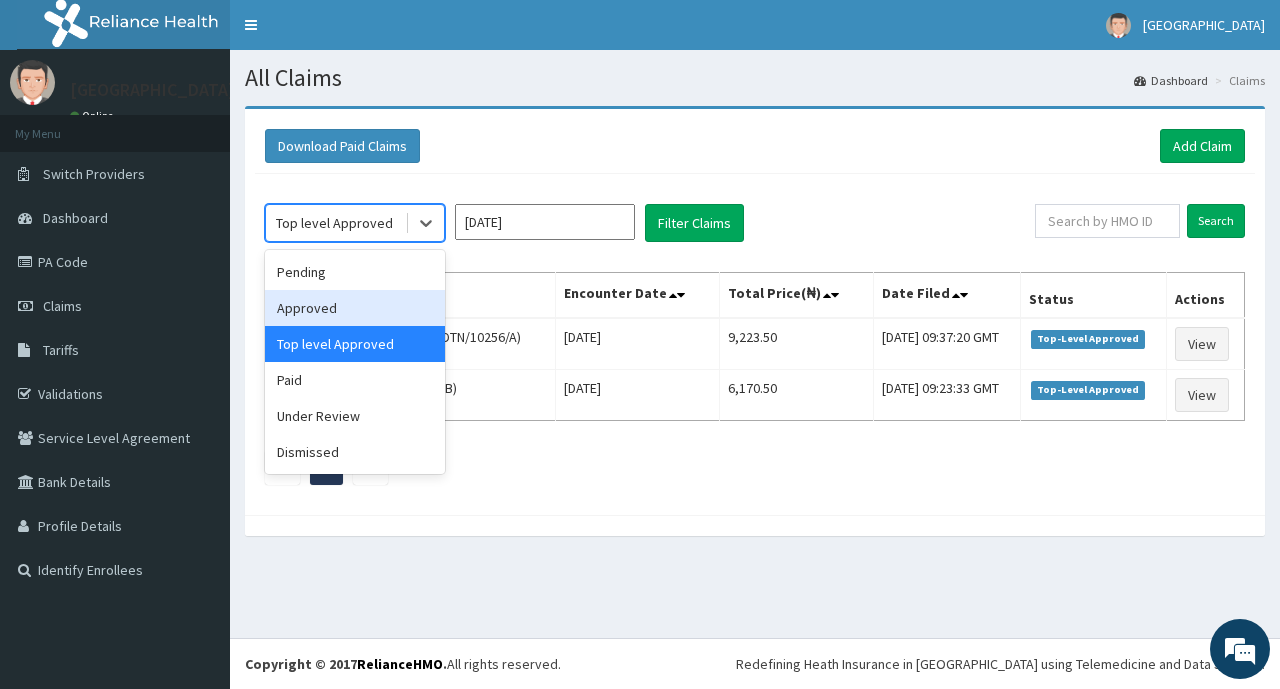 click on "Approved" at bounding box center [355, 308] 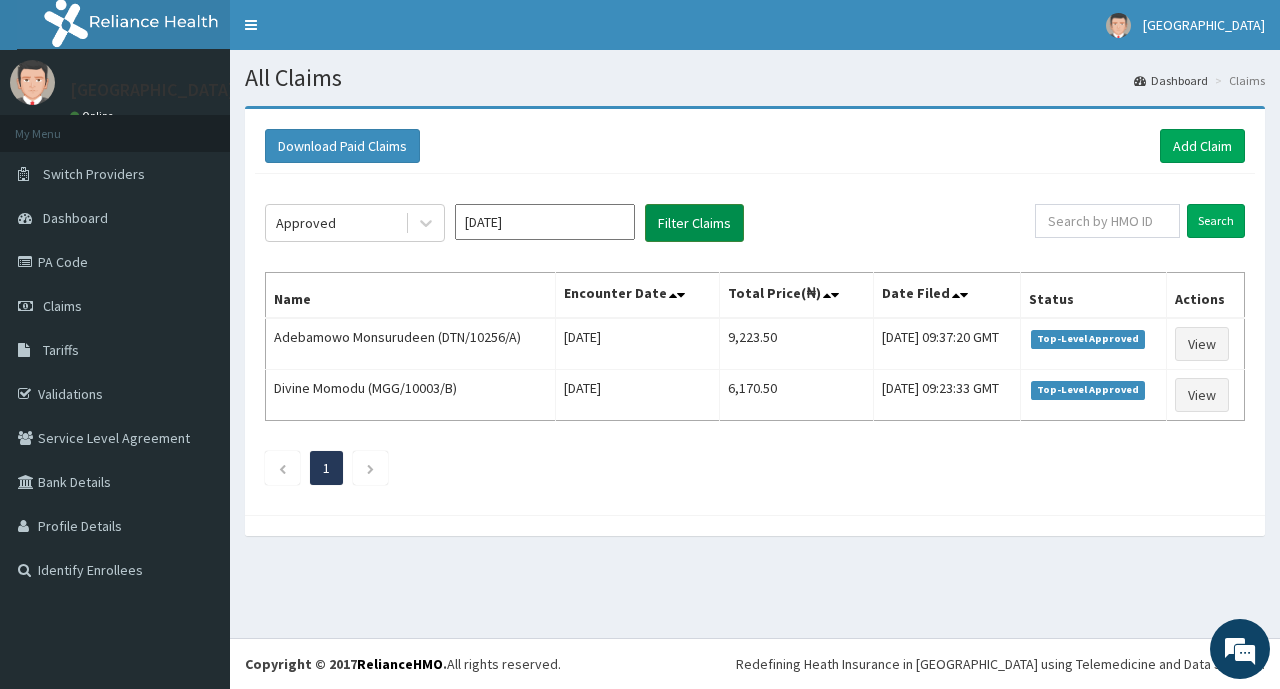 click on "Filter Claims" at bounding box center (694, 223) 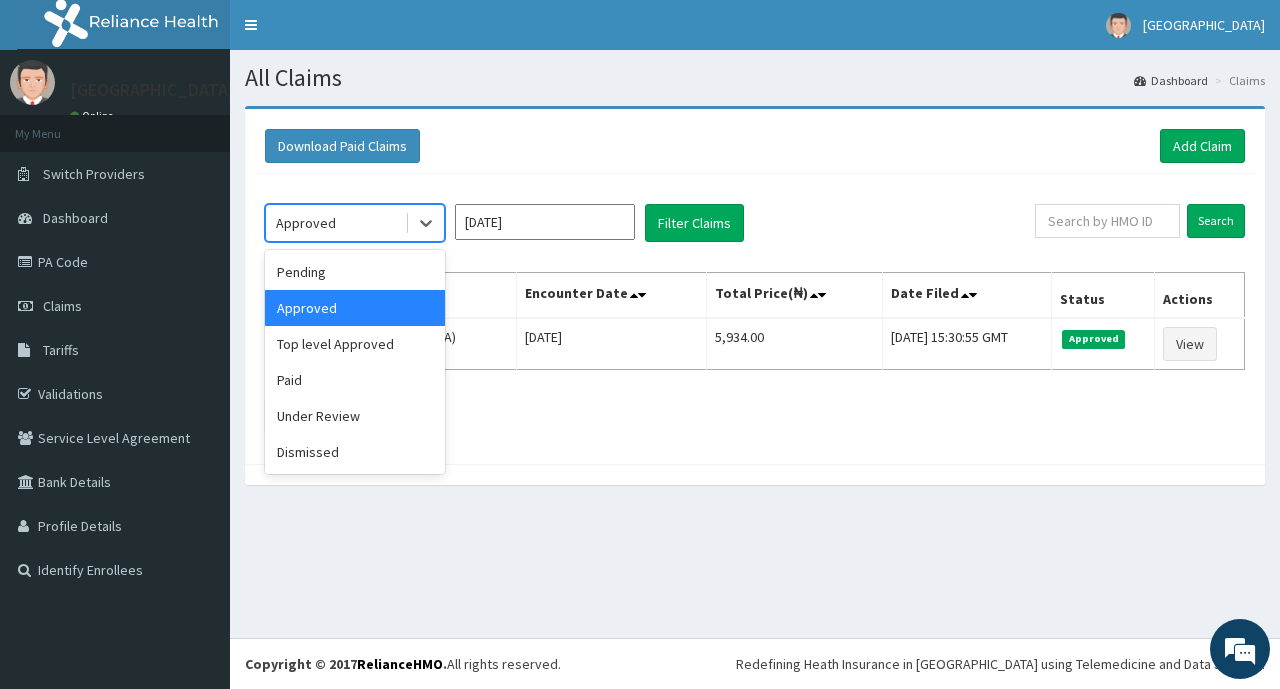 click on "Approved" at bounding box center (306, 223) 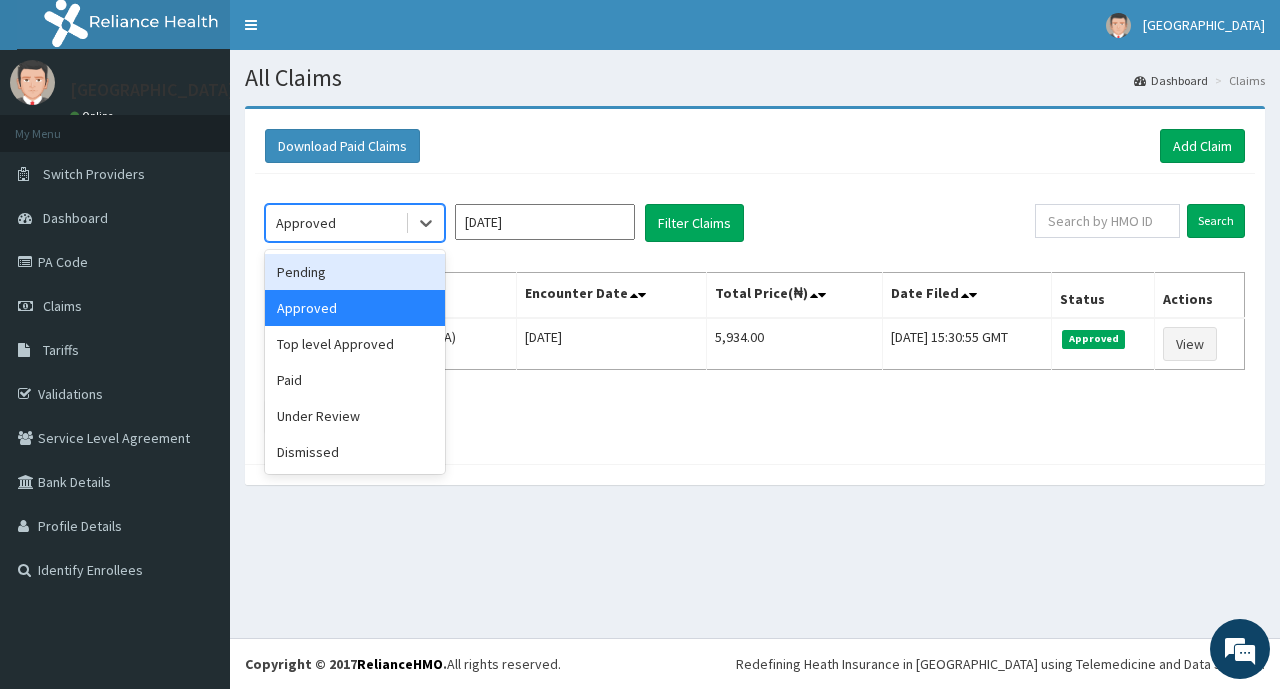 click on "Pending" at bounding box center (355, 272) 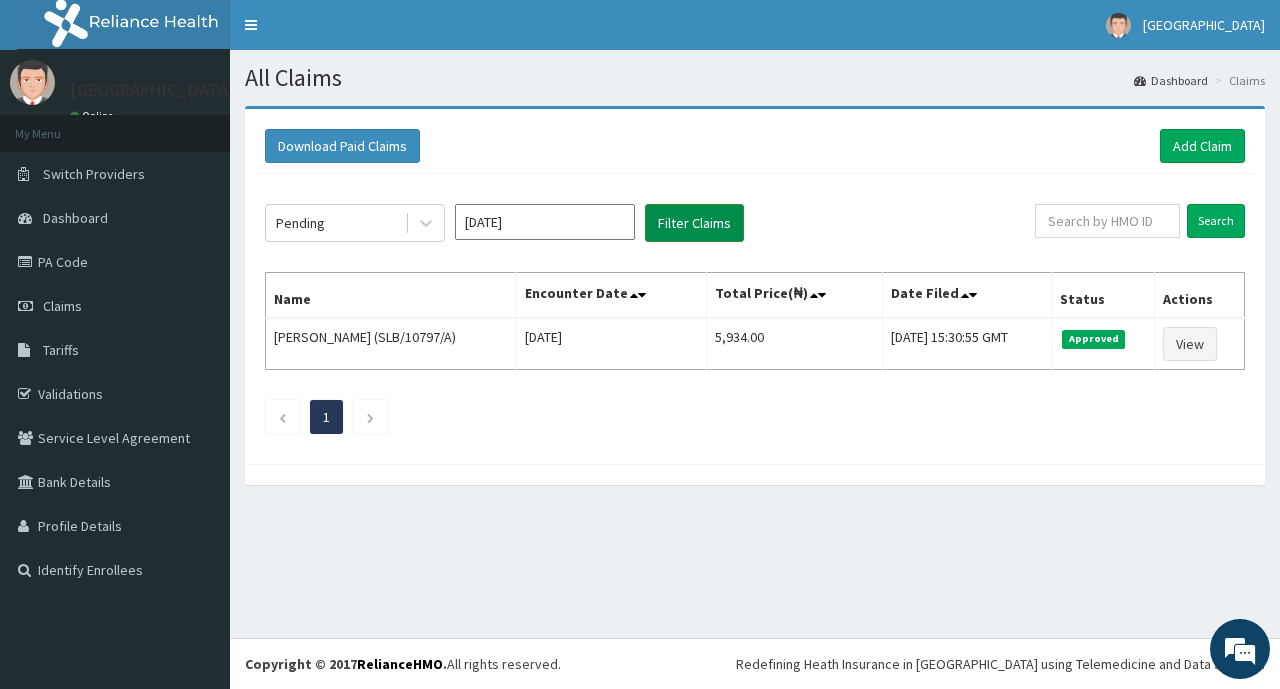 click on "Filter Claims" at bounding box center [694, 223] 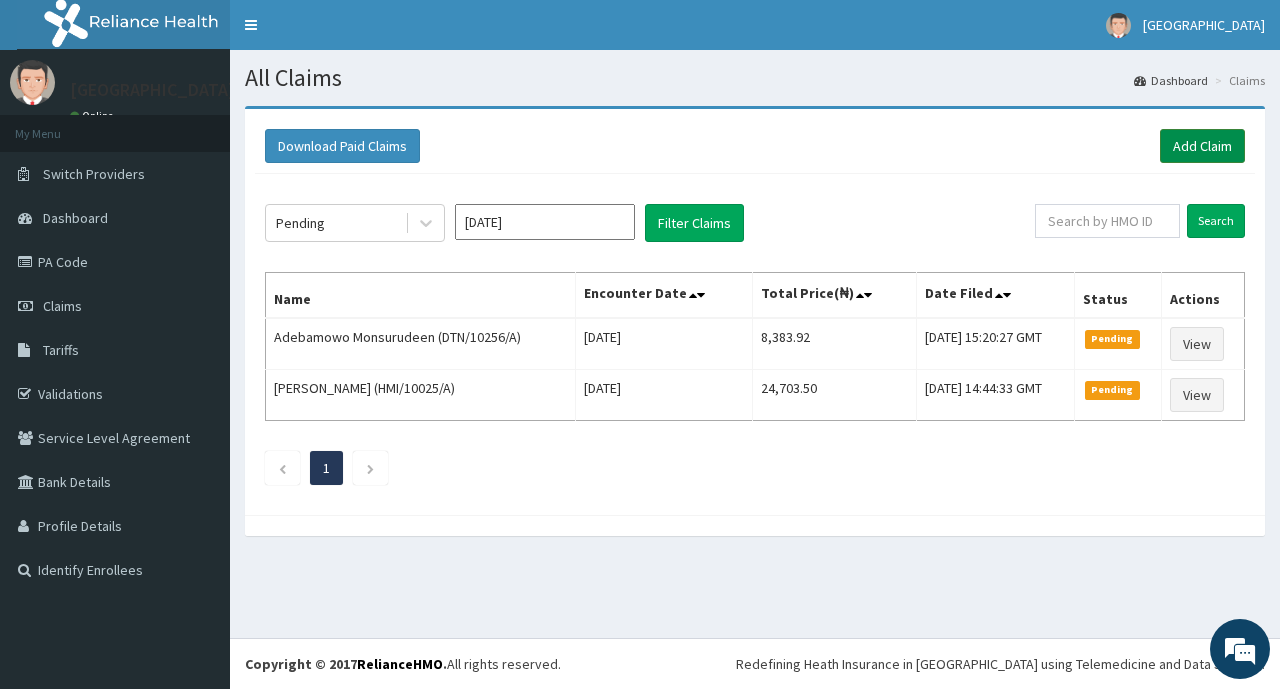 click on "Add Claim" at bounding box center (1202, 146) 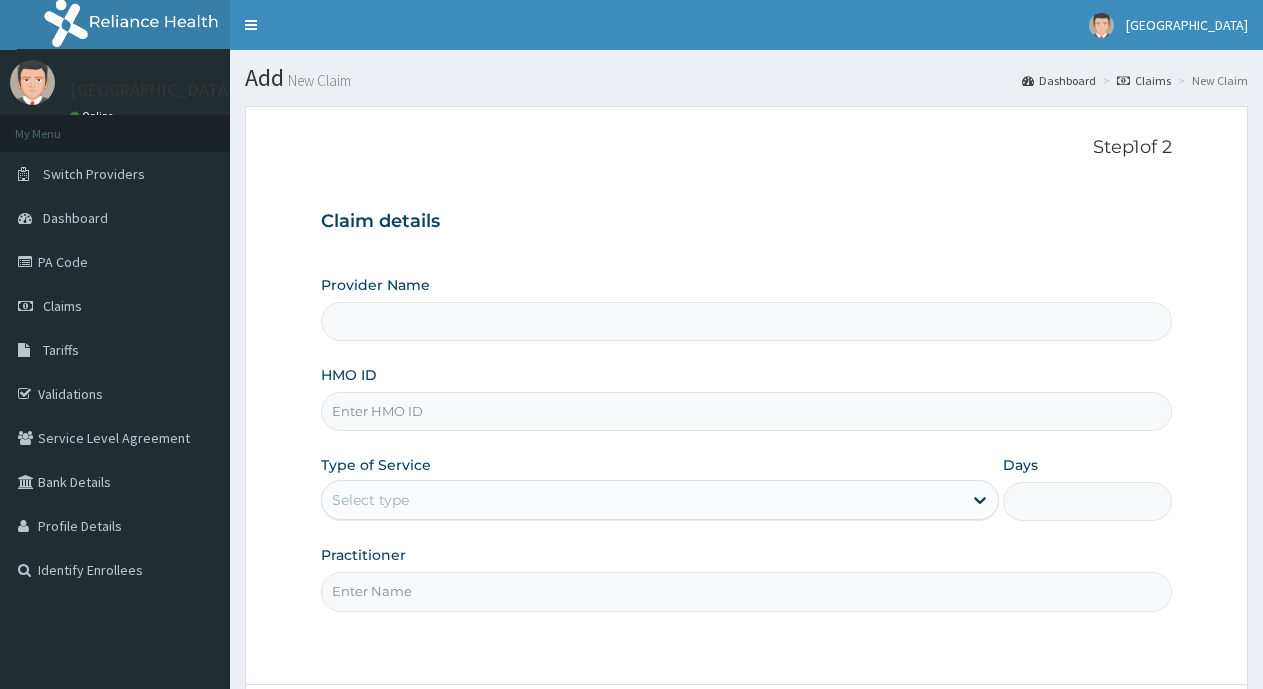scroll, scrollTop: 0, scrollLeft: 0, axis: both 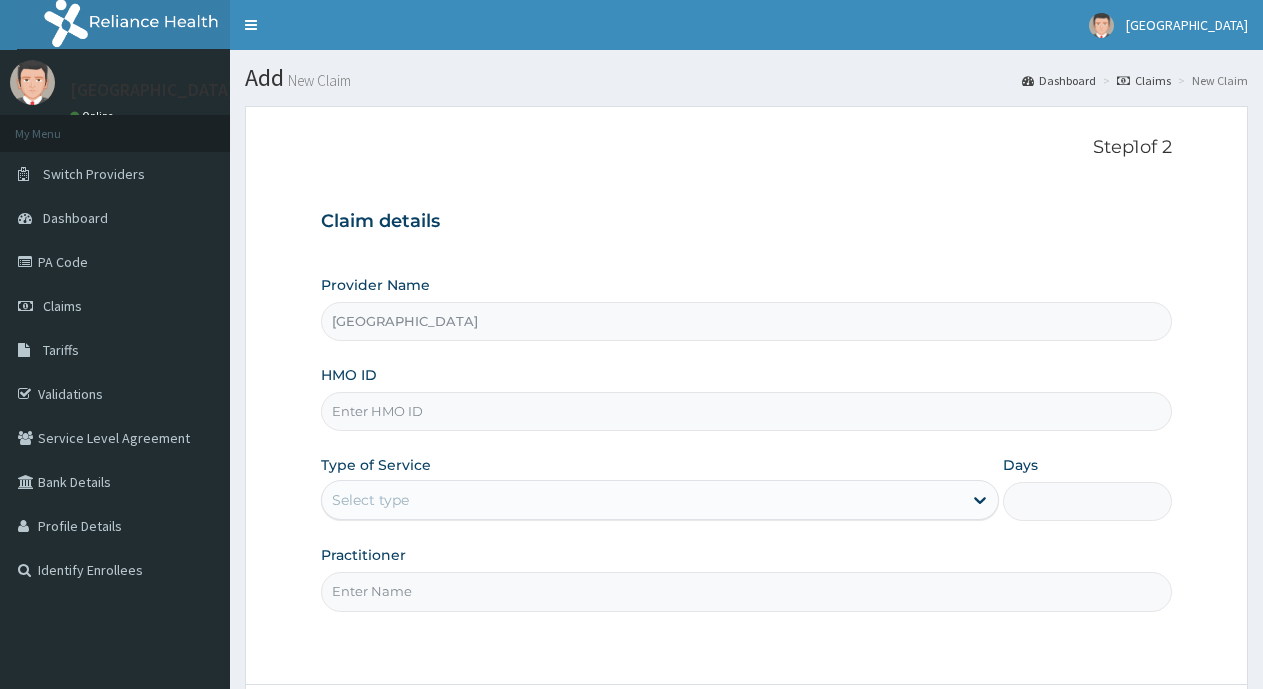 click on "[GEOGRAPHIC_DATA]" at bounding box center (746, 321) 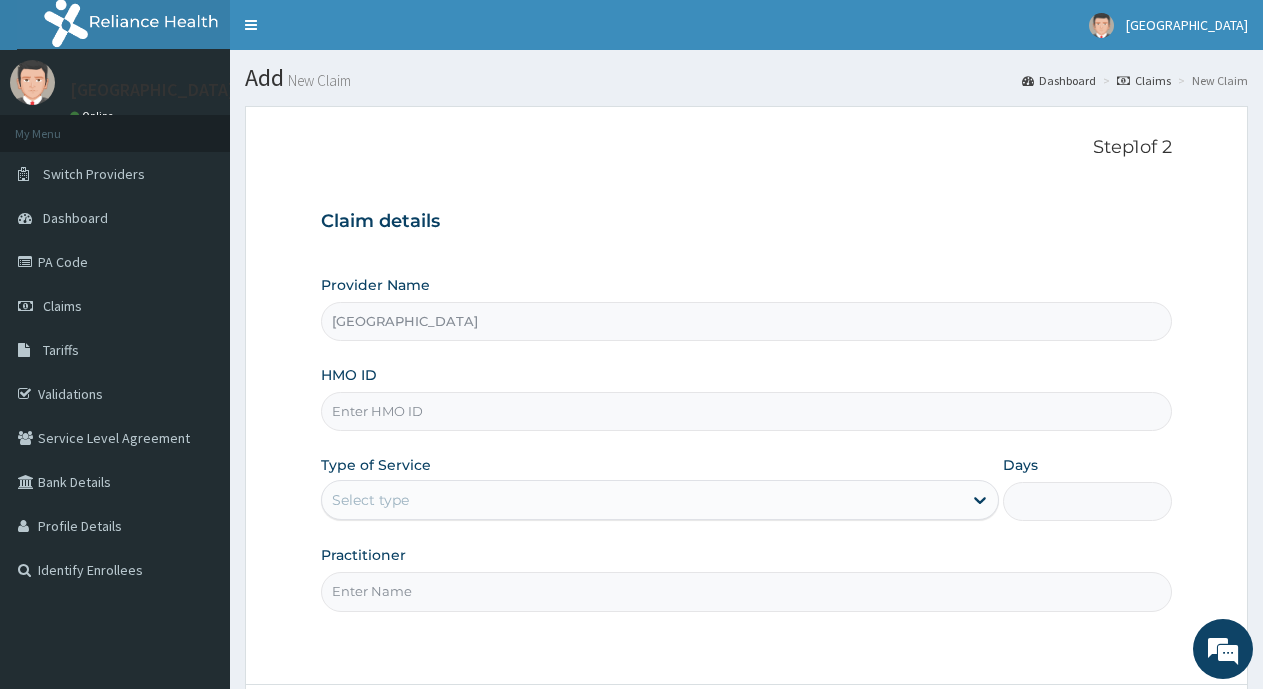 click on "HMO ID" at bounding box center (746, 411) 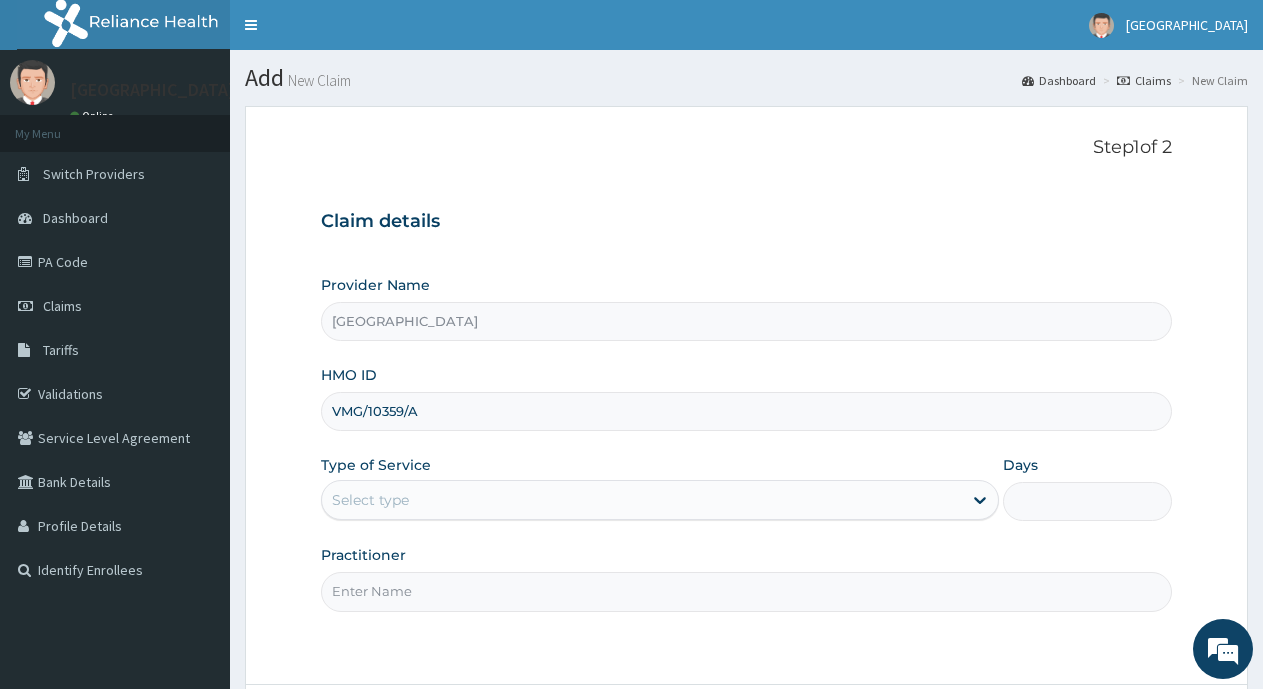 type on "VMG/10359/A" 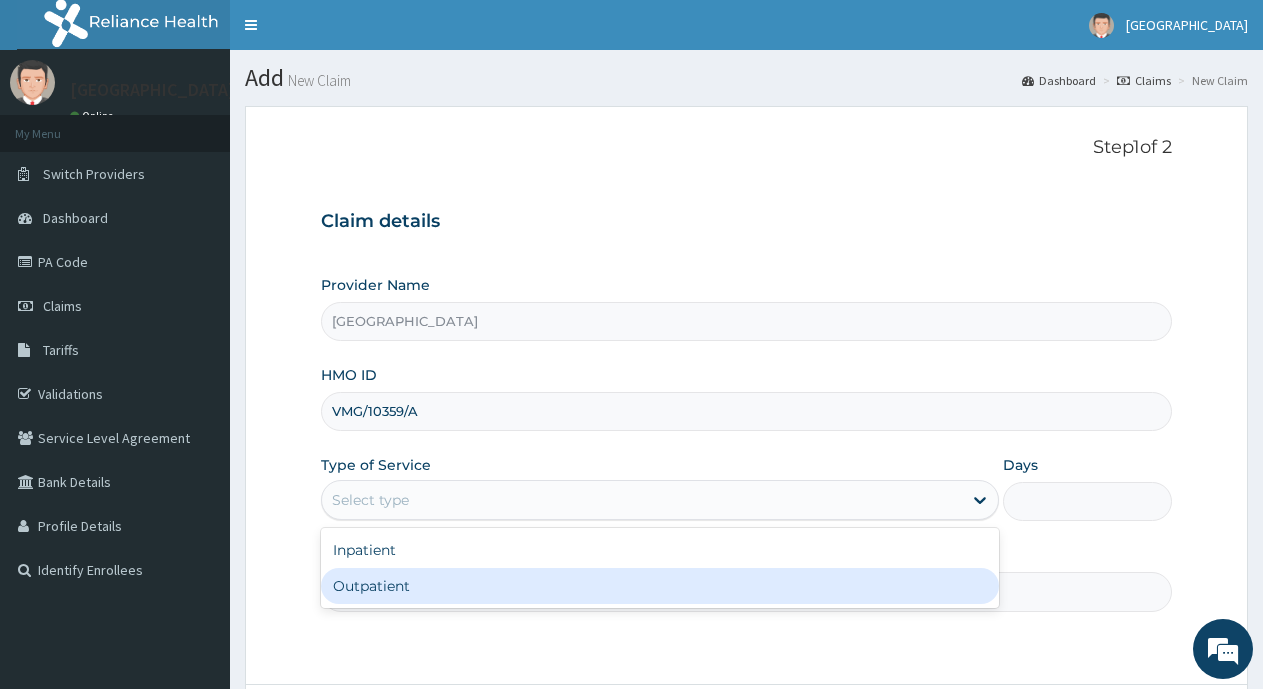 click on "Outpatient" at bounding box center [659, 586] 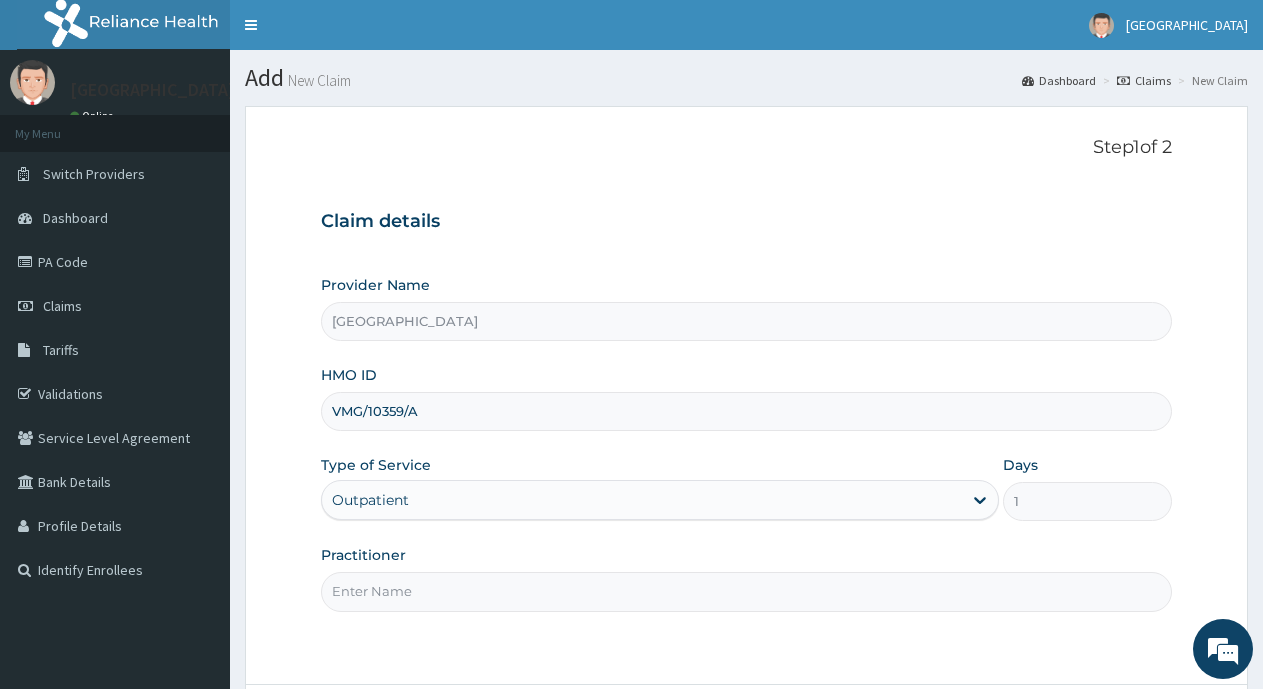 scroll, scrollTop: 175, scrollLeft: 0, axis: vertical 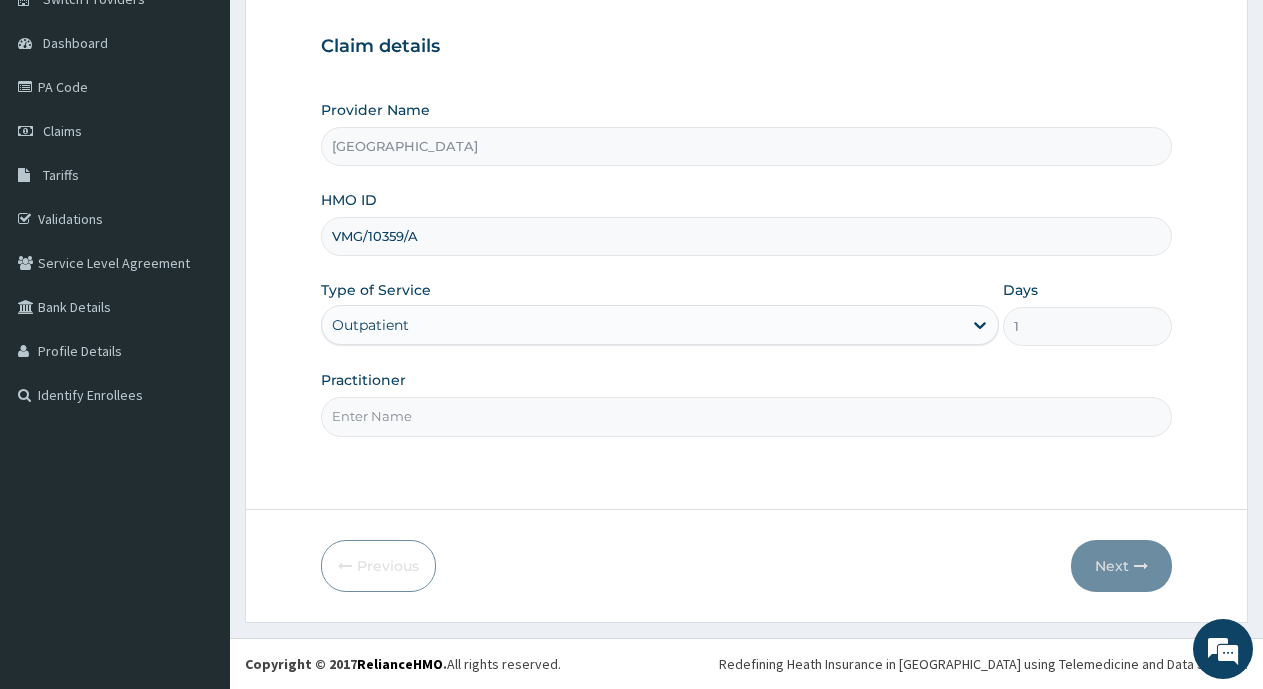 click on "Practitioner" at bounding box center (746, 416) 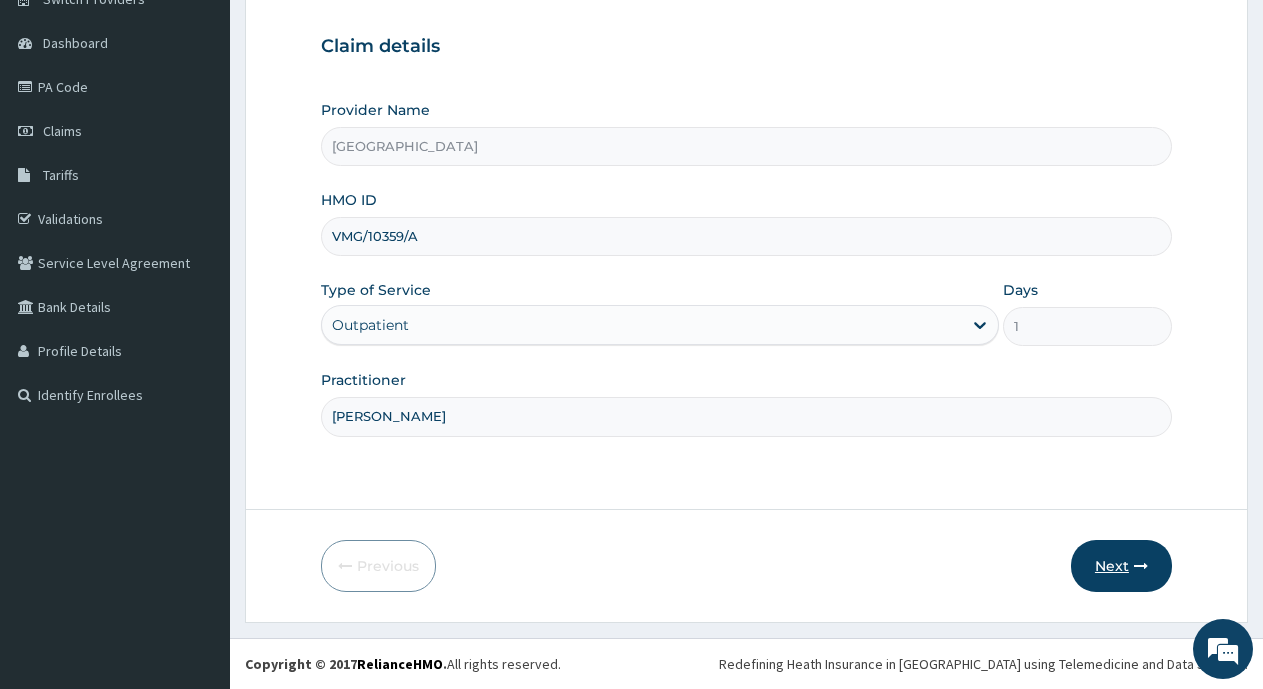 type on "[PERSON_NAME]" 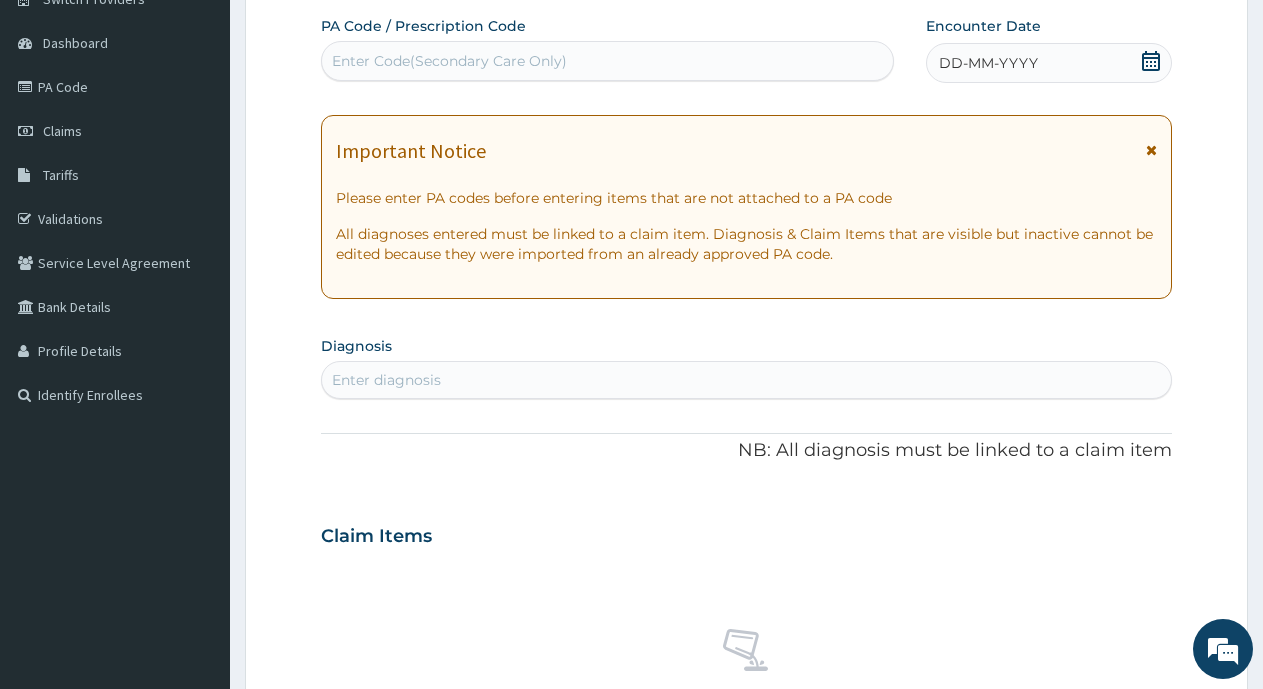 scroll, scrollTop: 0, scrollLeft: 0, axis: both 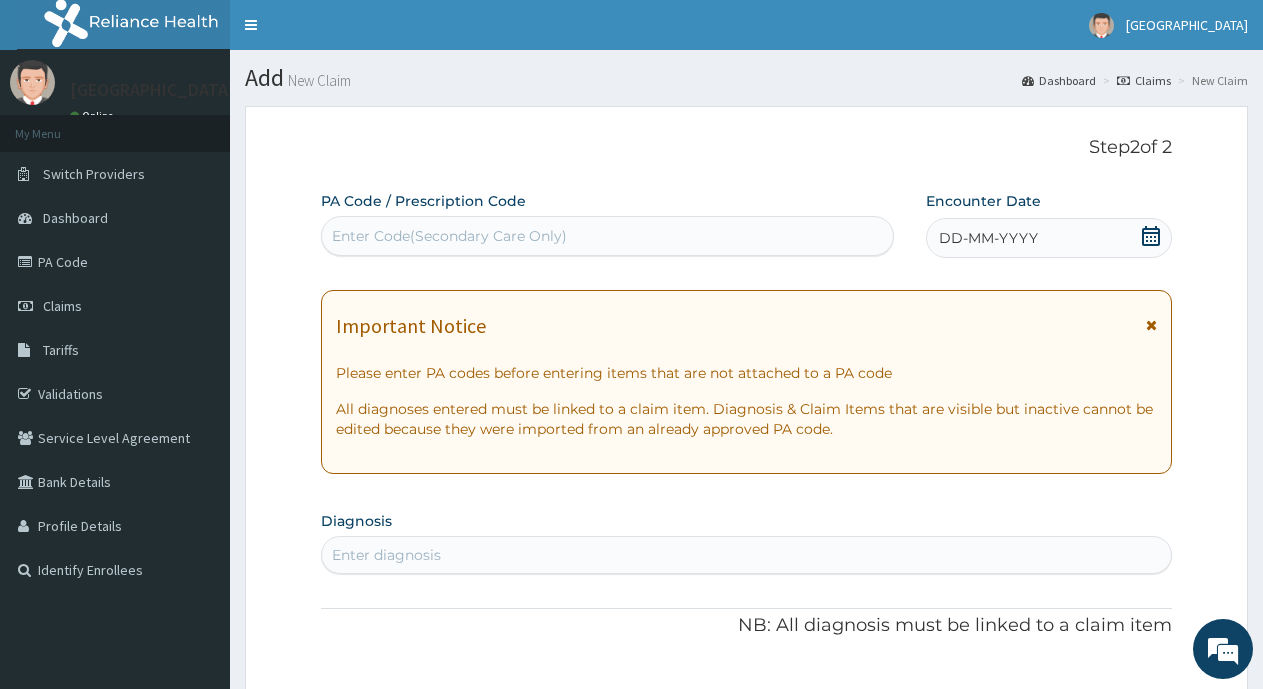 click on "DD-MM-YYYY" at bounding box center [988, 238] 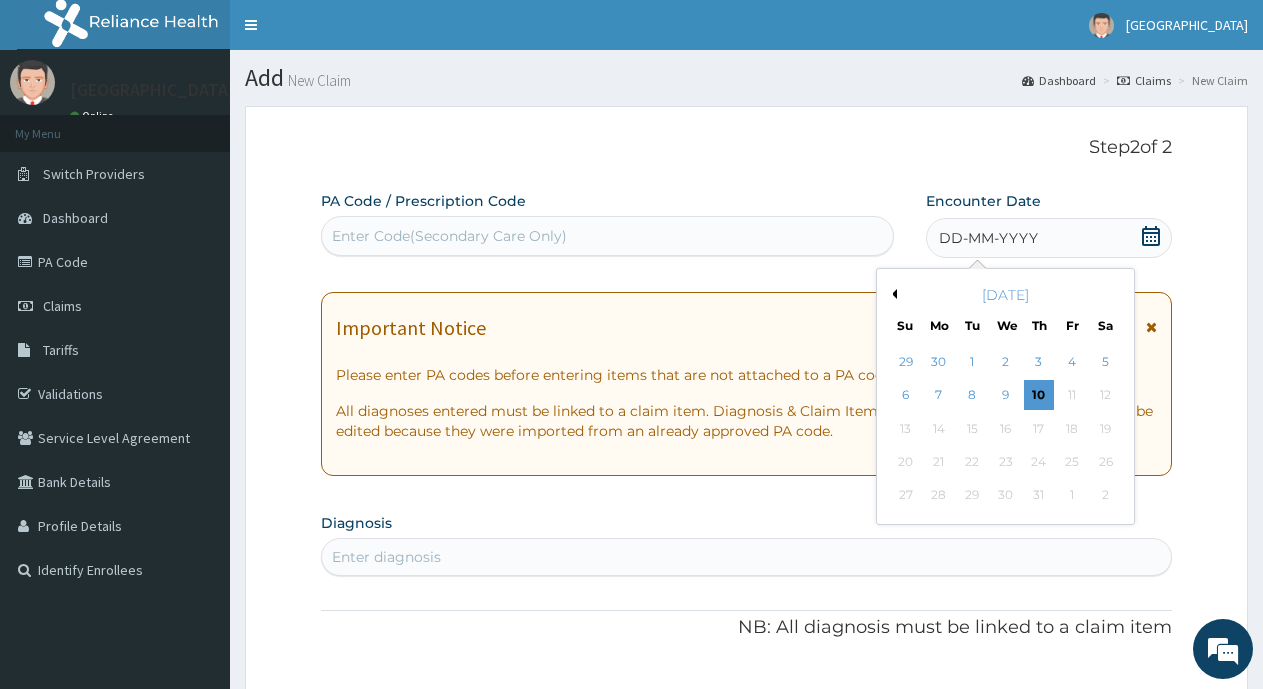 click on "[DATE]" at bounding box center [1005, 295] 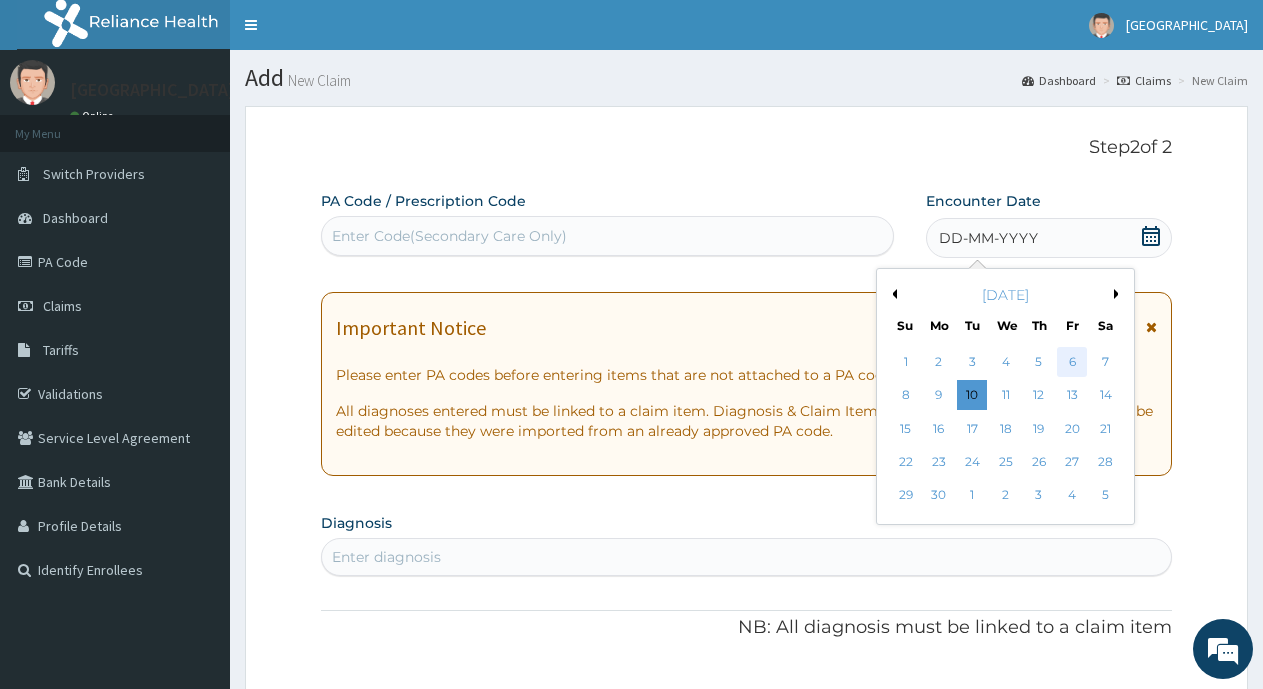 click on "6" at bounding box center [1072, 362] 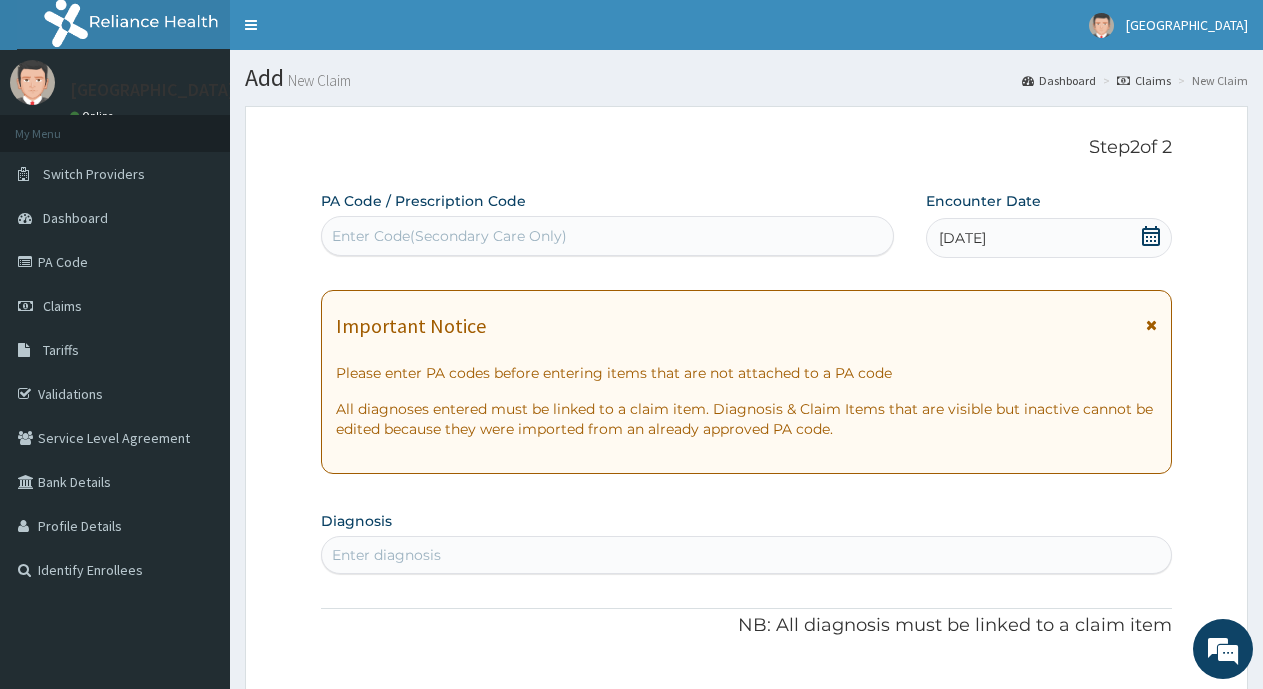 drag, startPoint x: 1250, startPoint y: 208, endPoint x: 1279, endPoint y: 60, distance: 150.81445 